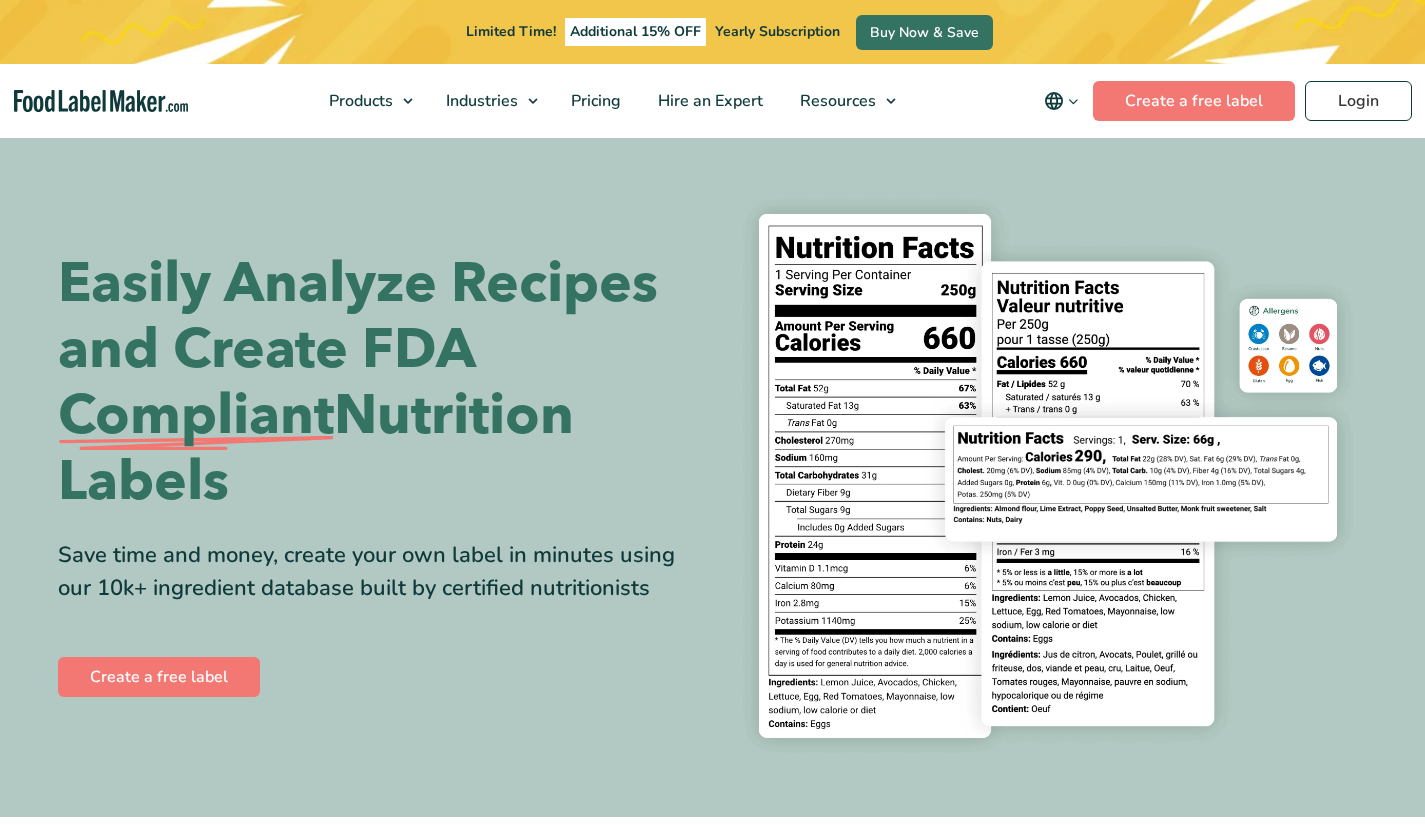 scroll, scrollTop: 0, scrollLeft: 0, axis: both 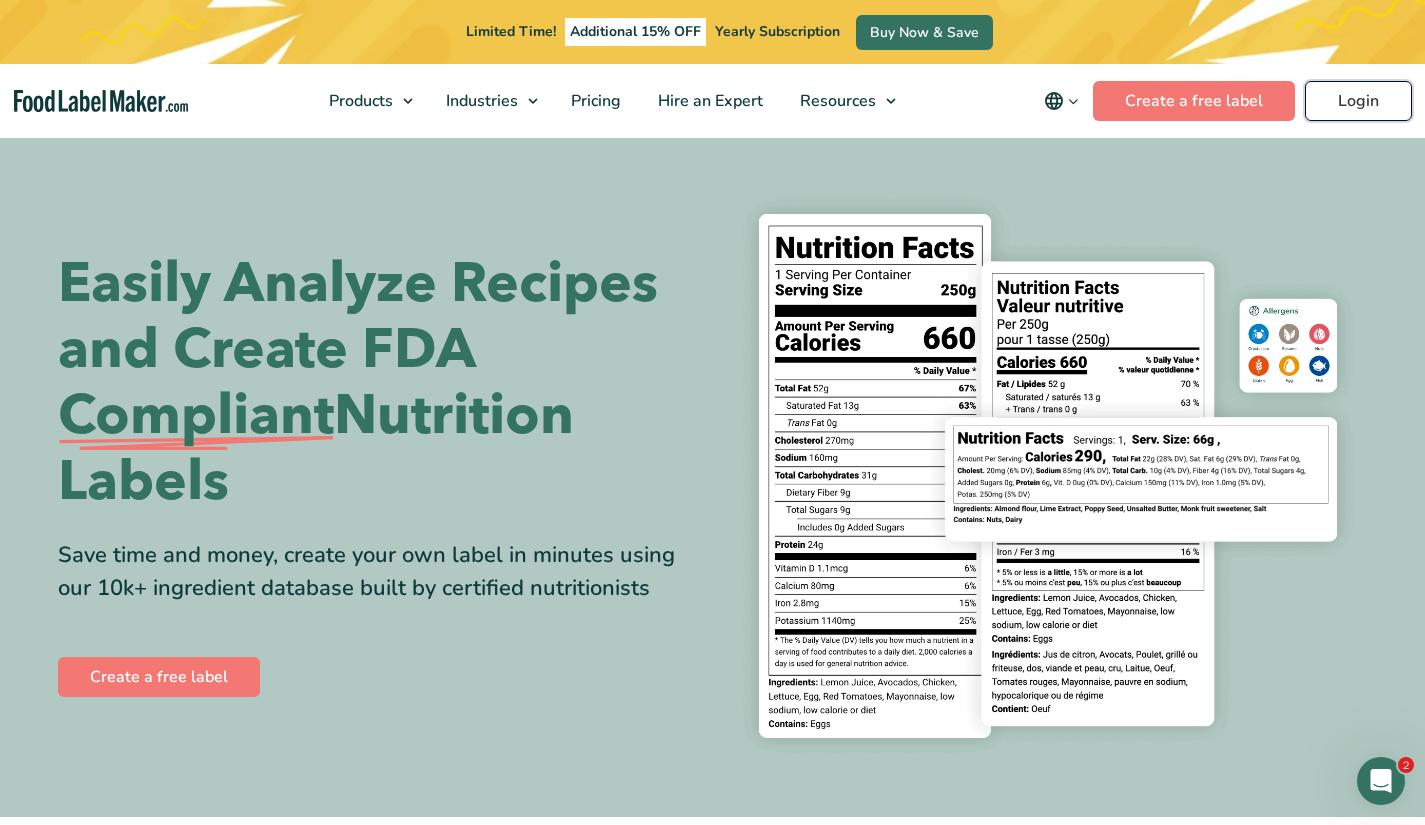 click on "Login" at bounding box center (1358, 101) 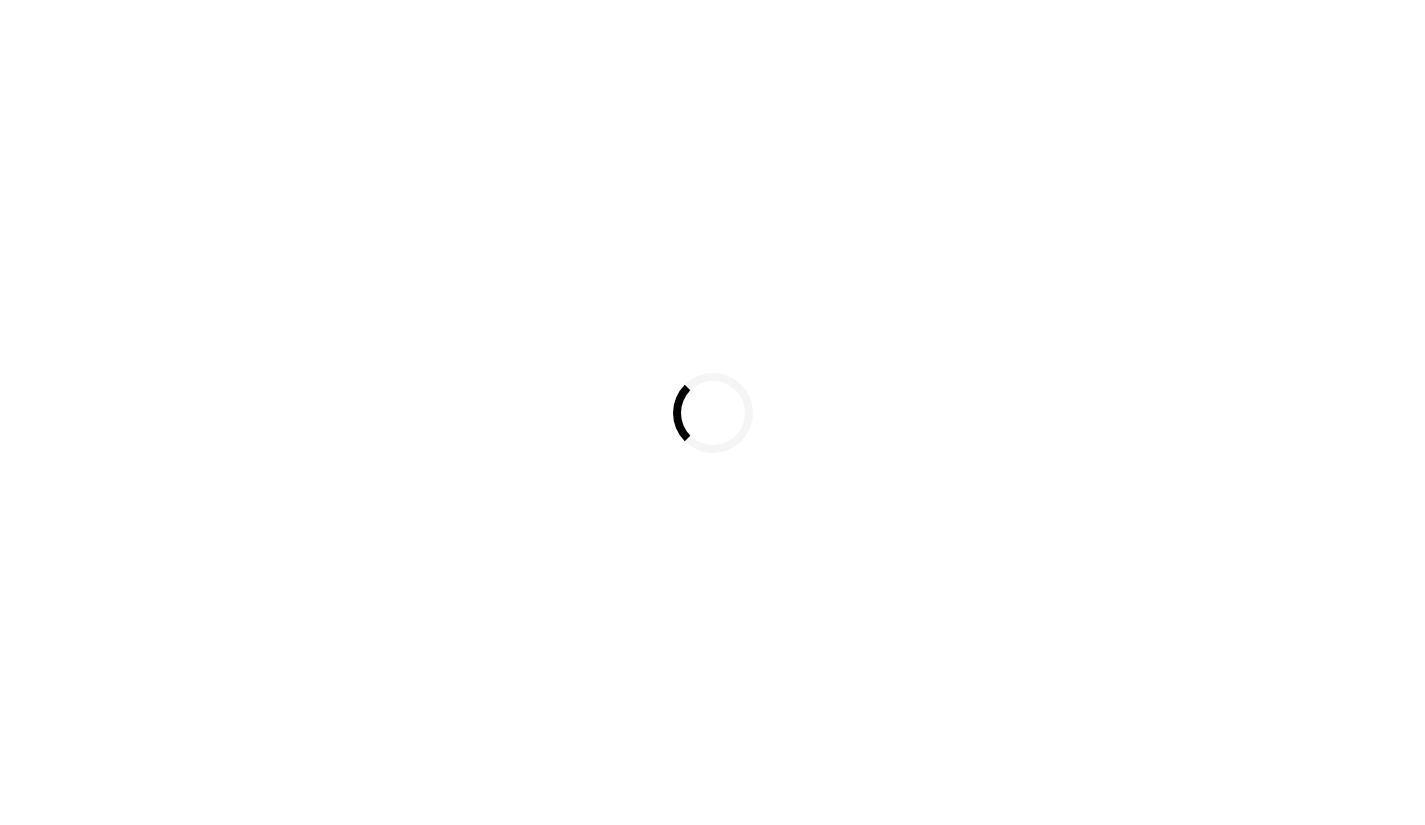 scroll, scrollTop: 0, scrollLeft: 0, axis: both 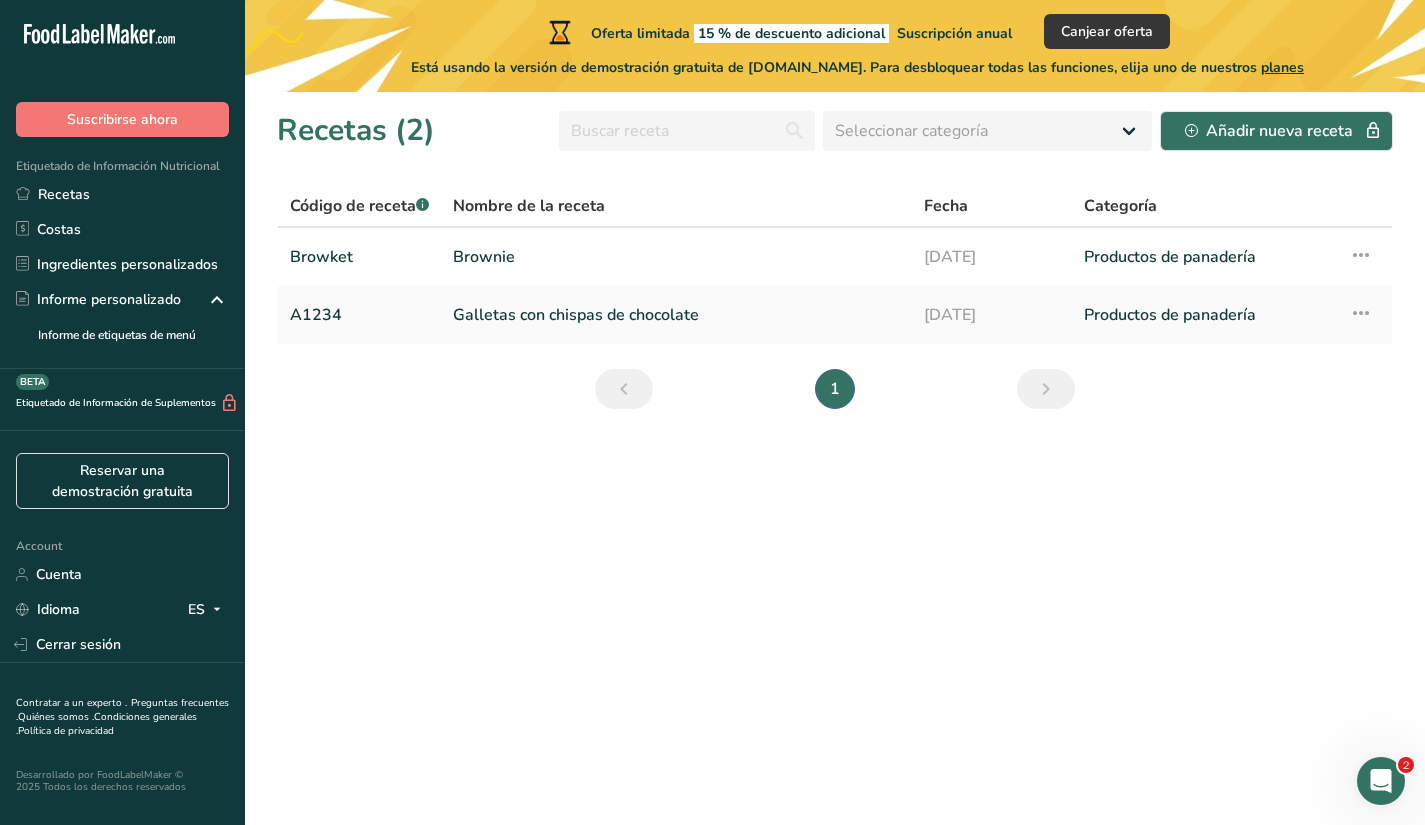 click on "Recetas (2)
Seleccionar categoría
Todos
Productos de panadería
Bebidas
Confitería
Comidas cocinadas, ensaladas y salsas
Lácteos
Aperitivos
Añadir nueva receta
Código de receta
.a-a{fill:#347362;}.b-a{fill:#fff;}          Nombre de la receta   Fecha   Categoría
Browket
Brownie
07-07-2025
Productos de panadería
Configuración de receta       Eliminar receta             Duplicar receta               Escalar receta               Guardar como subreceta   .a-a{fill:#347362;}.b-a{fill:#fff;}                                 Desglose nutricional                 Tarjeta de la receta
Novedad" at bounding box center (835, 458) 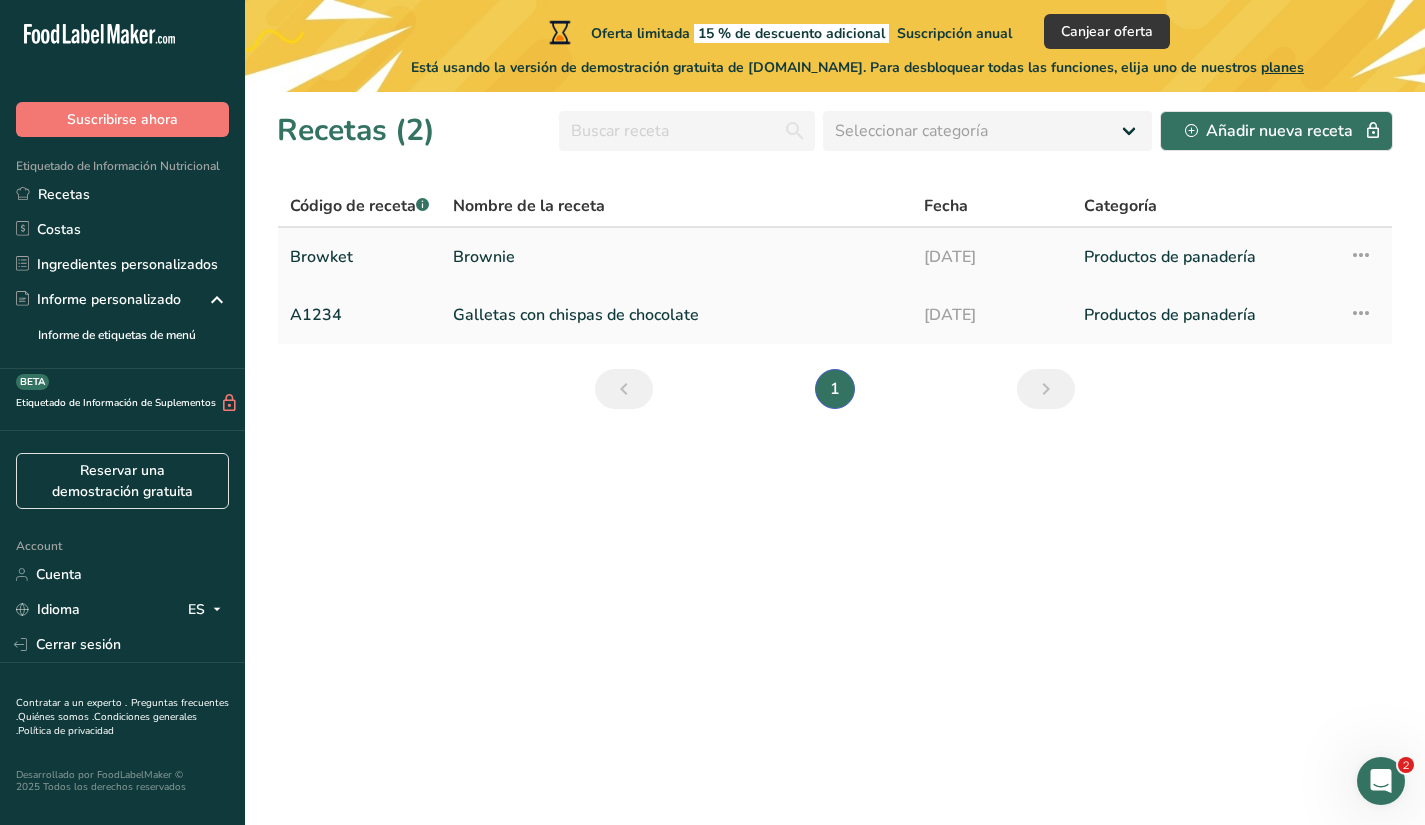 click at bounding box center (1361, 255) 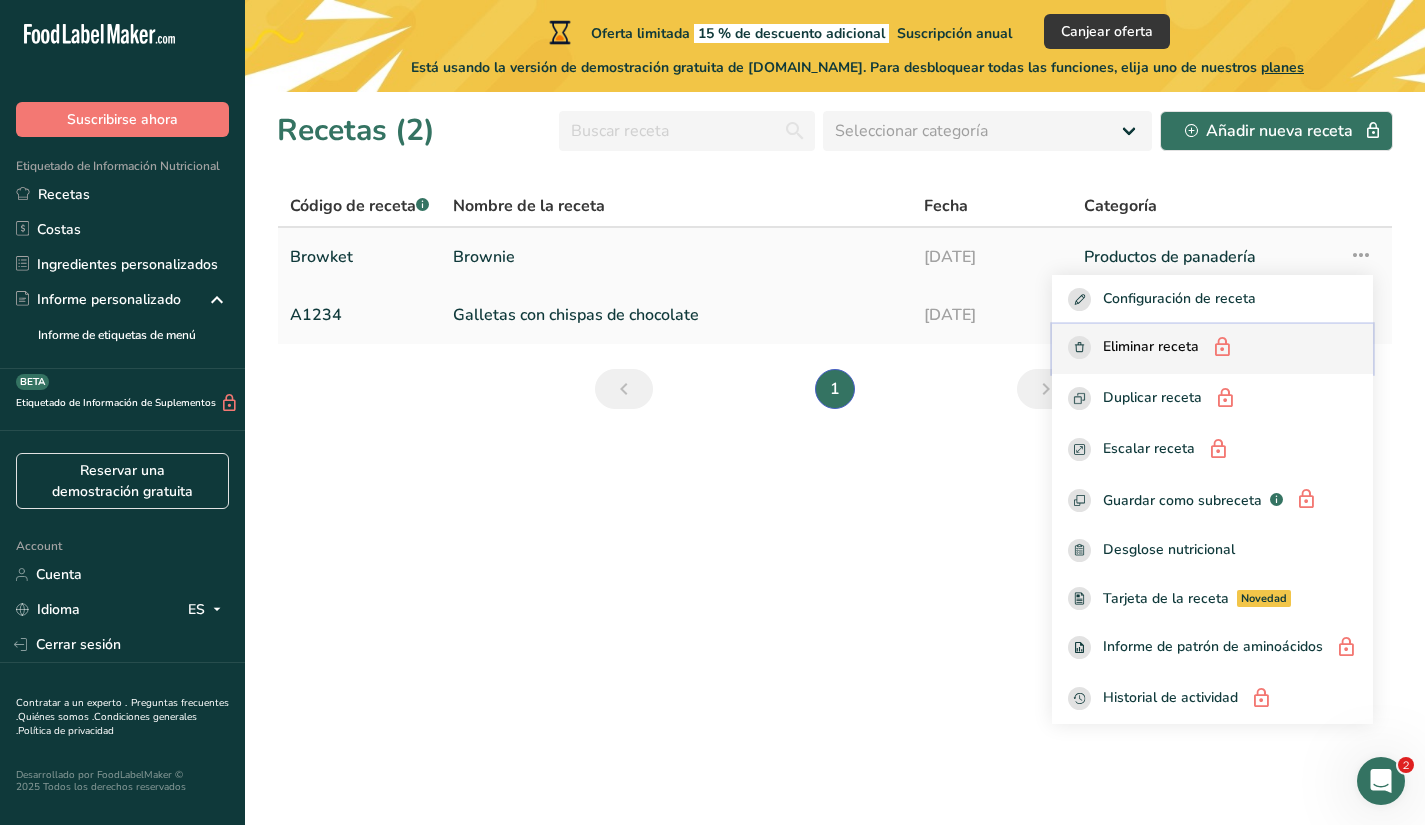 click on "Eliminar receta" at bounding box center (1151, 348) 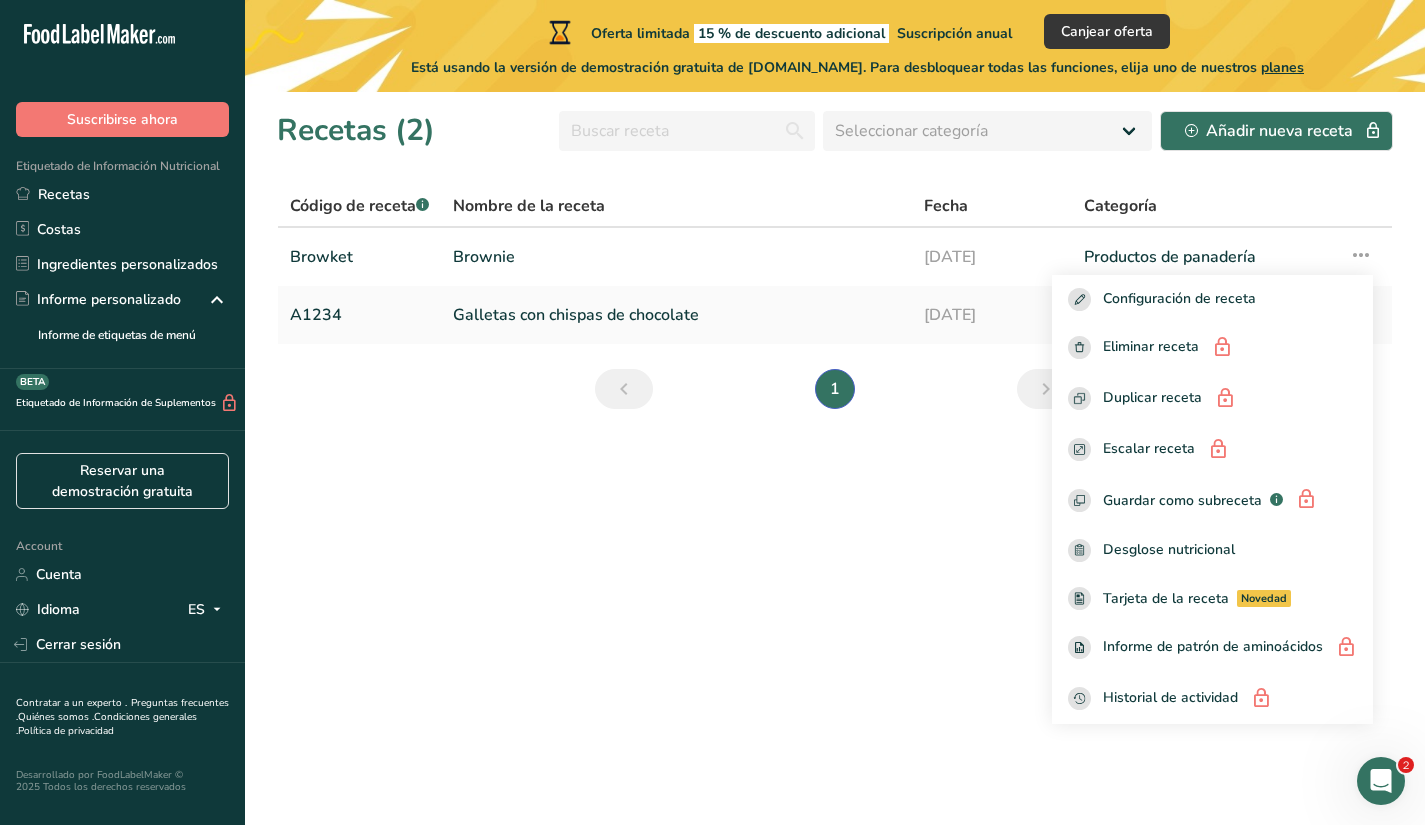 click on "Recetas (2)
Seleccionar categoría
Todos
Productos de panadería
Bebidas
Confitería
Comidas cocinadas, ensaladas y salsas
Lácteos
Aperitivos
Añadir nueva receta
Código de receta
.a-a{fill:#347362;}.b-a{fill:#fff;}          Nombre de la receta   Fecha   Categoría
Browket
Brownie
07-07-2025
Productos de panadería
Configuración de receta       Eliminar receta             Duplicar receta               Escalar receta               Guardar como subreceta   .a-a{fill:#347362;}.b-a{fill:#fff;}                                 Desglose nutricional                 Tarjeta de la receta
Novedad" at bounding box center [835, 458] 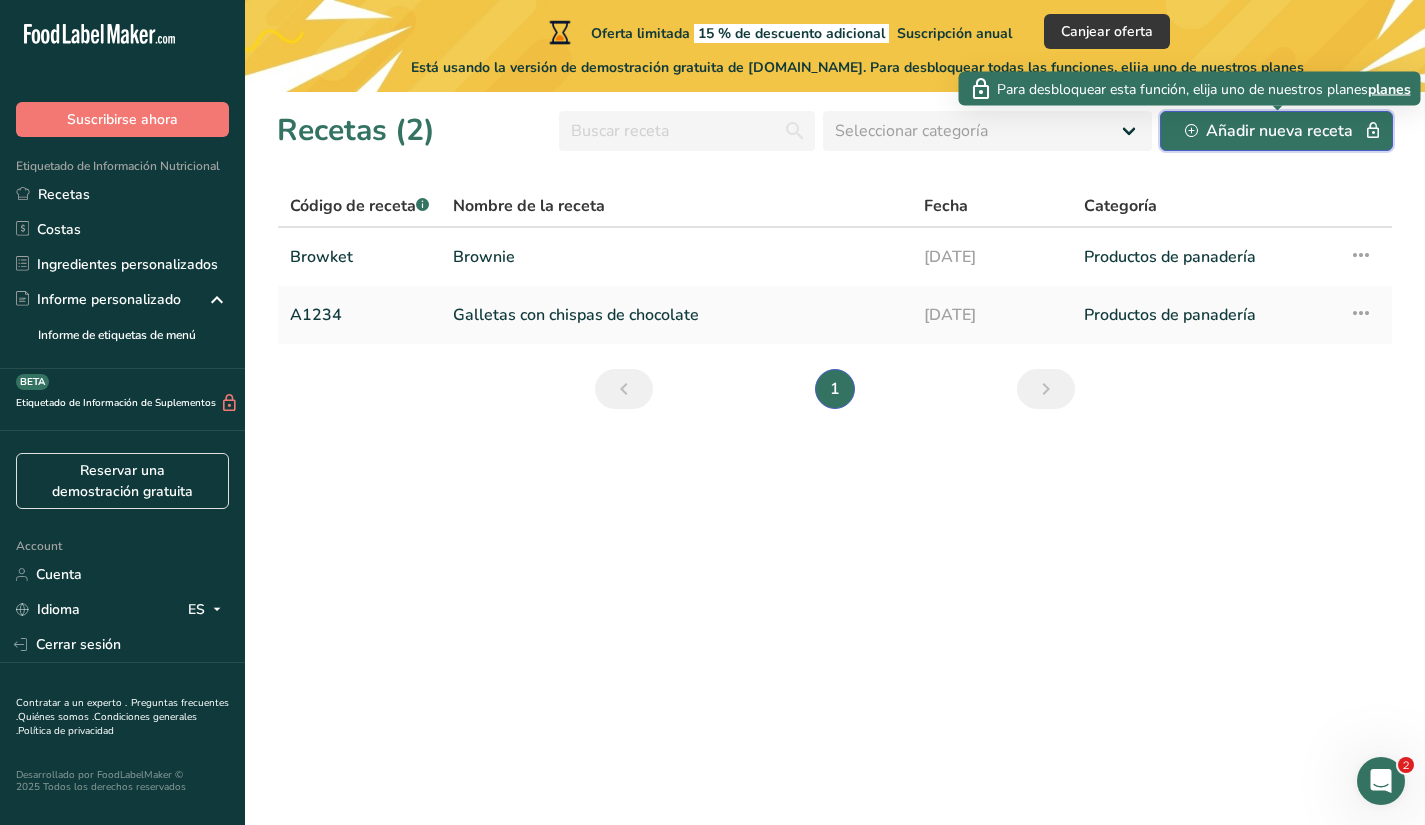 click on "Añadir nueva receta" at bounding box center [1276, 131] 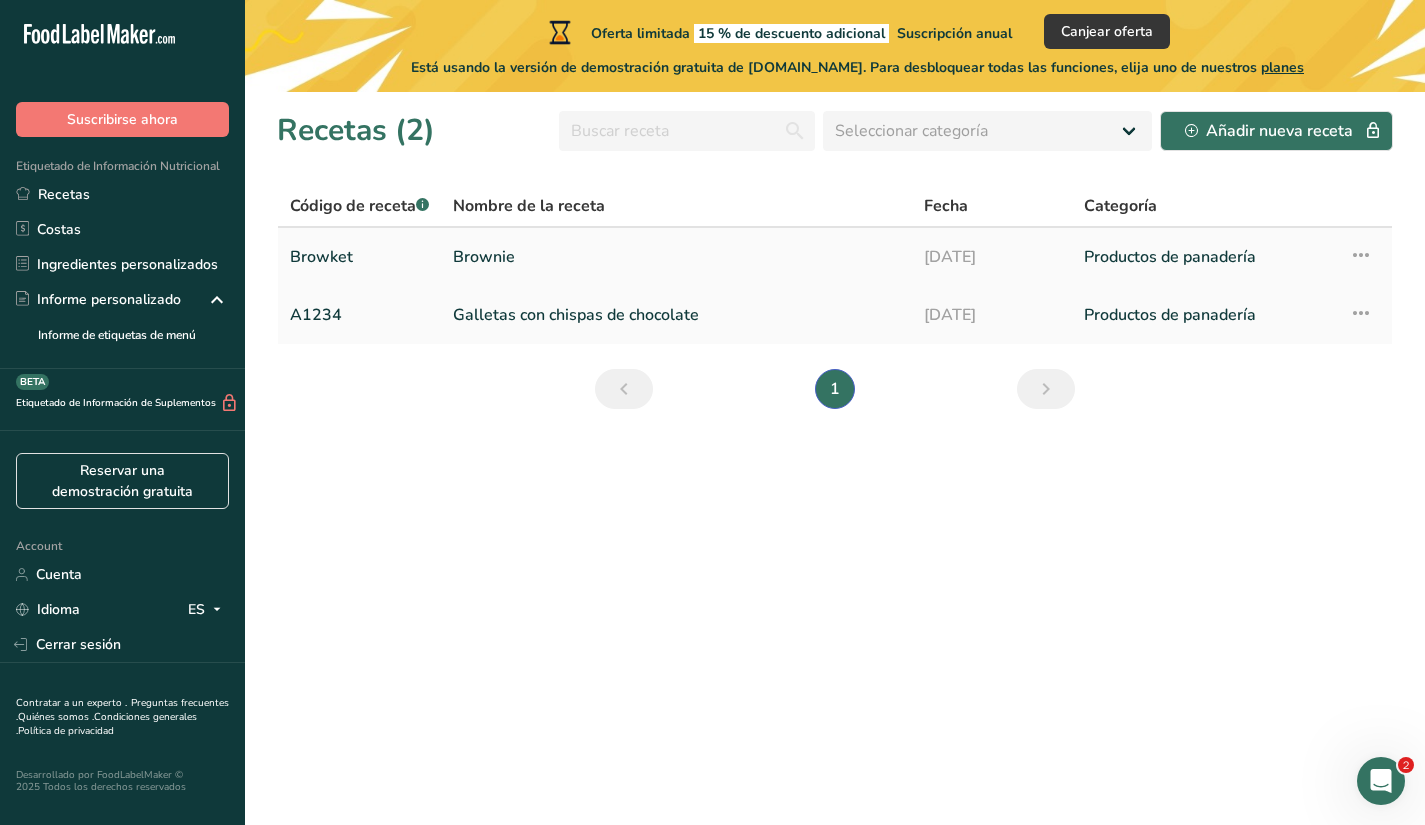 click on "Browket" at bounding box center [359, 257] 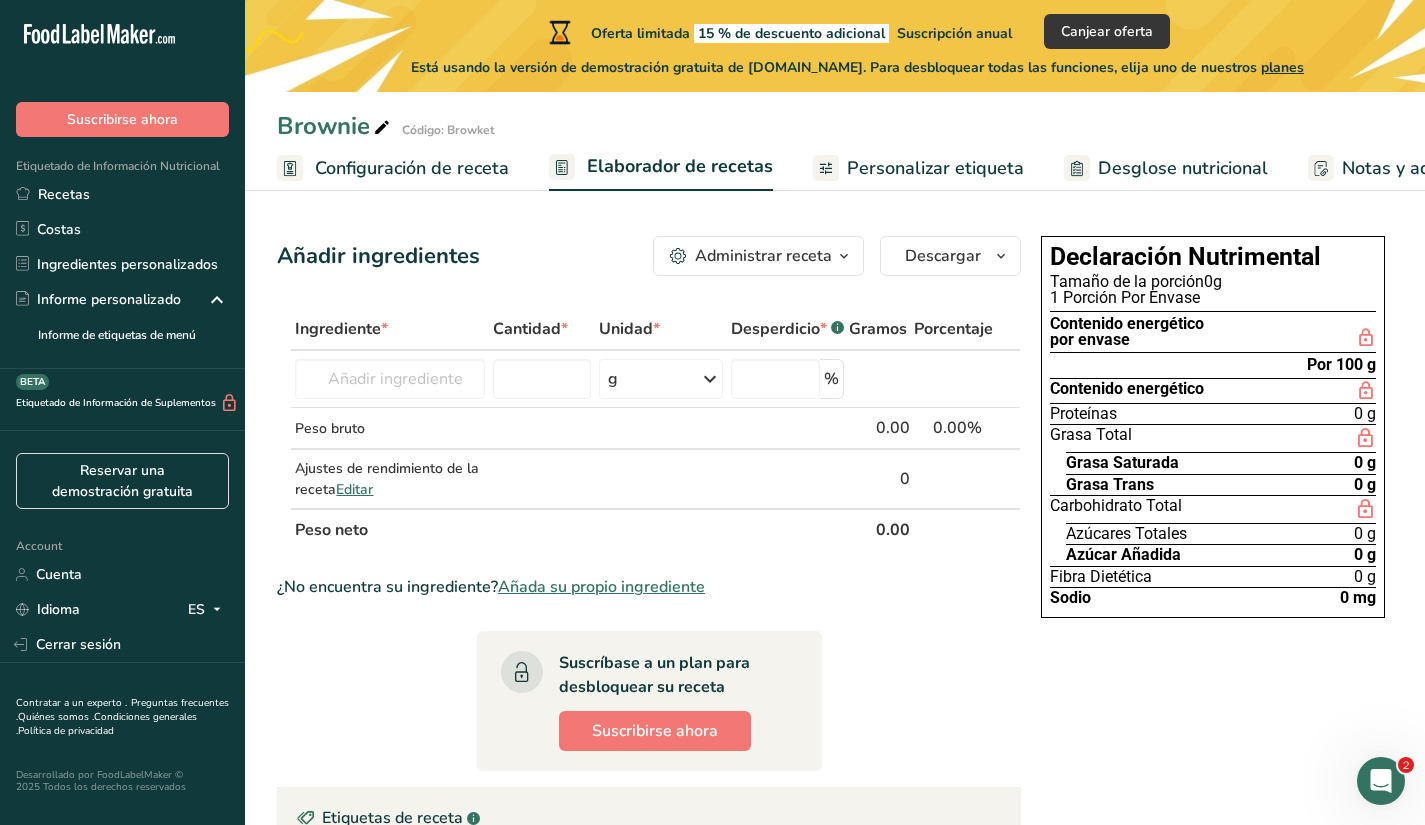 drag, startPoint x: 316, startPoint y: 254, endPoint x: 1204, endPoint y: 237, distance: 888.1627 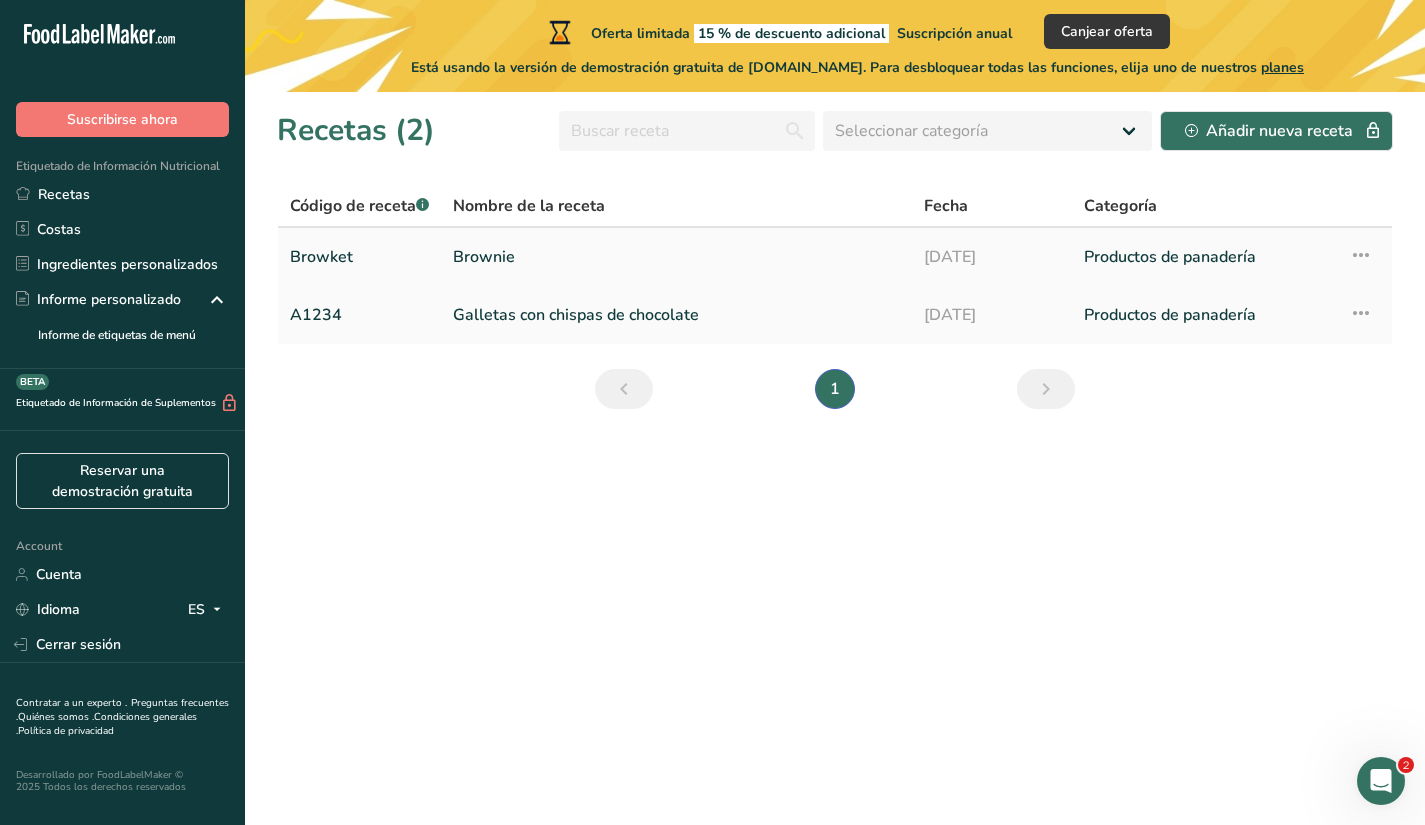 click at bounding box center (1361, 255) 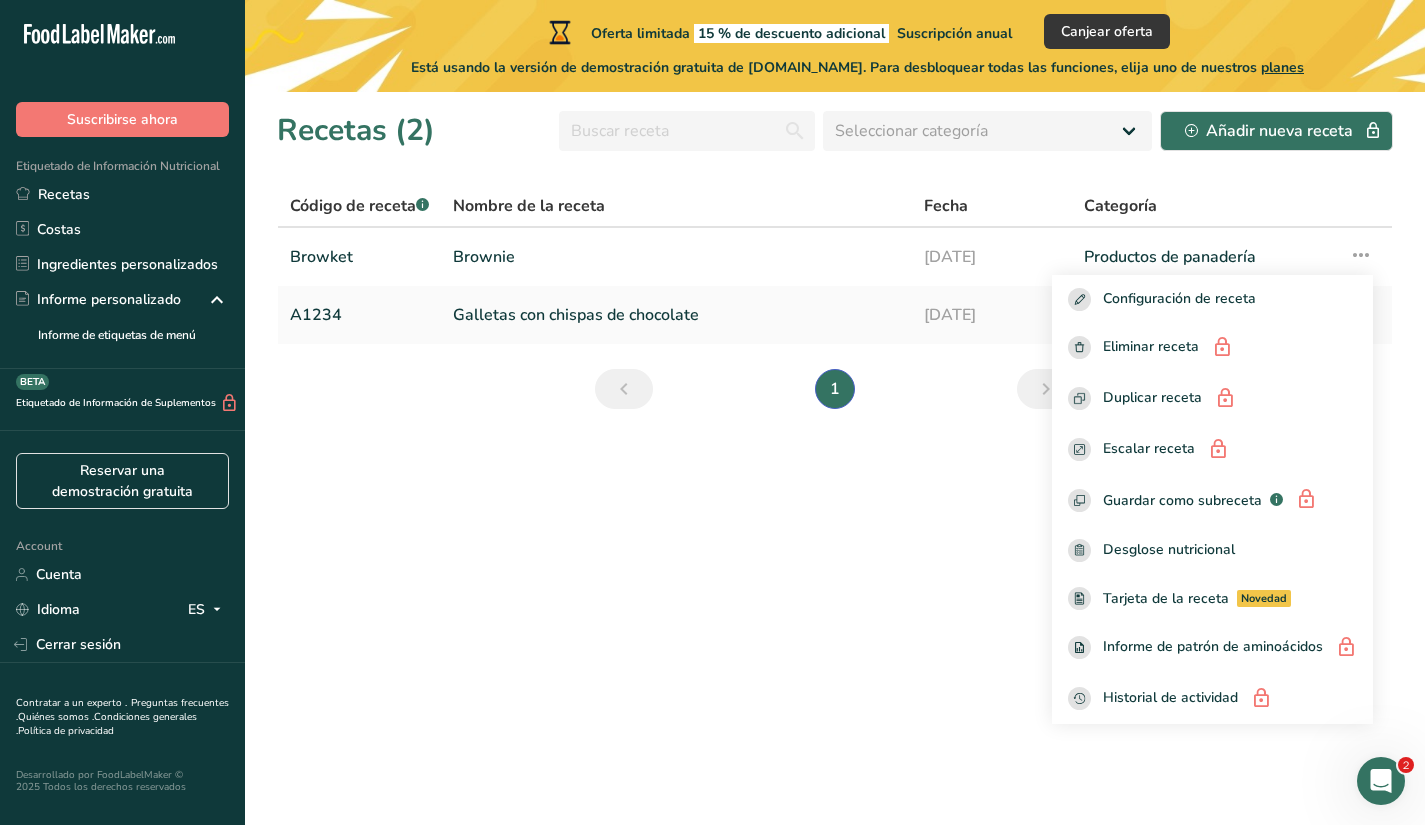 click on "Recetas (2)
Seleccionar categoría
Todos
Productos de panadería
Bebidas
Confitería
Comidas cocinadas, ensaladas y salsas
Lácteos
Aperitivos
Añadir nueva receta
Código de receta
.a-a{fill:#347362;}.b-a{fill:#fff;}          Nombre de la receta   Fecha   Categoría
Browket
Brownie
07-07-2025
Productos de panadería
Configuración de receta       Eliminar receta             Duplicar receta               Escalar receta               Guardar como subreceta   .a-a{fill:#347362;}.b-a{fill:#fff;}                                 Desglose nutricional                 Tarjeta de la receta
Novedad" at bounding box center (835, 458) 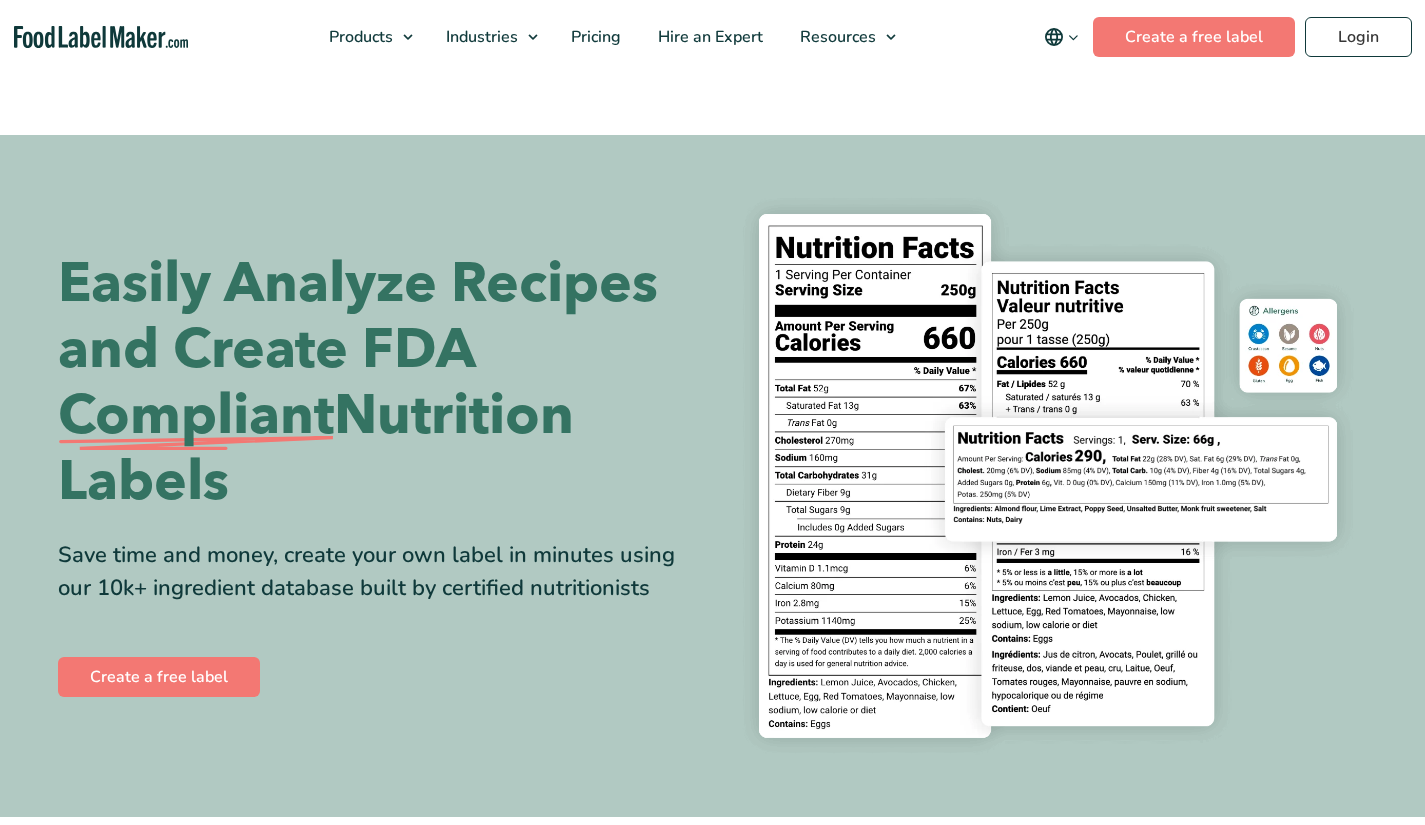 scroll, scrollTop: 0, scrollLeft: 0, axis: both 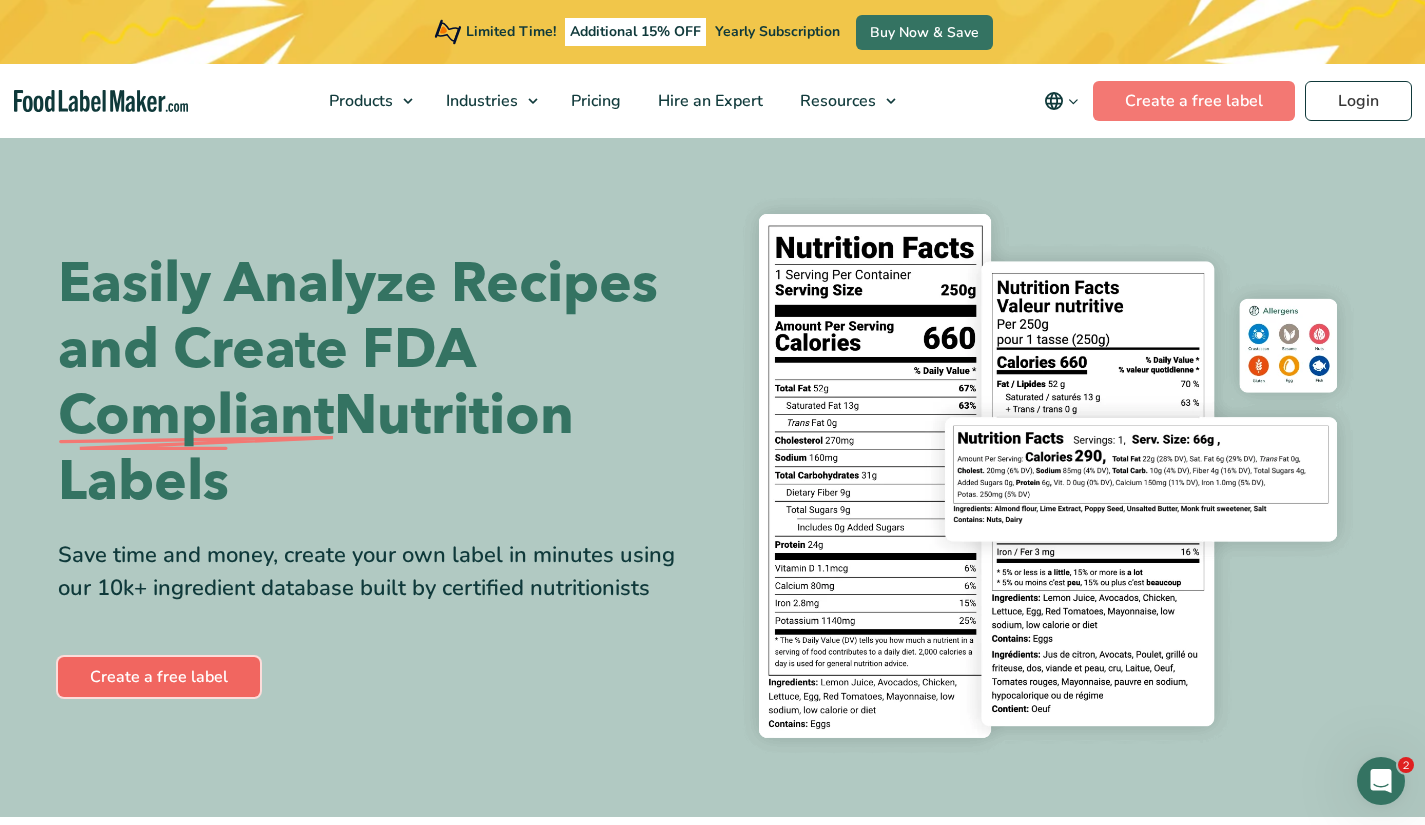 click on "Create a free label" at bounding box center (159, 677) 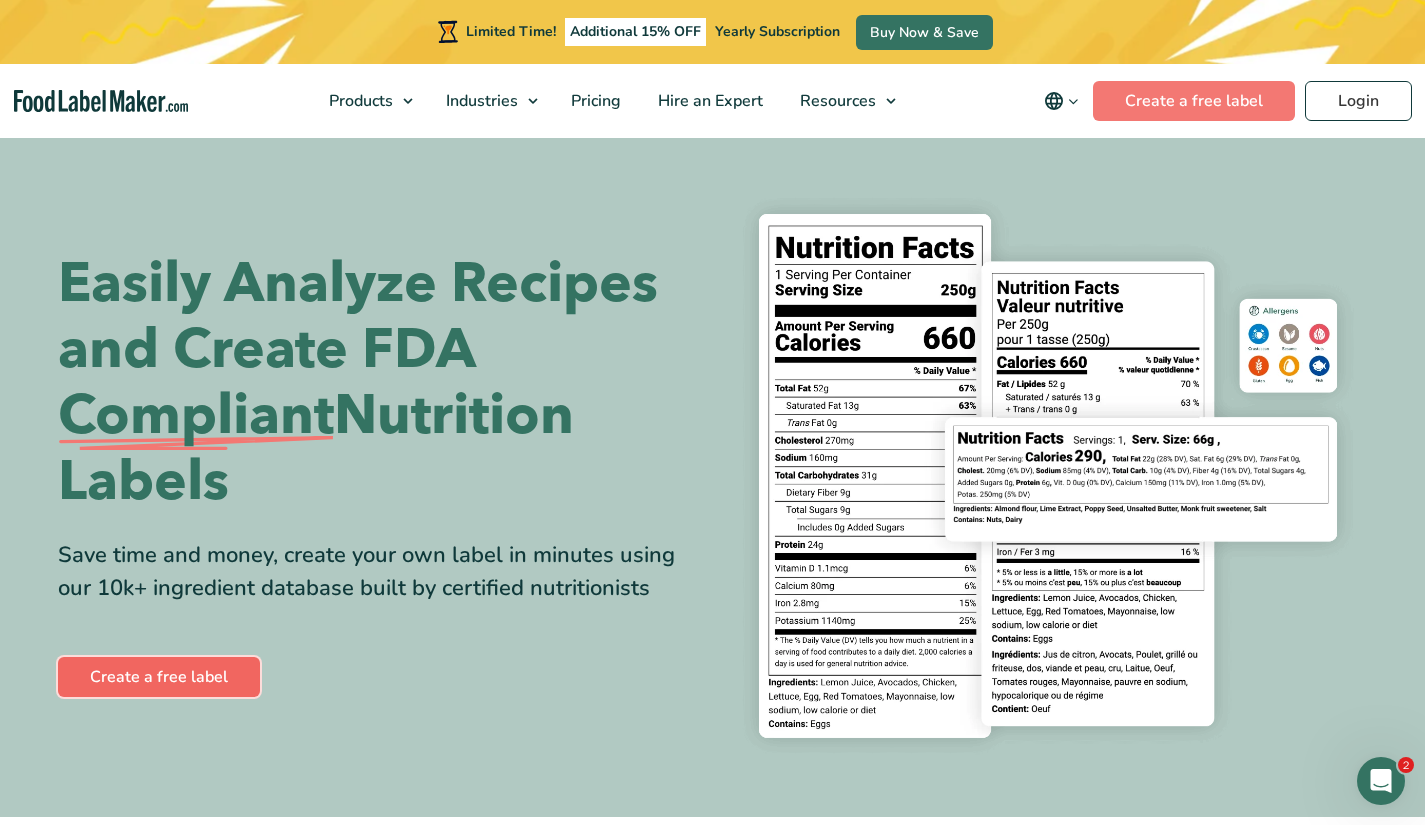 click on "Create a free label" at bounding box center [159, 677] 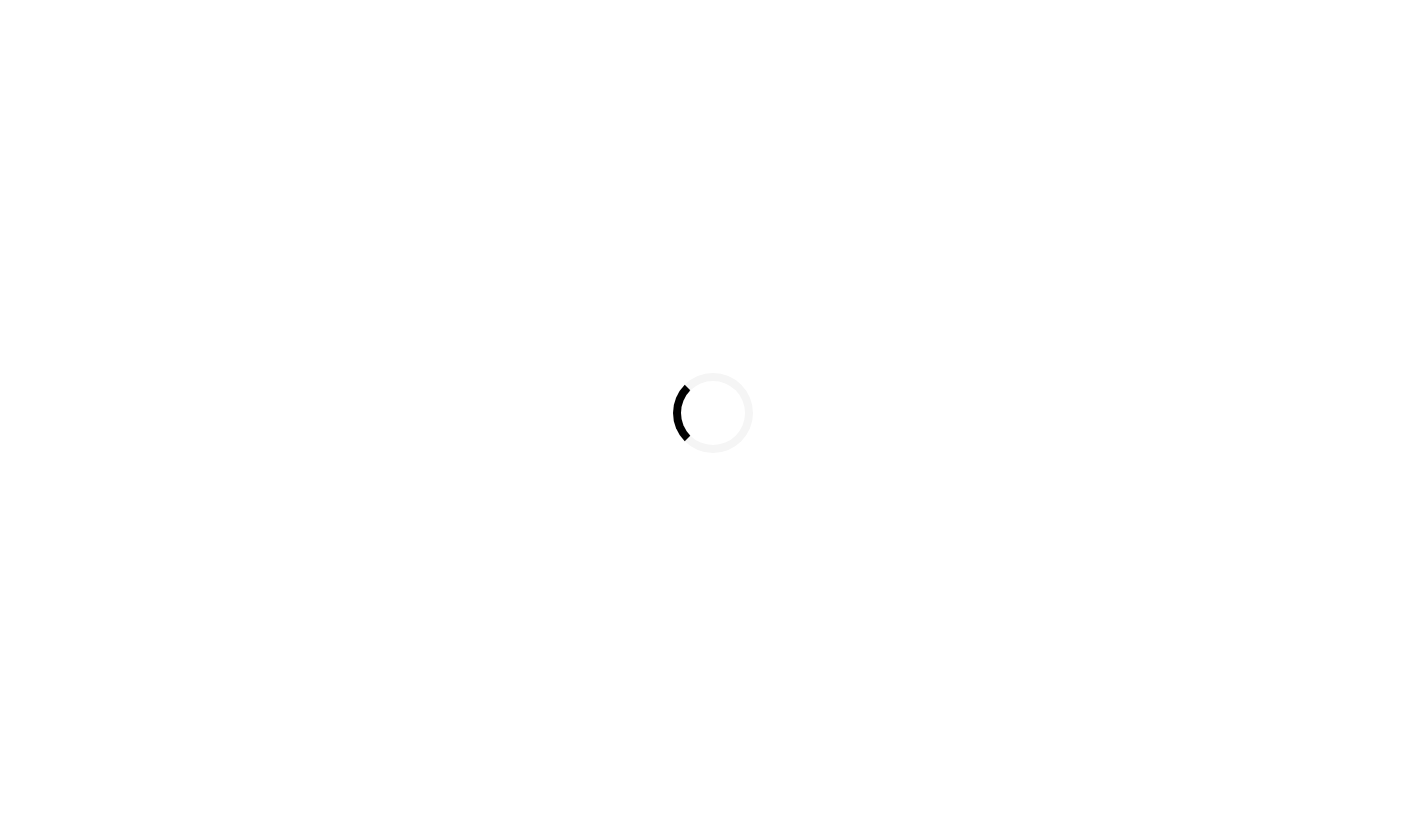 scroll, scrollTop: 0, scrollLeft: 0, axis: both 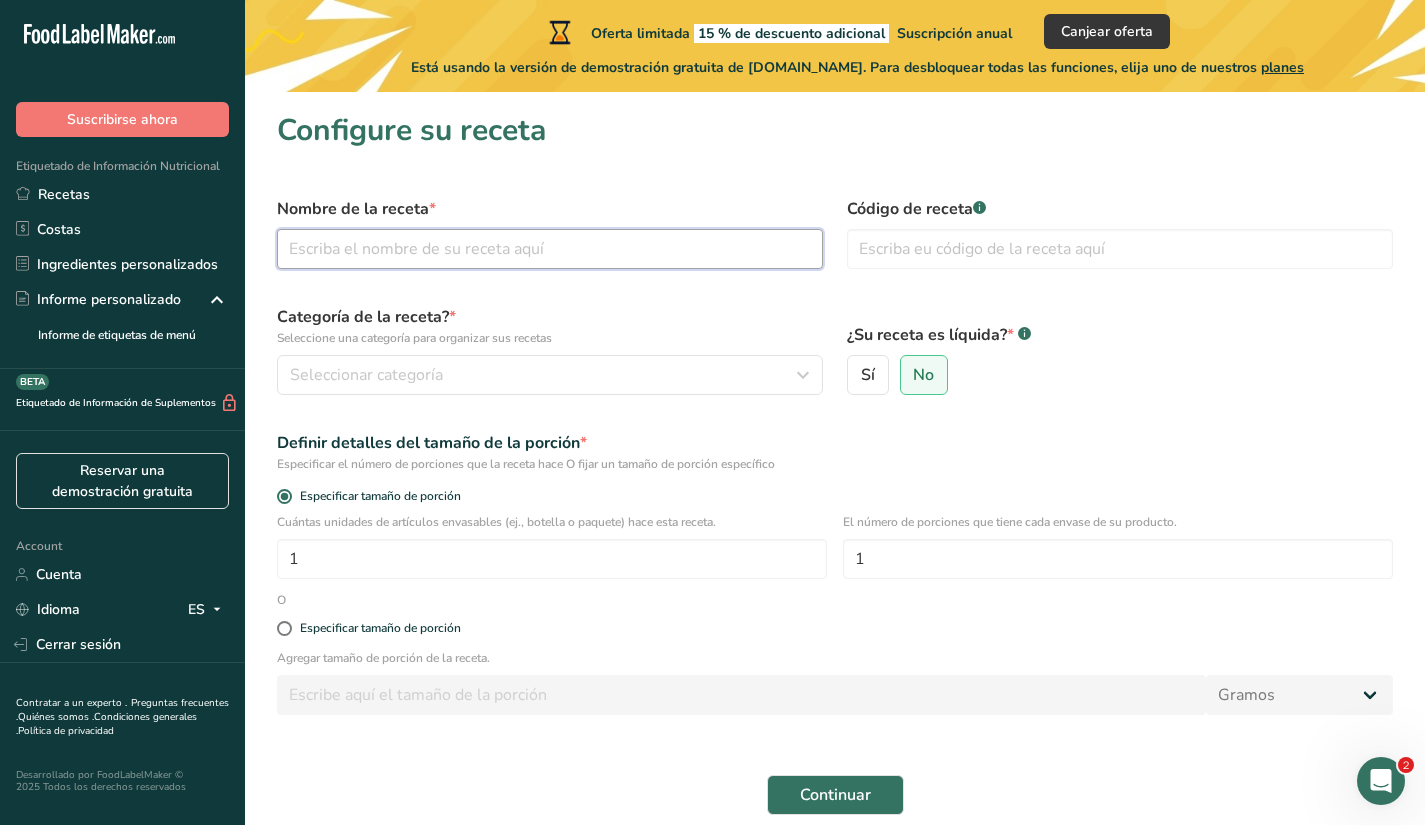 click at bounding box center (550, 249) 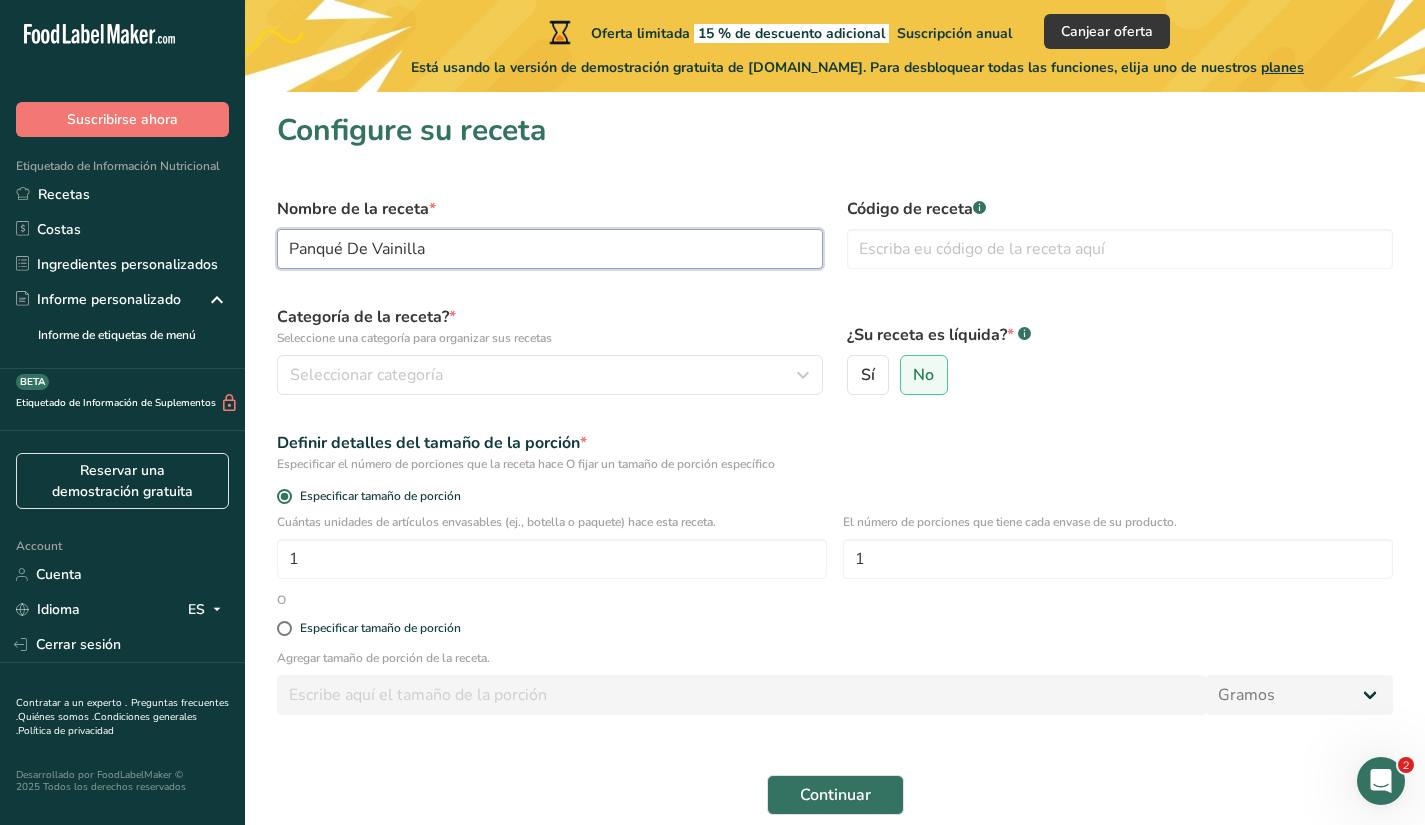 type on "Panqué De Vainilla" 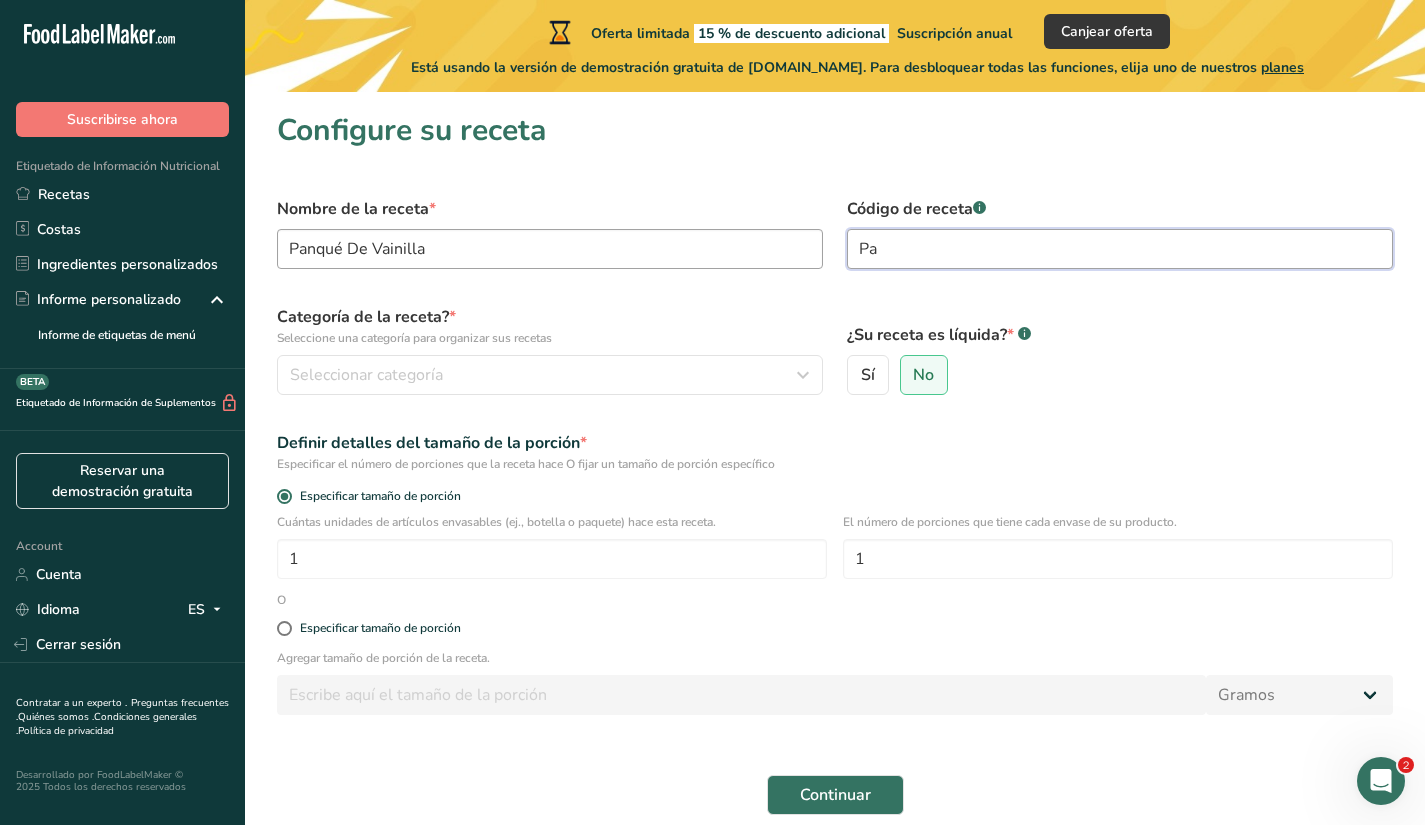 type on "P" 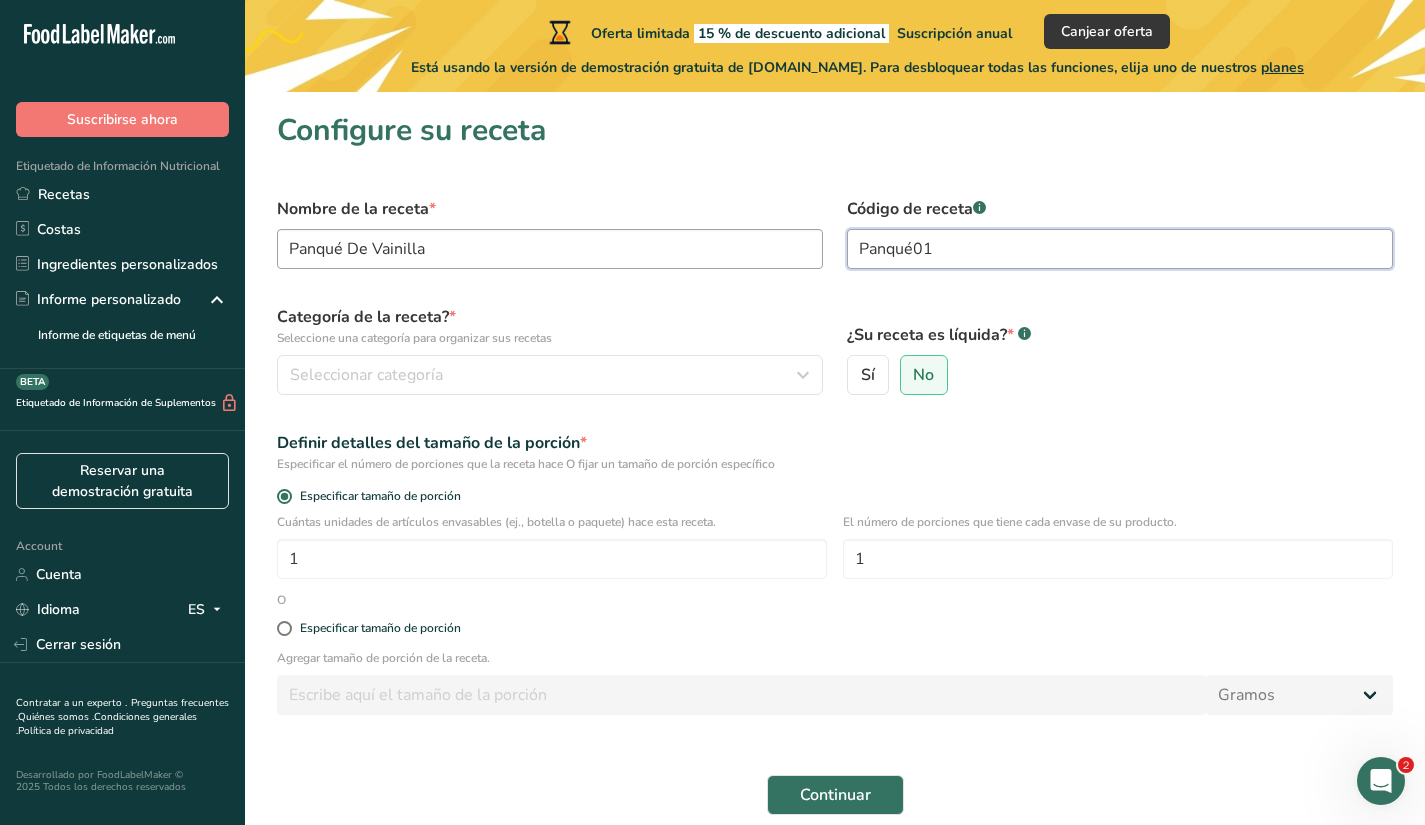 type on "Panqué01" 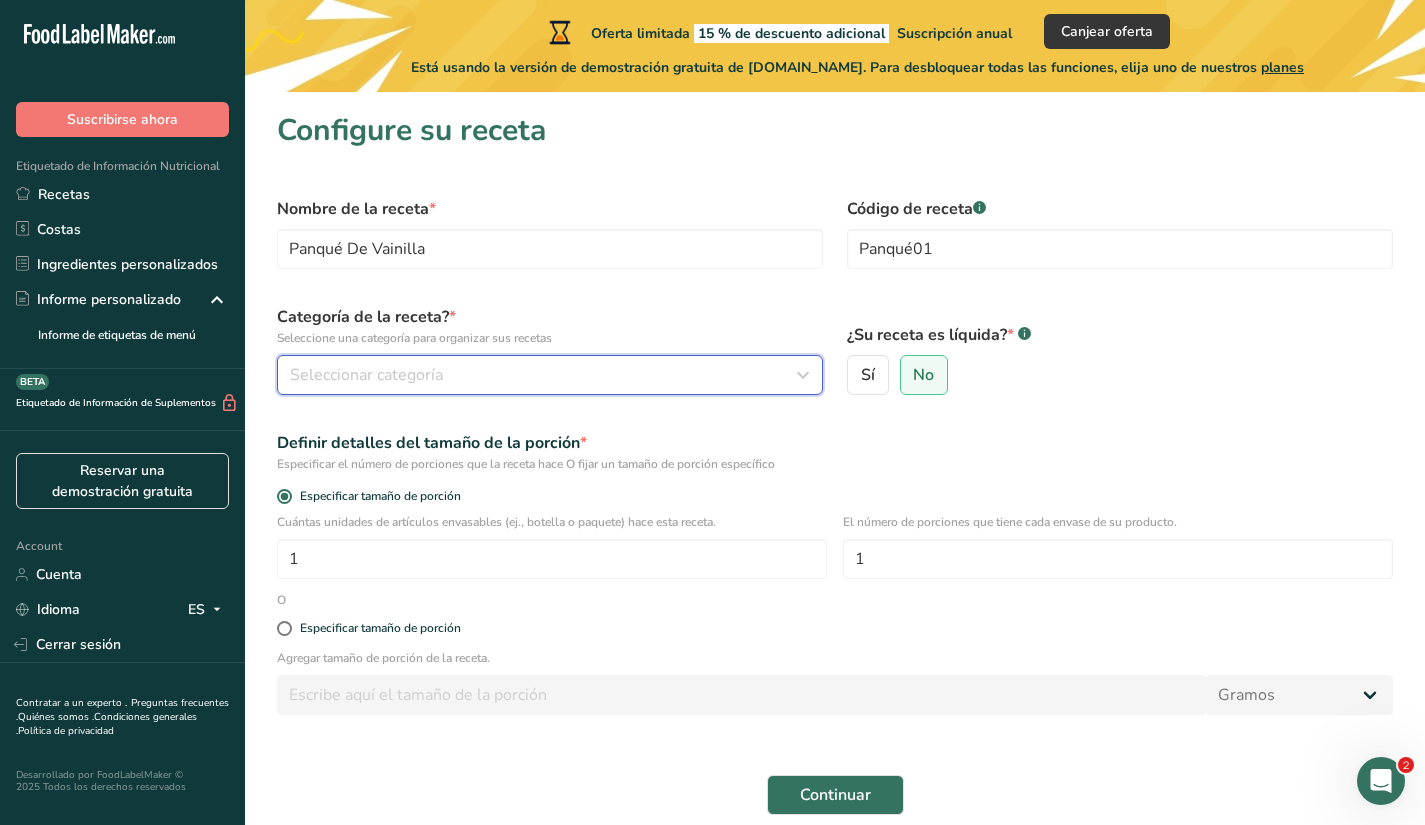 click on "Seleccionar categoría" at bounding box center (544, 375) 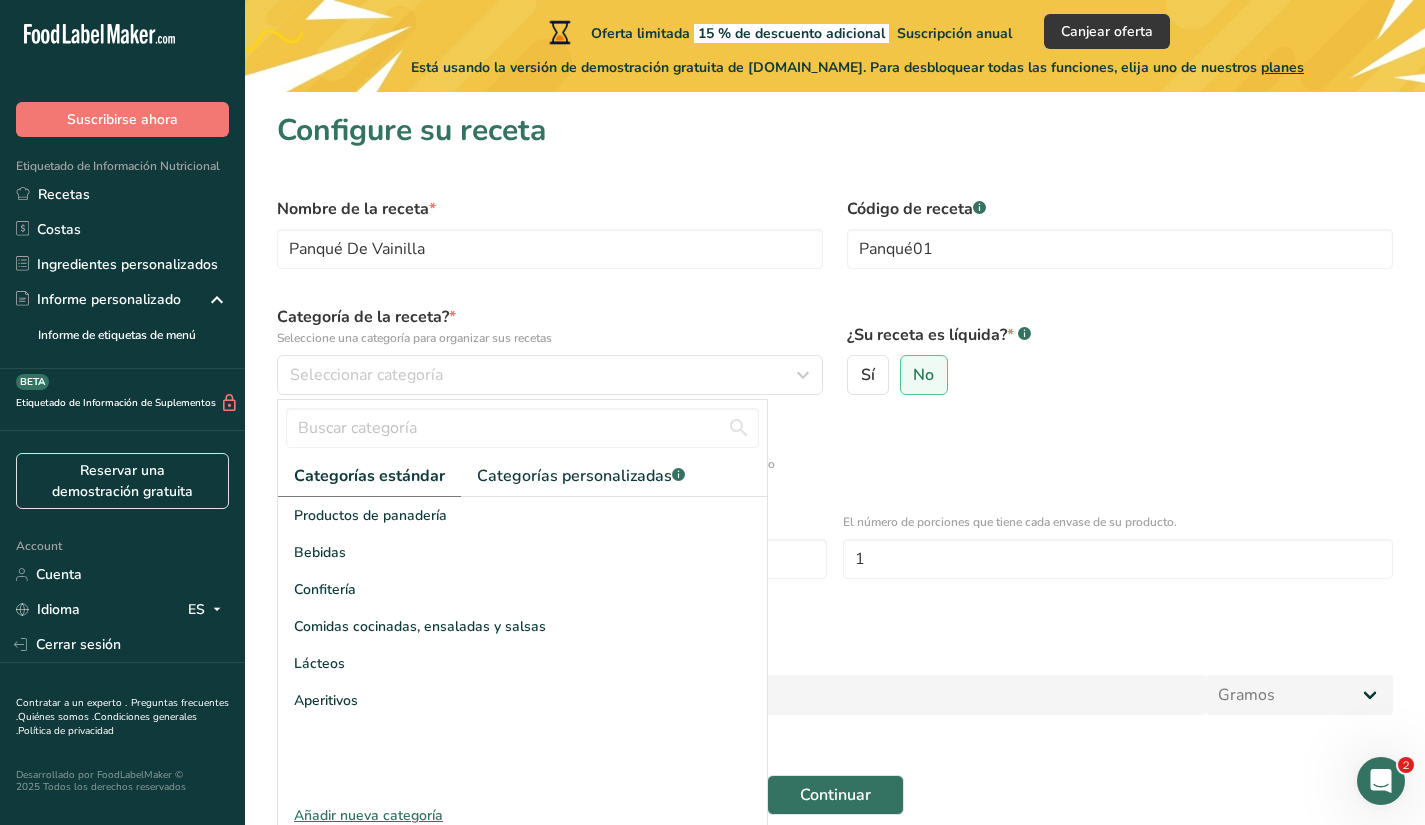 click on "Añadir nueva categoría" at bounding box center (522, 815) 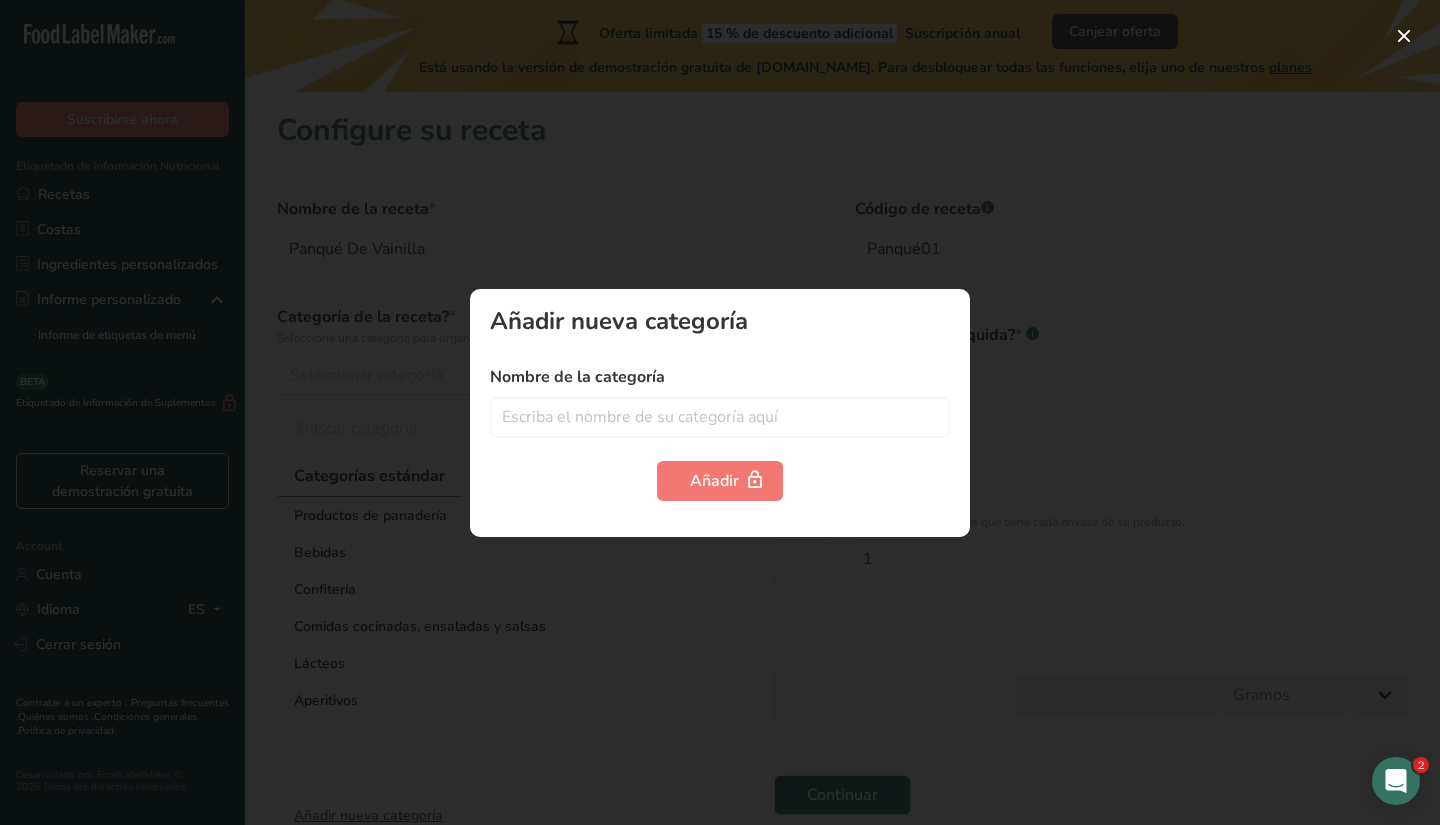 click at bounding box center (720, 412) 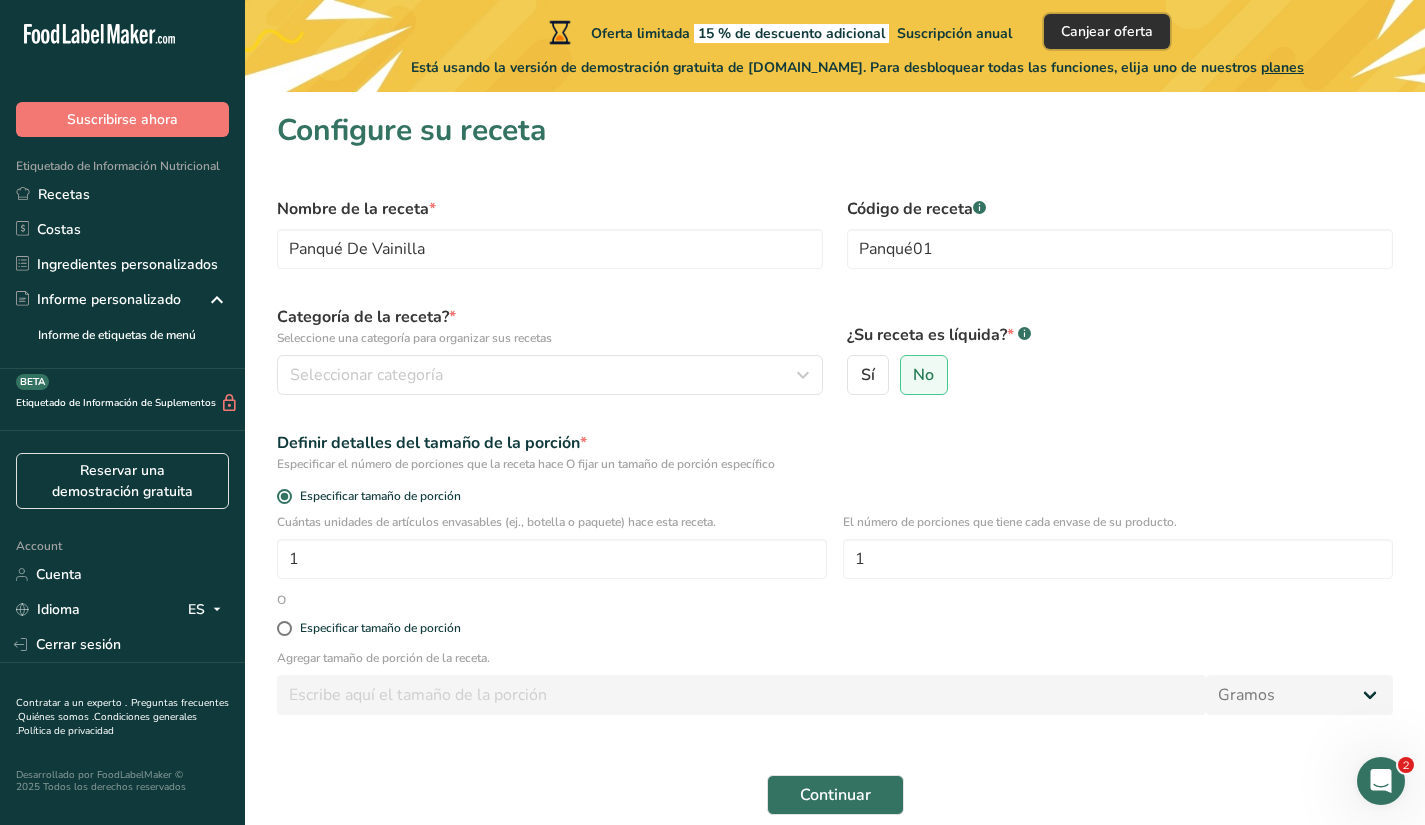 click on "Canjear oferta" at bounding box center (1107, 31) 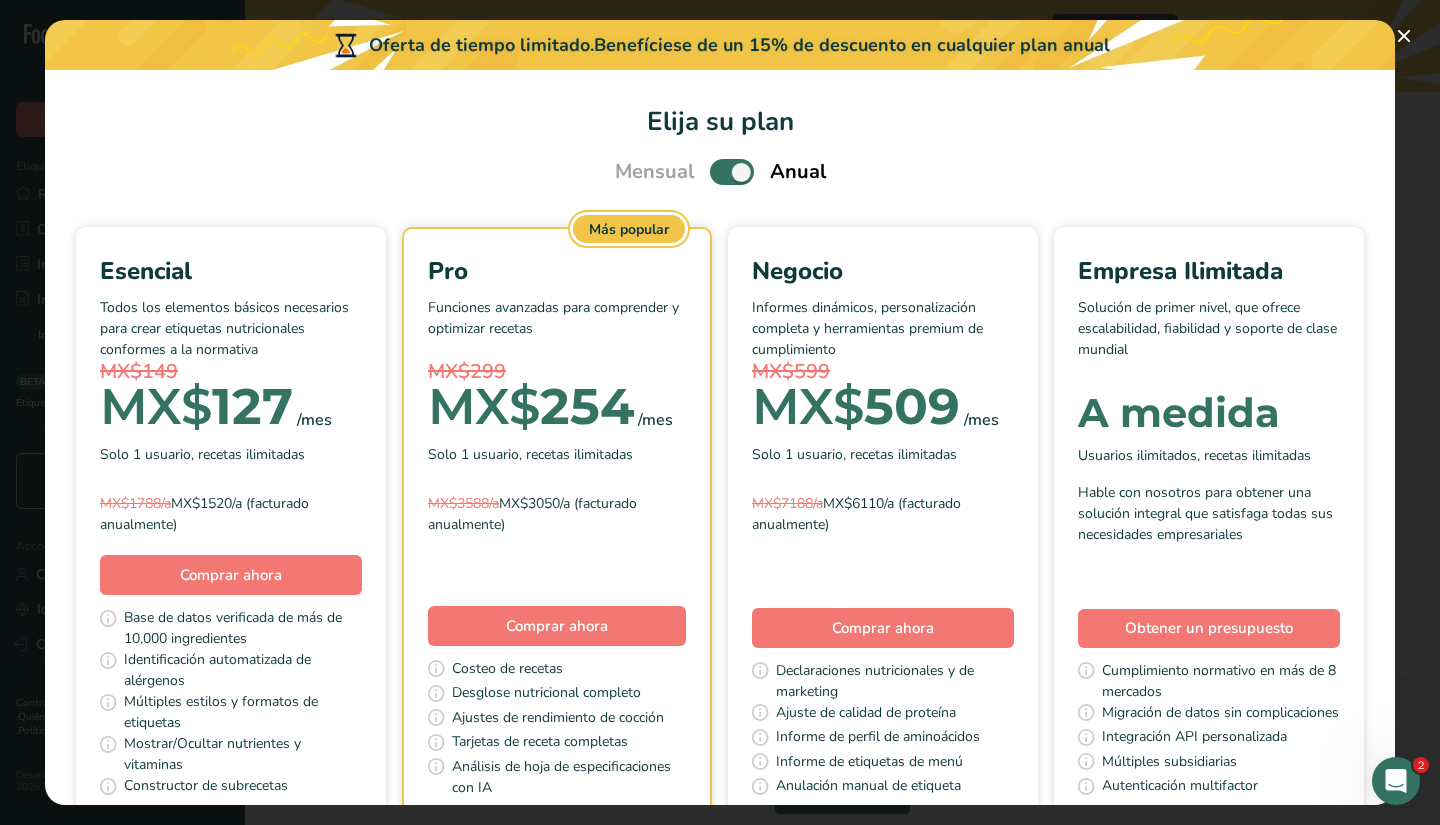 scroll, scrollTop: 375, scrollLeft: 0, axis: vertical 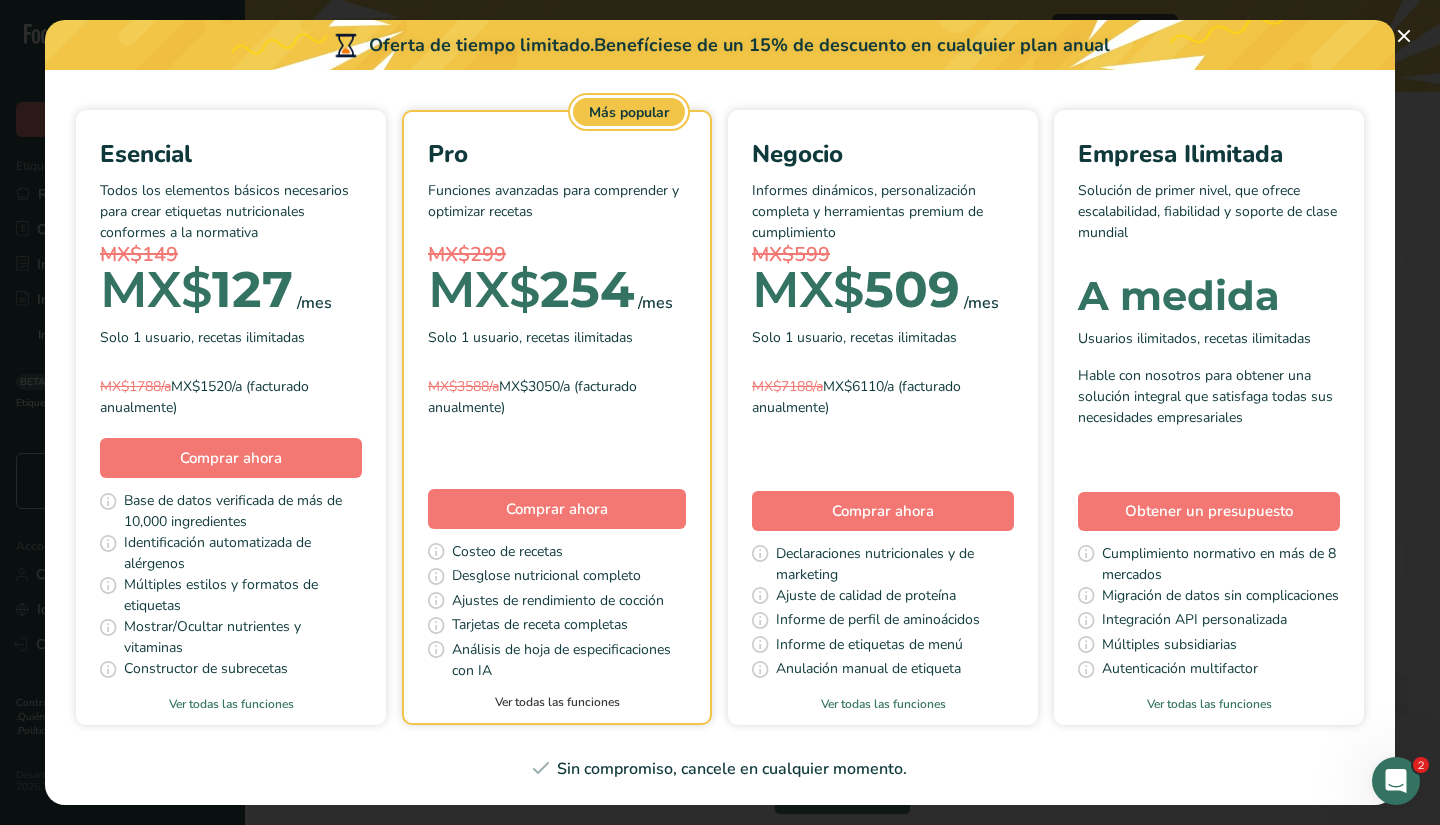 click on "Ver todas las funciones" at bounding box center [557, 702] 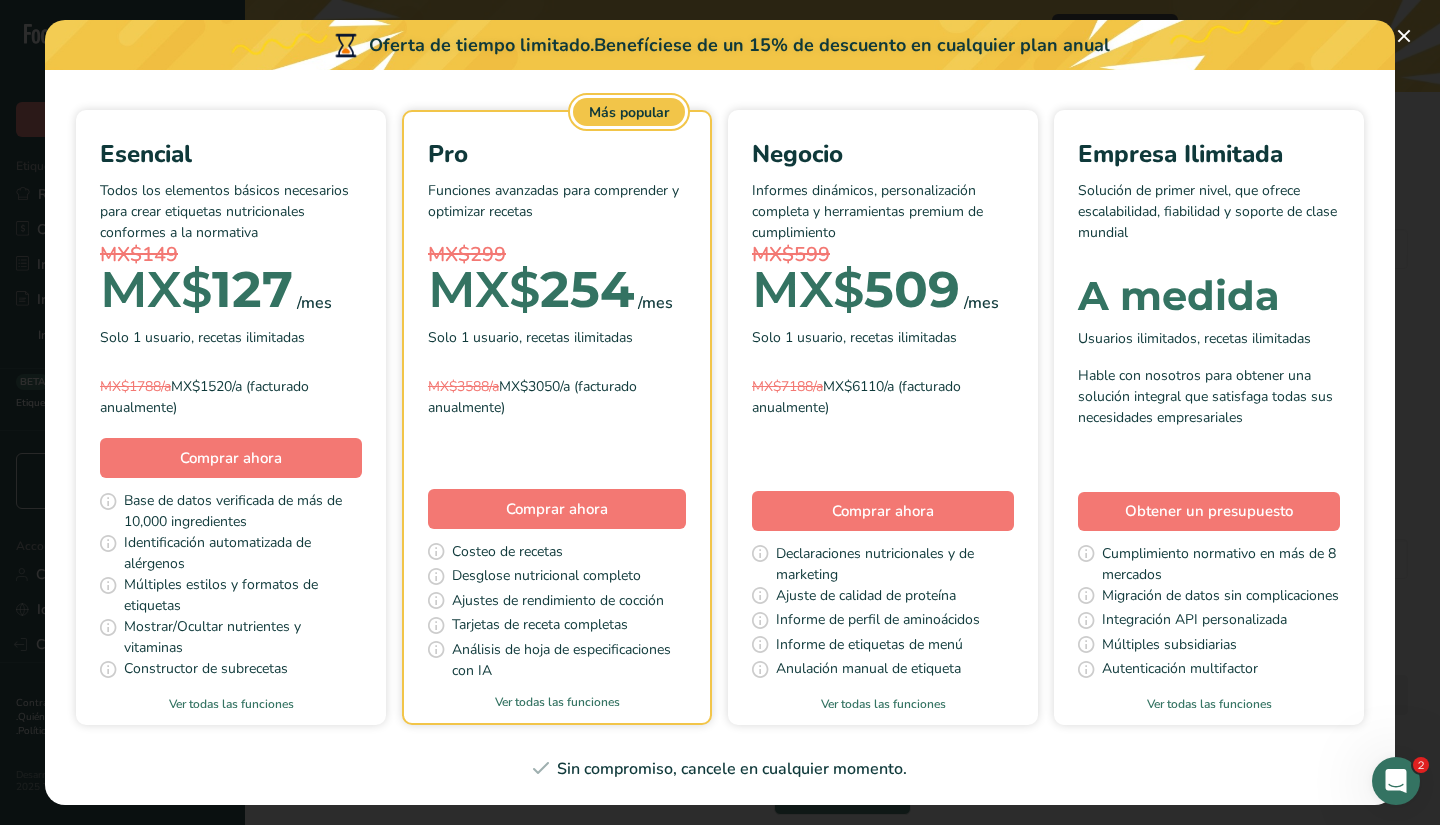 scroll, scrollTop: 0, scrollLeft: 0, axis: both 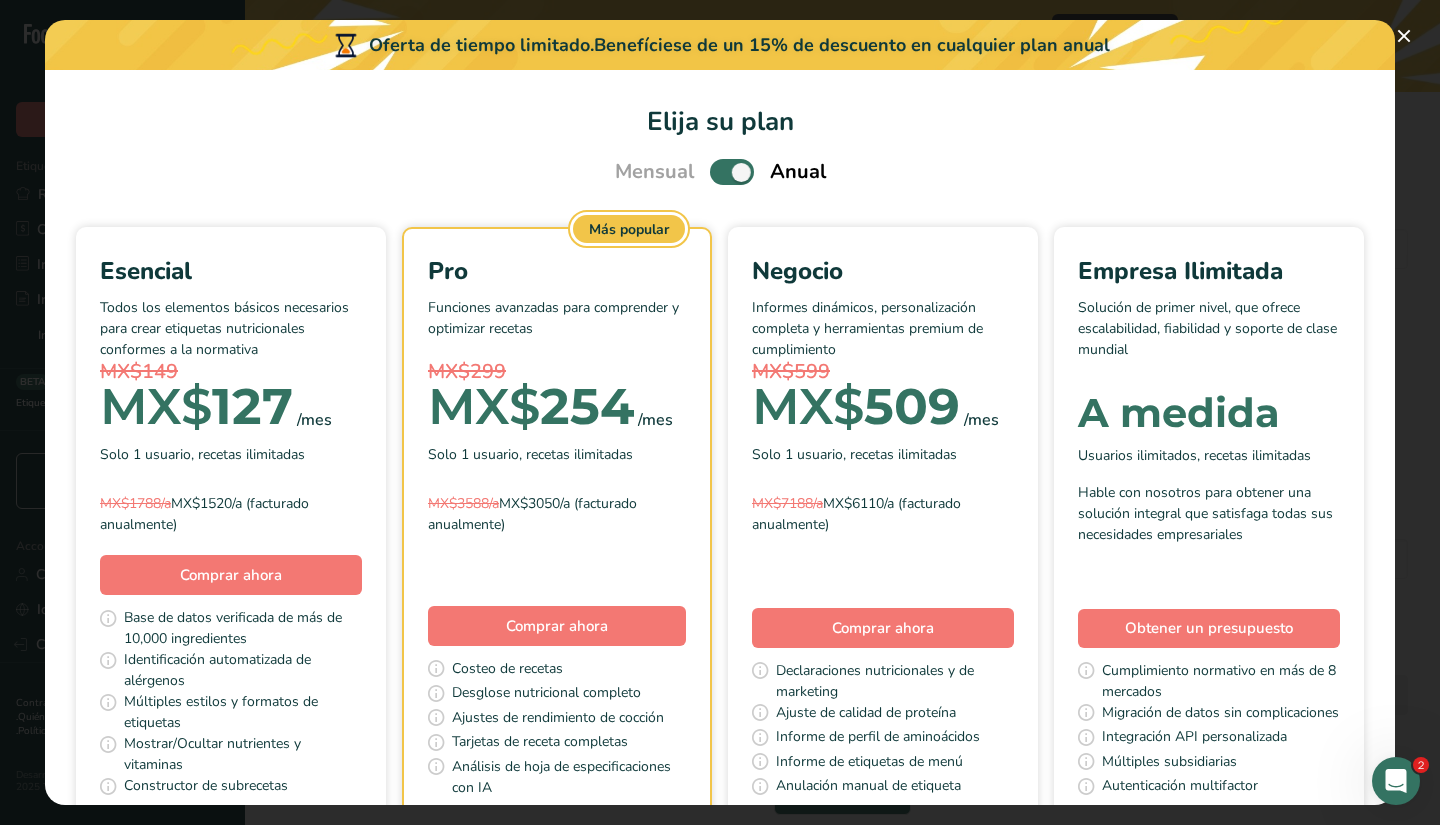 click on "Benefíciese de un 15% de descuento en cualquier plan anual" at bounding box center (852, 45) 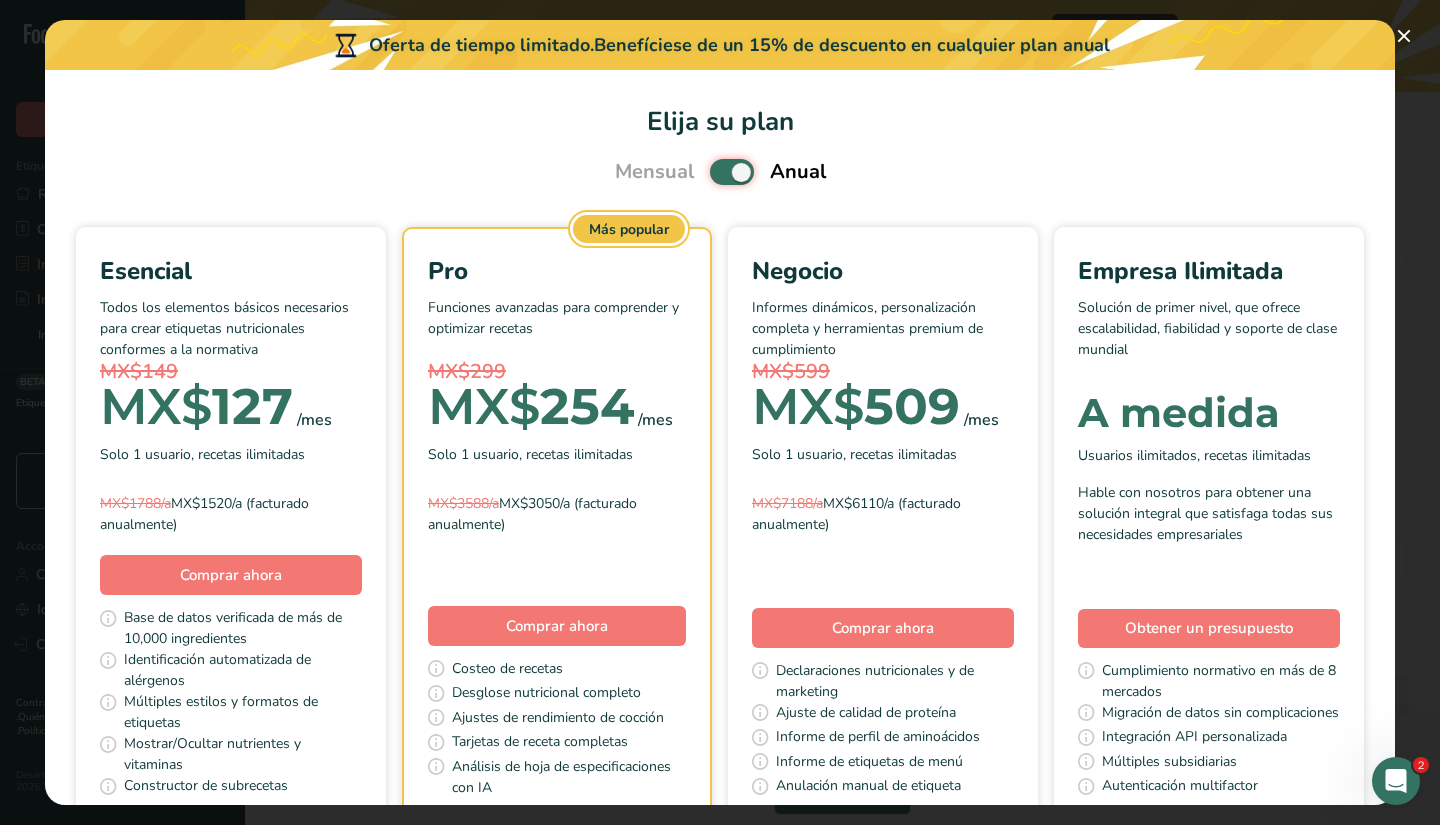 click at bounding box center [716, 172] 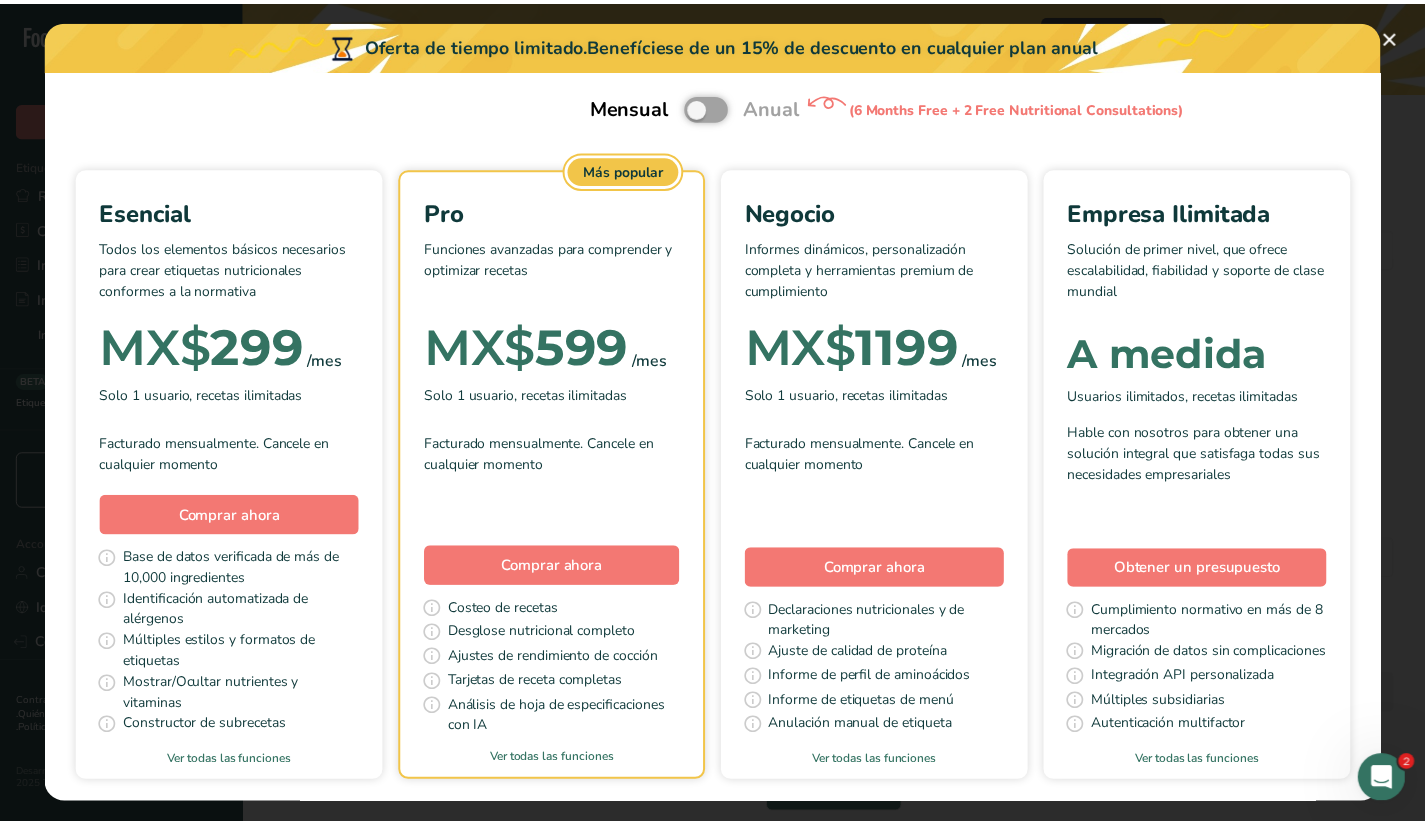 scroll, scrollTop: 0, scrollLeft: 0, axis: both 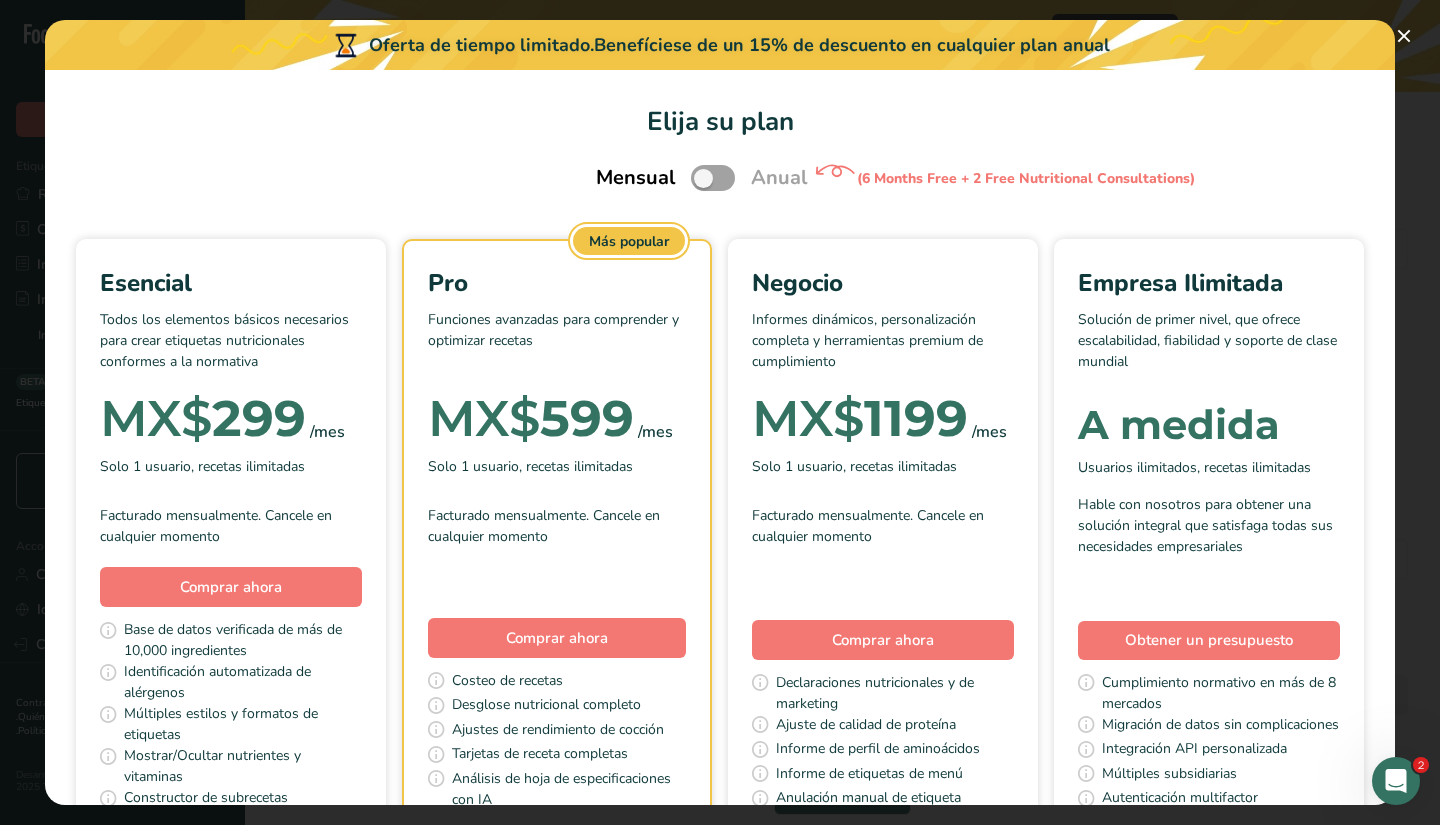 click on "Mensual
Anual
(6 Months Free + 2 Free Nutritional Consultations)" at bounding box center (720, 178) 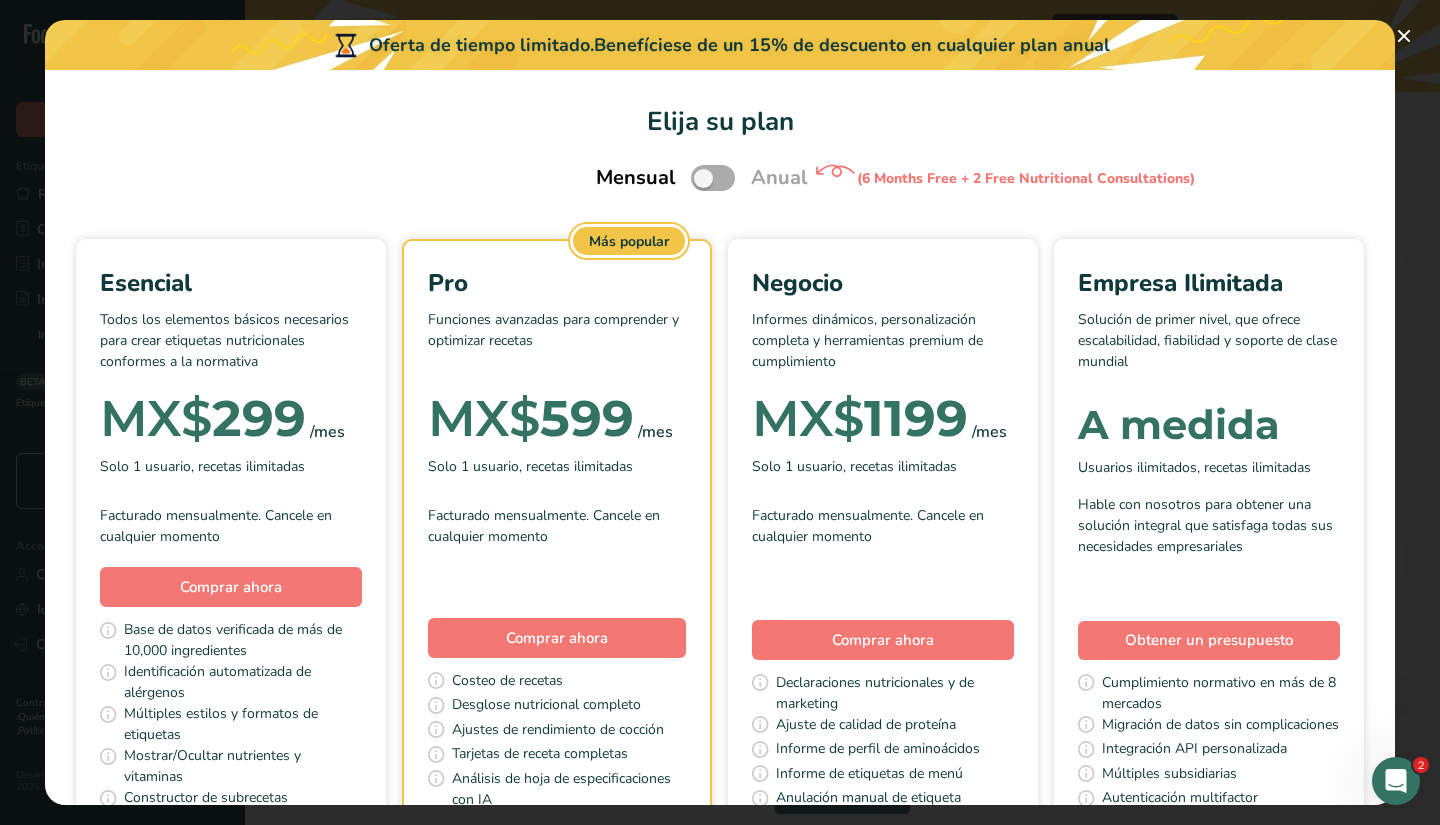 click at bounding box center (713, 177) 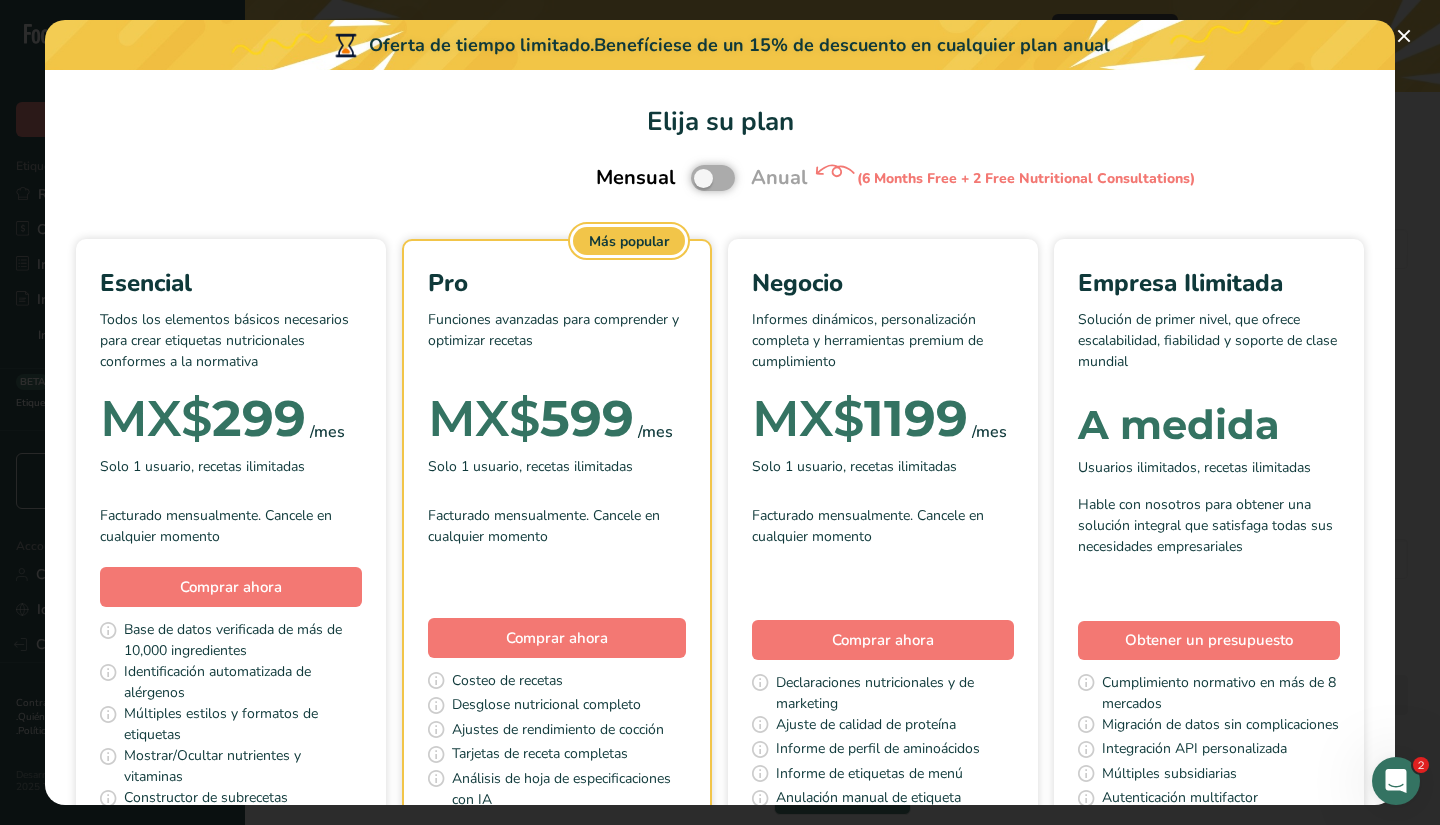 click at bounding box center [697, 178] 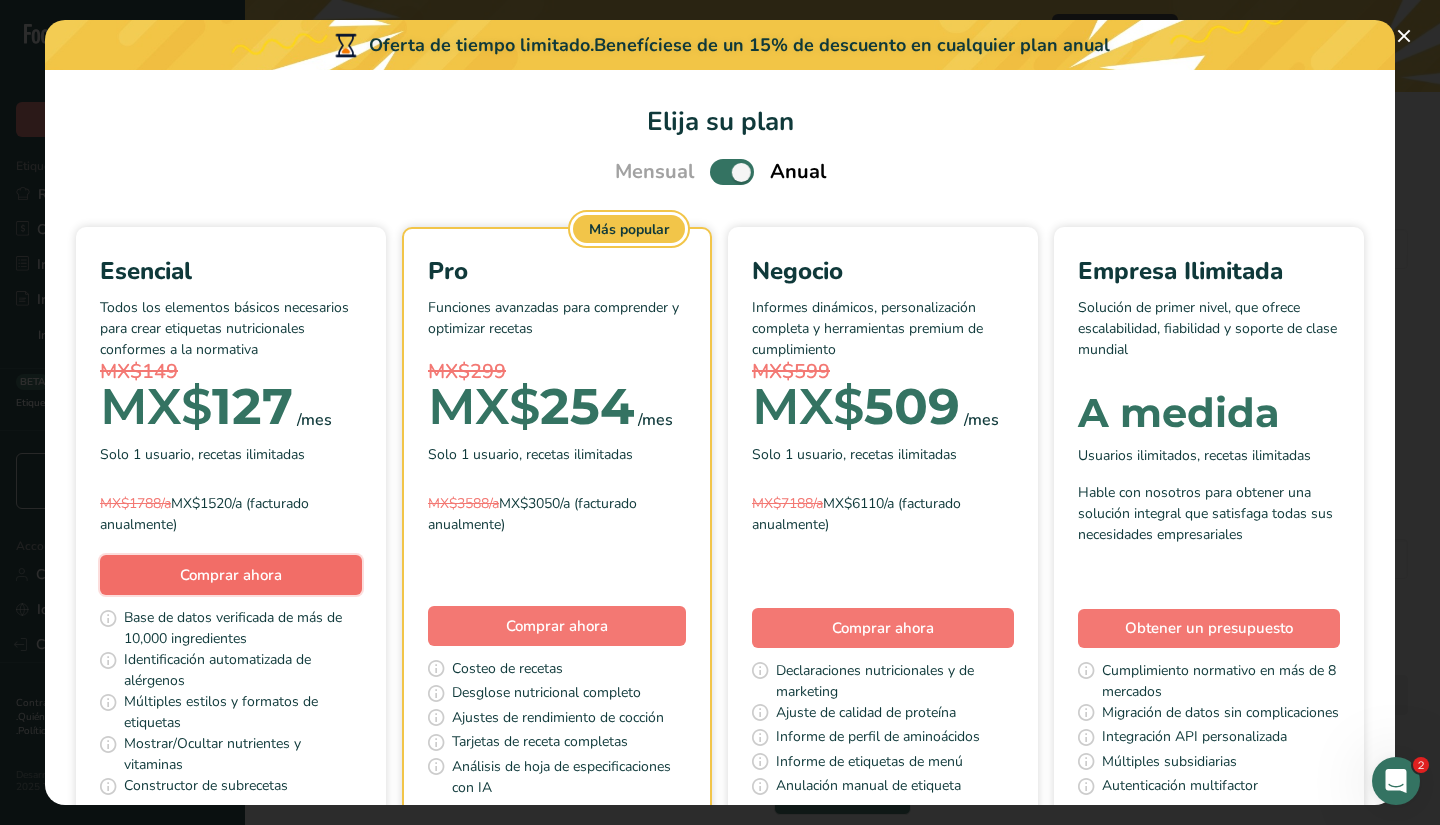 click on "Comprar ahora" at bounding box center (231, 575) 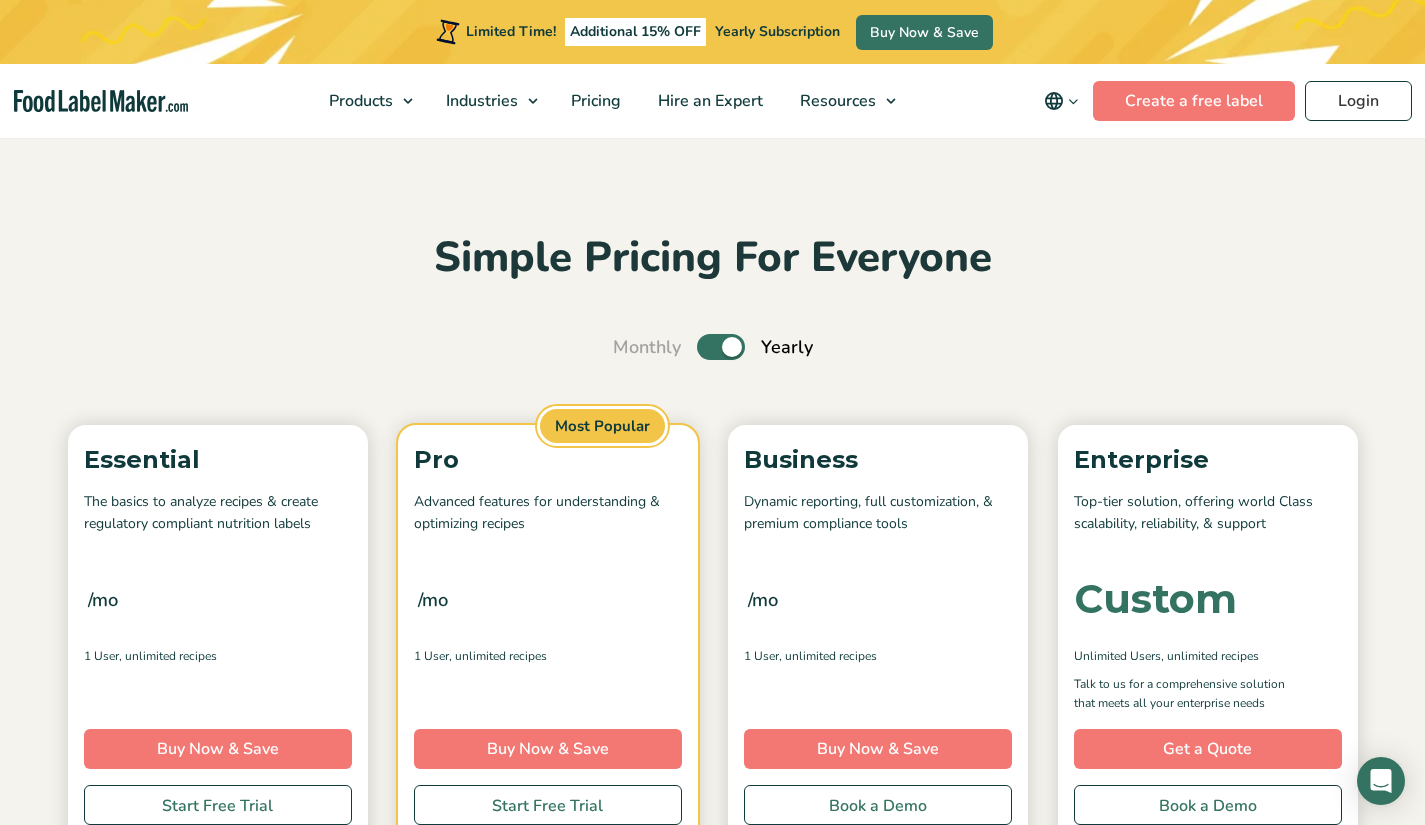 scroll, scrollTop: 1395, scrollLeft: 0, axis: vertical 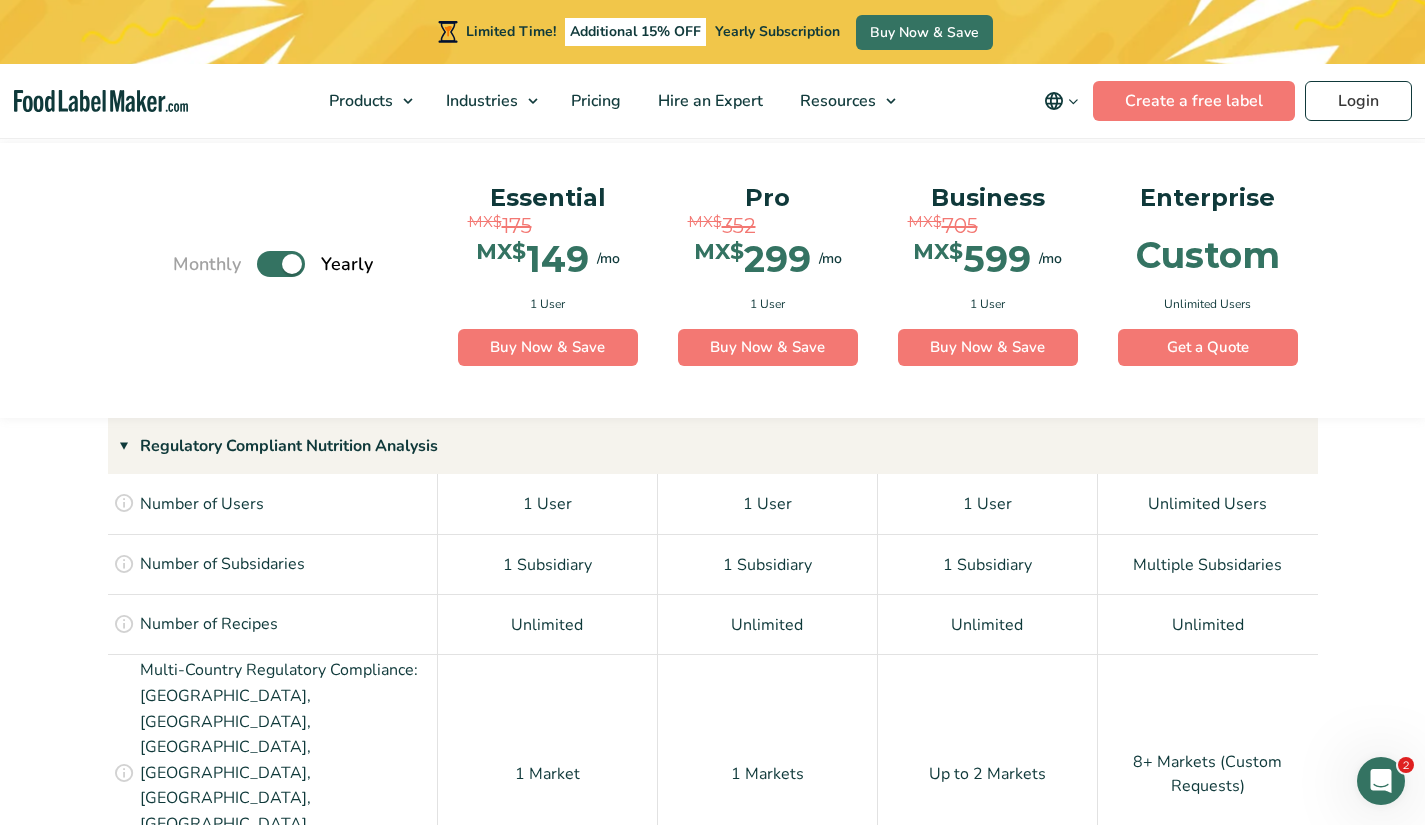 click on "Toggle" at bounding box center (281, 264) 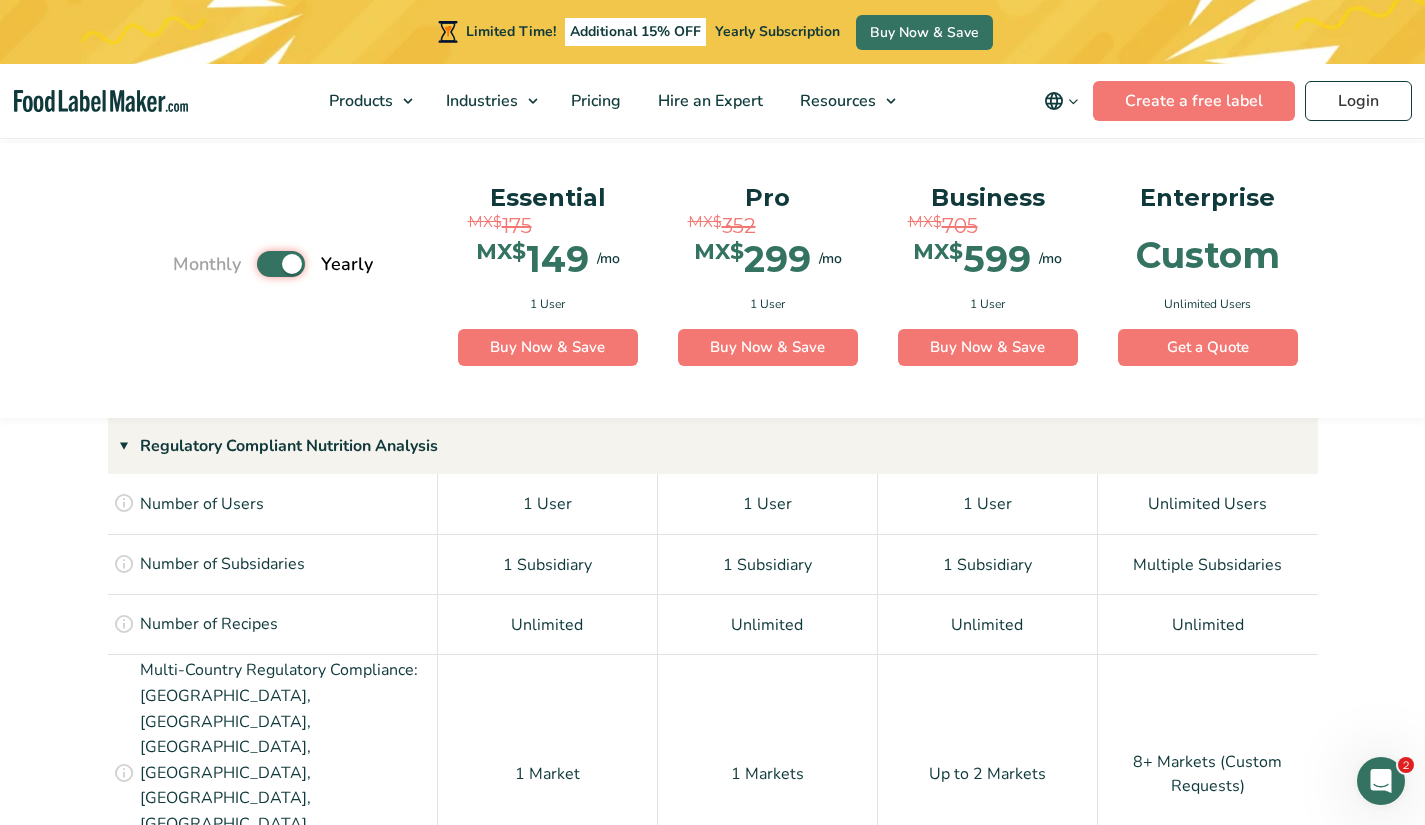 click on "Toggle" at bounding box center [183, 264] 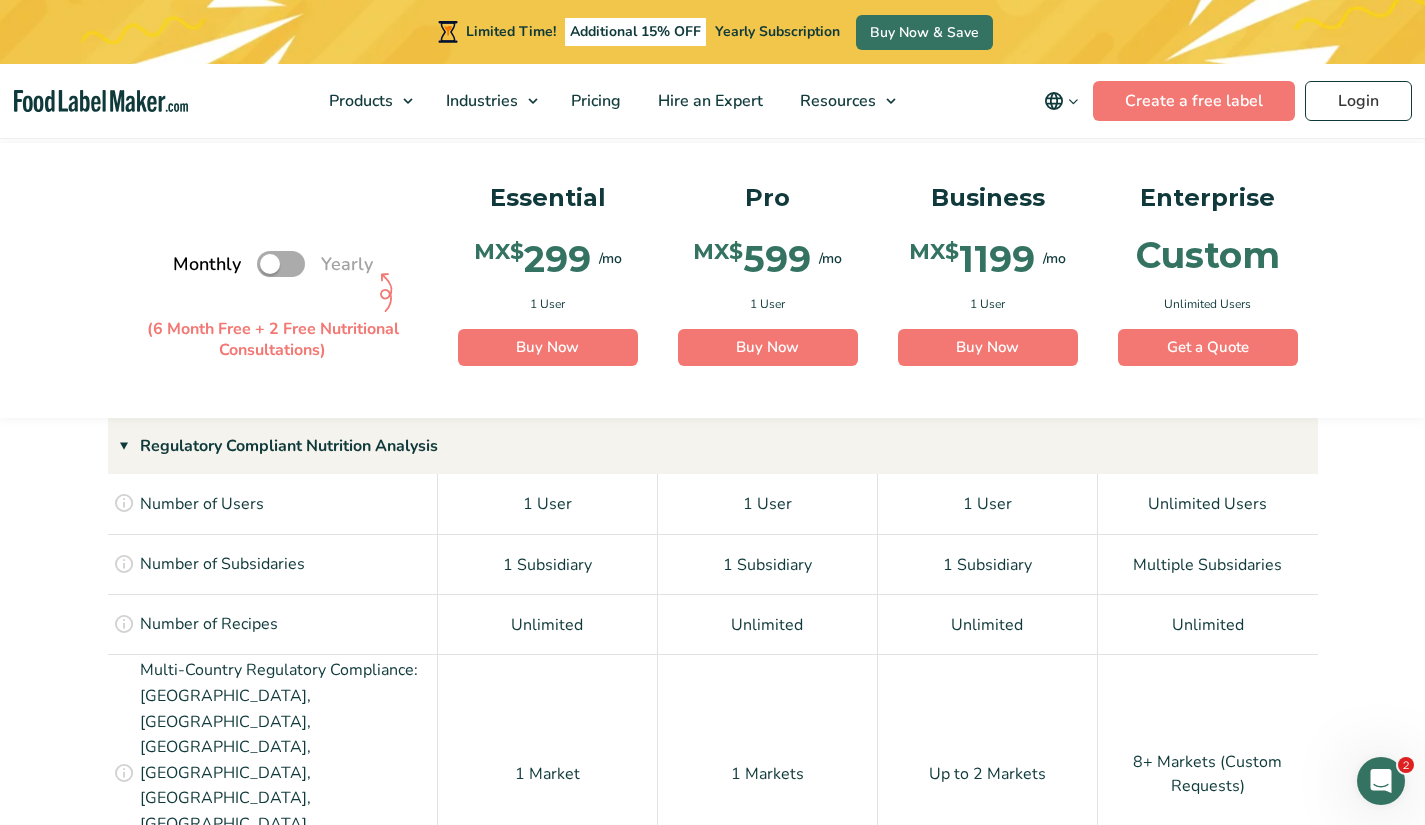 click on "Toggle" at bounding box center (281, 264) 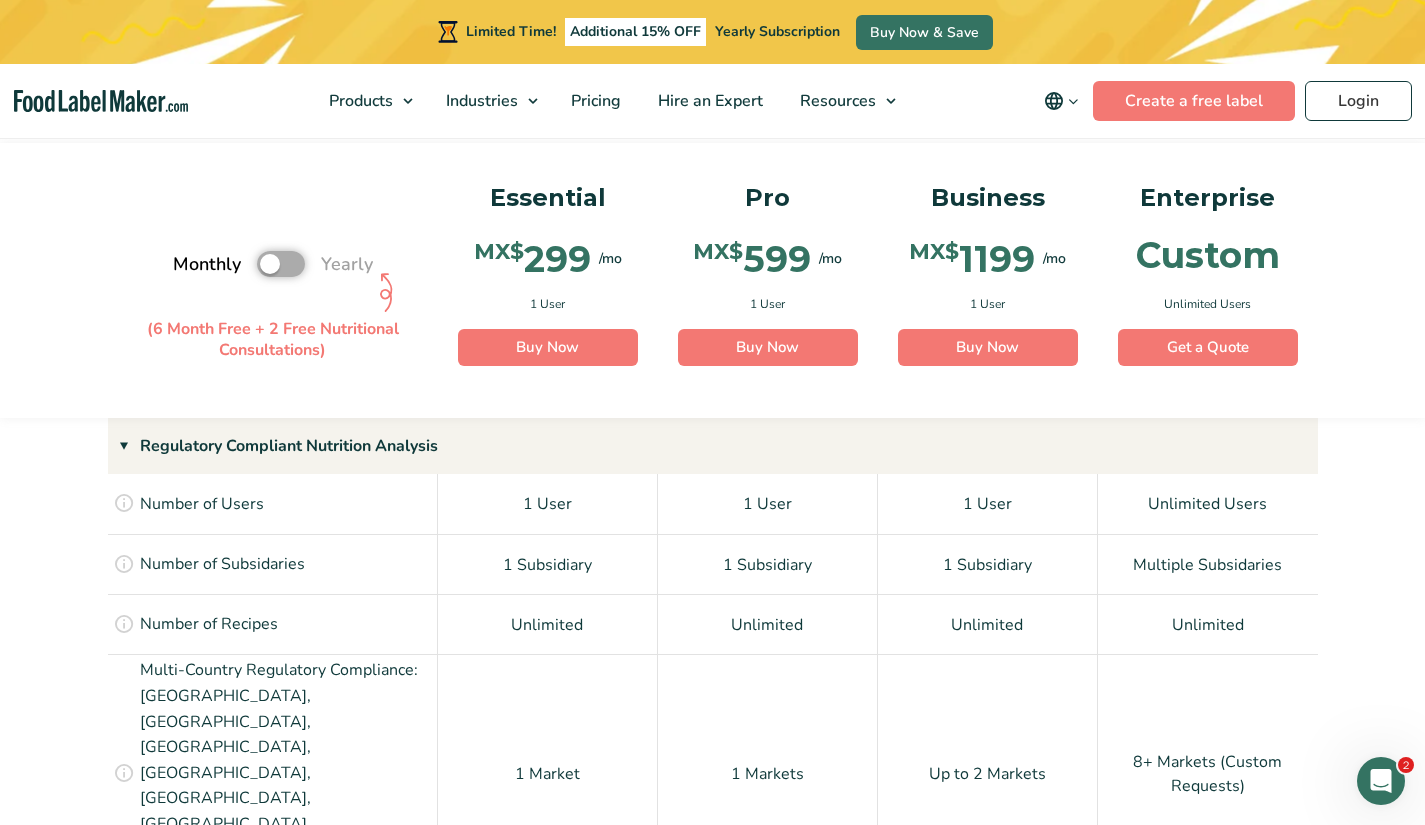 click on "Toggle" at bounding box center (183, 264) 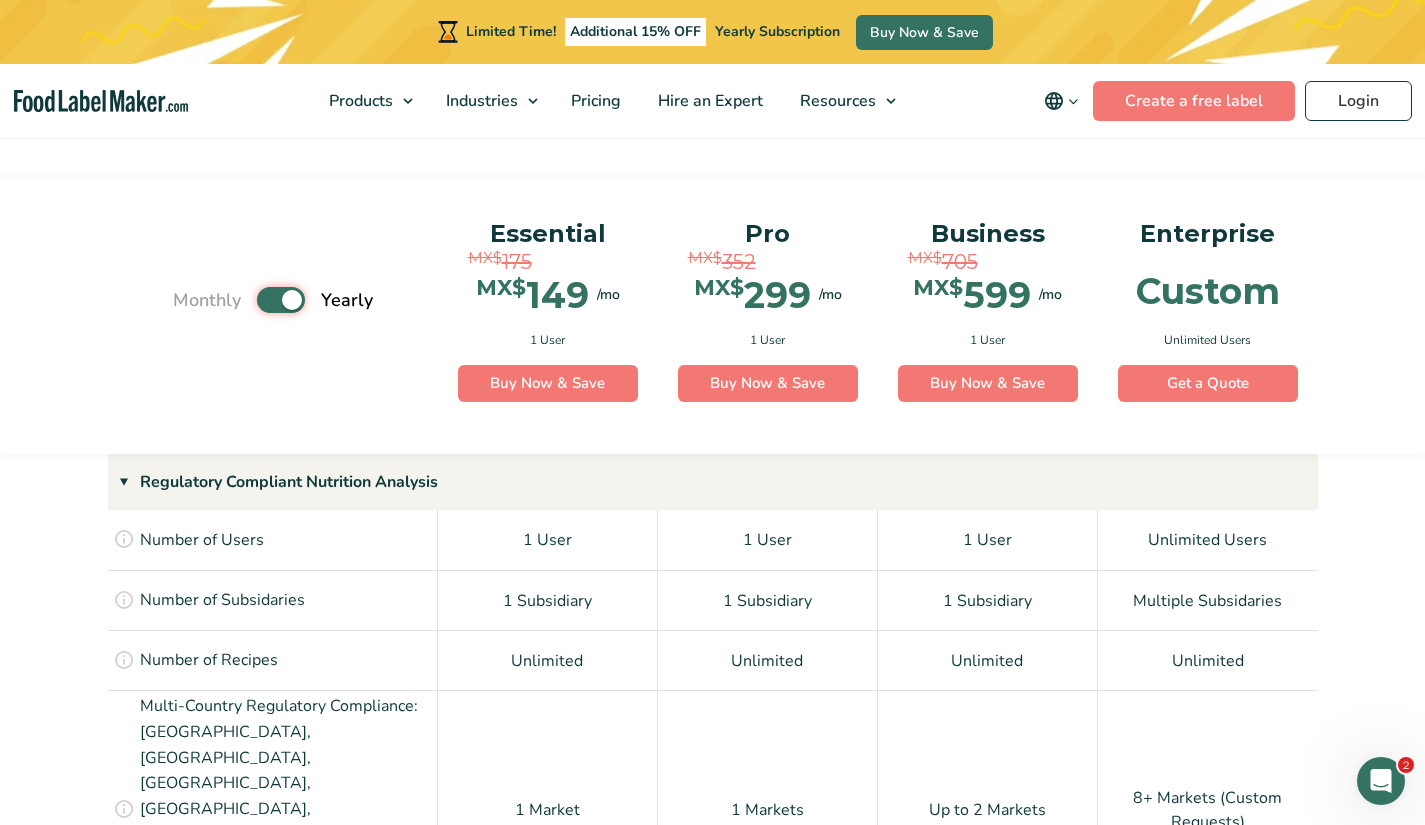scroll, scrollTop: 1327, scrollLeft: 0, axis: vertical 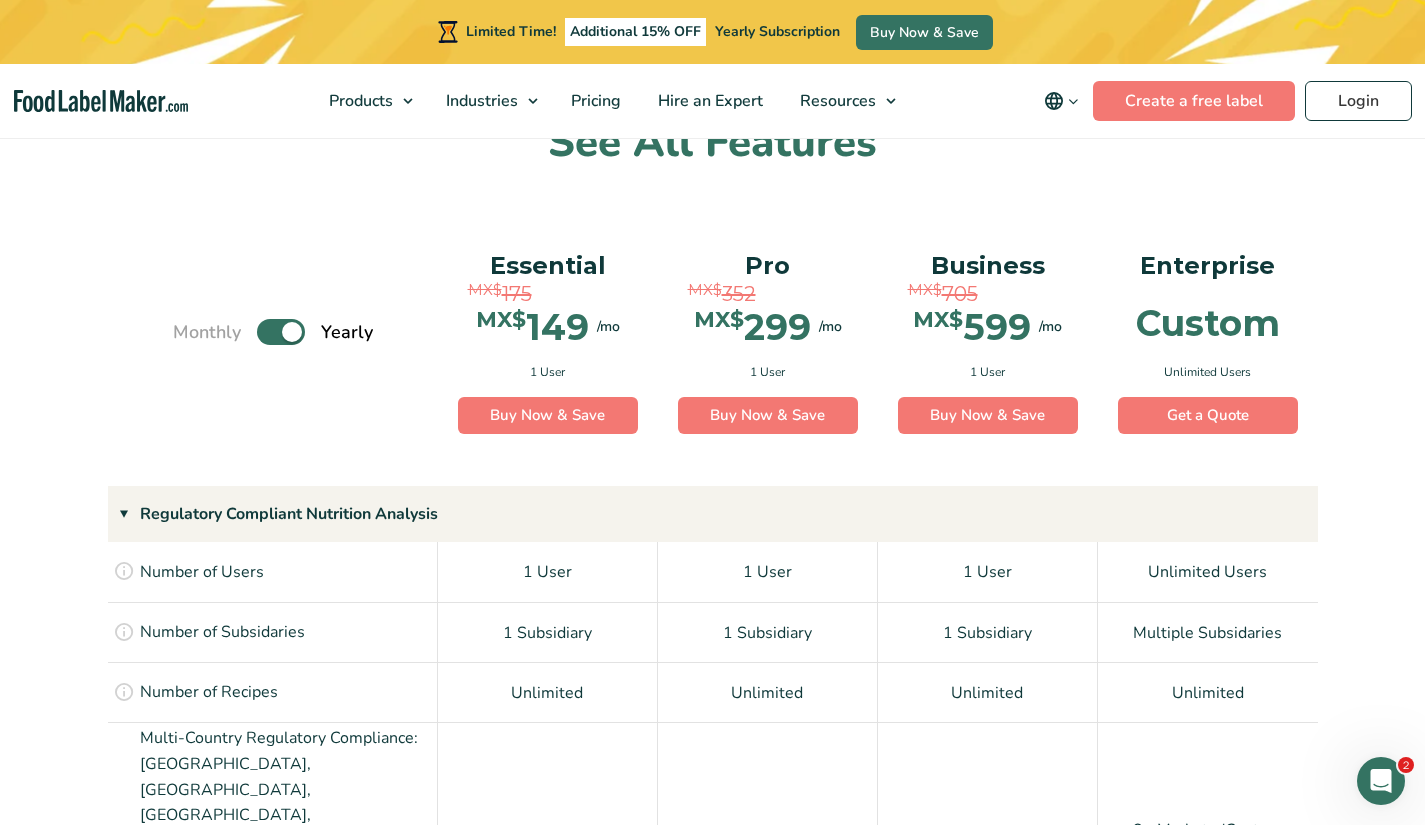 click on "Toggle" at bounding box center (281, 332) 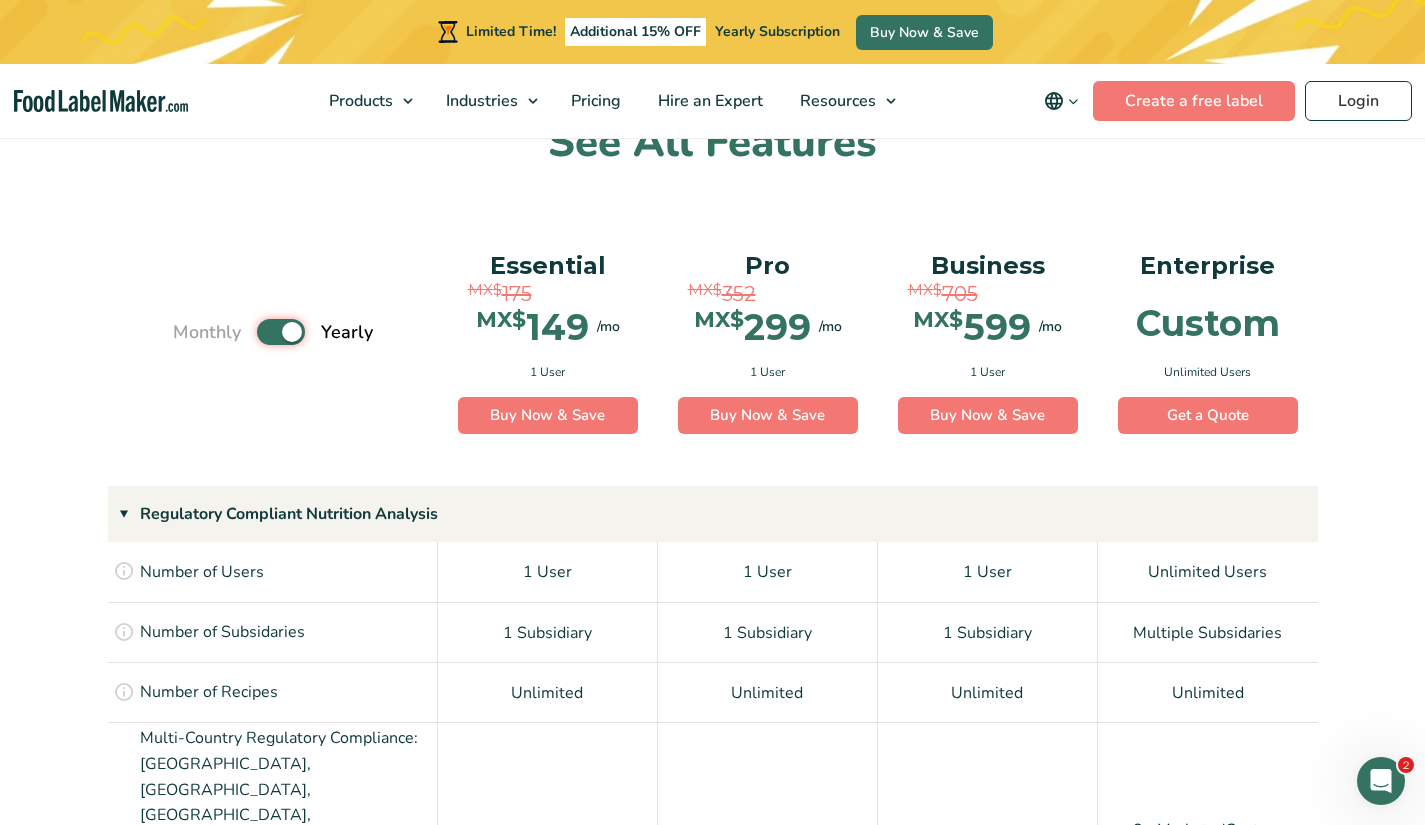 click on "Toggle" at bounding box center [183, 332] 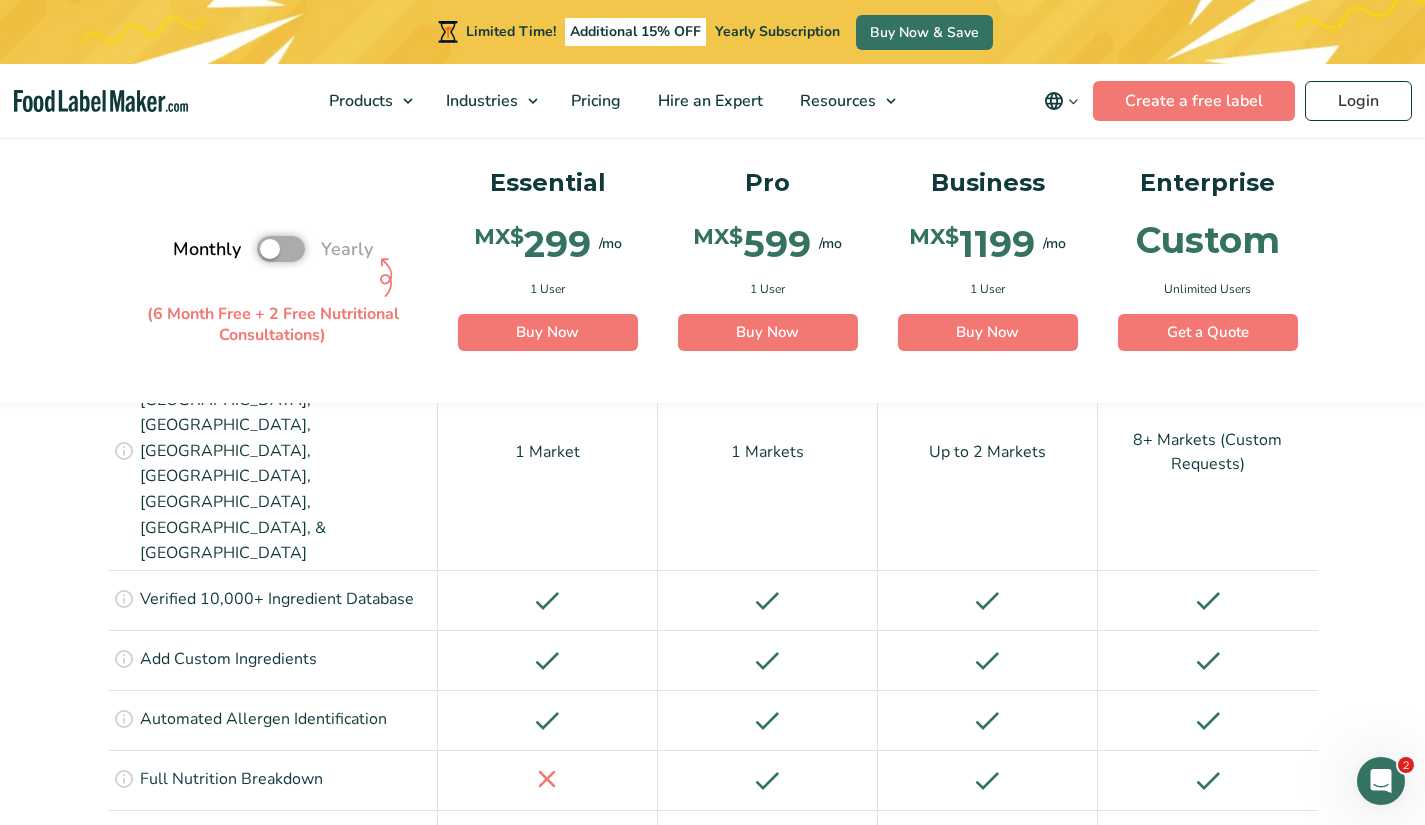 scroll, scrollTop: 1759, scrollLeft: 0, axis: vertical 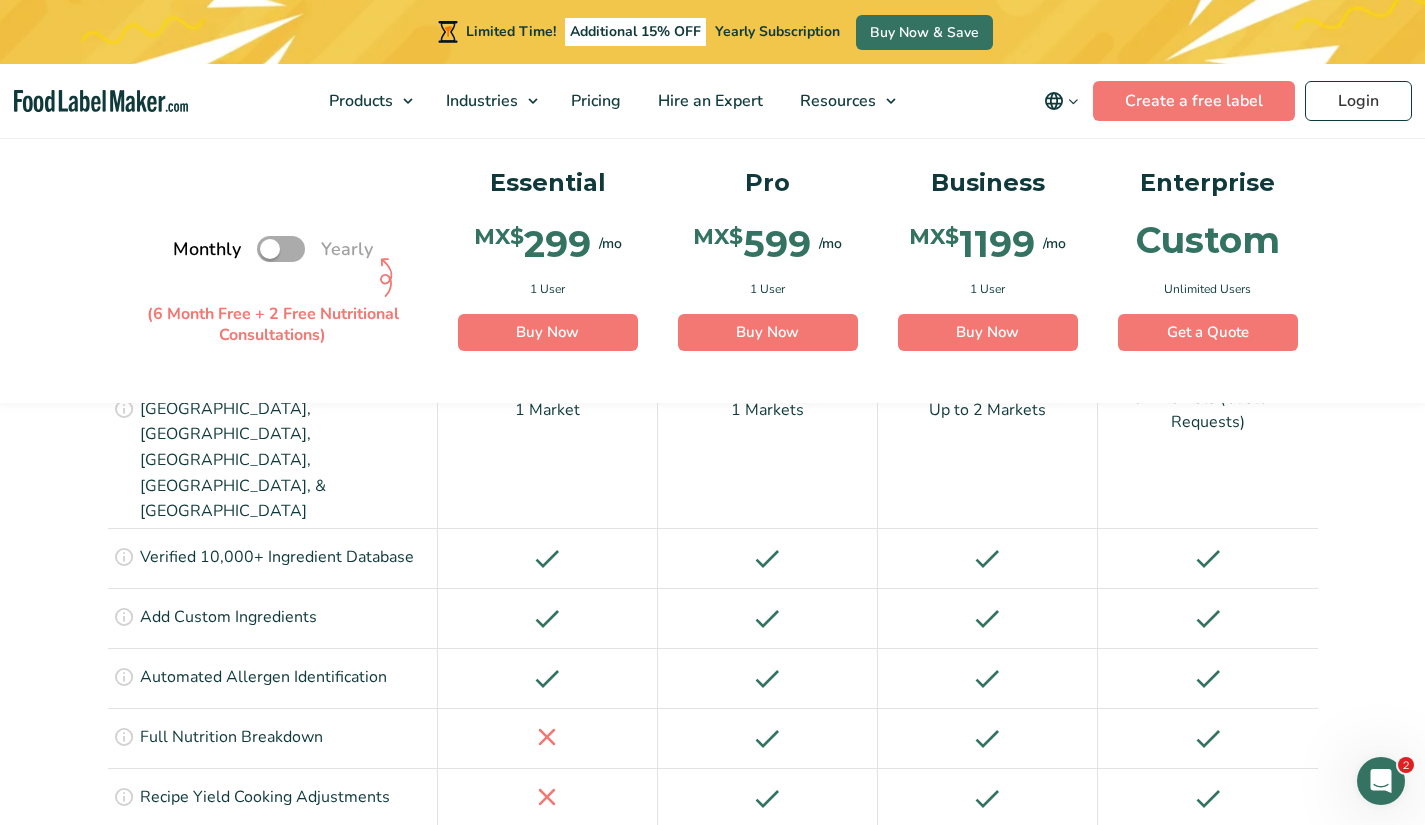 click on "Full Nutrition Breakdown" at bounding box center [231, 738] 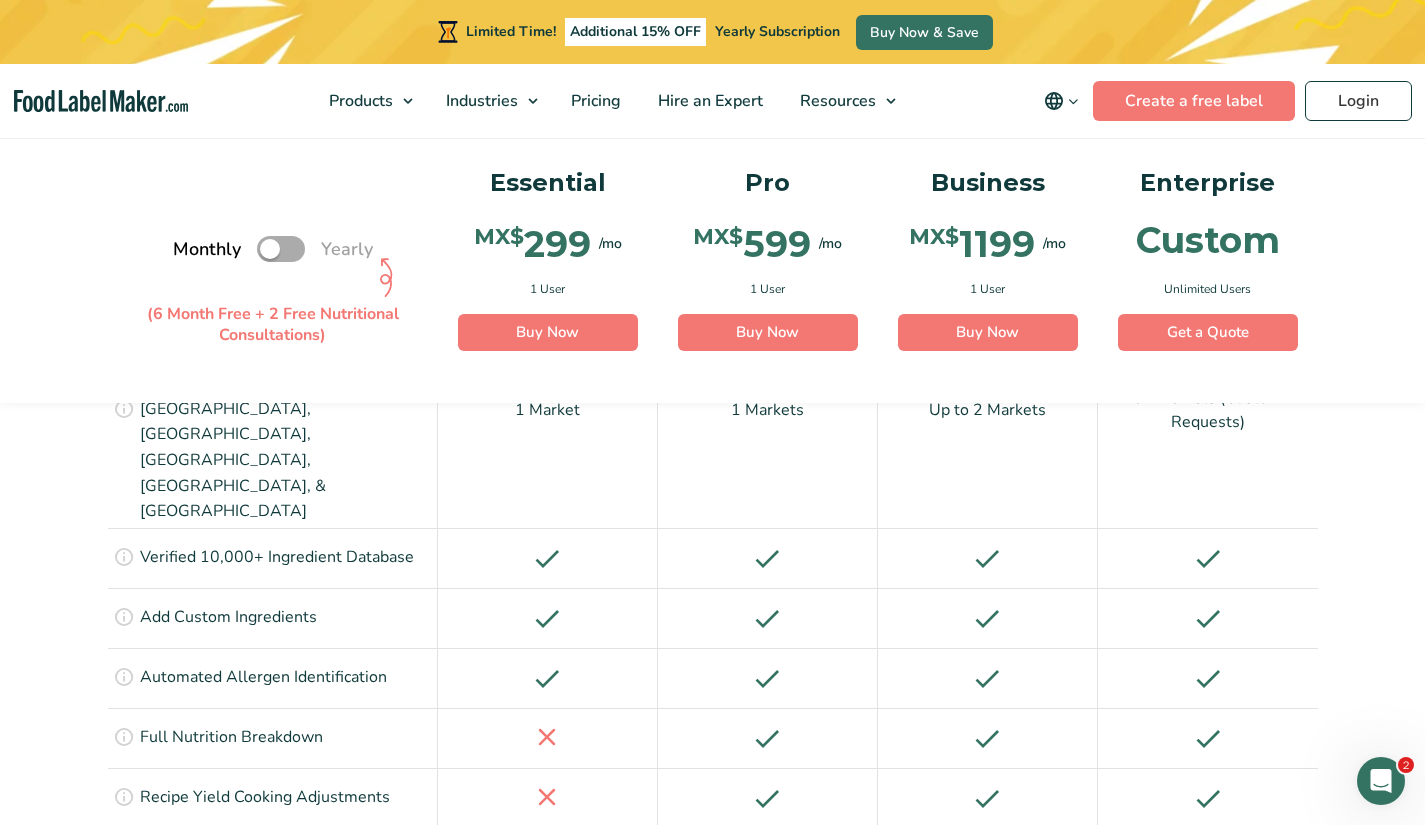 click on "Monthly
Toggle
Yearly
(6 Month Free + 2 Free Nutritional Consultations)" at bounding box center (273, 250) 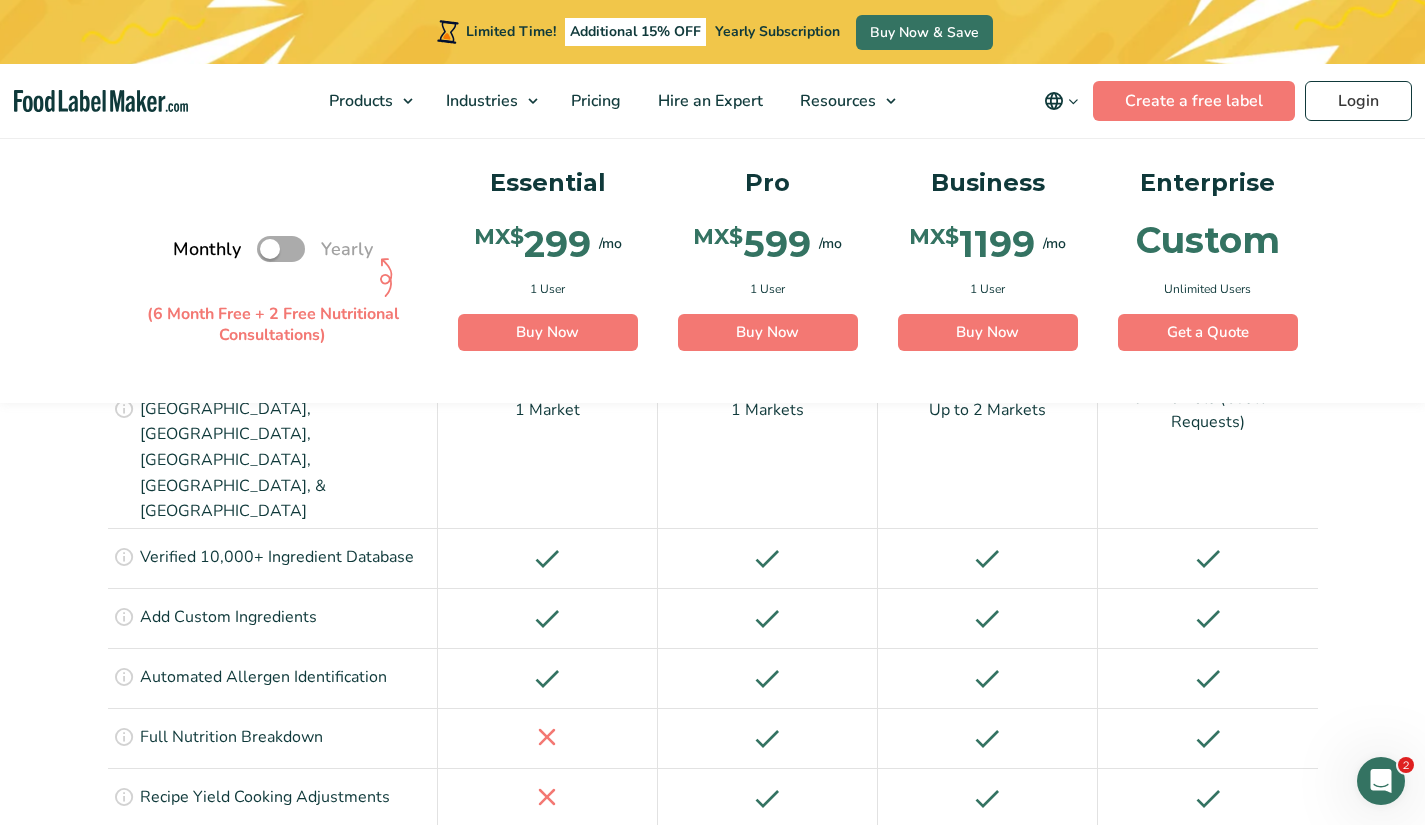 click on "Toggle" at bounding box center (281, 250) 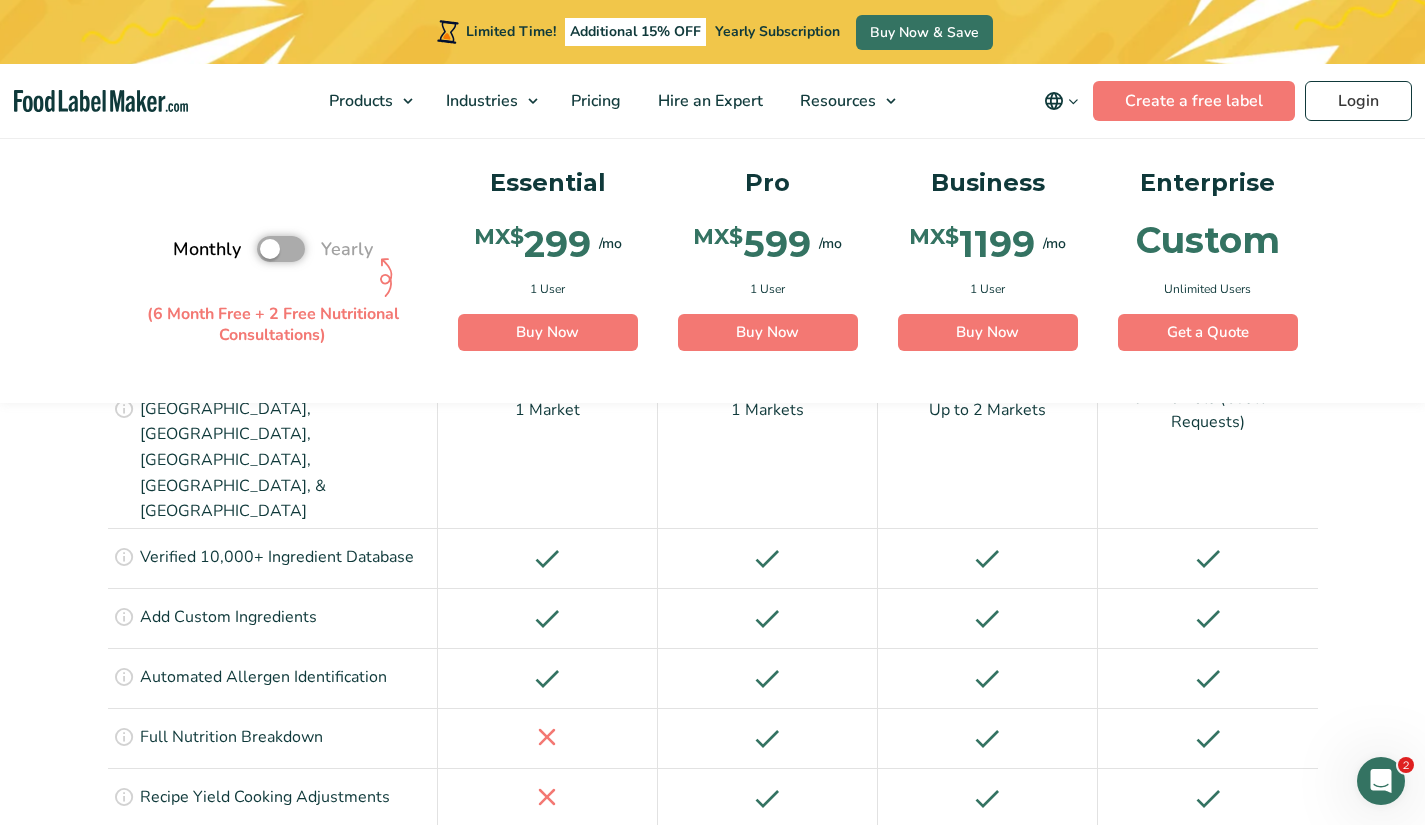 click on "Toggle" at bounding box center (183, 249) 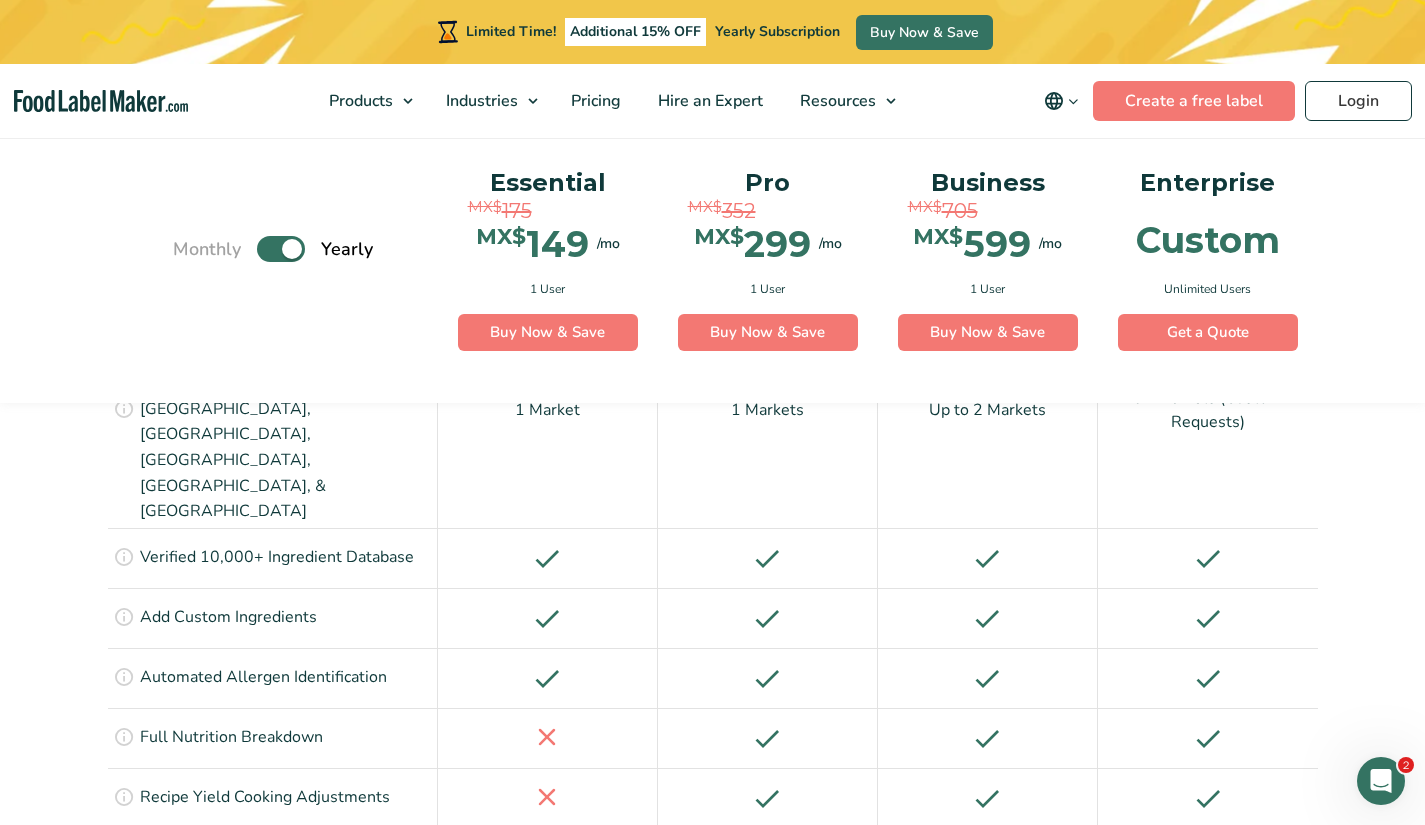 click on "Toggle" at bounding box center (281, 250) 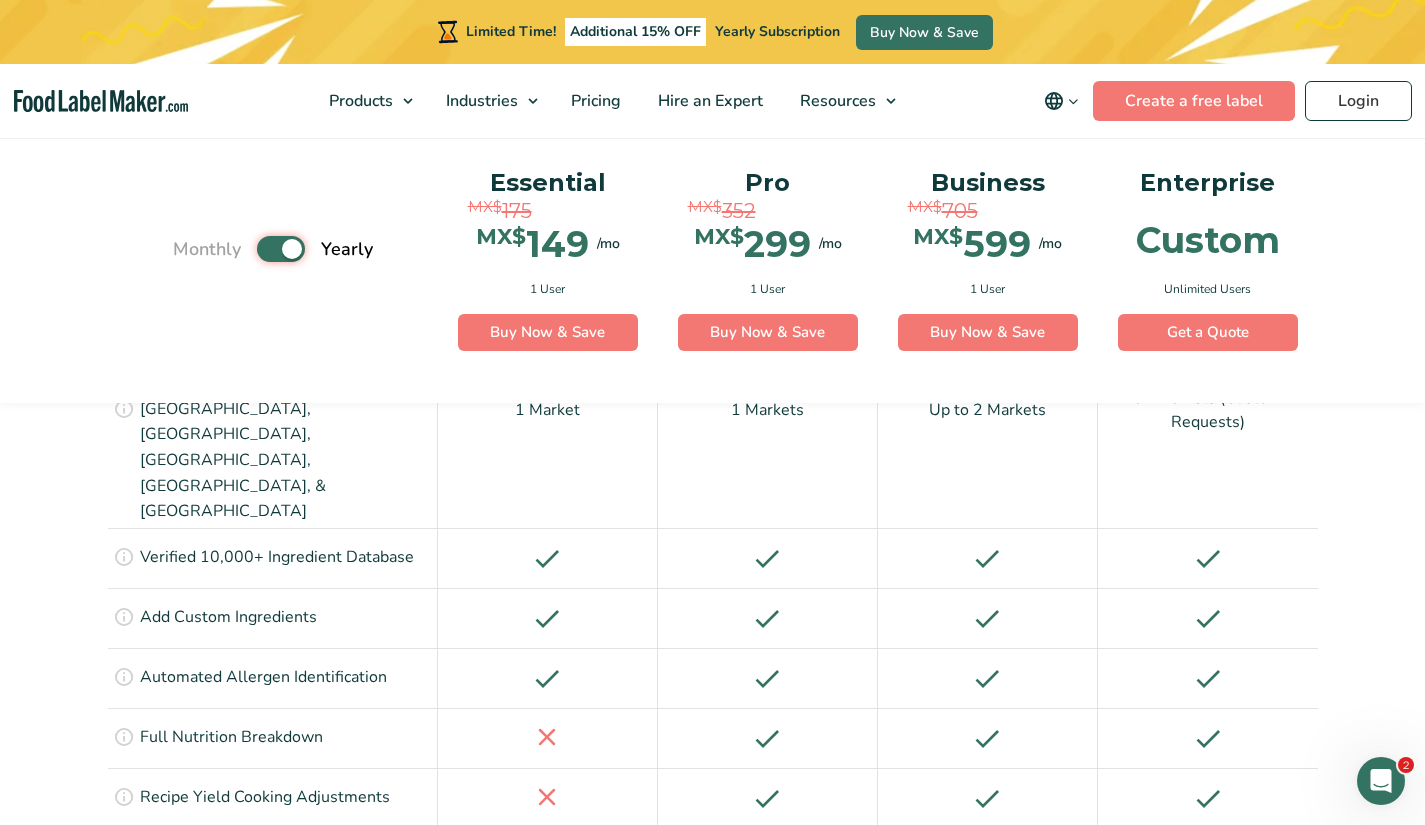 click on "Toggle" at bounding box center [183, 249] 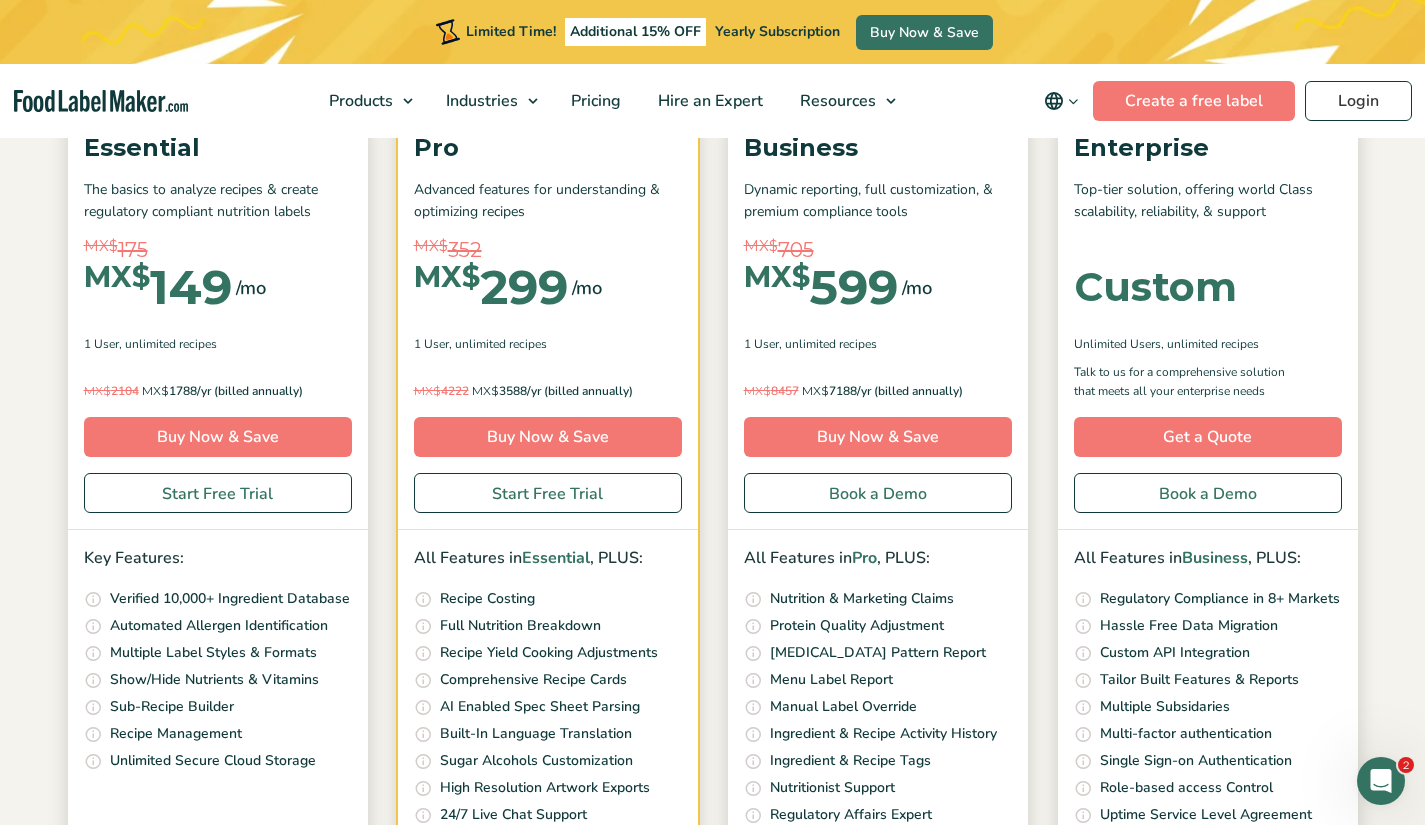 scroll, scrollTop: 0, scrollLeft: 0, axis: both 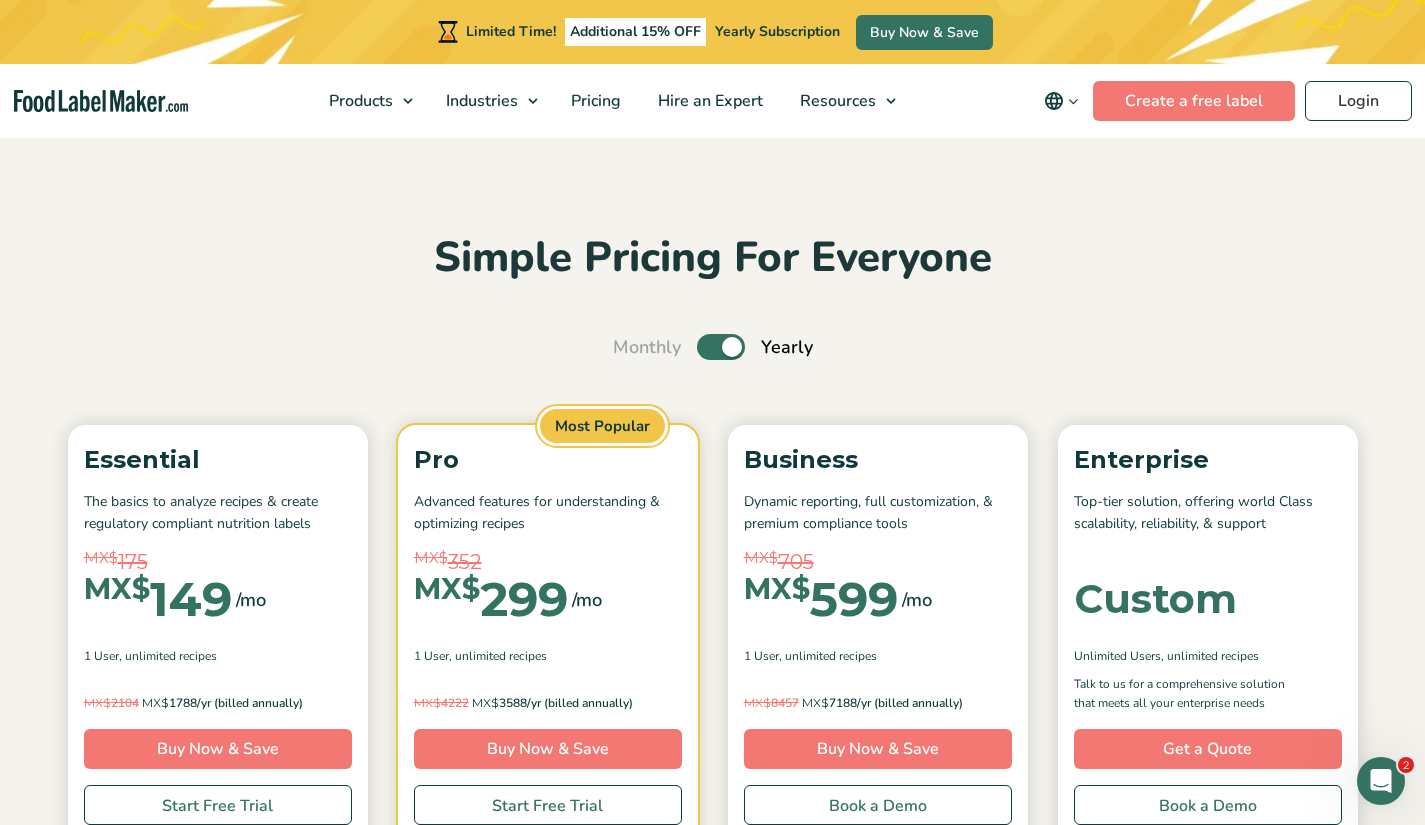 click on "Toggle" at bounding box center [721, 347] 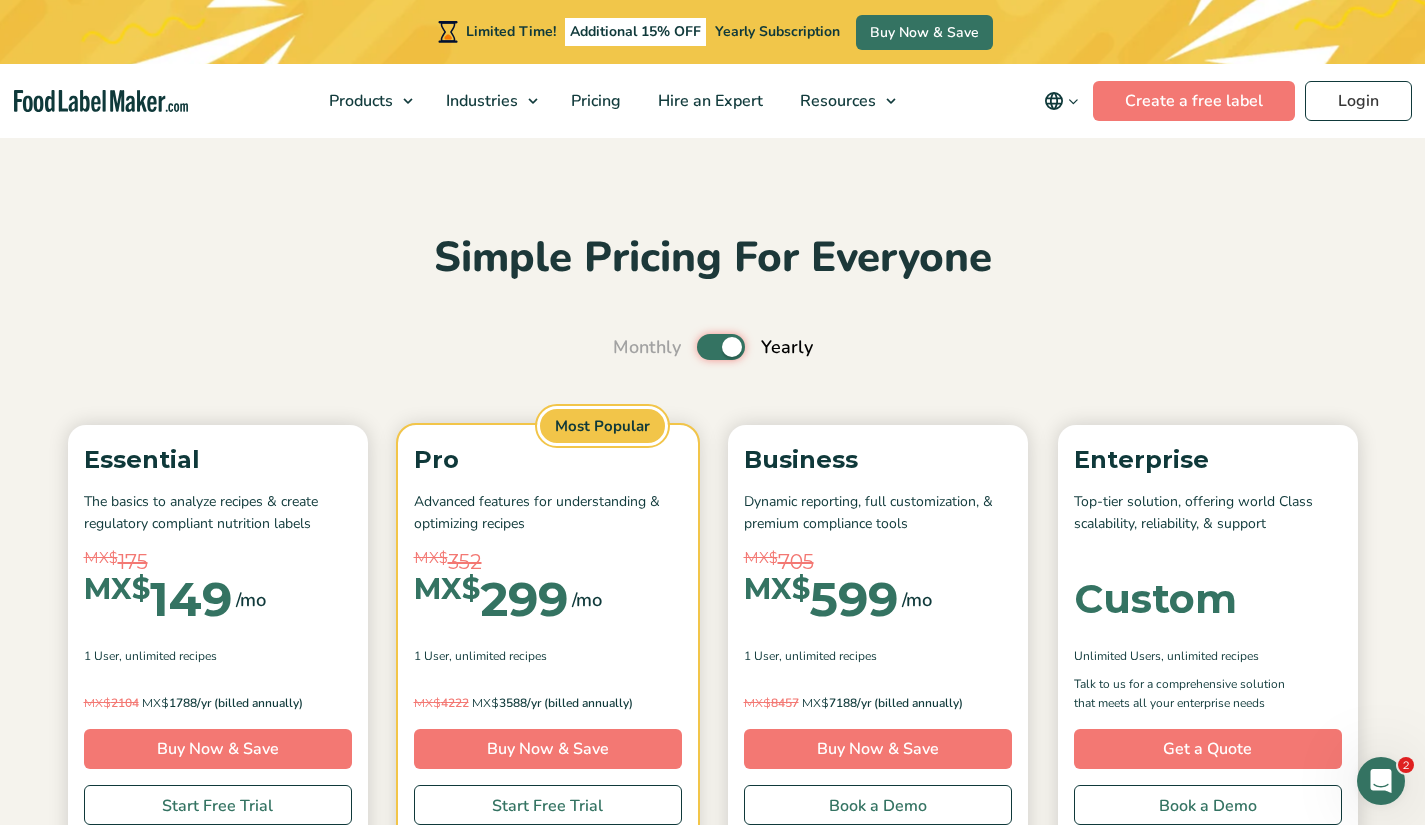 click on "Toggle" at bounding box center (623, 347) 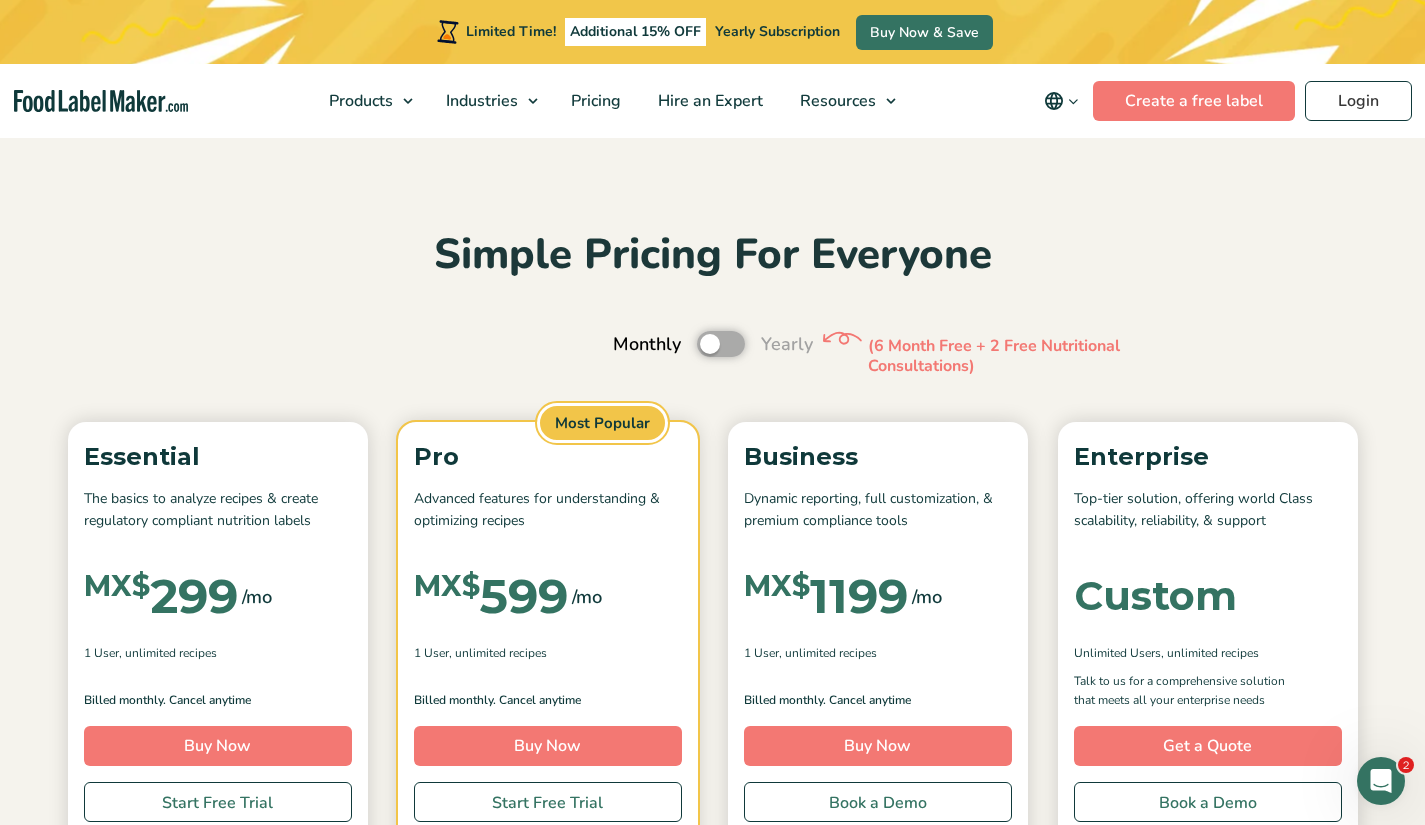 scroll, scrollTop: 60, scrollLeft: 0, axis: vertical 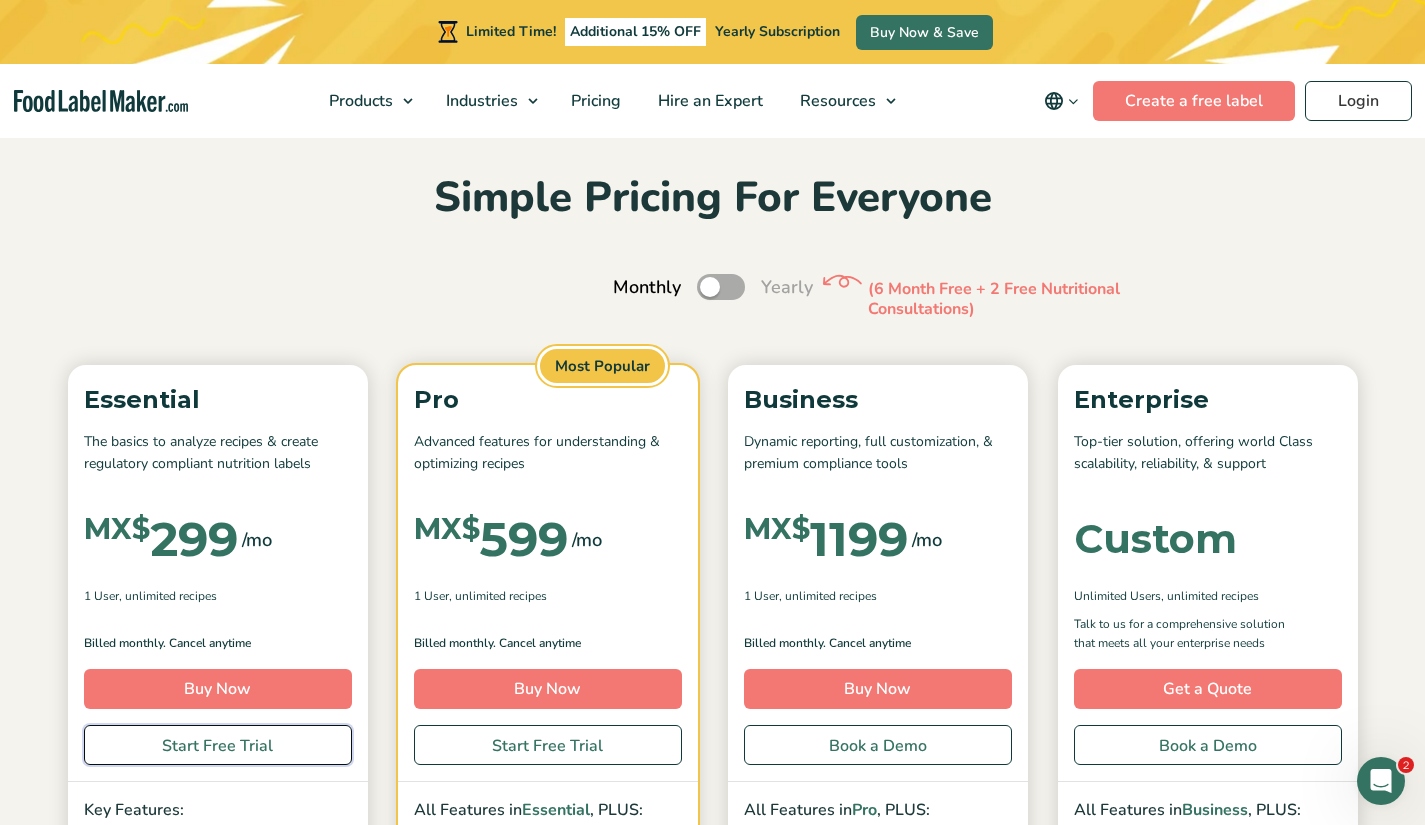 click on "Start Free Trial" at bounding box center [218, 745] 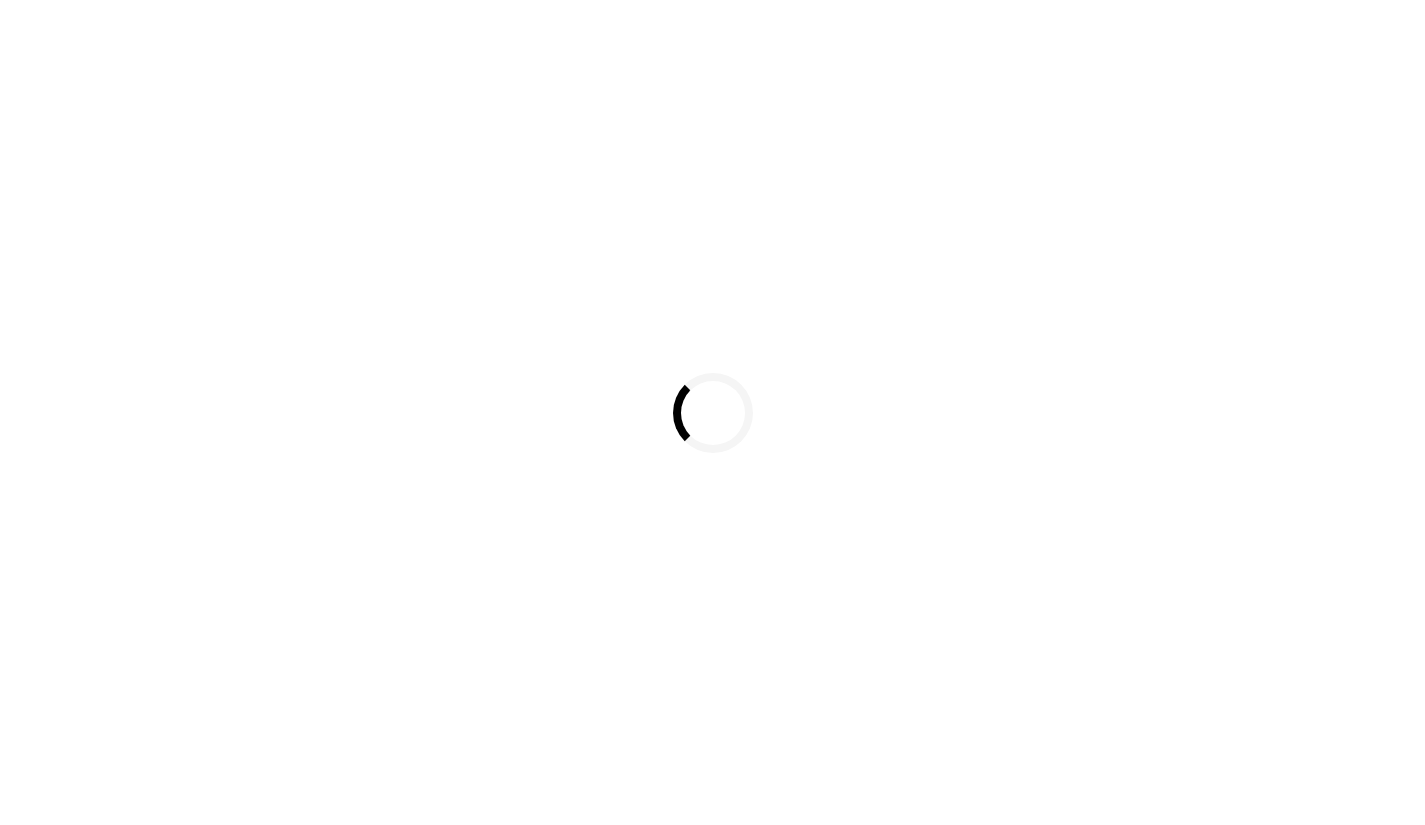 scroll, scrollTop: 0, scrollLeft: 0, axis: both 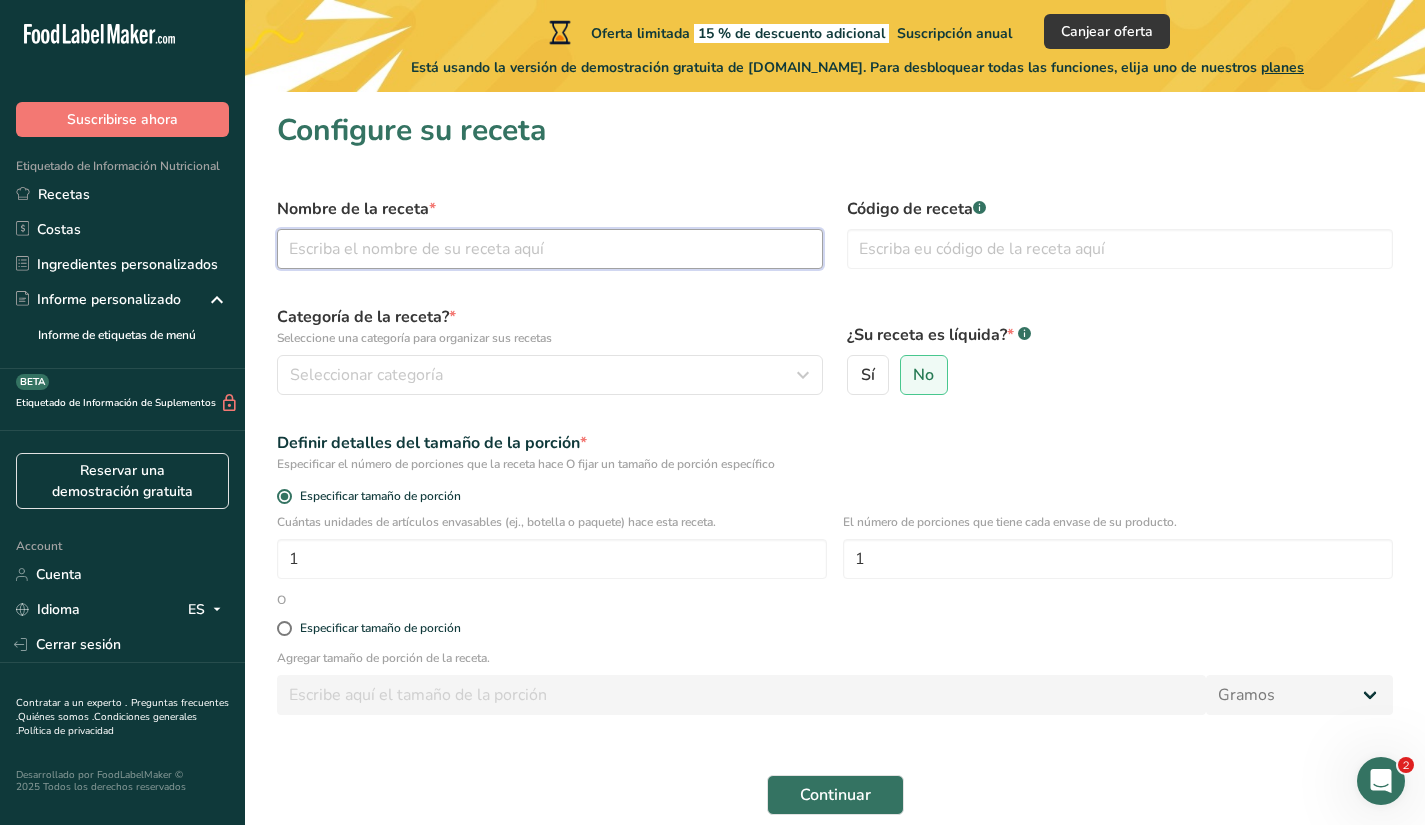 click at bounding box center [550, 249] 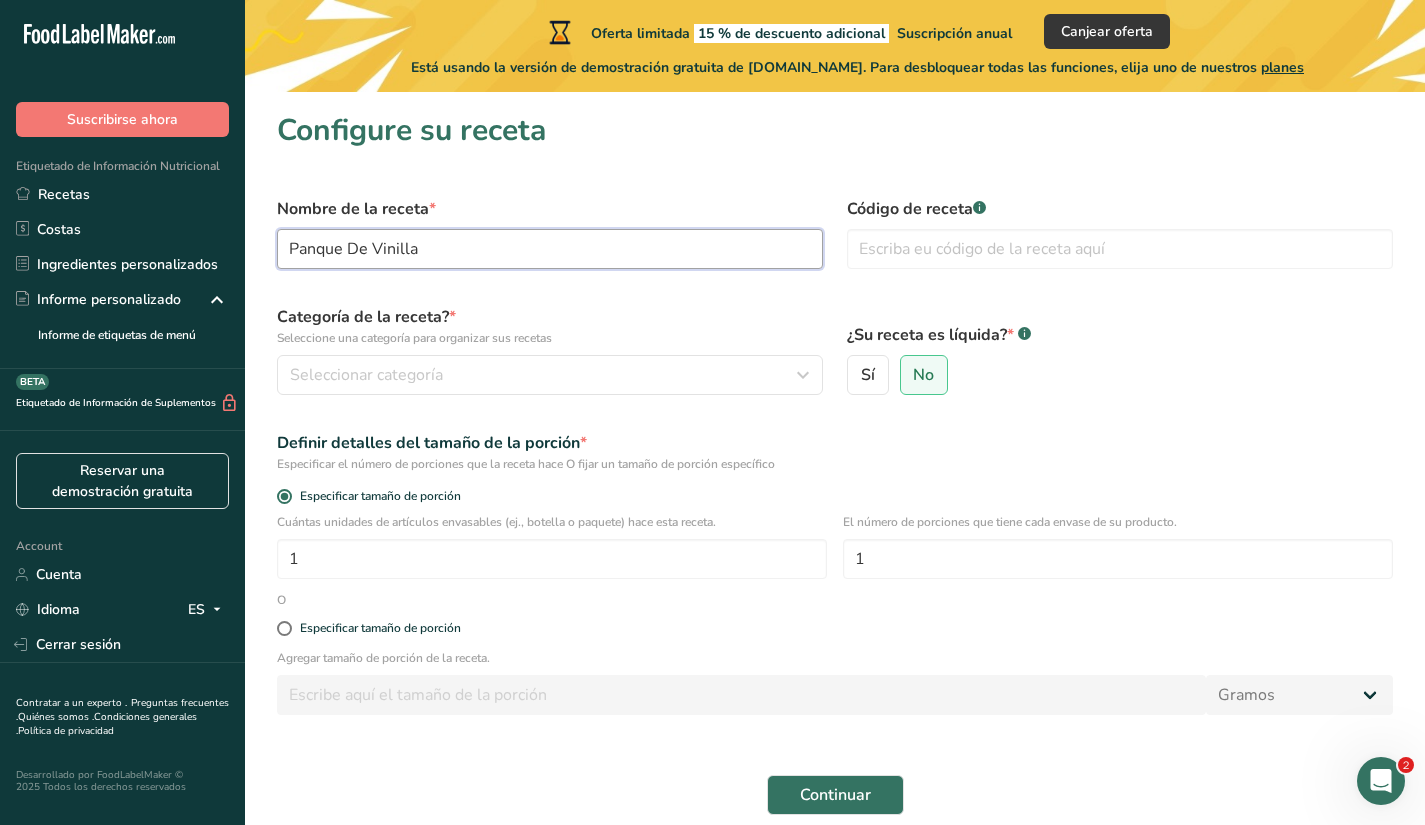 type on "Panque De Vinilla" 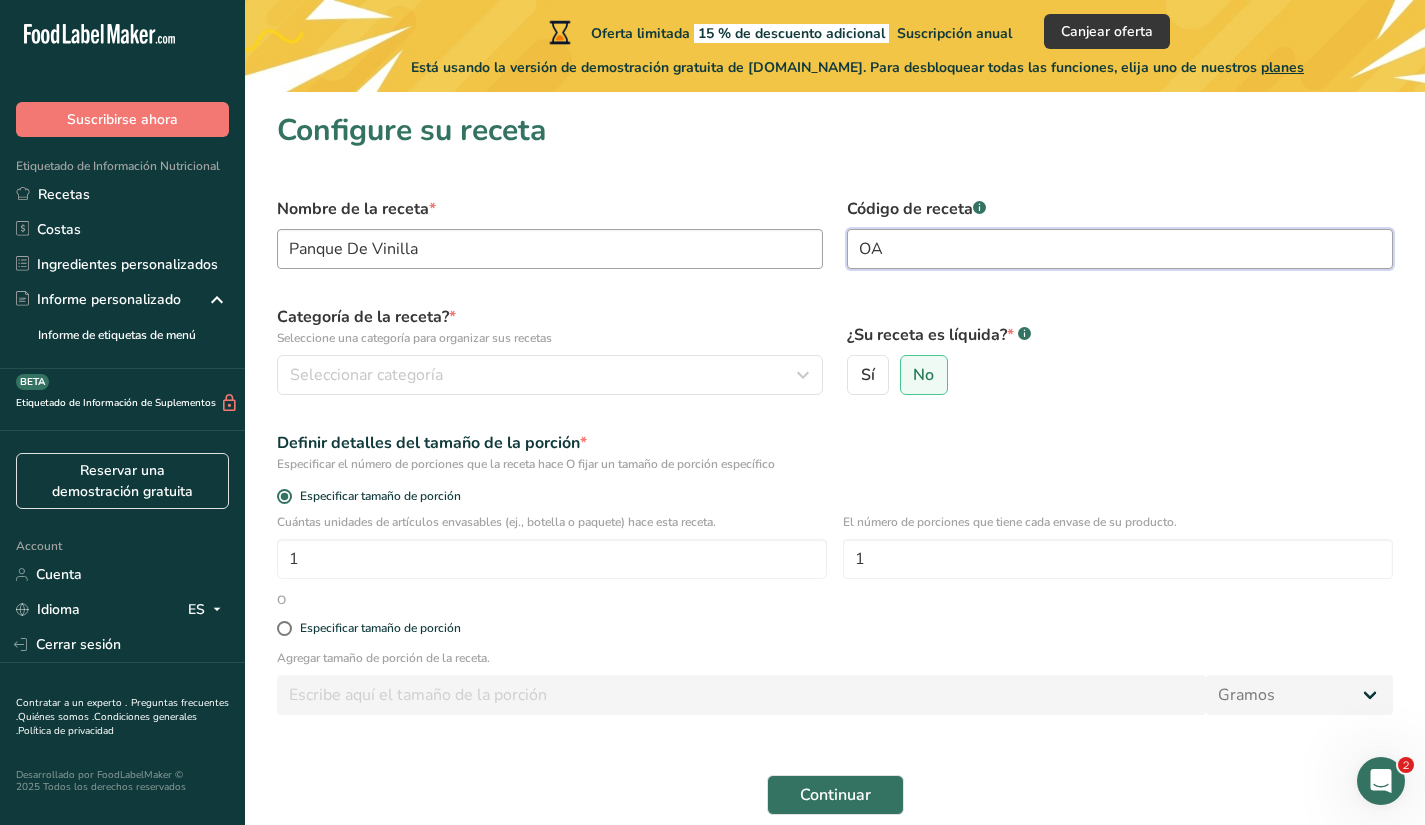 type on "O" 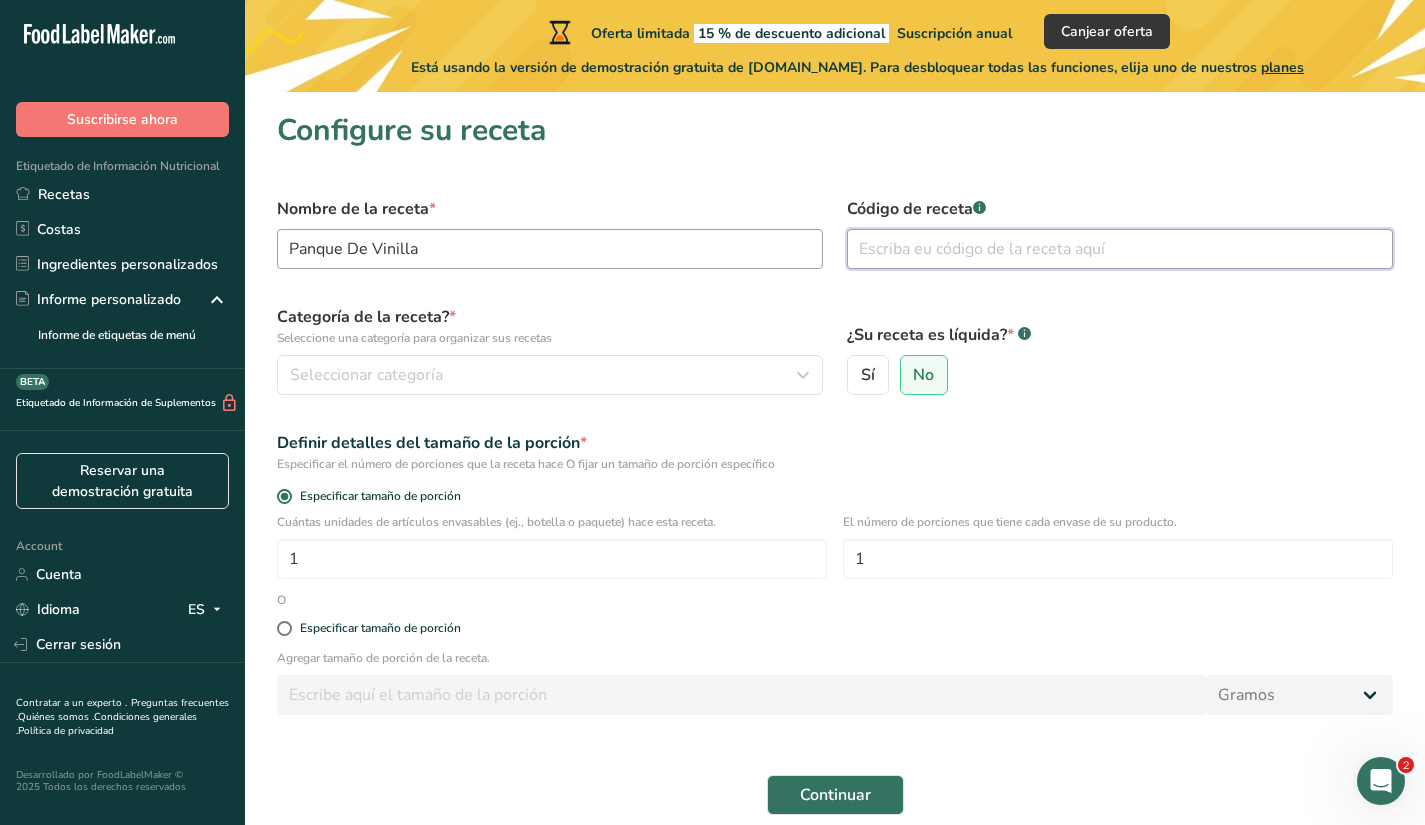 type on "O" 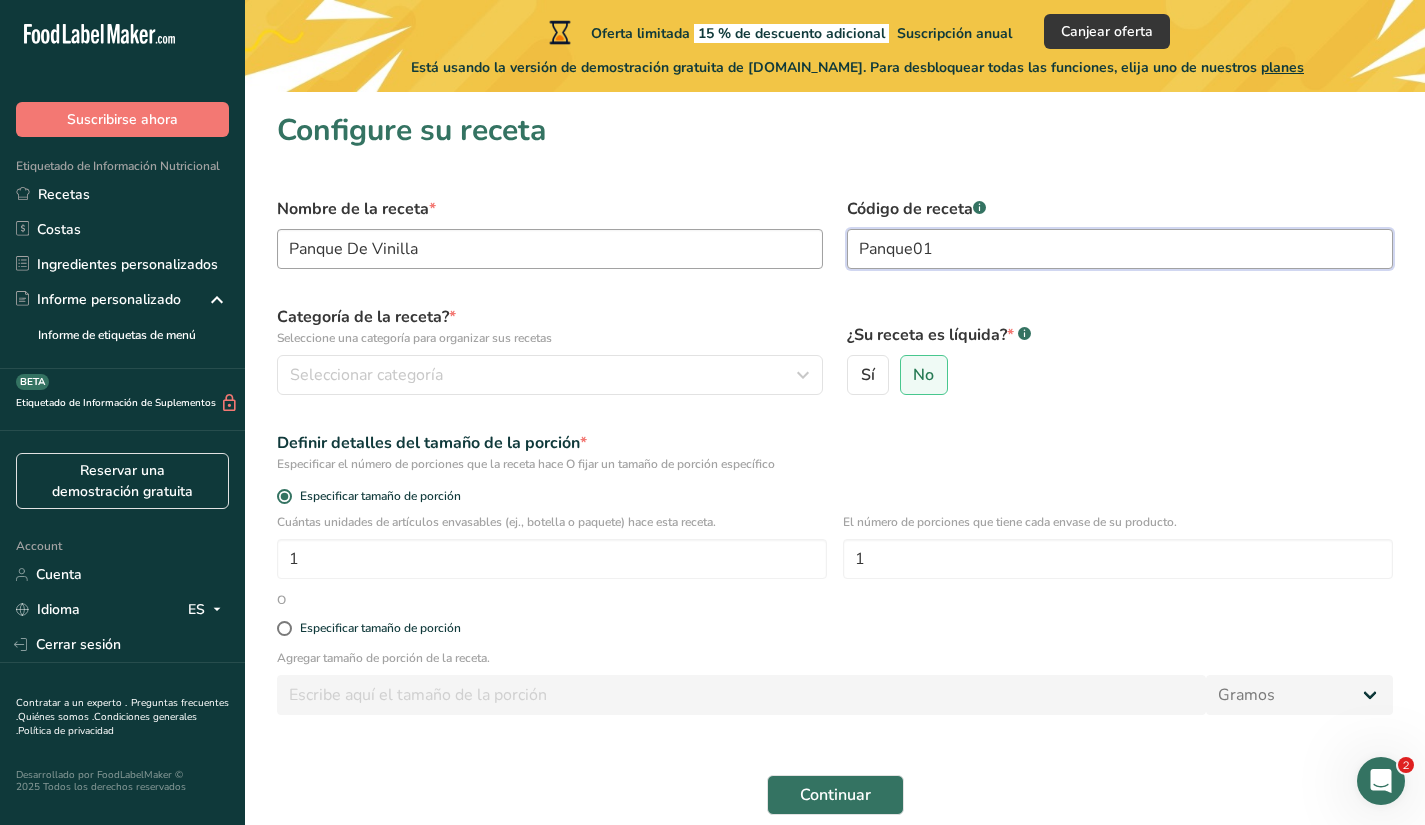 type on "Panque01" 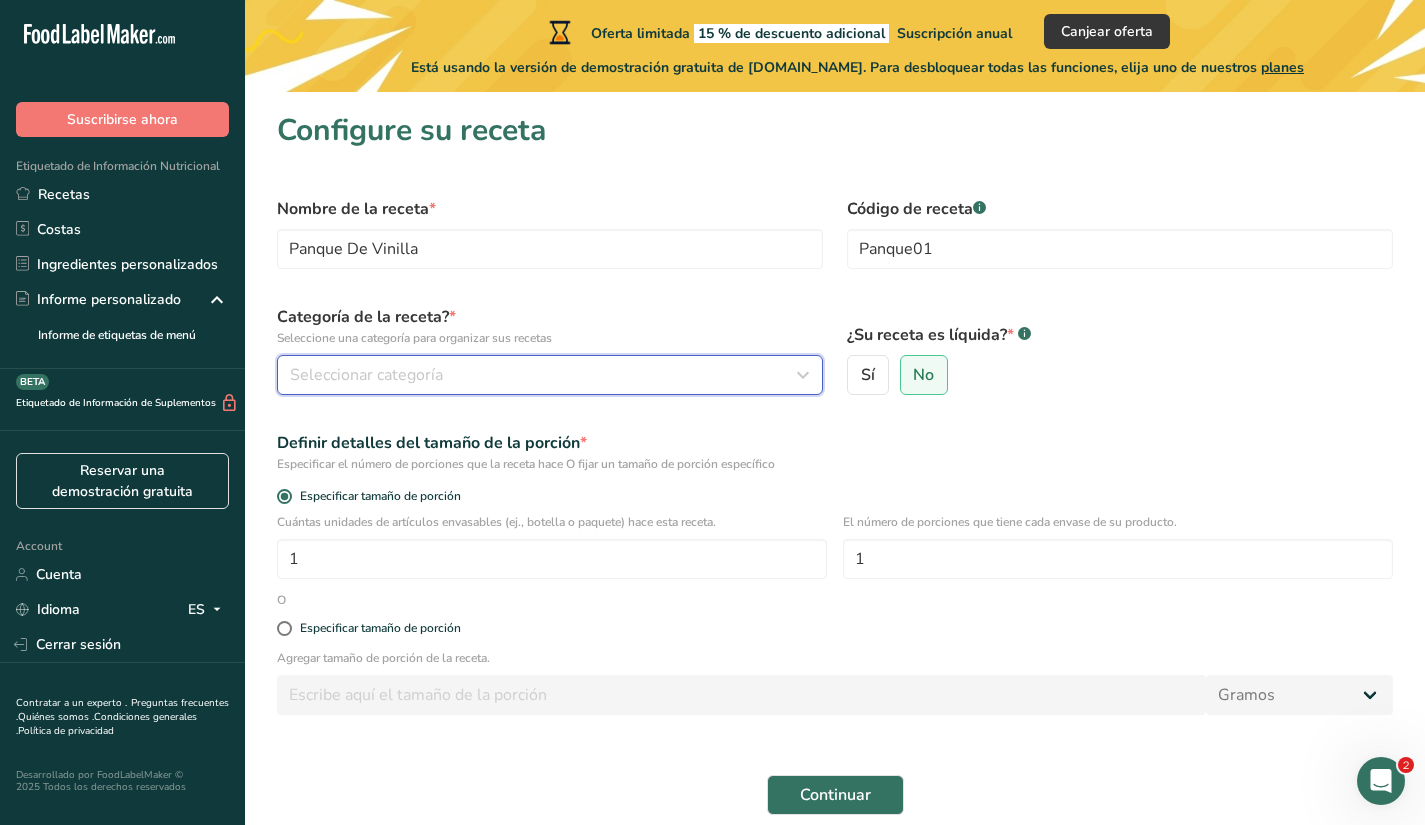 click on "Seleccionar categoría" at bounding box center [544, 375] 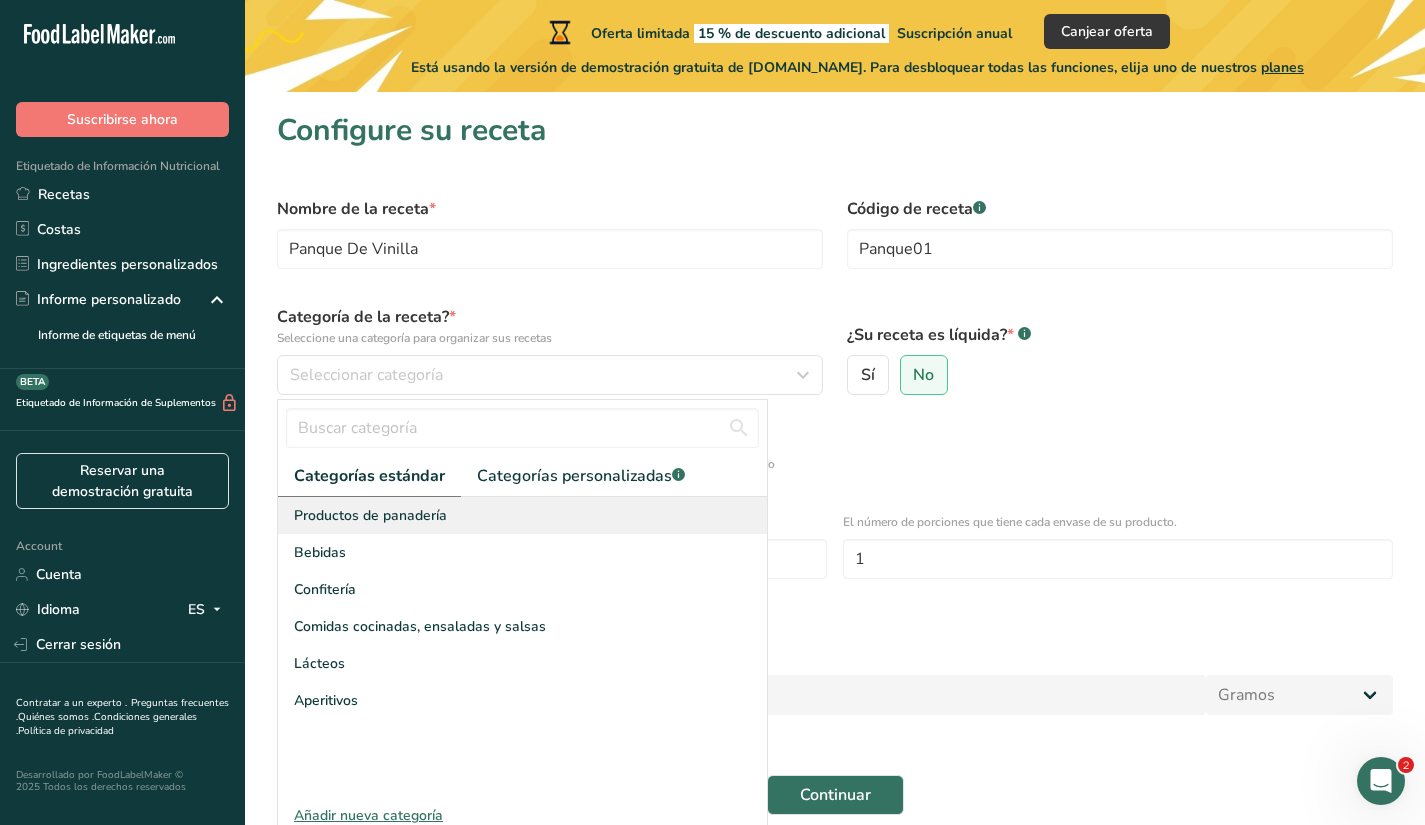 click on "Productos de panadería" at bounding box center [522, 515] 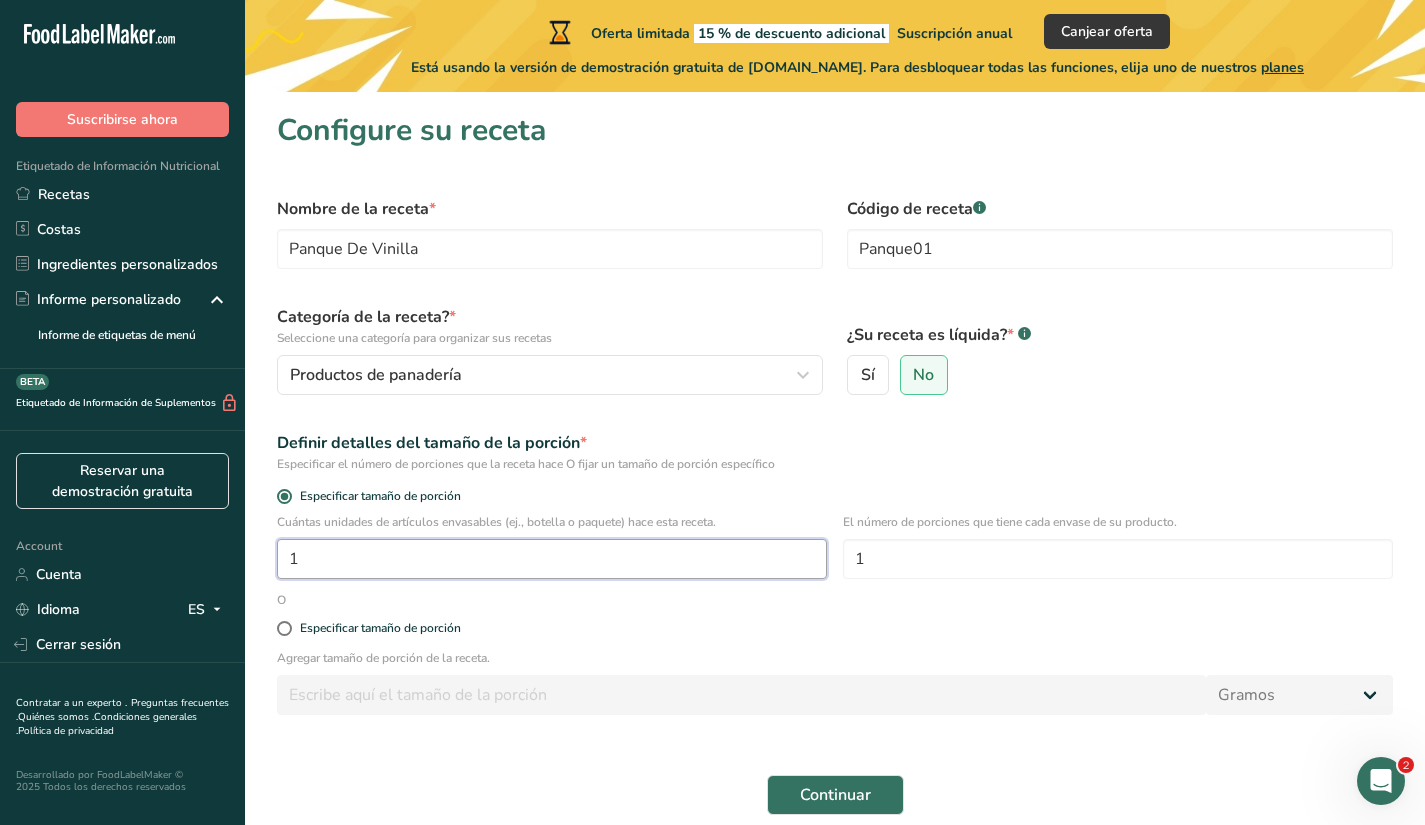 click on "1" at bounding box center [552, 559] 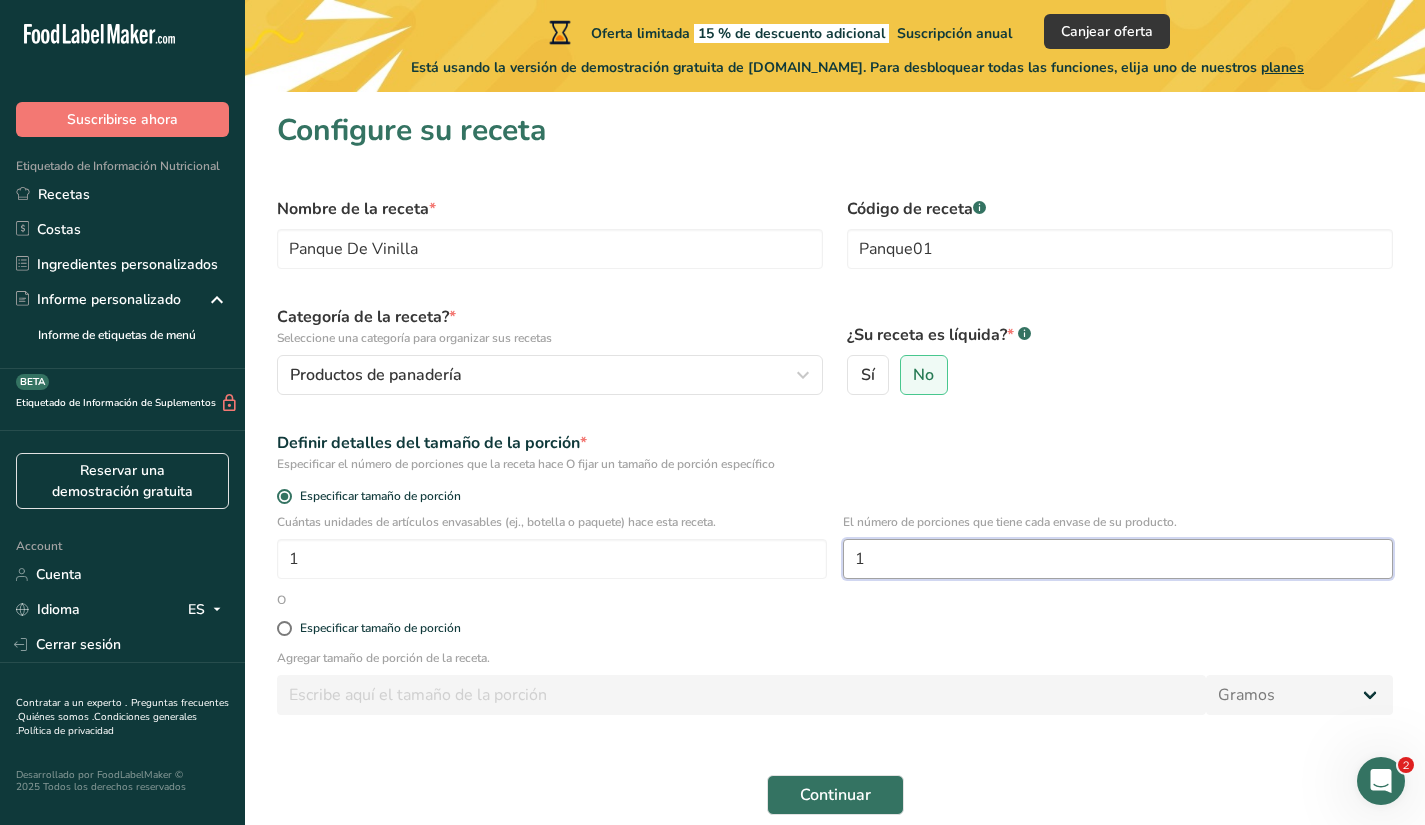 click on "1" at bounding box center (1118, 559) 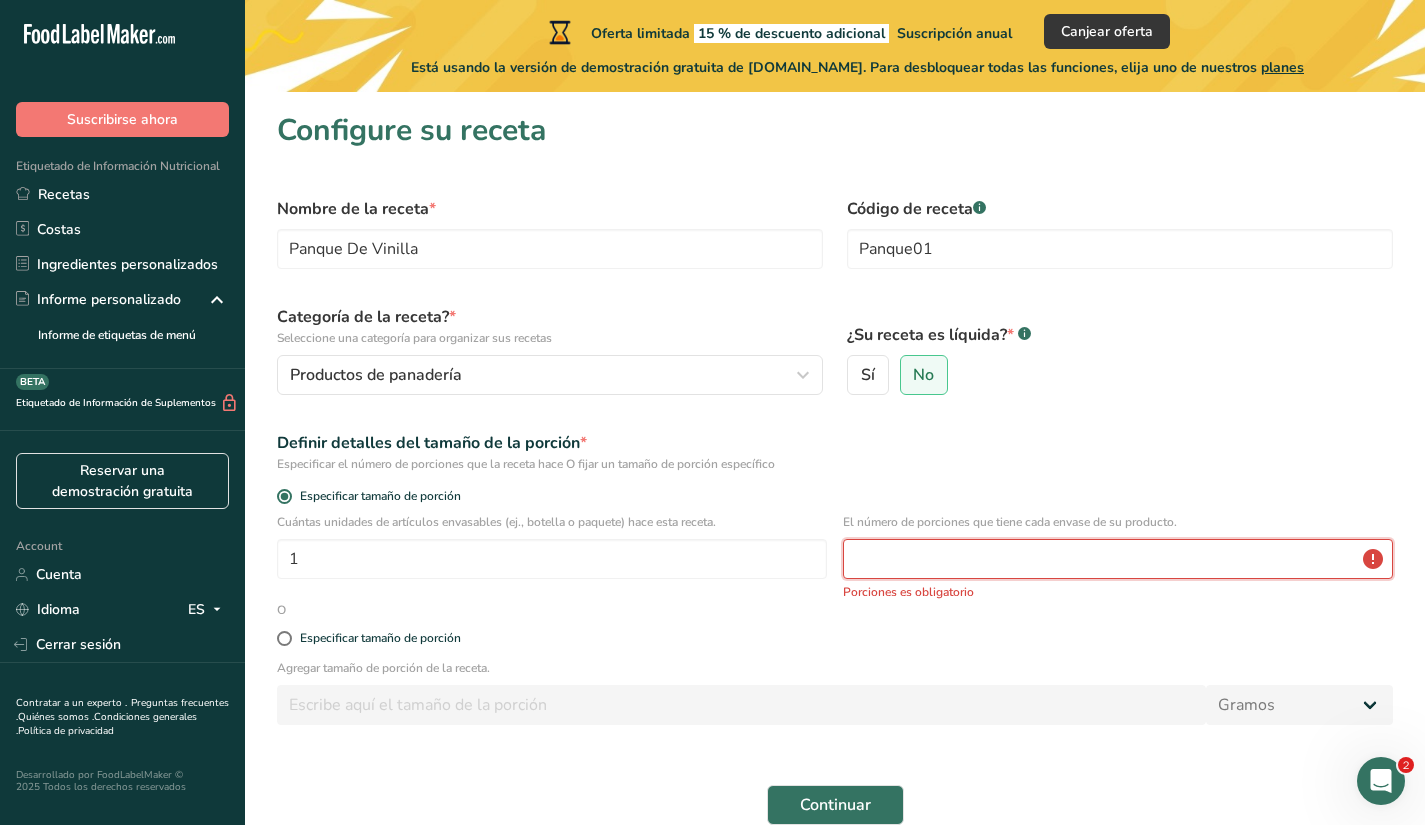 type on "8" 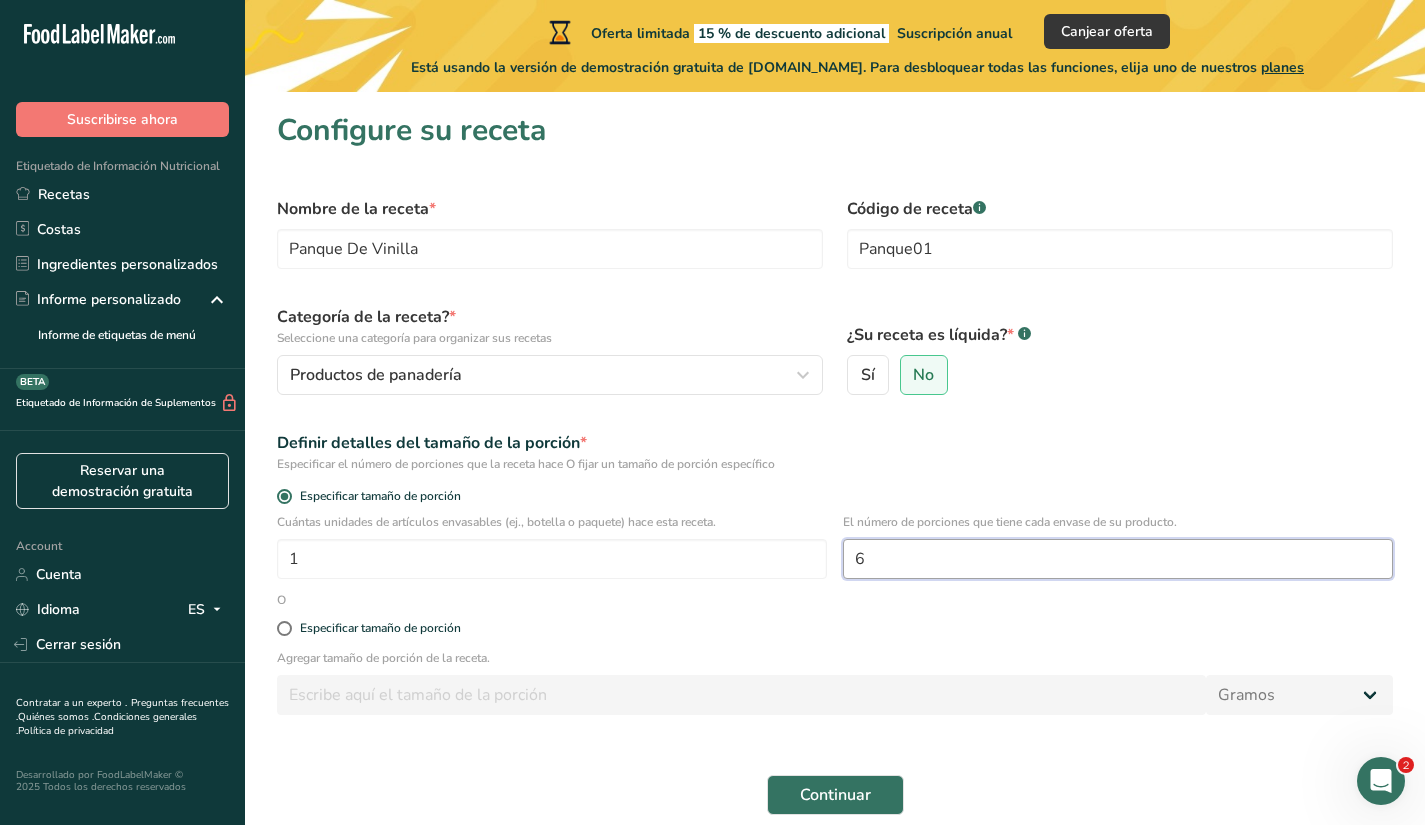 type on "6" 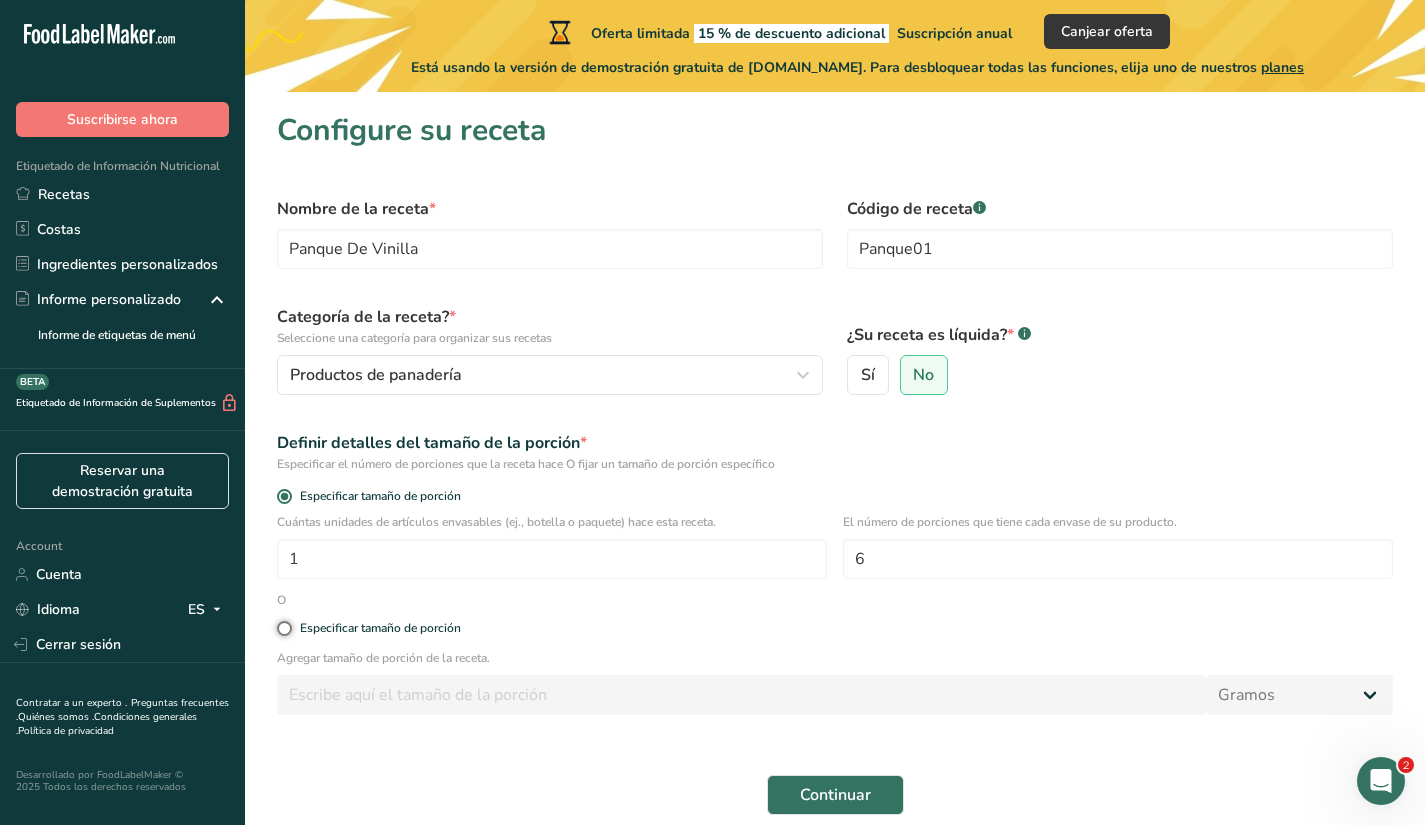 scroll, scrollTop: 86, scrollLeft: 0, axis: vertical 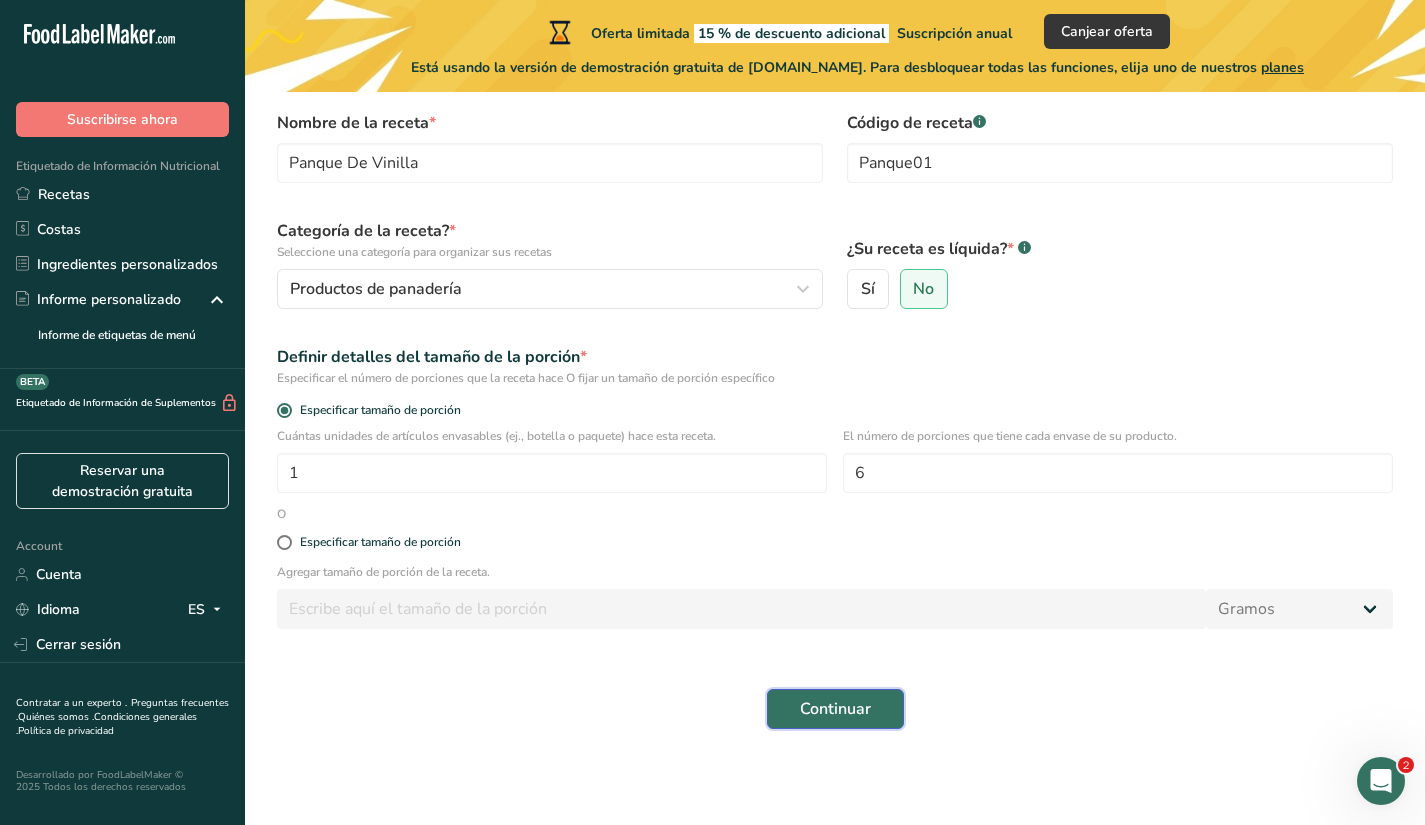 click on "Continuar" at bounding box center [835, 709] 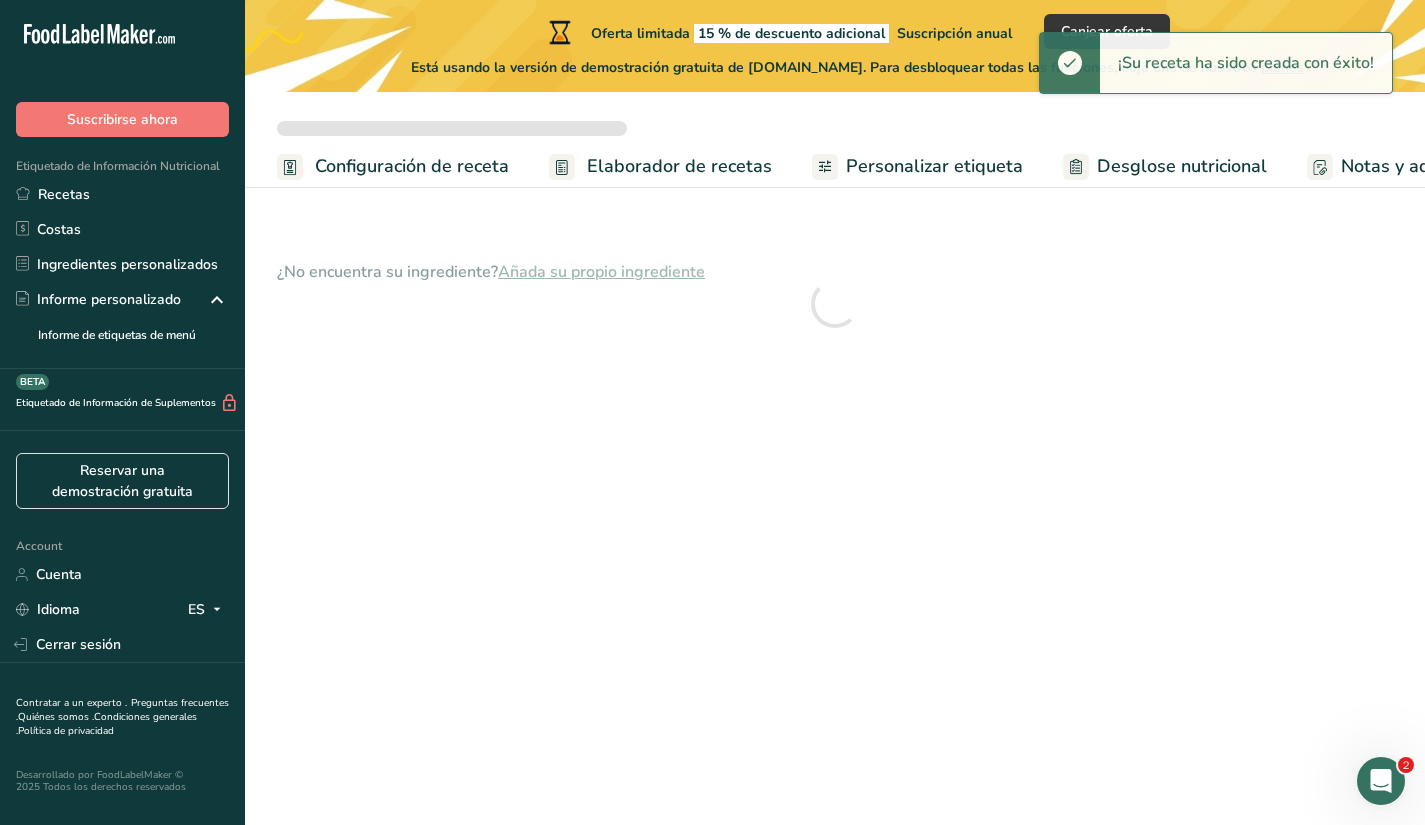 scroll, scrollTop: 0, scrollLeft: 0, axis: both 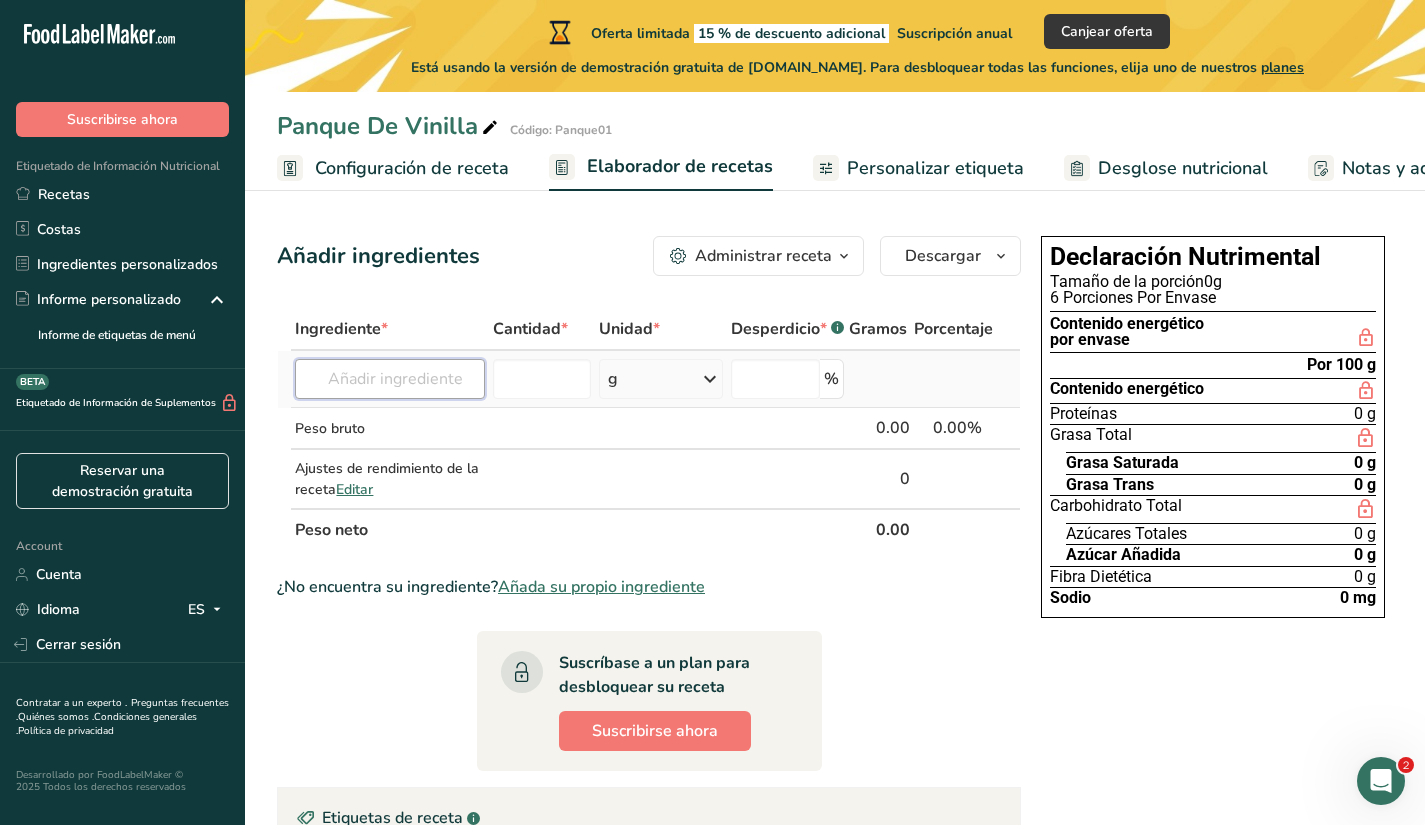 click at bounding box center [390, 379] 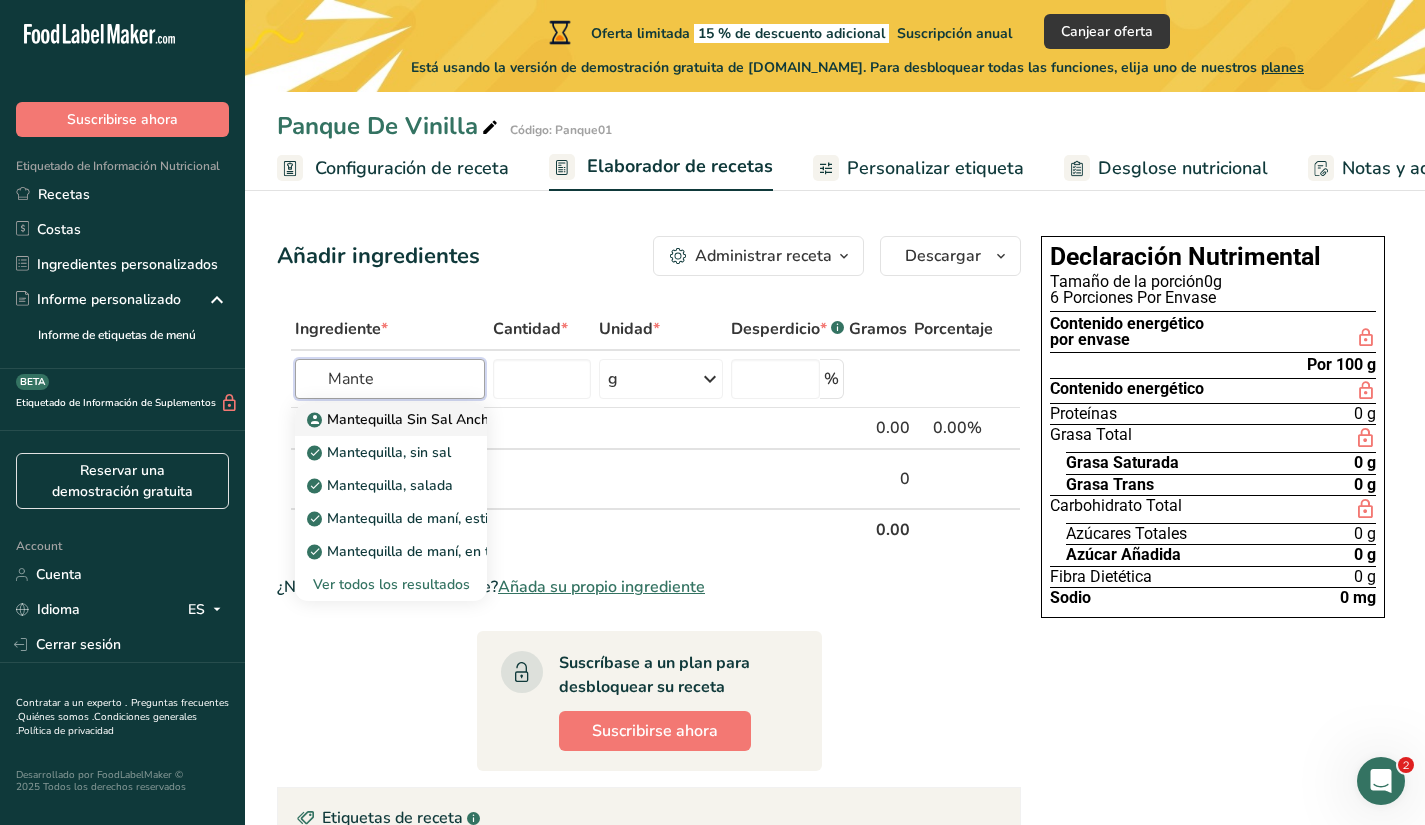 type on "Mantequilla Sin Sal Anchor" 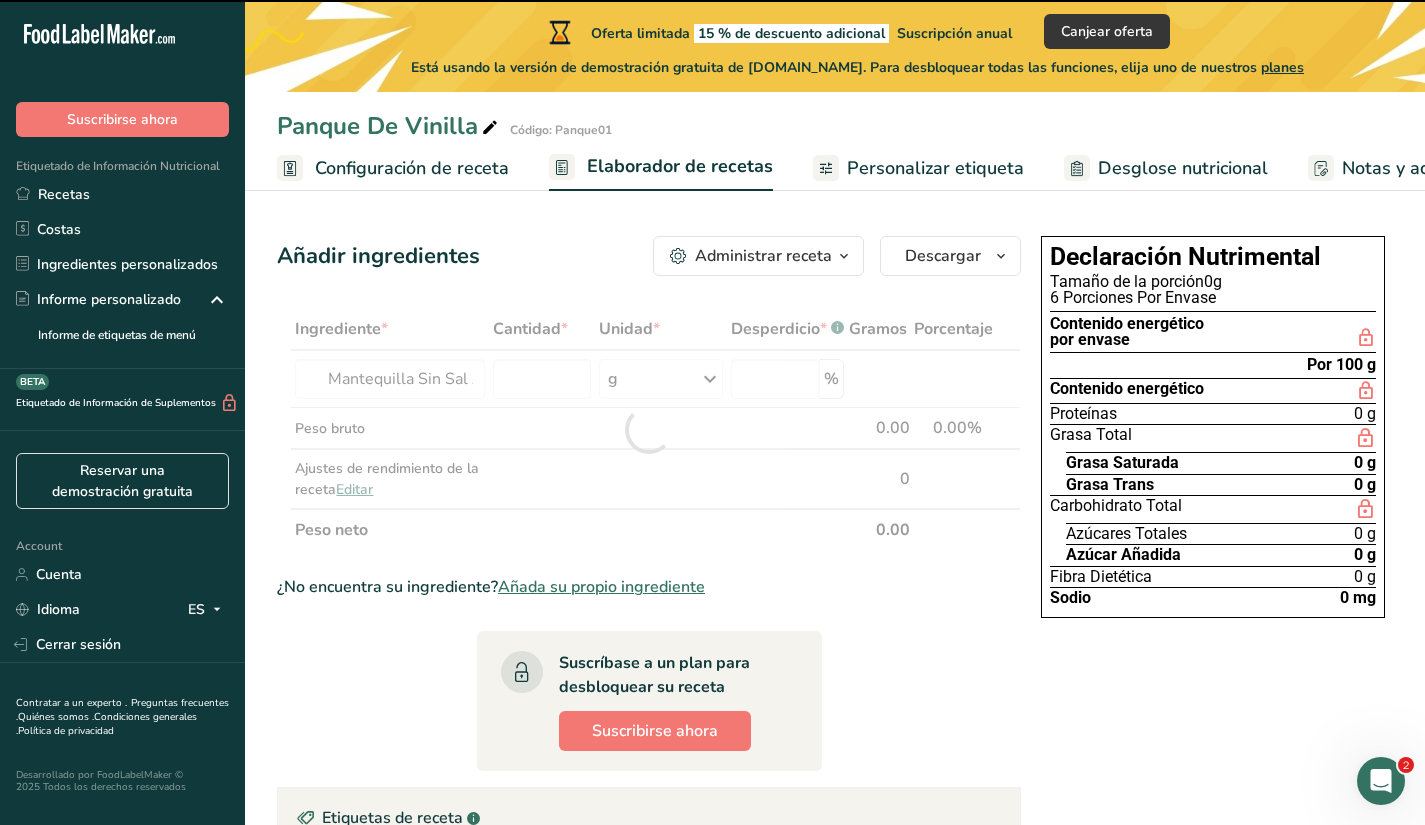 type on "0" 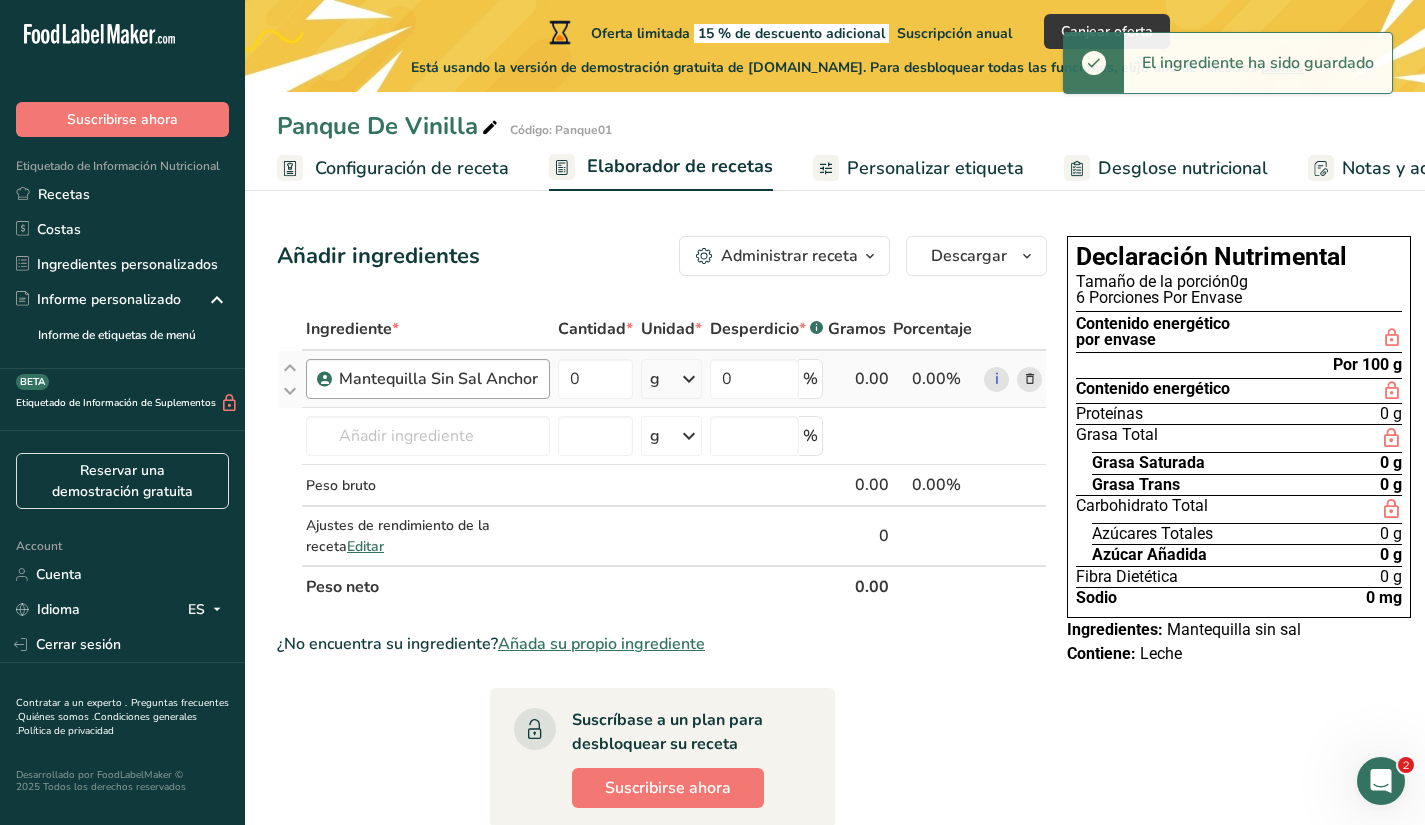 click on "Mantequilla Sin Sal Anchor" at bounding box center (428, 379) 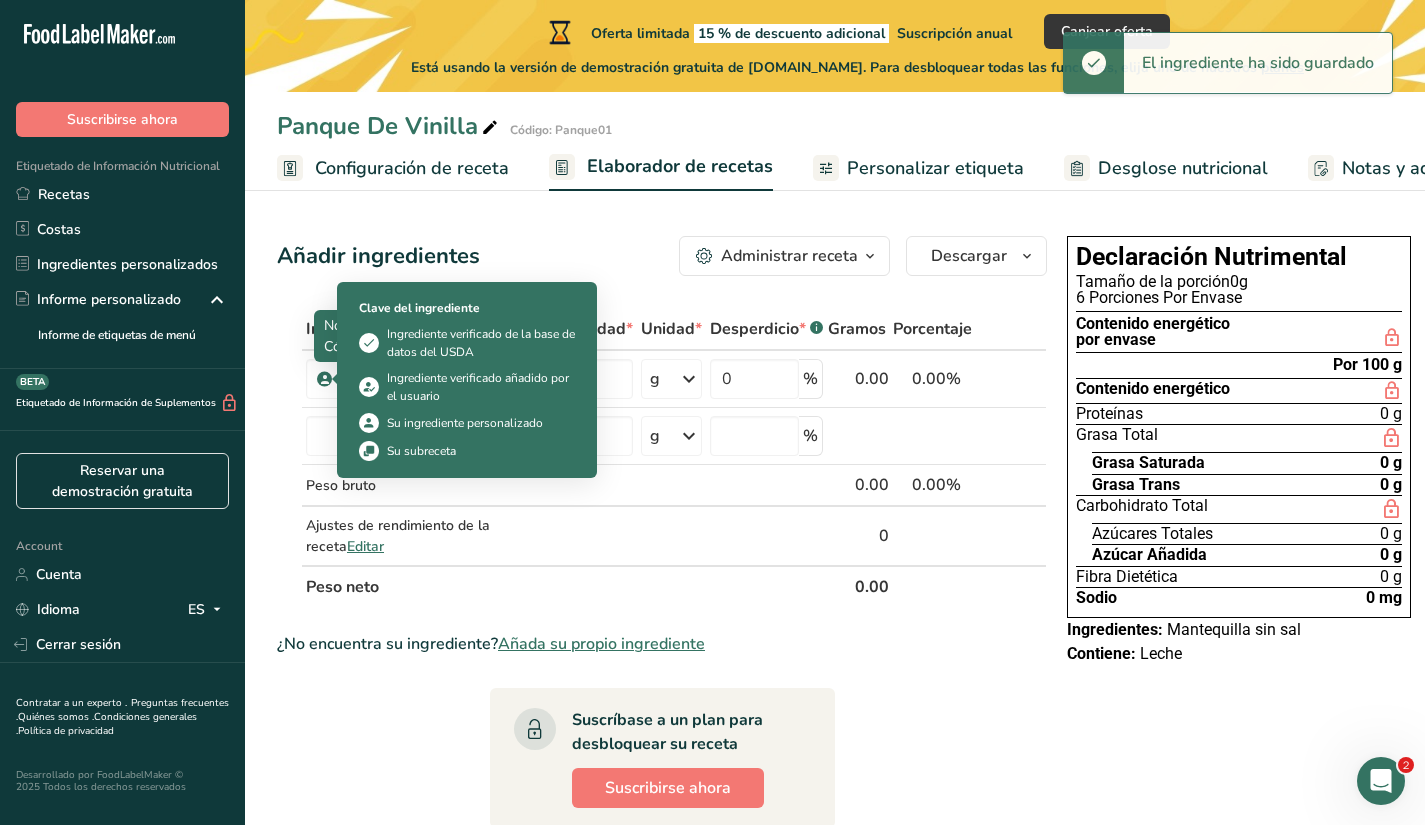 drag, startPoint x: 536, startPoint y: 378, endPoint x: 235, endPoint y: 369, distance: 301.13452 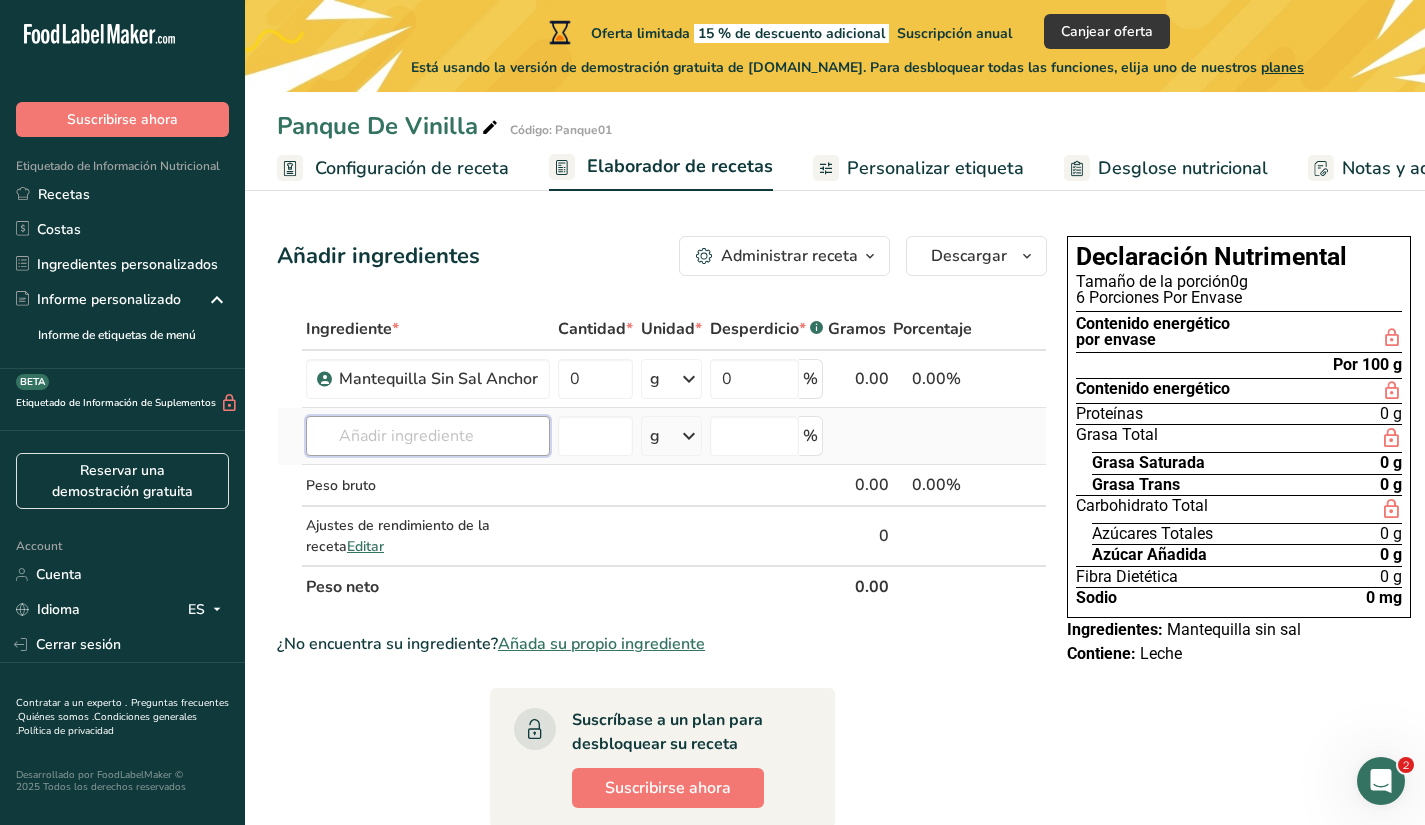 click at bounding box center [428, 436] 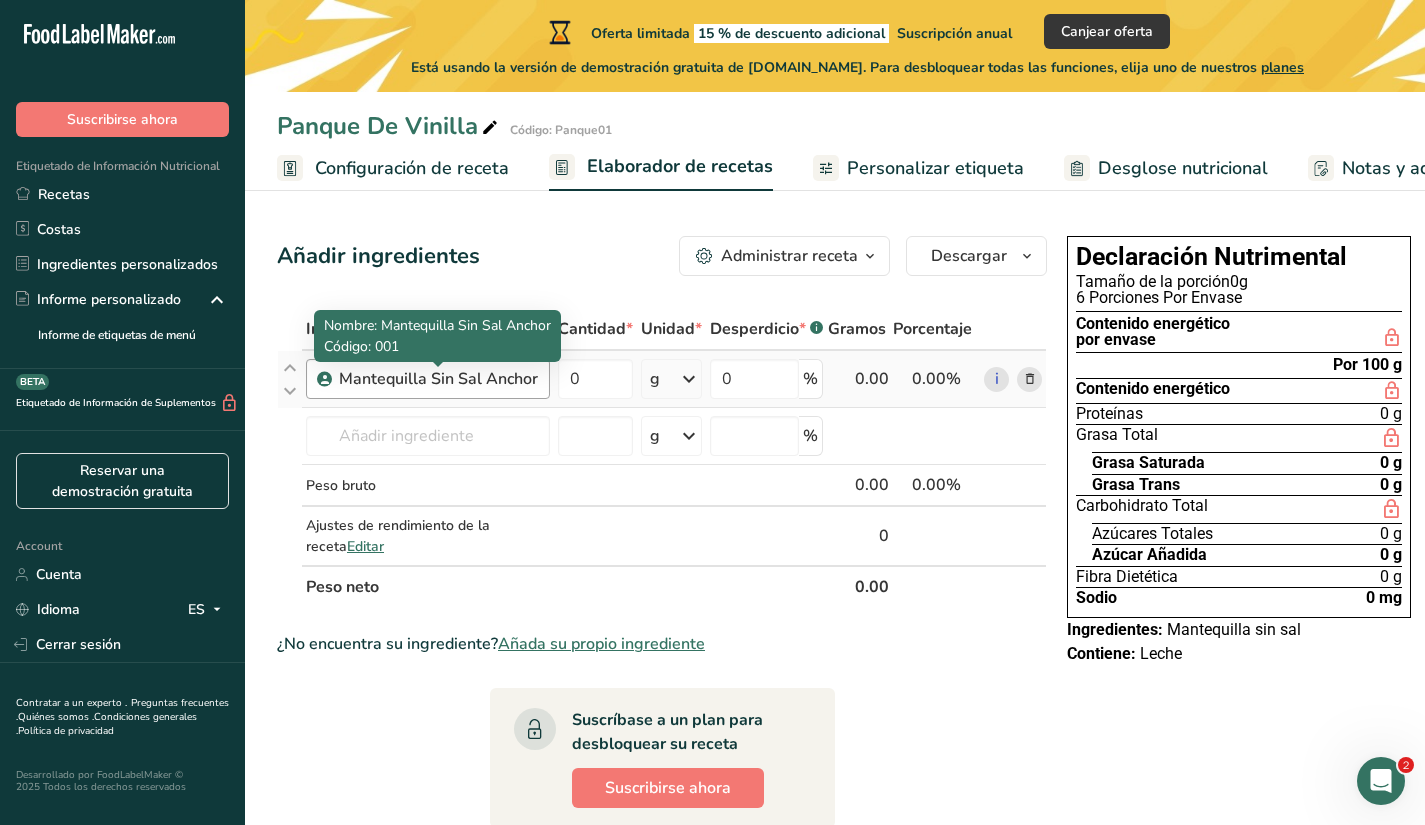 click on "Mantequilla Sin Sal Anchor" at bounding box center (438, 379) 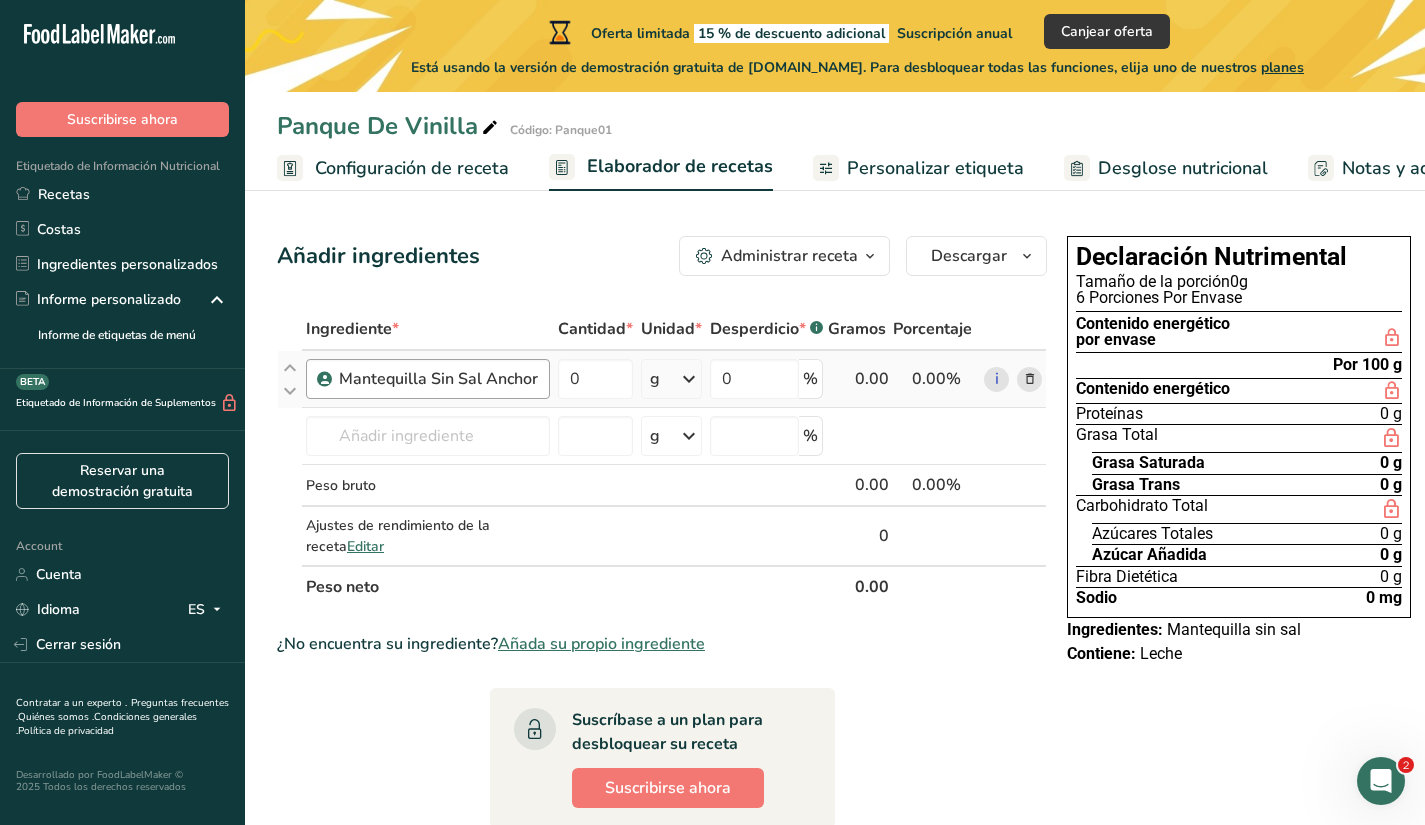 drag, startPoint x: 478, startPoint y: 381, endPoint x: 458, endPoint y: 380, distance: 20.024984 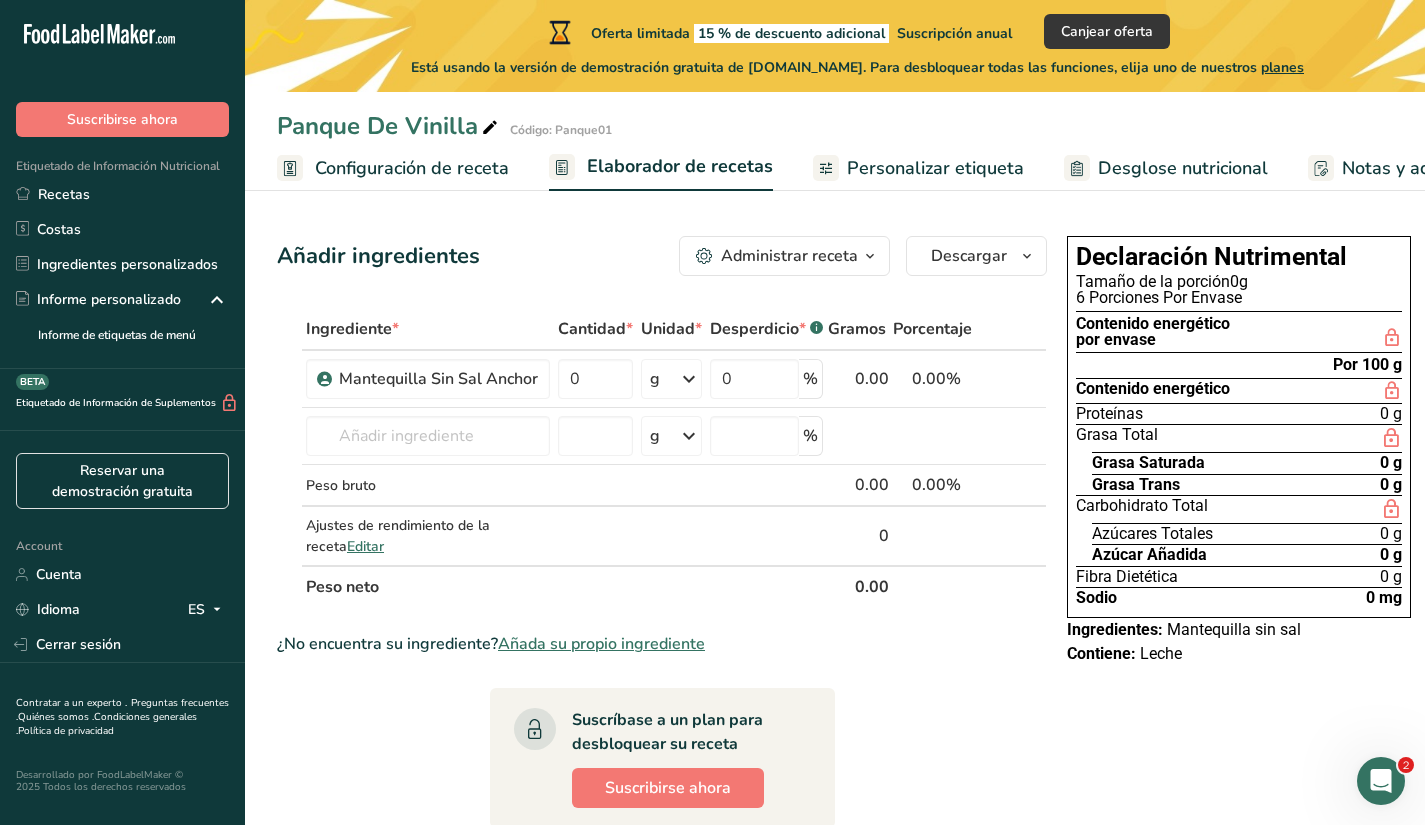 drag, startPoint x: 528, startPoint y: 382, endPoint x: 272, endPoint y: 379, distance: 256.01758 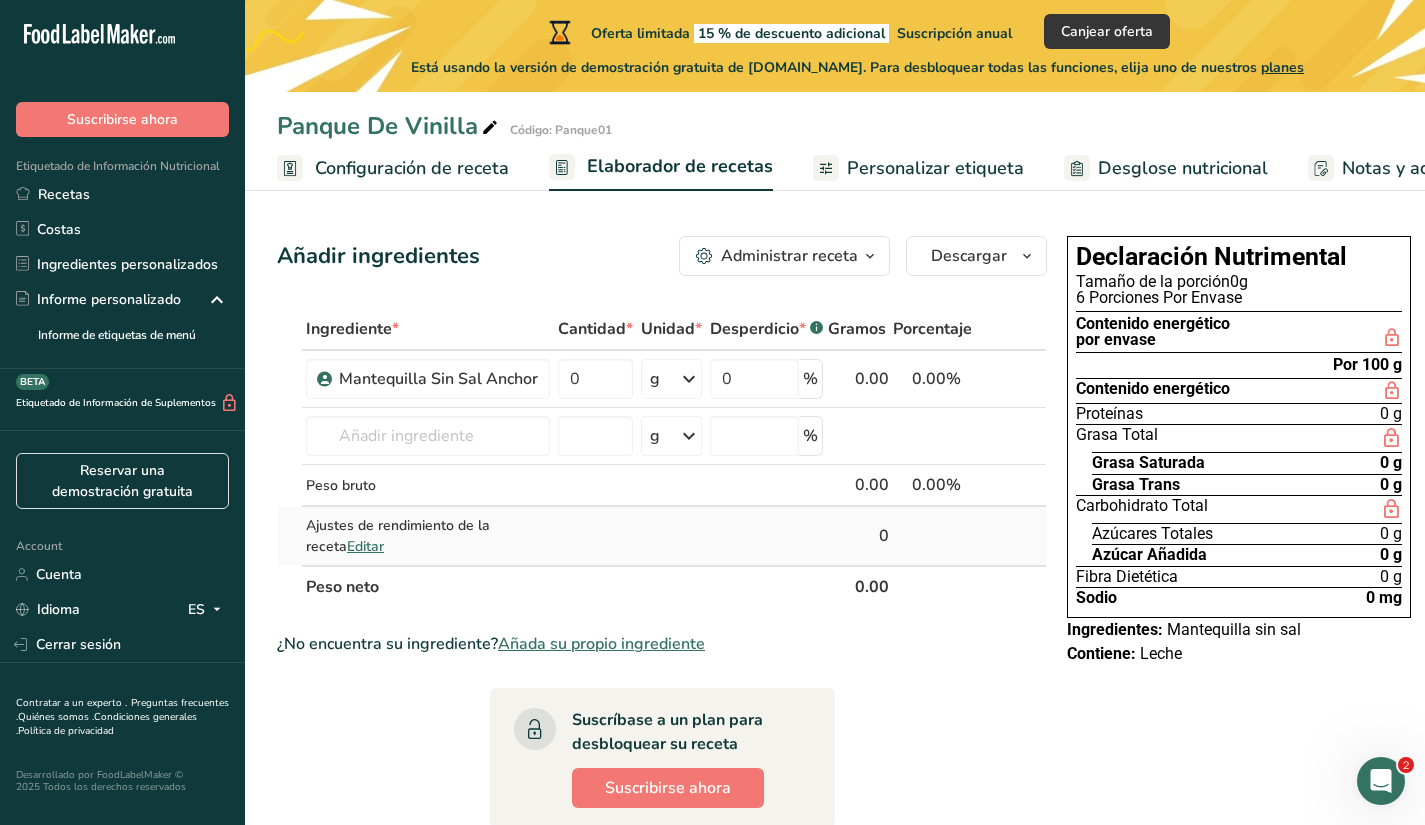 click on "Editar" at bounding box center (365, 546) 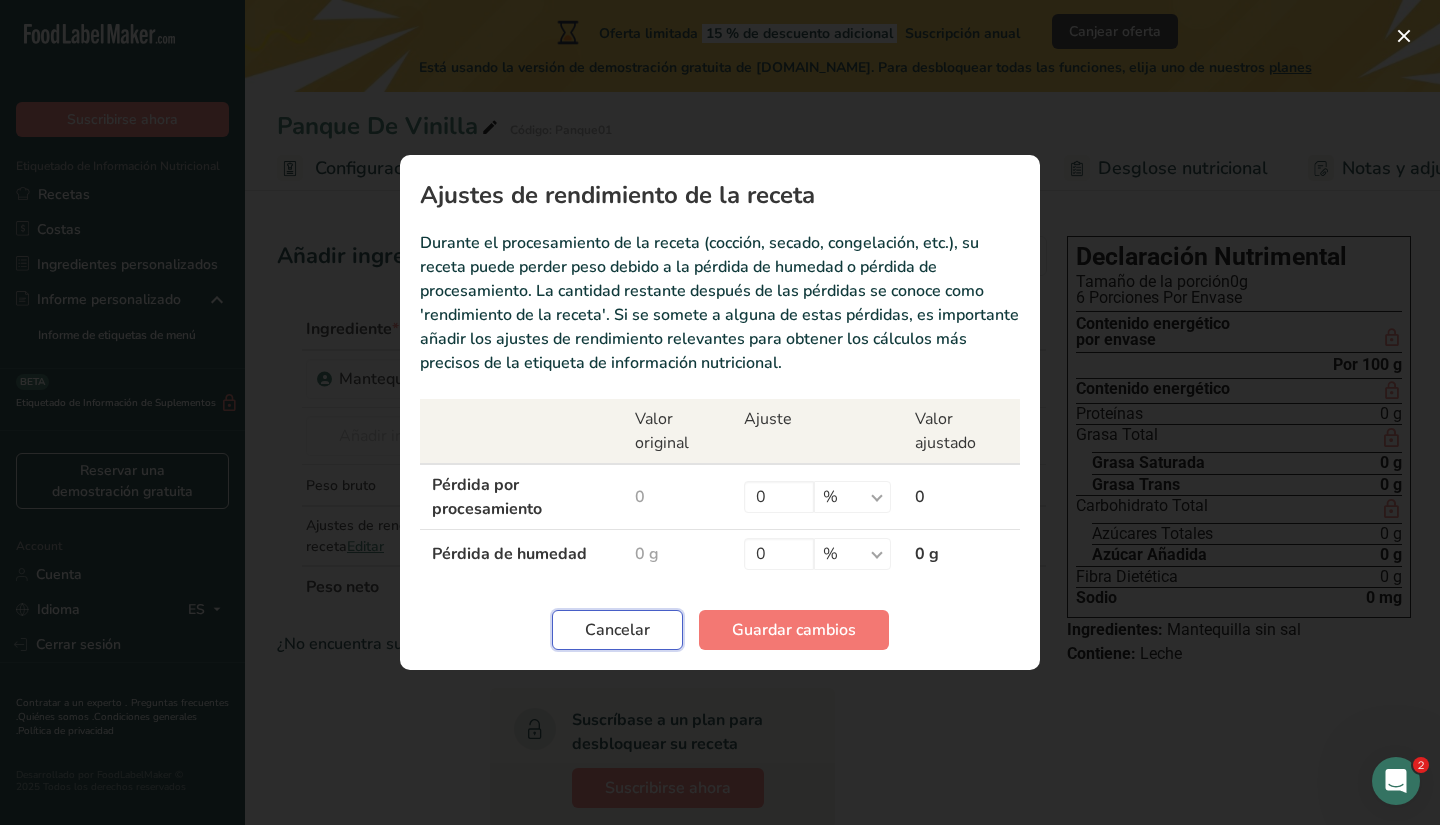 click on "Cancelar" at bounding box center [617, 630] 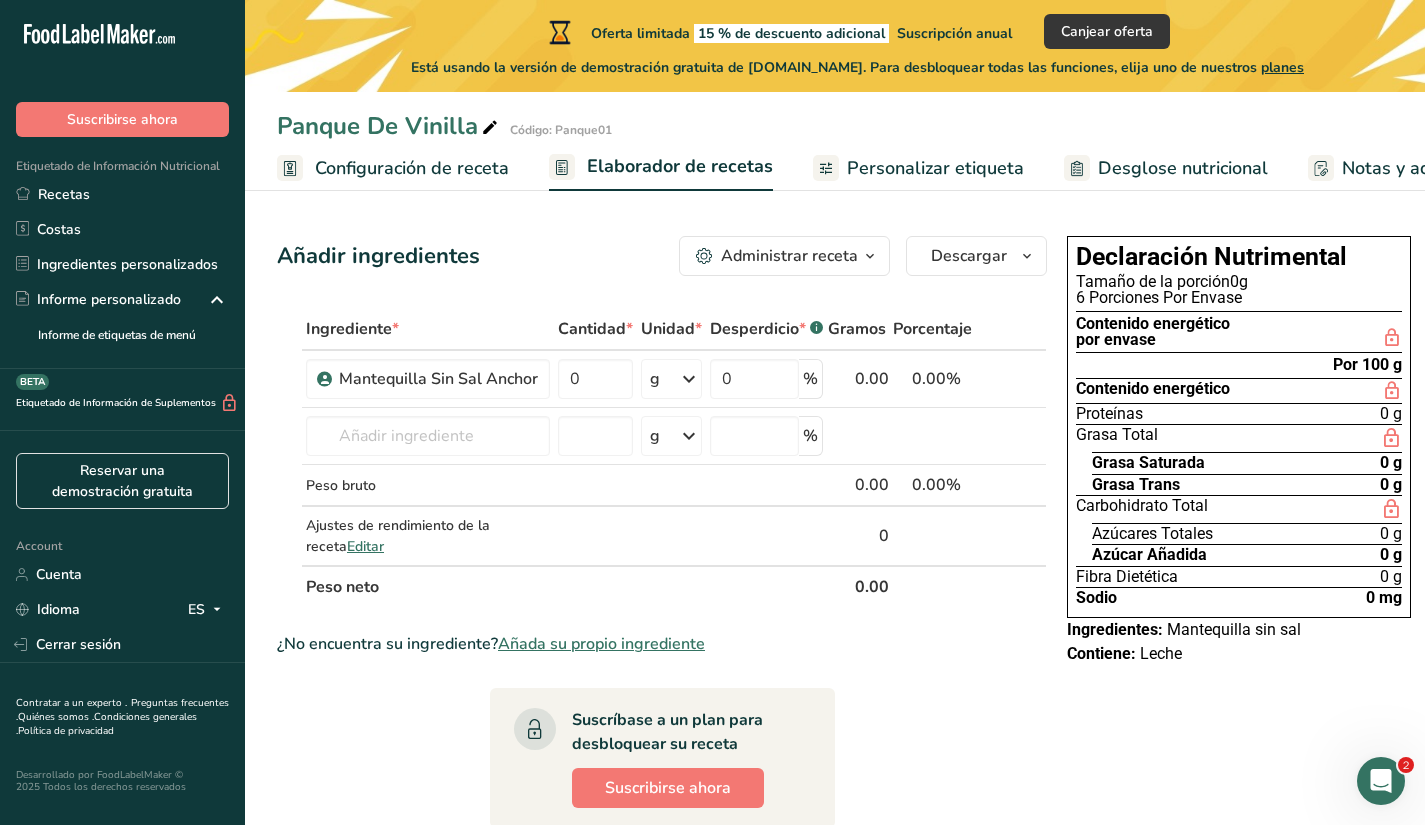 click at bounding box center (870, 256) 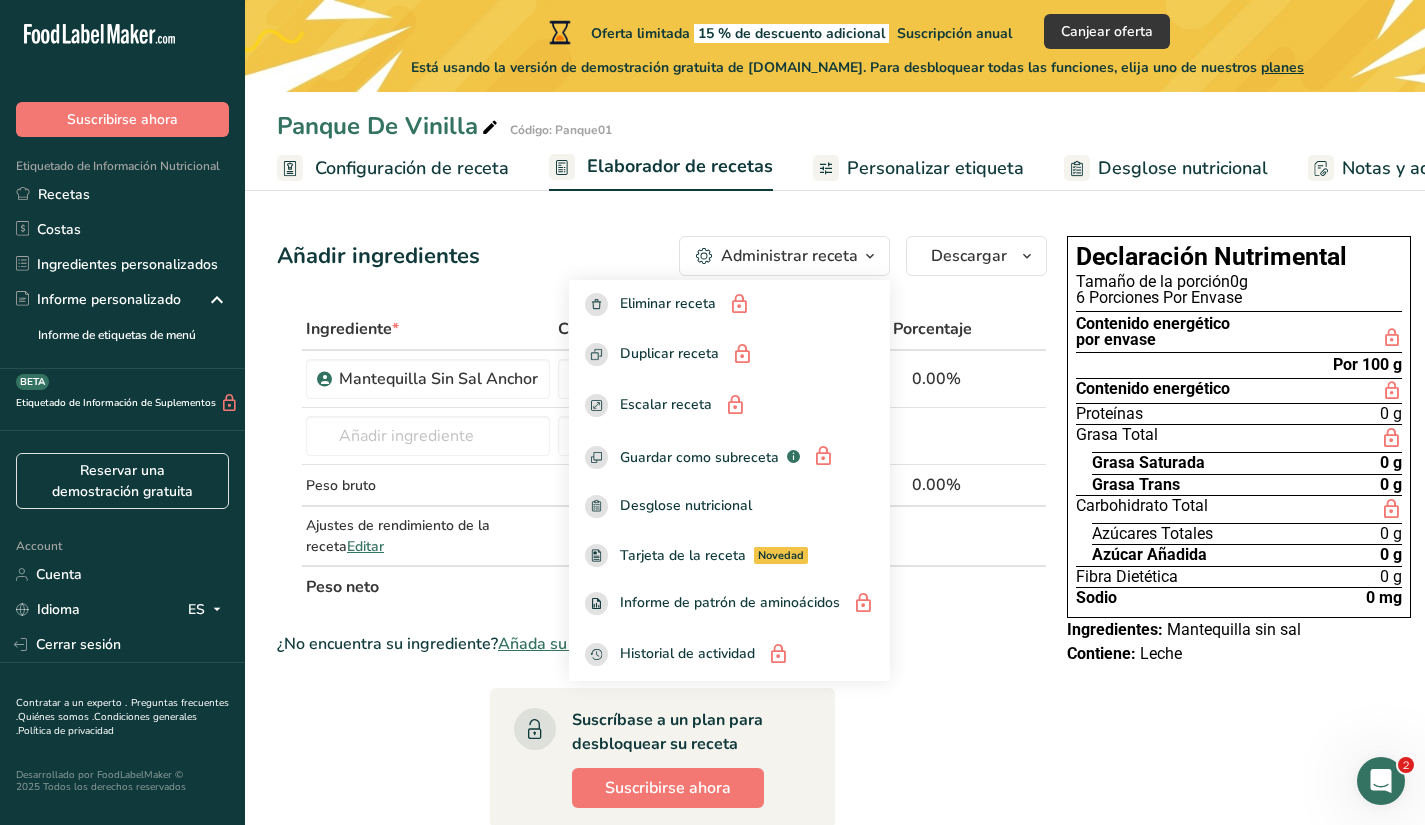 click on "Añadir ingredientes" at bounding box center (378, 256) 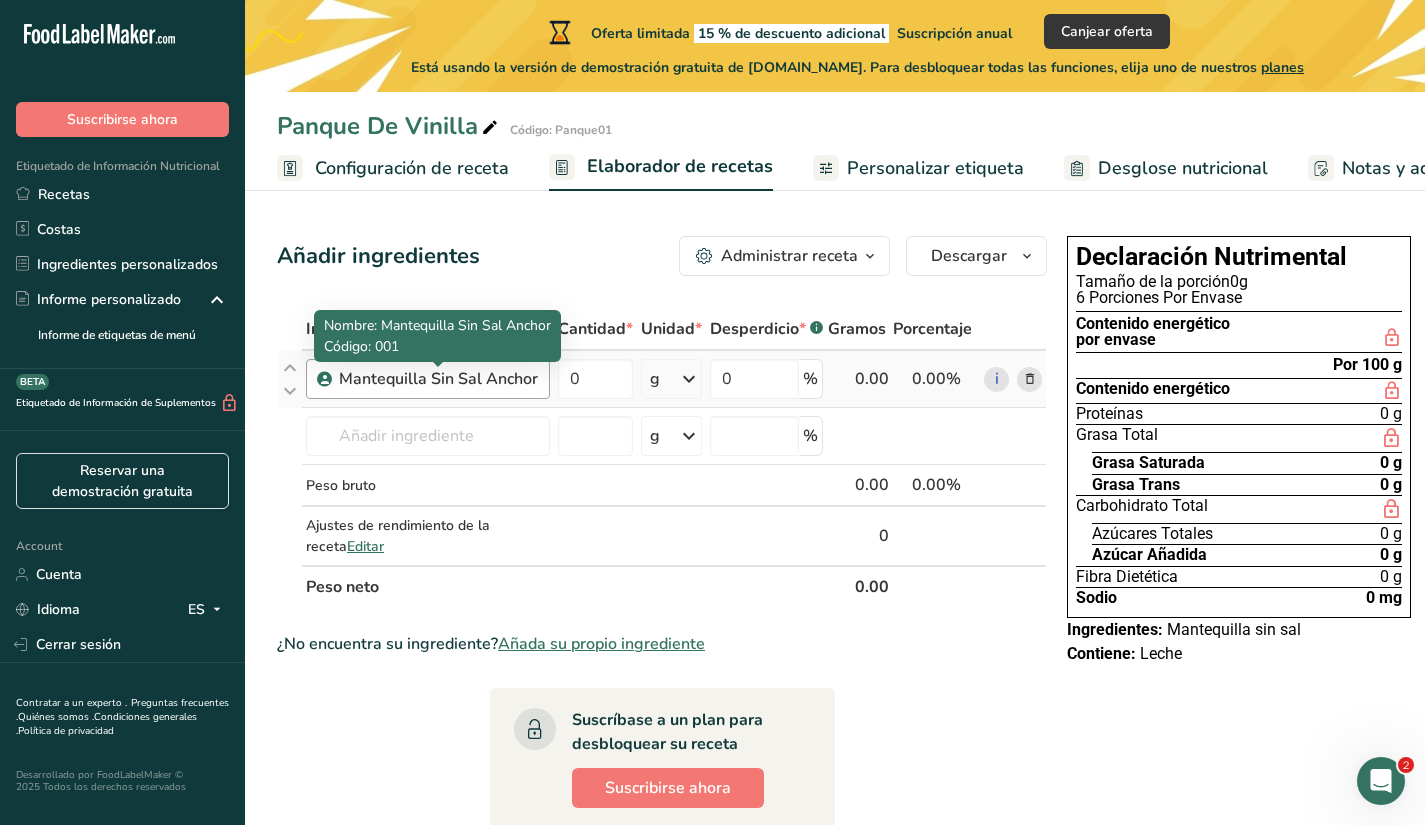 click on "Mantequilla Sin Sal Anchor" at bounding box center [438, 379] 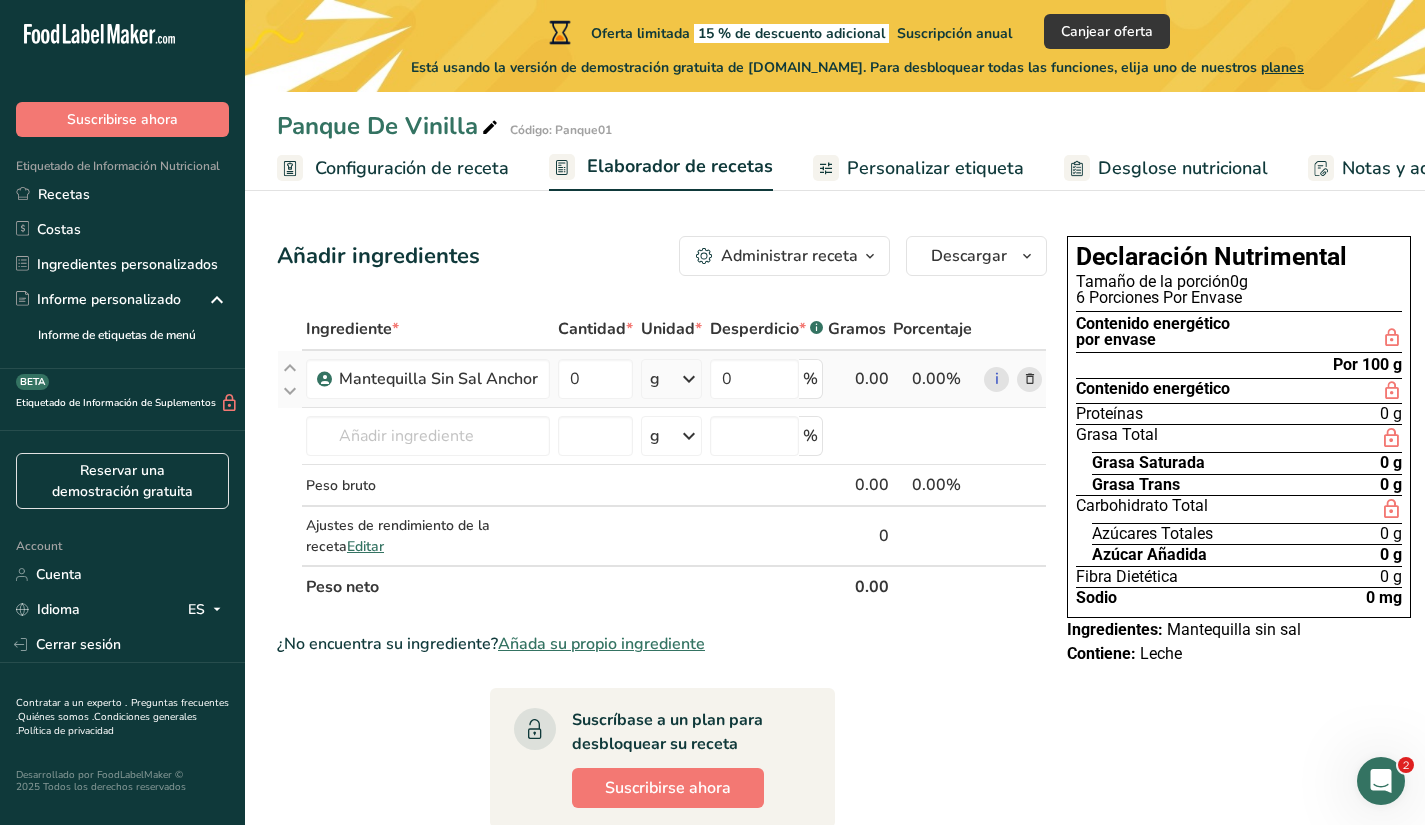 drag, startPoint x: 309, startPoint y: 380, endPoint x: 325, endPoint y: 379, distance: 16.03122 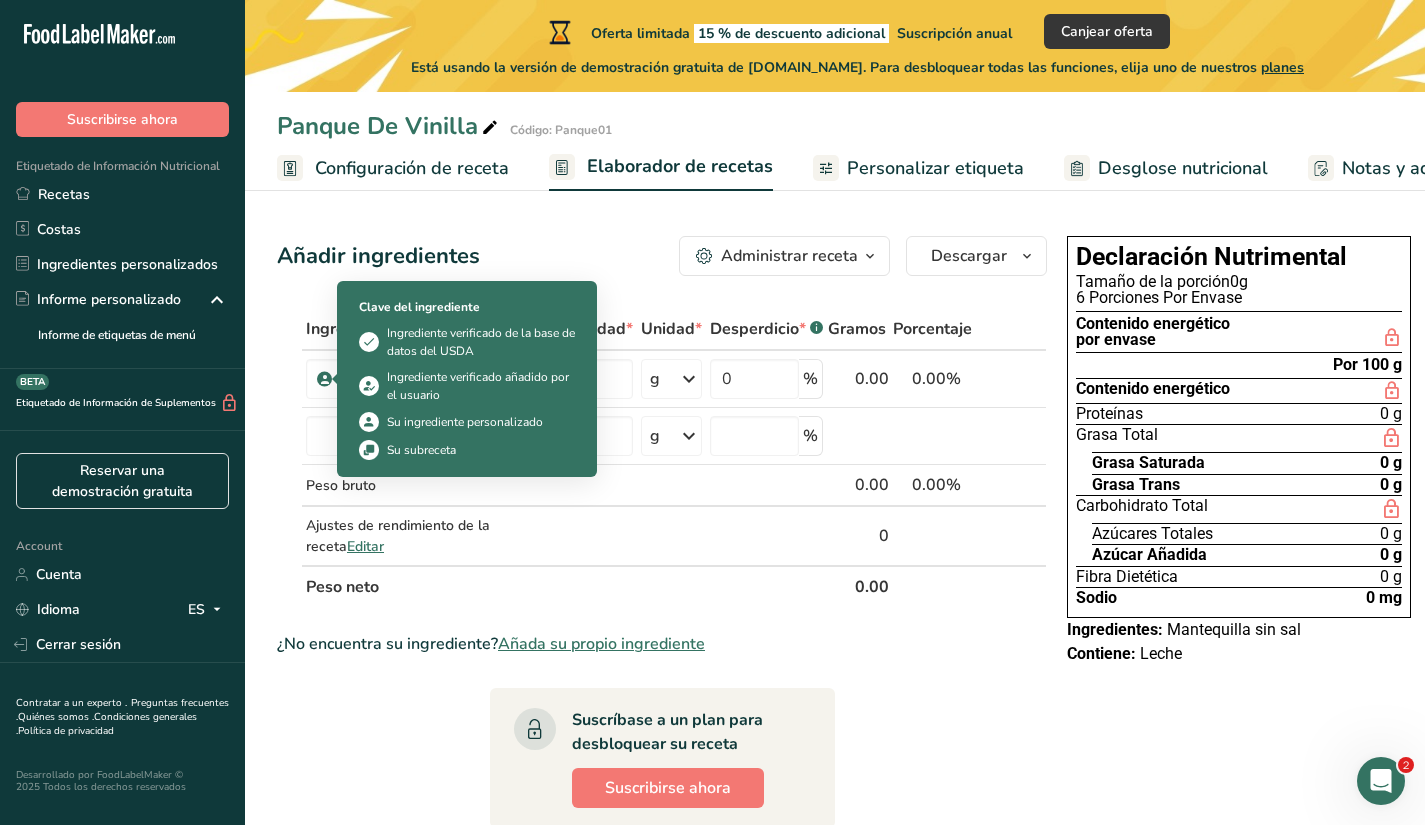 click on "Su ingrediente personalizado" at bounding box center [465, 422] 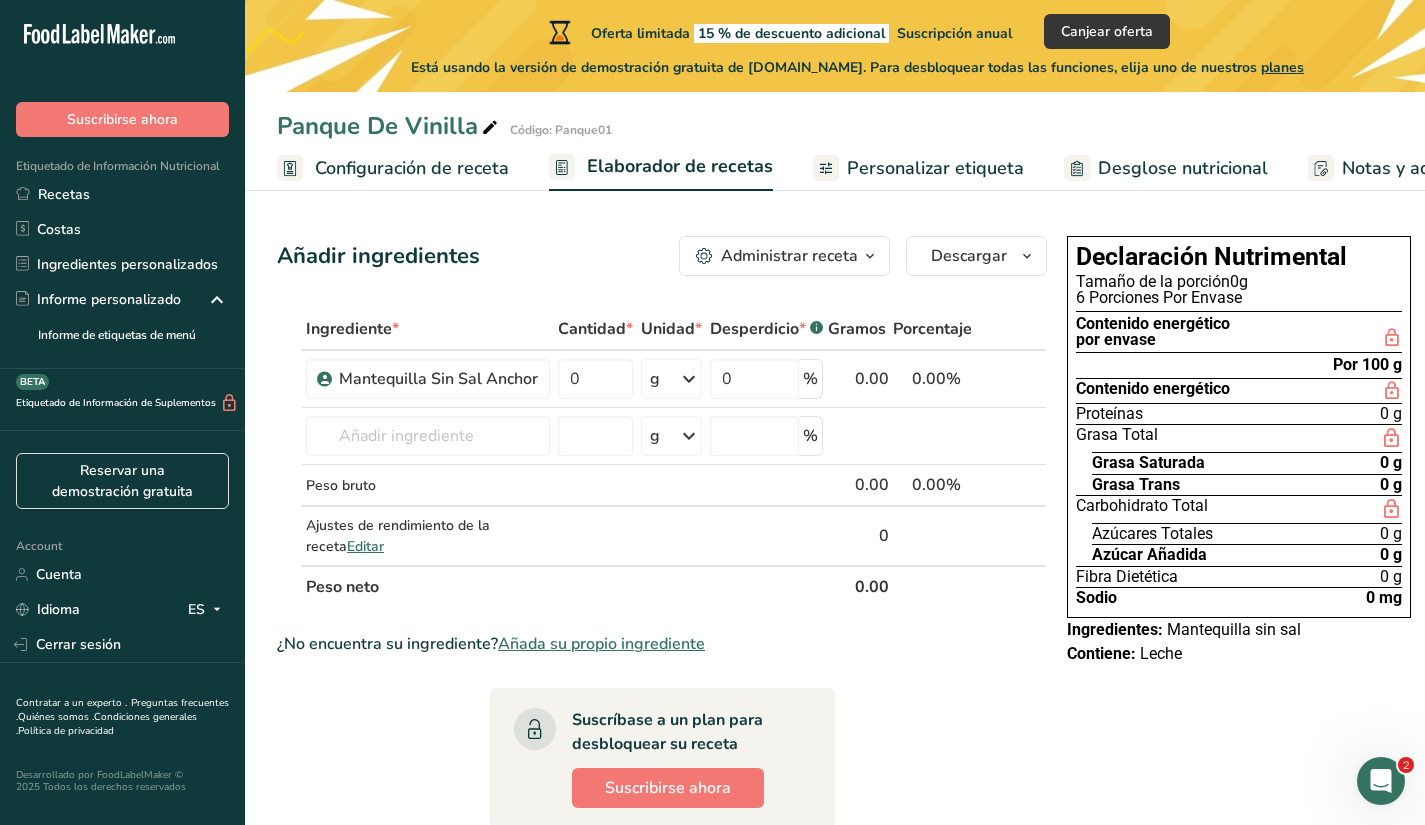 click at bounding box center (290, 330) 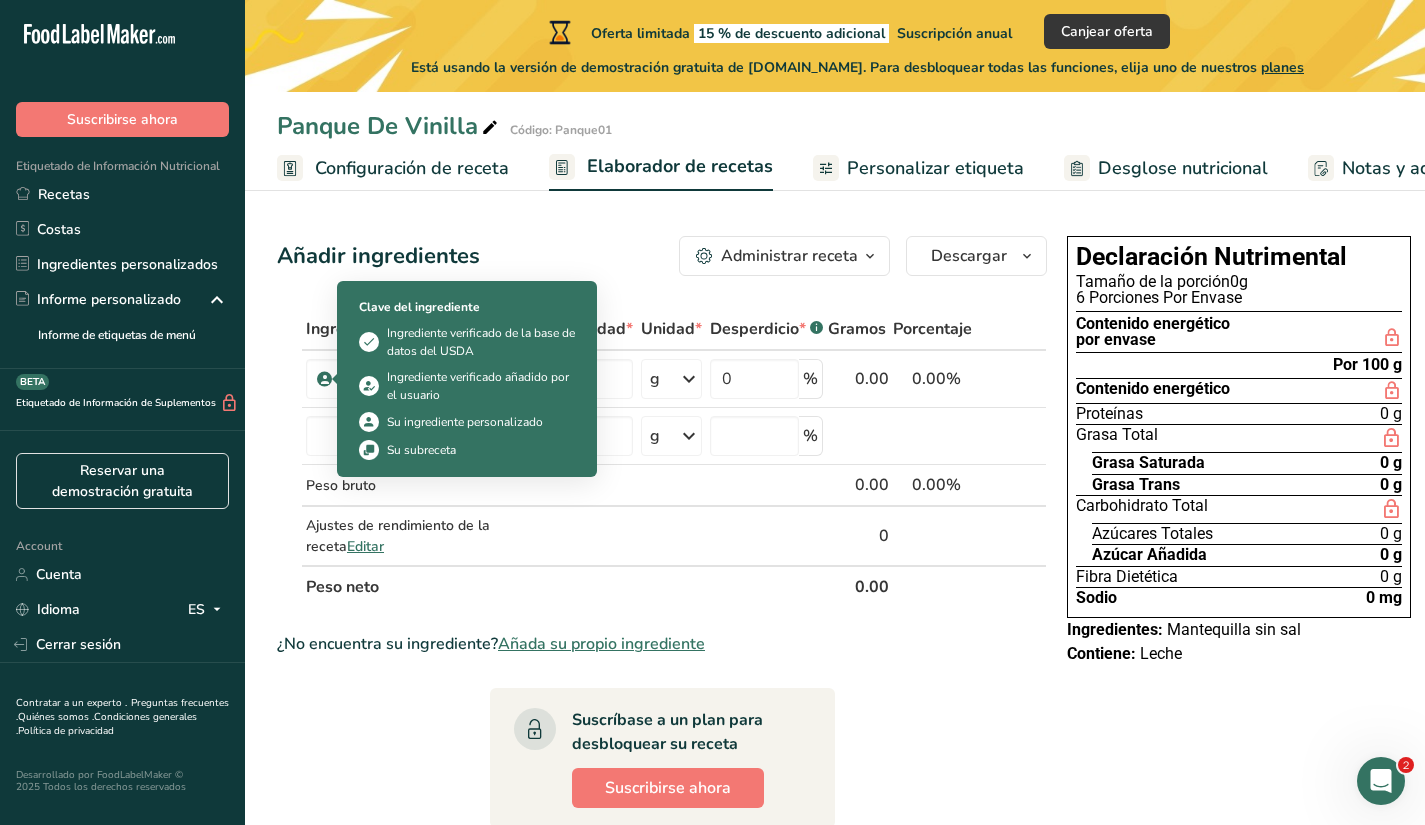 click at bounding box center [334, 379] 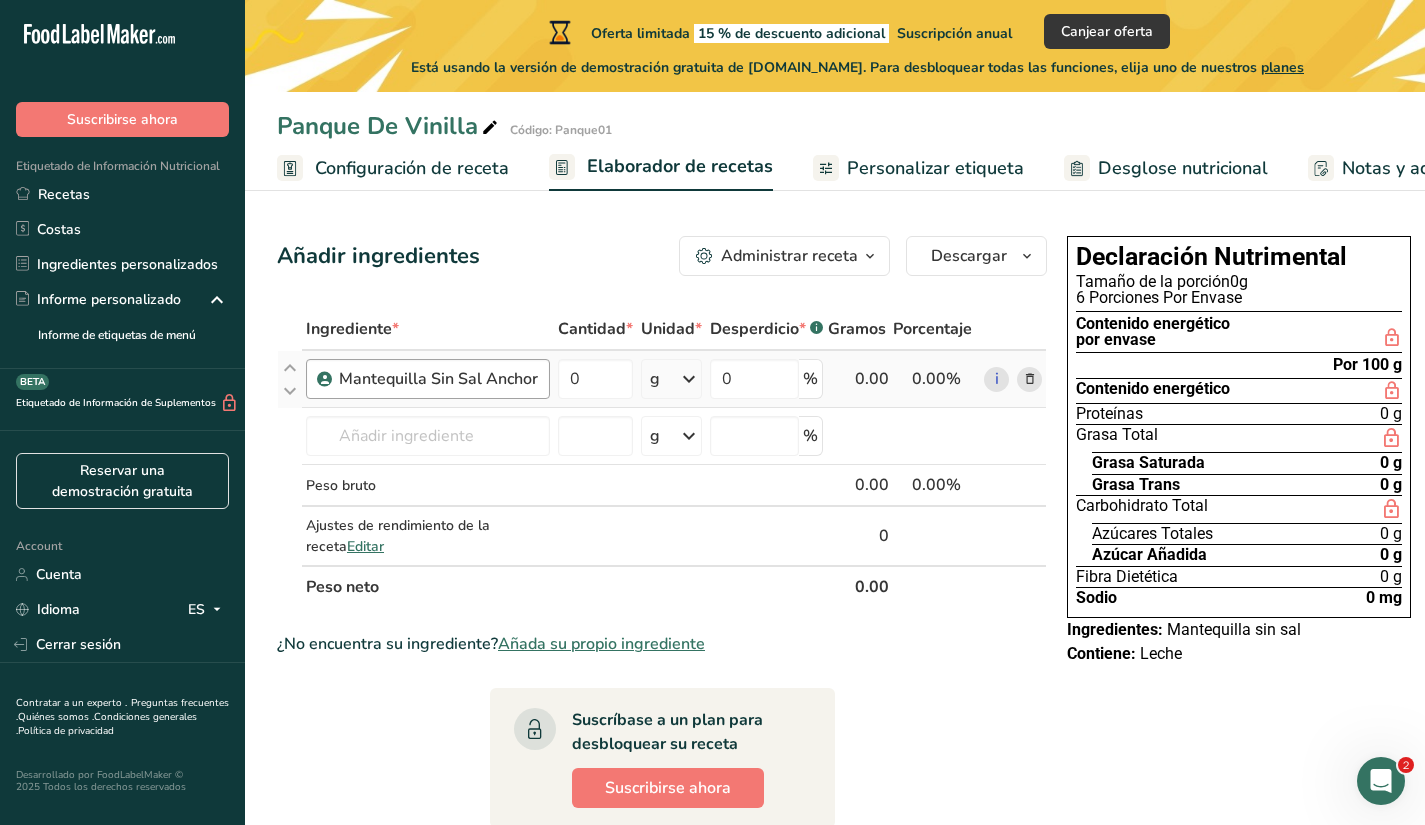 click on "Mantequilla Sin Sal Anchor" at bounding box center (428, 379) 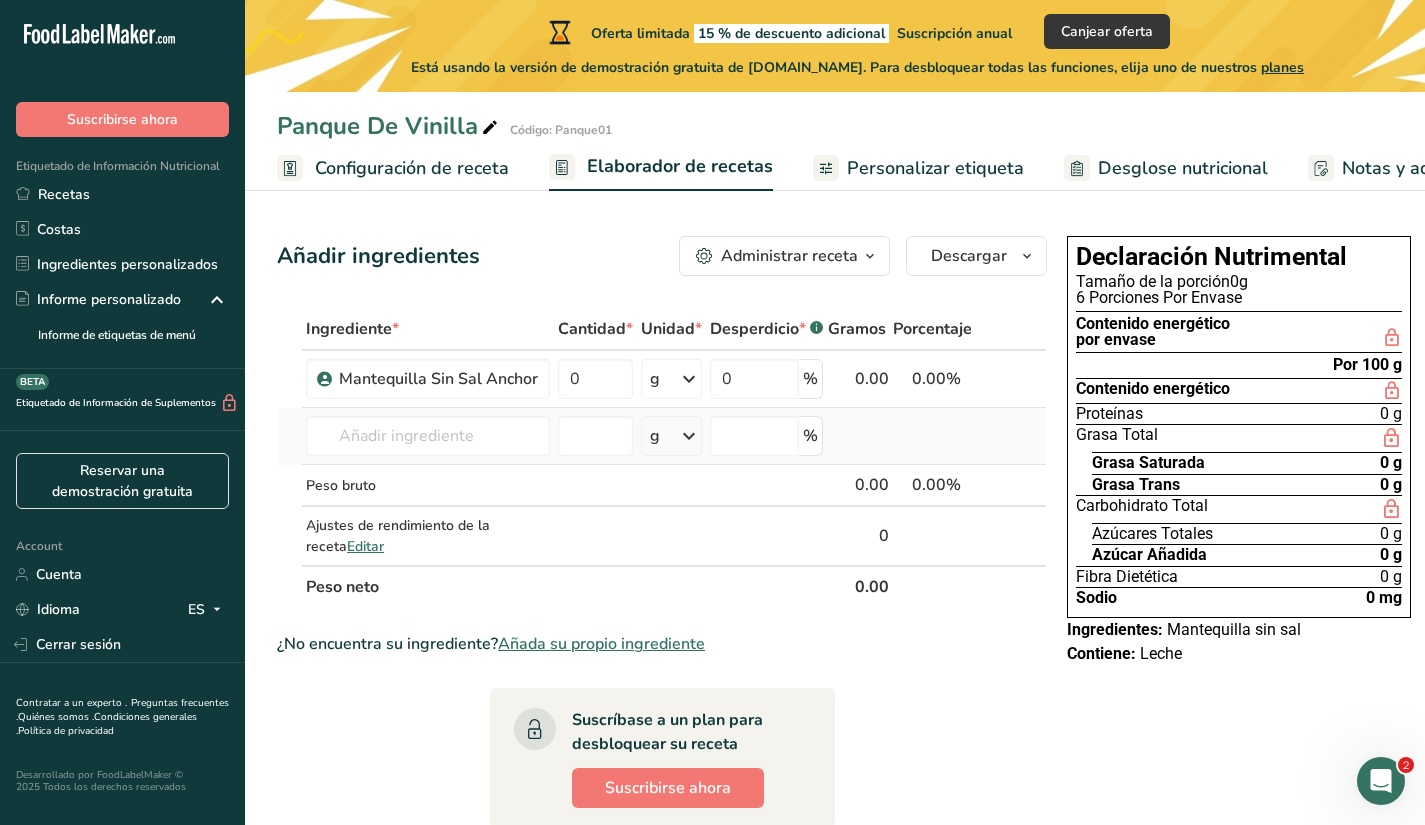 click on "Mantequilla Sin Sal Anchor
Mantequilla, sin sal
Mantequilla, salada
Mantequilla de maní, estilo suave, sin sal
Mantequilla de maní, en trozos, sin sal
Ver todos los resultados" at bounding box center (428, 436) 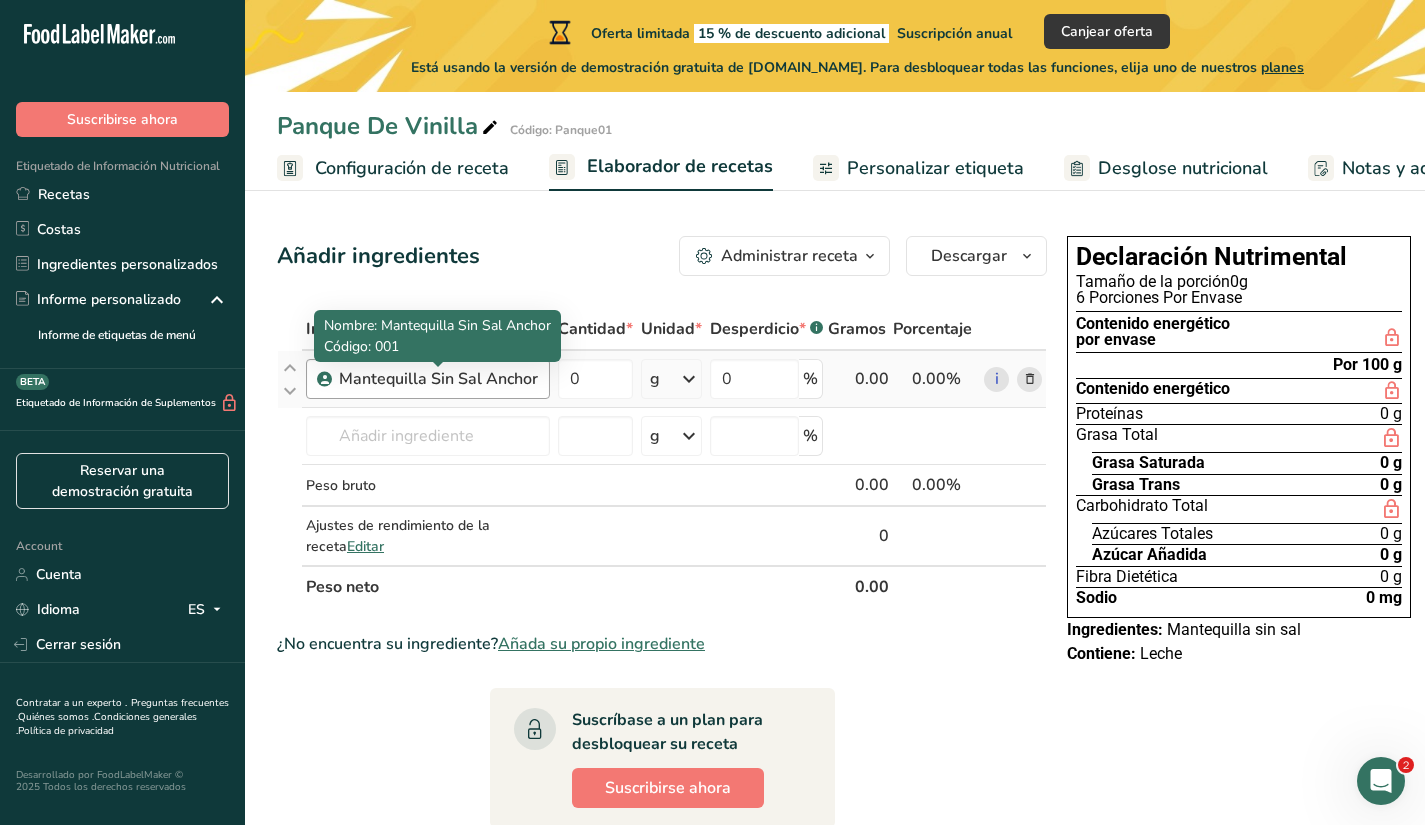 click on "Mantequilla Sin Sal Anchor" at bounding box center (438, 379) 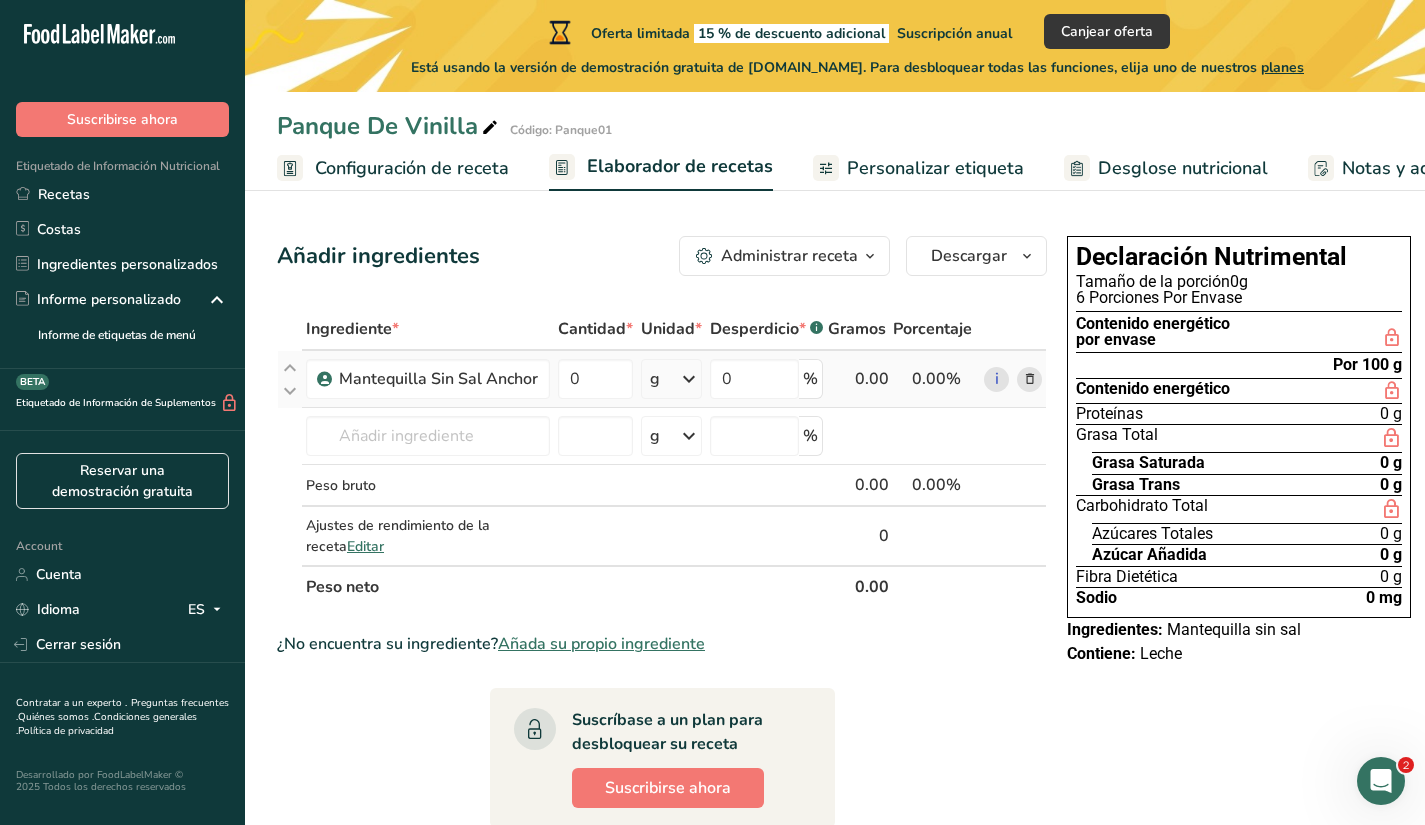 click on "g" at bounding box center [671, 379] 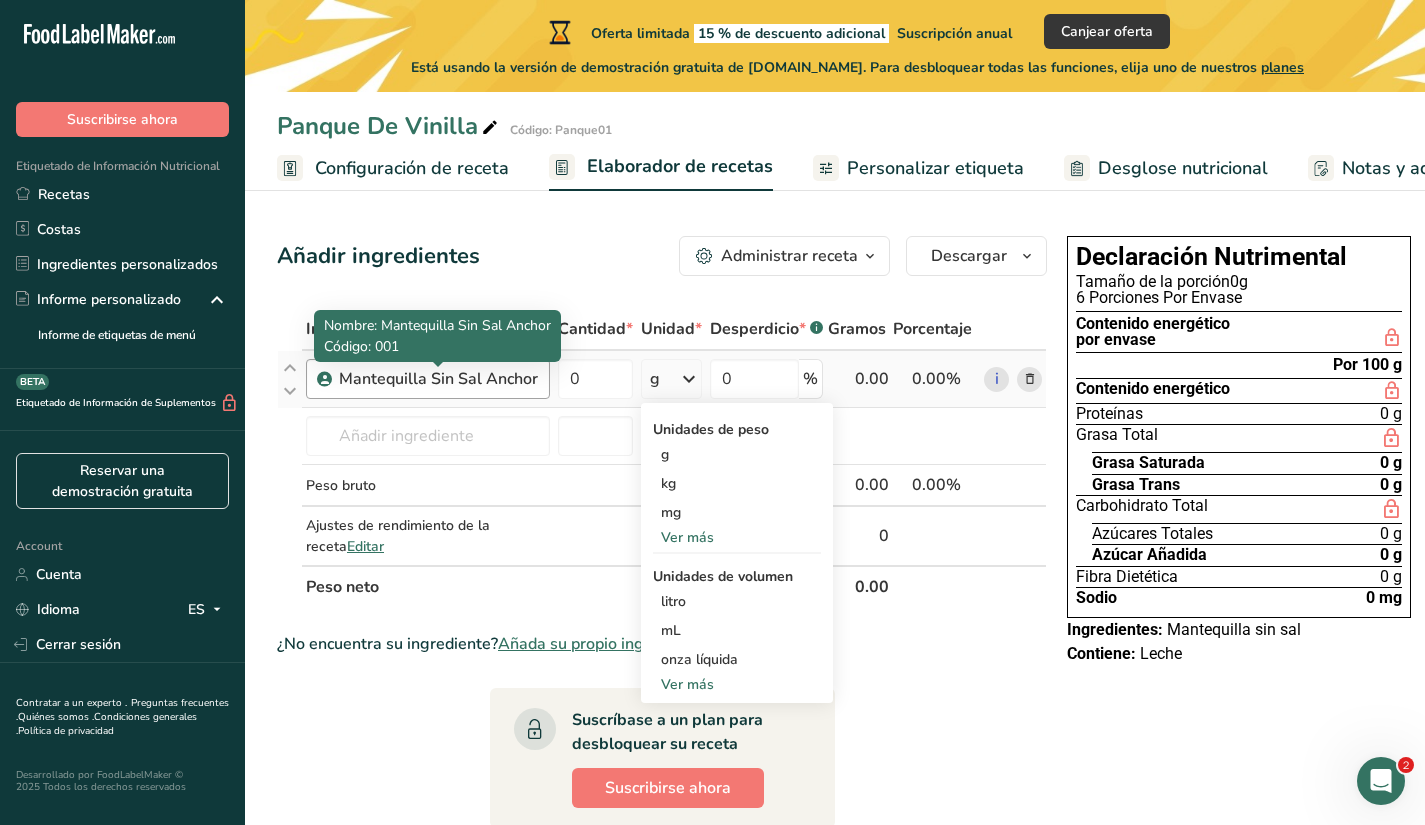 click on "Mantequilla Sin Sal Anchor" at bounding box center [438, 379] 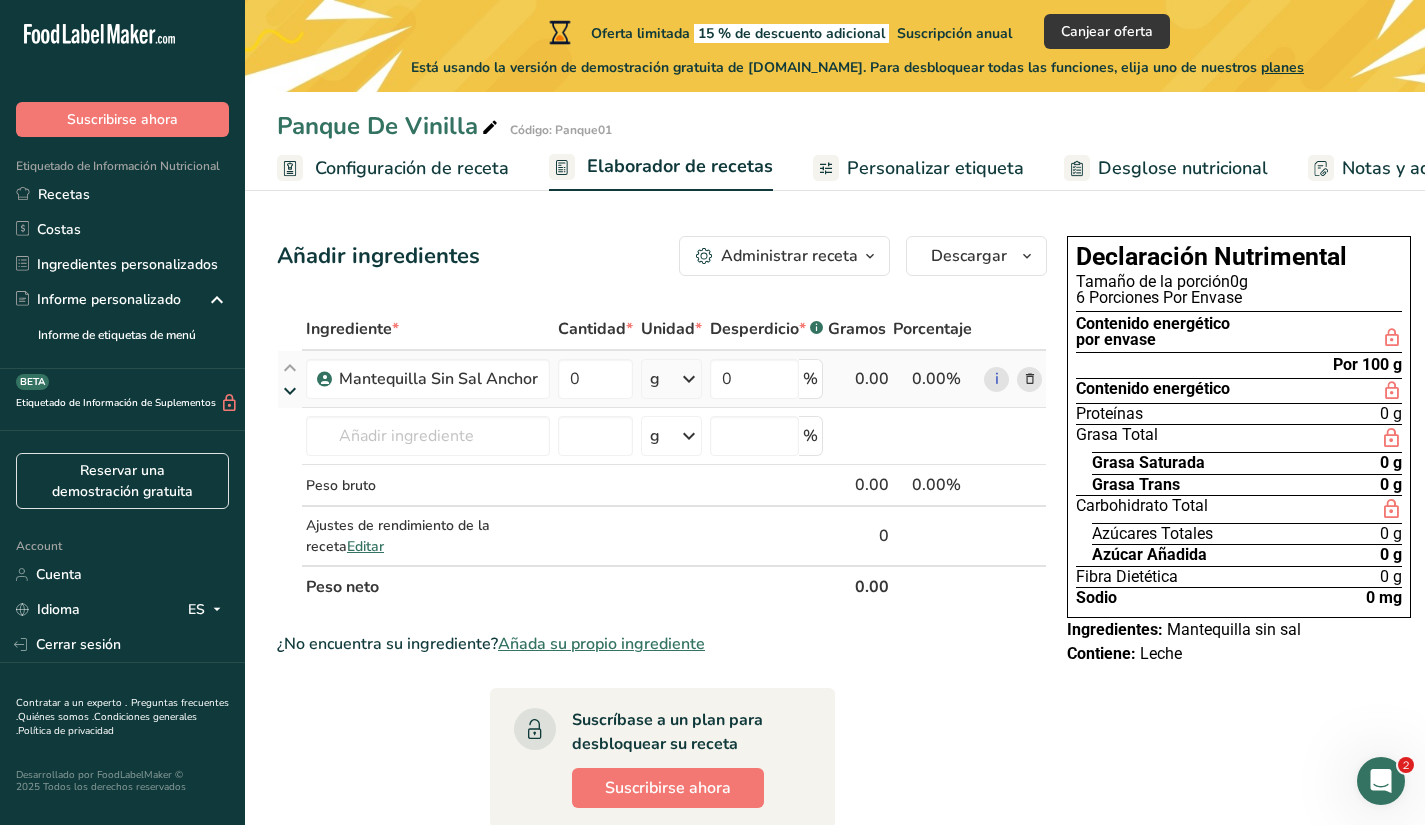 click at bounding box center (290, 391) 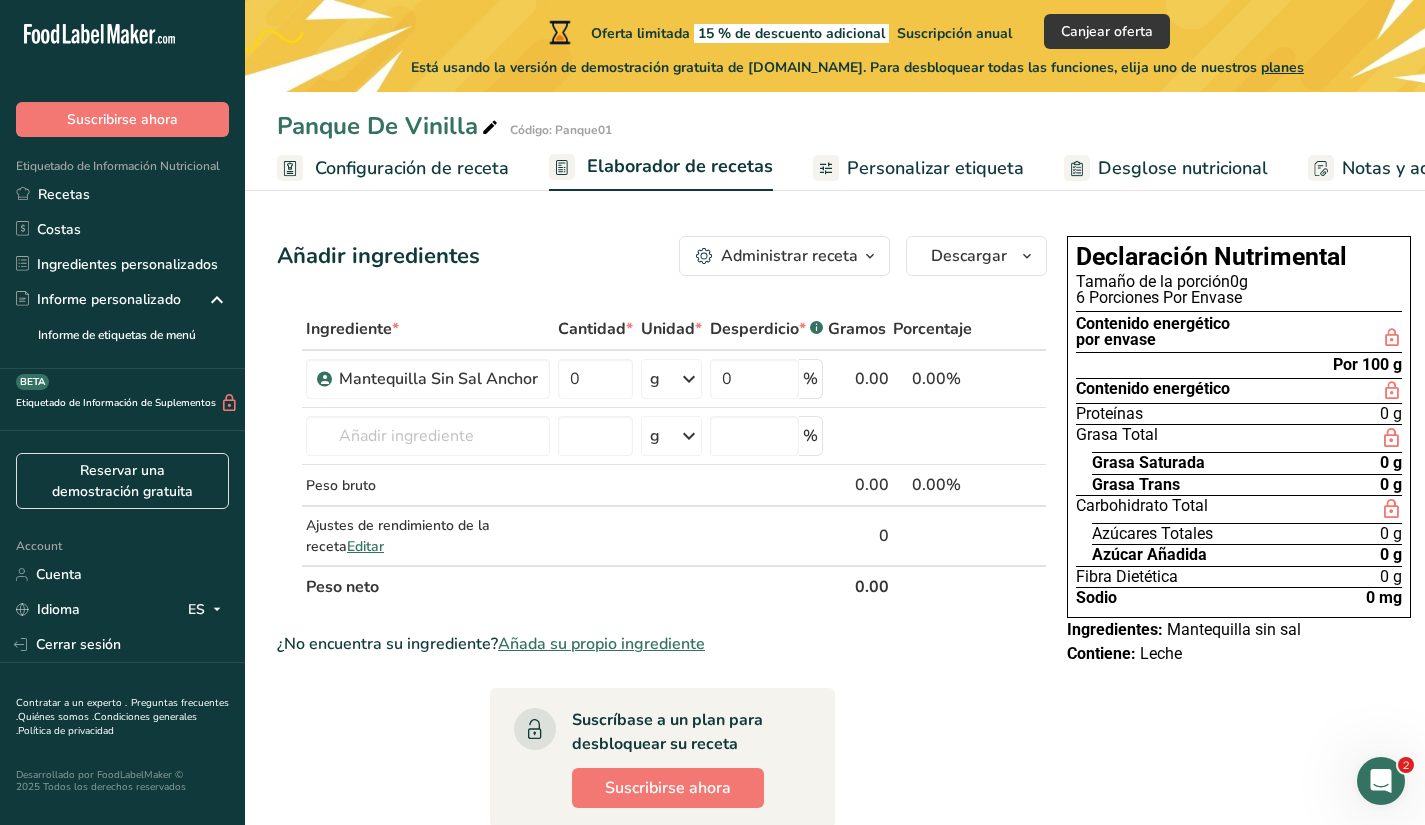 click at bounding box center (342, 379) 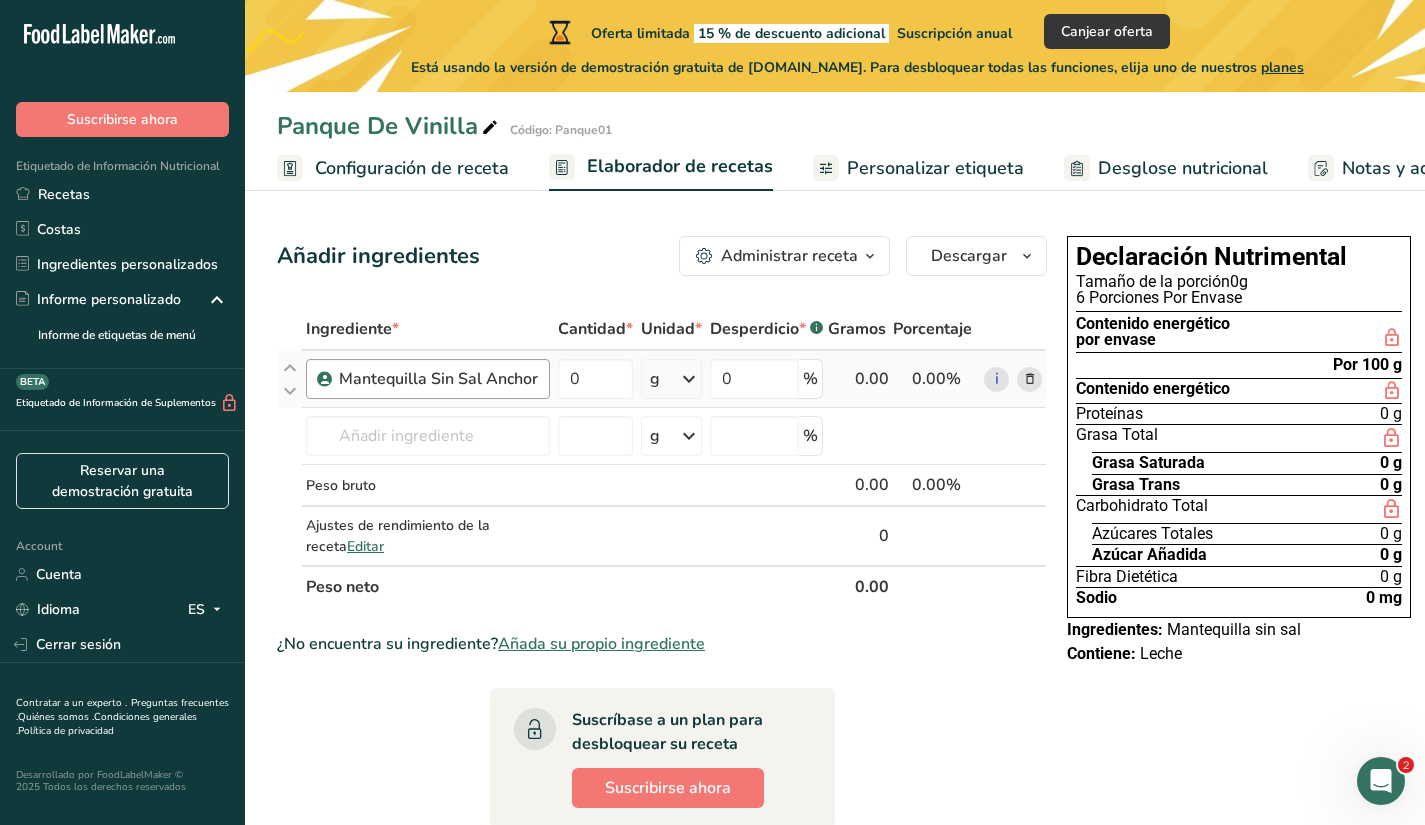 click on "Mantequilla Sin Sal Anchor" at bounding box center [428, 379] 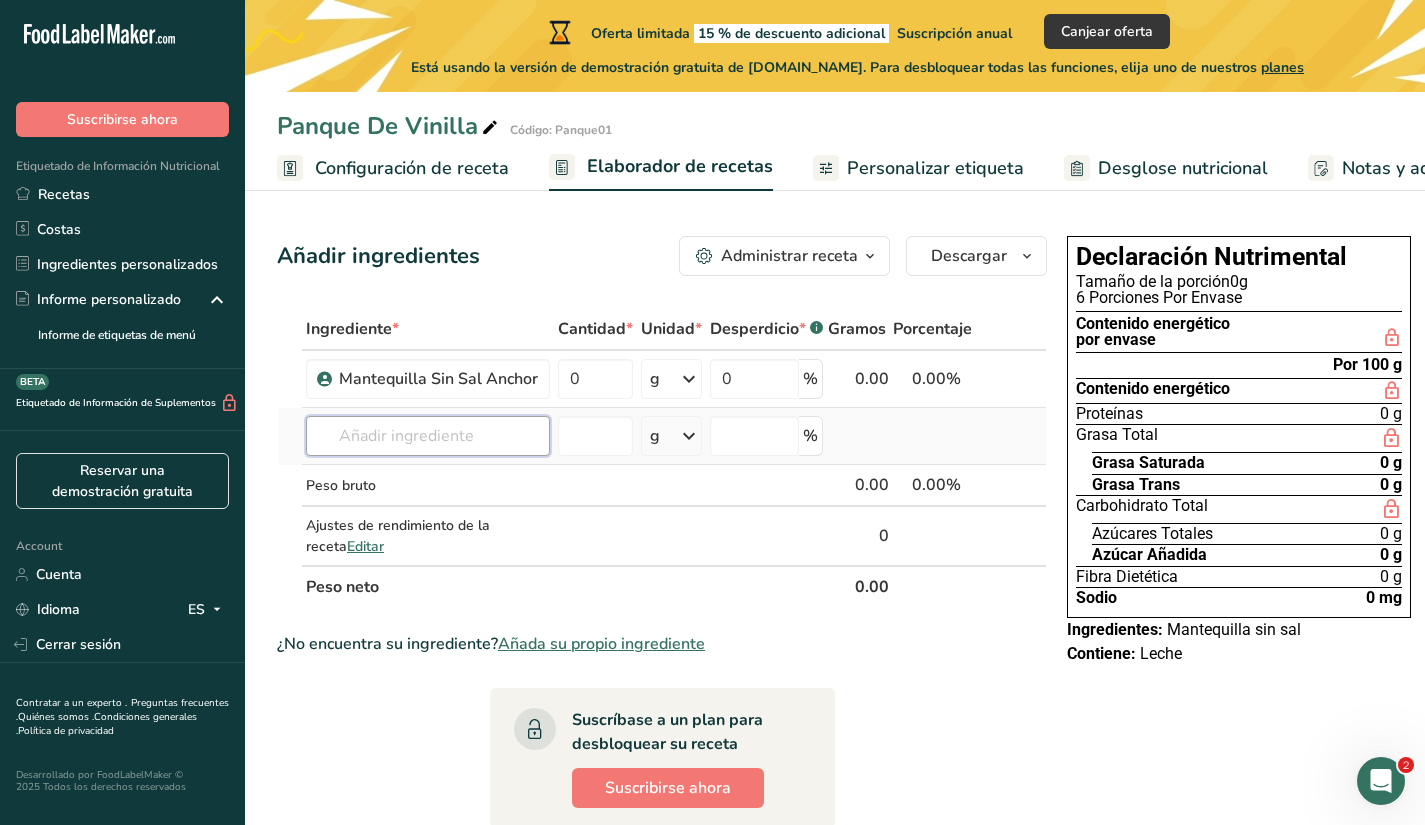 click at bounding box center (428, 436) 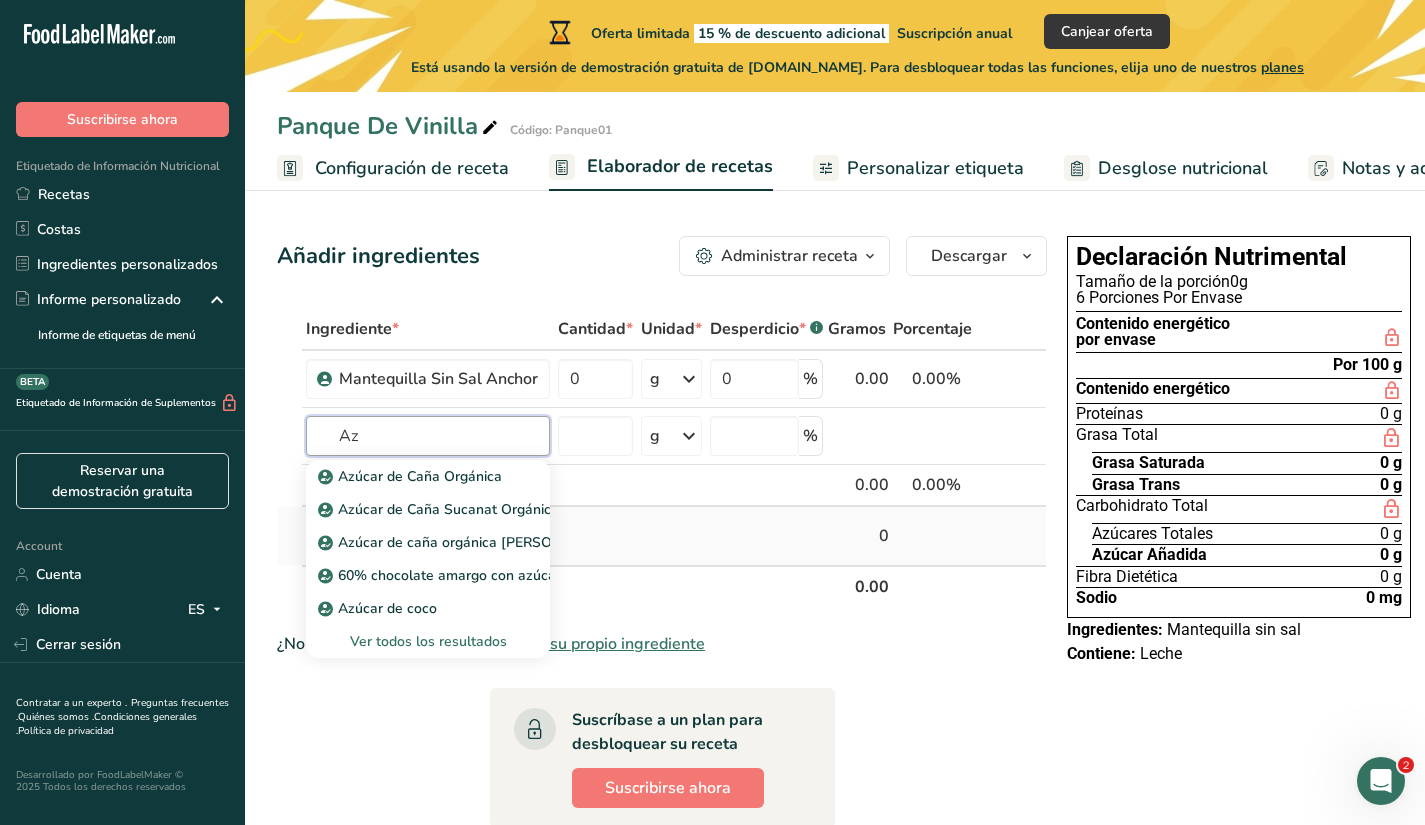 type on "A" 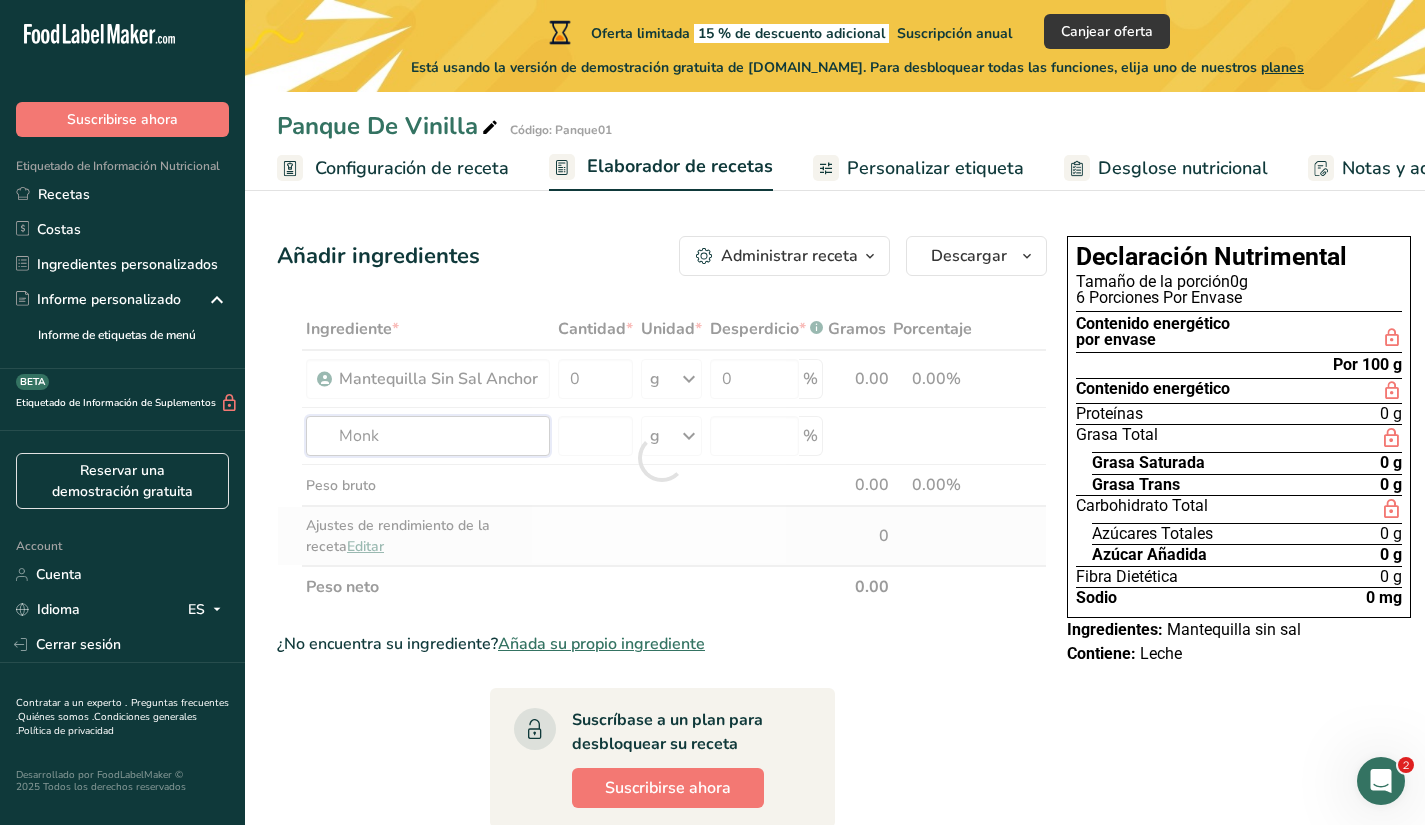 type on "Monk Fruit Zero Calorie Sweetener" 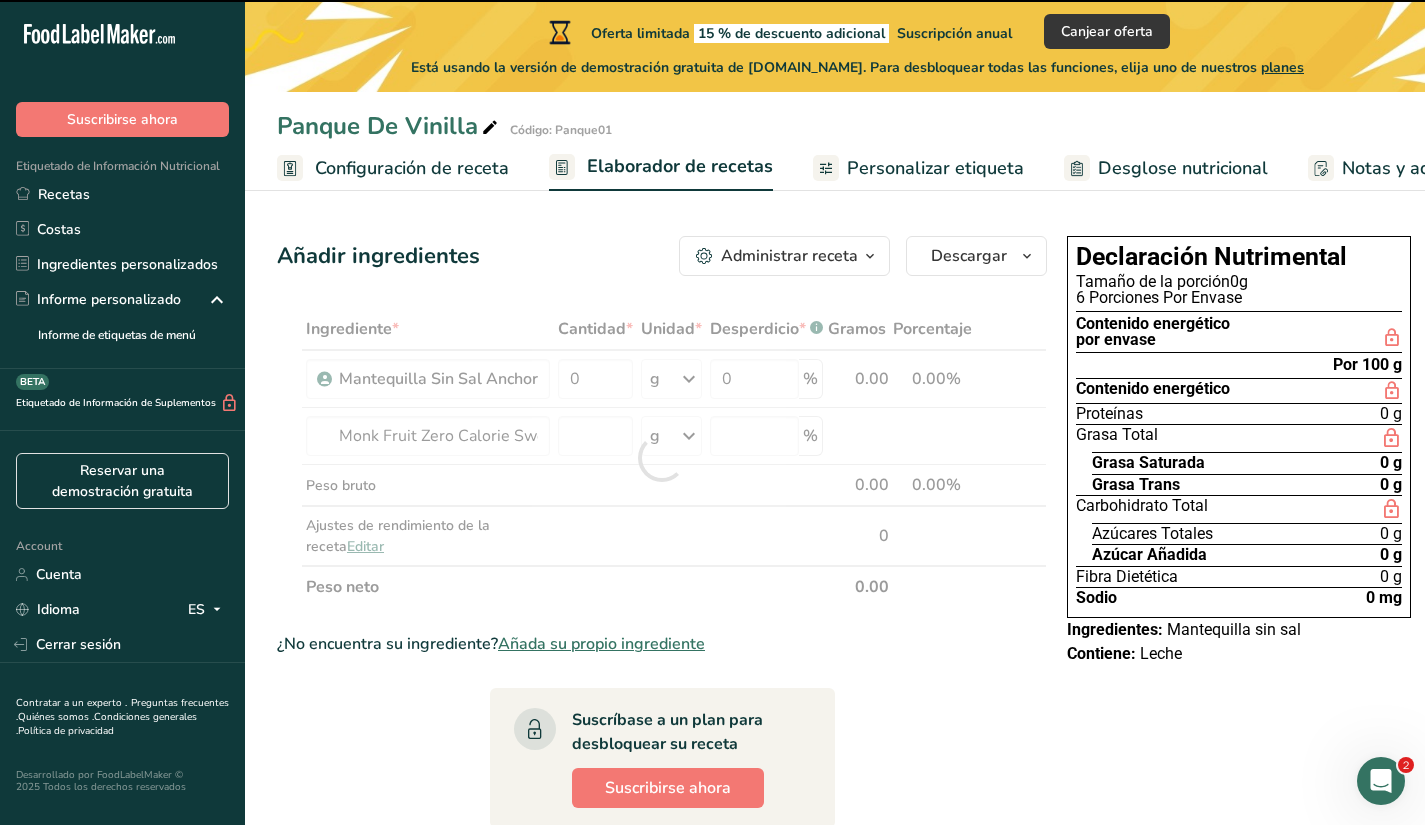 type on "0" 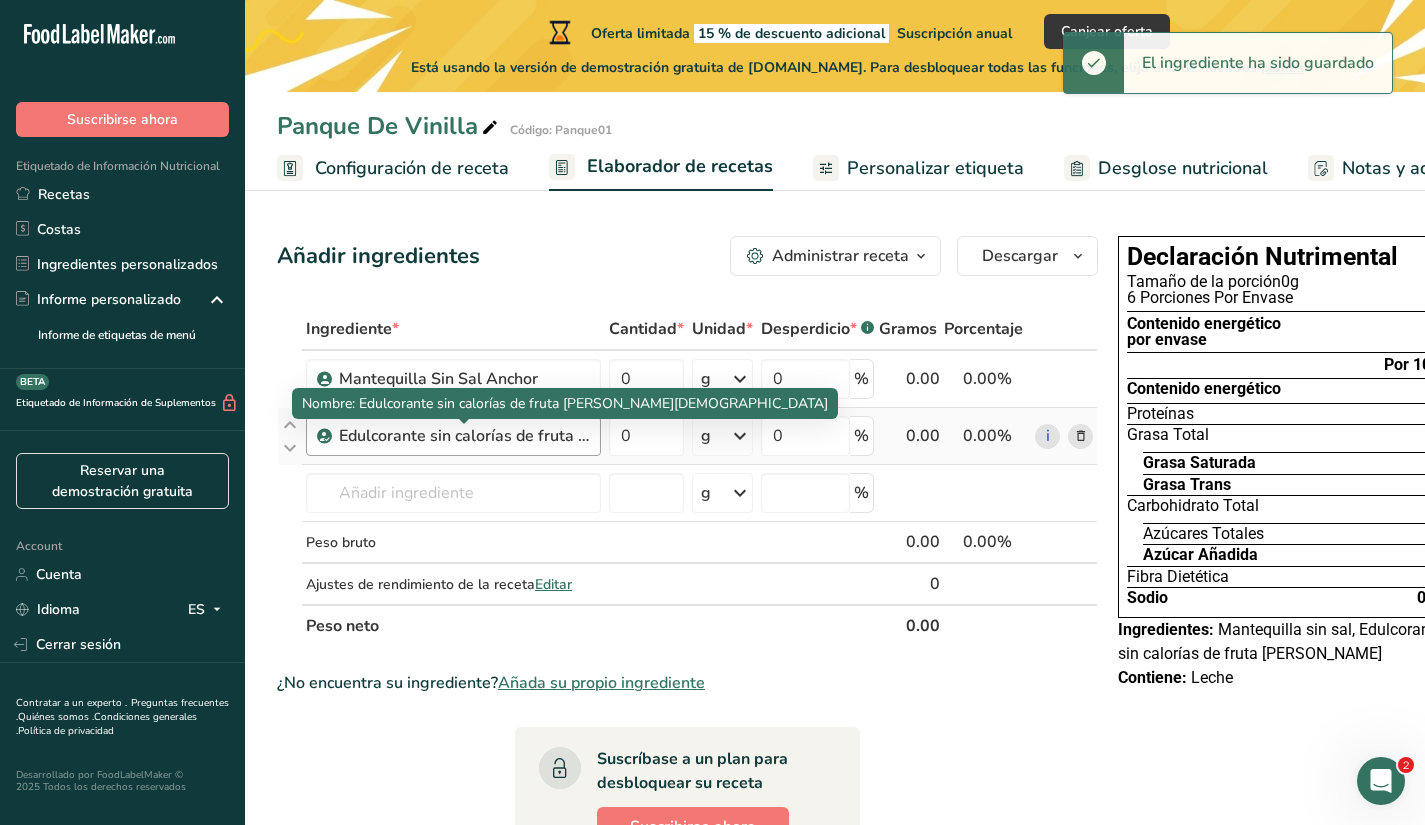 click on "Edulcorante sin calorías de fruta del monje" at bounding box center (464, 436) 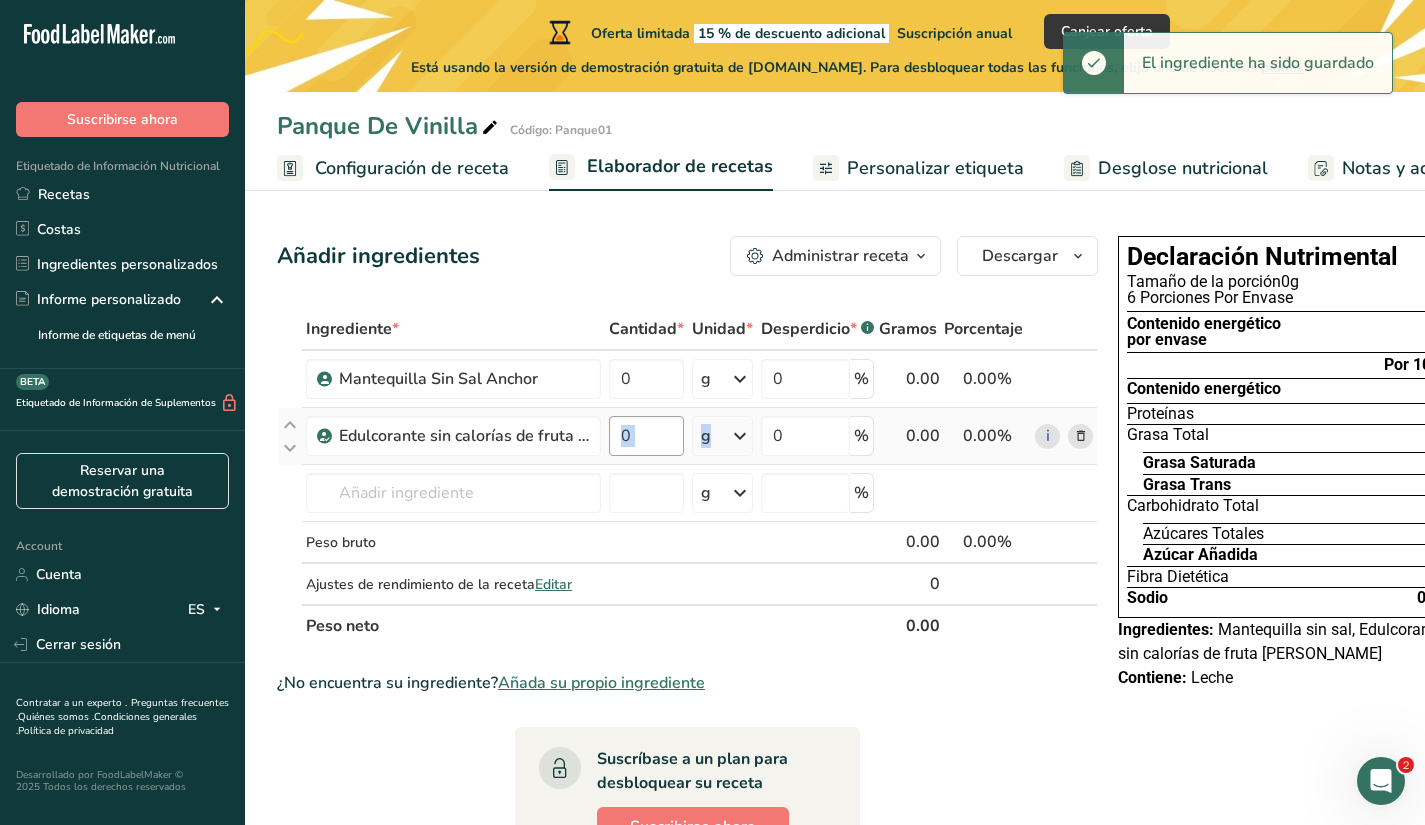 drag, startPoint x: 525, startPoint y: 435, endPoint x: 648, endPoint y: 443, distance: 123.25989 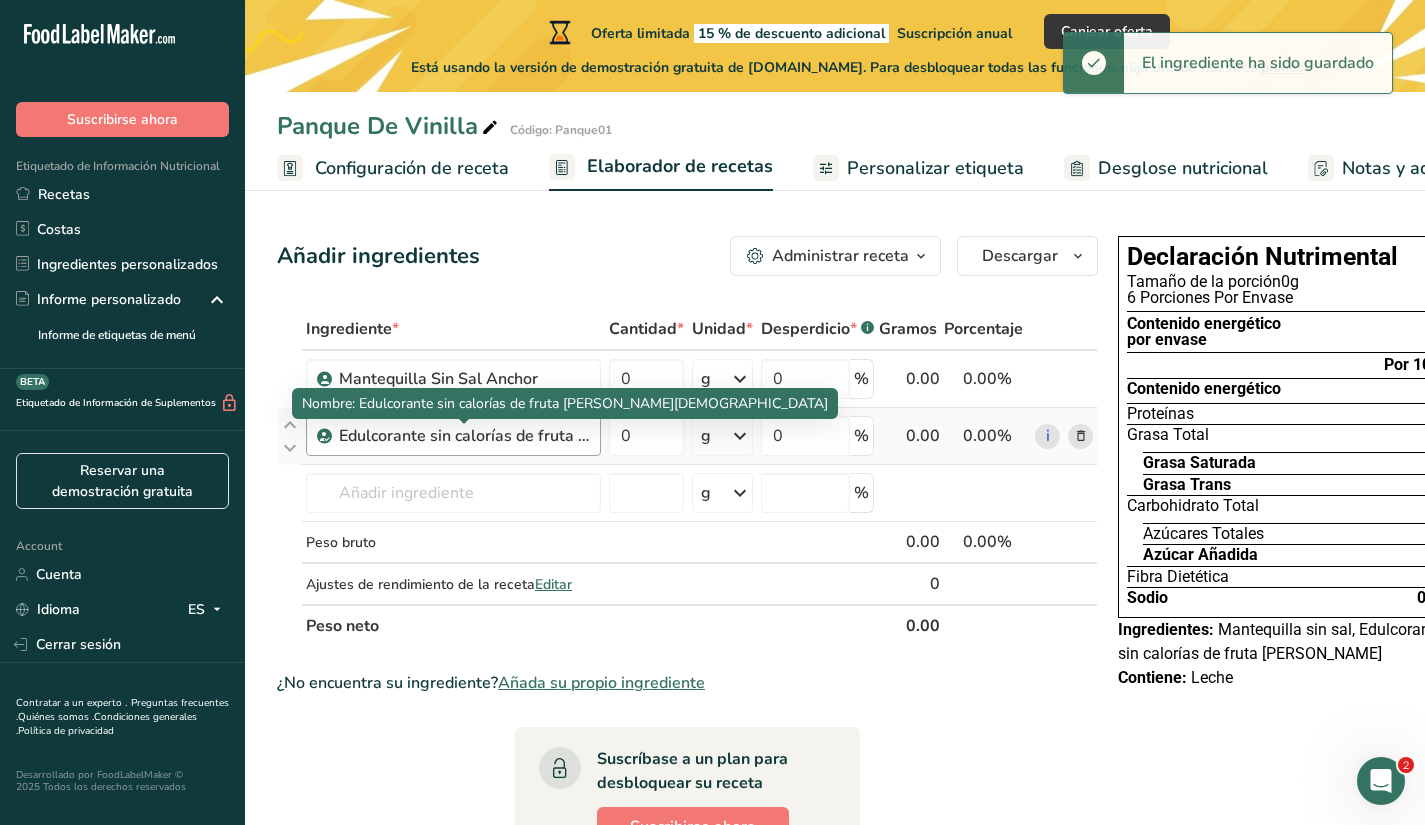 click on "Edulcorante sin calorías de fruta del monje" at bounding box center [464, 436] 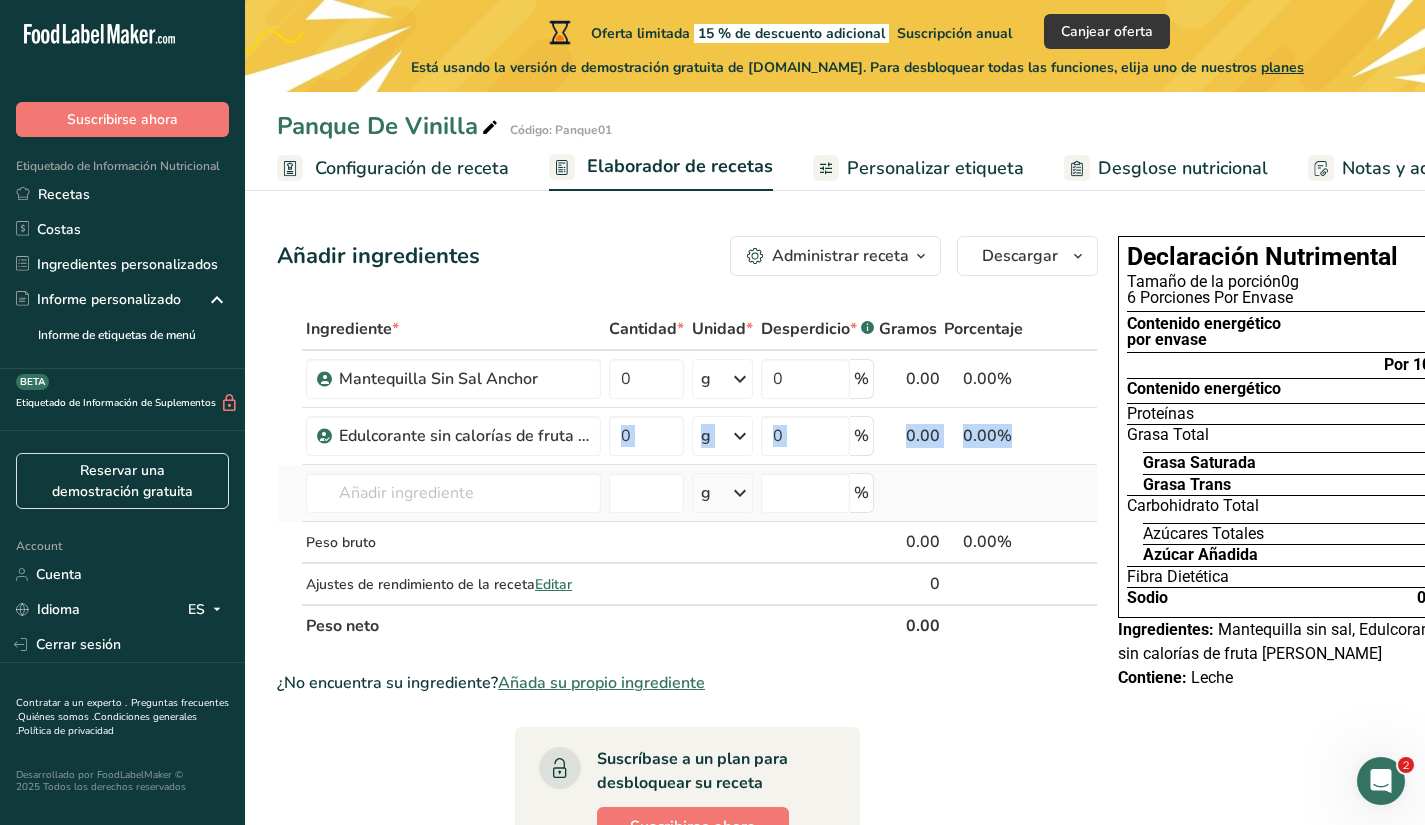 drag, startPoint x: 432, startPoint y: 438, endPoint x: 473, endPoint y: 465, distance: 49.09175 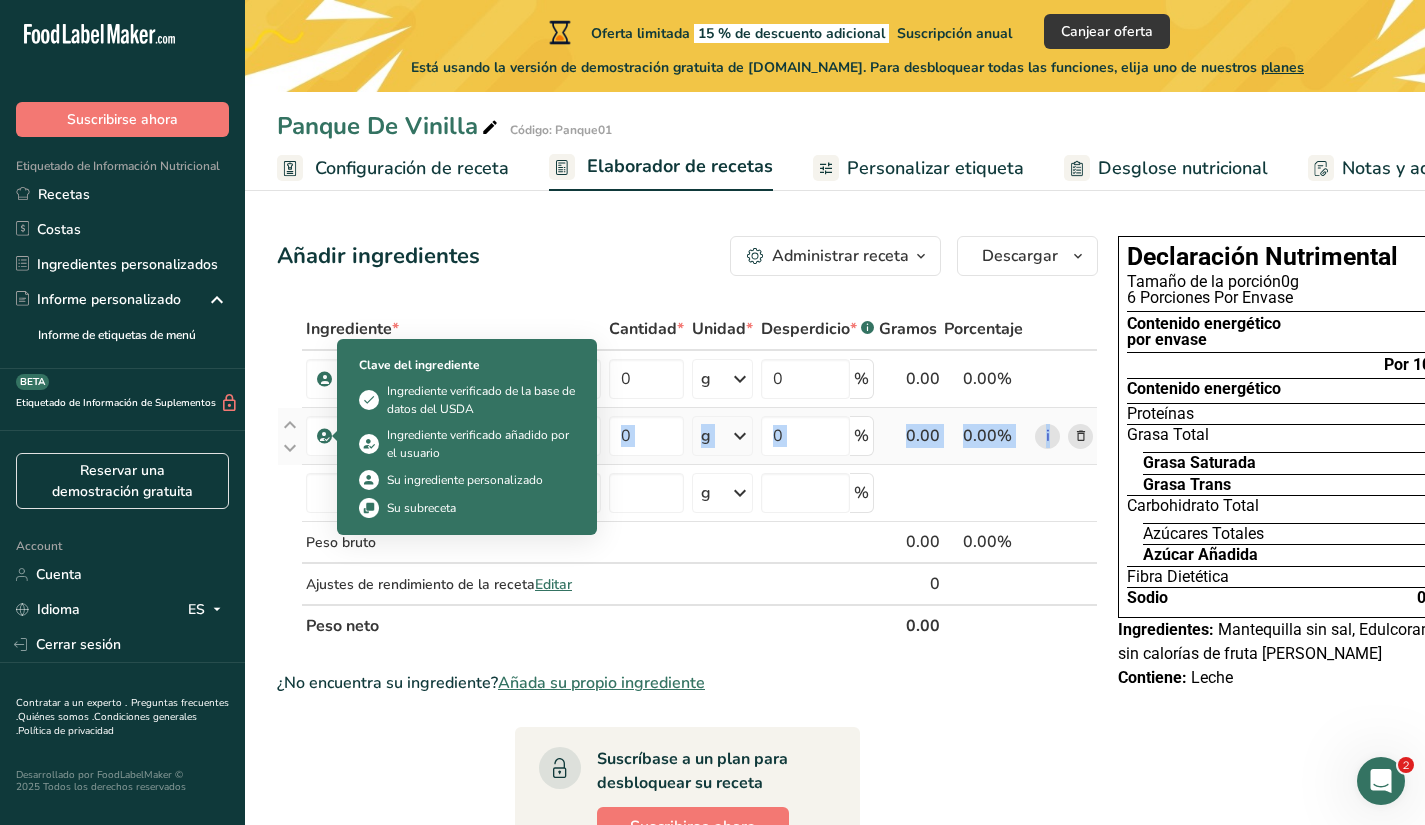 click at bounding box center [325, 436] 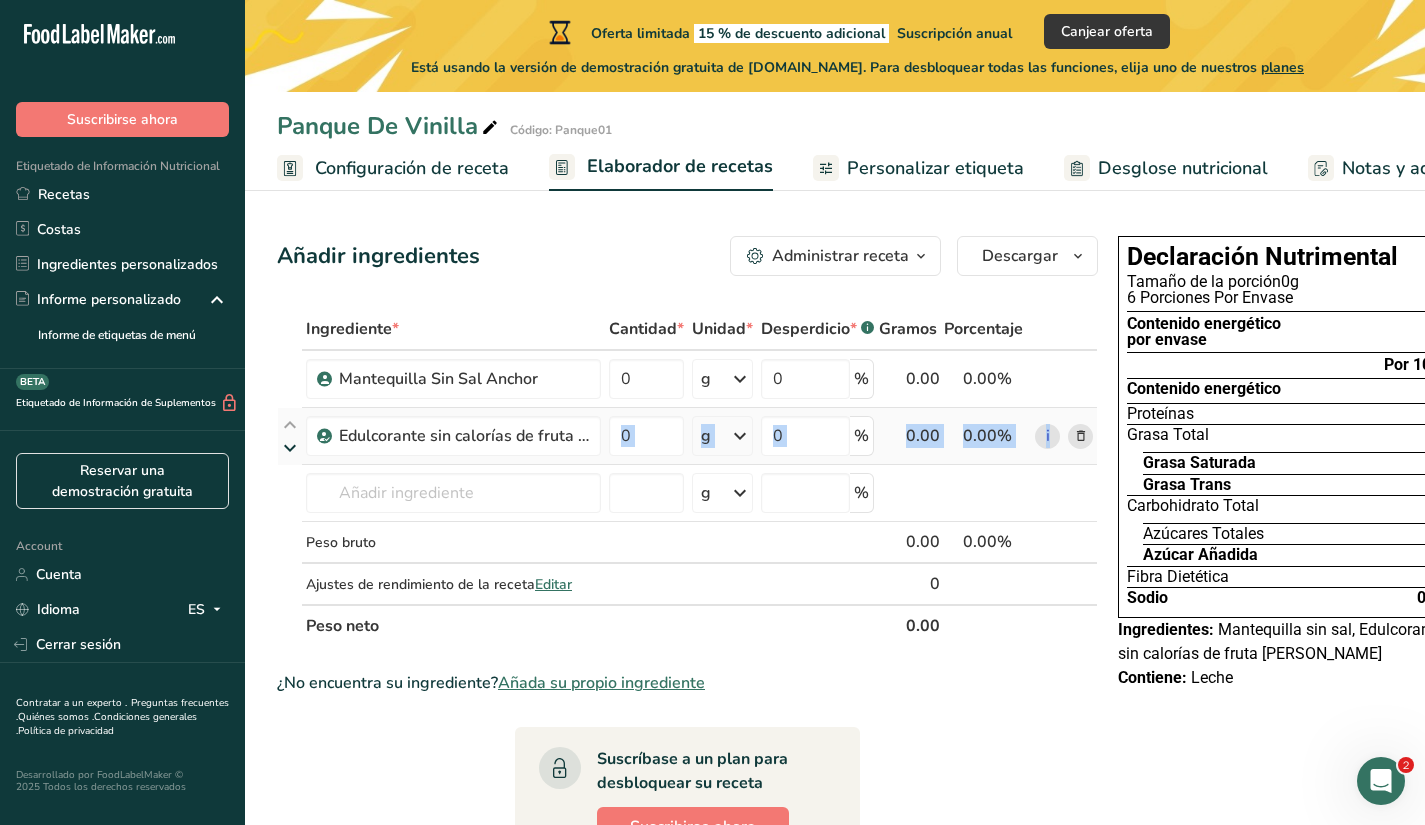 click at bounding box center (290, 448) 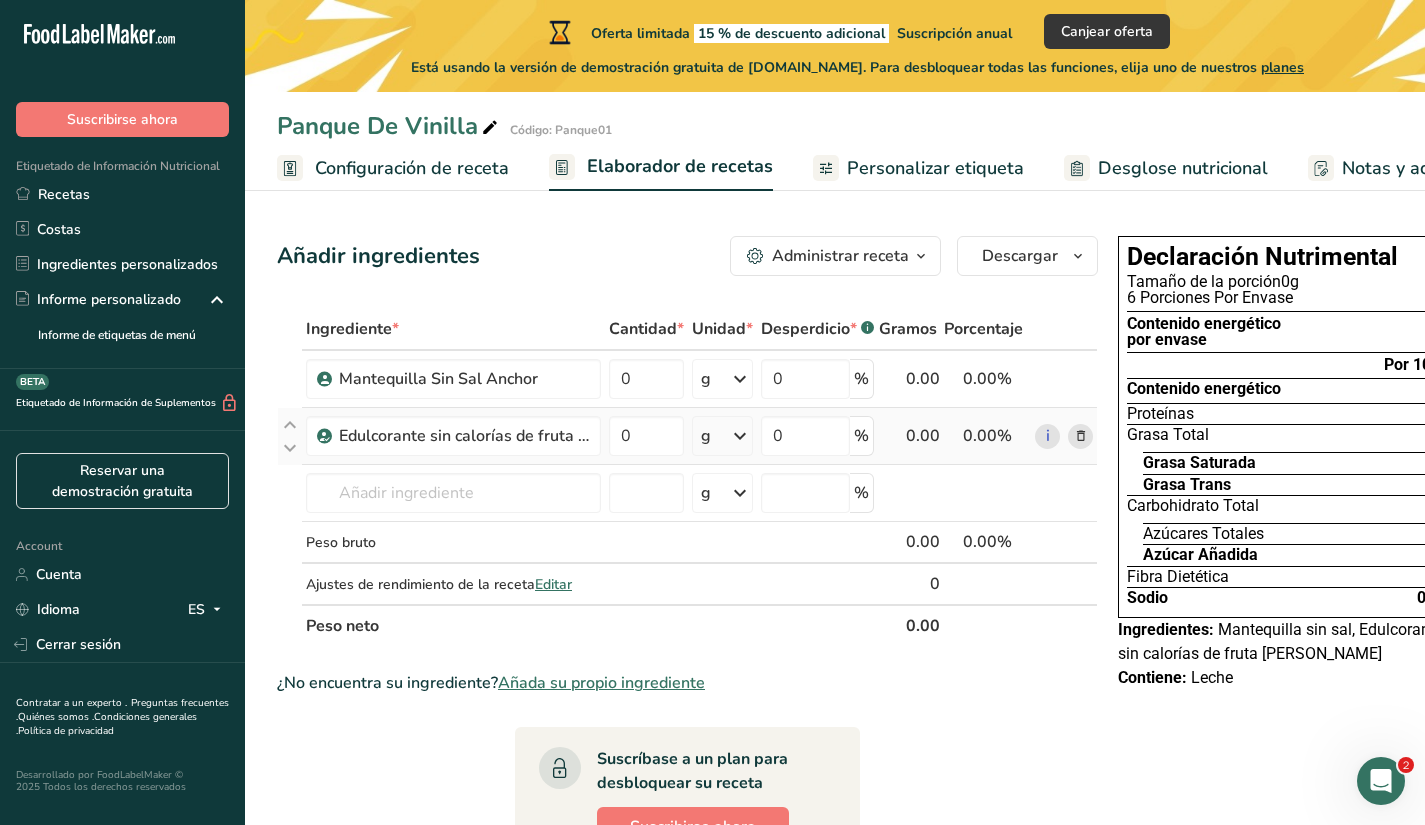 click at bounding box center (290, 436) 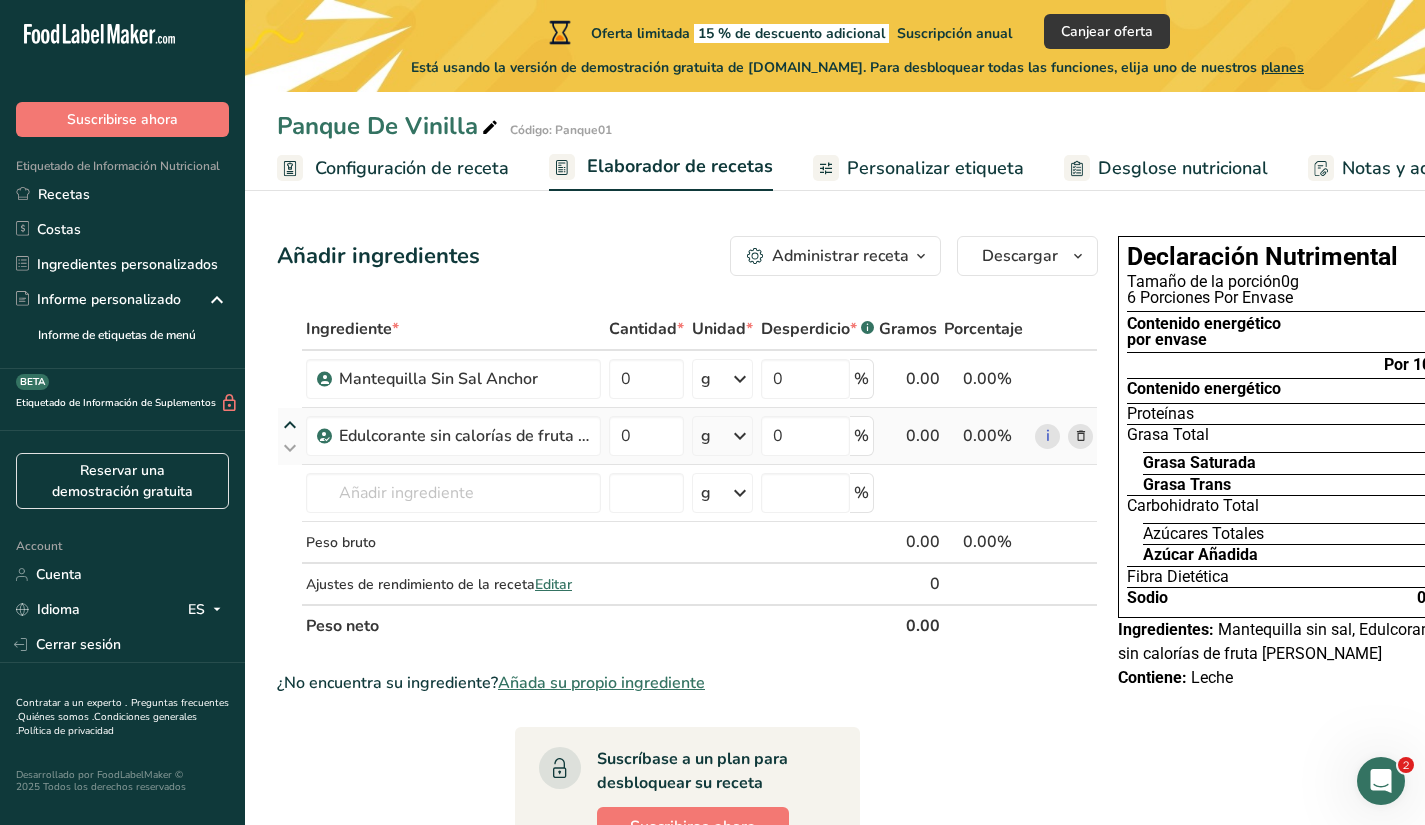 click at bounding box center [290, 425] 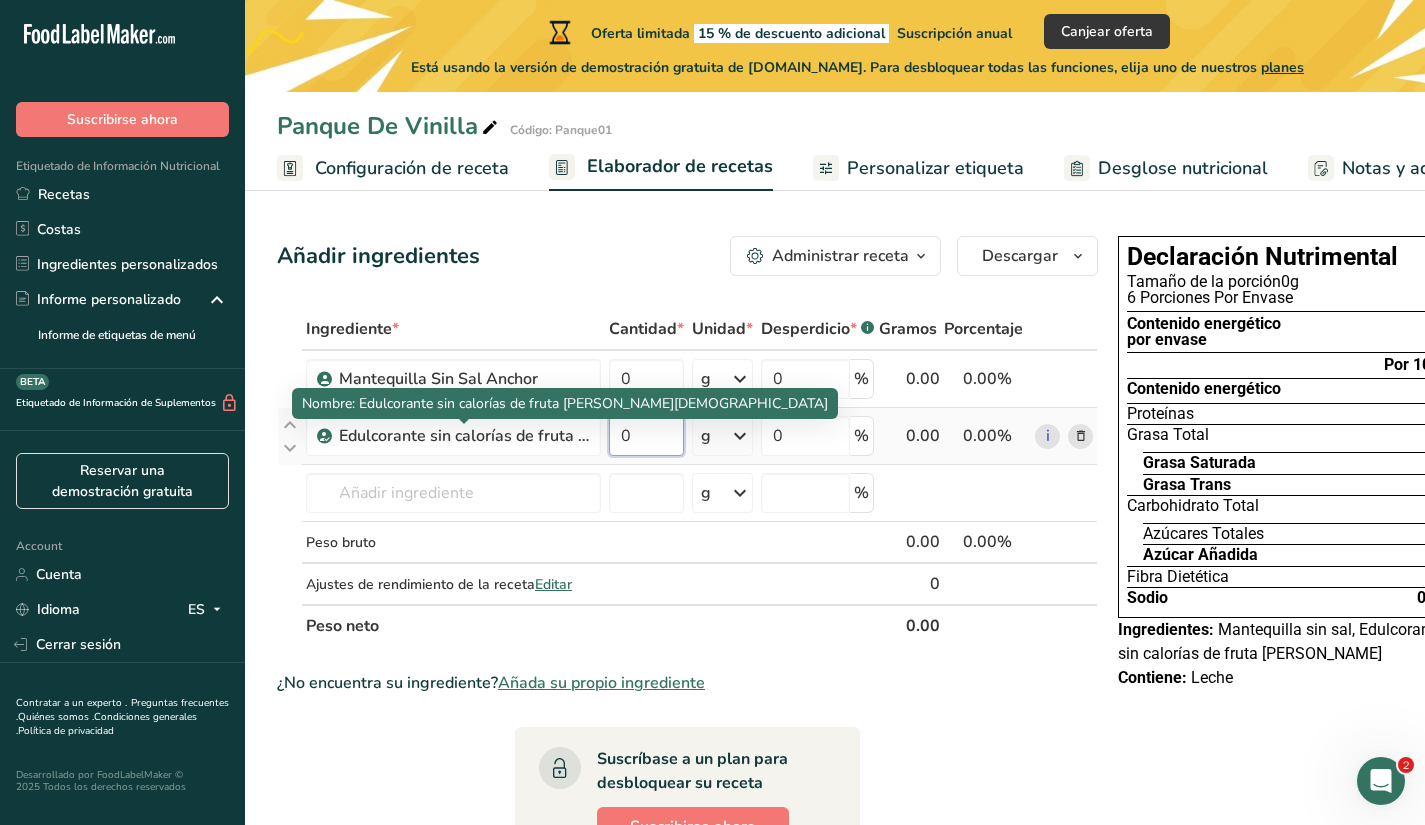 click on "0" at bounding box center [646, 436] 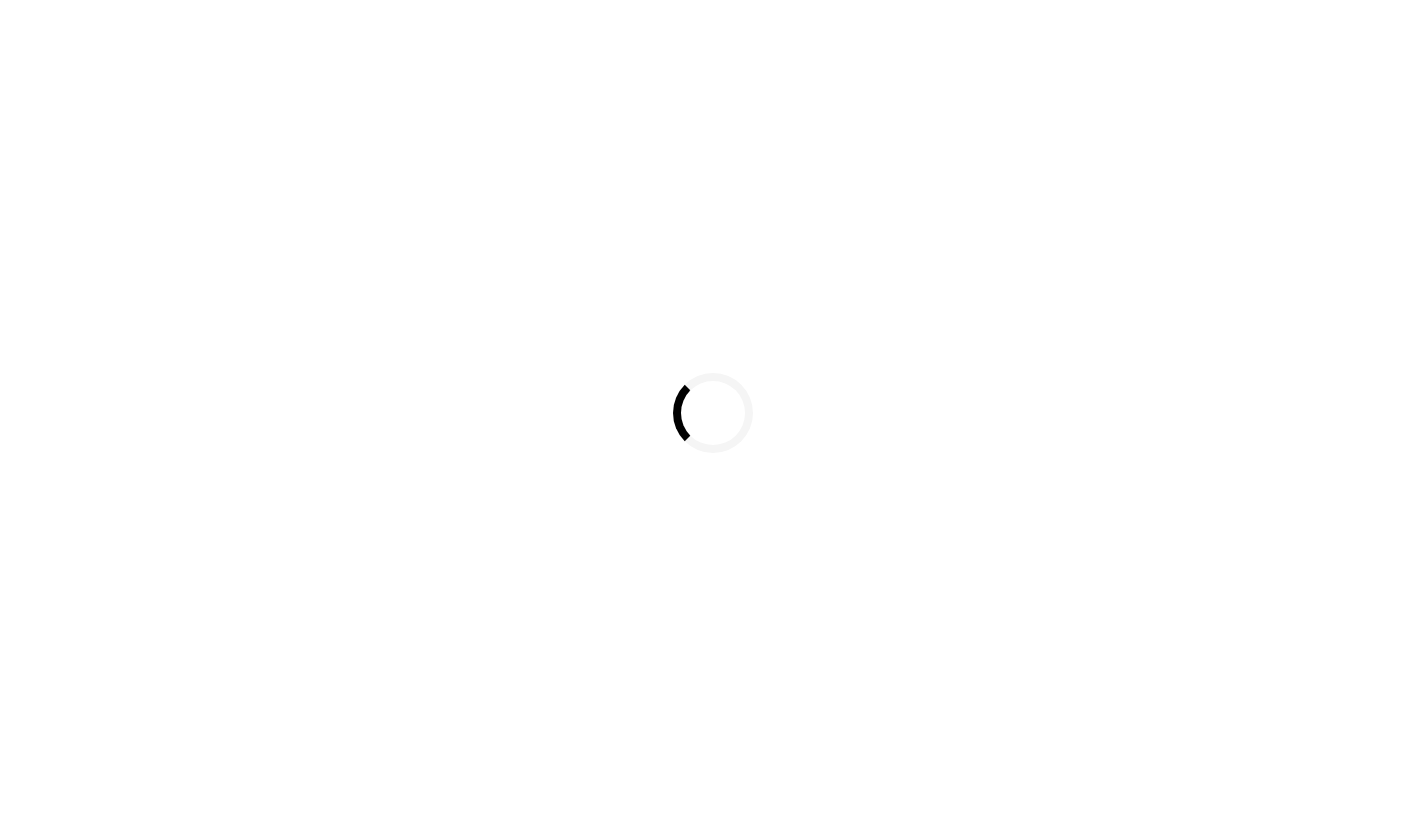 scroll, scrollTop: 0, scrollLeft: 0, axis: both 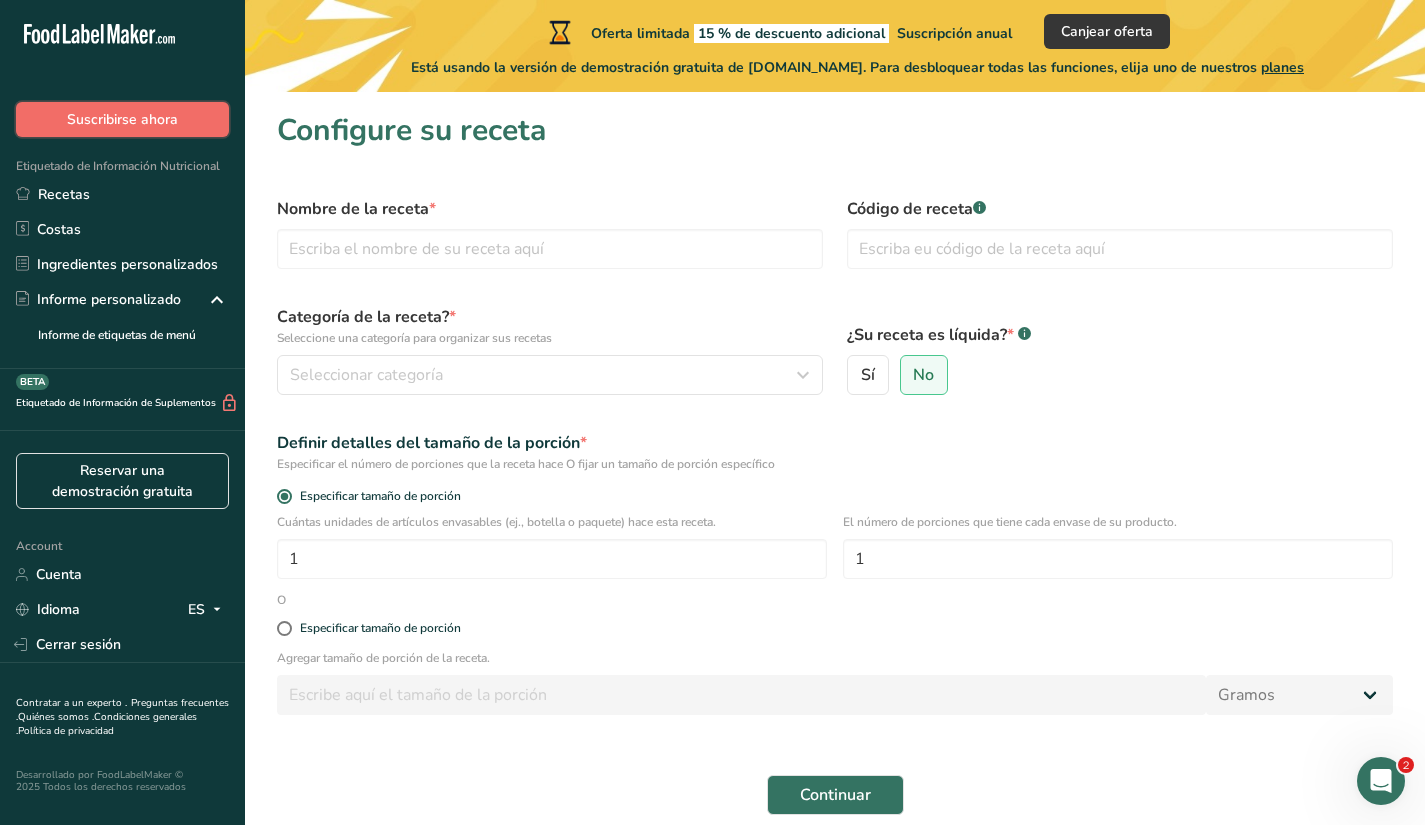 click on "Suscribirse ahora" at bounding box center [122, 119] 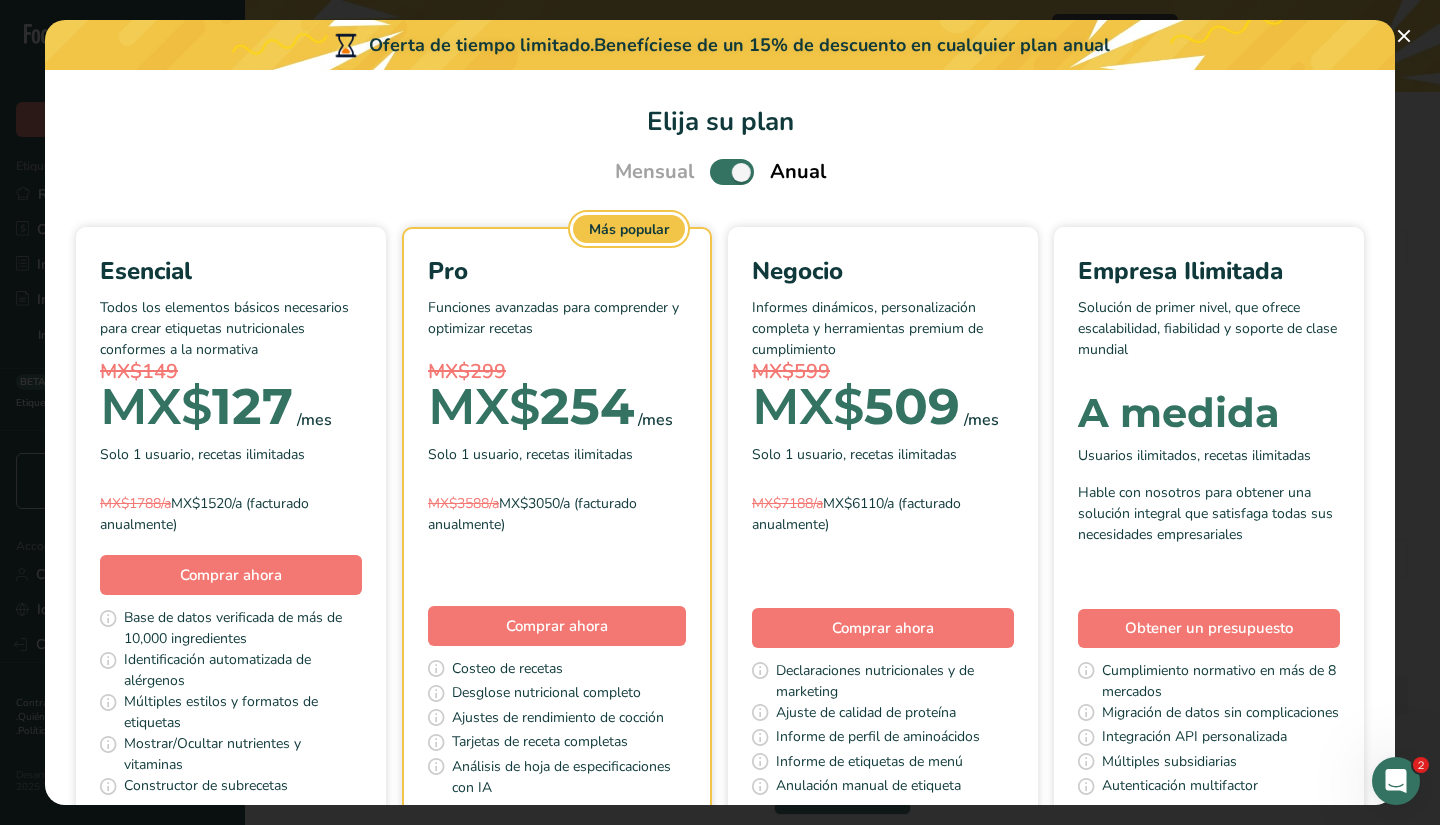 click at bounding box center [732, 171] 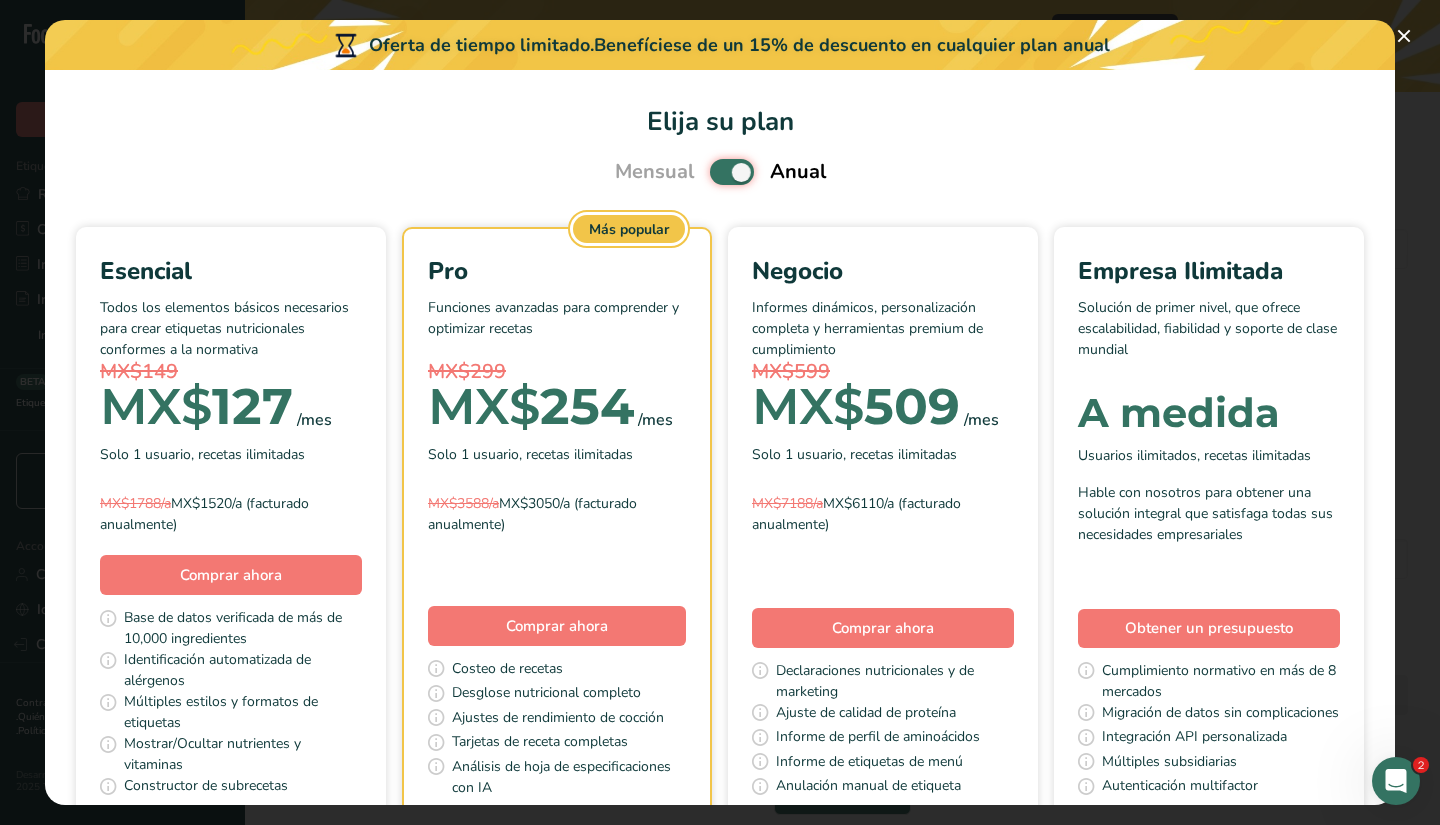 click at bounding box center (716, 172) 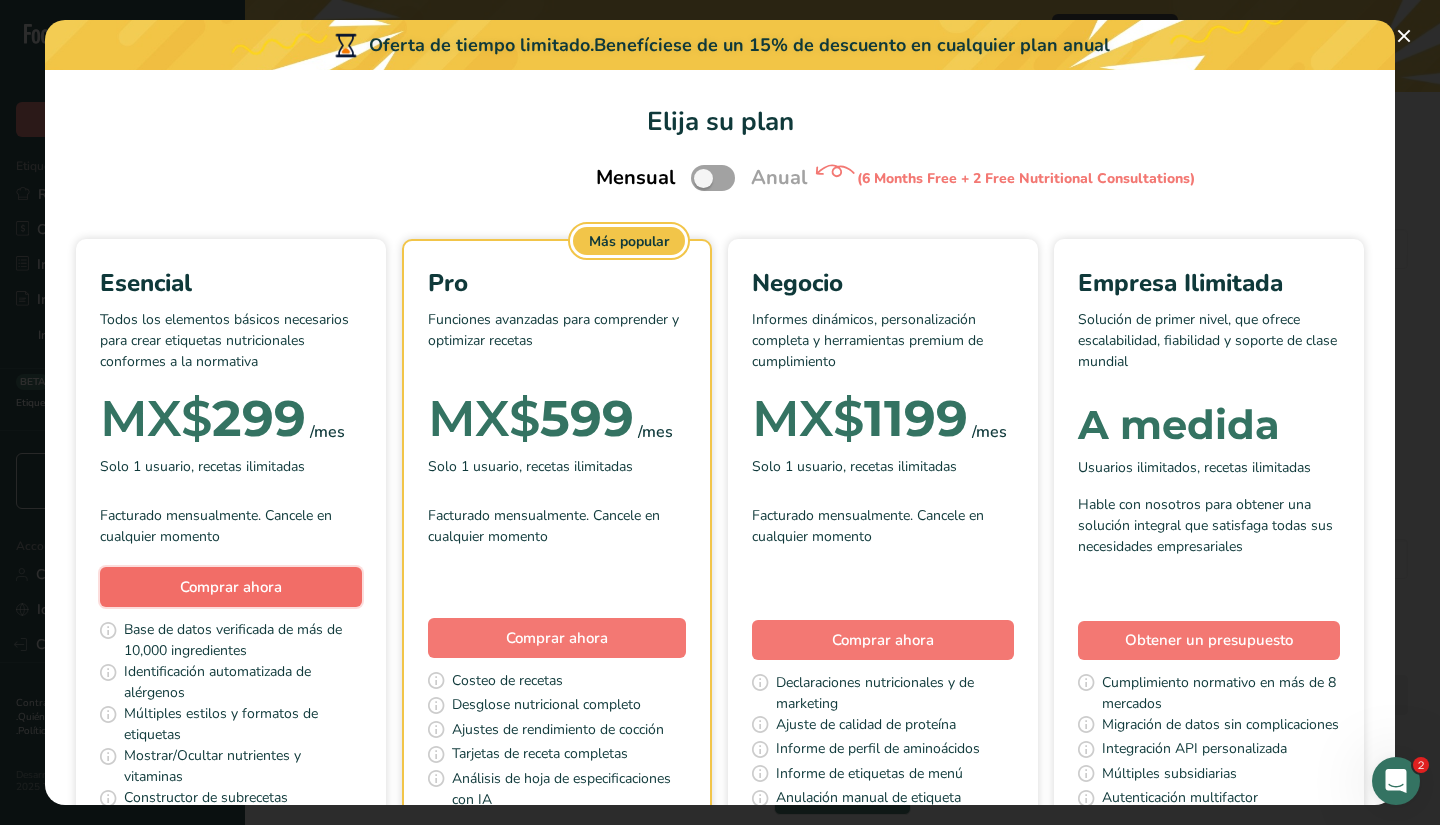 click on "Comprar ahora" at bounding box center (231, 587) 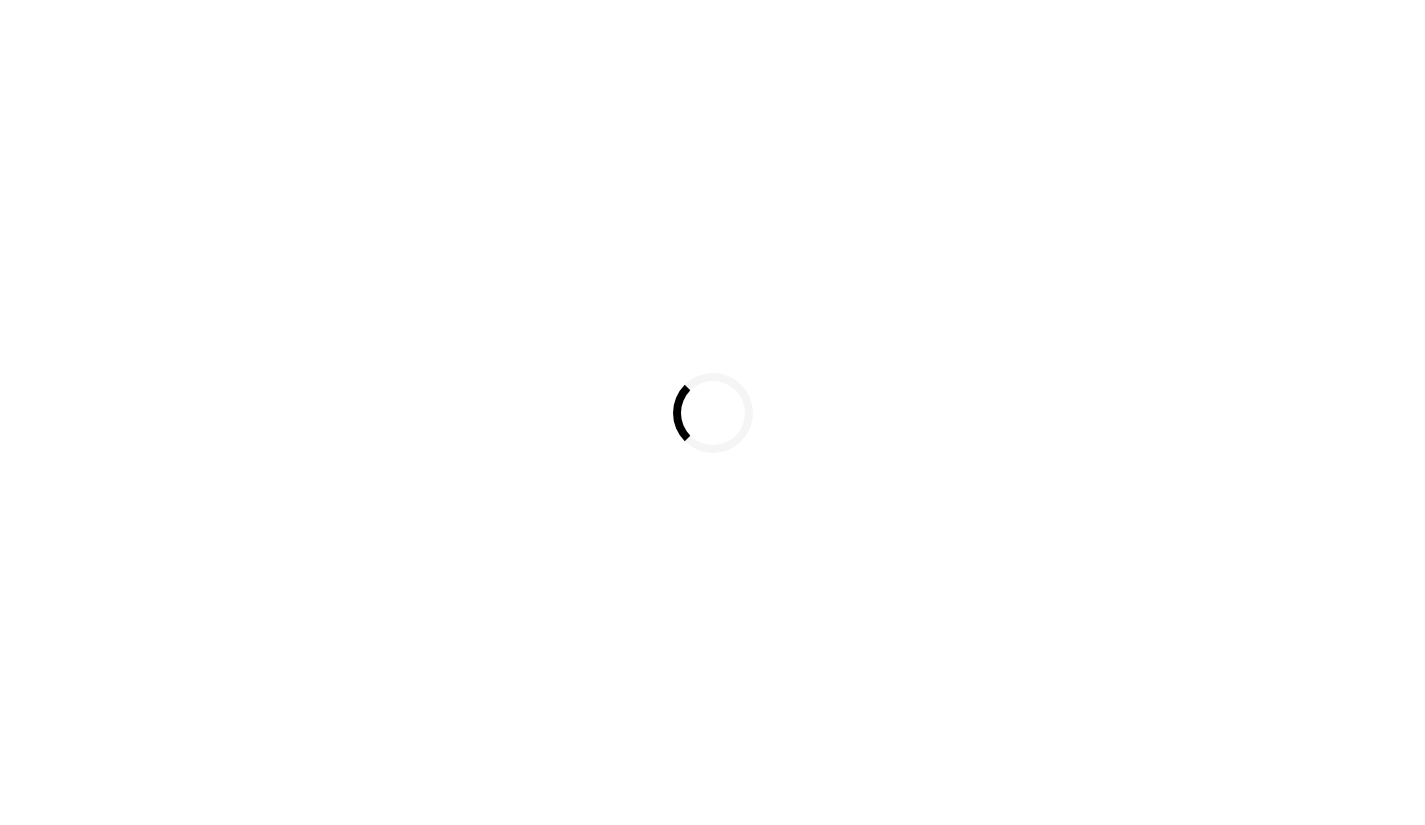 scroll, scrollTop: 0, scrollLeft: 0, axis: both 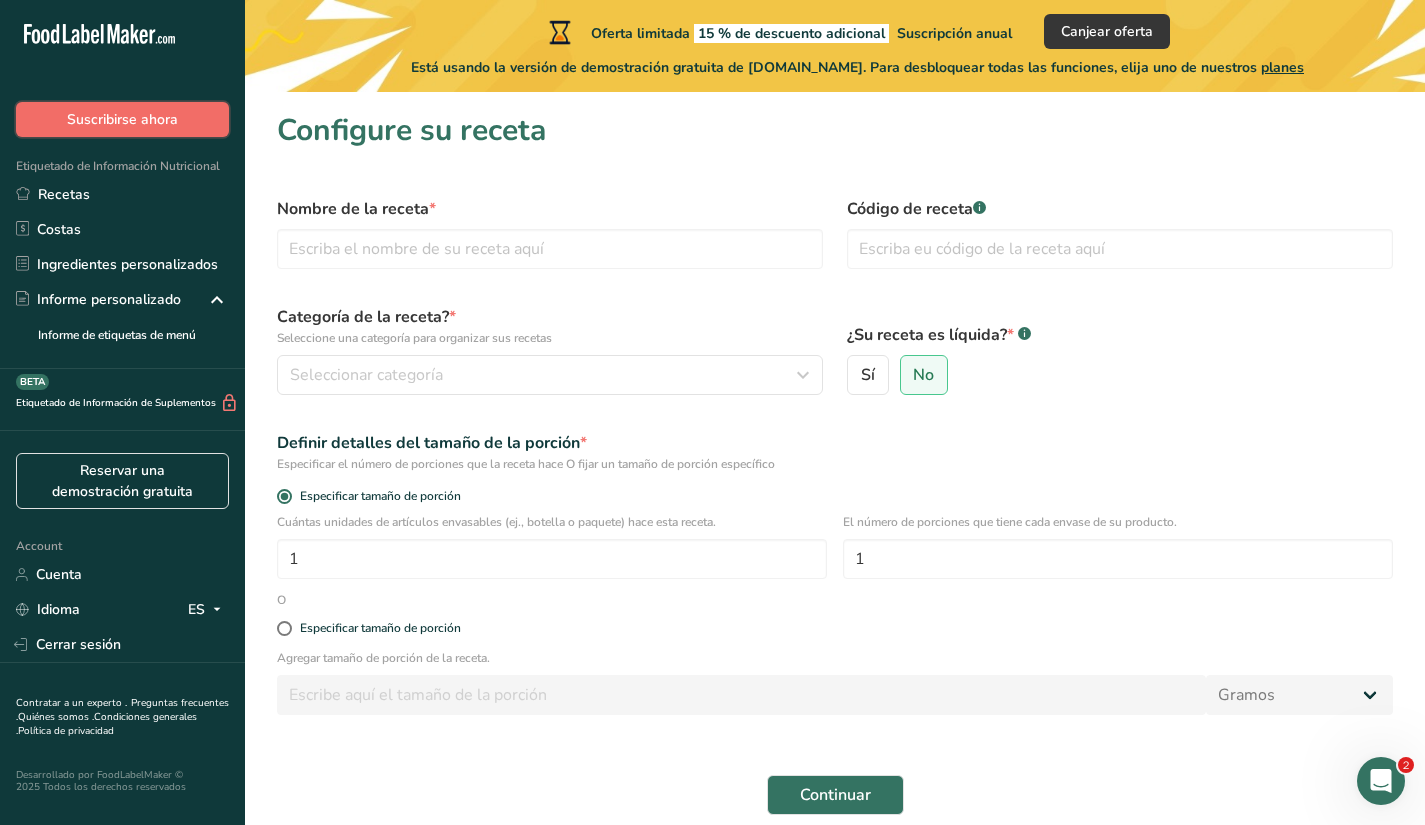click on "Suscribirse ahora" at bounding box center [122, 119] 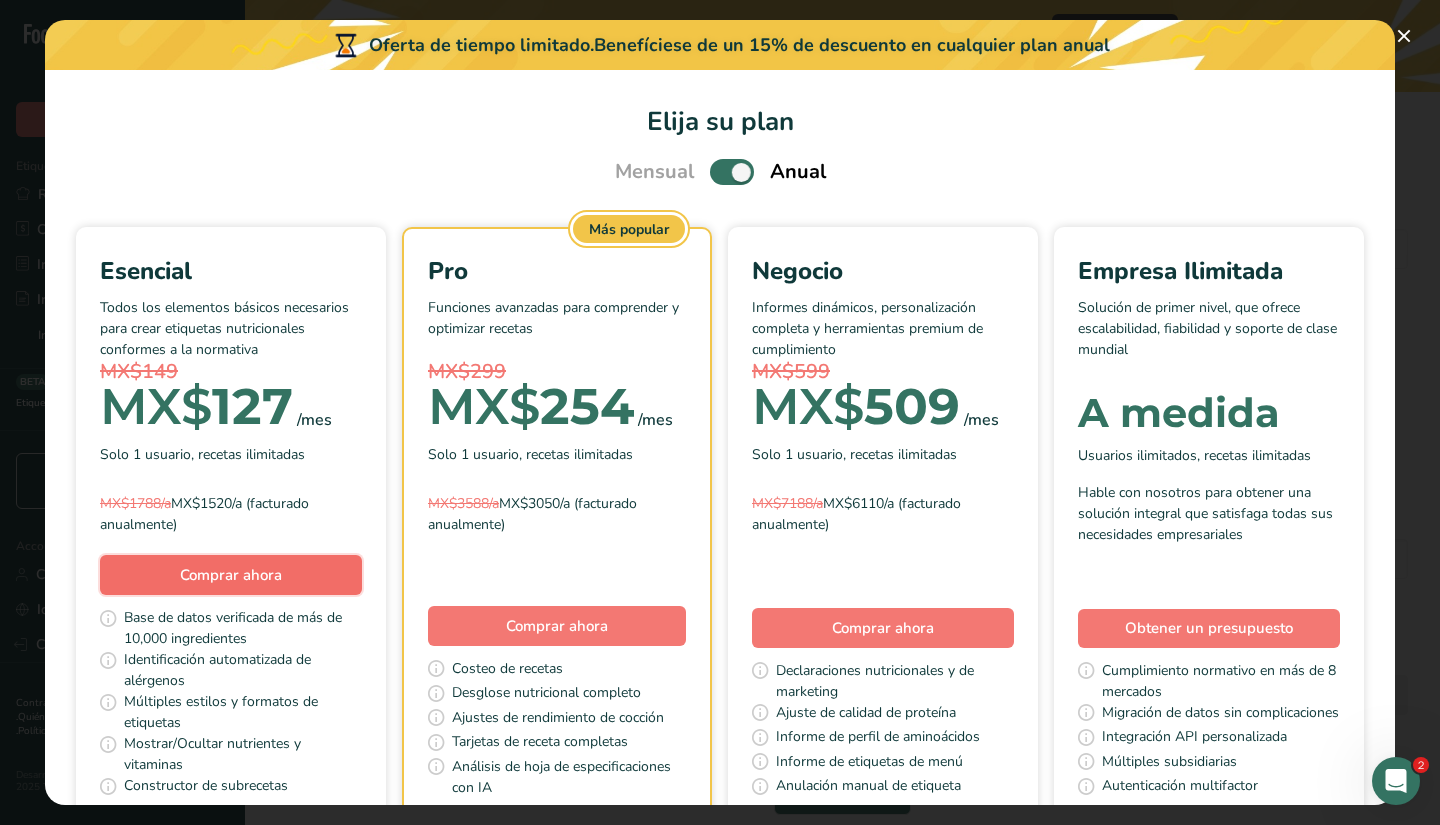 click on "Comprar ahora" at bounding box center (231, 575) 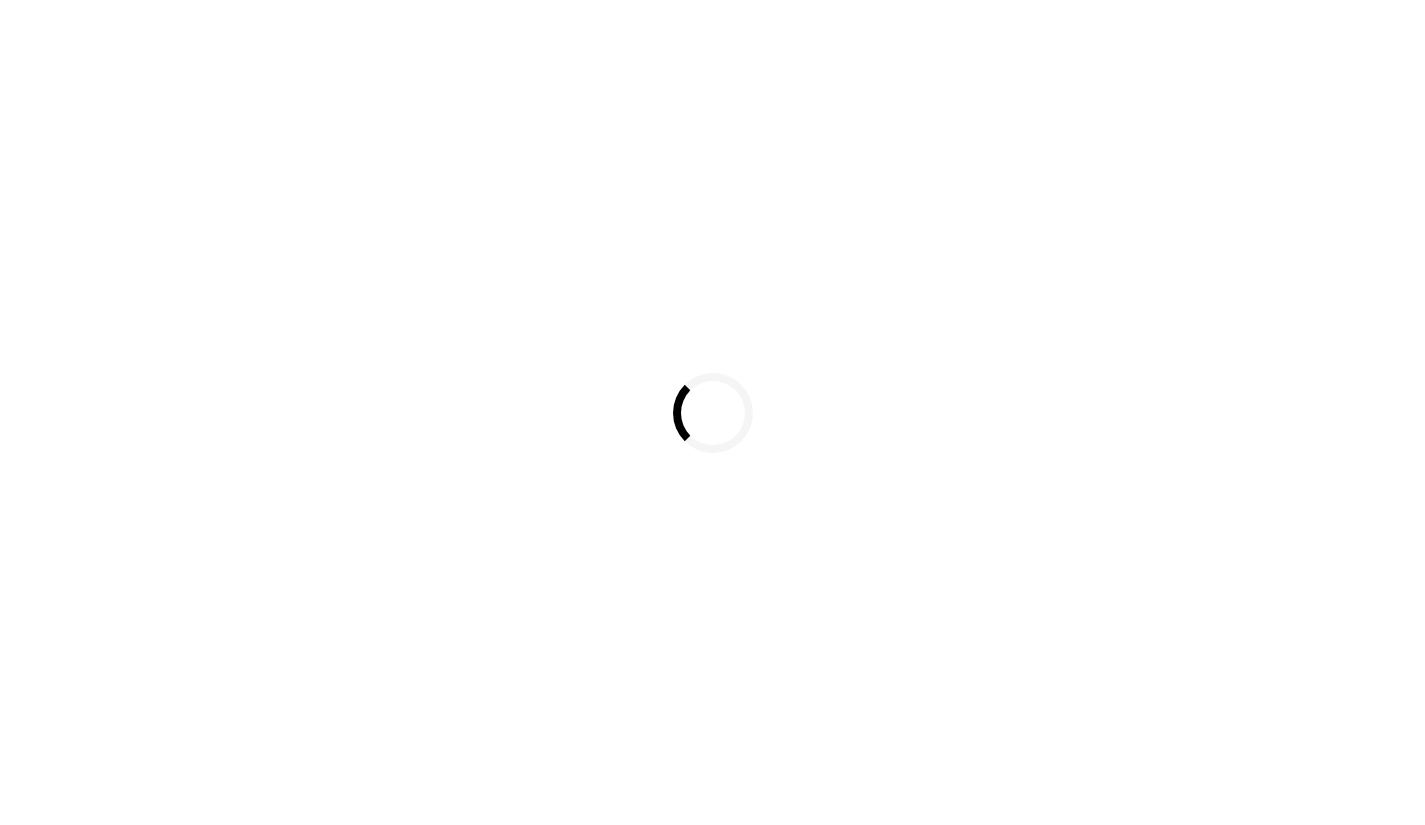 scroll, scrollTop: 0, scrollLeft: 0, axis: both 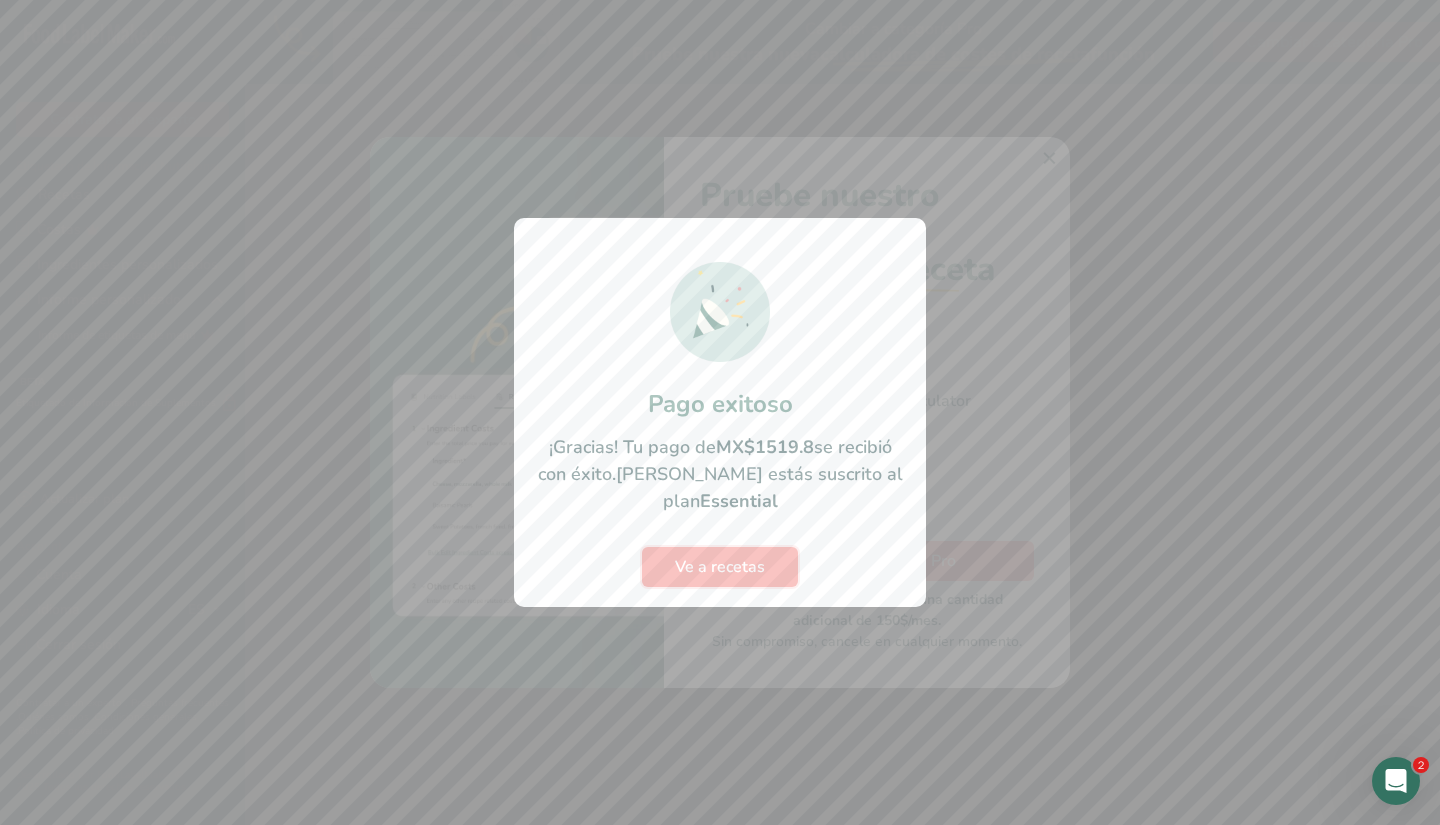 click on "Ve a recetas" at bounding box center (720, 567) 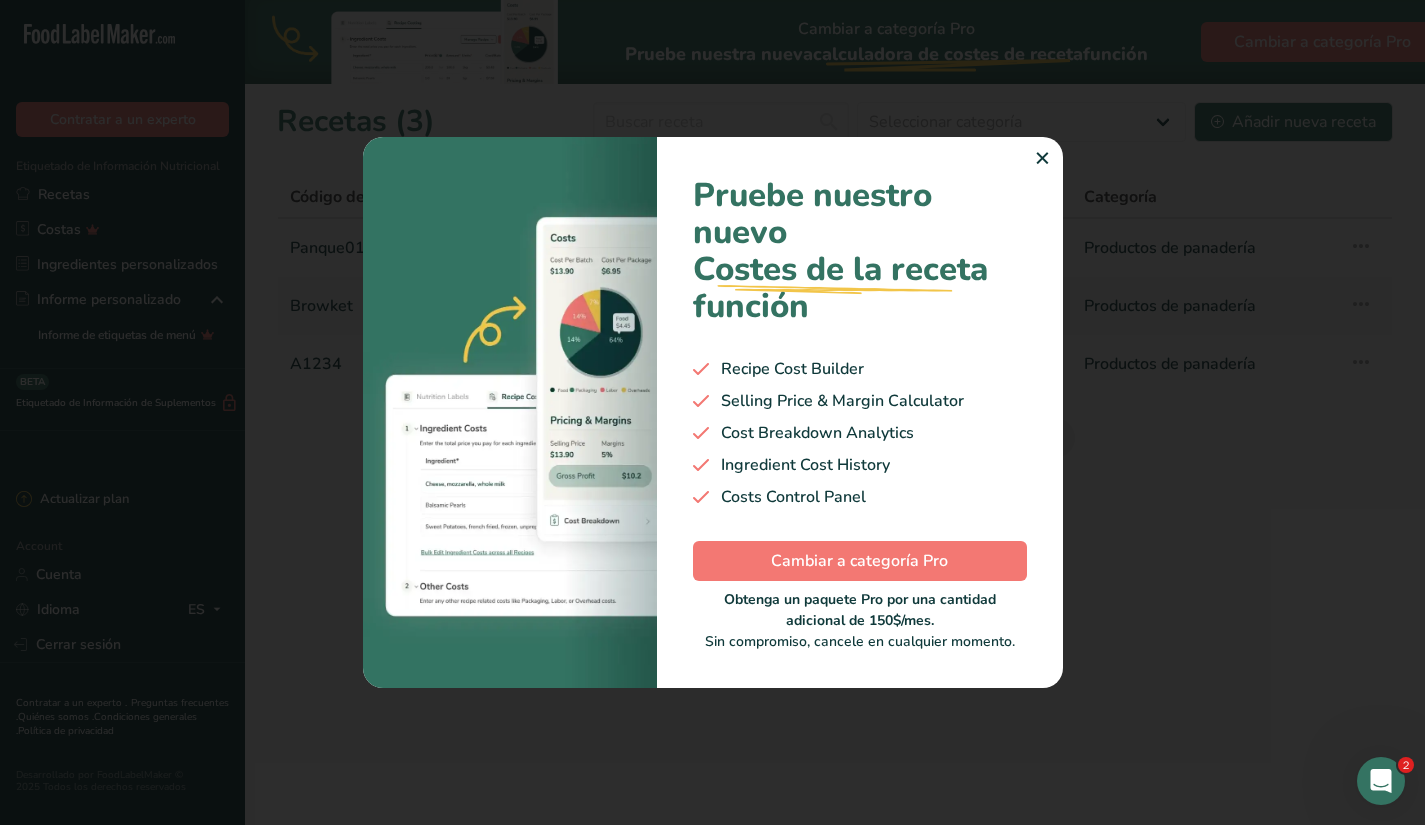 click on "✕" at bounding box center (1042, 159) 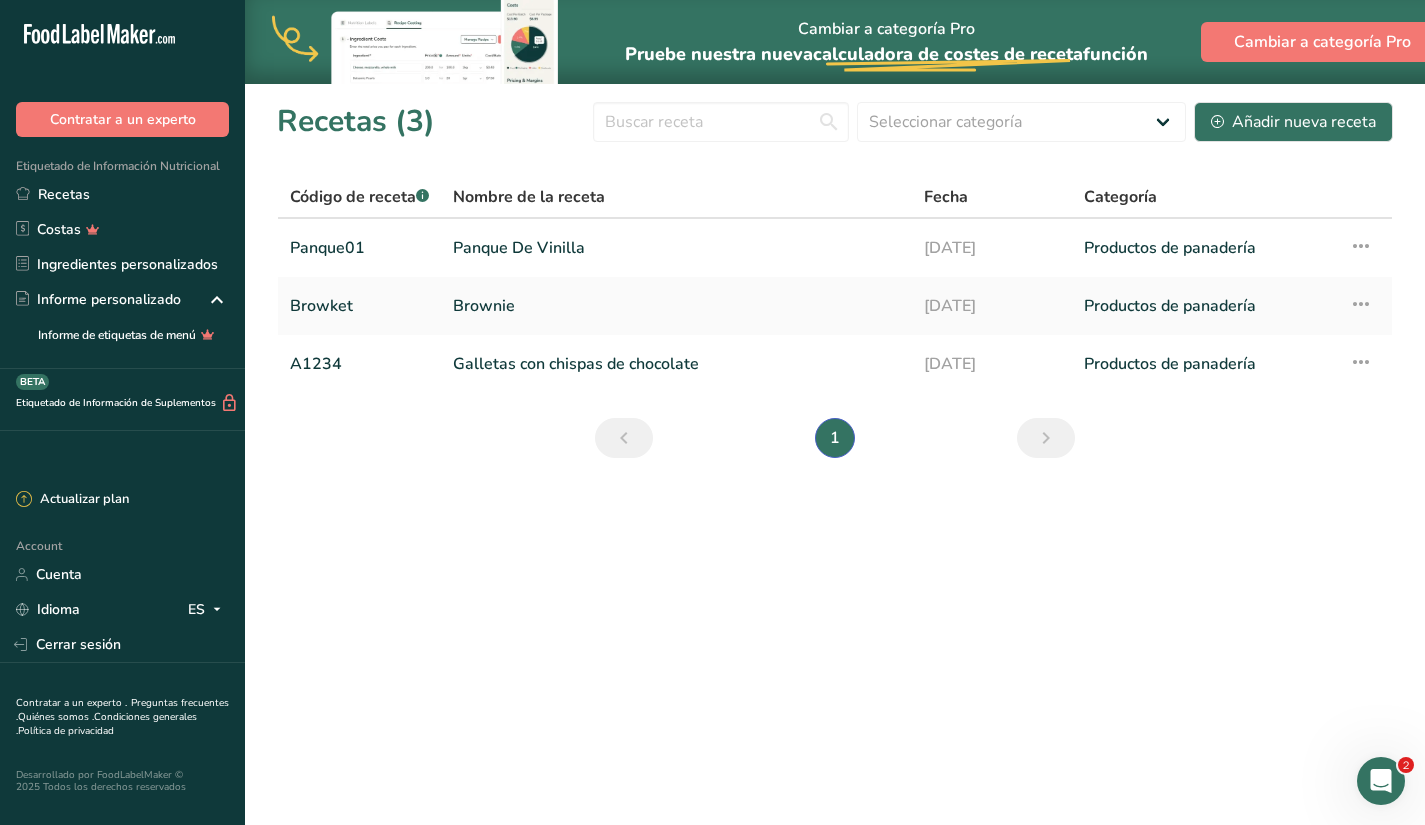 click on "Cambiar a categoría Pro
Pruebe nuestra nueva
calculadora de costes de receta
.a-29{fill:none;stroke-linecap:round;stroke-width:3px;}
función
Cambiar a categoría Pro
Recetas (3)
Seleccionar categoría
Todos
Productos de panadería
Bebidas
Confitería
Comidas cocinadas, ensaladas y salsas
Lácteos
Aperitivos
Añadir nueva receta
Código de receta
.a-a{fill:#347362;}.b-a{fill:#fff;}          Nombre de la receta   Fecha   Categoría
Panque01
Panque De Vinilla
[DATE]
Productos de panadería
Configuración de receta       Eliminar receta" at bounding box center (712, 412) 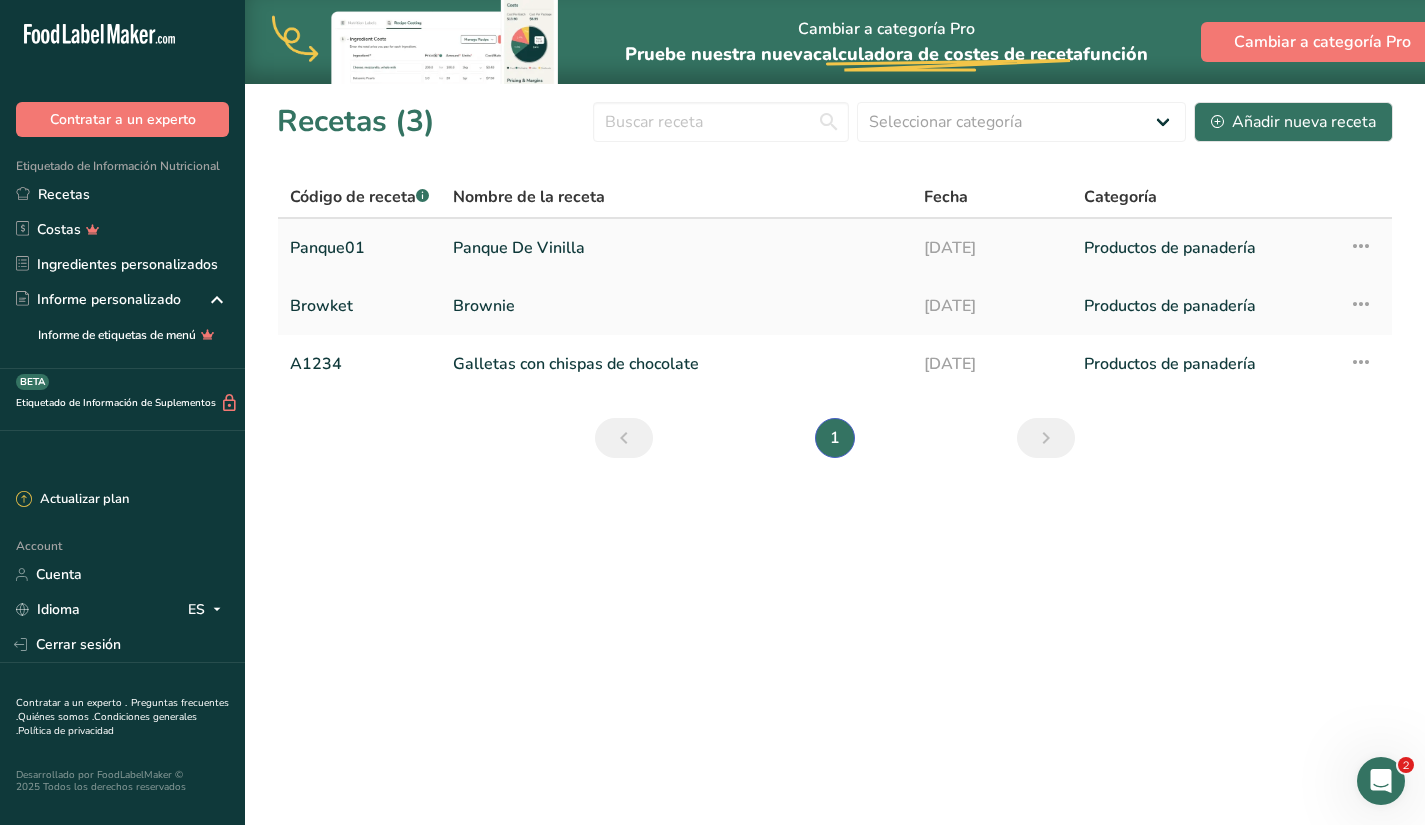 click at bounding box center (1361, 246) 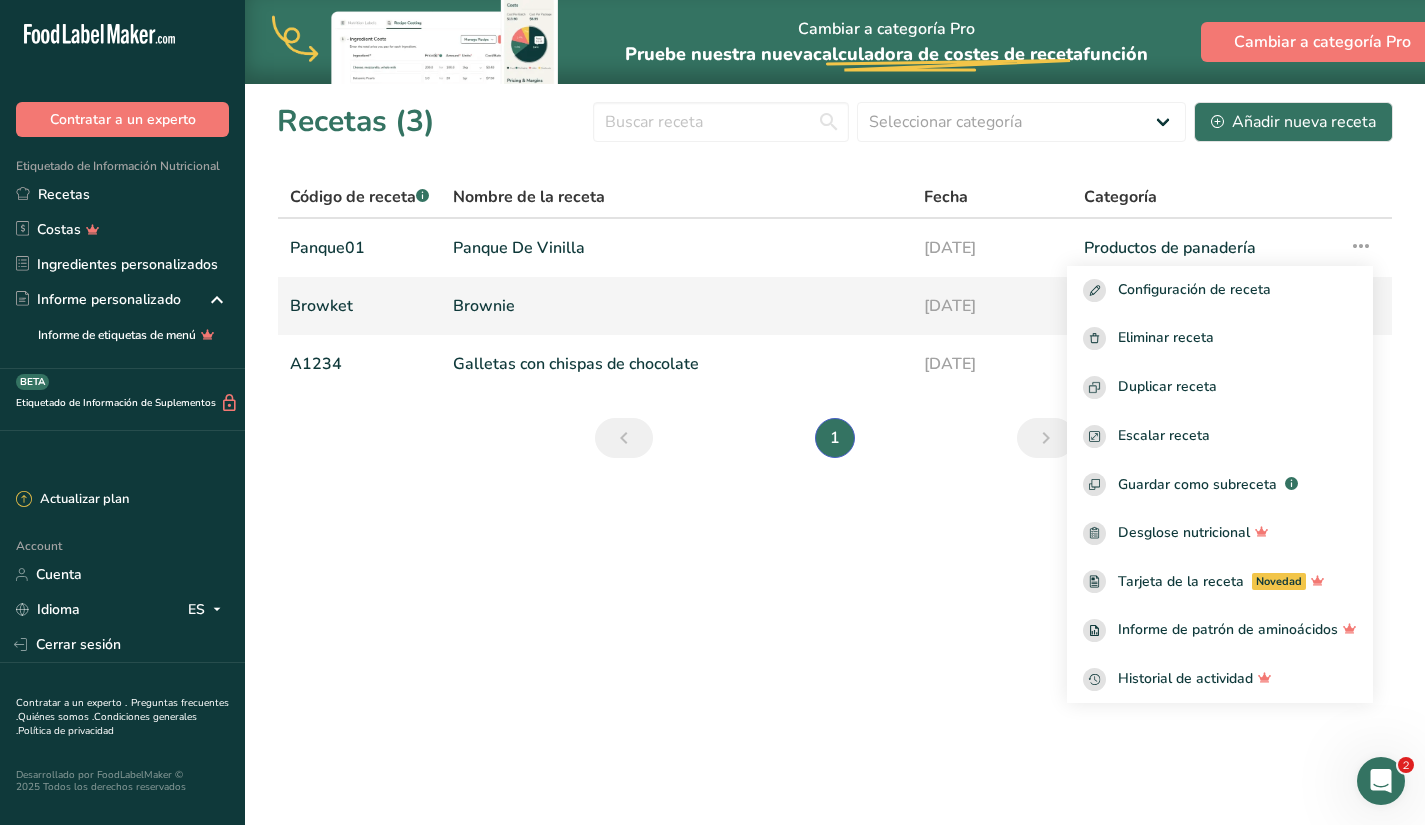 click on "Brownie" at bounding box center [676, 306] 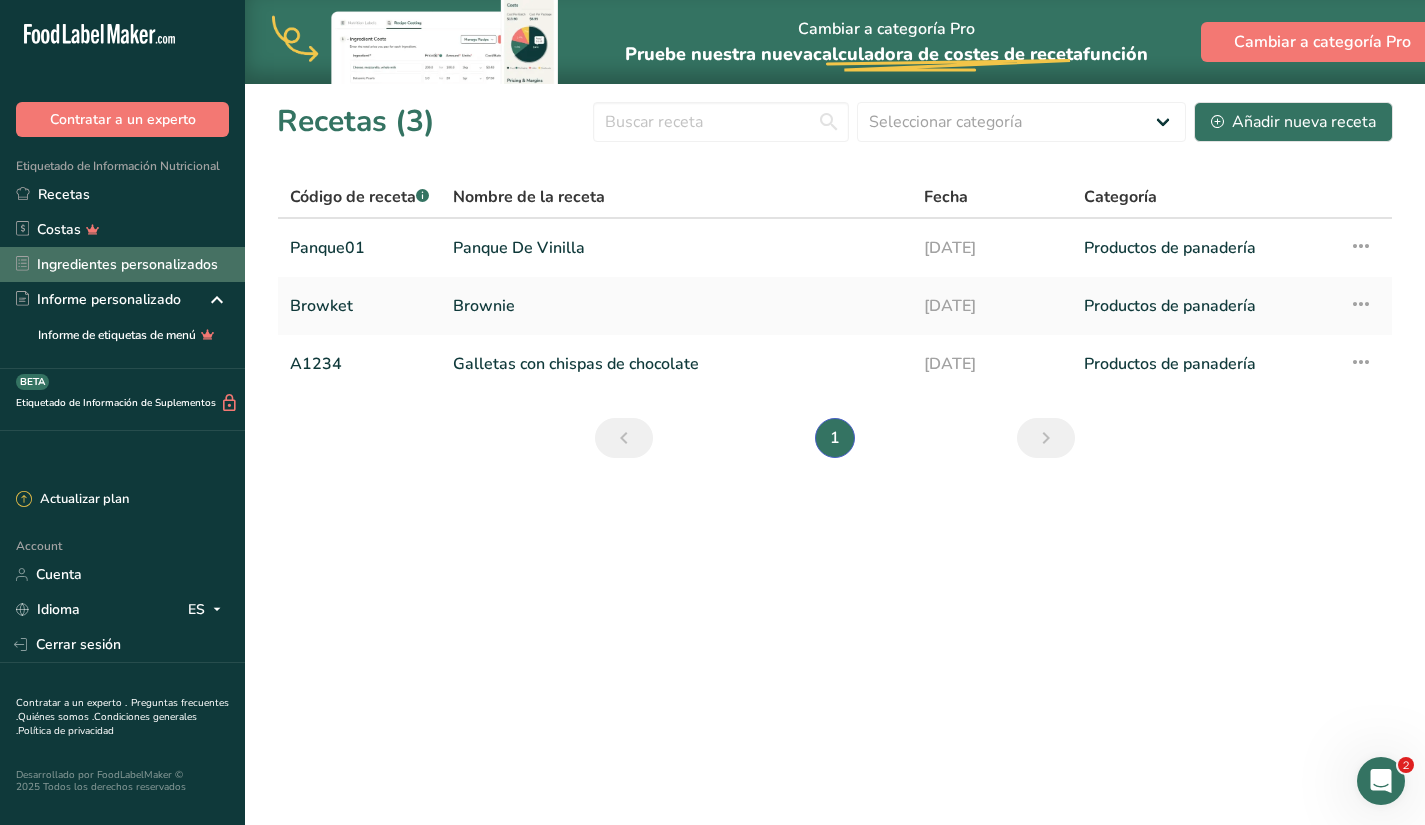 click on "Ingredientes personalizados" at bounding box center [122, 264] 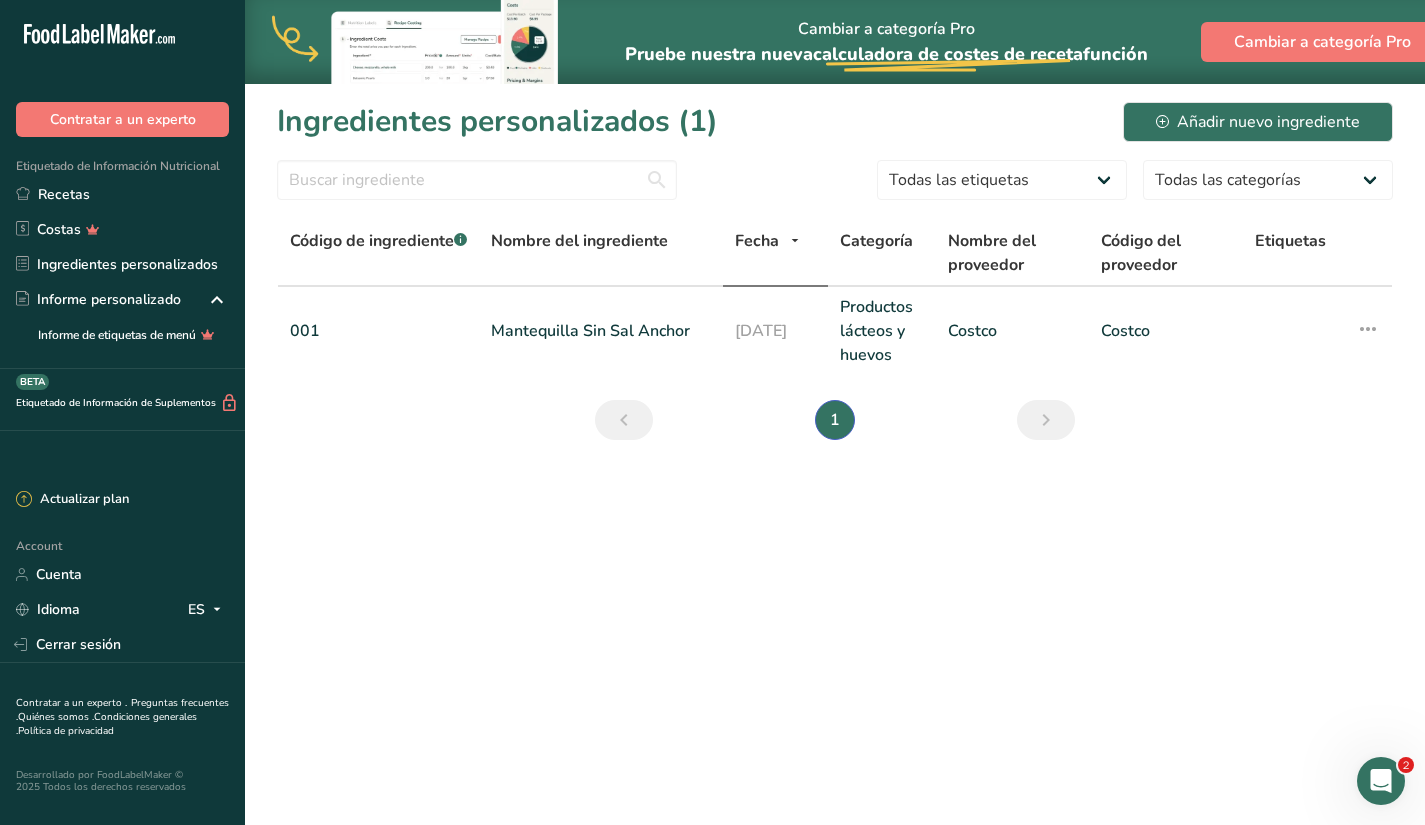click at bounding box center [1046, 420] 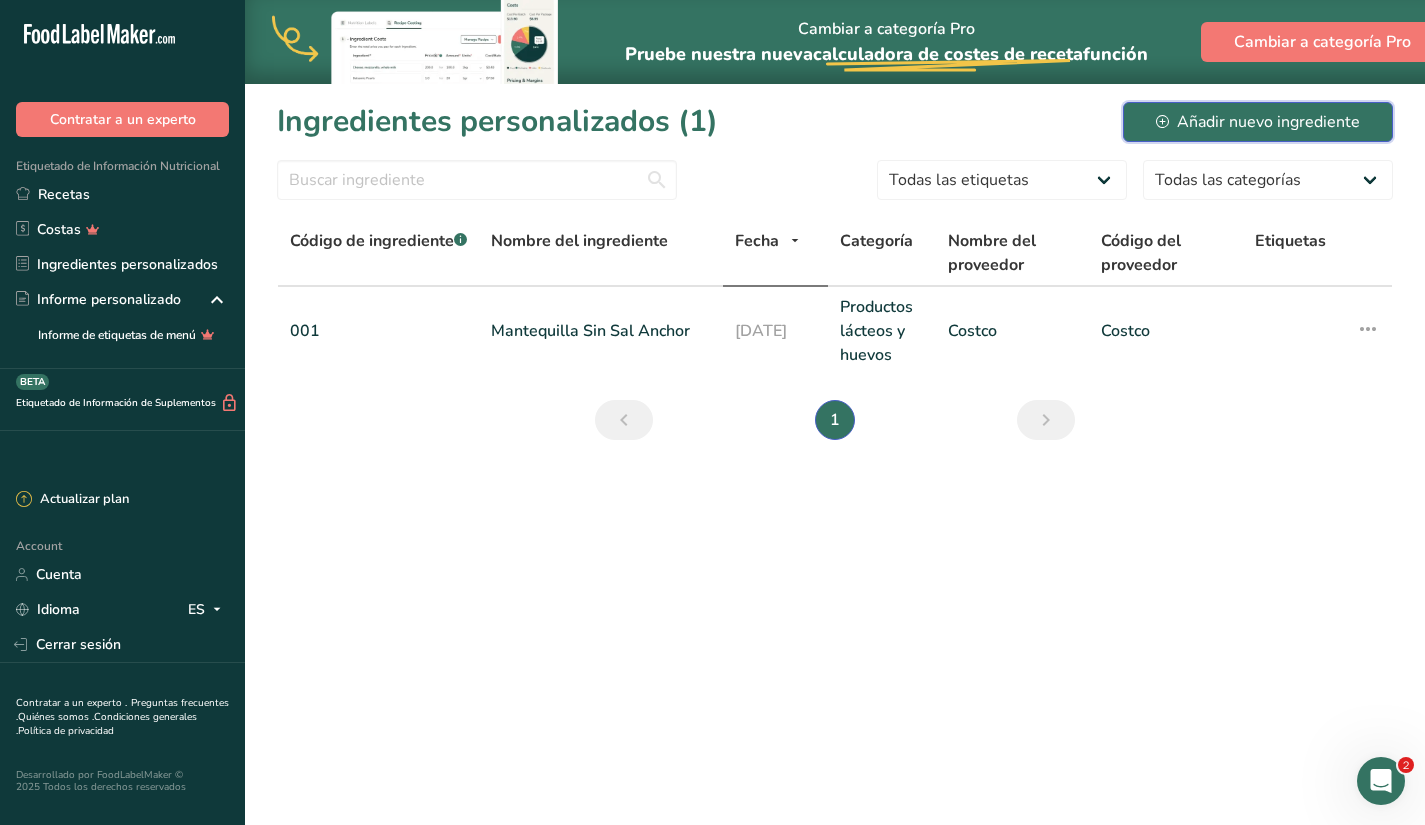 click on "Añadir nuevo ingrediente" at bounding box center [1258, 122] 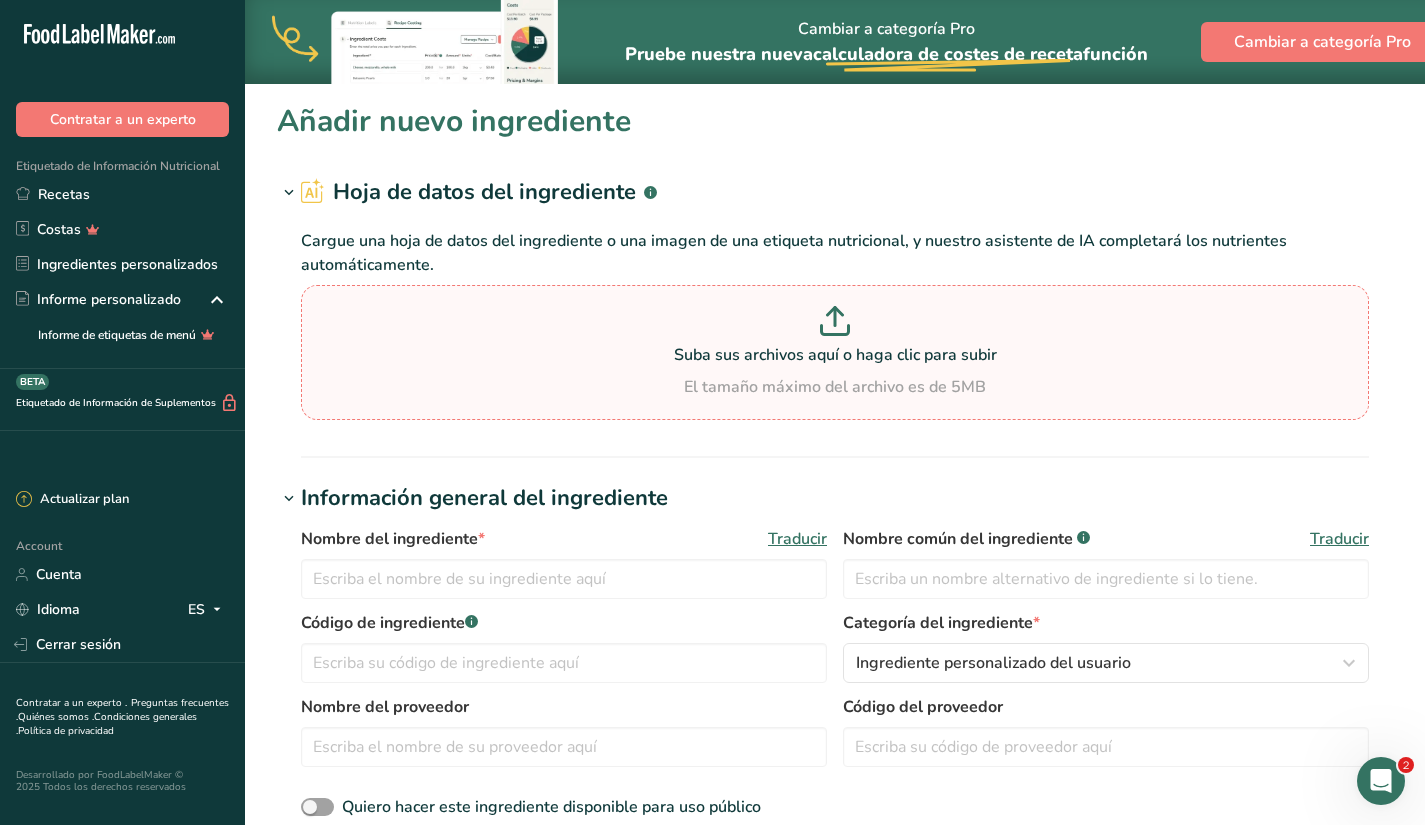 click 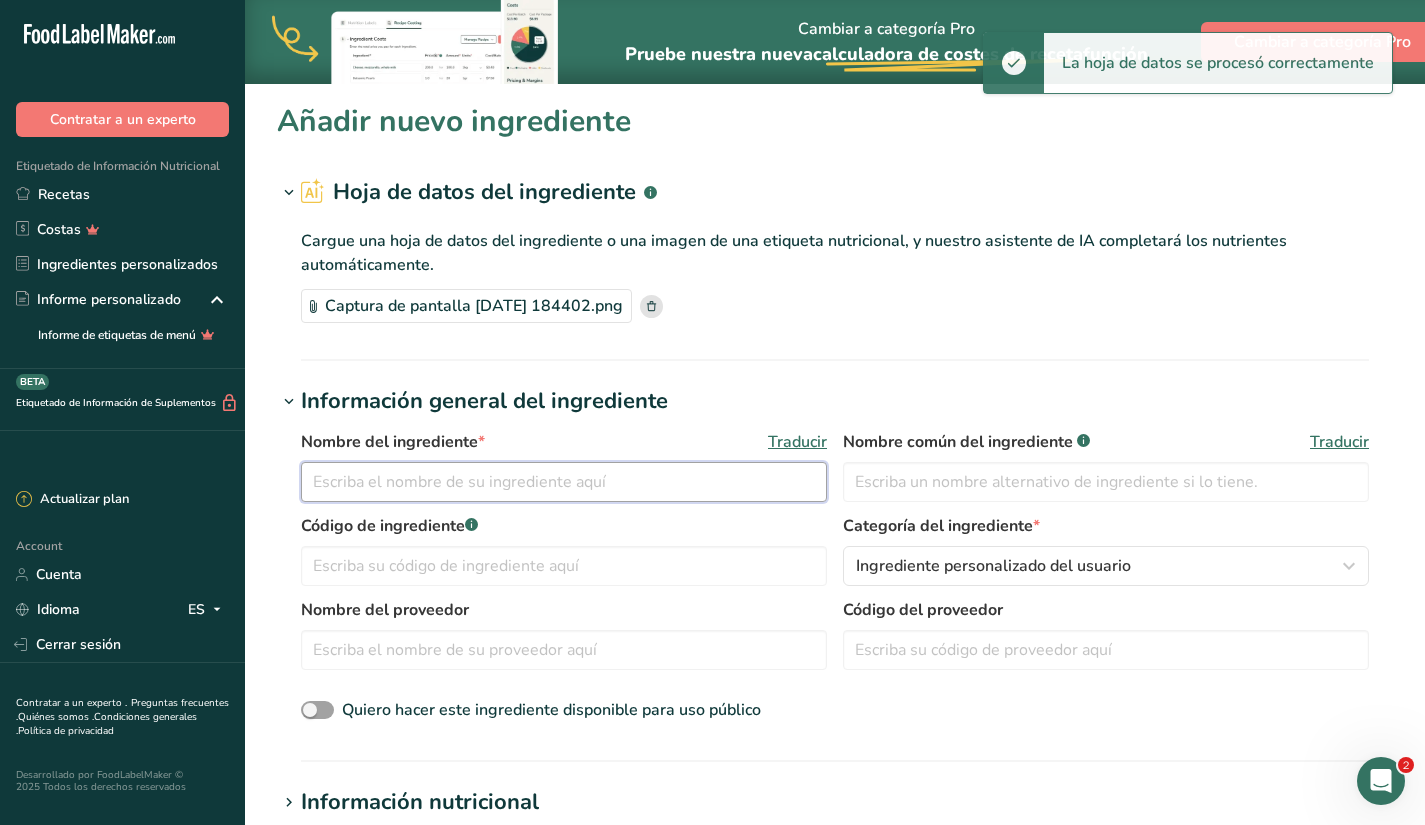 click at bounding box center [564, 482] 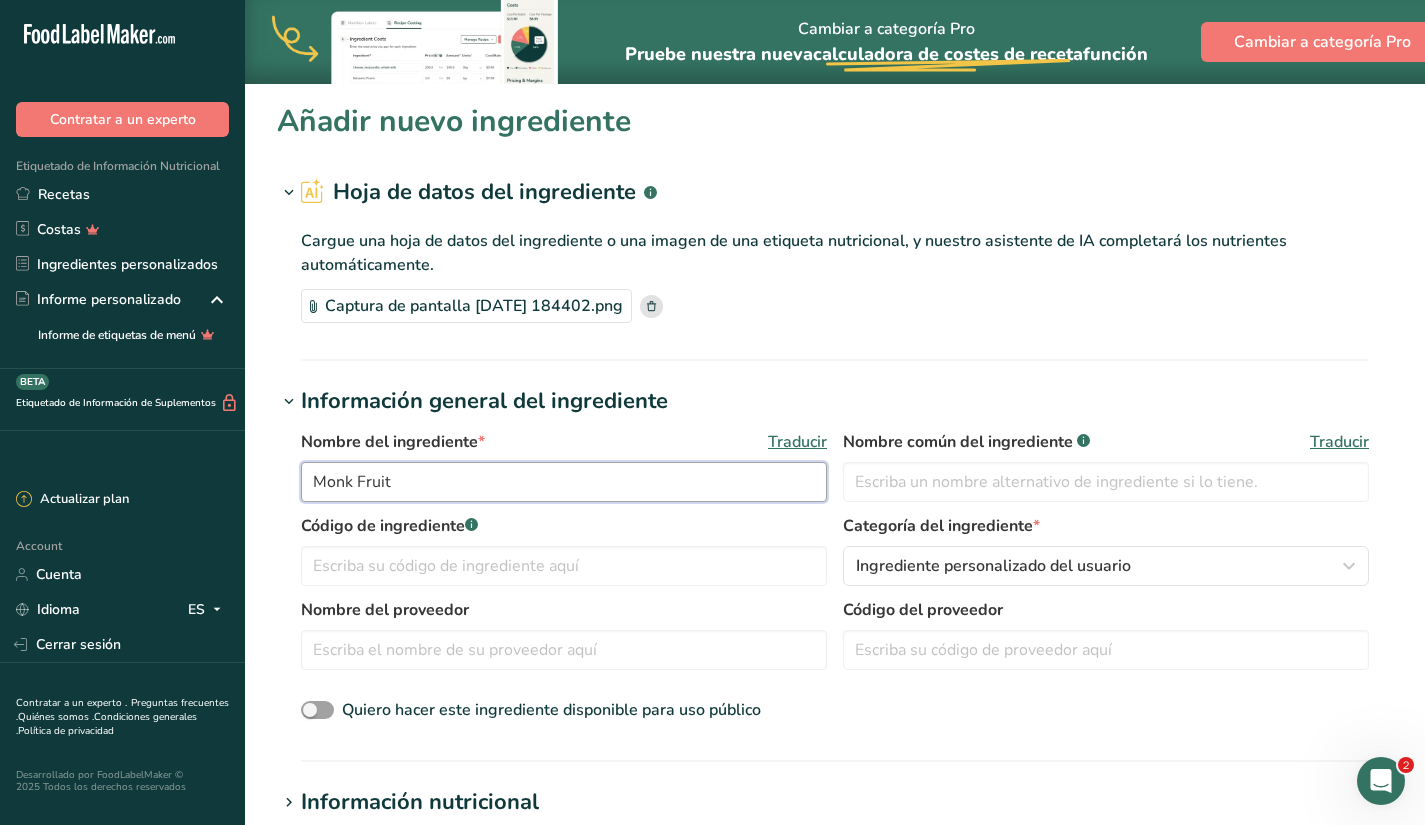 type on "Monk Fruit" 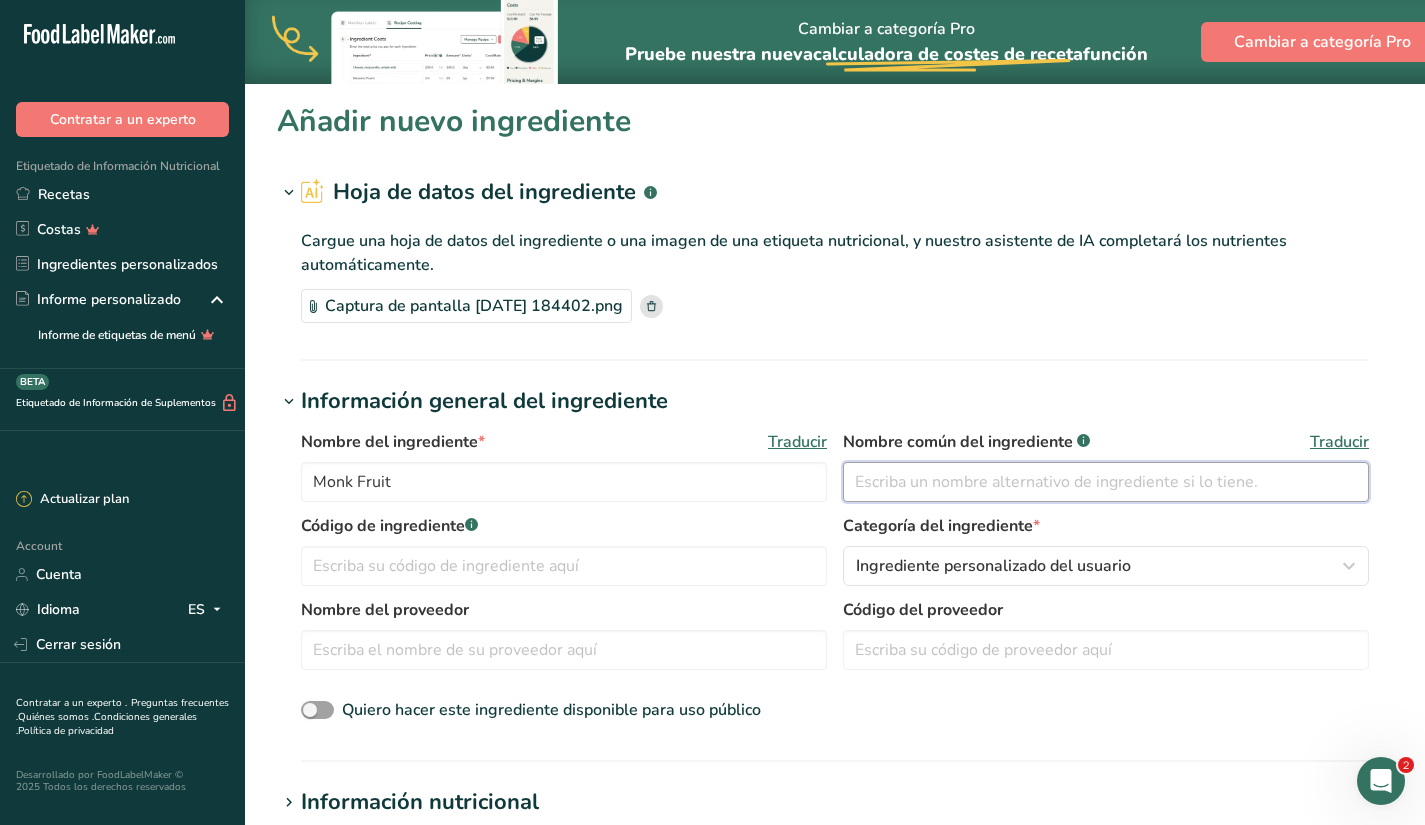 click at bounding box center [1106, 482] 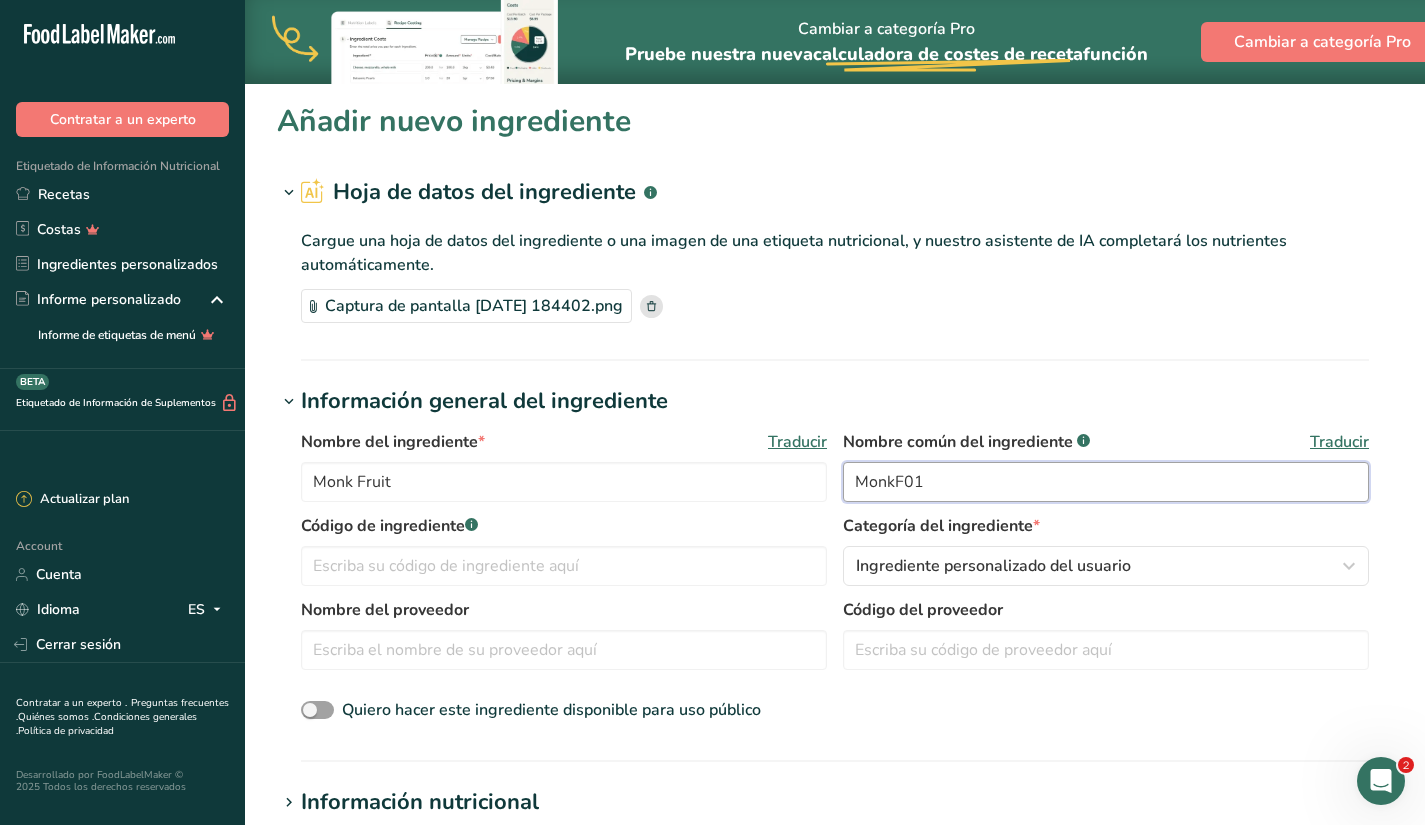 click on "MonkF01" at bounding box center (1106, 482) 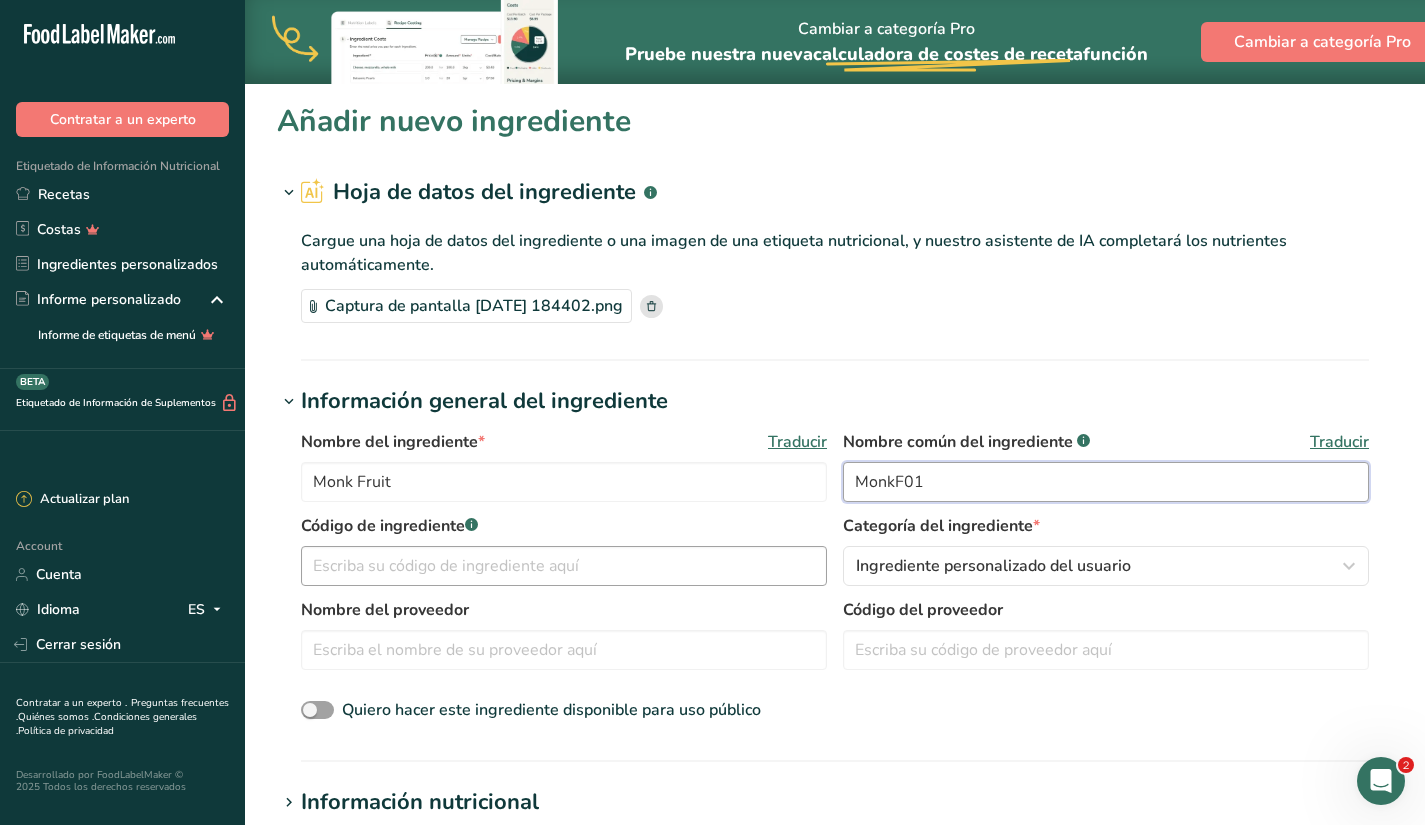 type on "MonkF01" 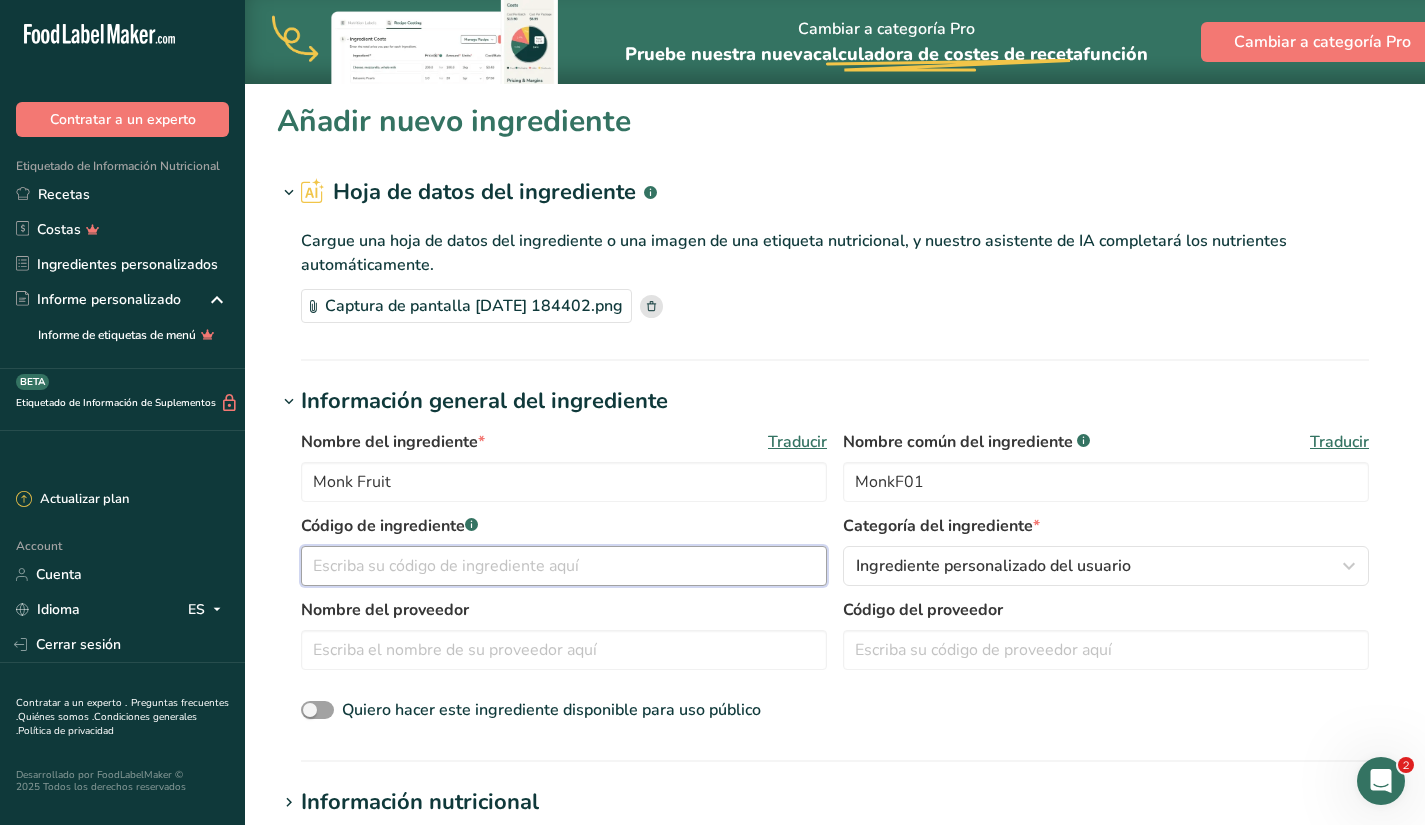 click at bounding box center [564, 566] 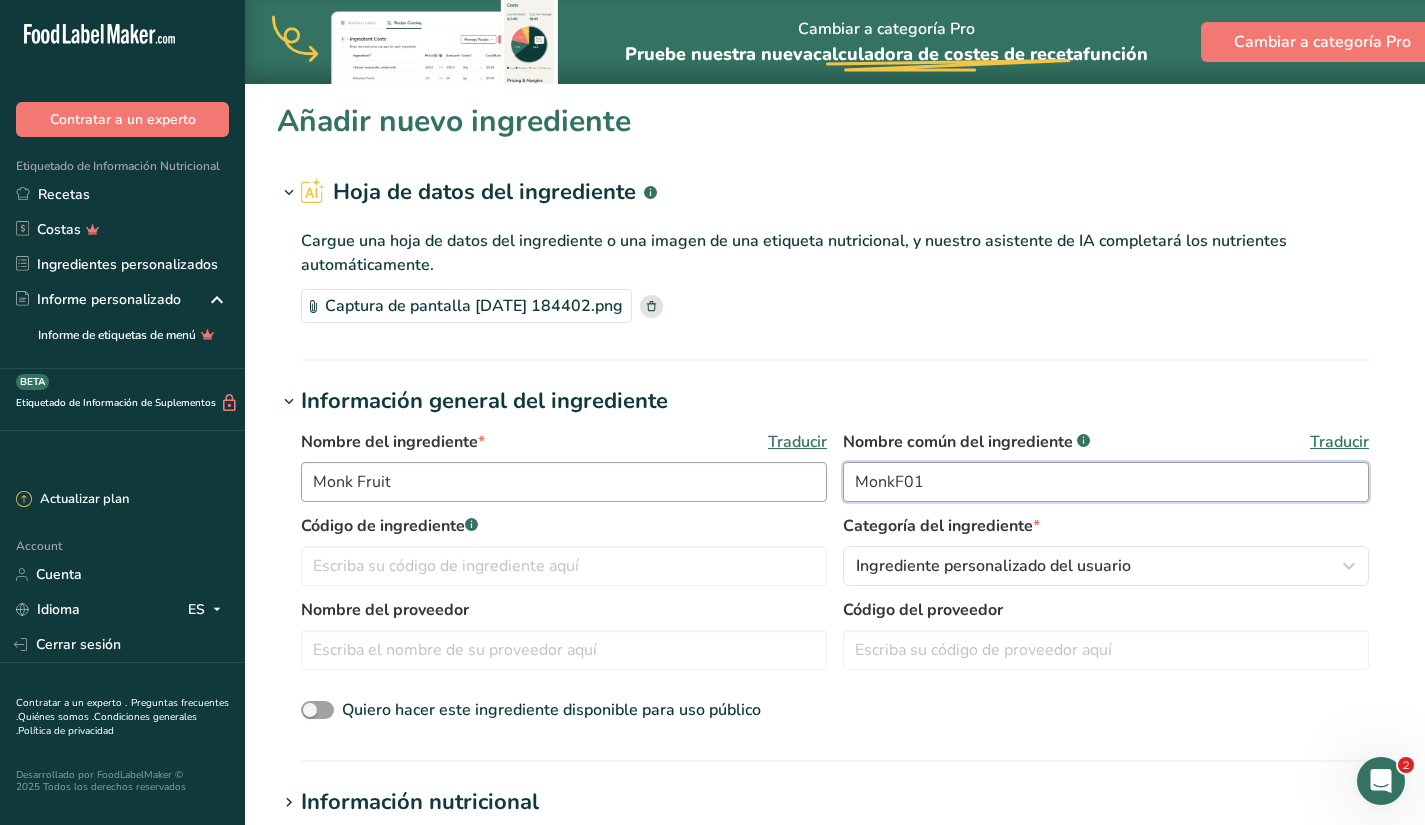 drag, startPoint x: 988, startPoint y: 473, endPoint x: 767, endPoint y: 469, distance: 221.0362 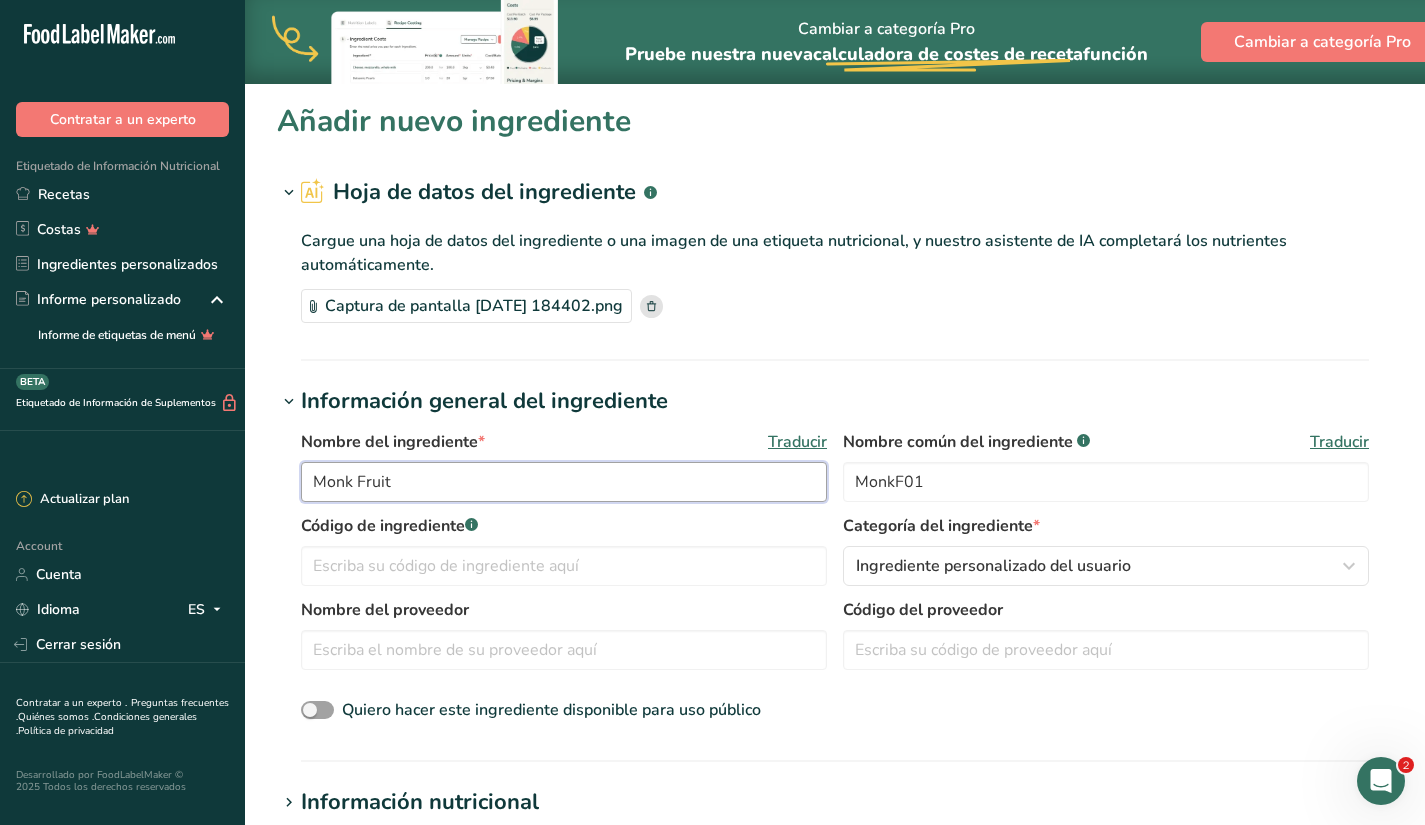 drag, startPoint x: 436, startPoint y: 486, endPoint x: 491, endPoint y: 468, distance: 57.870544 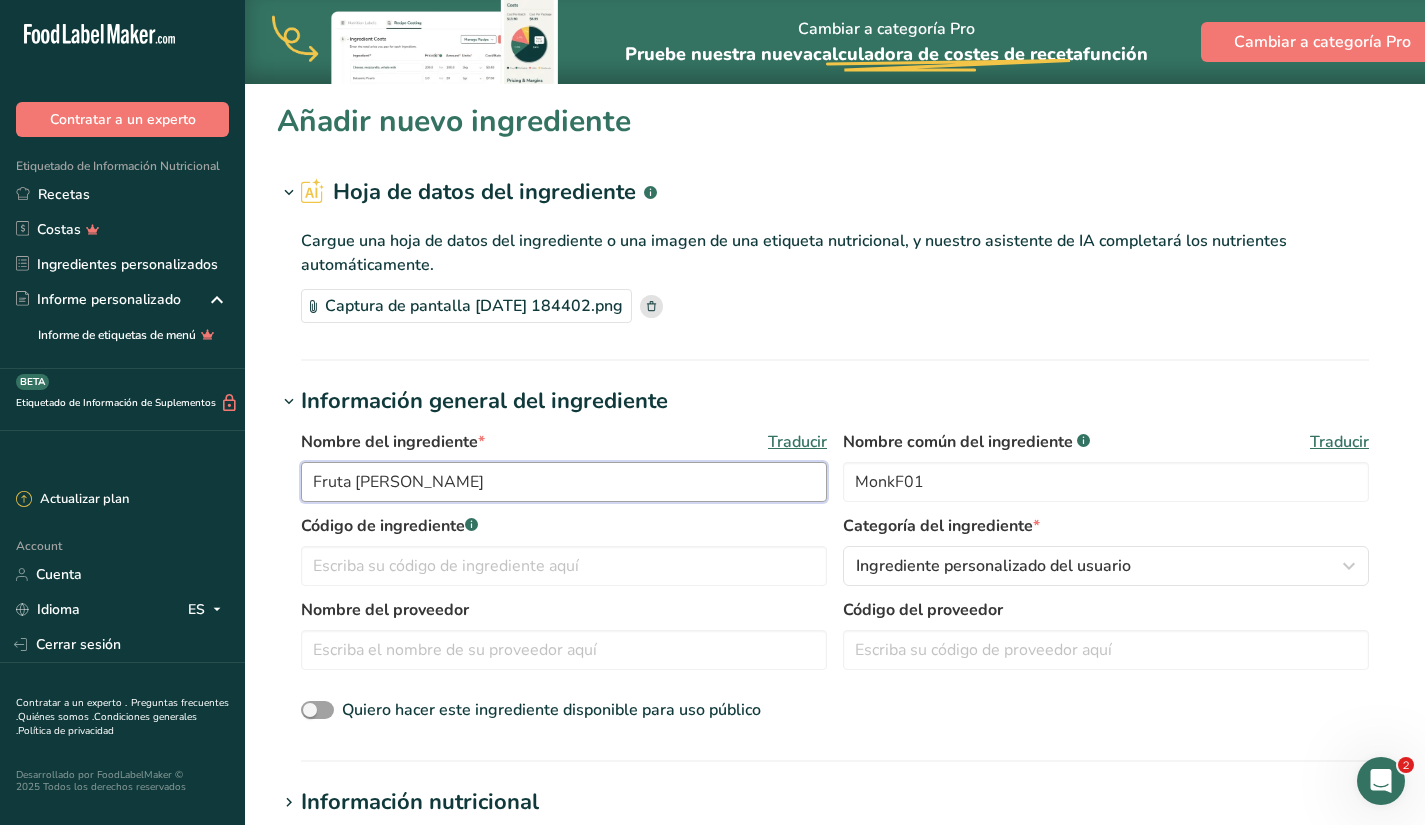 type on "Fruta [PERSON_NAME]" 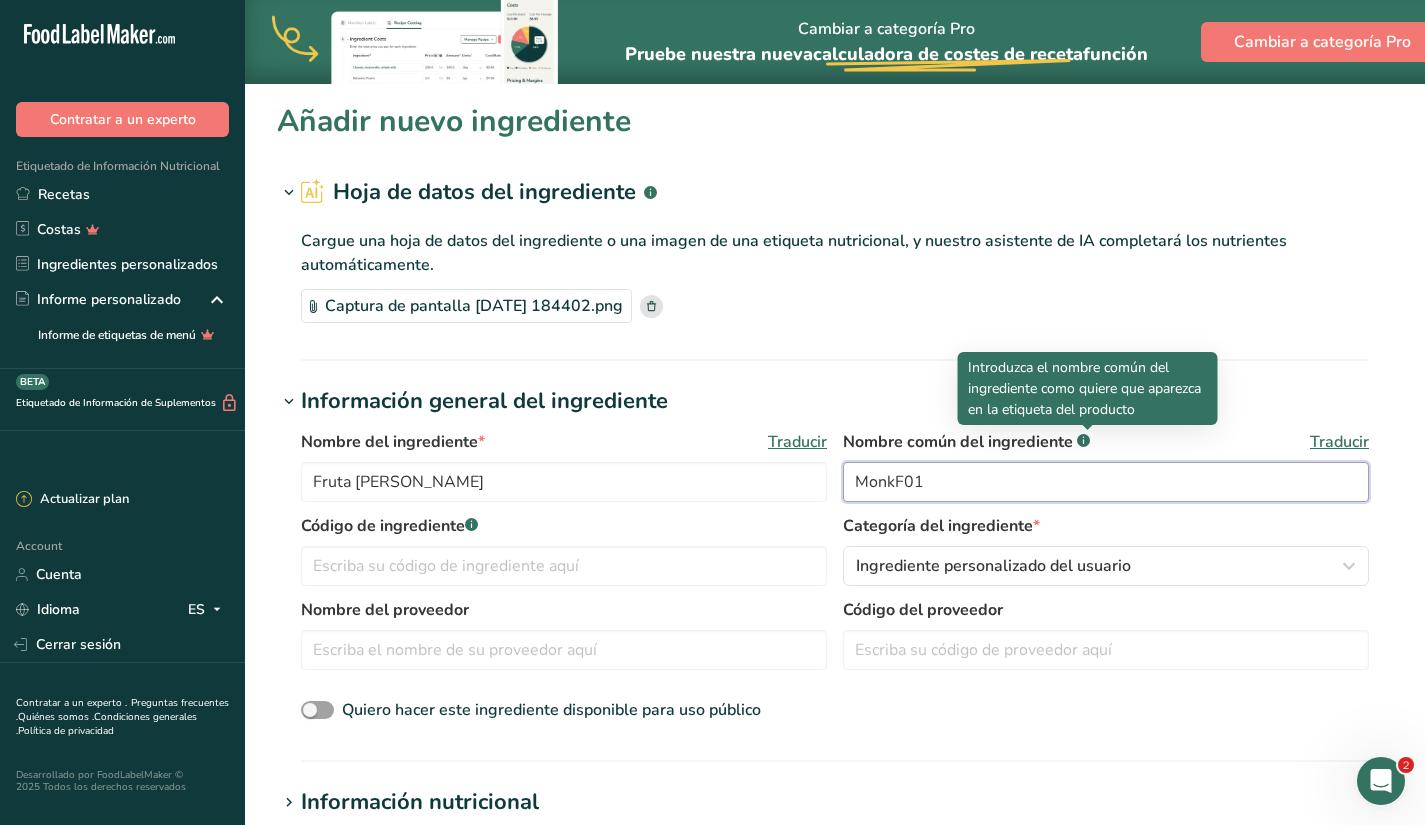 click on "MonkF01" at bounding box center [1106, 482] 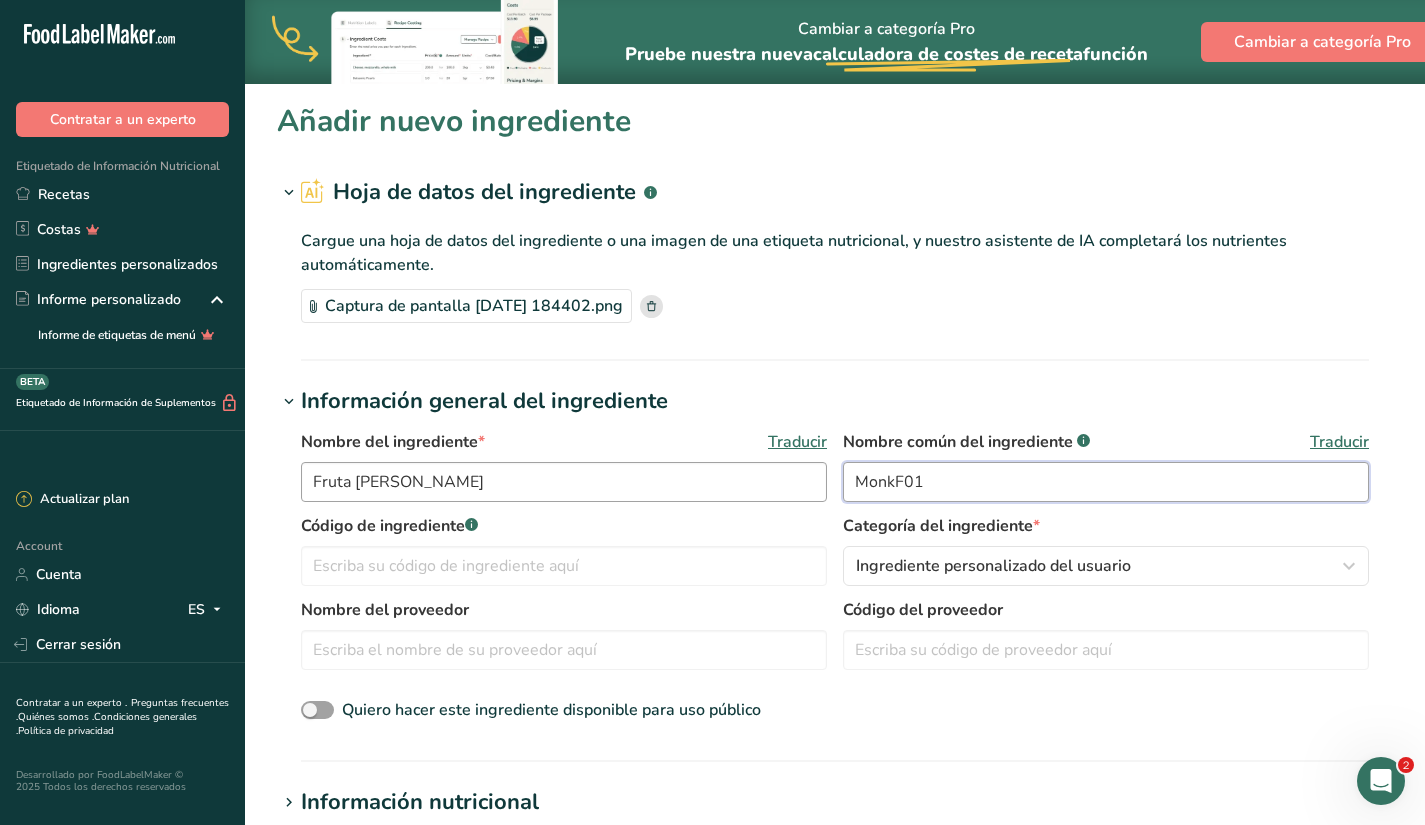 drag, startPoint x: 1005, startPoint y: 488, endPoint x: 669, endPoint y: 467, distance: 336.6556 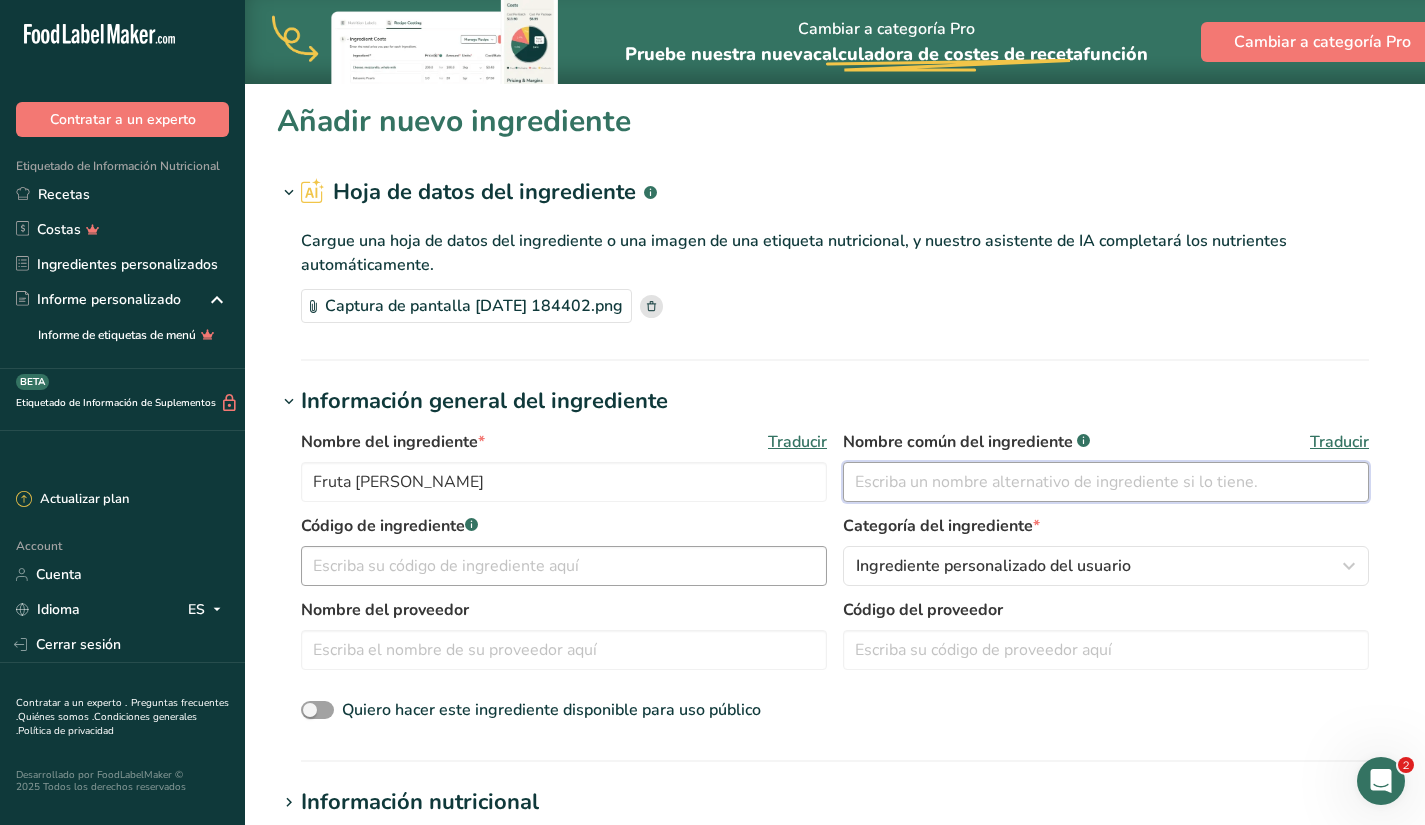 type 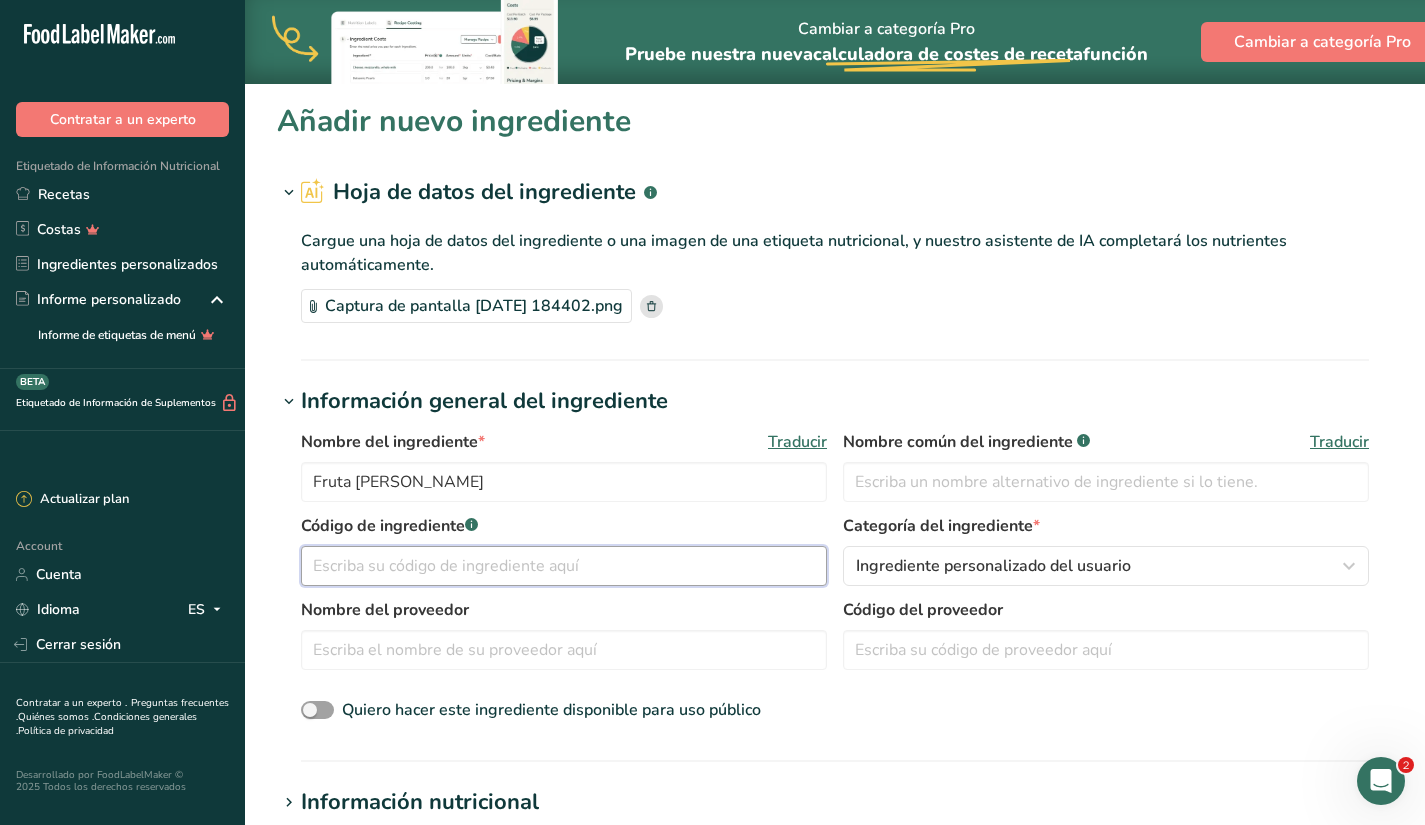 click at bounding box center (564, 566) 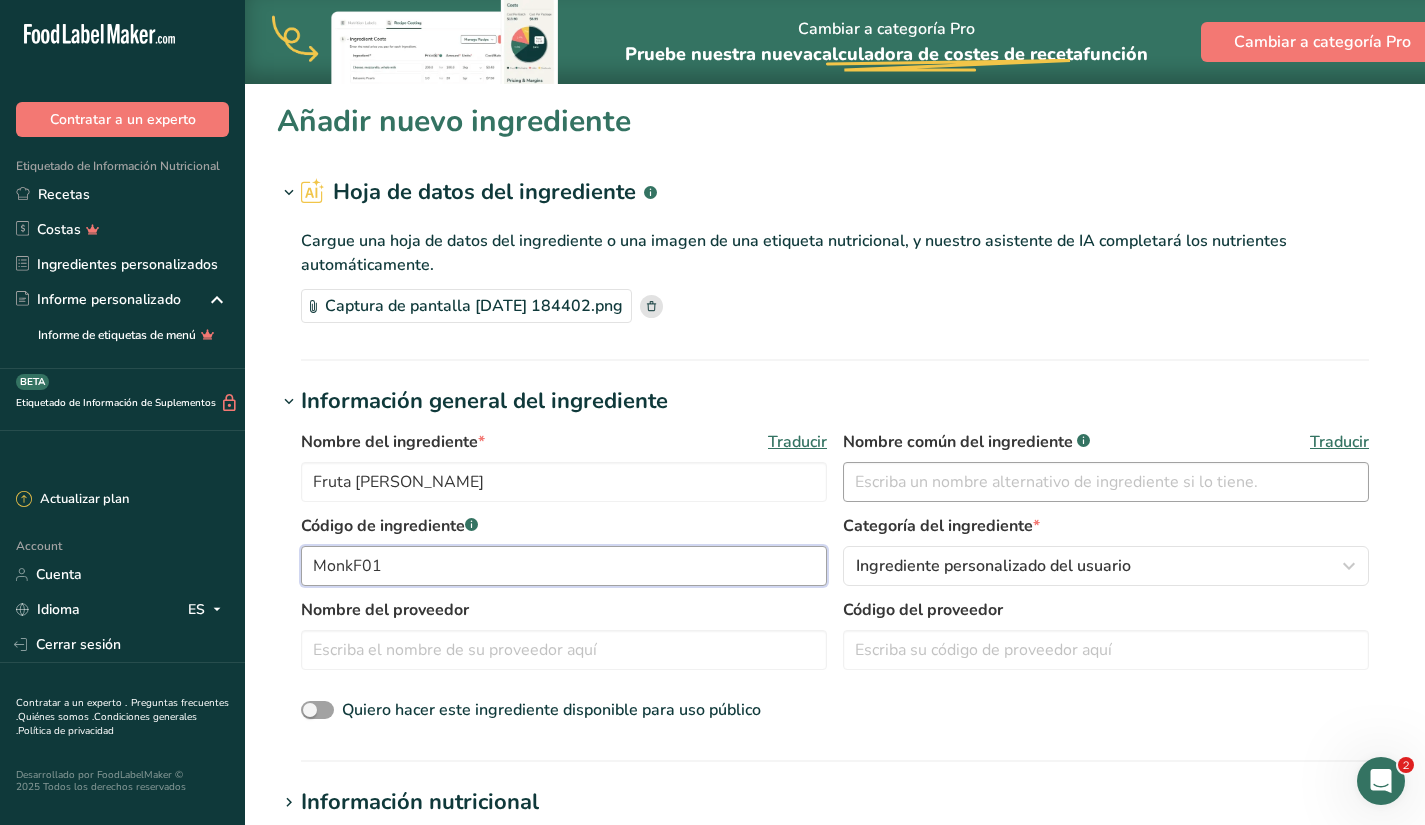 type on "MonkF01" 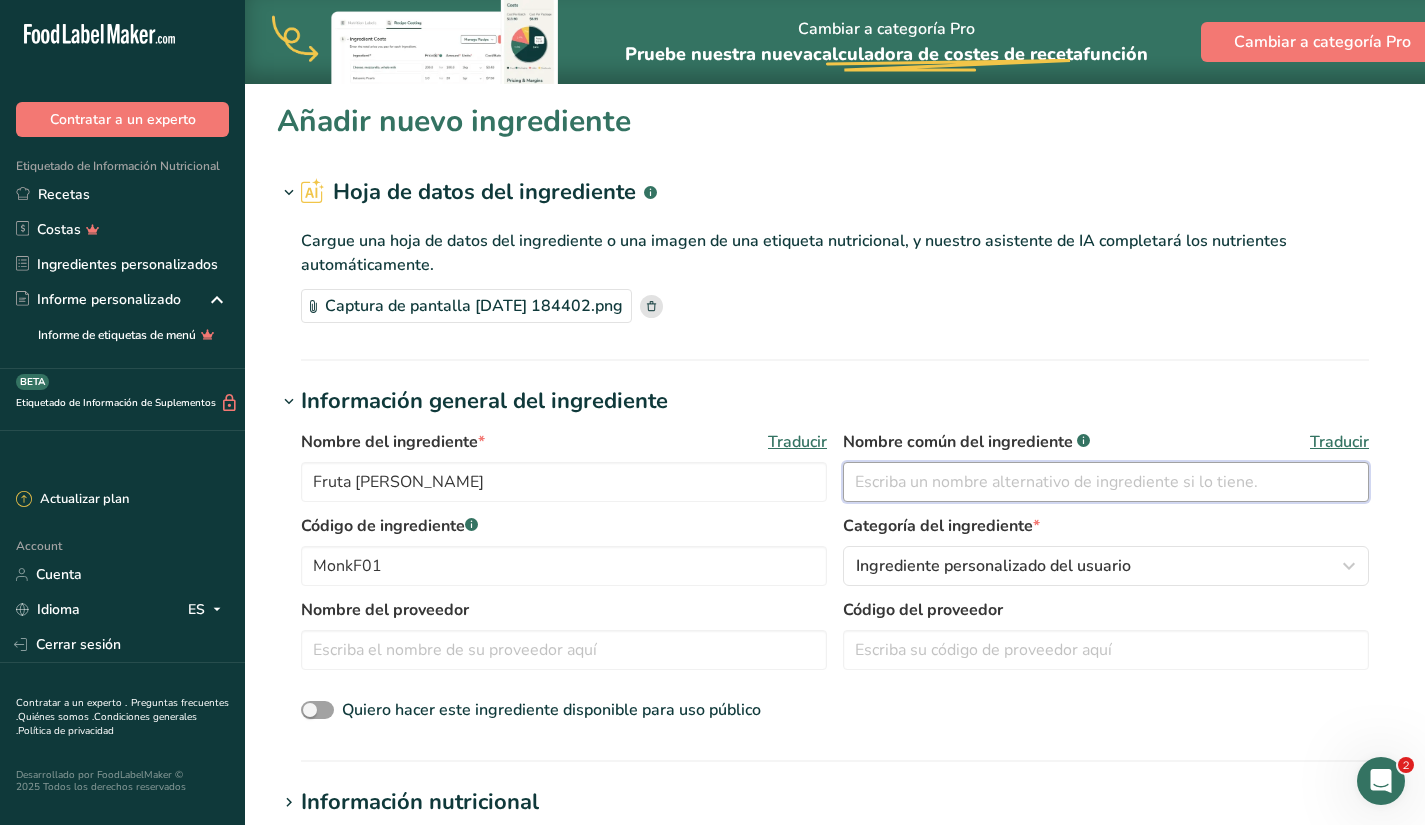 click at bounding box center (1106, 482) 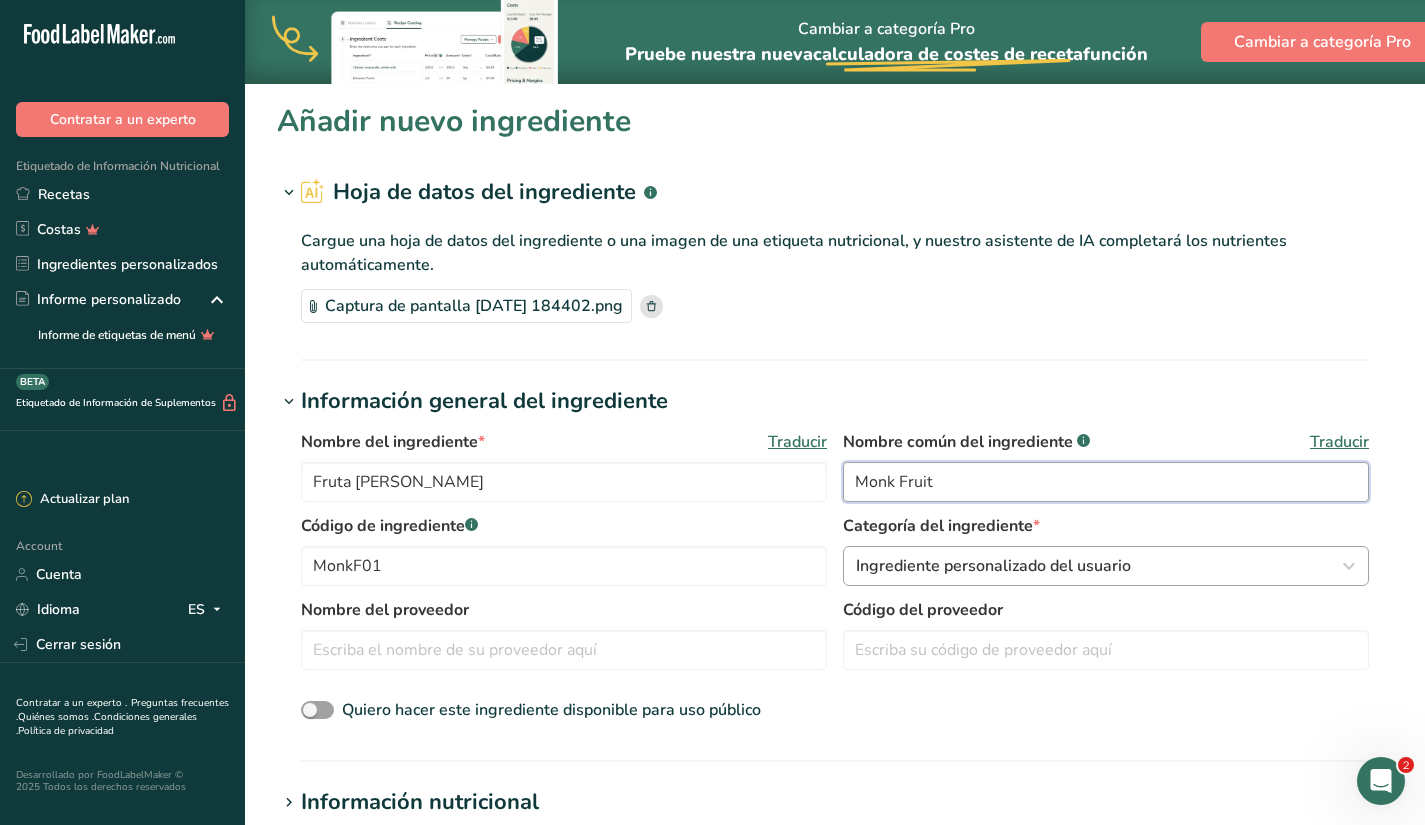 type on "Monk Fruit" 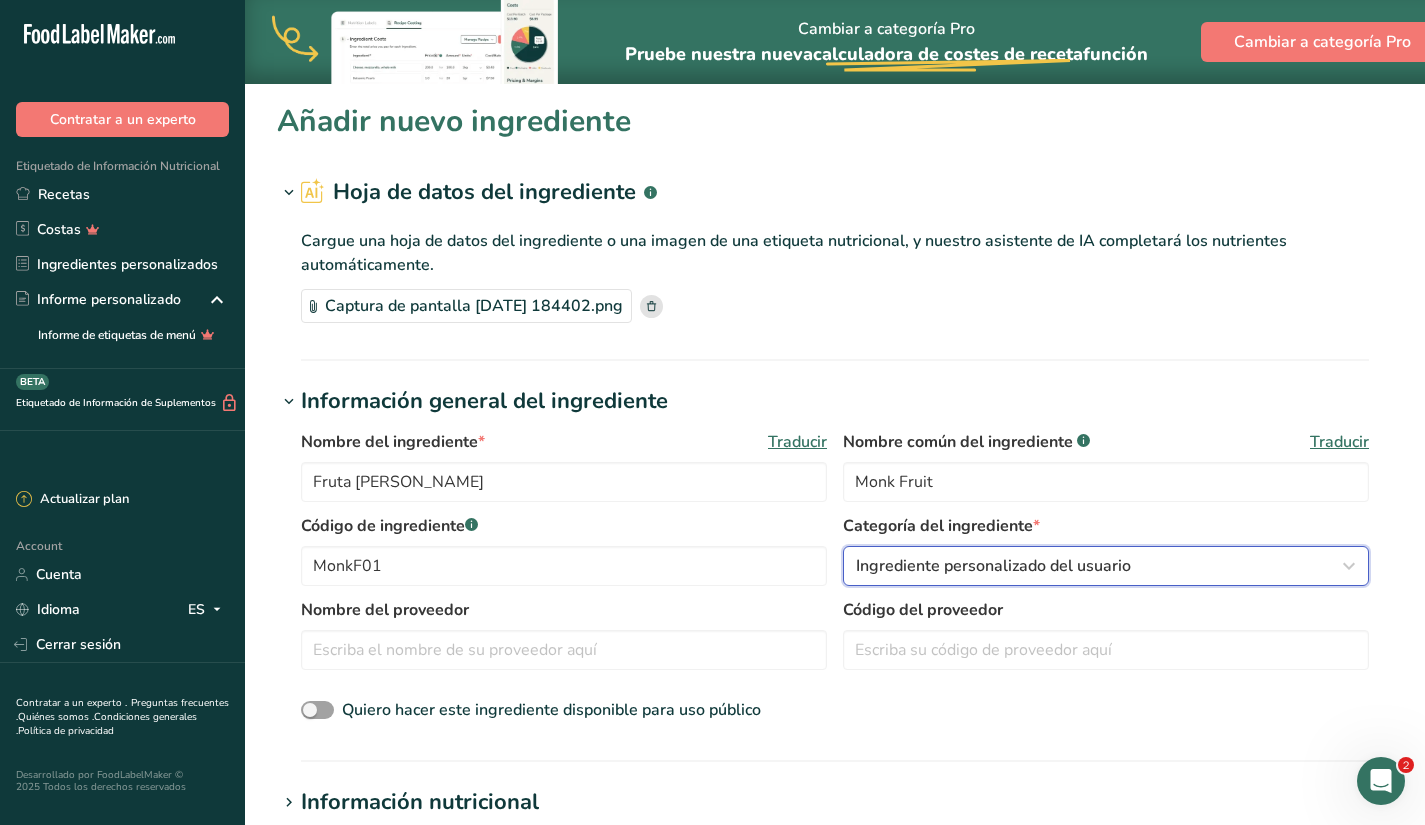 click on "Ingrediente personalizado del usuario" at bounding box center [993, 566] 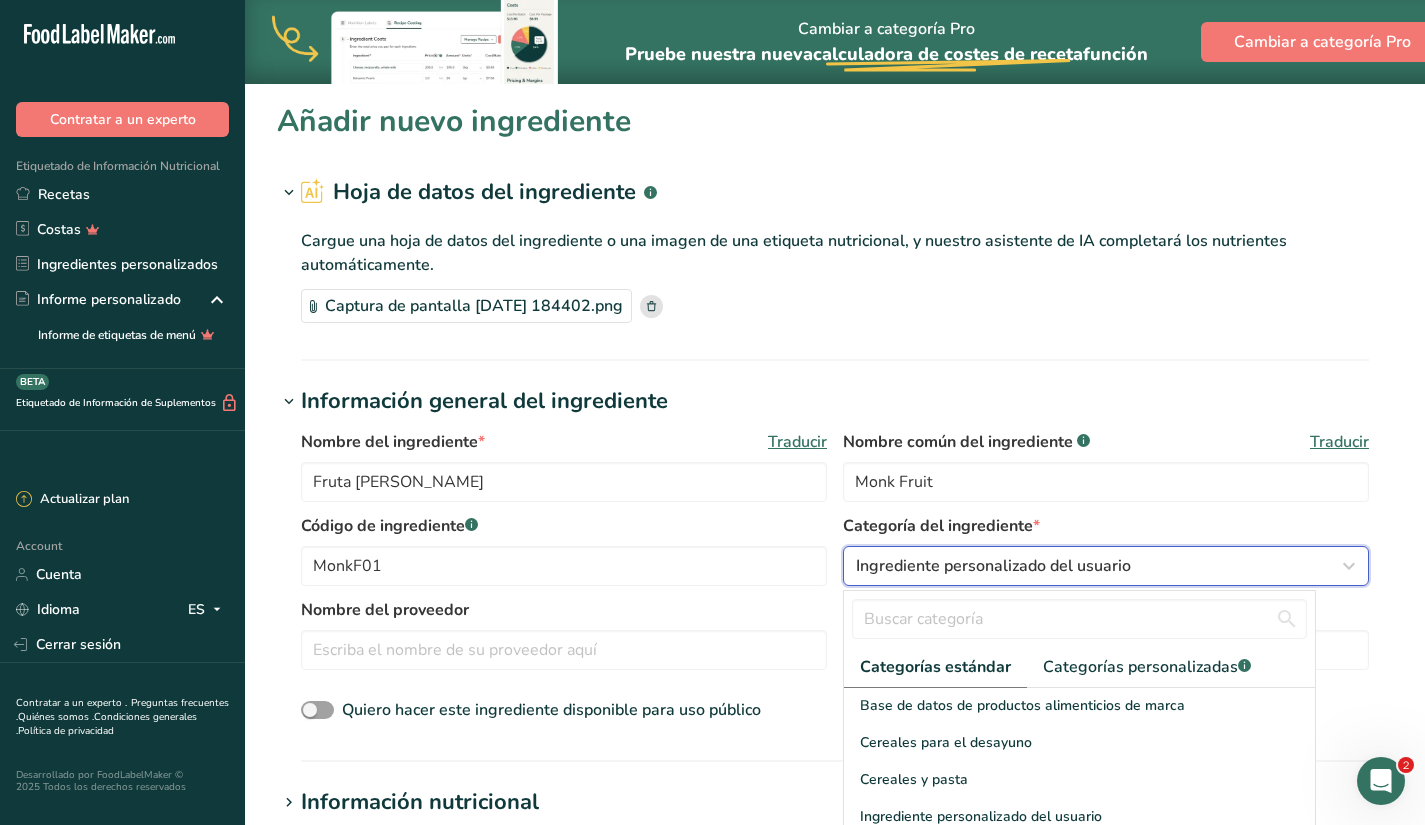 scroll, scrollTop: 210, scrollLeft: 0, axis: vertical 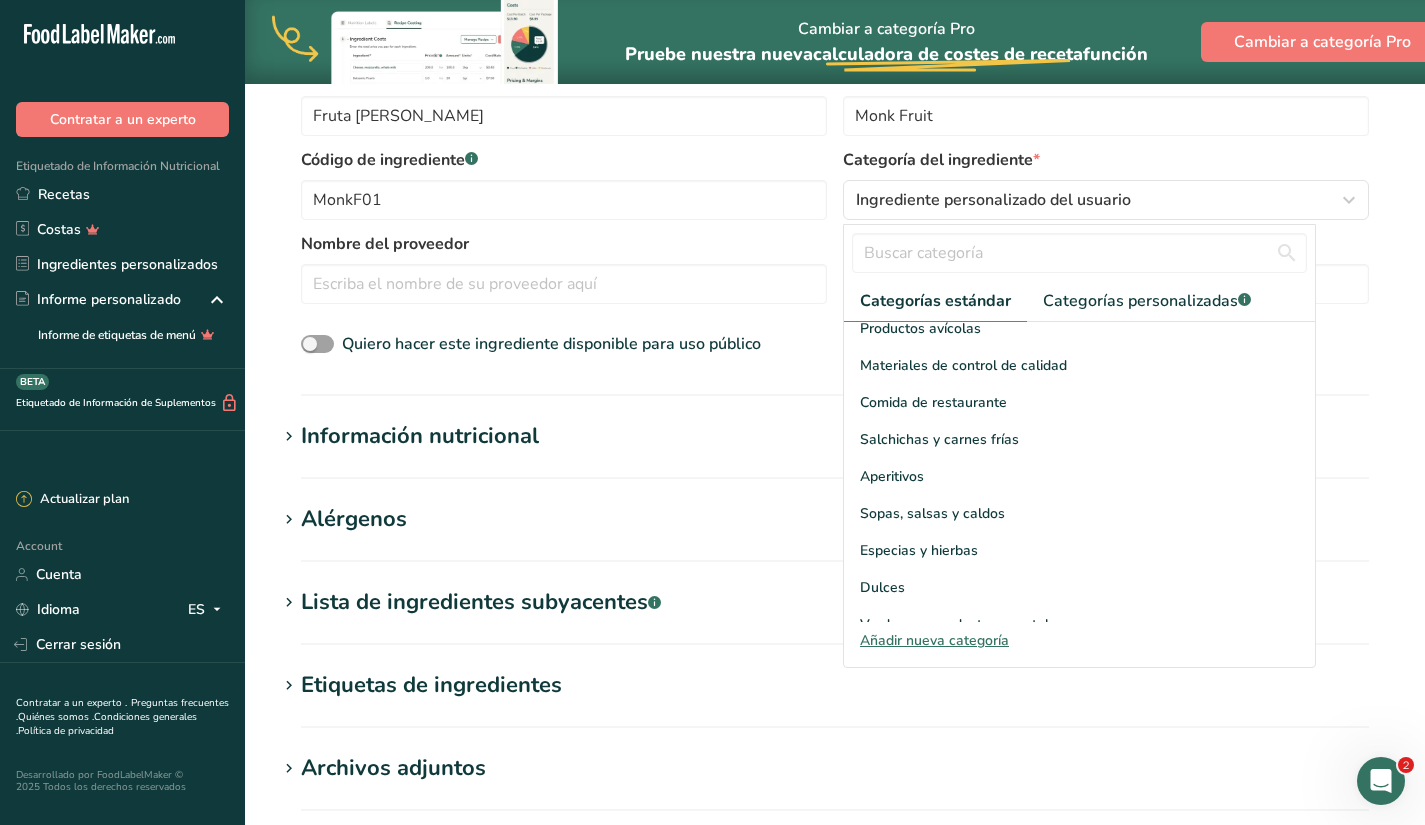 drag, startPoint x: 1317, startPoint y: 584, endPoint x: 1313, endPoint y: 615, distance: 31.257 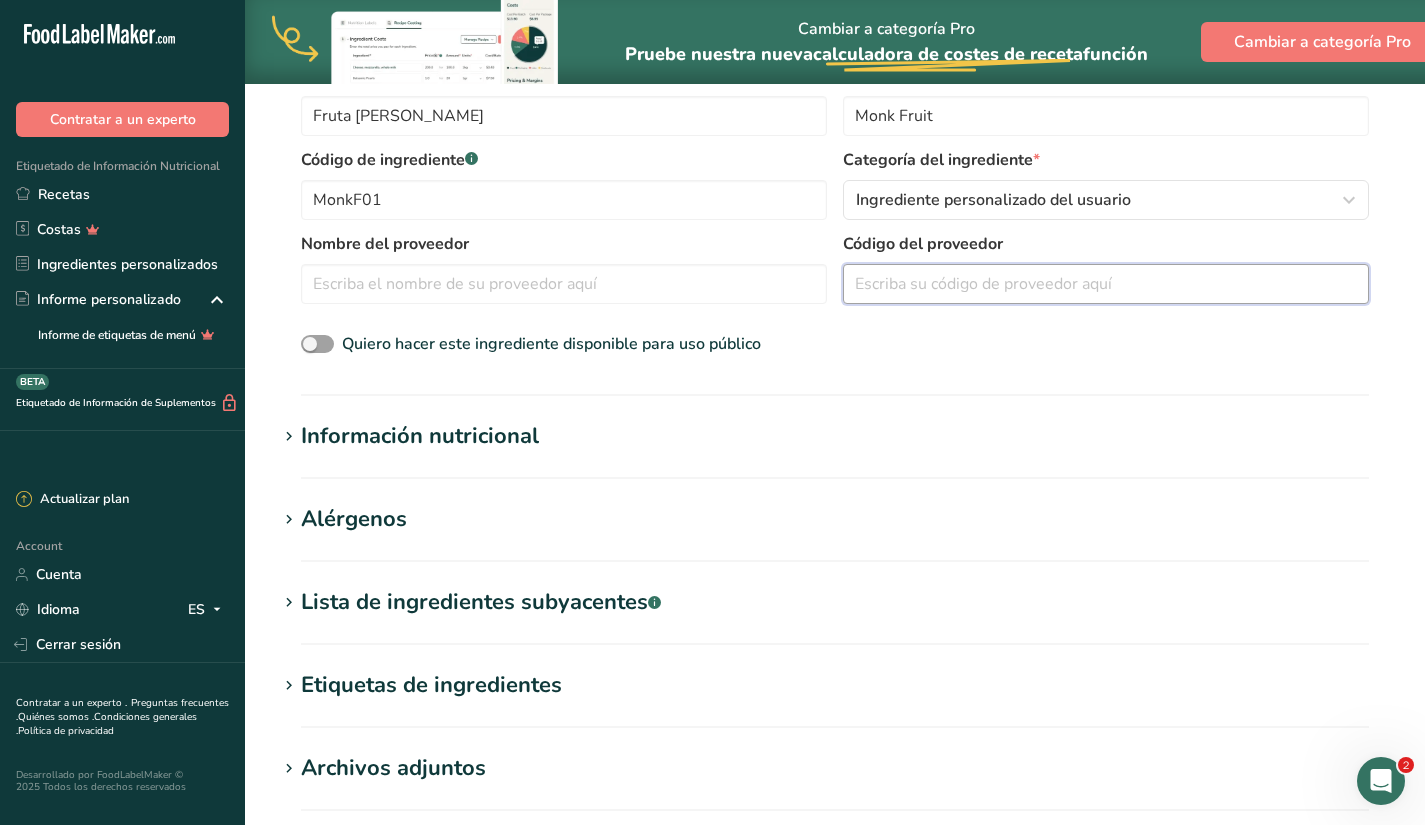 click at bounding box center [1106, 284] 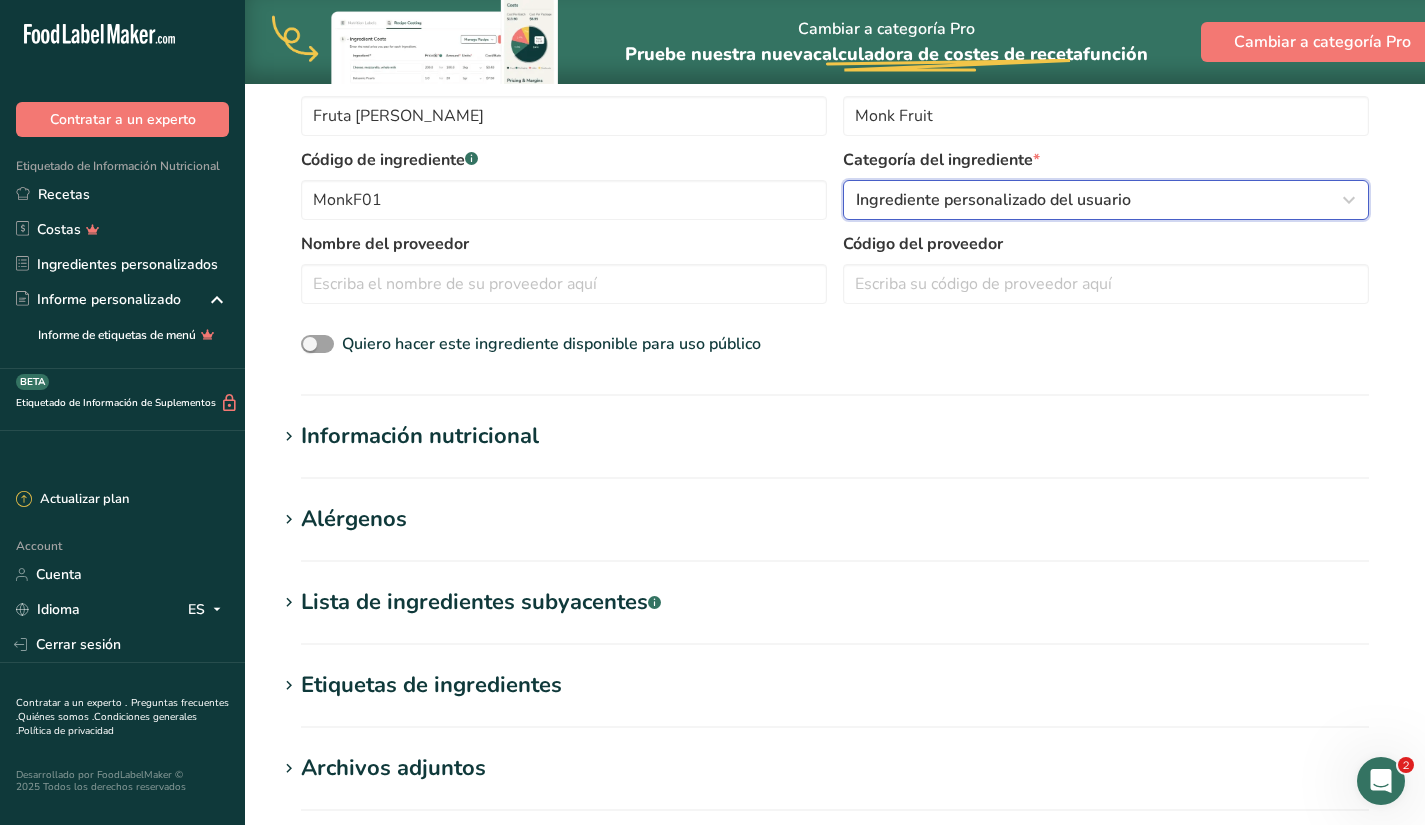 click on "Ingrediente personalizado del usuario" at bounding box center (1100, 200) 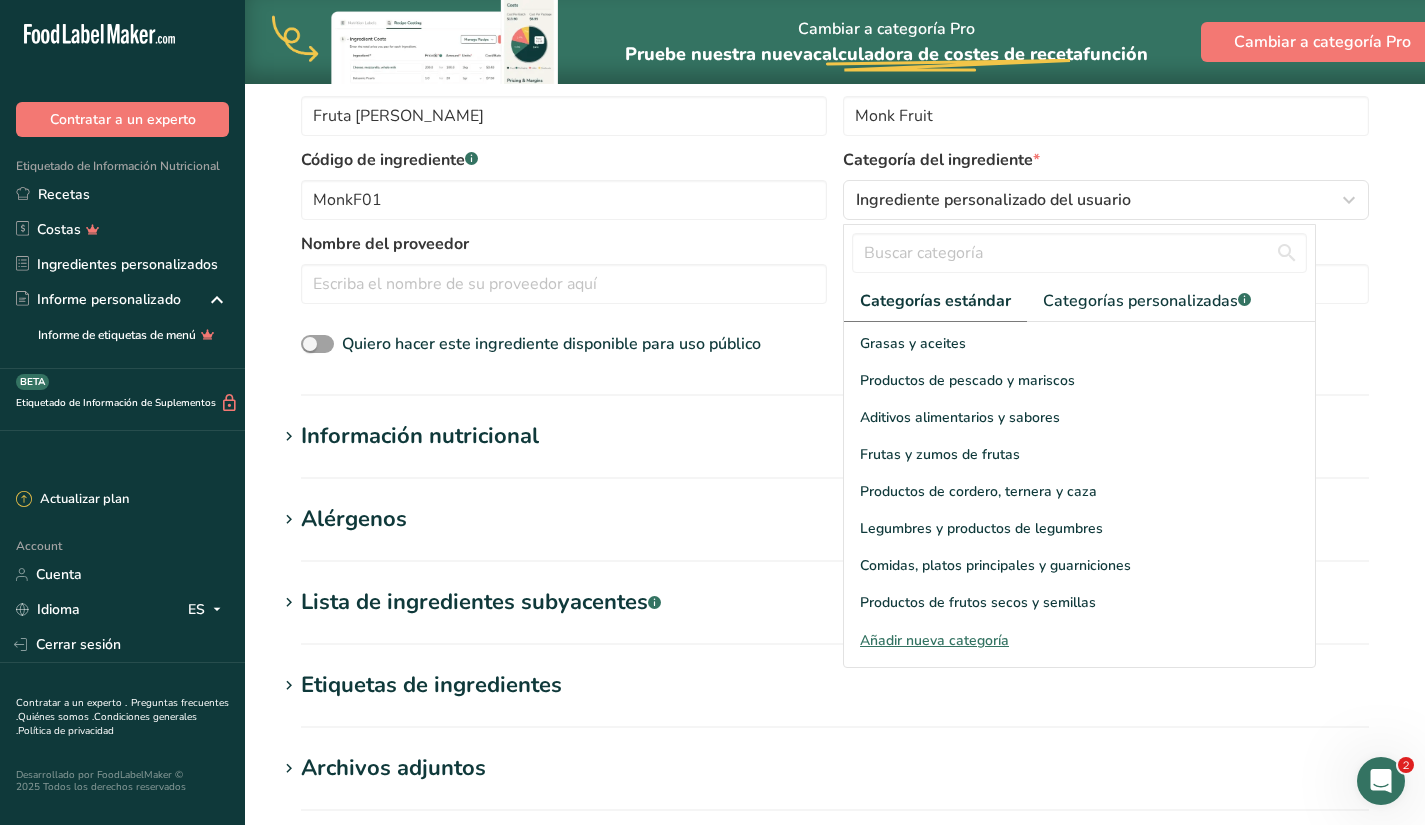 scroll, scrollTop: 433, scrollLeft: 0, axis: vertical 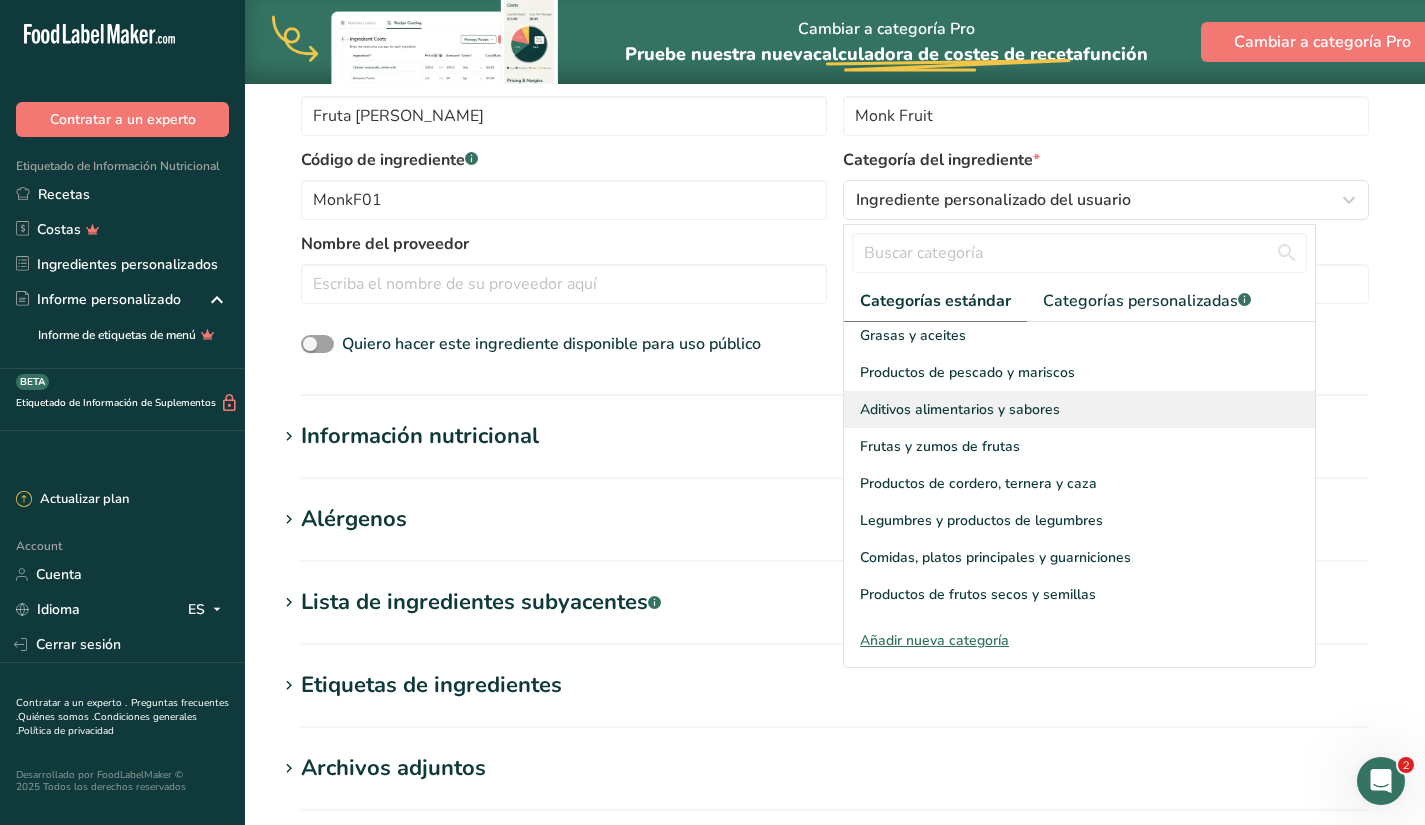 click on "Aditivos alimentarios y sabores" at bounding box center [1079, 409] 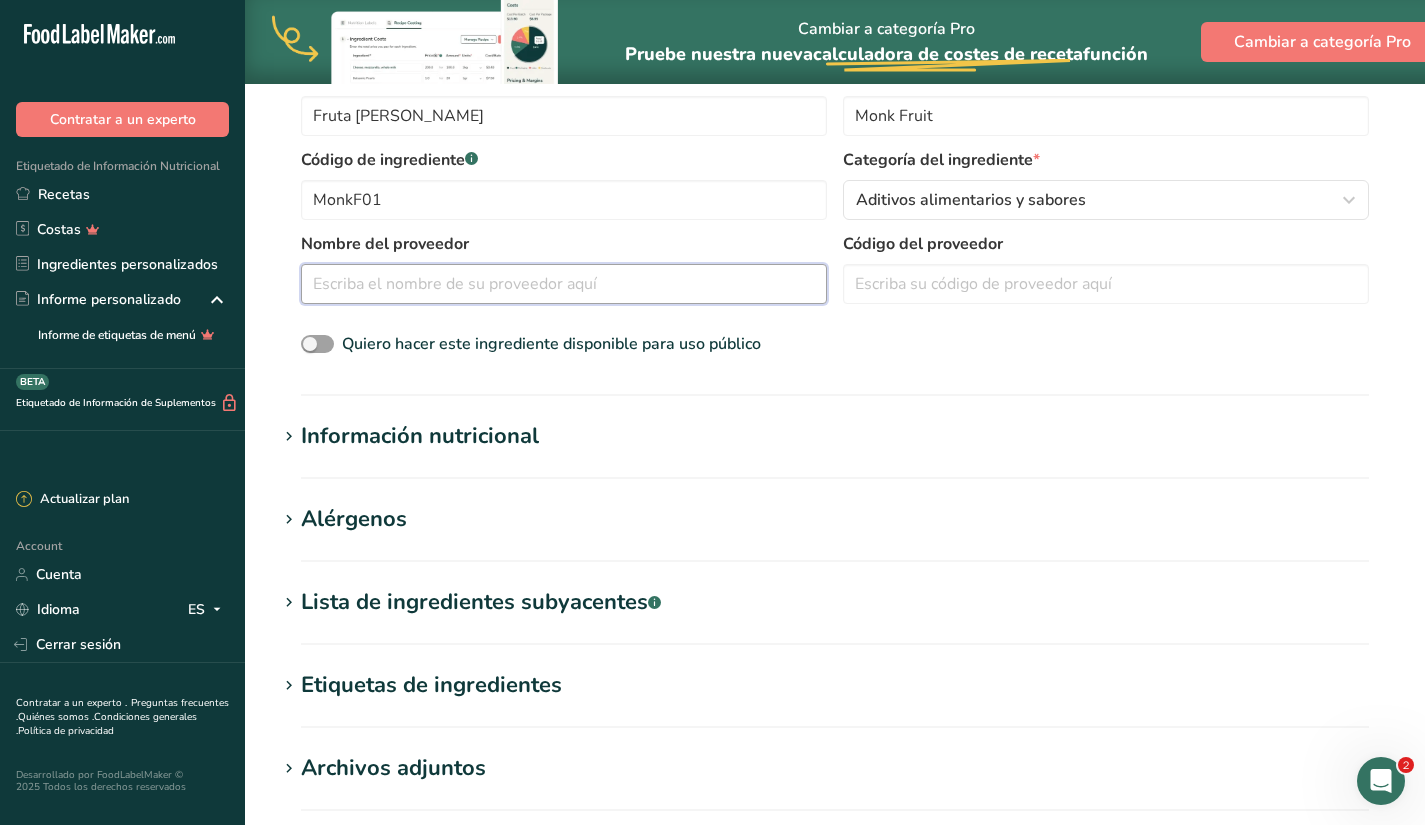 click at bounding box center (564, 284) 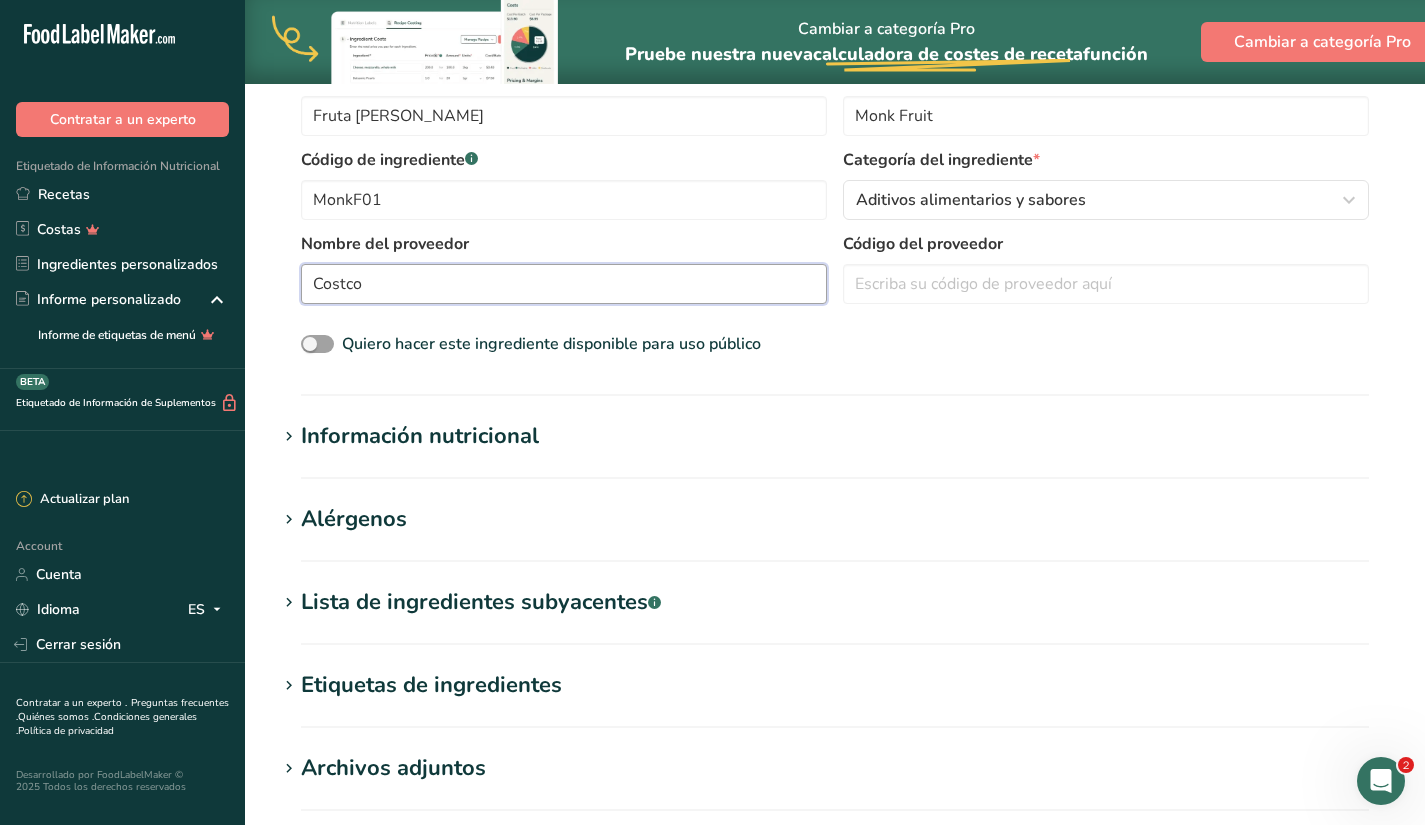 type on "Costco" 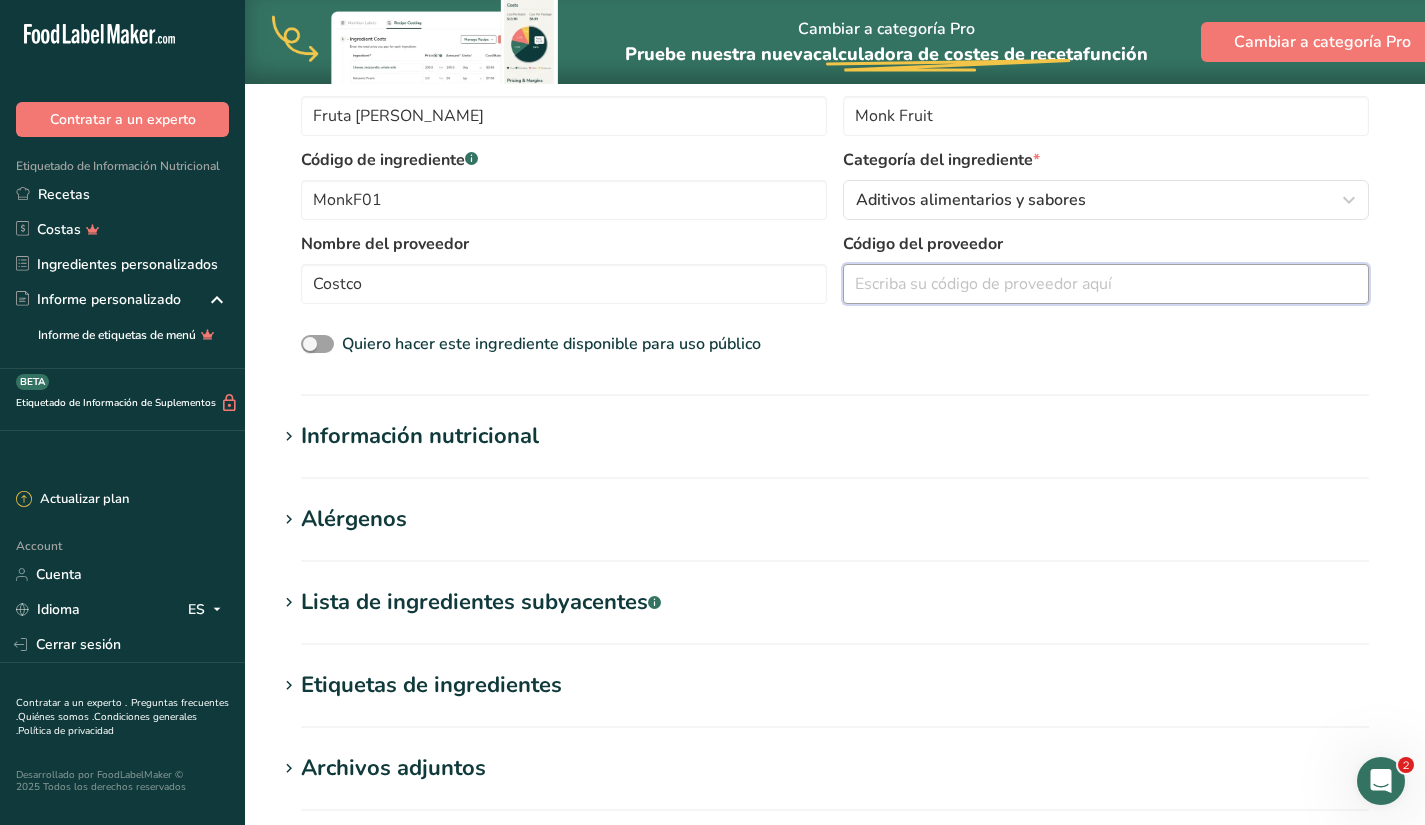 click at bounding box center [1106, 284] 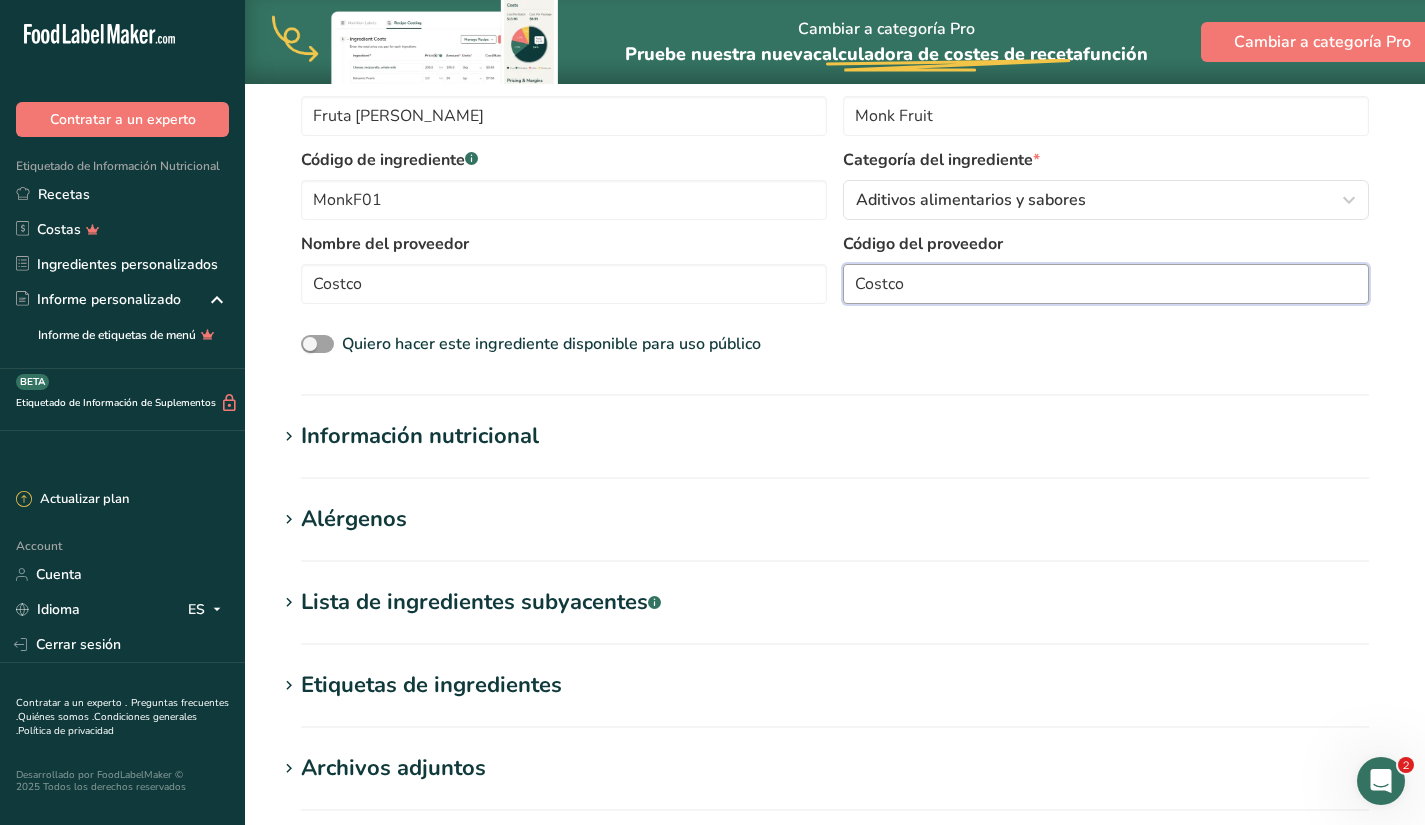 type on "Costco" 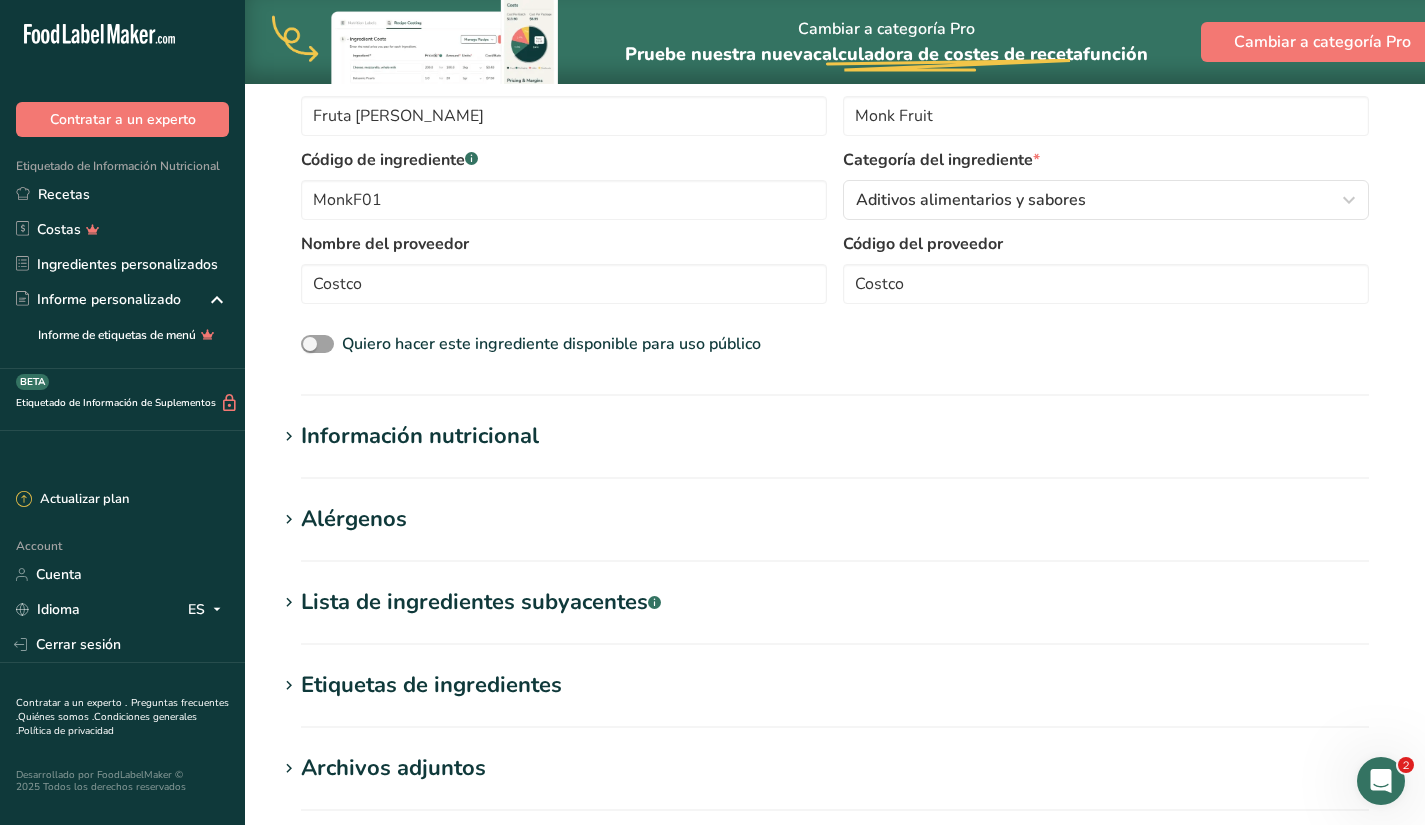 click on "Información nutricional" at bounding box center (420, 436) 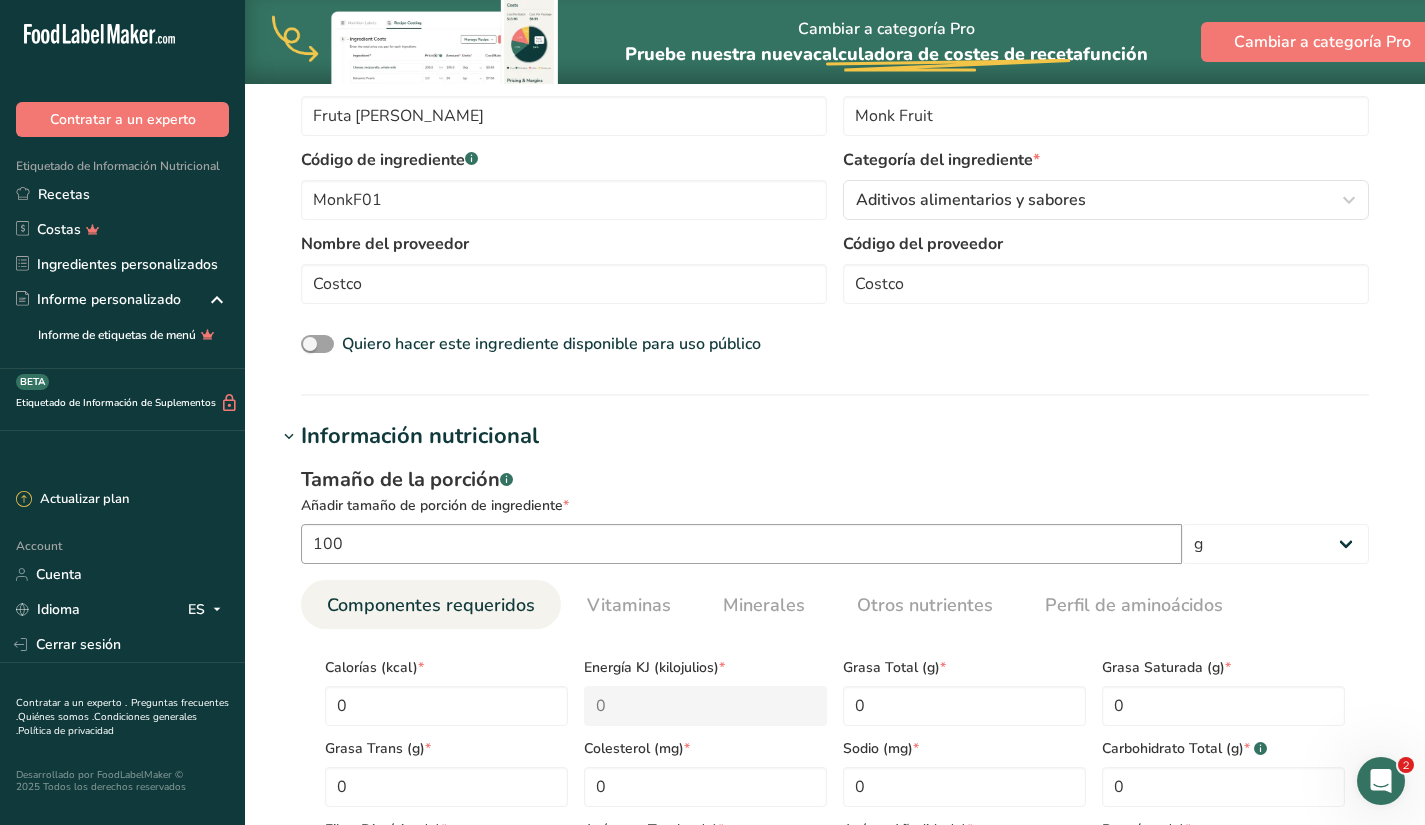 scroll, scrollTop: 651, scrollLeft: 0, axis: vertical 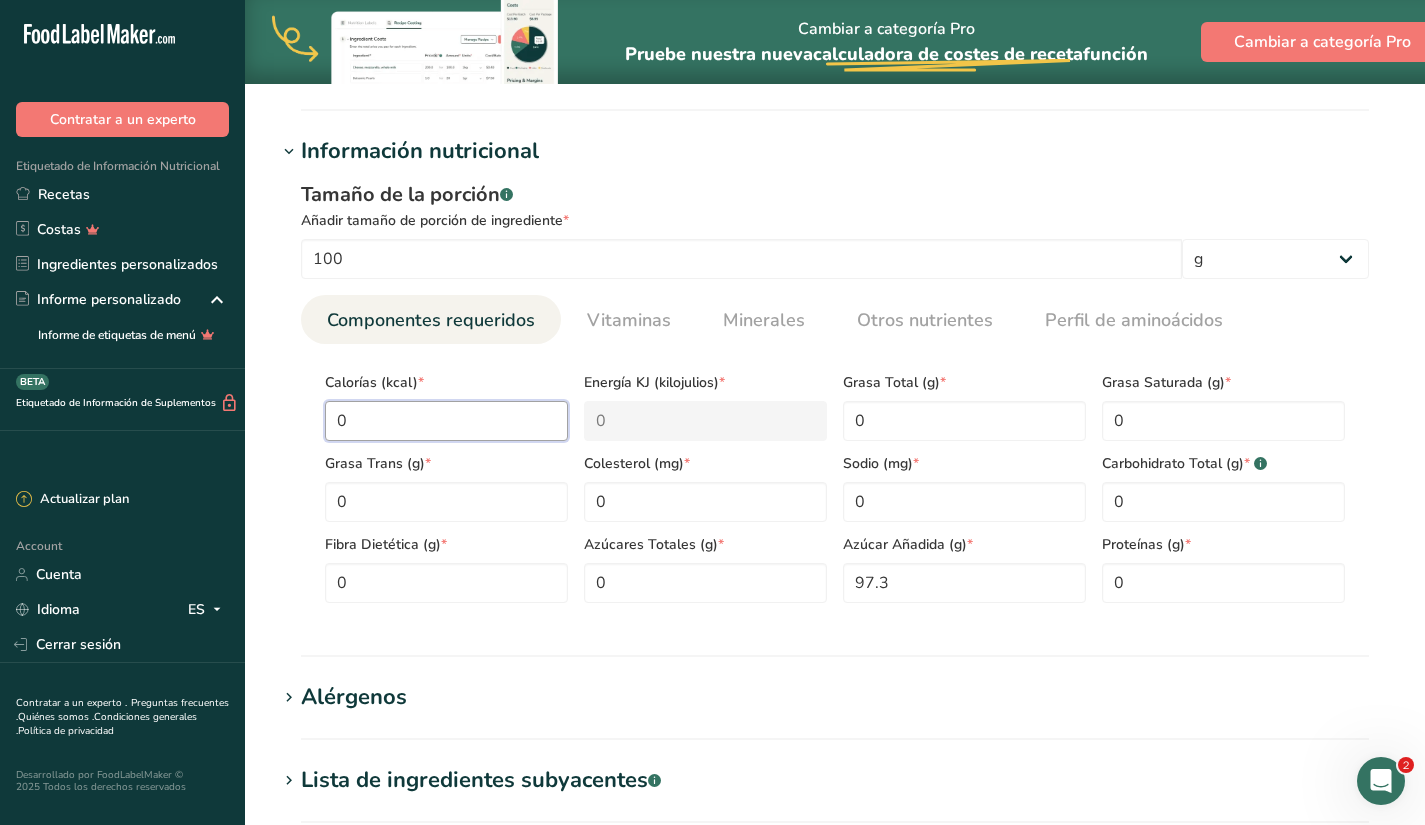 click on "0" at bounding box center [446, 421] 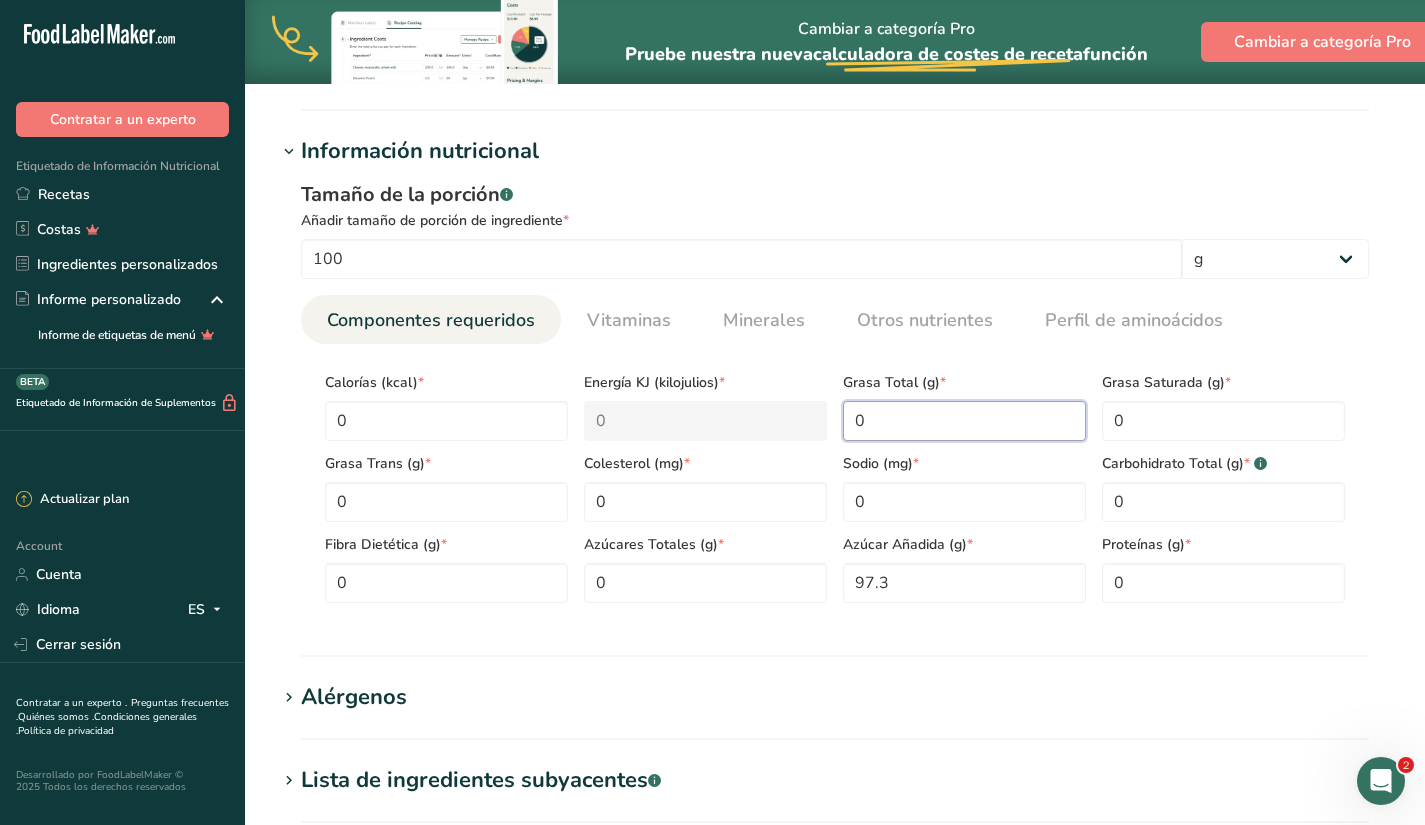 click on "0" at bounding box center (964, 421) 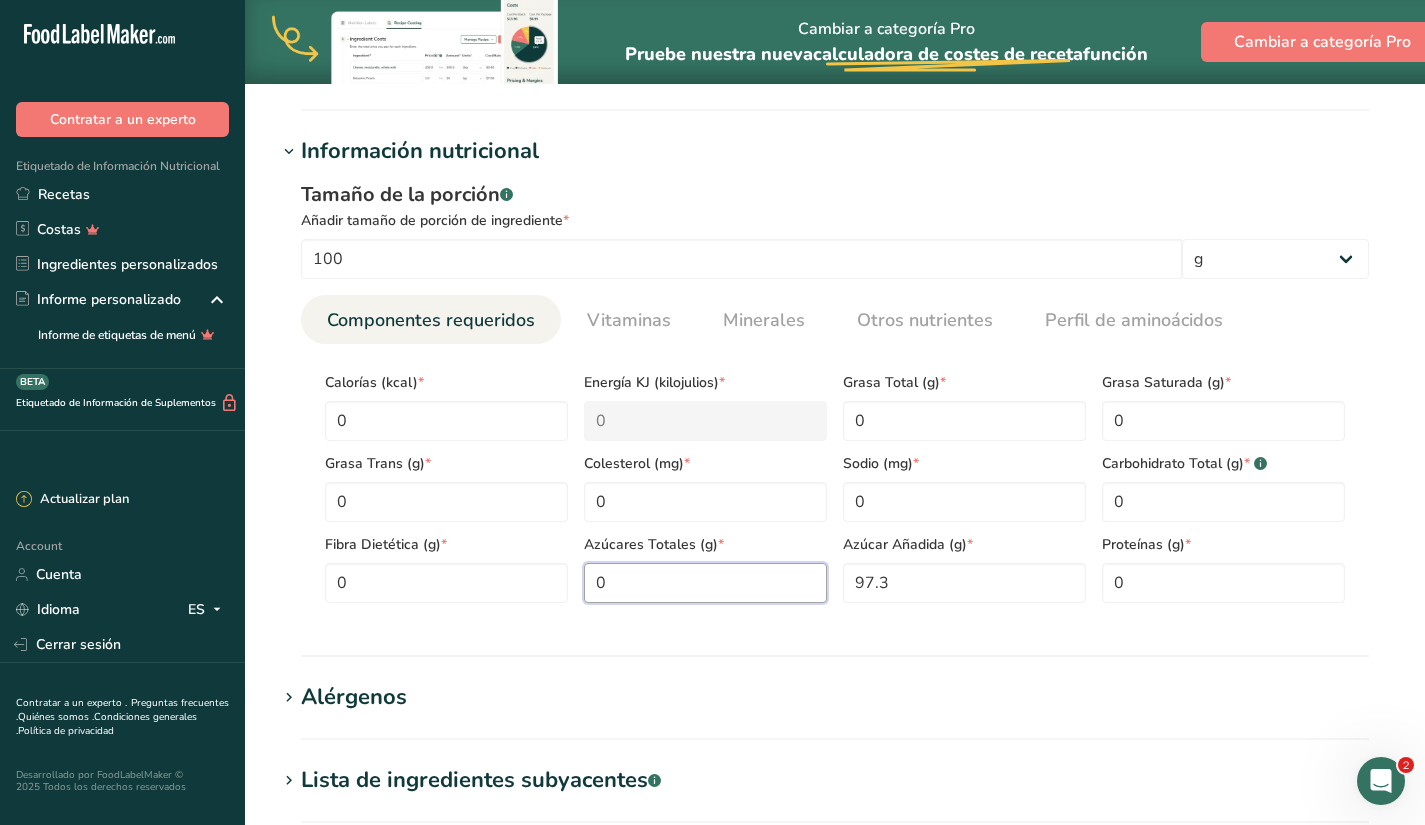 click on "0" at bounding box center (705, 583) 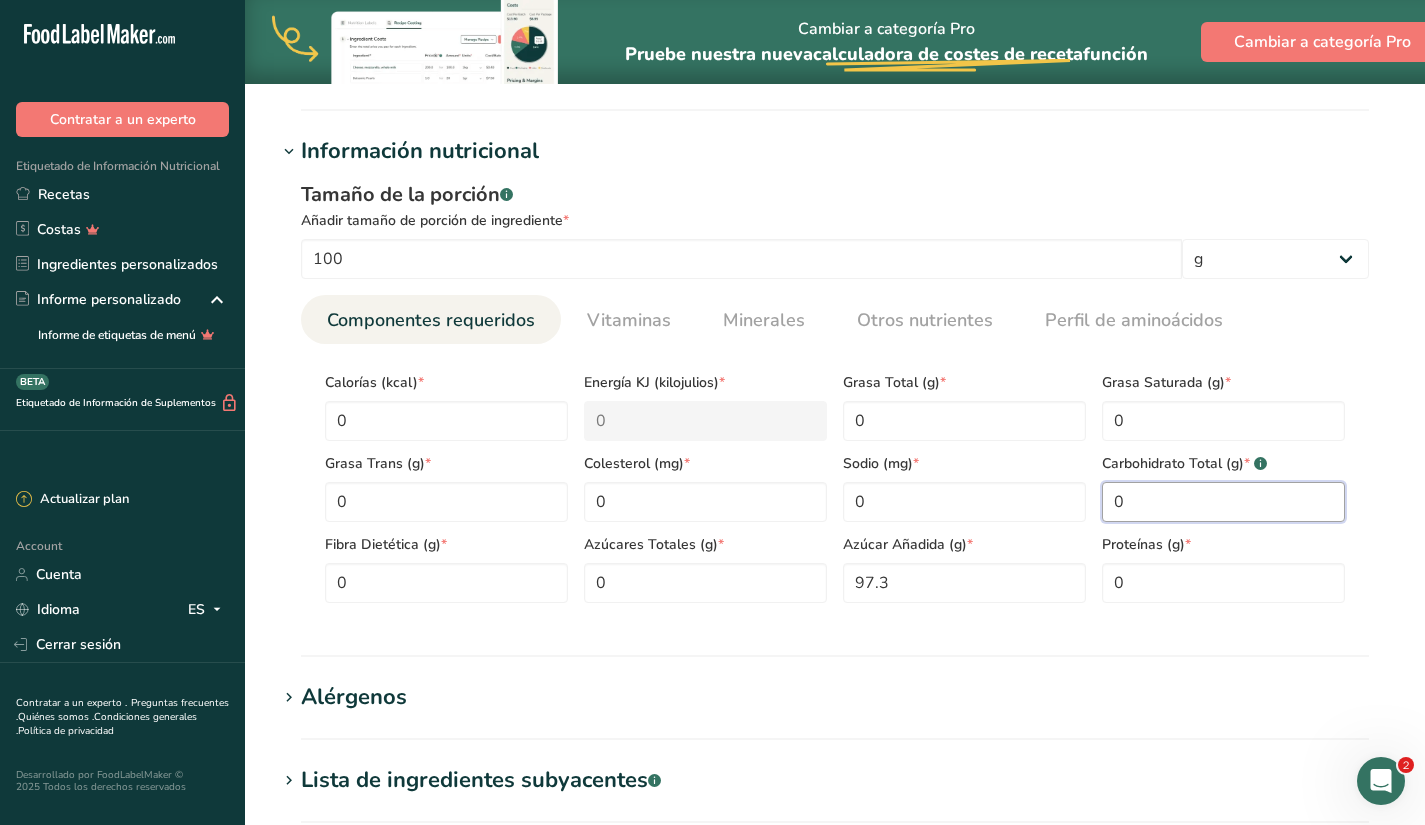 click on "0" at bounding box center (1223, 502) 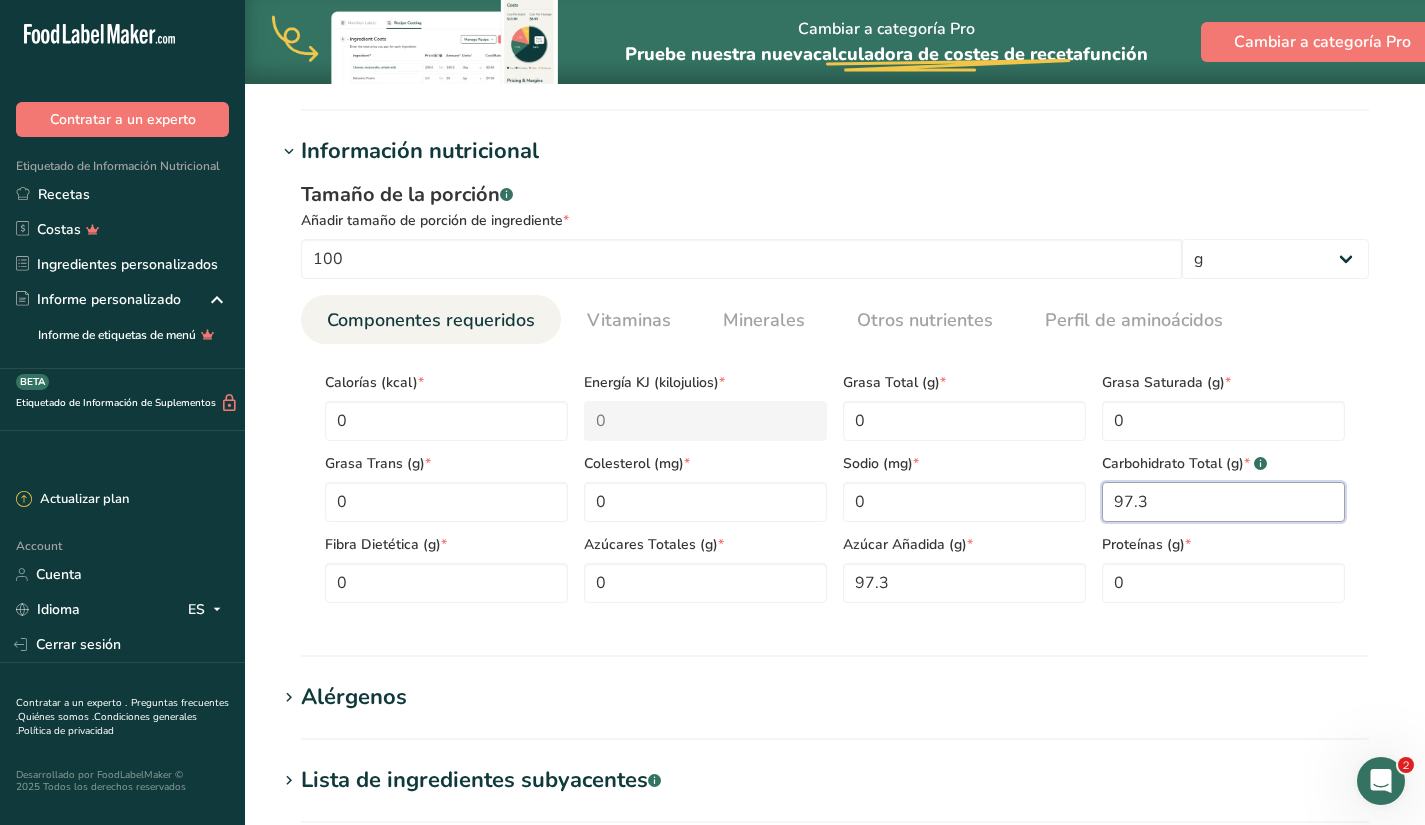 type on "97.3" 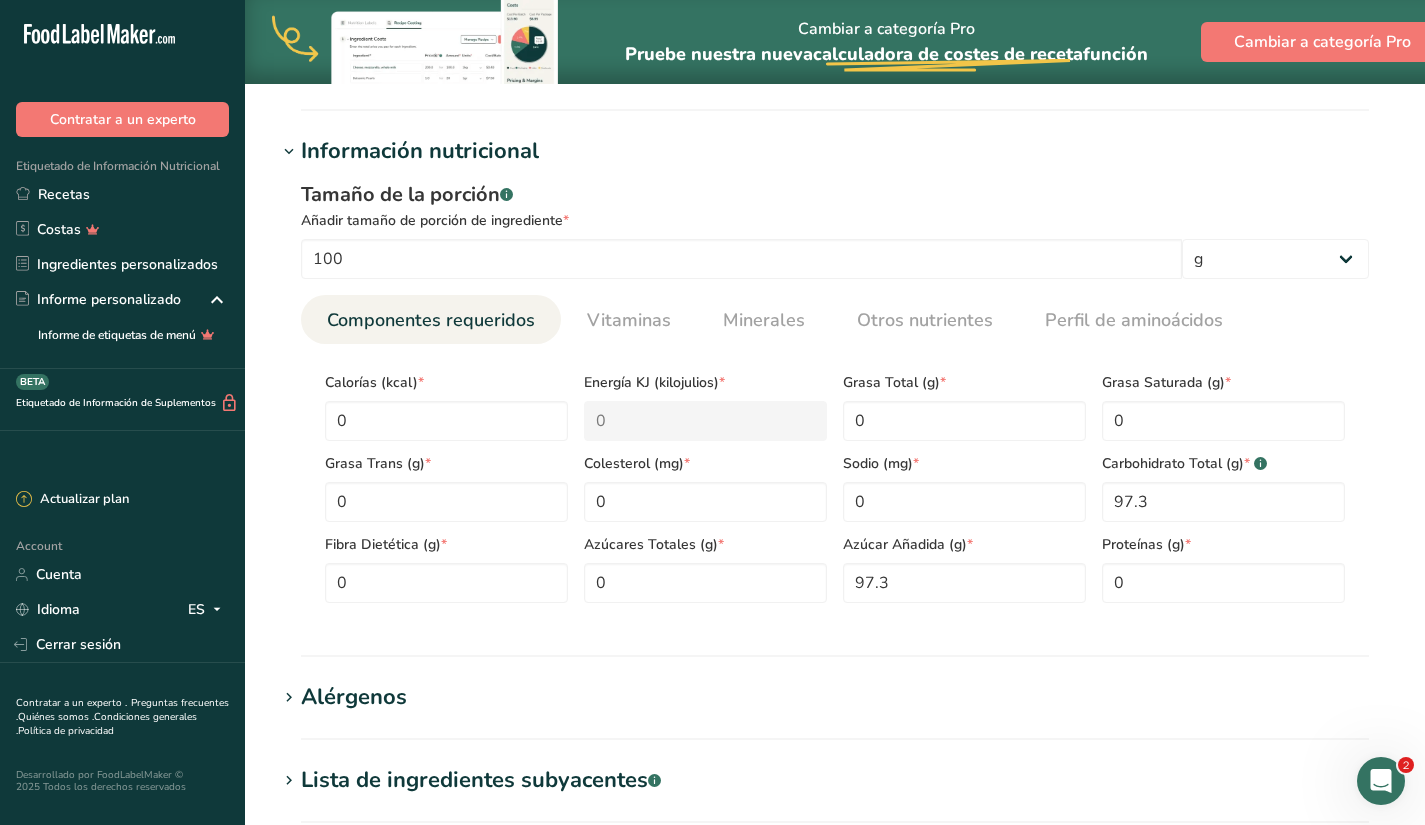 click on "Alérgenos" at bounding box center (835, 697) 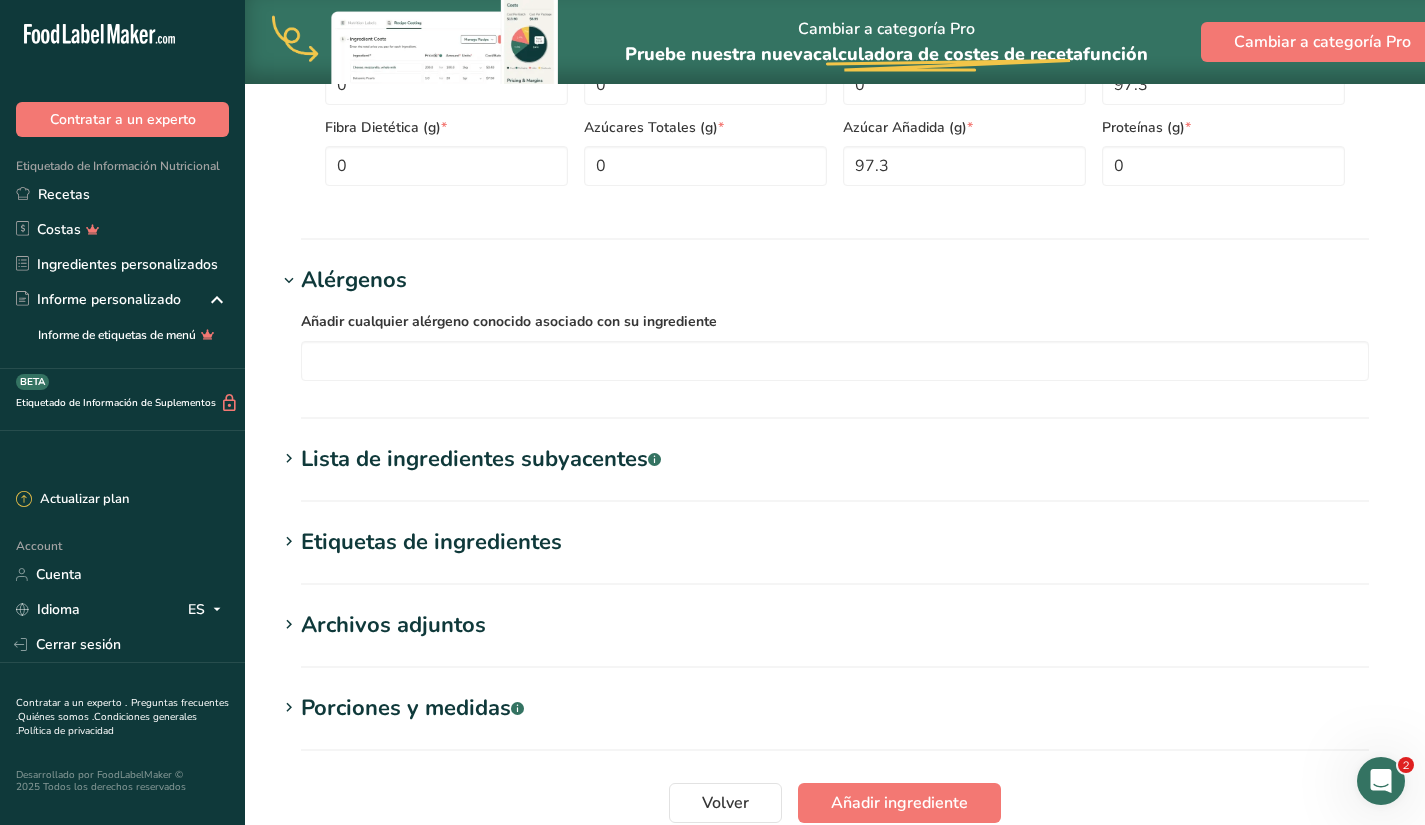 scroll, scrollTop: 1131, scrollLeft: 0, axis: vertical 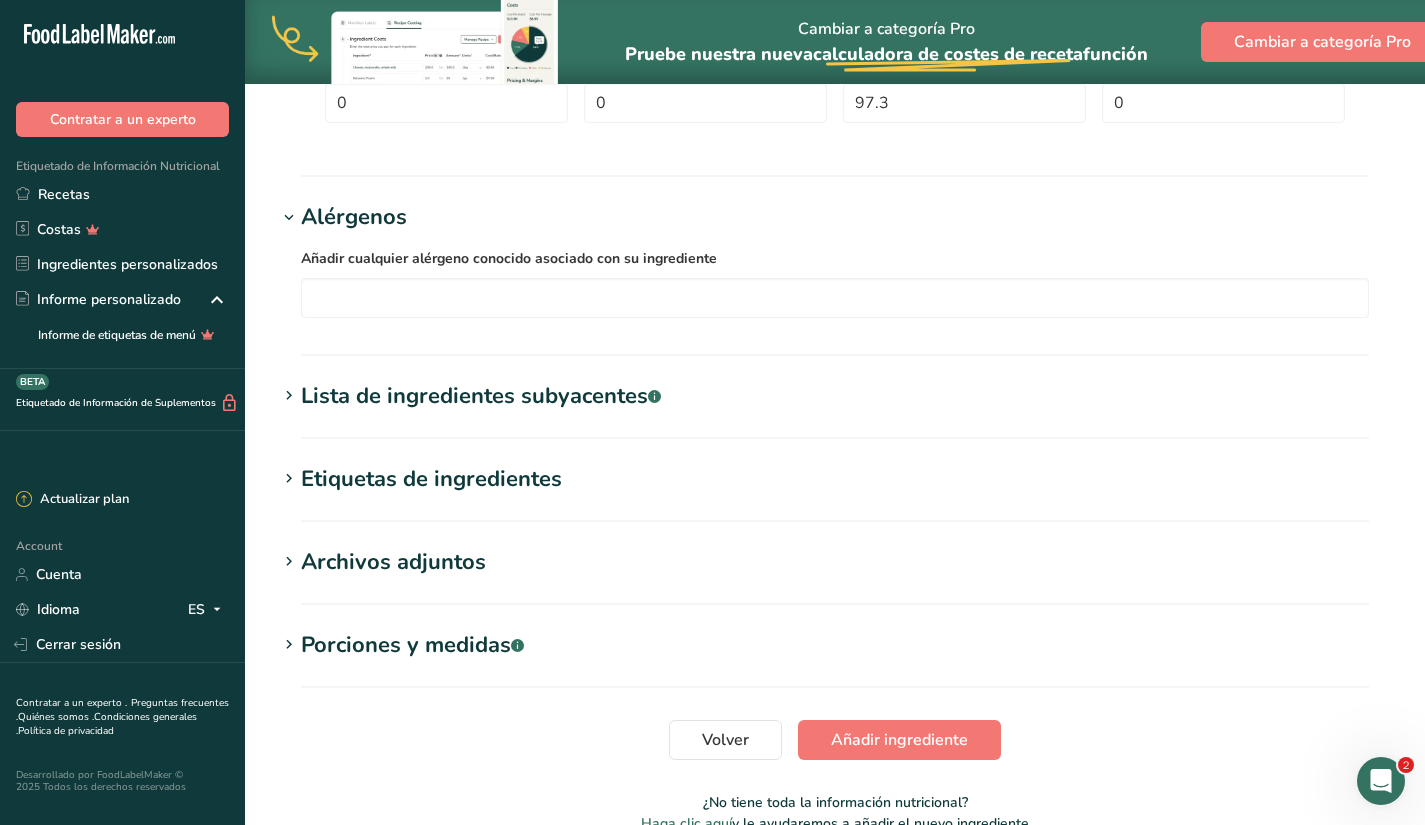 click at bounding box center [289, 479] 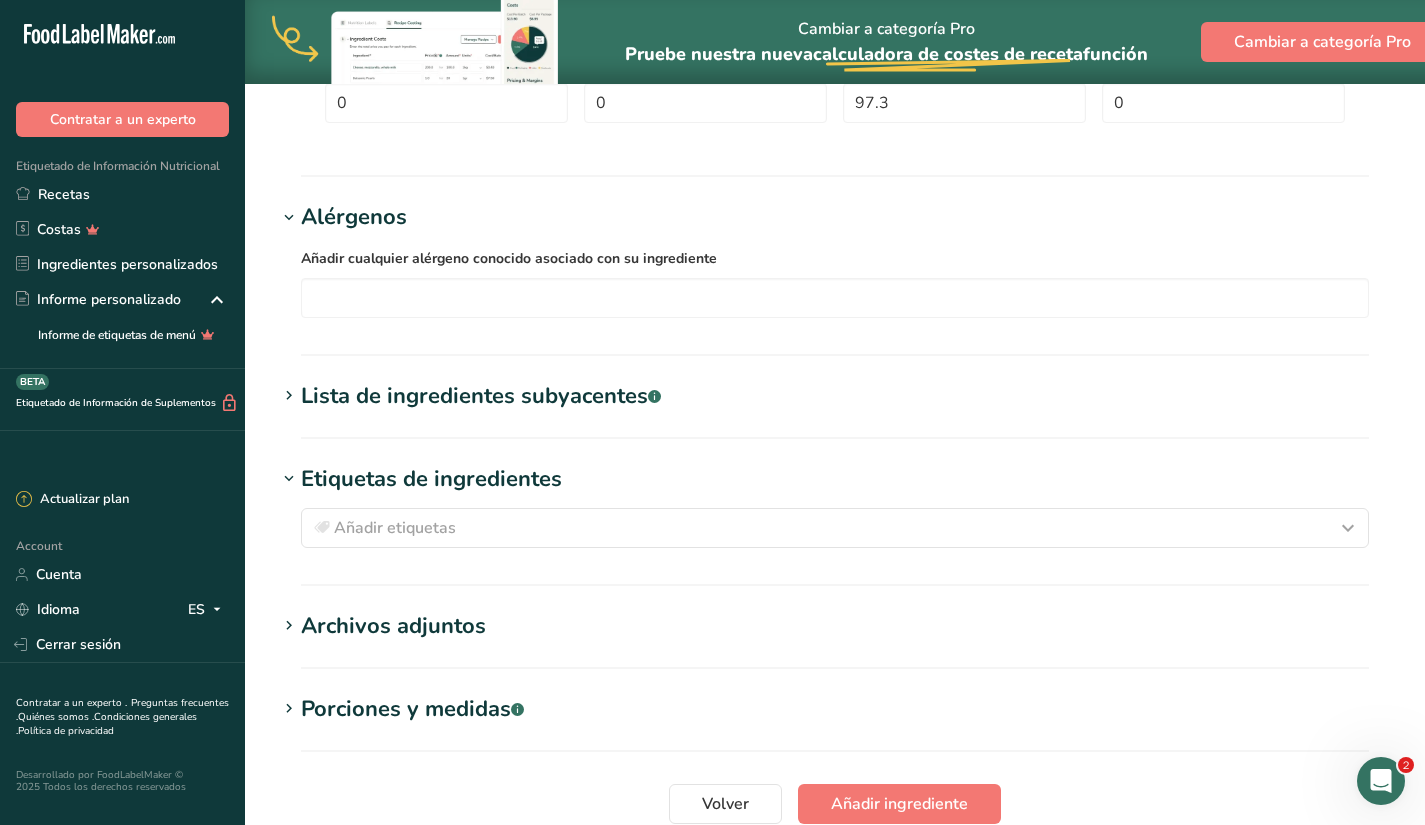 click at bounding box center (289, 479) 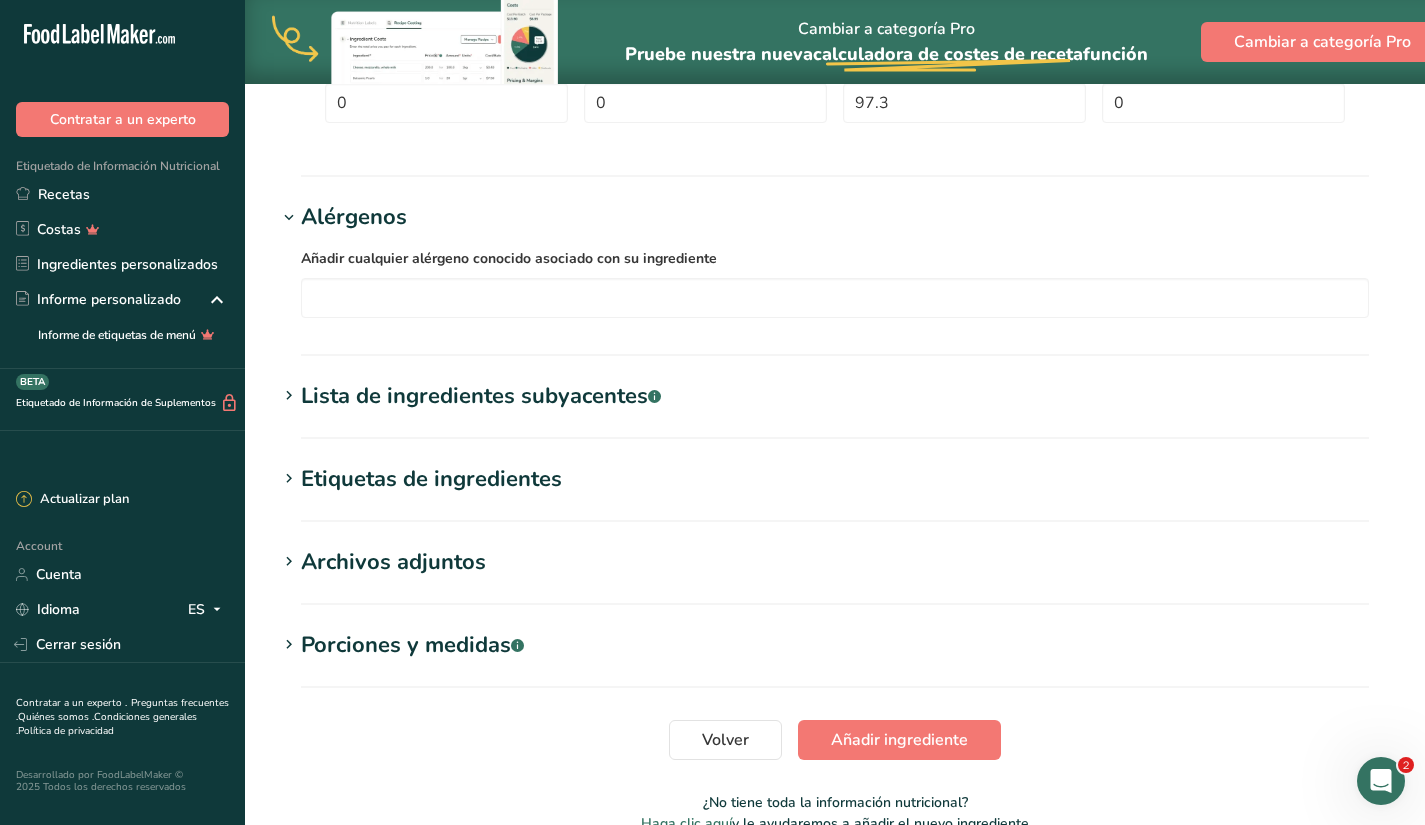 click on "Porciones y medidas
.a-a{fill:#347362;}.b-a{fill:#fff;}" at bounding box center [412, 645] 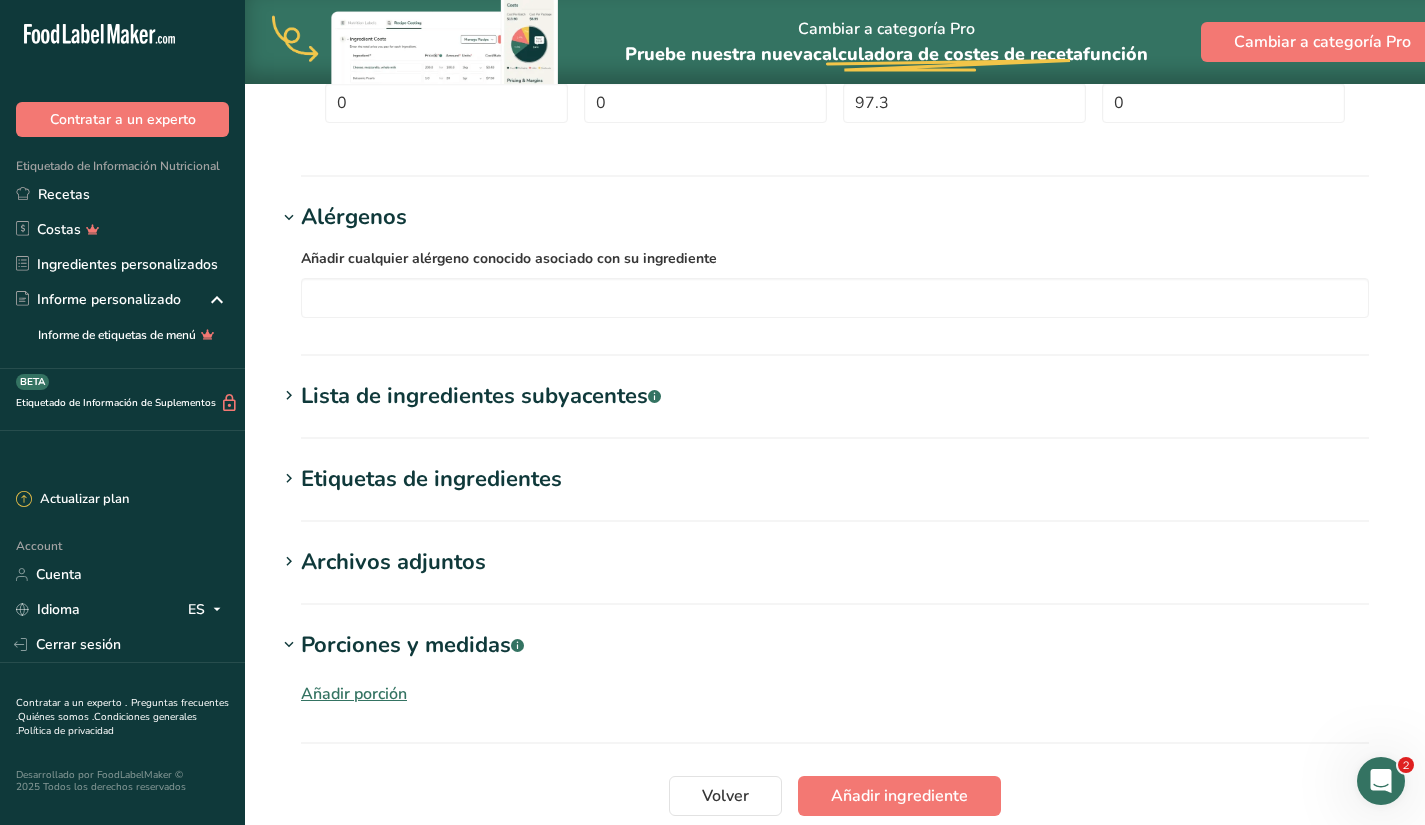 click on "Porciones y medidas
.a-a{fill:#347362;}.b-a{fill:#fff;}" at bounding box center [412, 645] 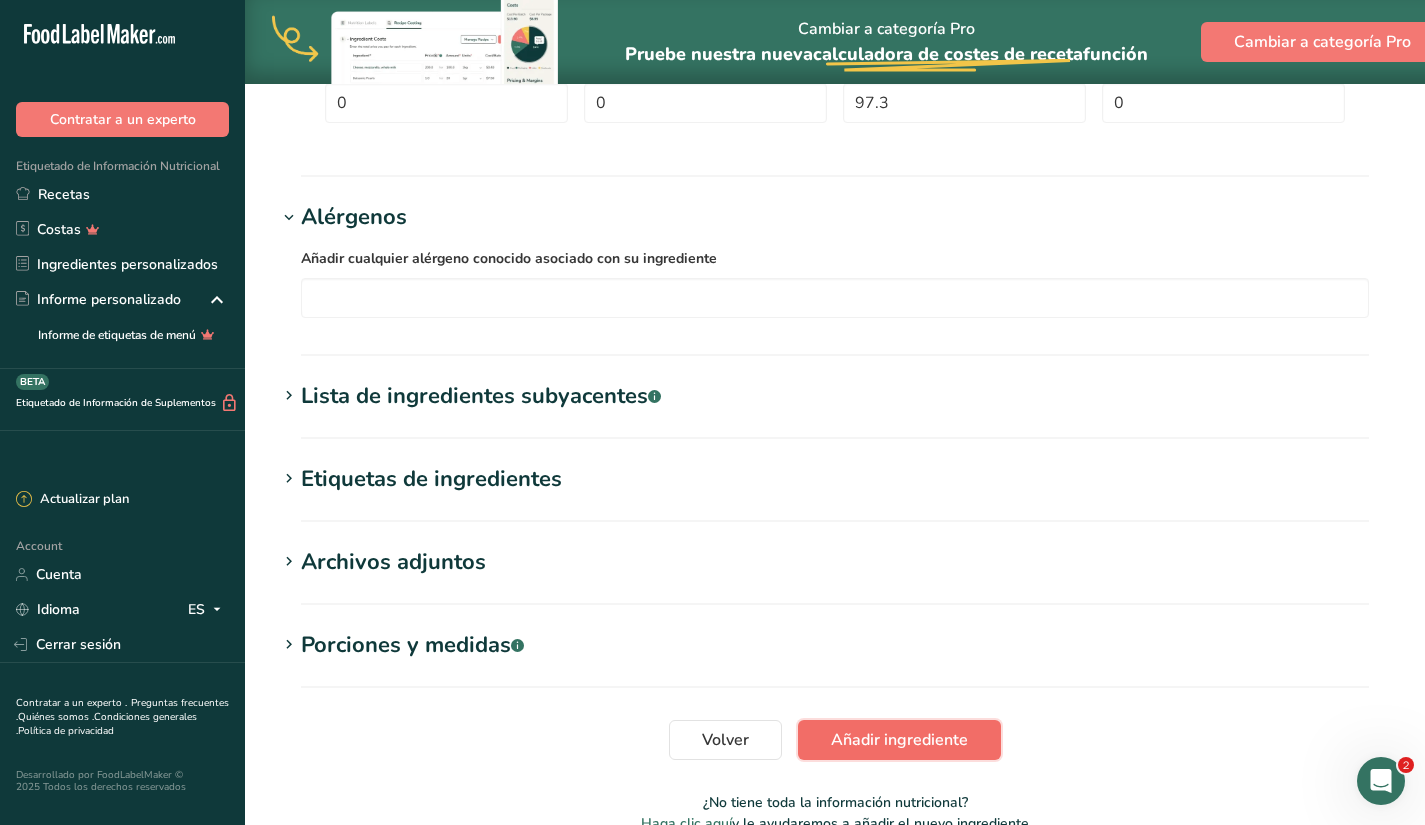 click on "Añadir ingrediente" at bounding box center (899, 740) 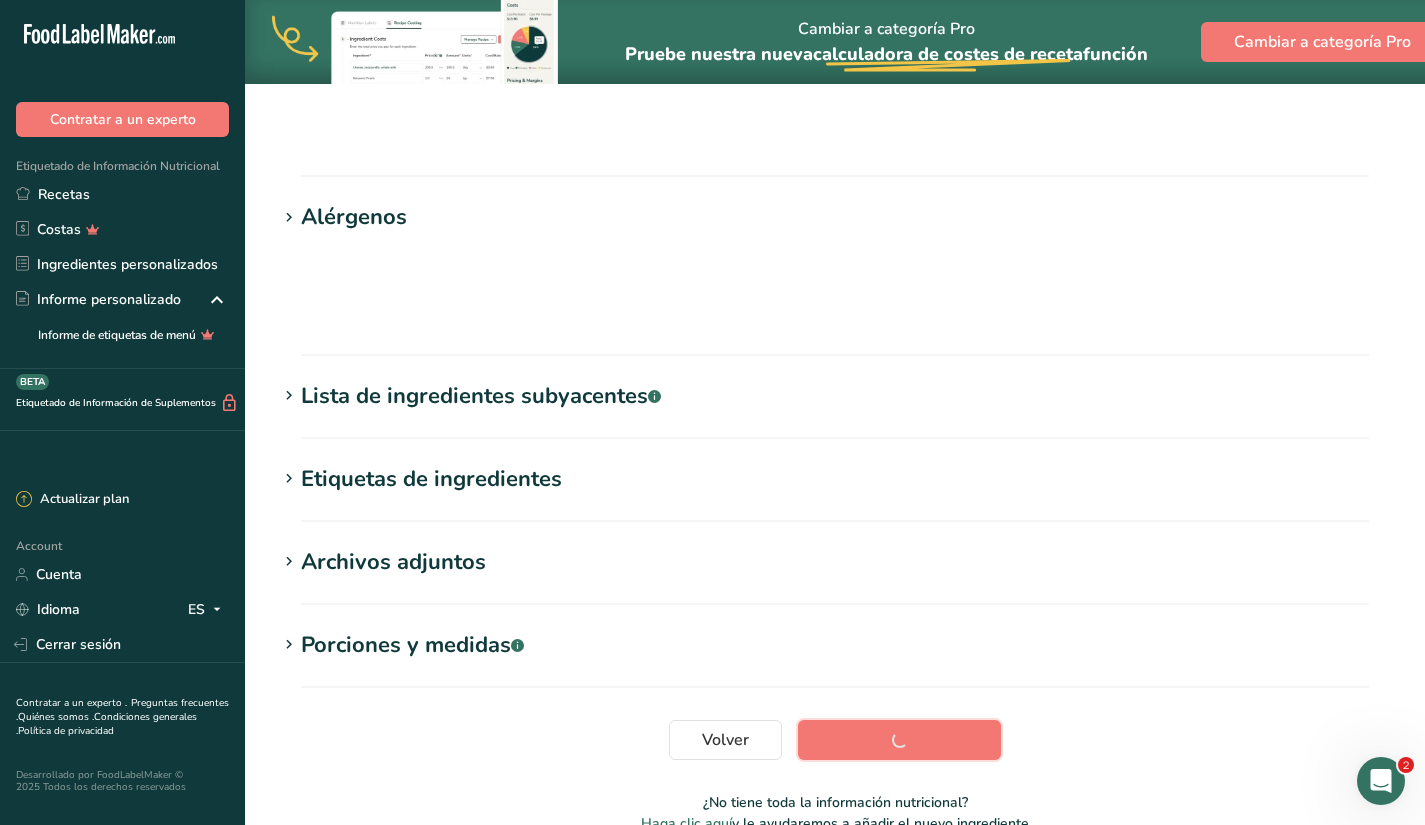 scroll, scrollTop: 233, scrollLeft: 0, axis: vertical 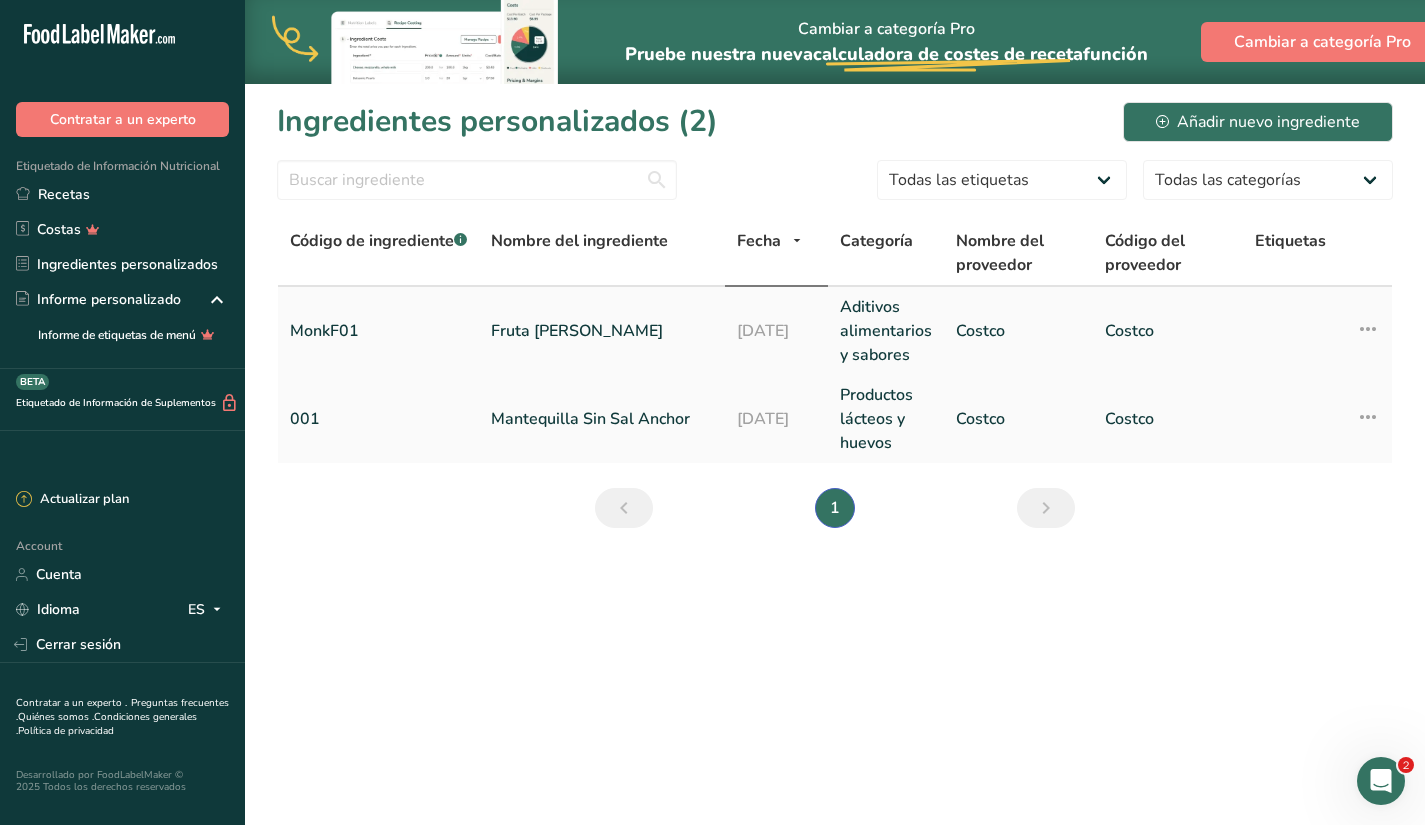 click on "MonkF01" at bounding box center [378, 331] 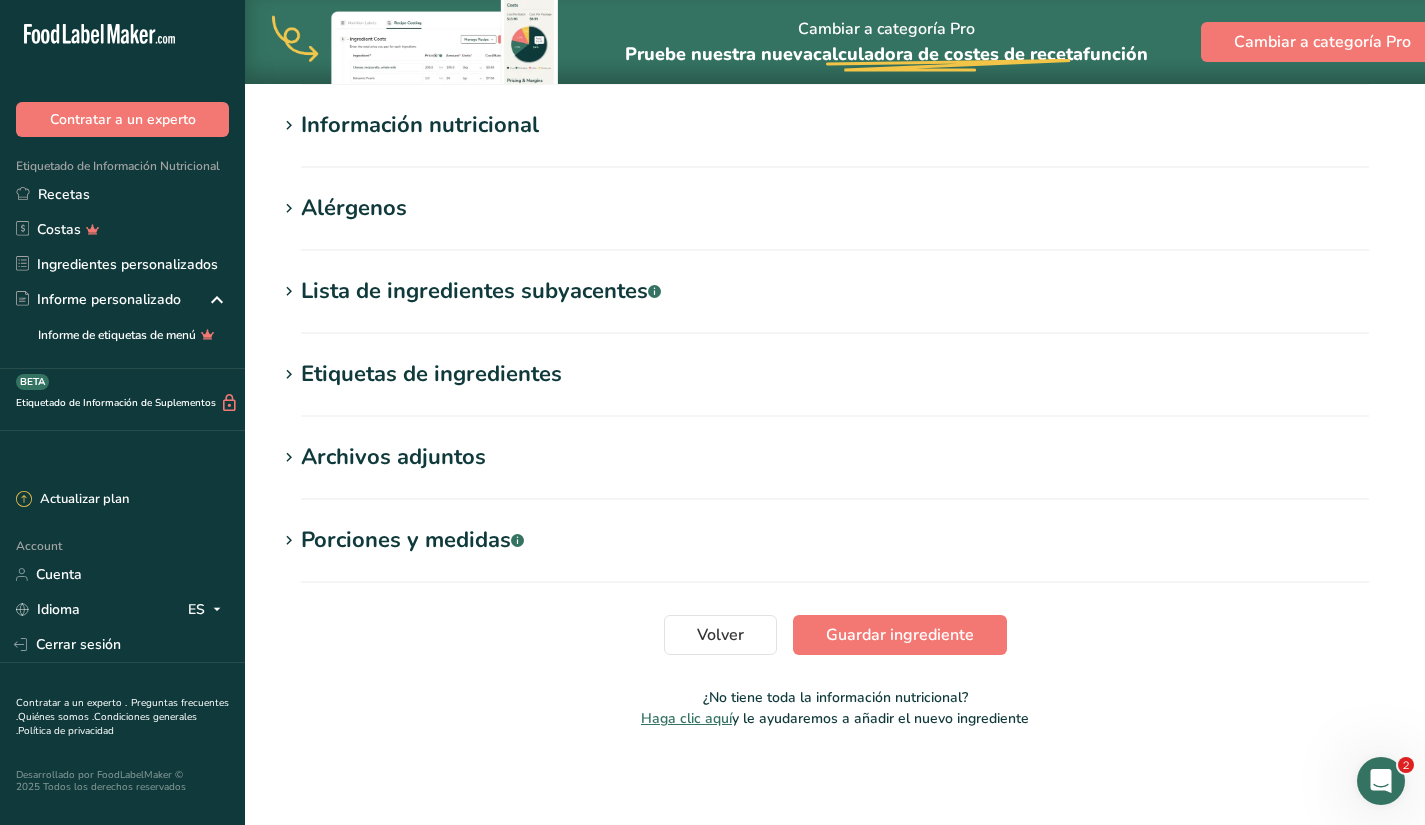 scroll, scrollTop: 27, scrollLeft: 0, axis: vertical 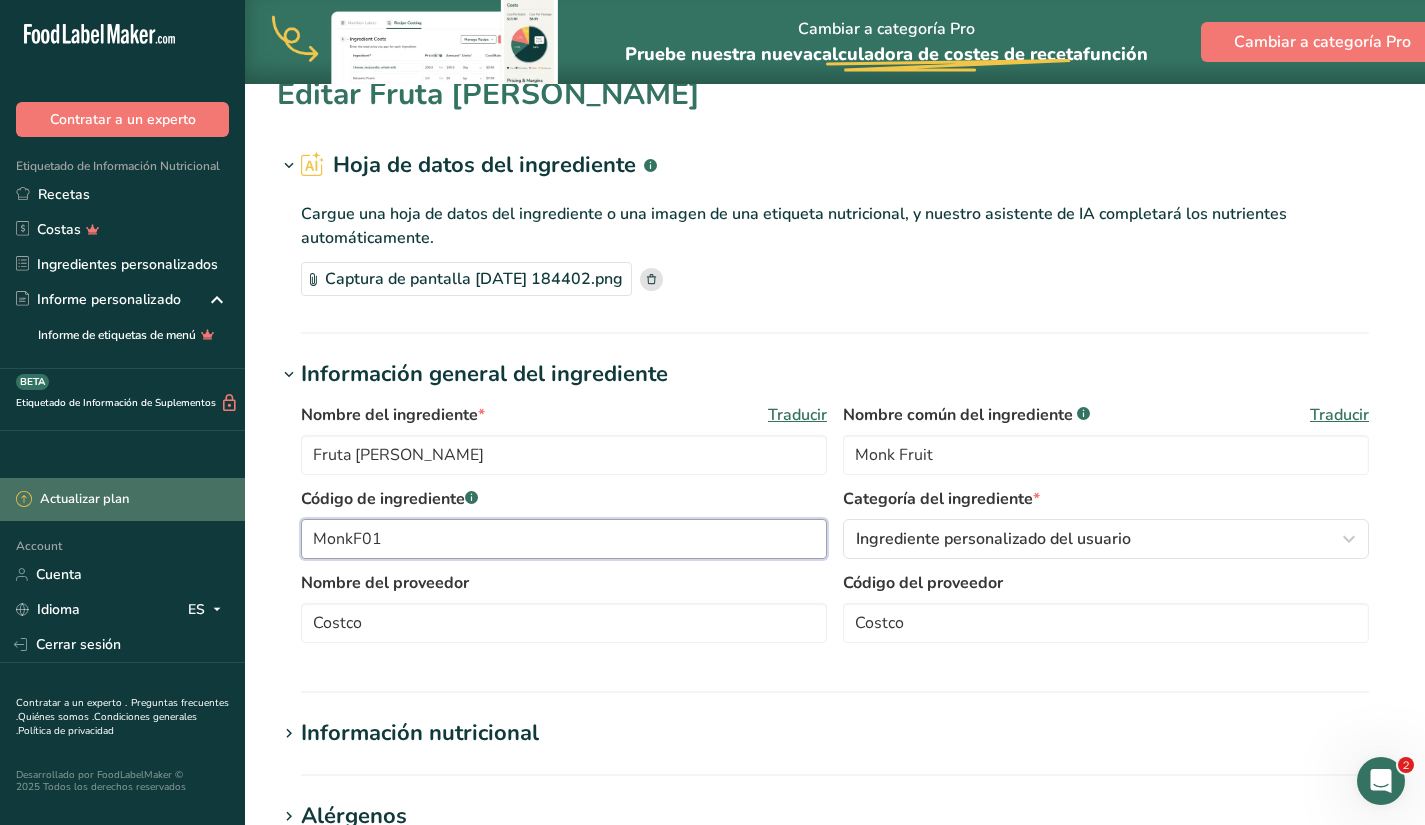 drag, startPoint x: 440, startPoint y: 544, endPoint x: 242, endPoint y: 507, distance: 201.4274 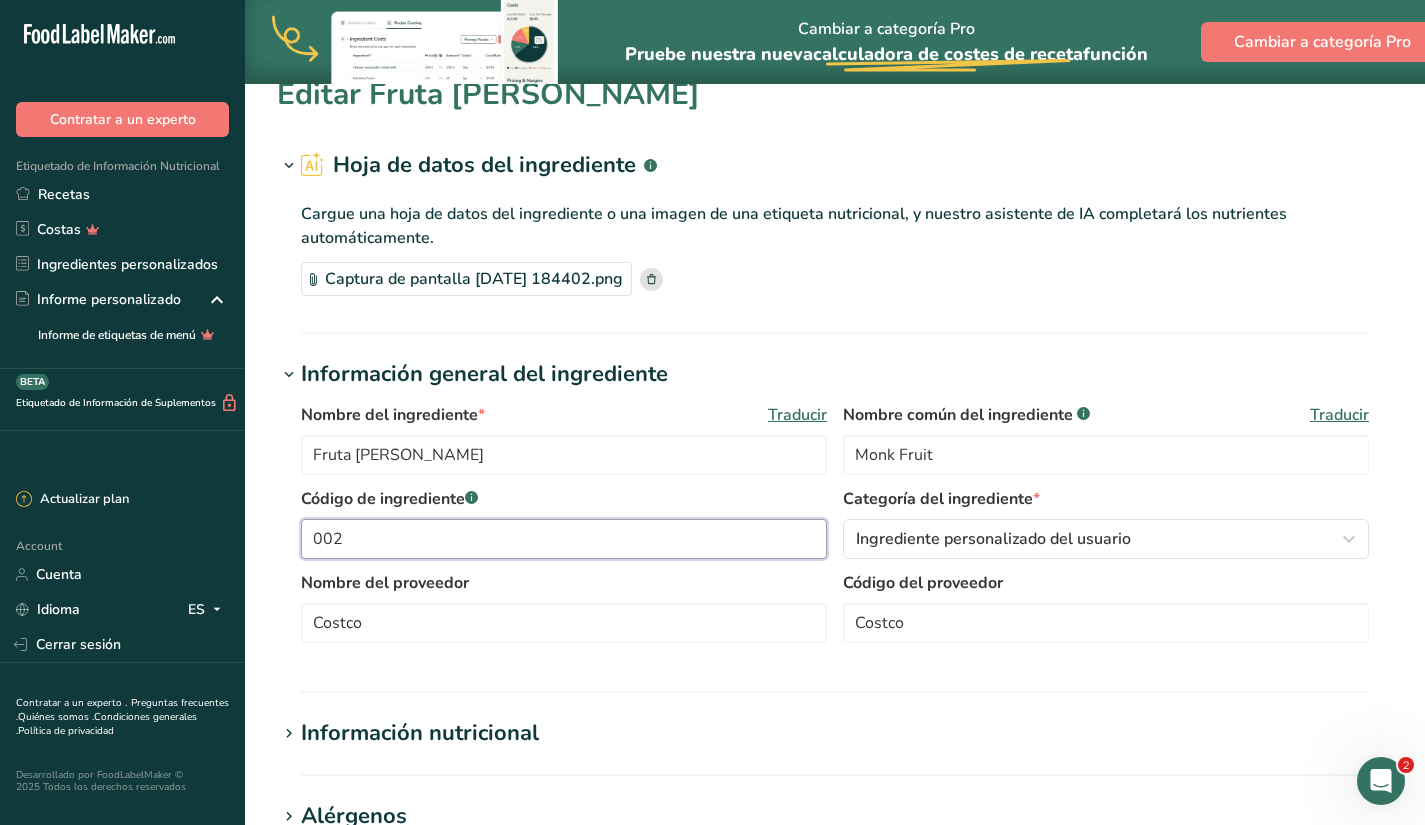 type on "002" 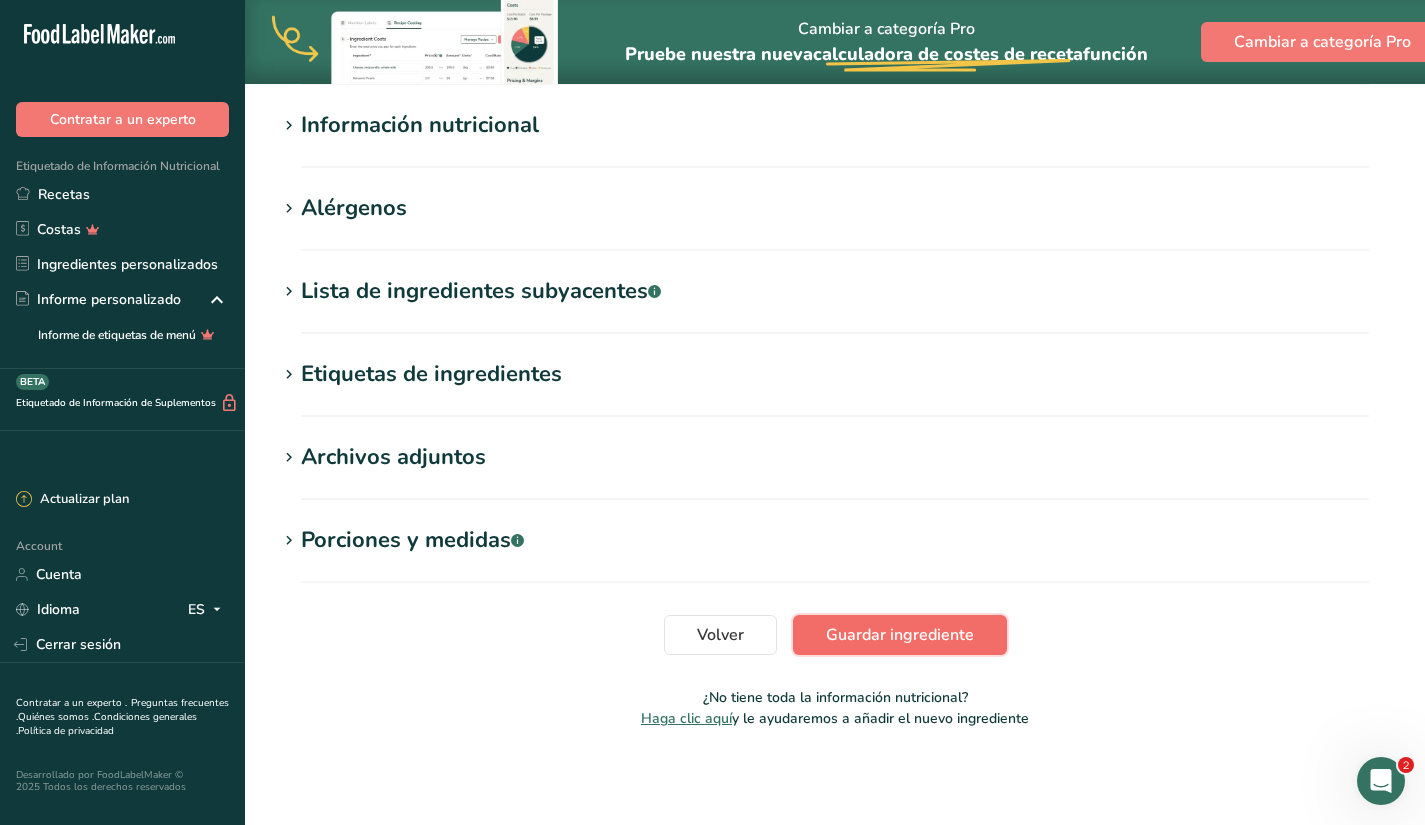 click on "Guardar ingrediente" at bounding box center [900, 635] 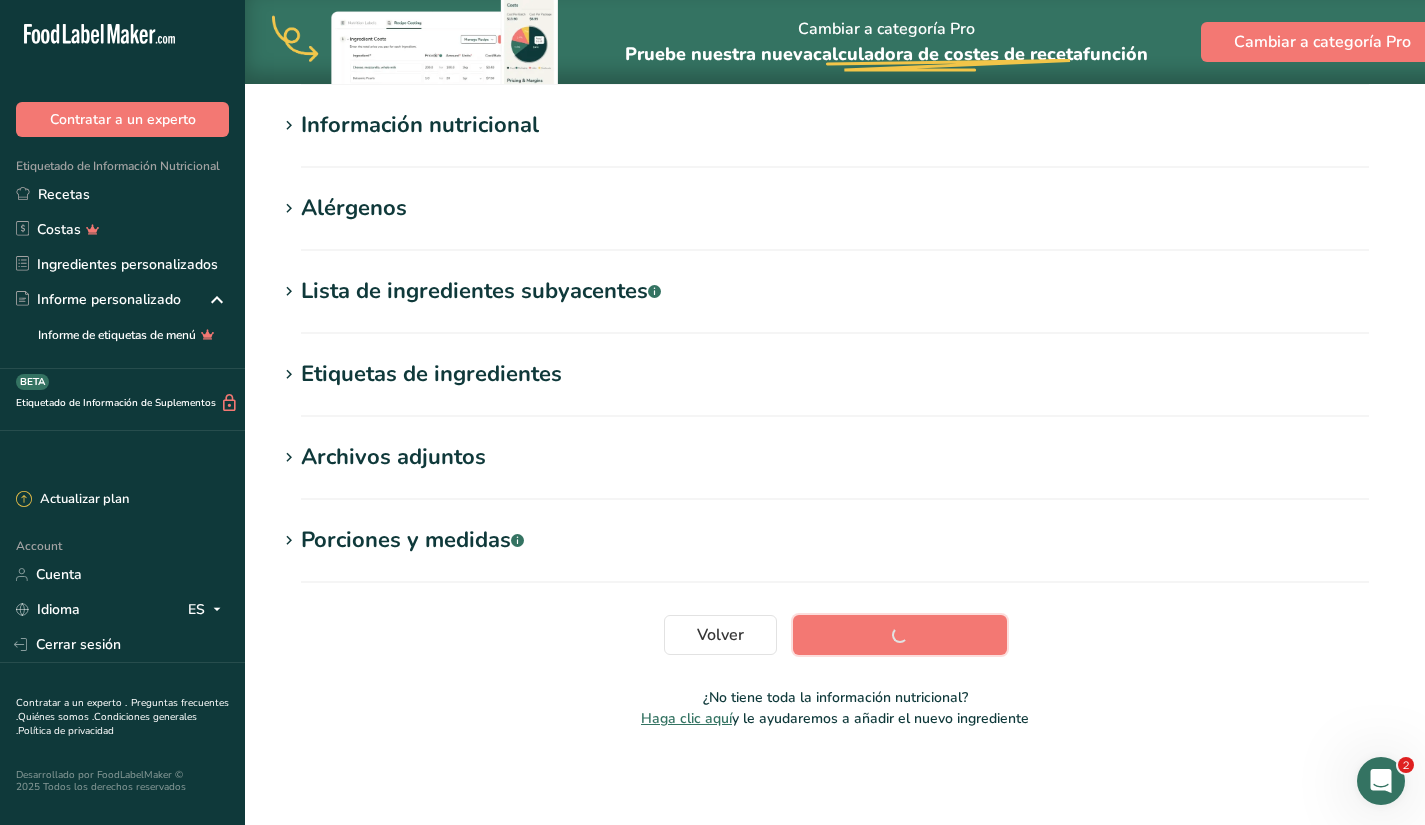scroll, scrollTop: 233, scrollLeft: 0, axis: vertical 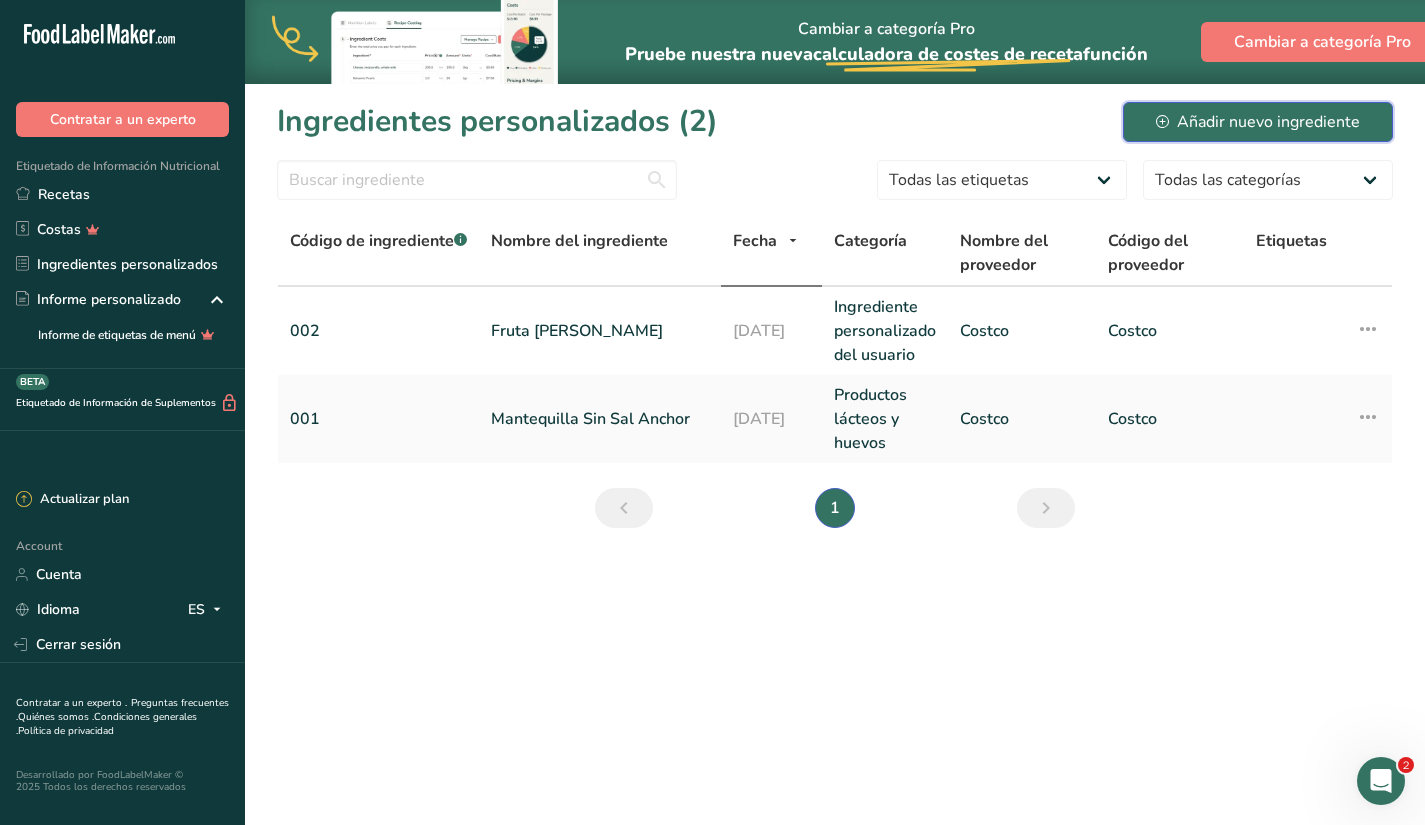 click on "Añadir nuevo ingrediente" at bounding box center (1258, 122) 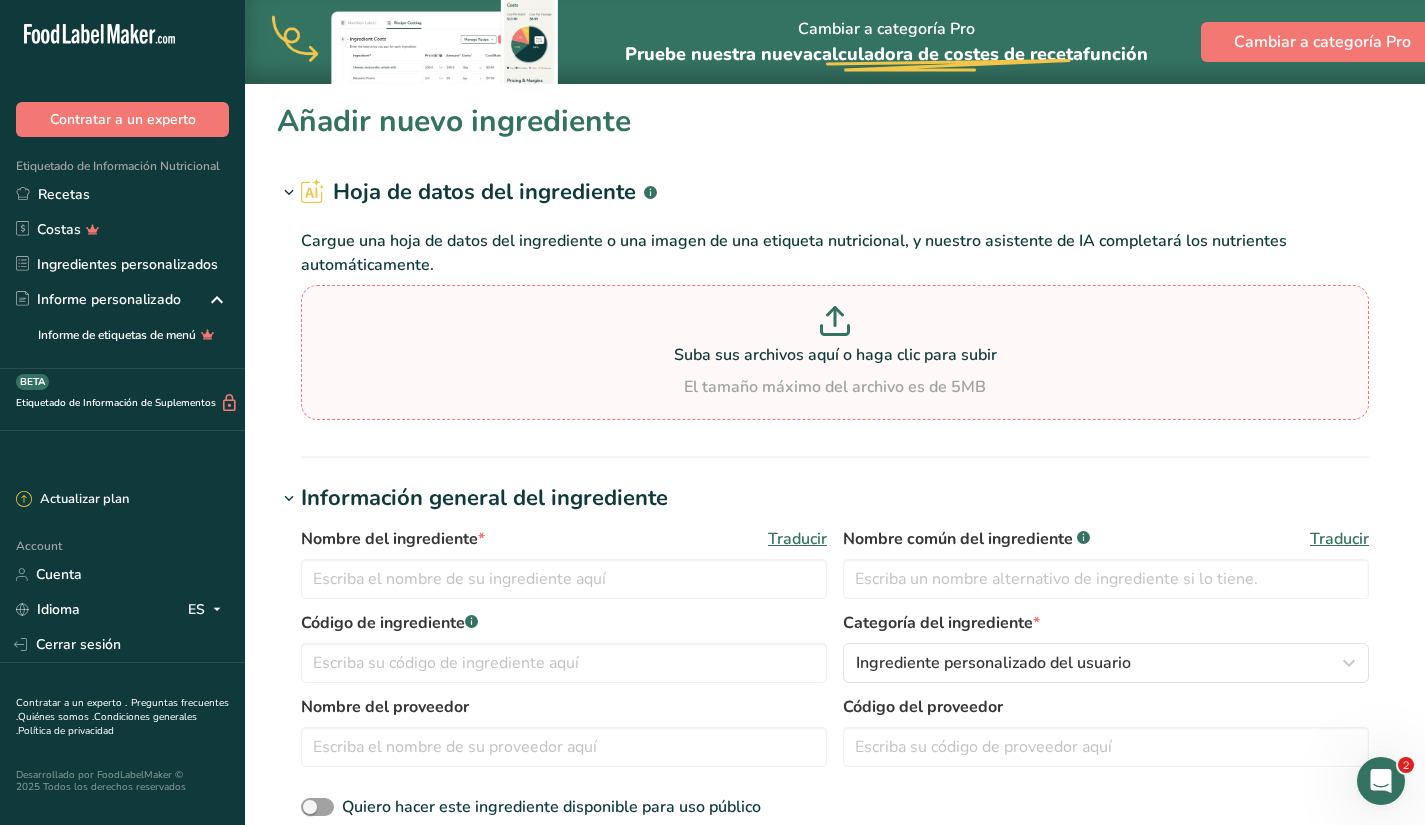 click on "Suba sus archivos aquí o haga clic para subir
El tamaño máximo del archivo es de 5MB" at bounding box center (835, 352) 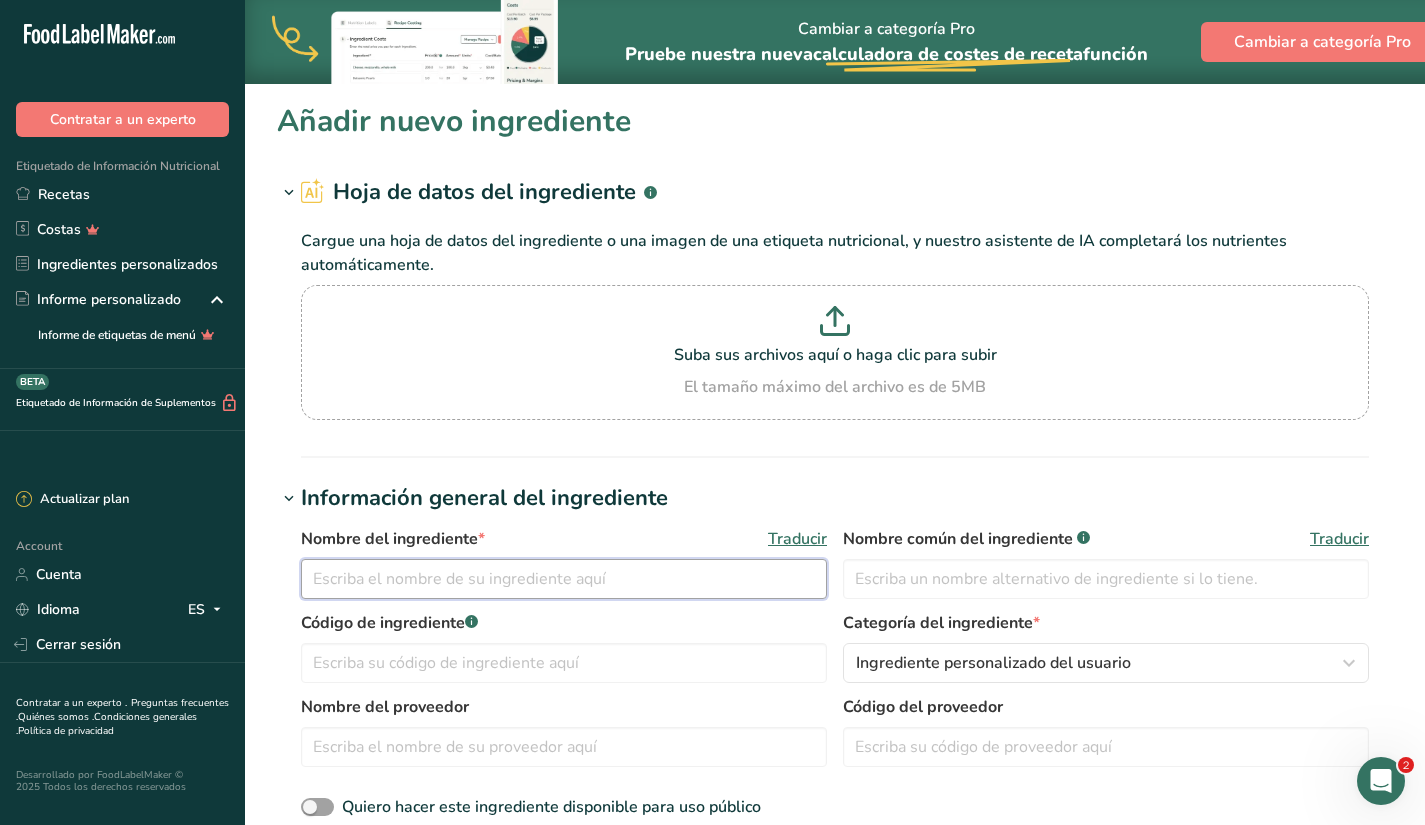 click at bounding box center [564, 579] 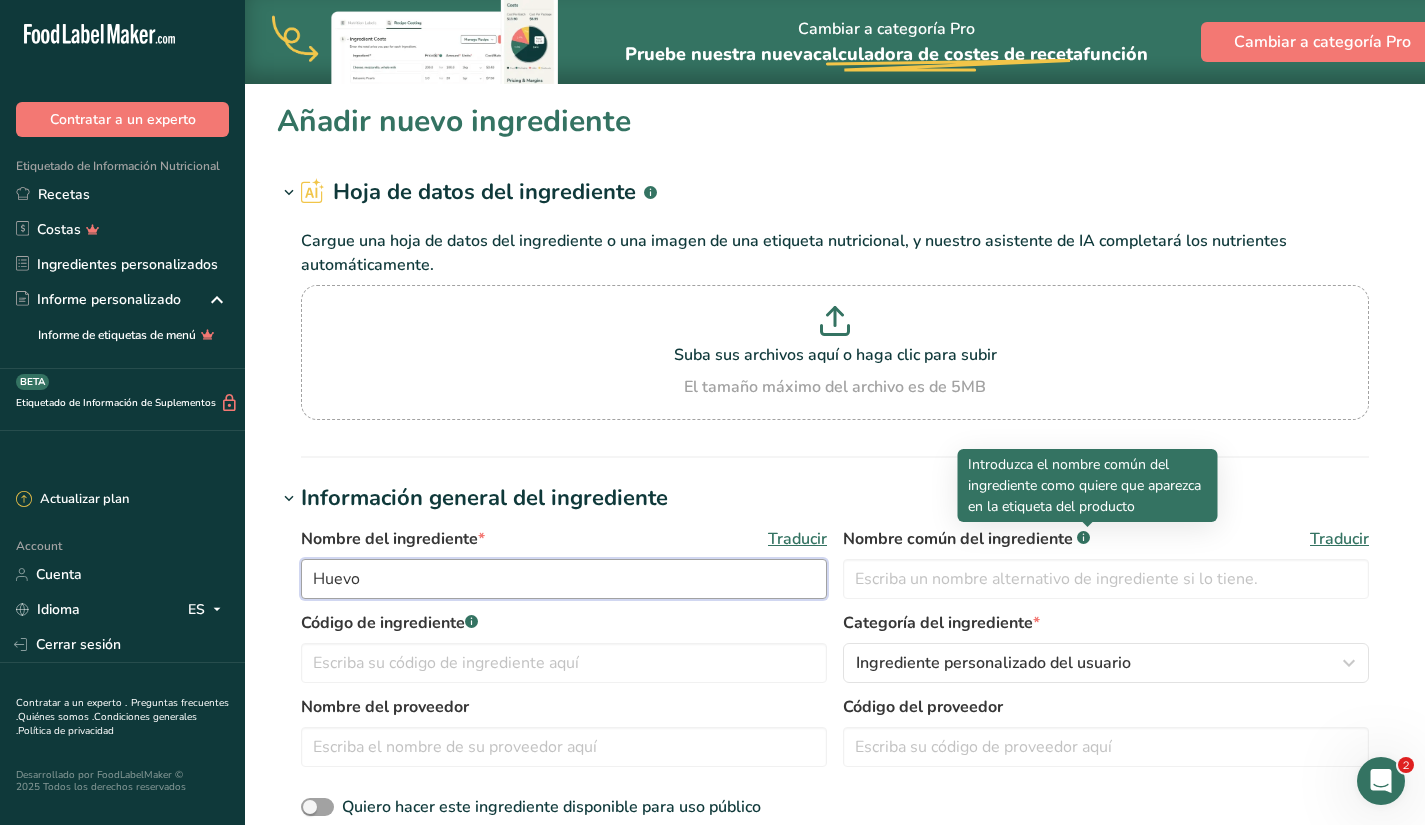 click on "Huevo" at bounding box center (564, 579) 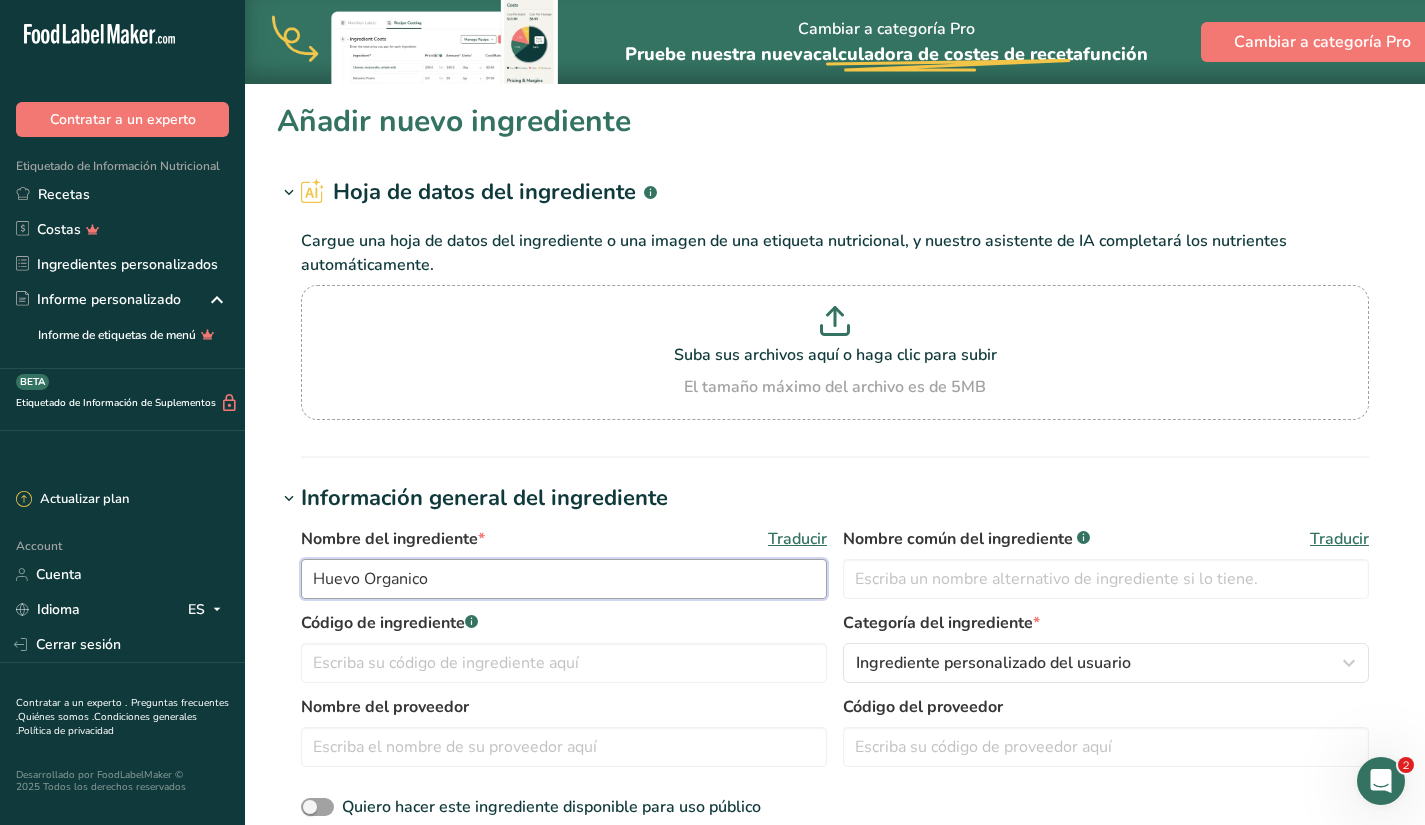 type on "Huevo Organico" 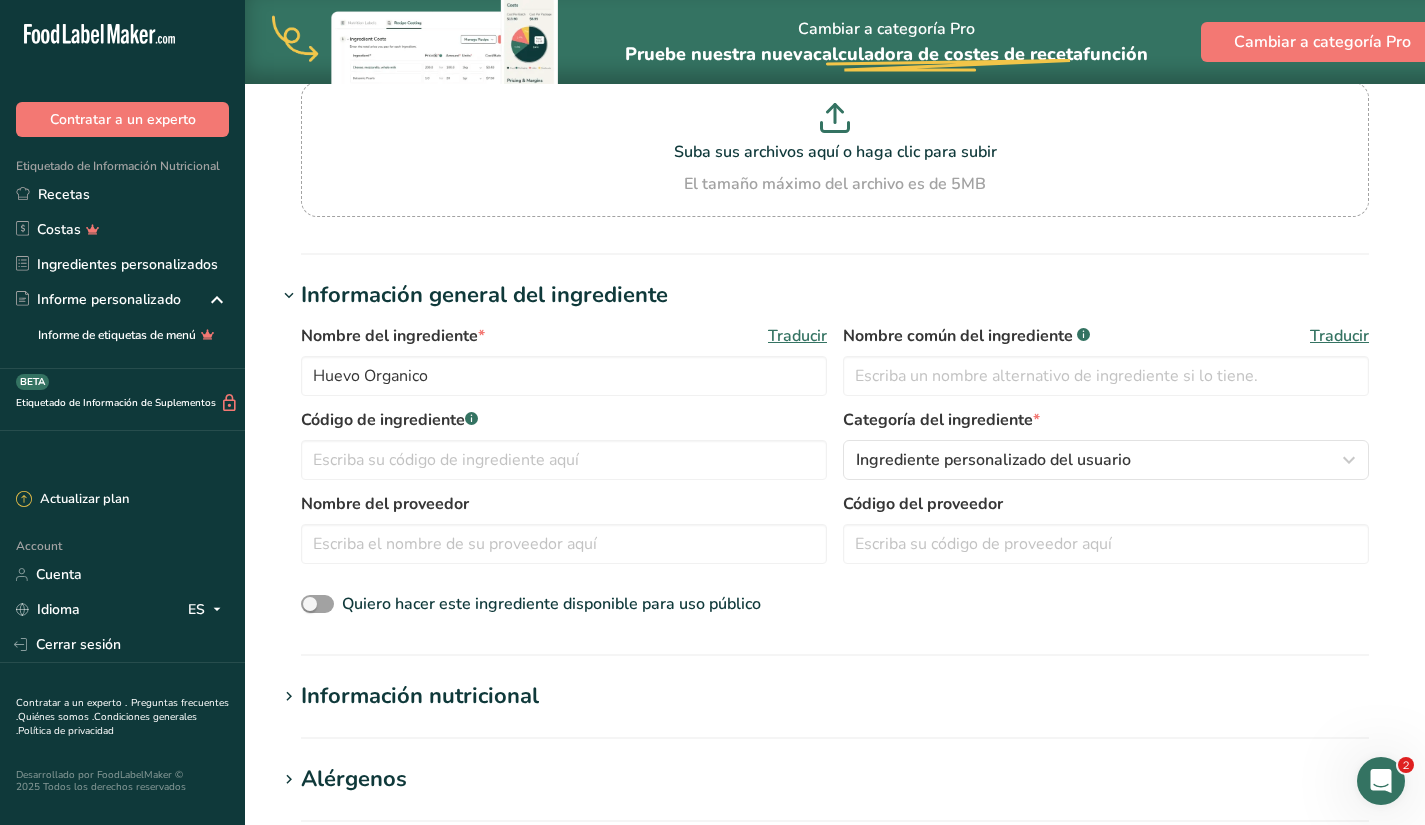 scroll, scrollTop: 262, scrollLeft: 0, axis: vertical 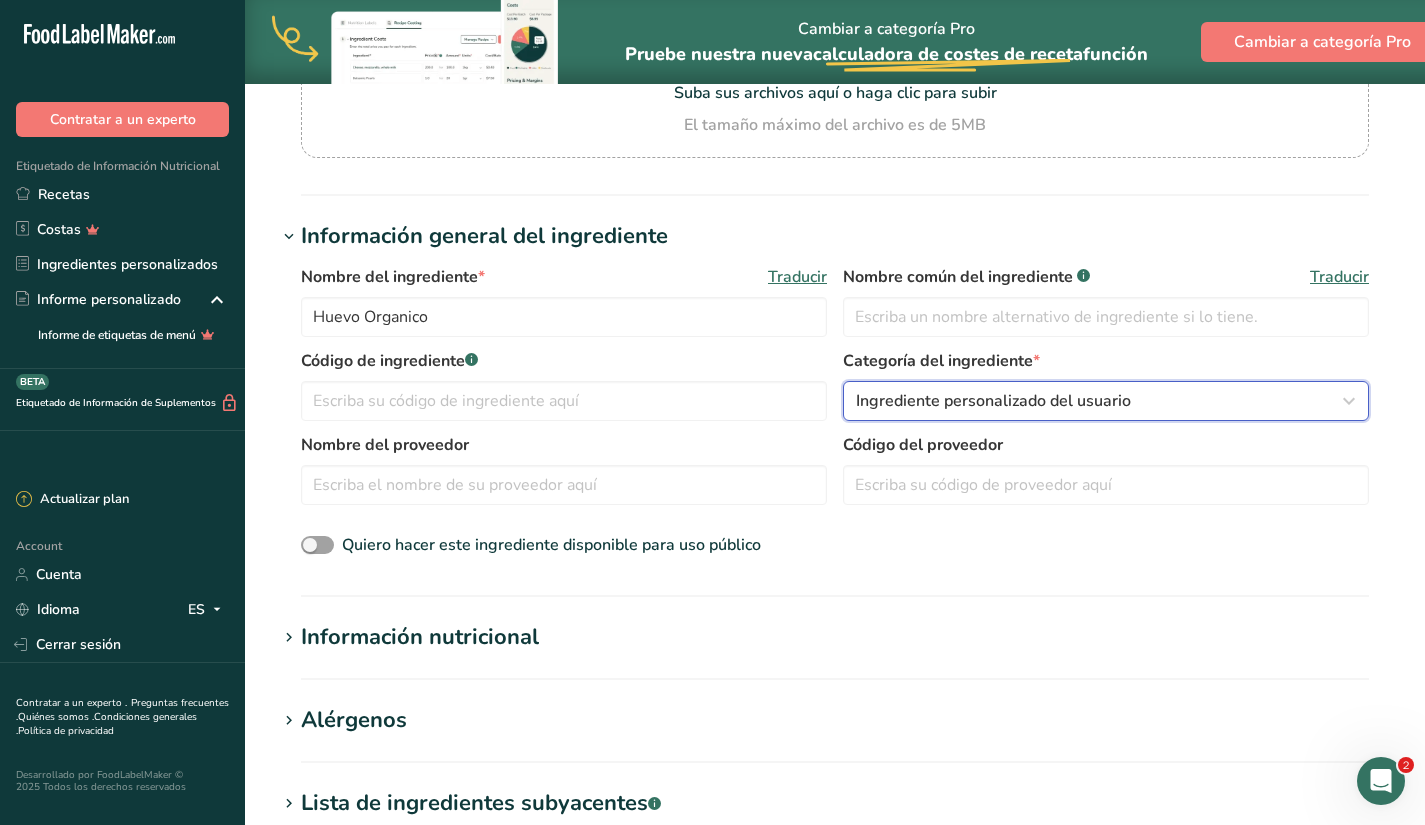 click on "Ingrediente personalizado del usuario" at bounding box center [993, 401] 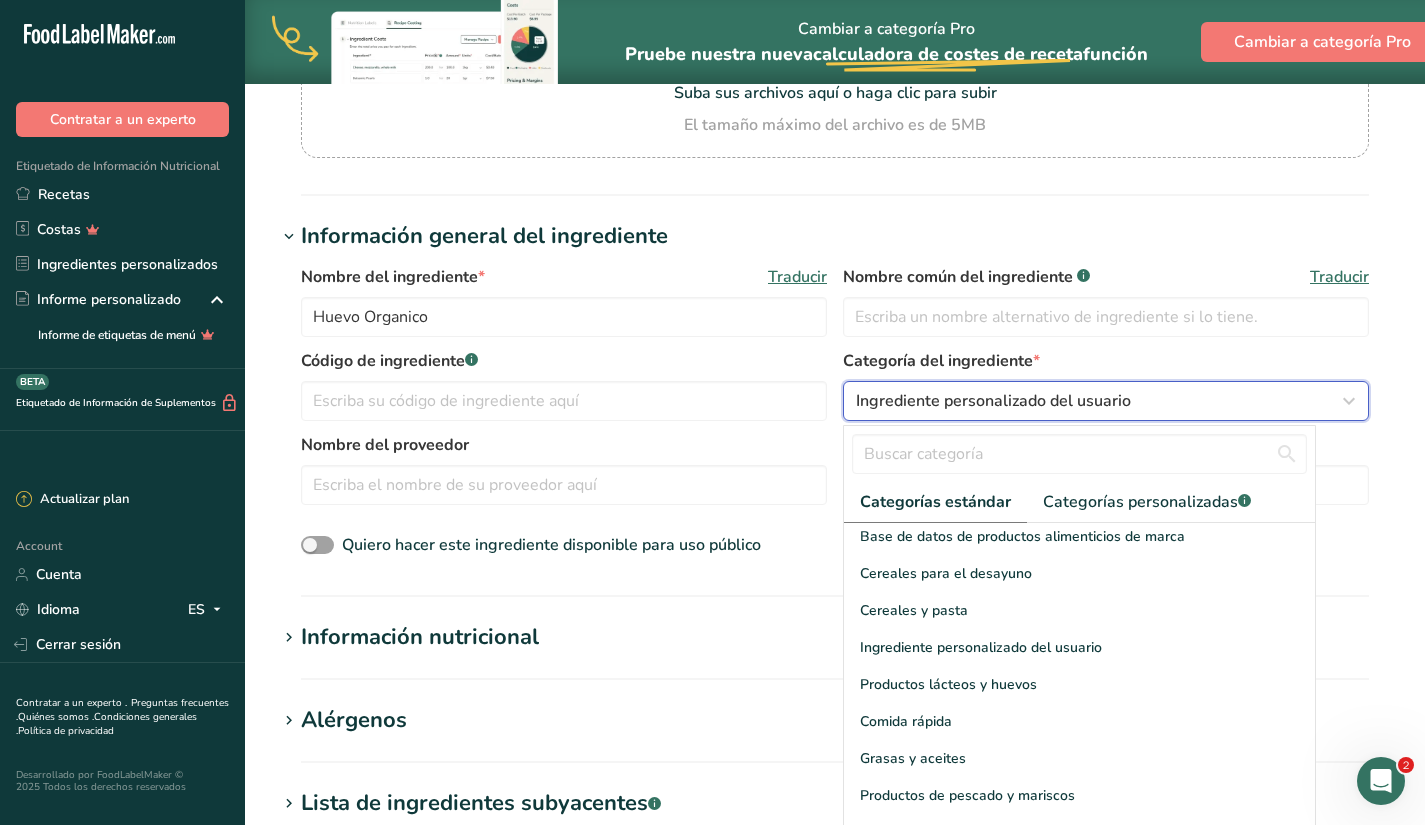 scroll, scrollTop: 216, scrollLeft: 0, axis: vertical 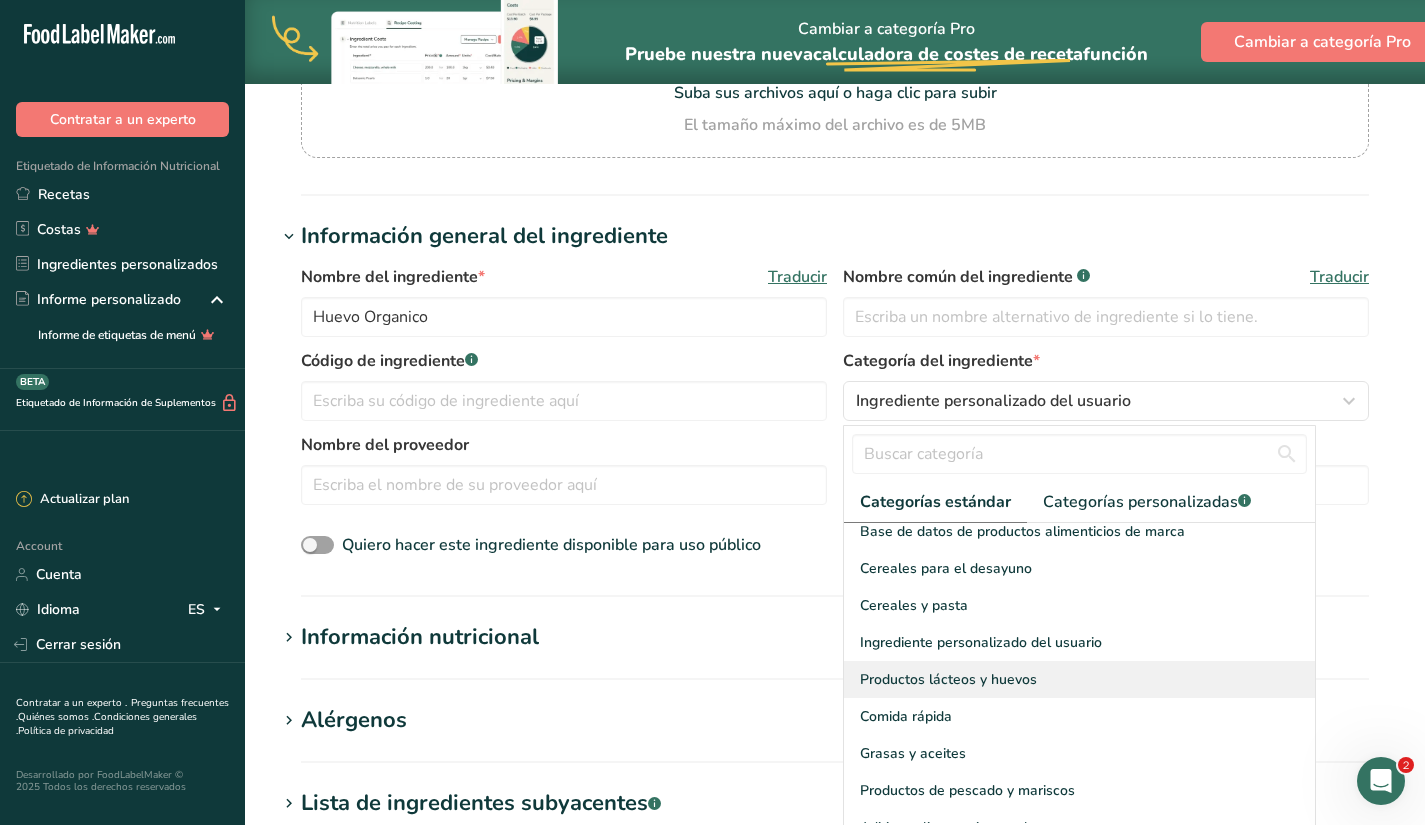 click on "Productos lácteos y huevos" at bounding box center (1079, 679) 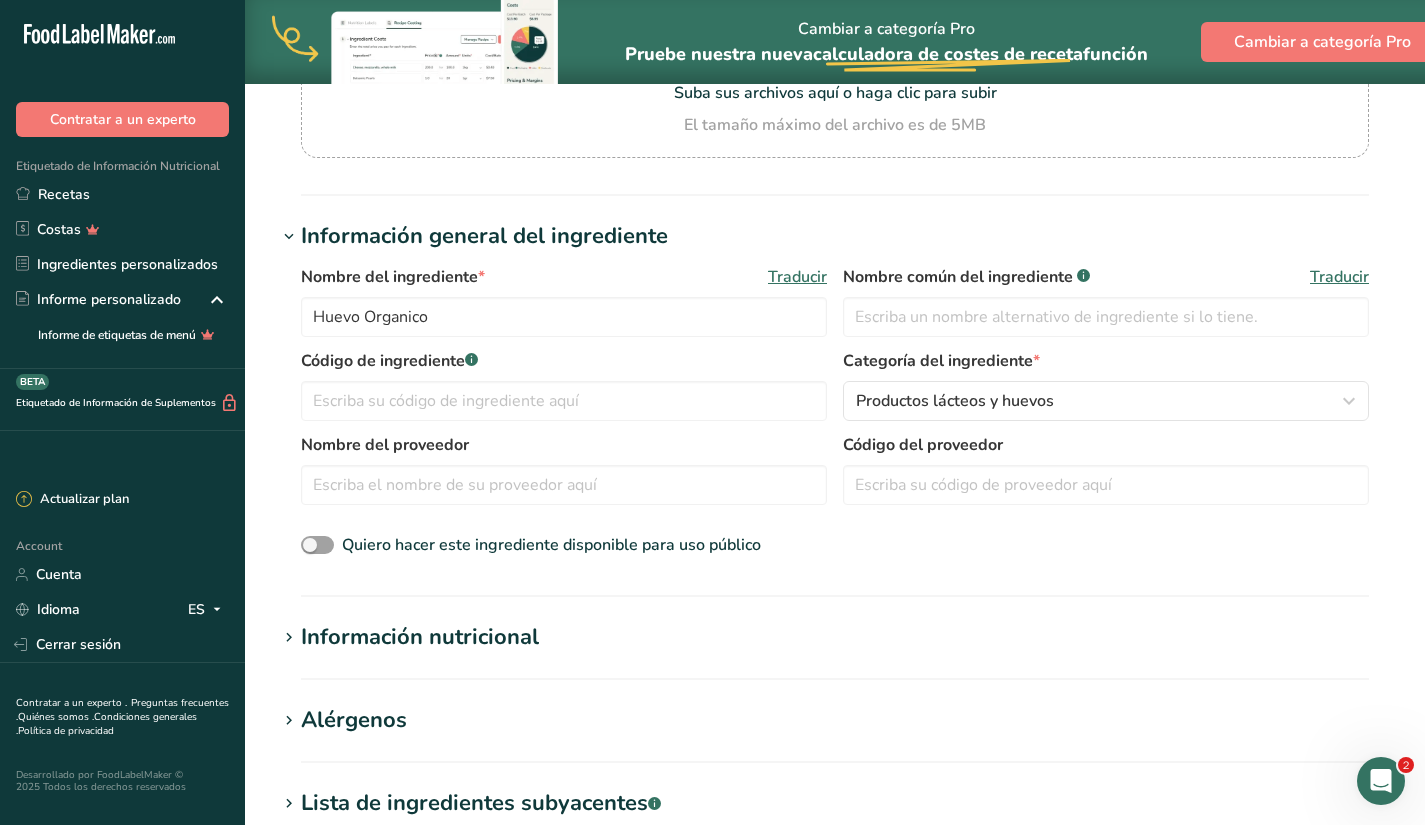 click on "Información nutricional" at bounding box center (420, 637) 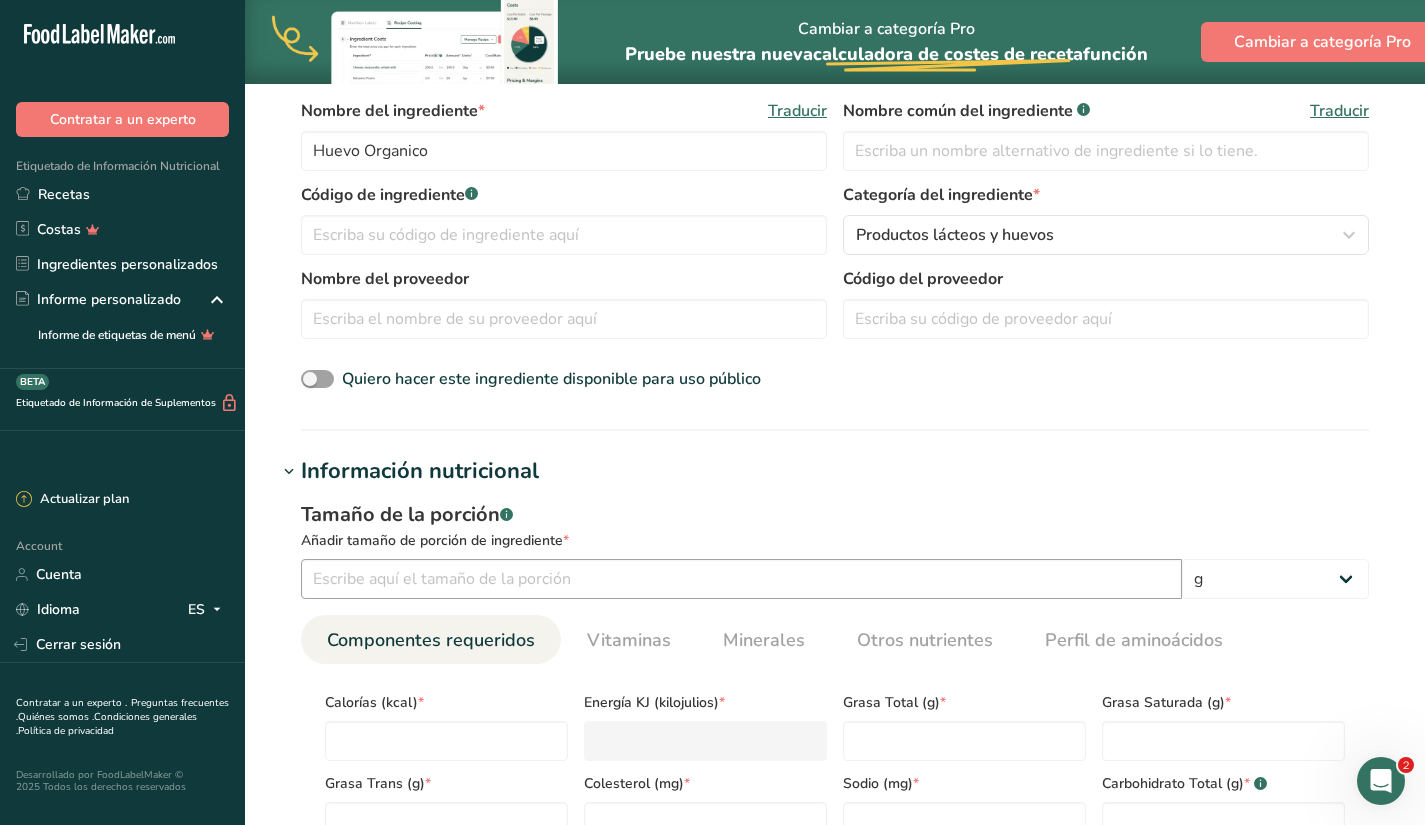 scroll, scrollTop: 532, scrollLeft: 0, axis: vertical 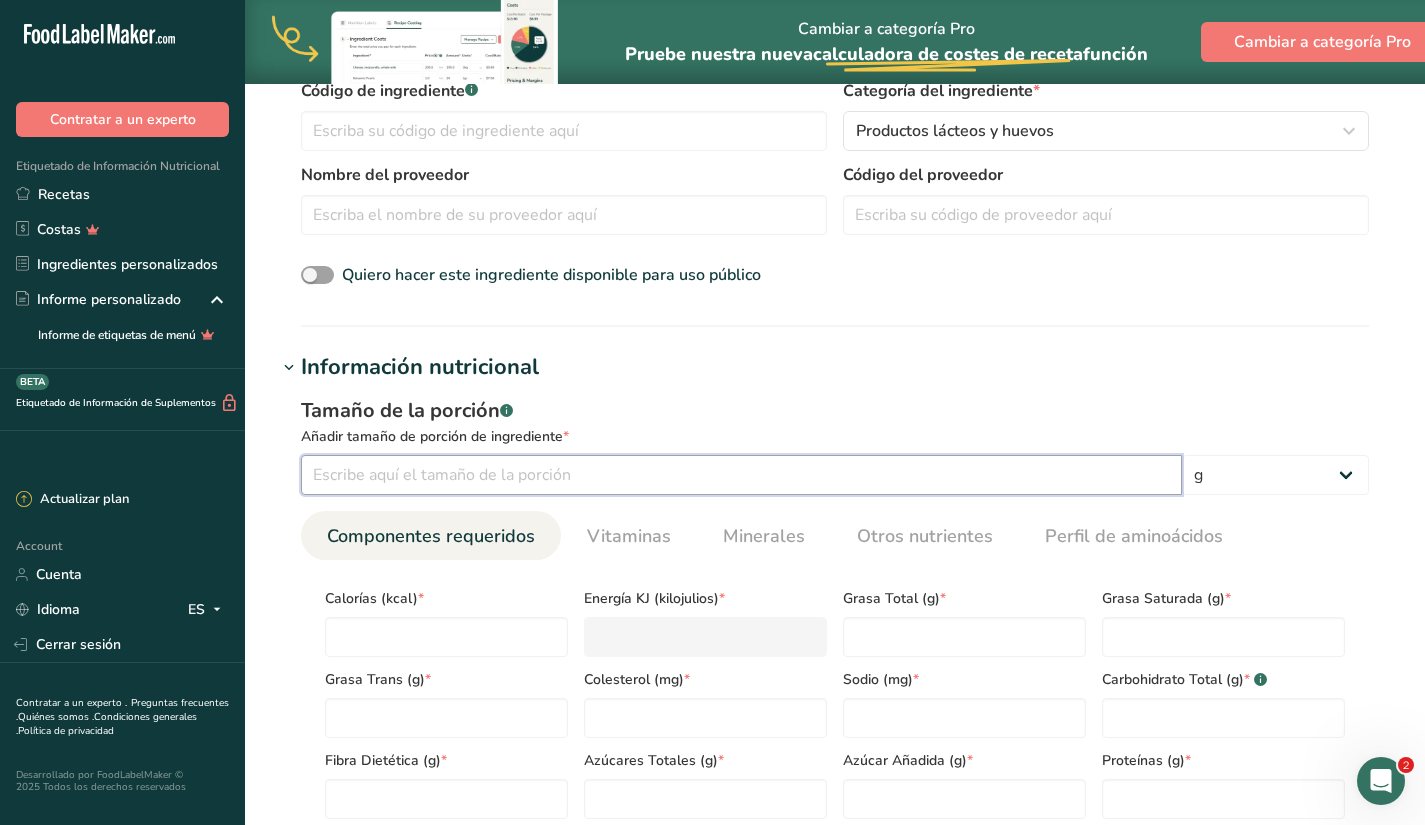 click at bounding box center (741, 475) 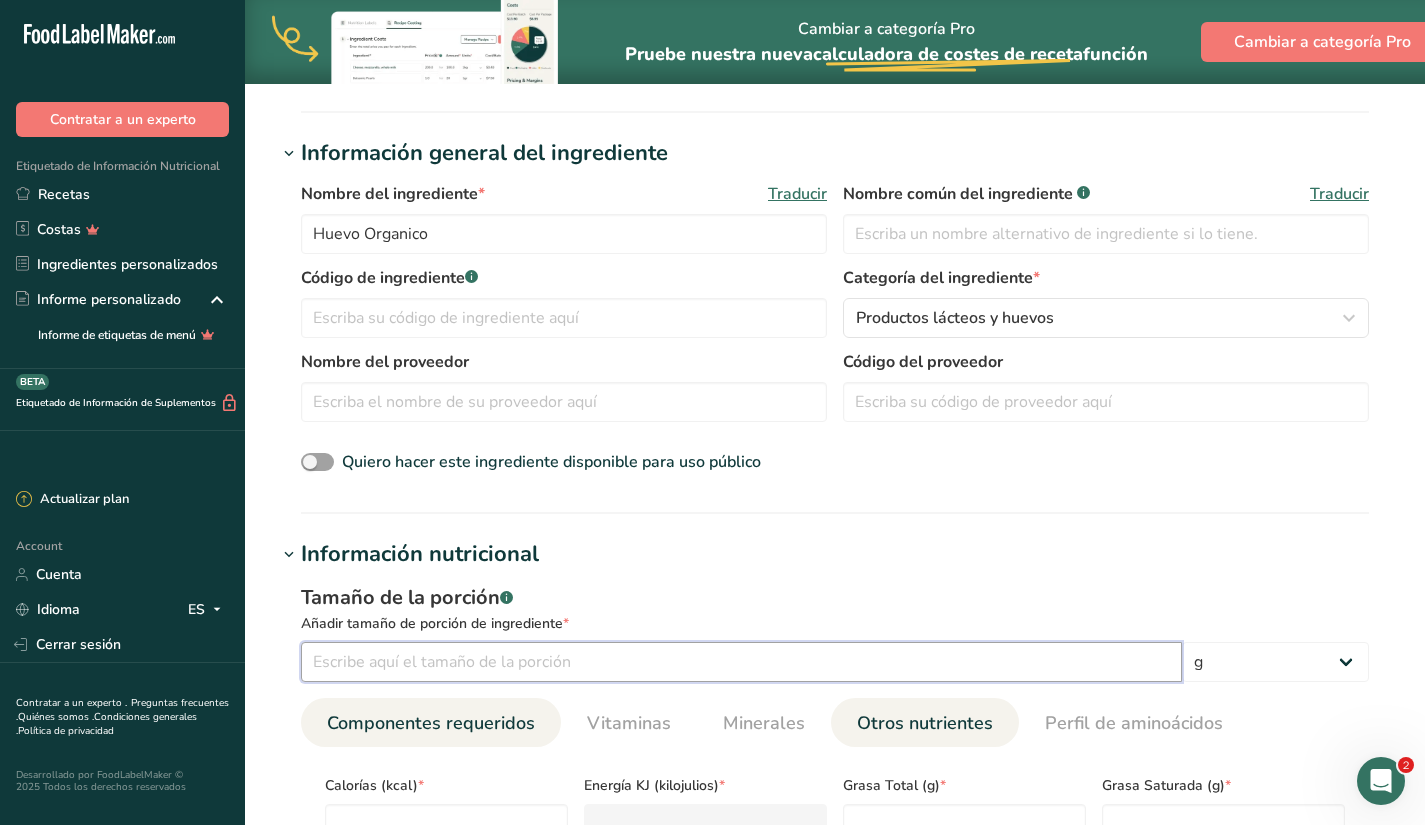 scroll, scrollTop: 0, scrollLeft: 0, axis: both 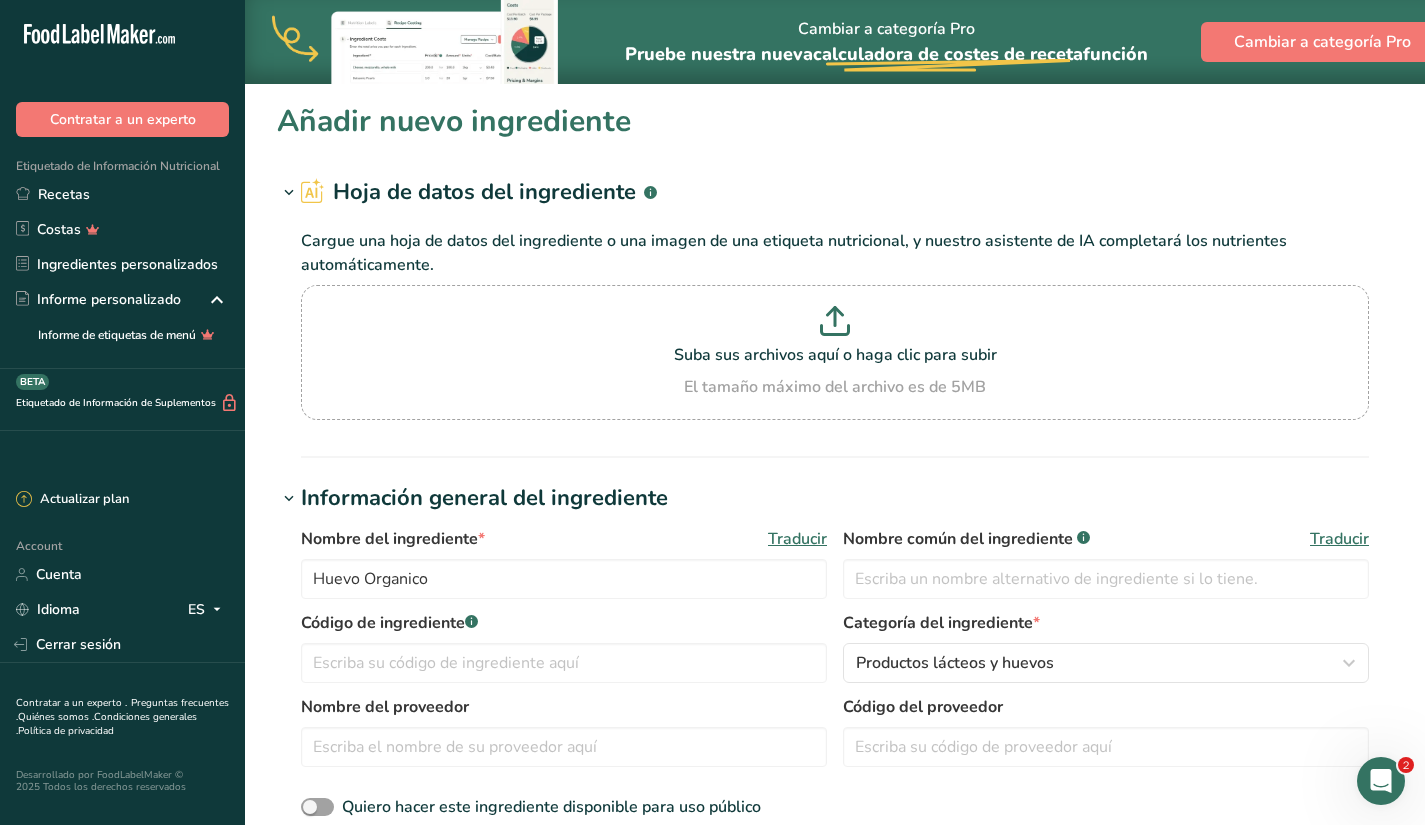 click on "Cargue una hoja de datos del ingrediente o una imagen de una etiqueta nutricional, y nuestro asistente de IA completará los nutrientes automáticamente.
Suba sus archivos aquí o haga clic para subir
El tamaño máximo del archivo es de 5MB" at bounding box center (835, 324) 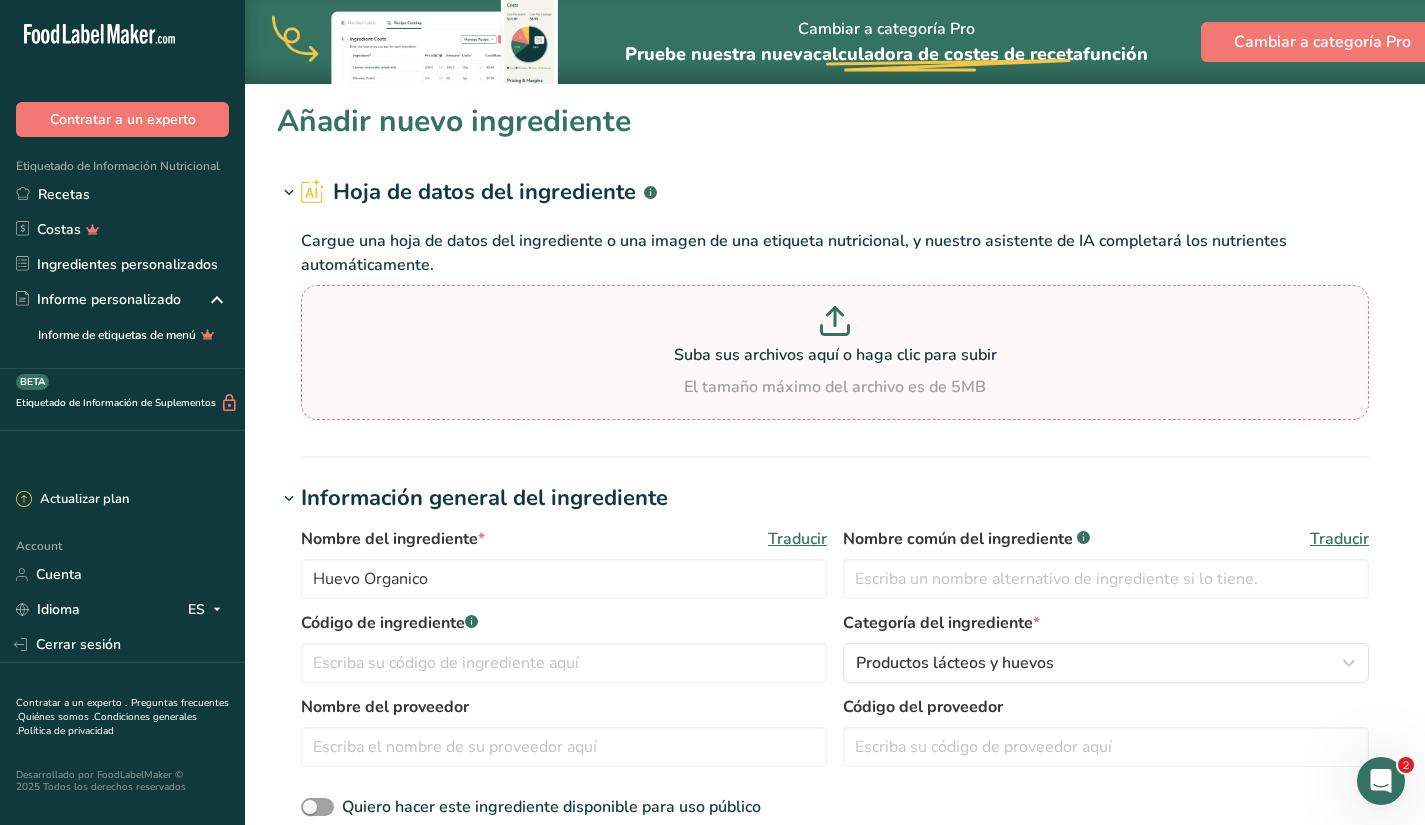 click 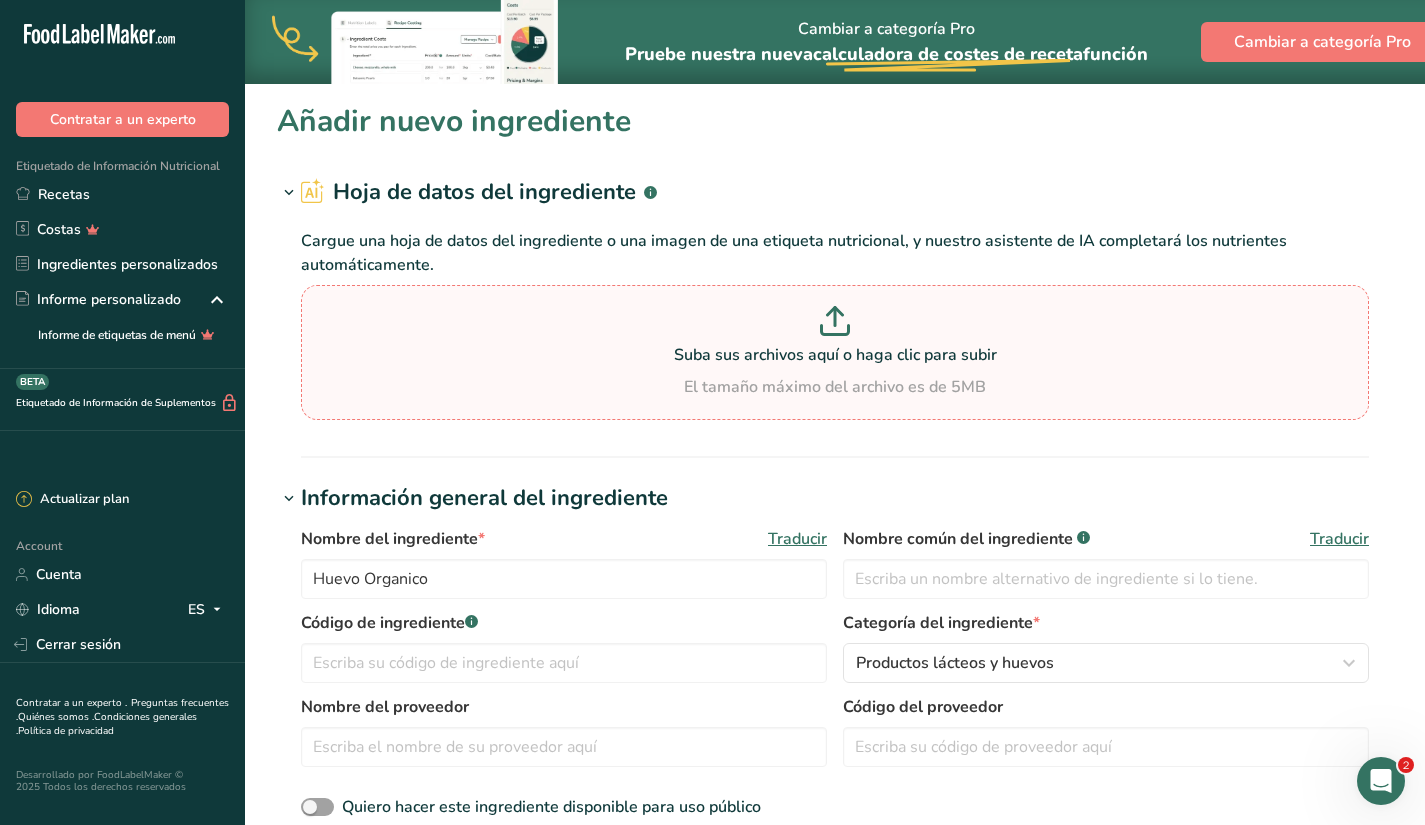 type on "C:\fakepath\Huevo san [PERSON_NAME].jpg" 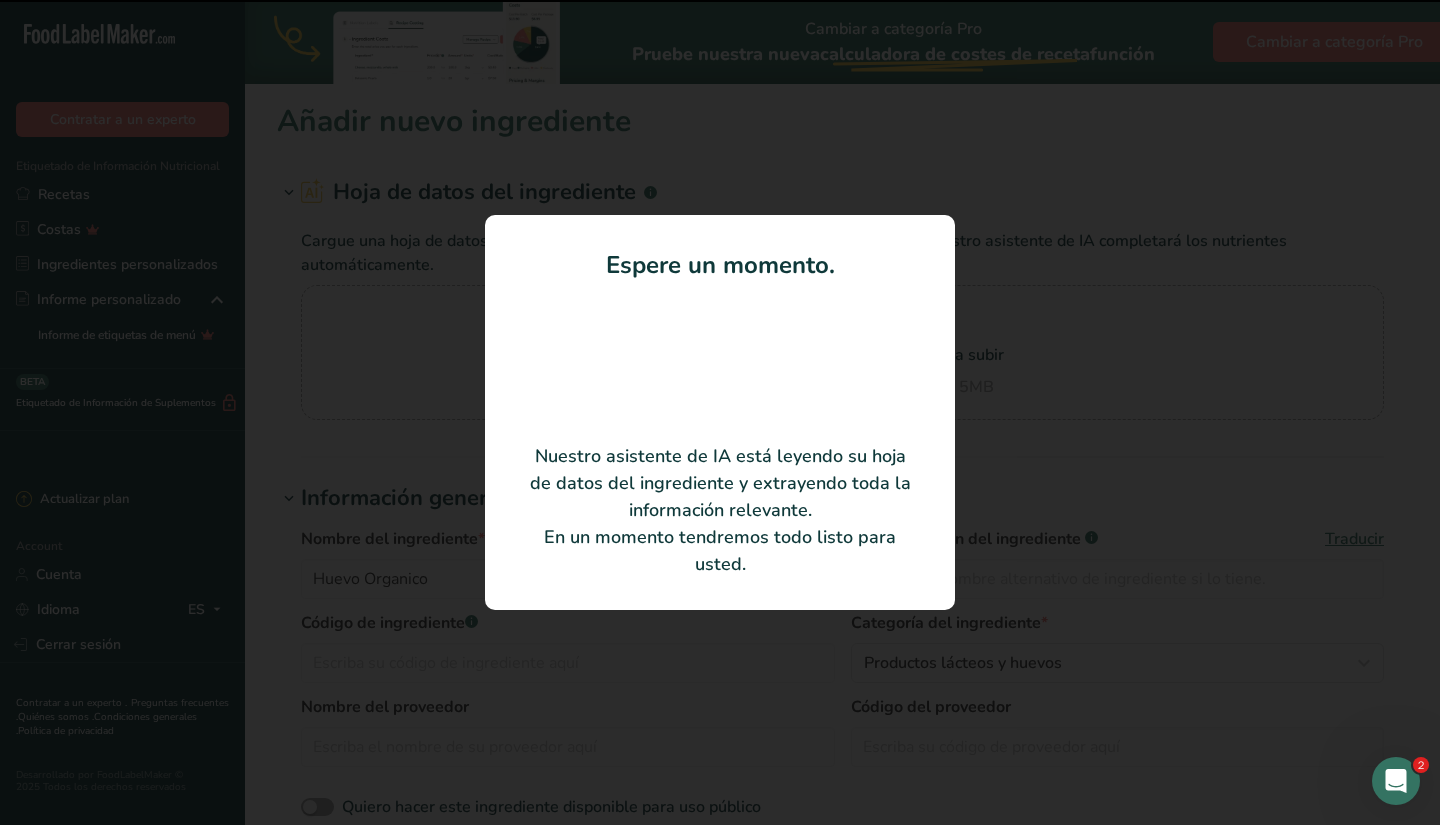 type on "100" 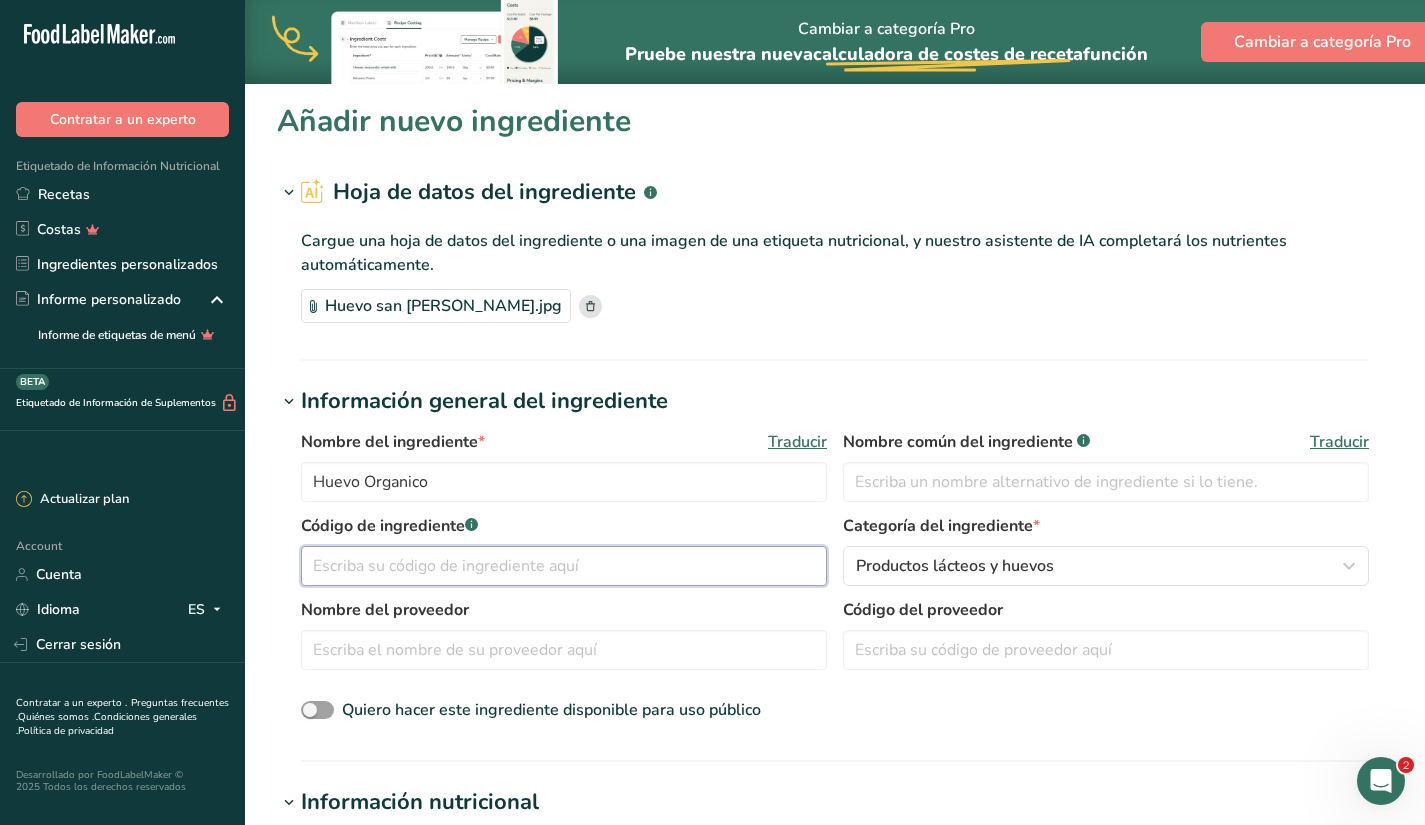 click at bounding box center [564, 566] 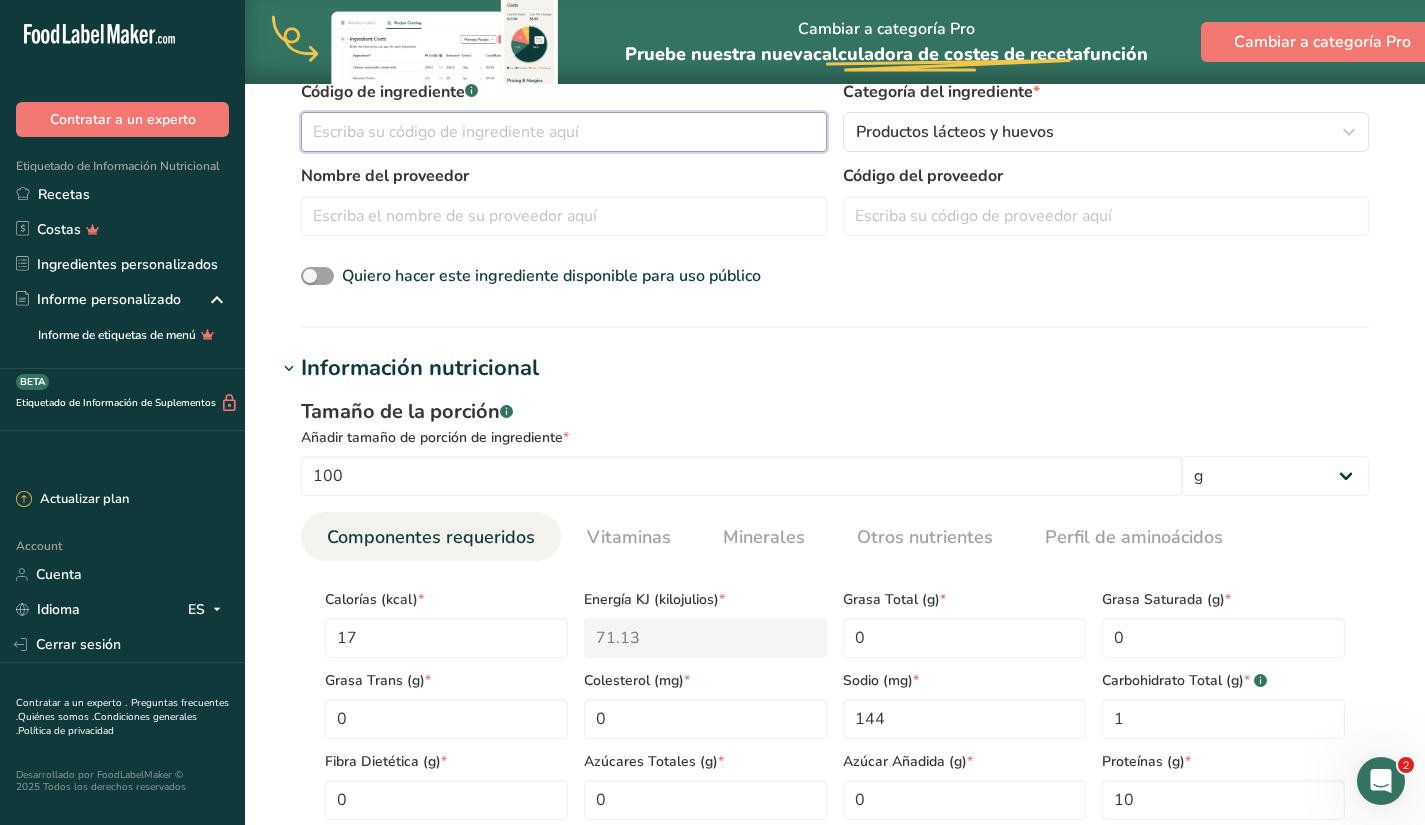 scroll, scrollTop: 510, scrollLeft: 0, axis: vertical 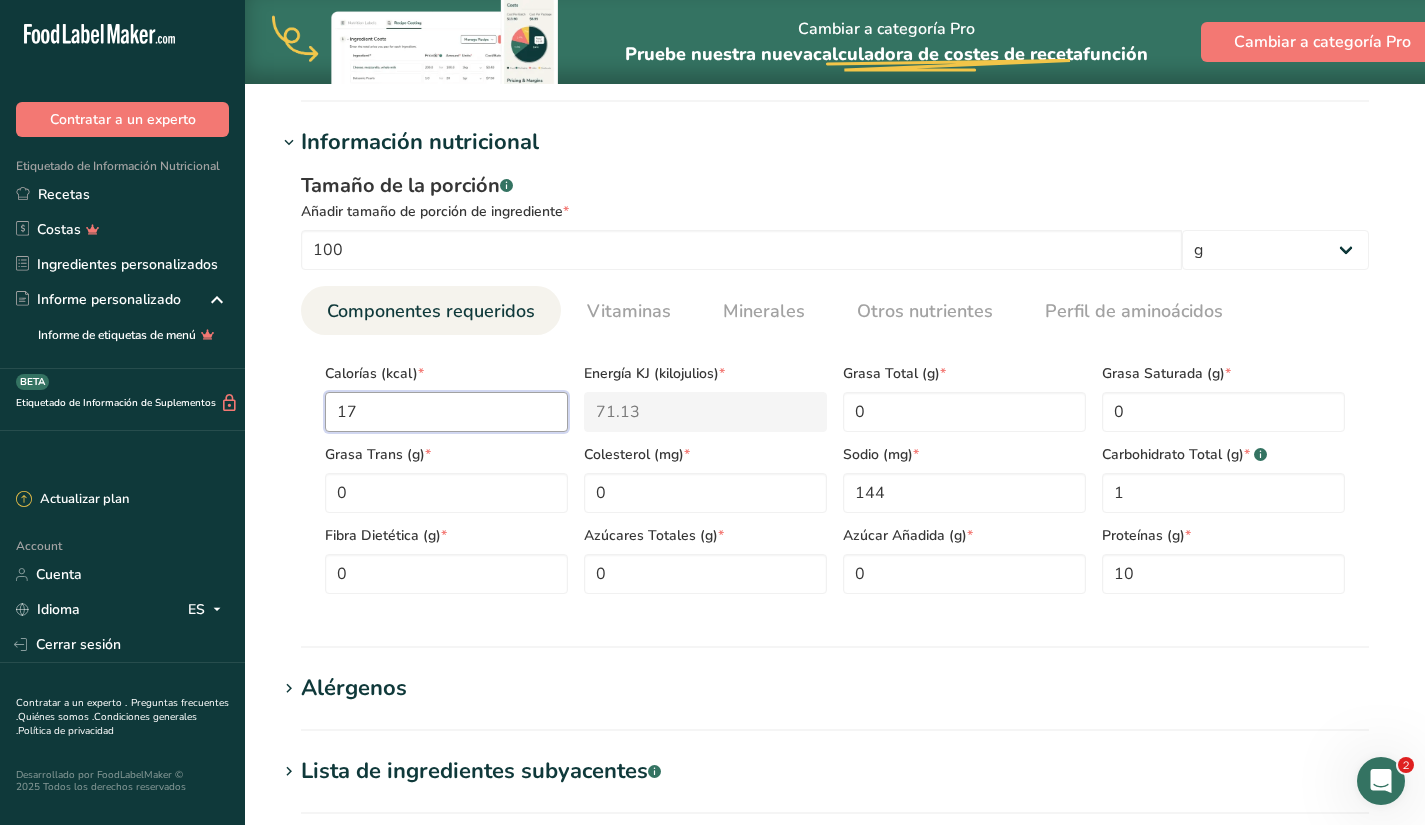 click on "17" at bounding box center [446, 412] 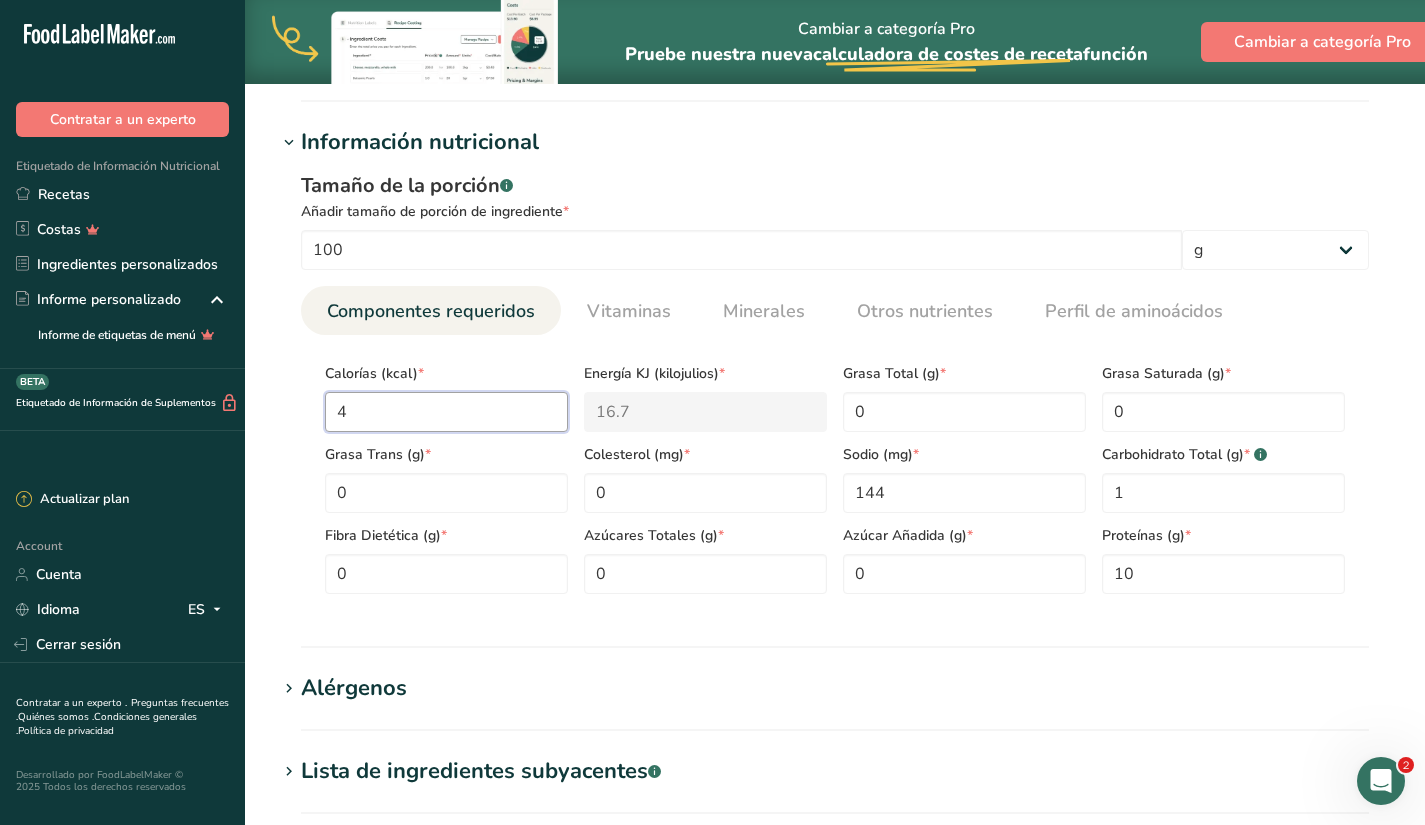 type on "47" 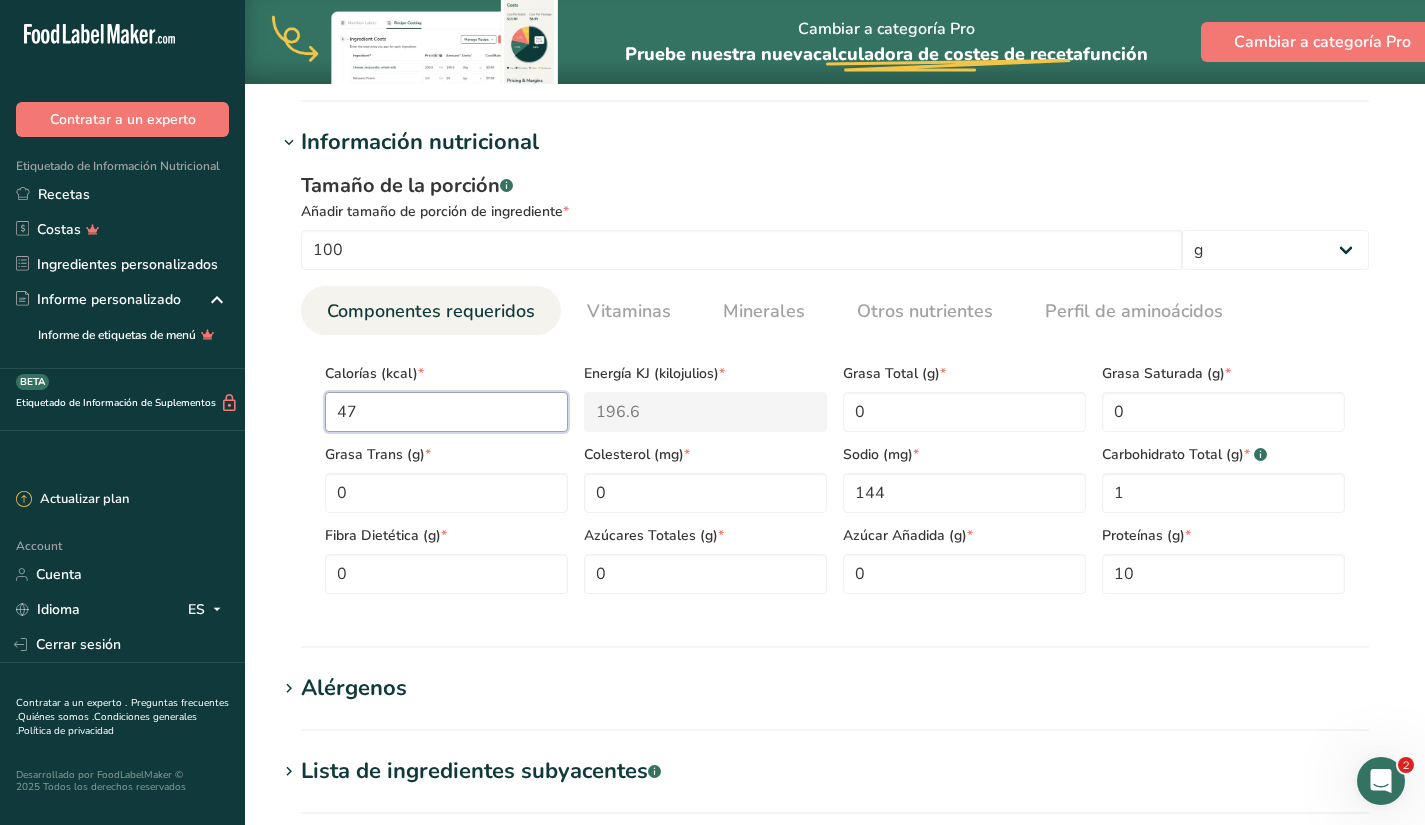type on "47" 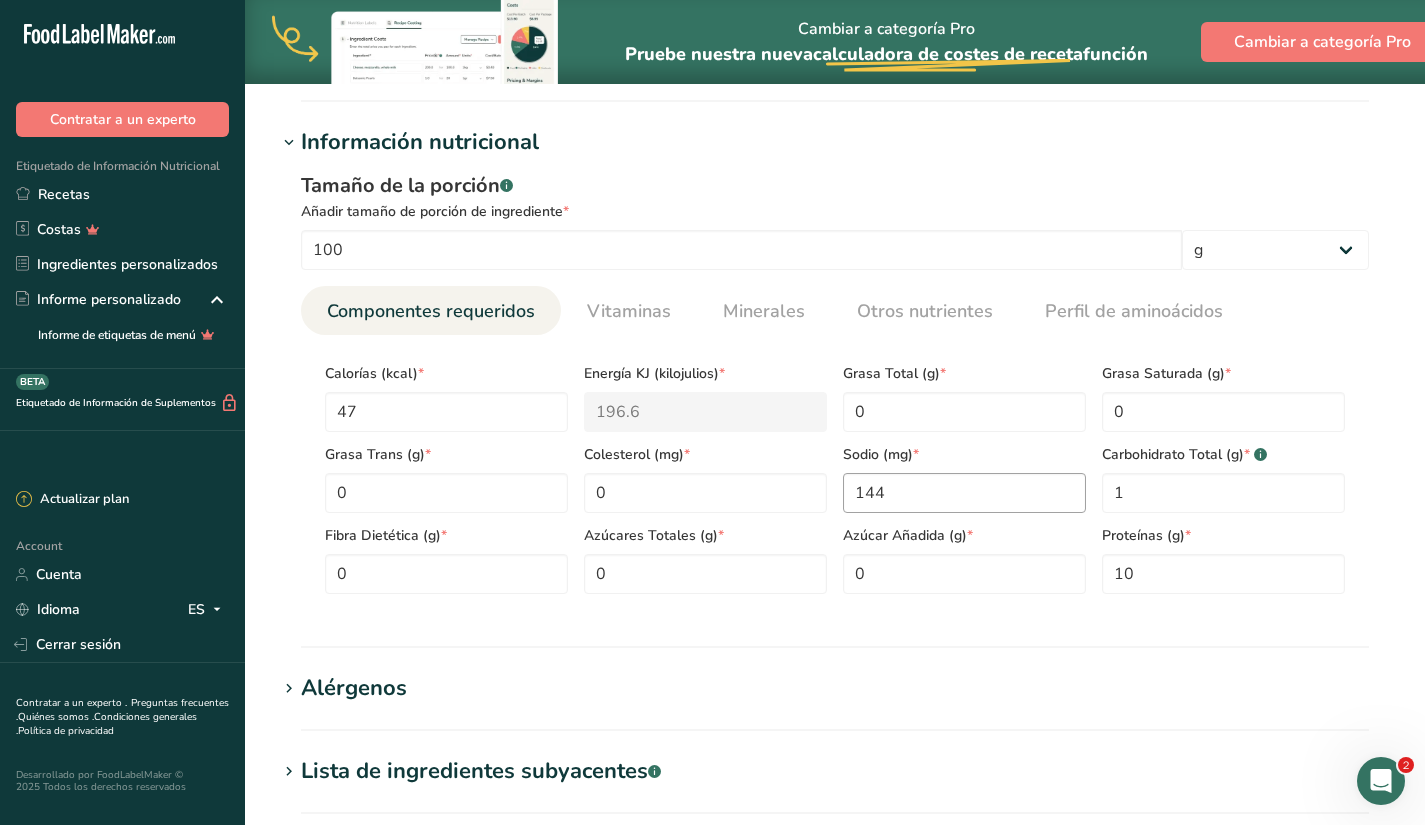 click on "144" at bounding box center [964, 493] 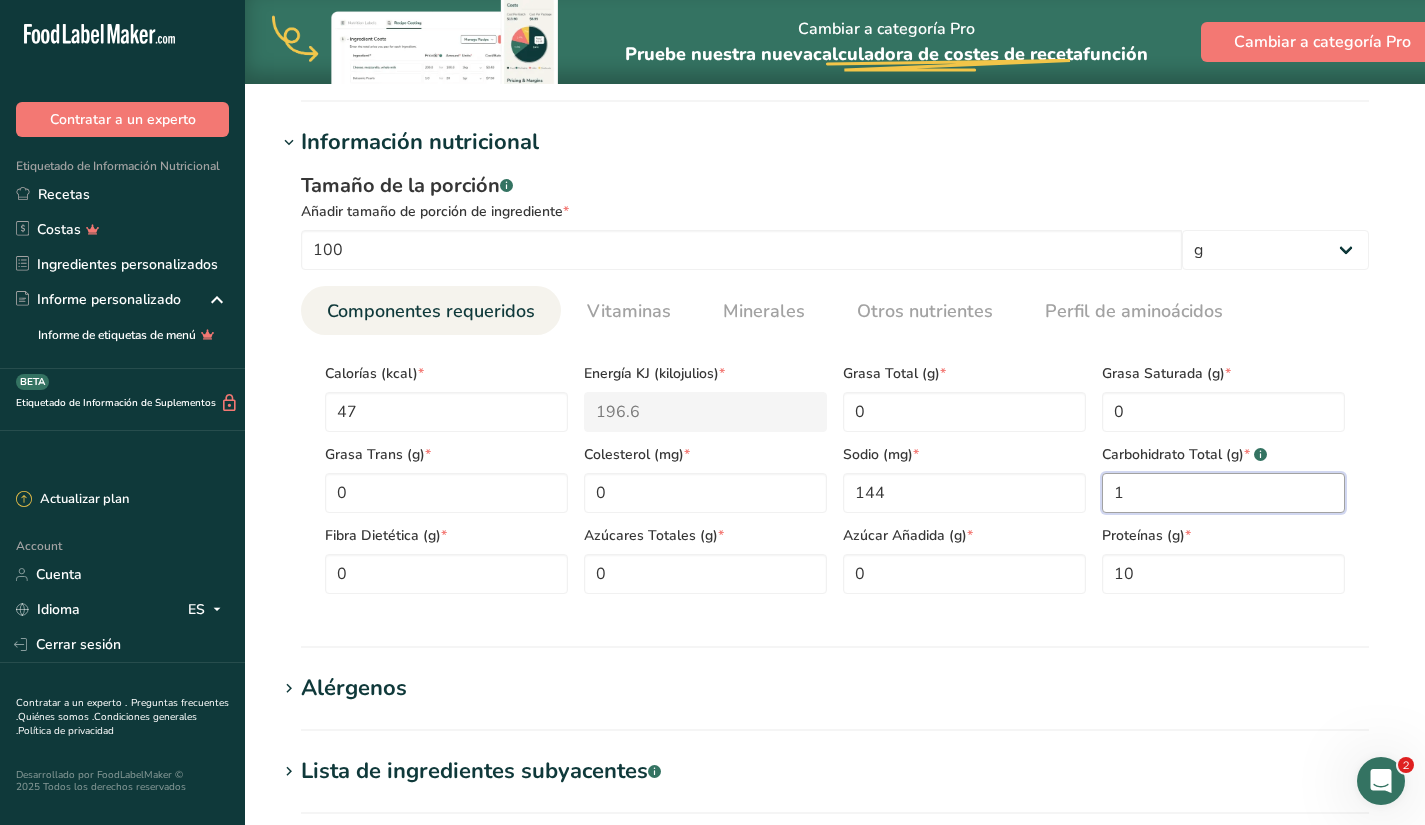 click on "1" at bounding box center (1223, 493) 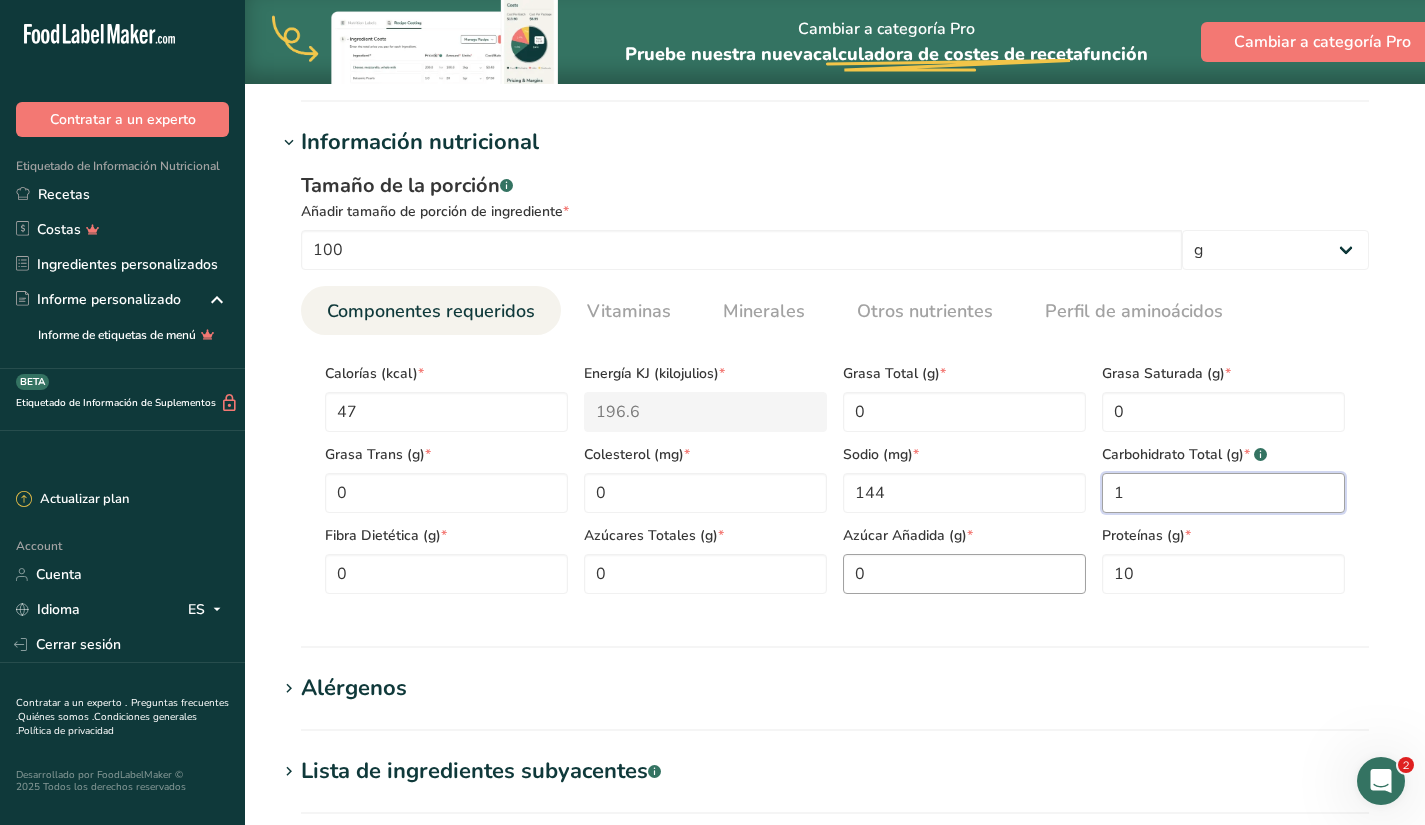 scroll, scrollTop: 1140, scrollLeft: 0, axis: vertical 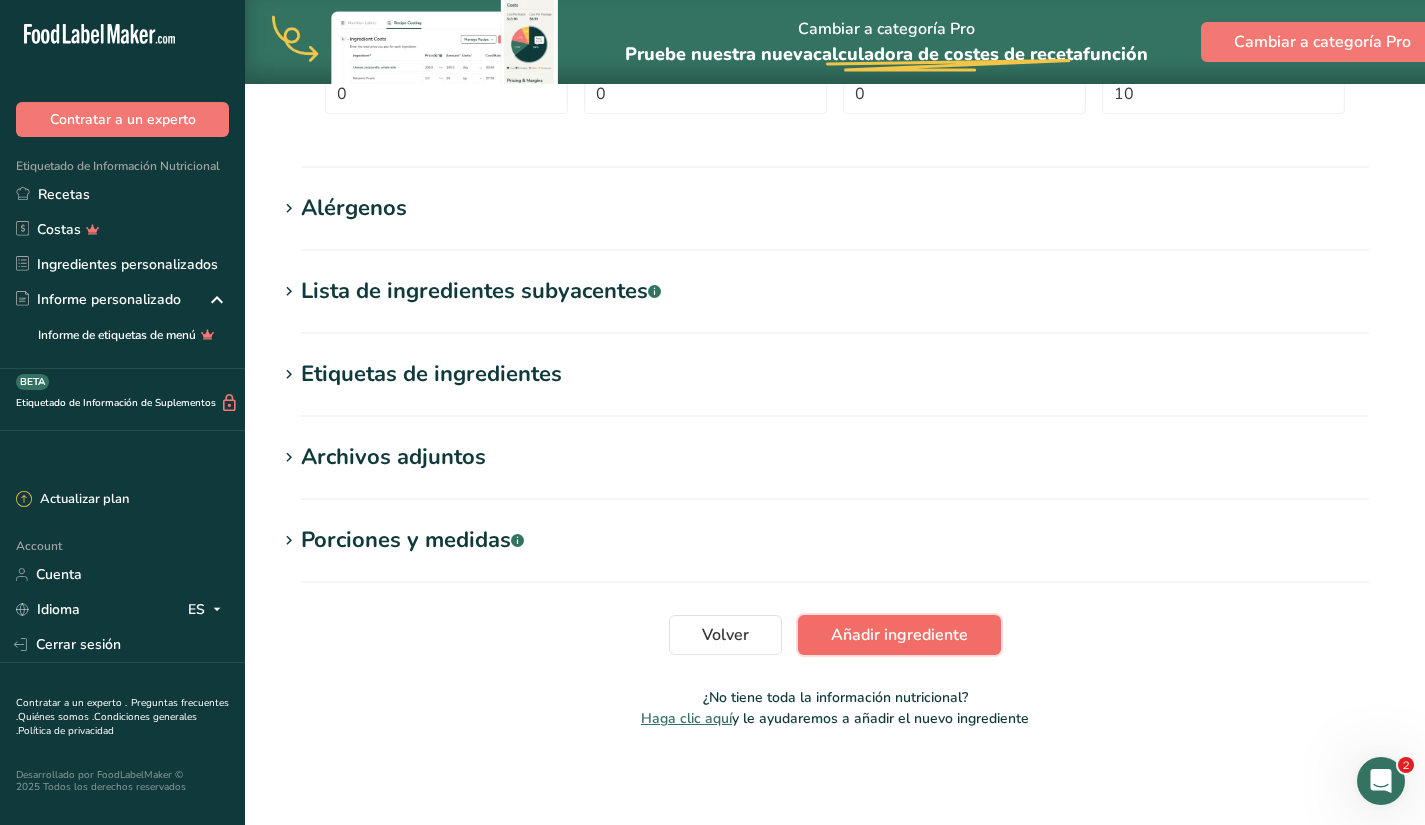 click on "Añadir ingrediente" at bounding box center (899, 635) 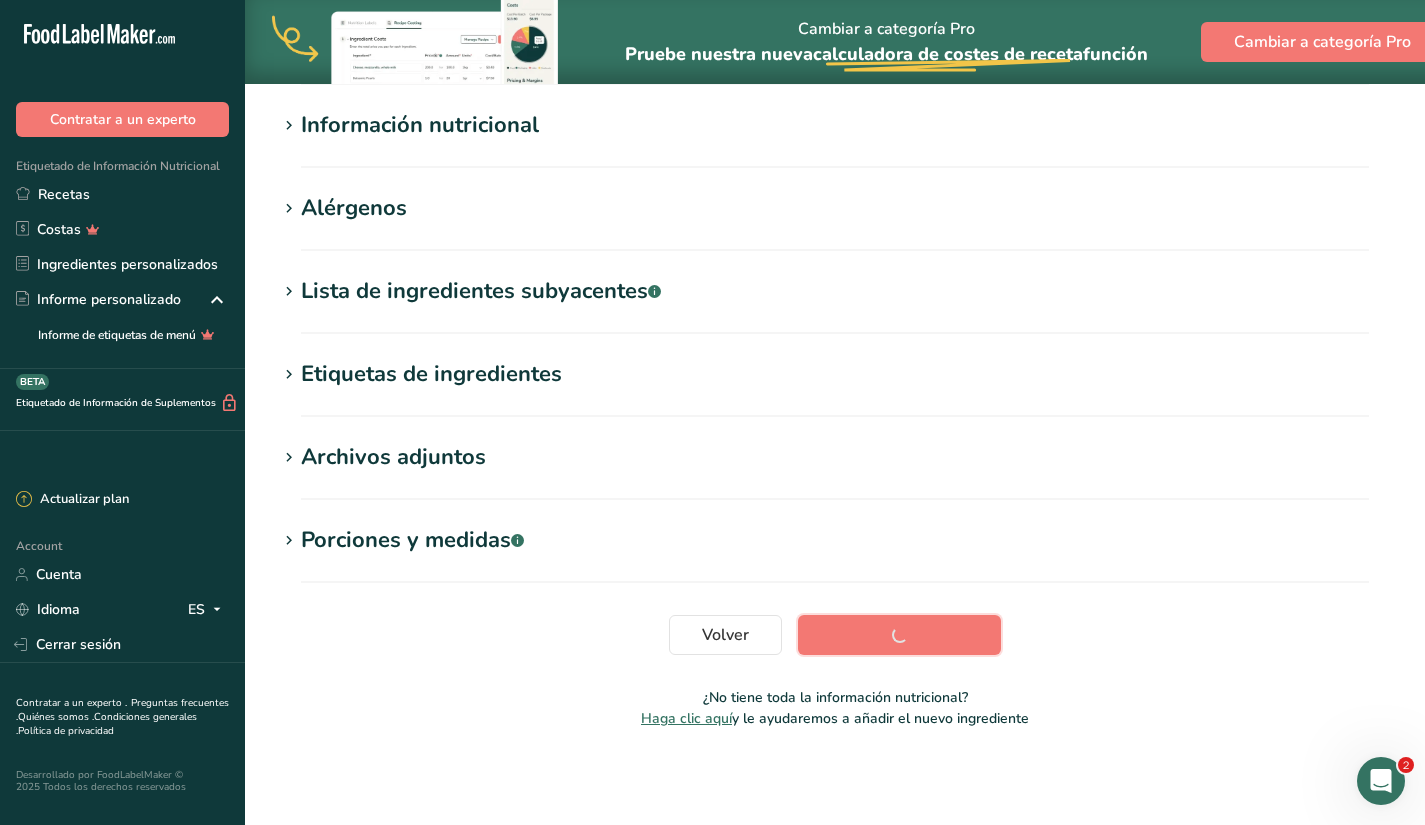scroll, scrollTop: 233, scrollLeft: 0, axis: vertical 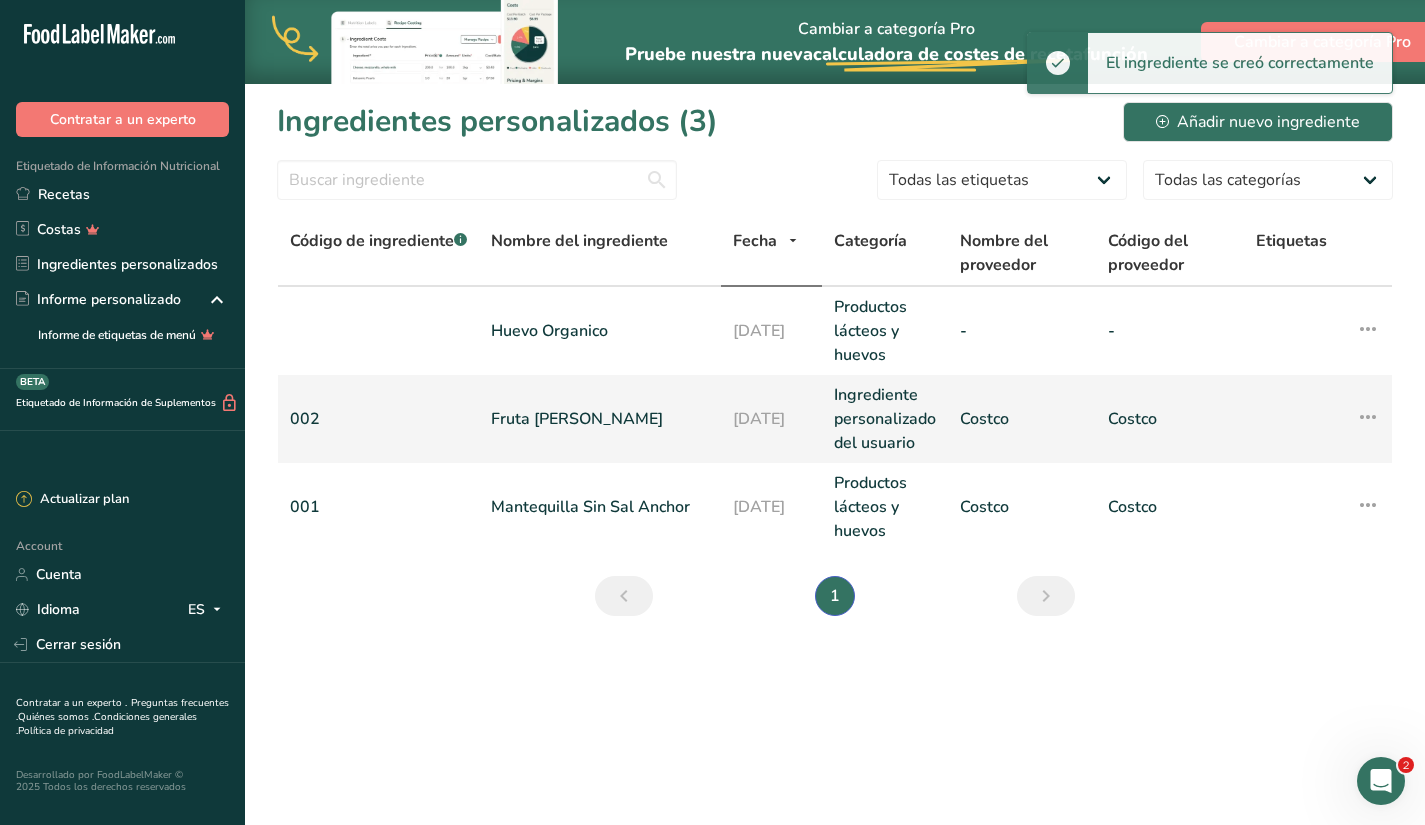 click on "002" at bounding box center (378, 419) 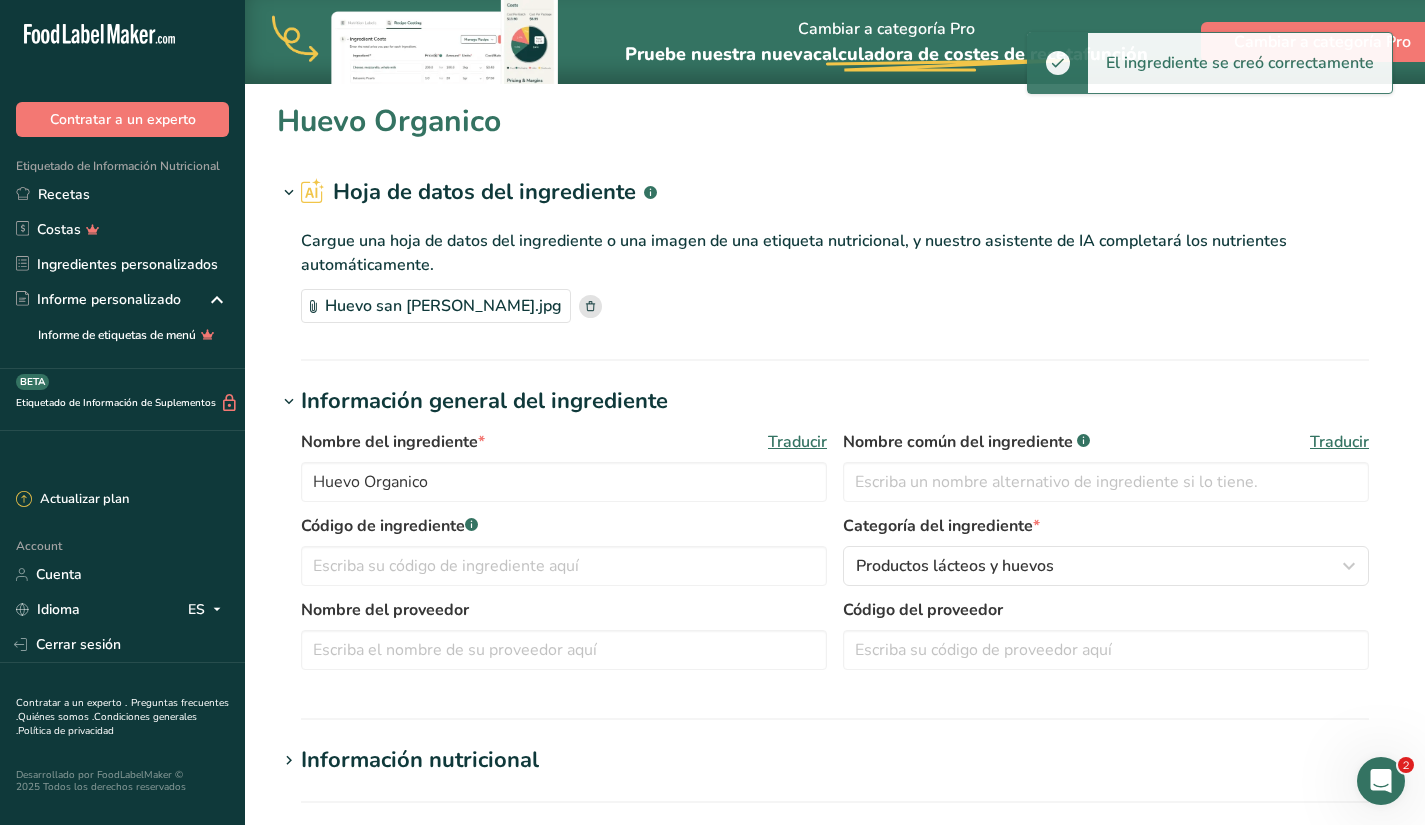 type on "Fruta [PERSON_NAME]" 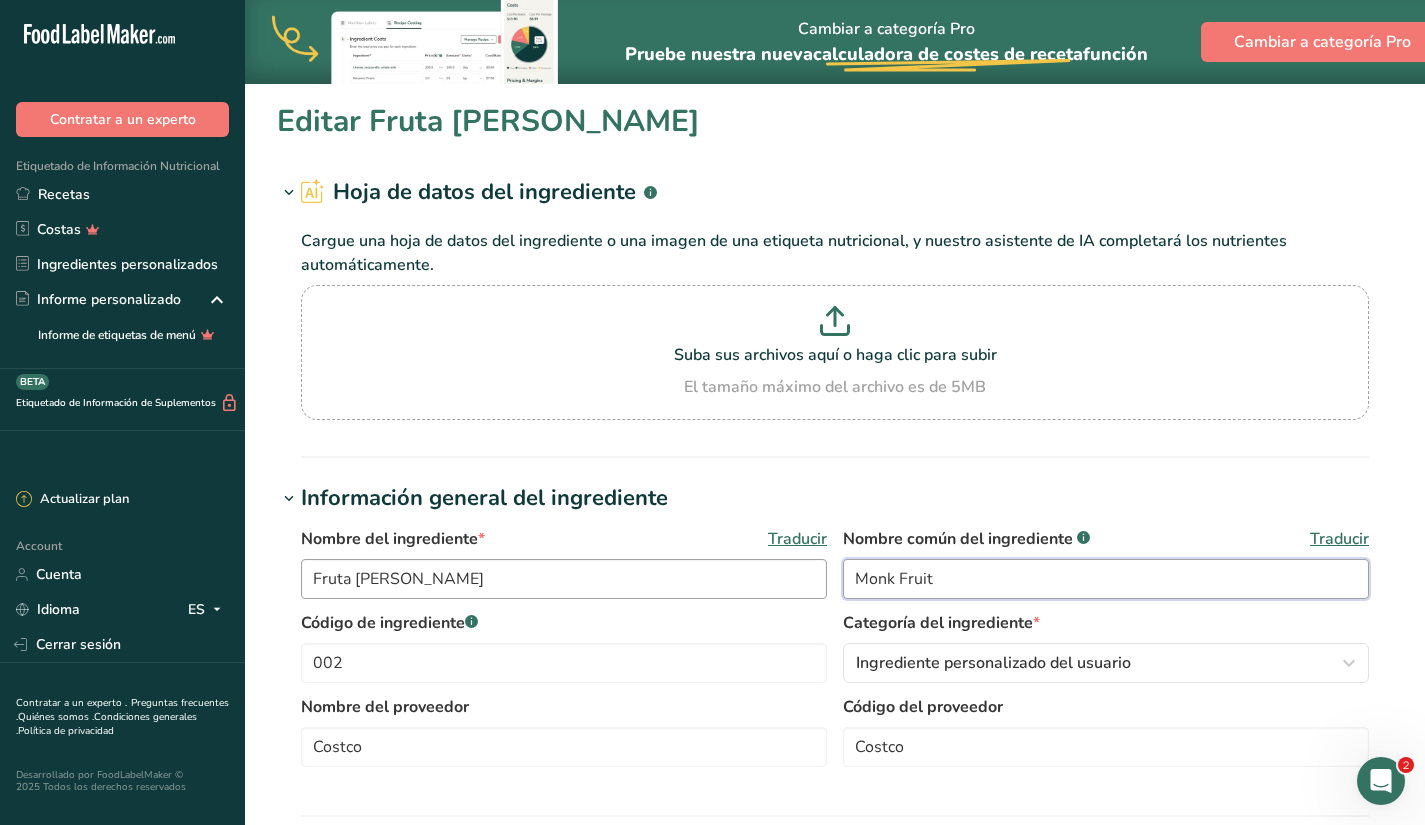 drag, startPoint x: 1133, startPoint y: 587, endPoint x: 812, endPoint y: 585, distance: 321.00623 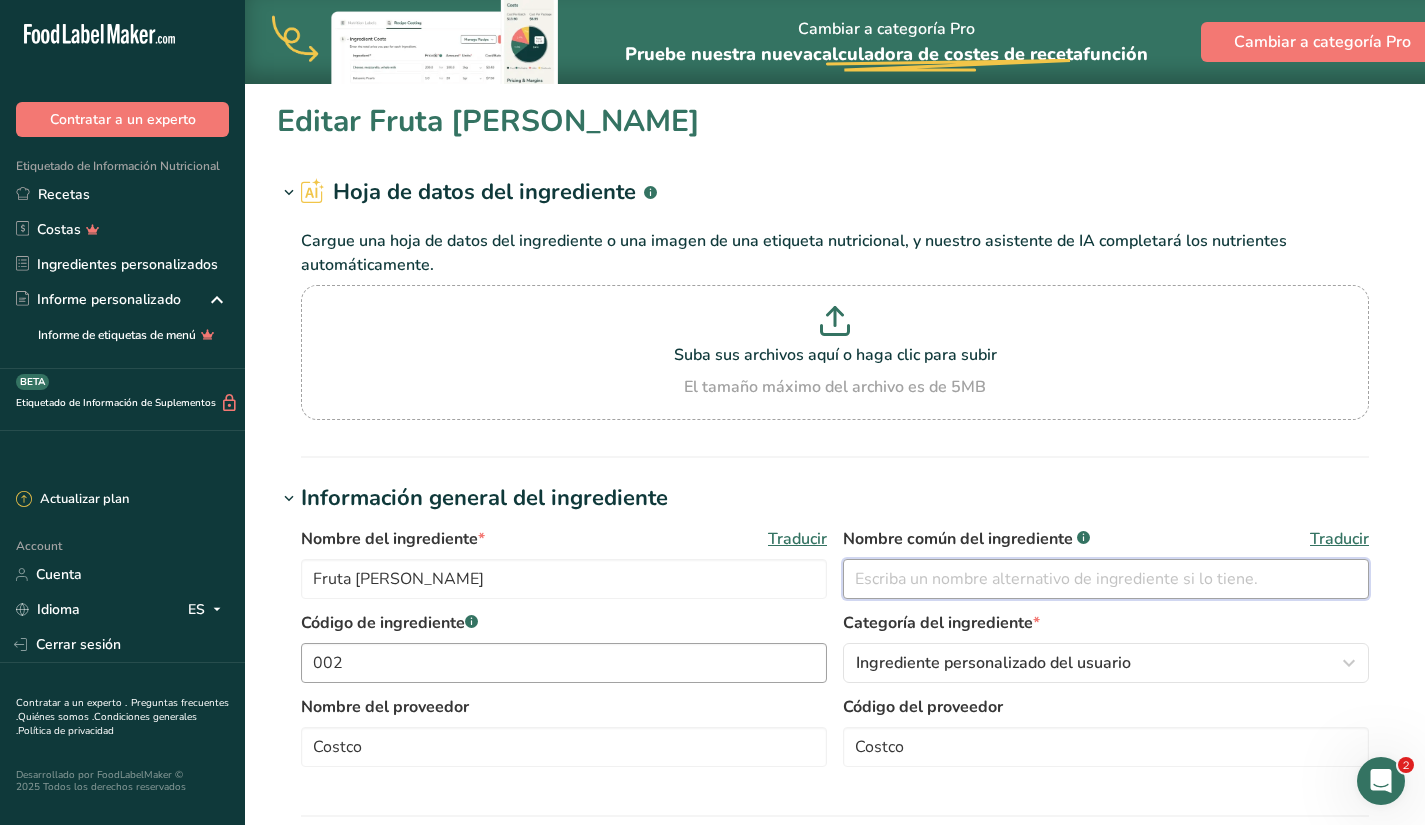 type 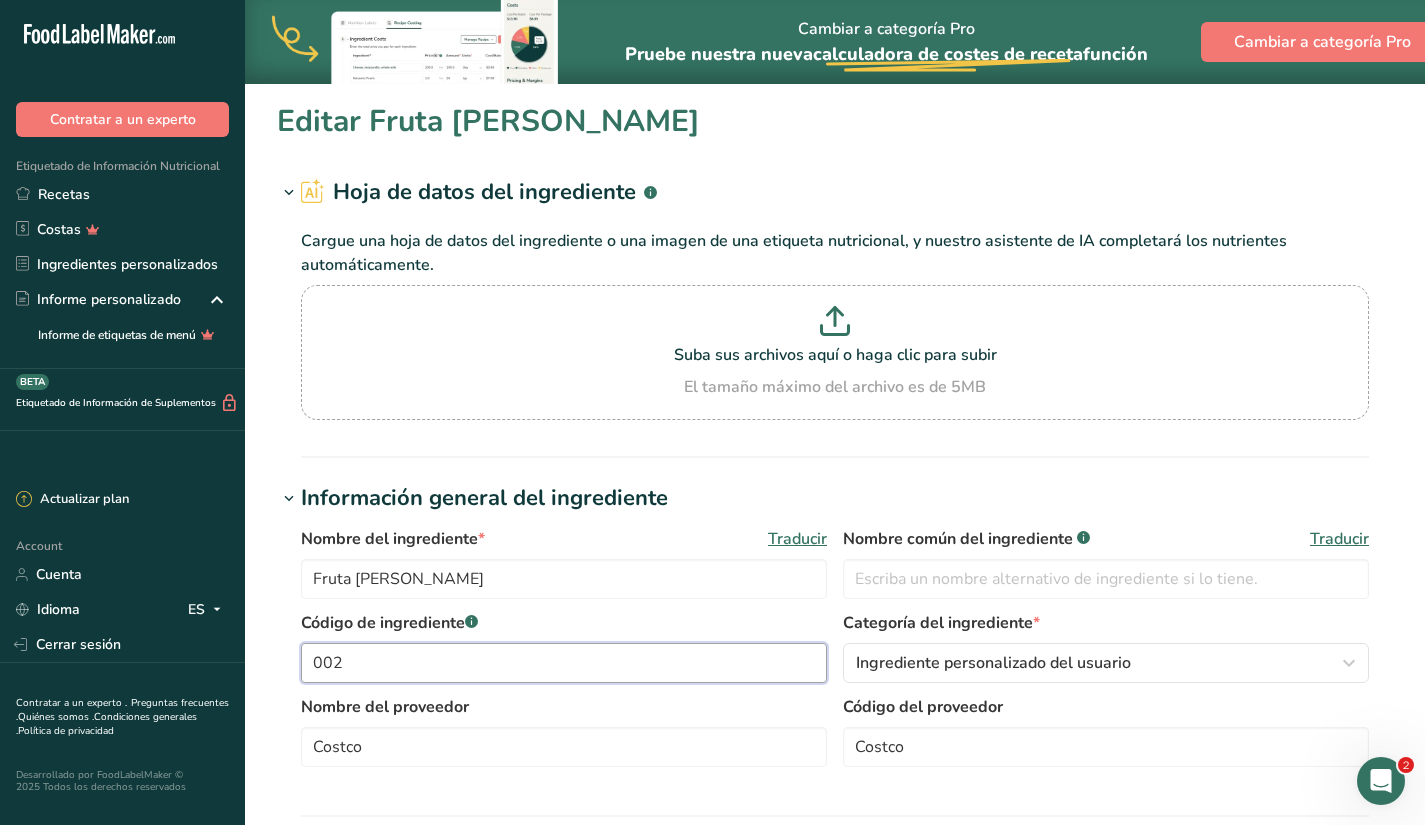 drag, startPoint x: 500, startPoint y: 666, endPoint x: 282, endPoint y: 662, distance: 218.0367 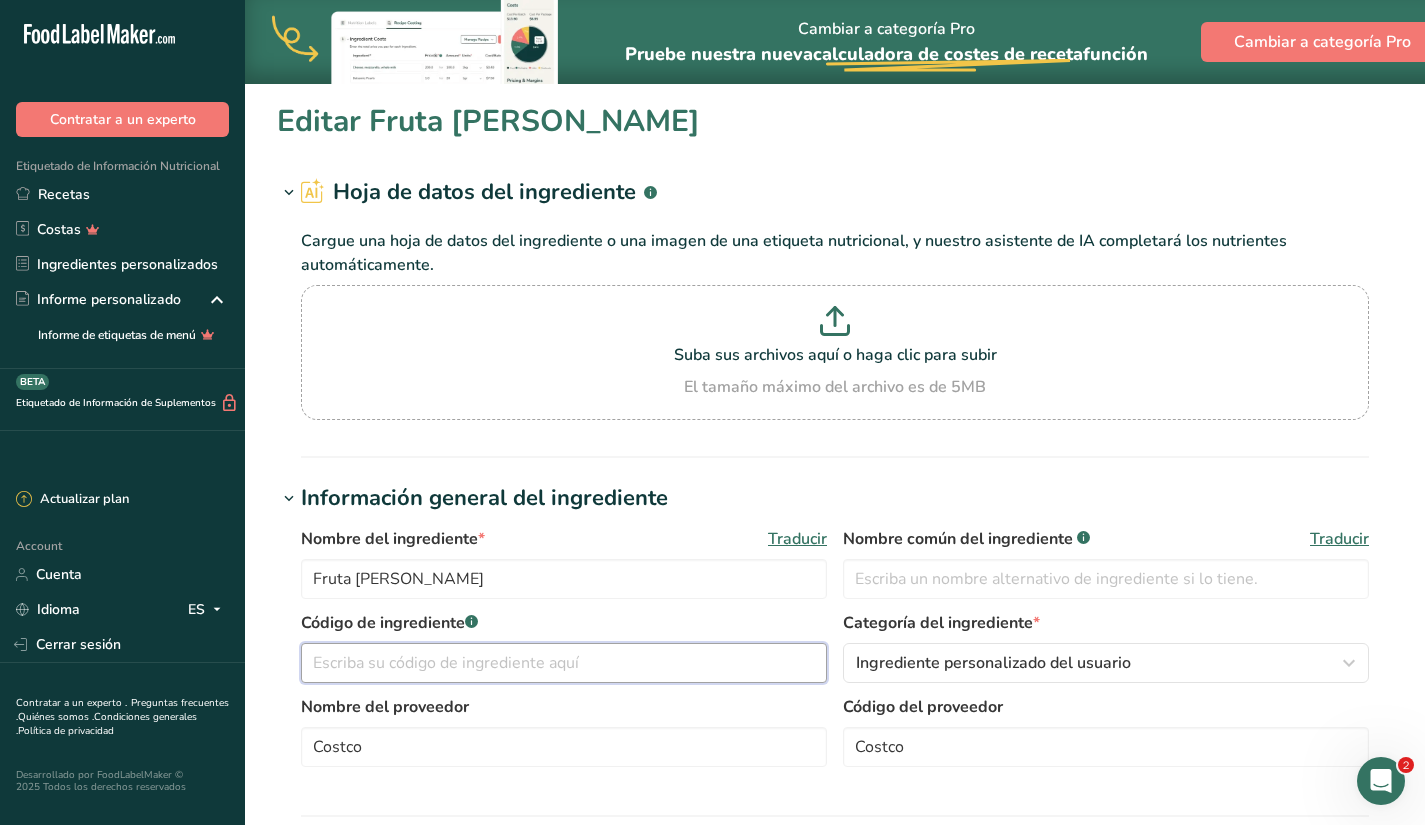 scroll, scrollTop: 120, scrollLeft: 0, axis: vertical 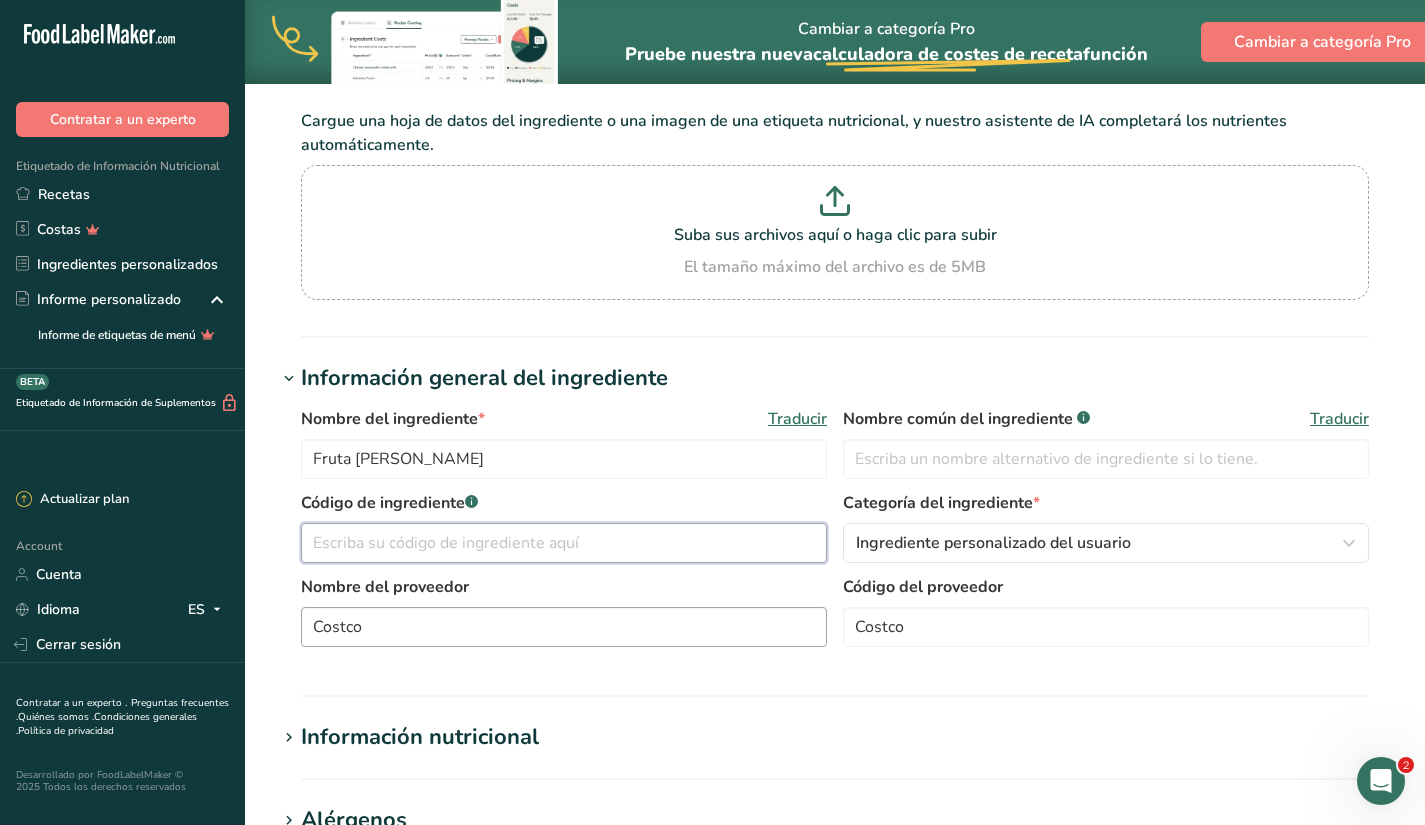type 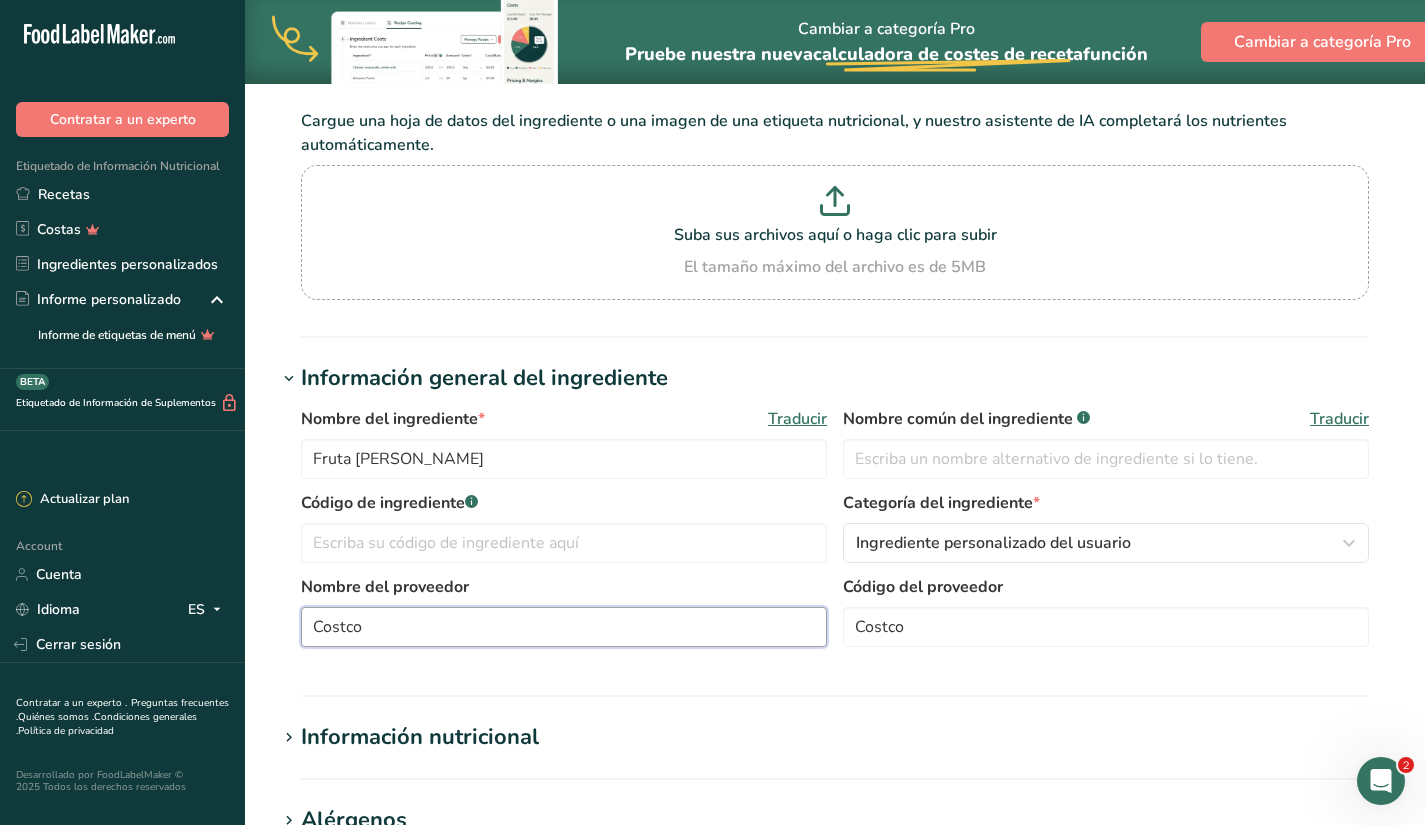drag, startPoint x: 482, startPoint y: 620, endPoint x: 255, endPoint y: 621, distance: 227.0022 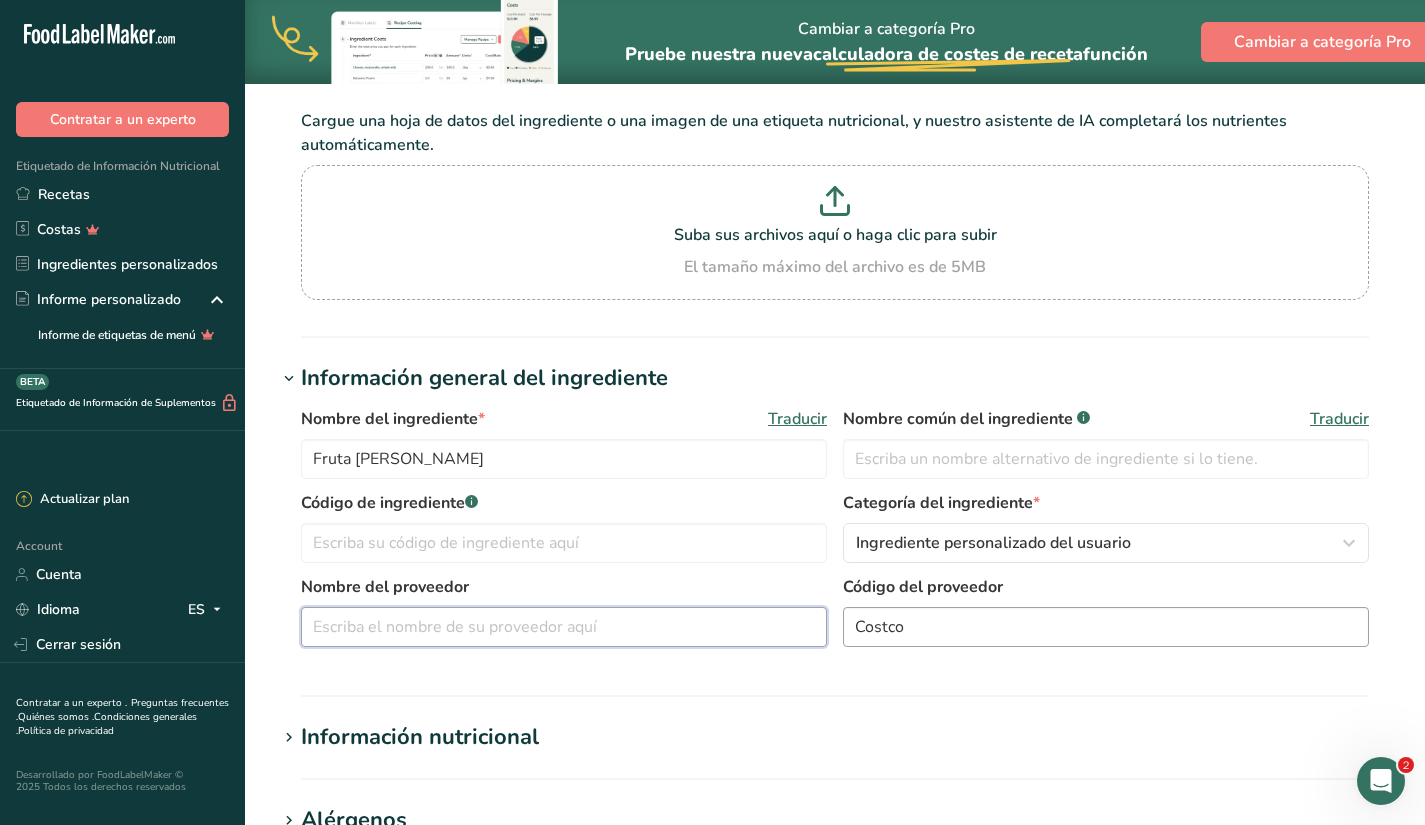 type 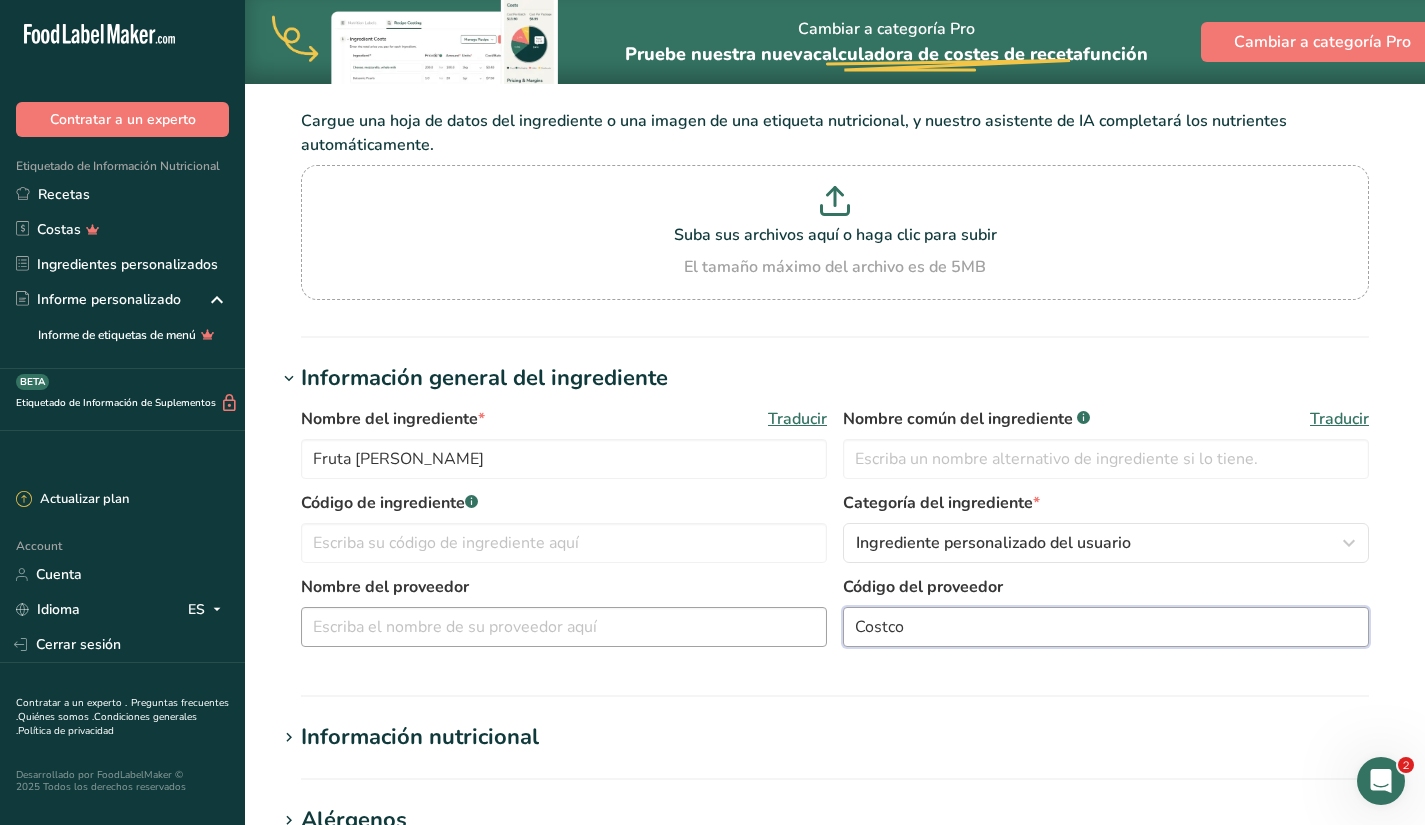 drag, startPoint x: 966, startPoint y: 629, endPoint x: 802, endPoint y: 629, distance: 164 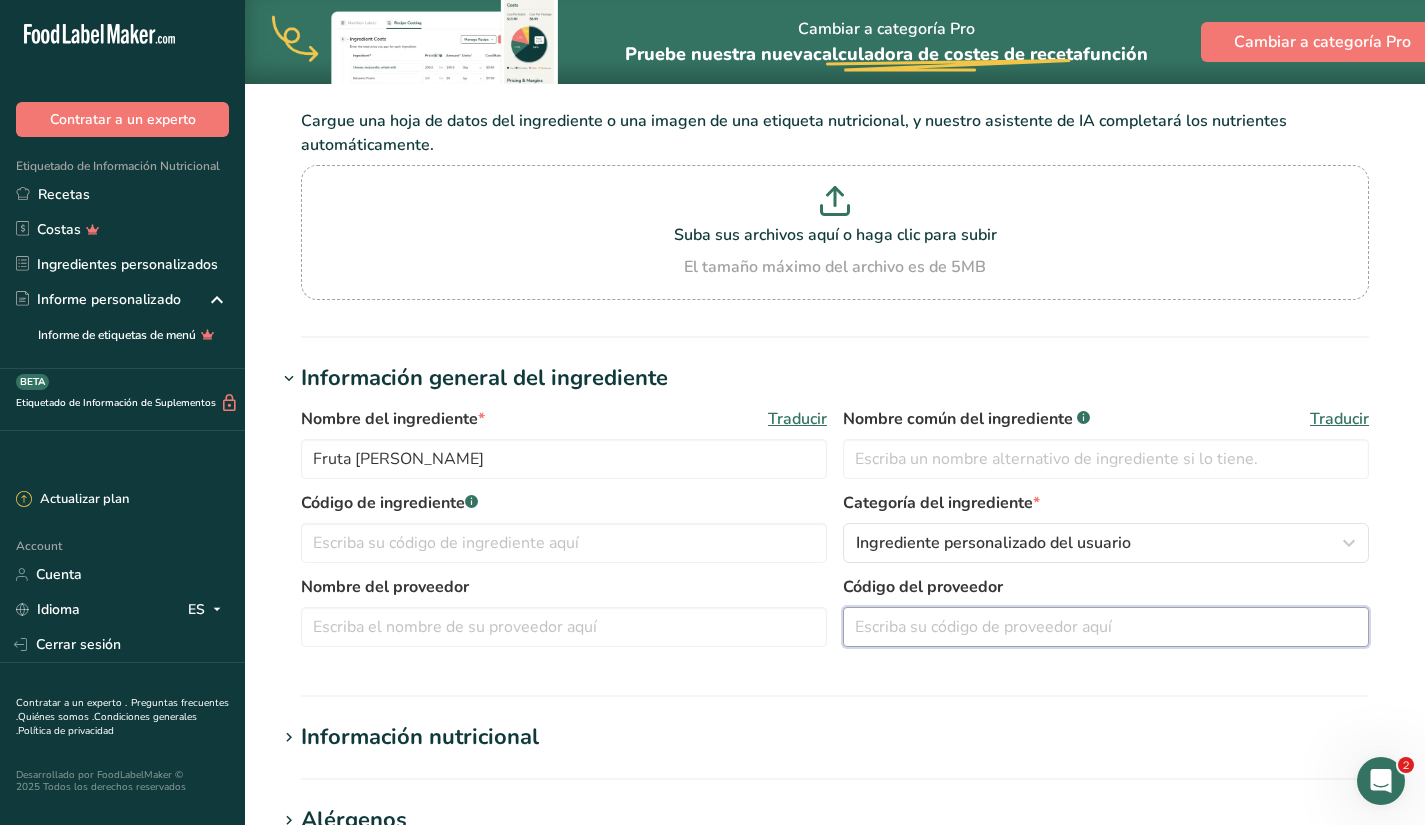 scroll, scrollTop: 732, scrollLeft: 0, axis: vertical 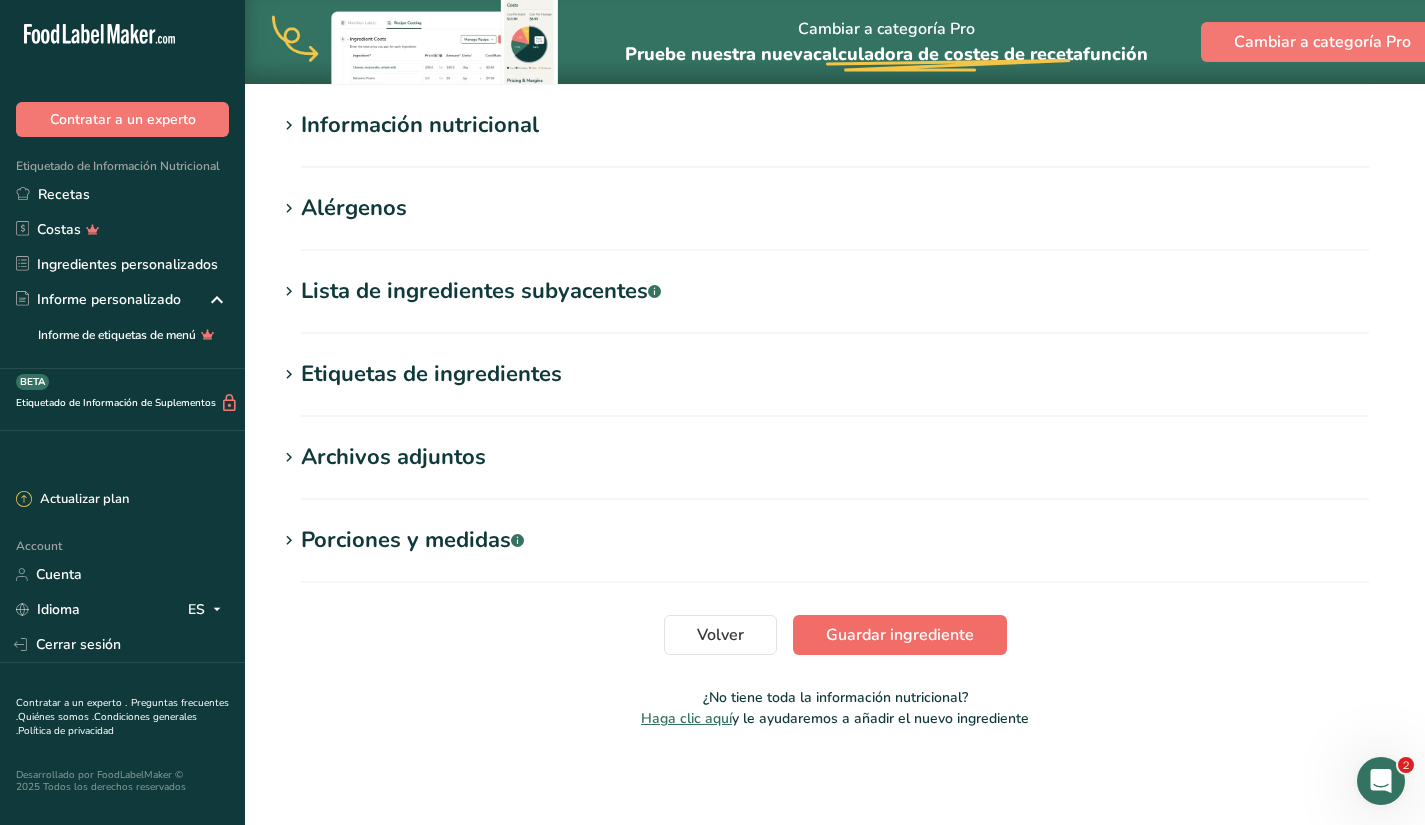 type 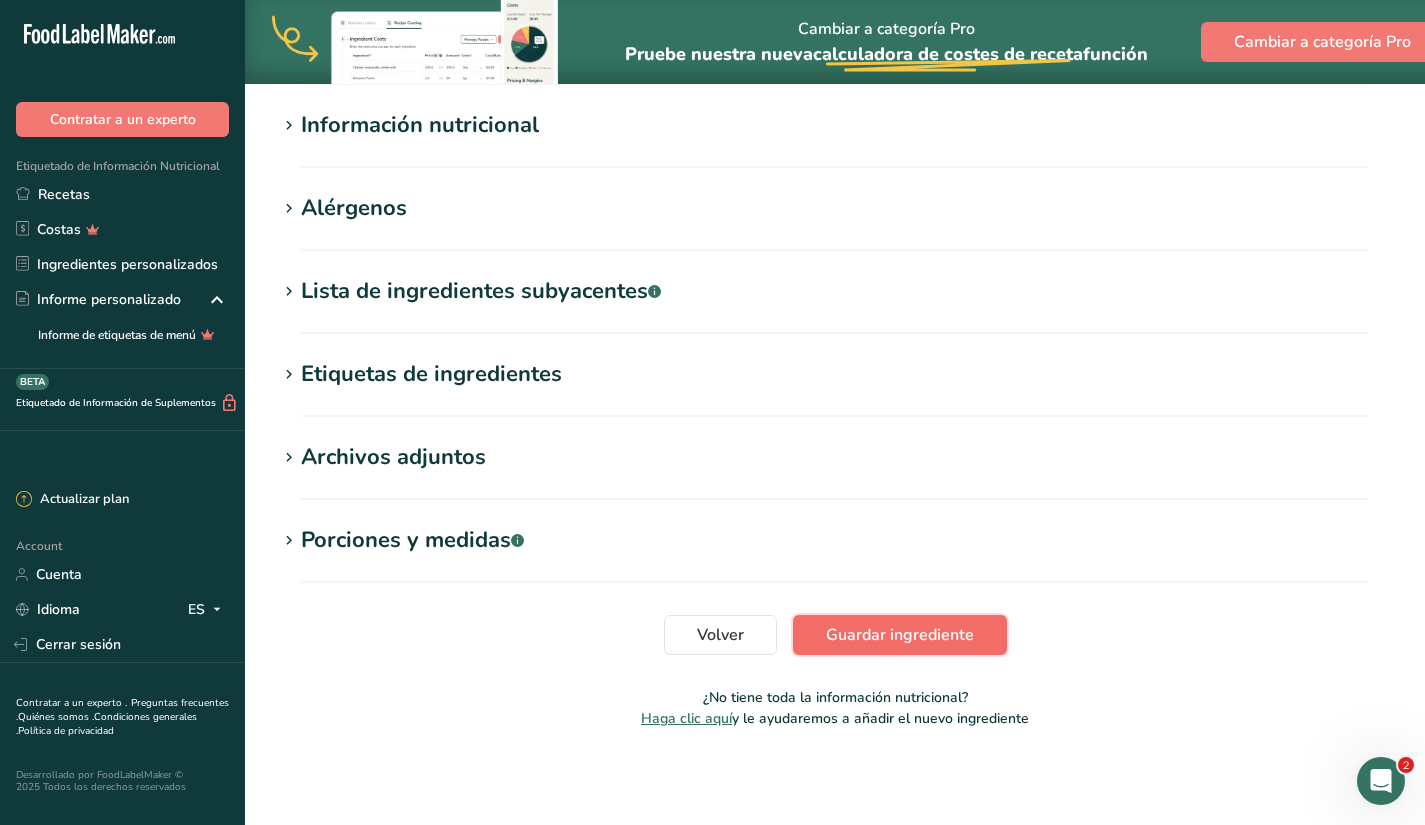 click on "Guardar ingrediente" at bounding box center (900, 635) 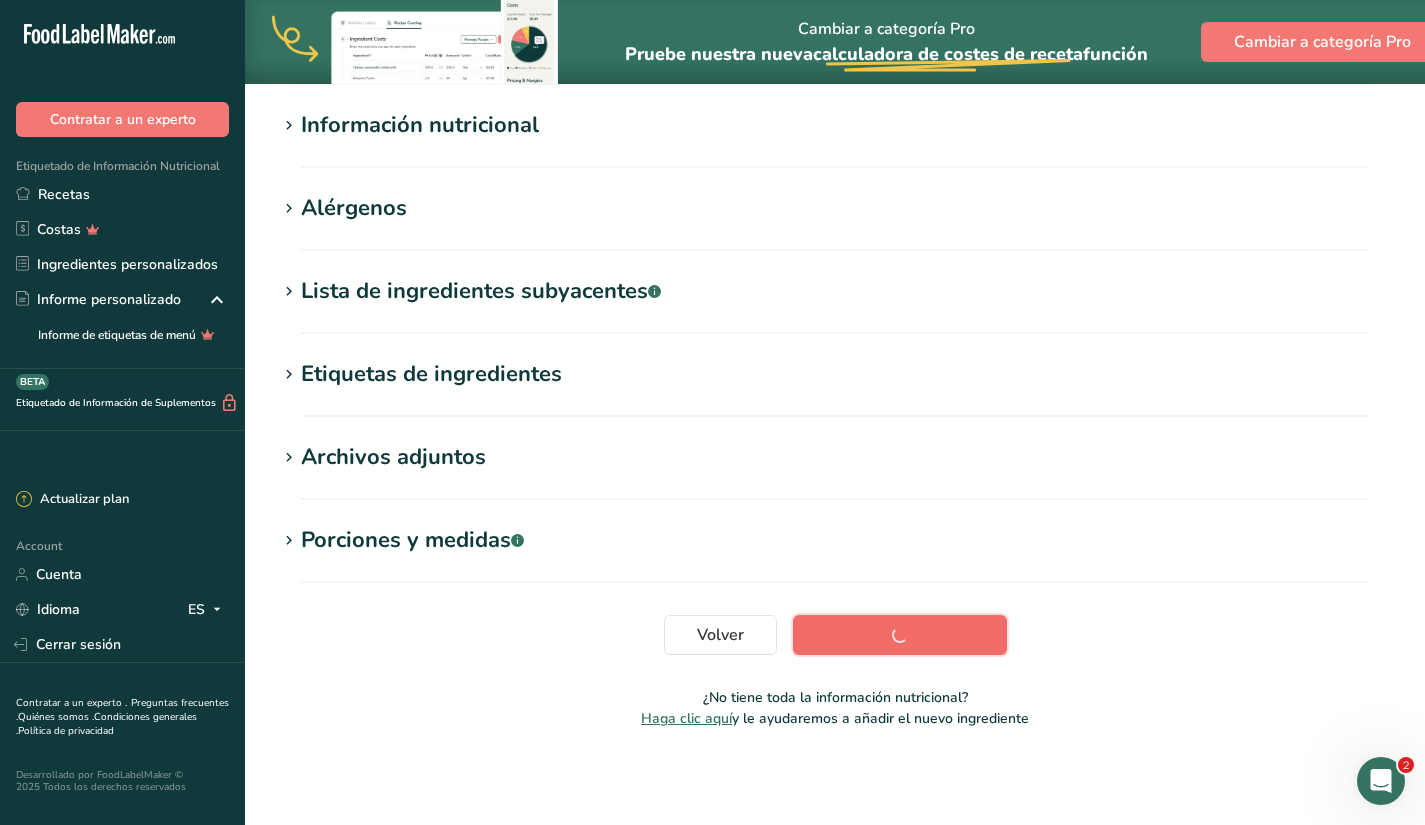 scroll, scrollTop: 233, scrollLeft: 0, axis: vertical 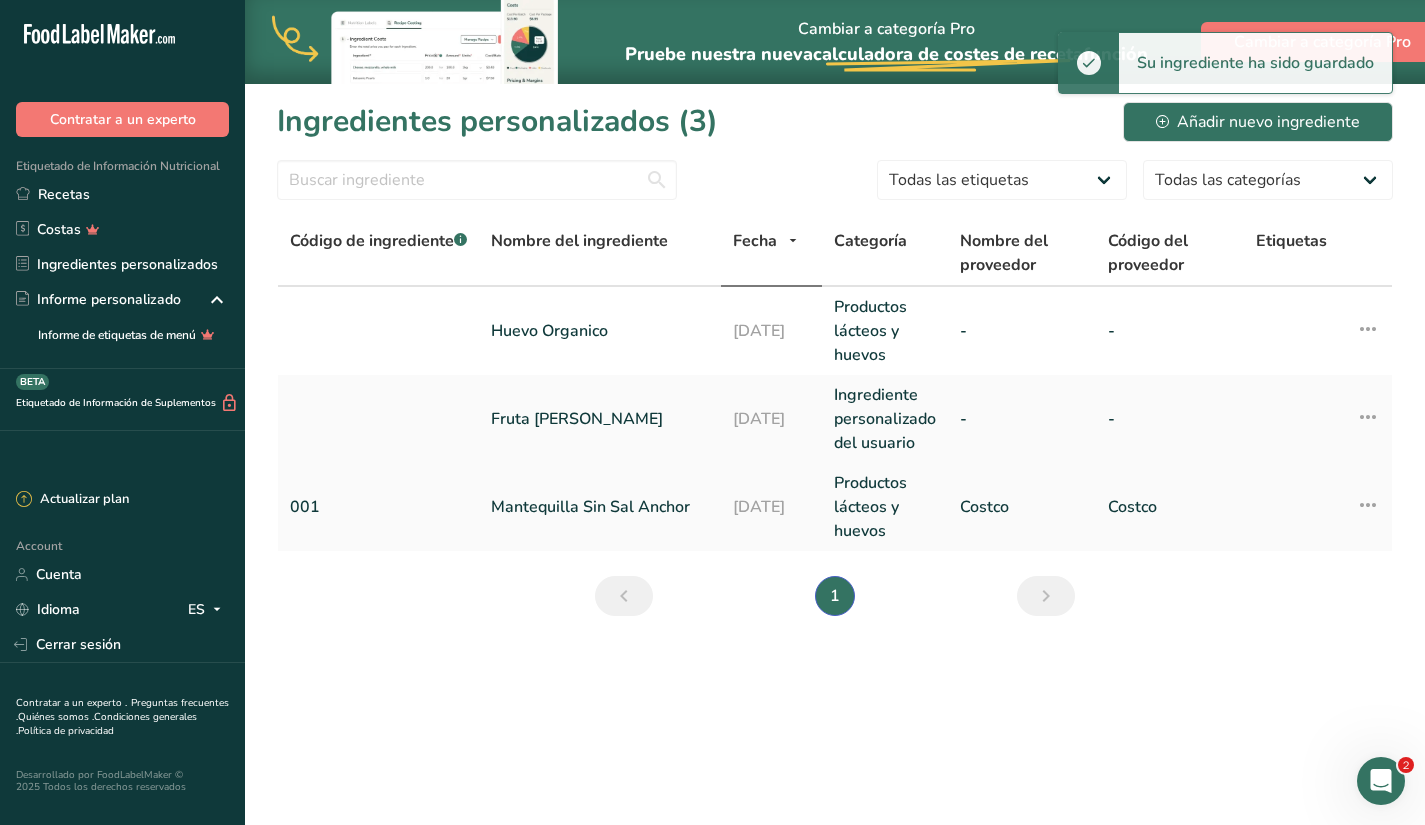 click on "001" at bounding box center [378, 507] 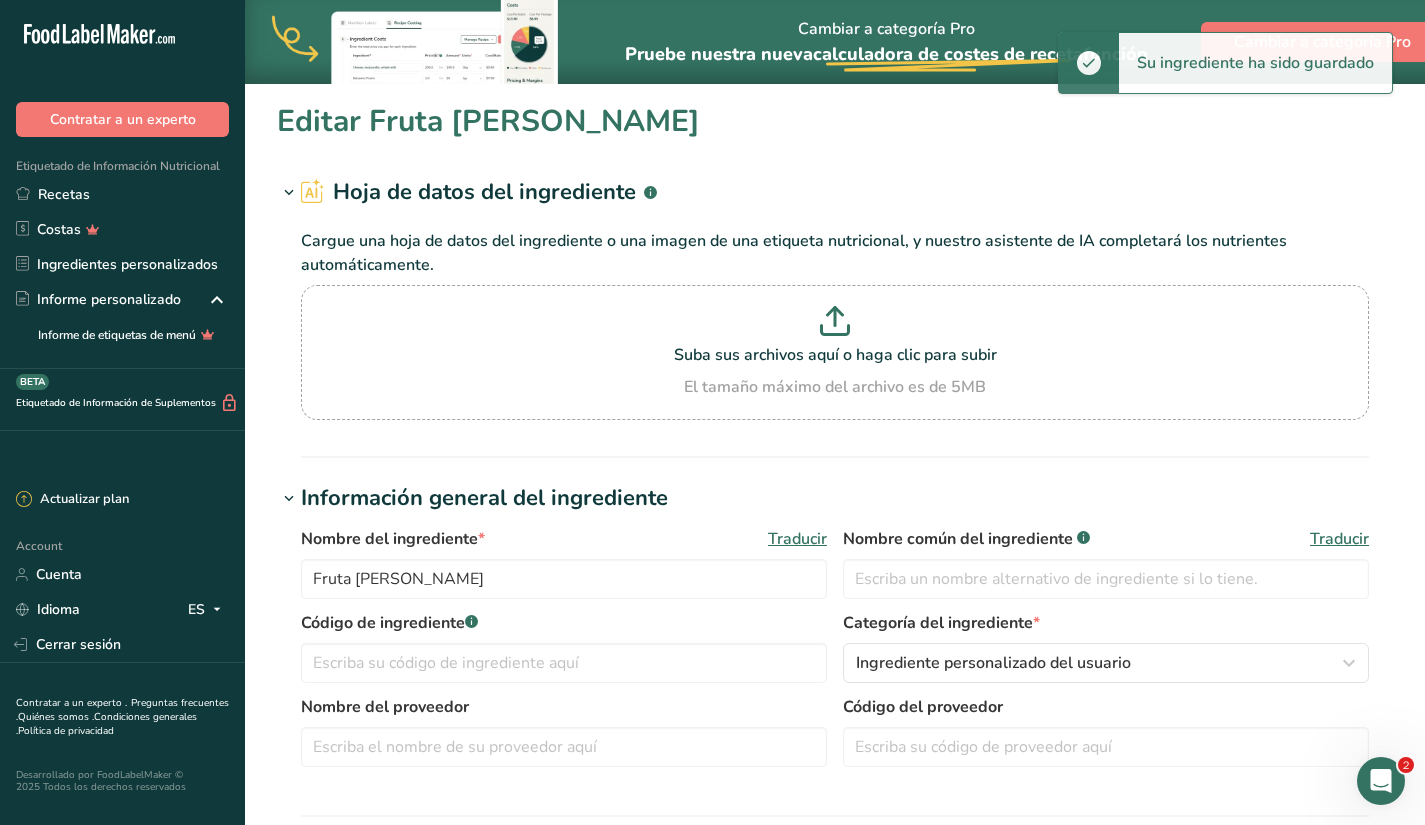 type on "Mantequilla Sin Sal Anchor" 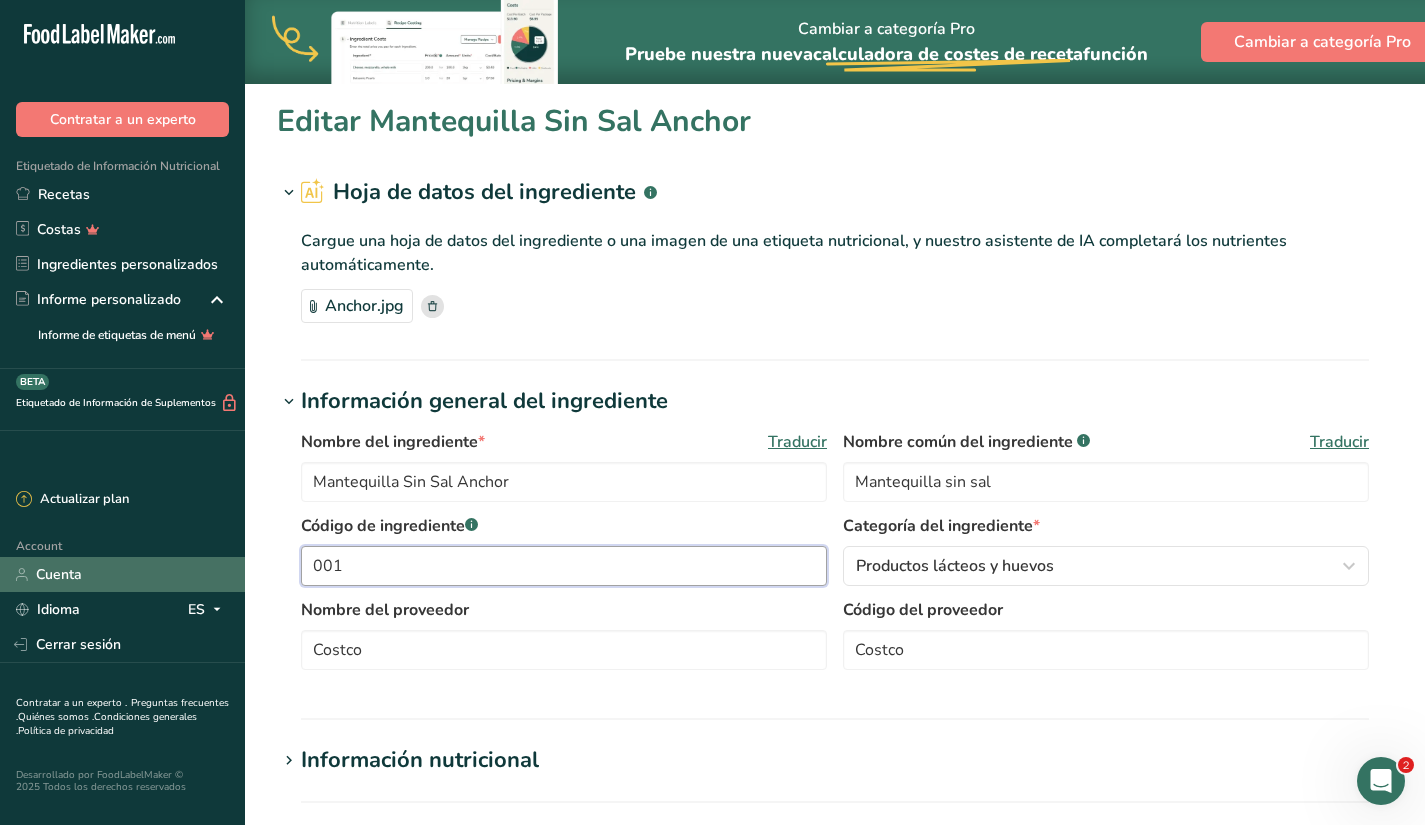 drag, startPoint x: 519, startPoint y: 566, endPoint x: 207, endPoint y: 561, distance: 312.04007 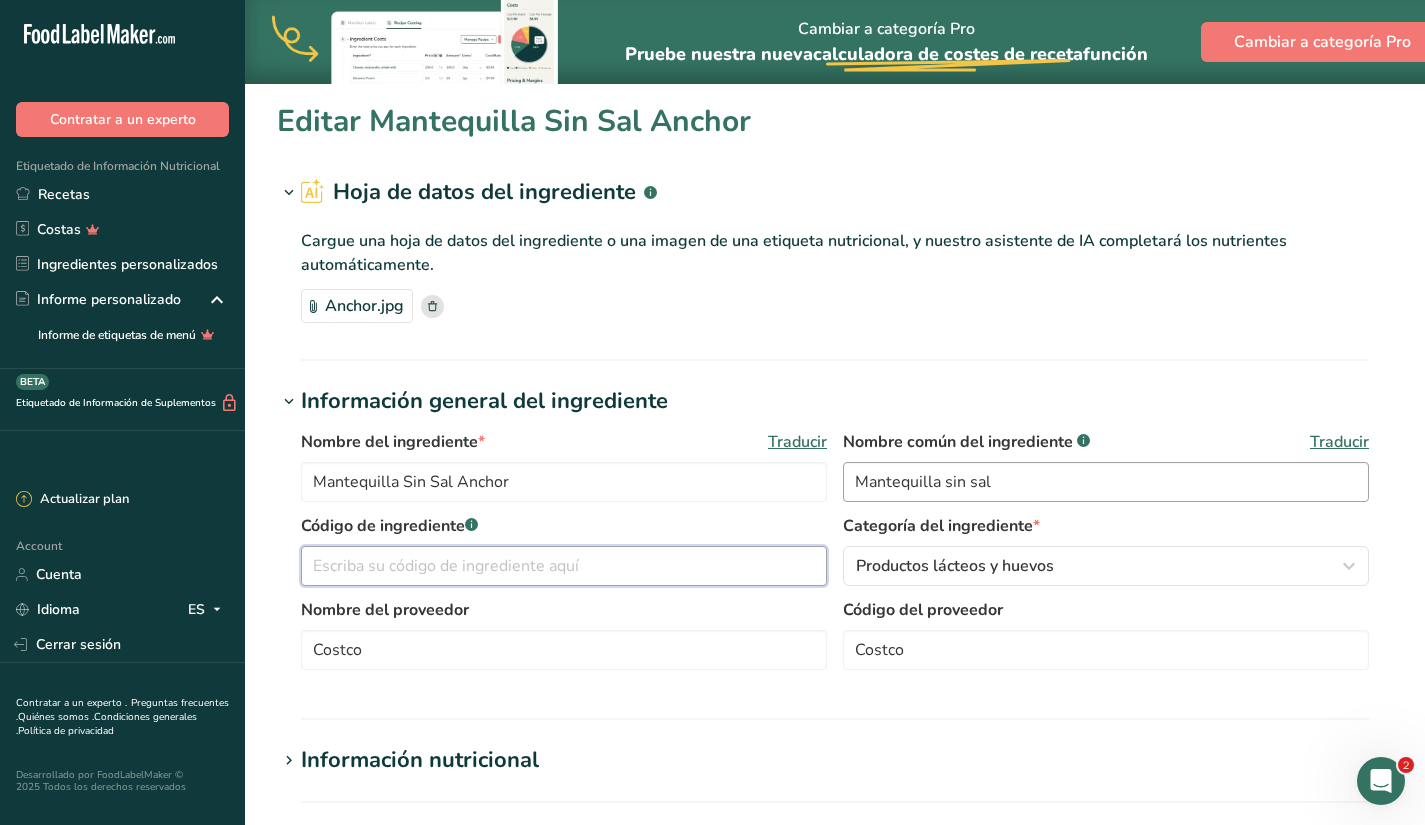 type 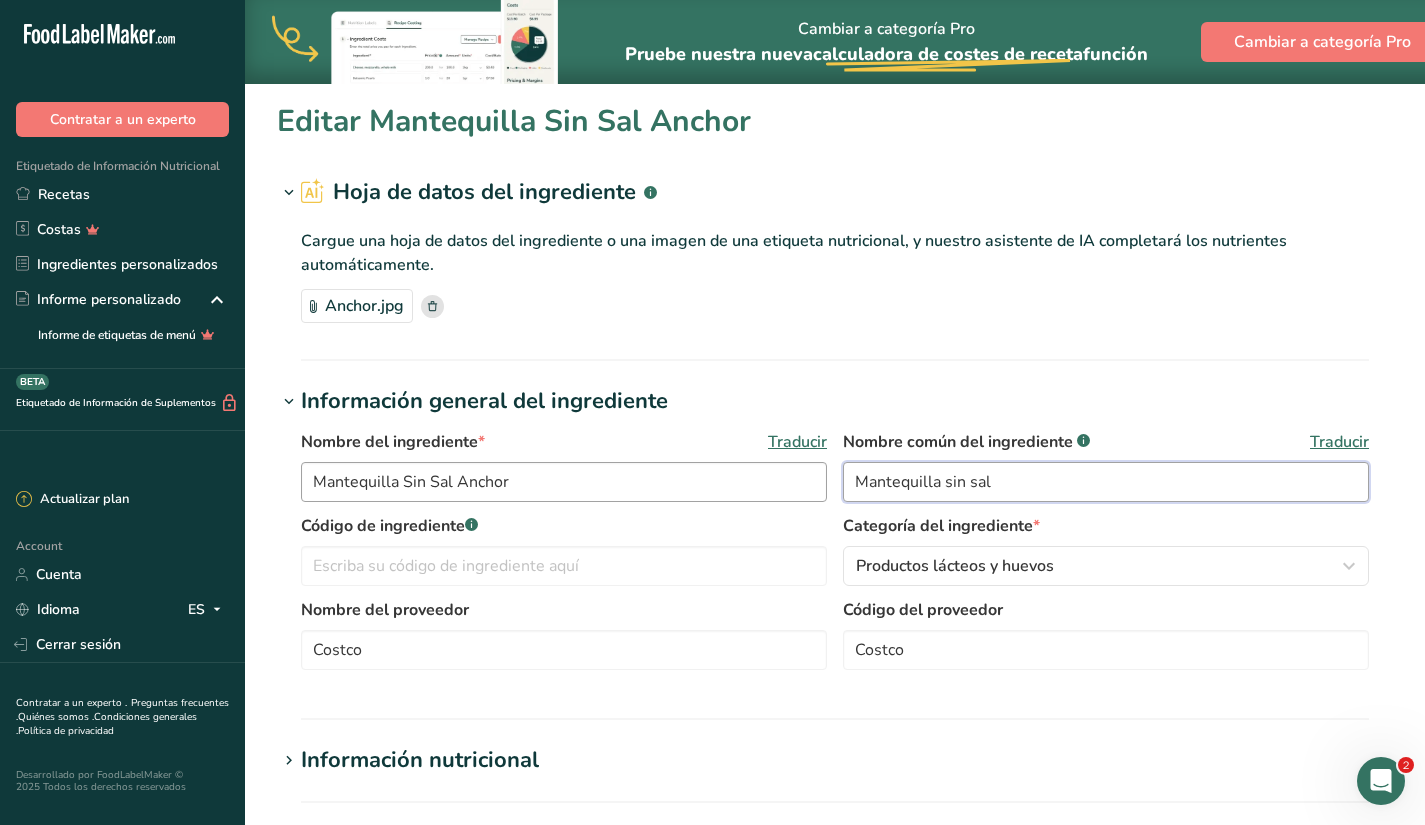 drag, startPoint x: 1053, startPoint y: 478, endPoint x: 766, endPoint y: 473, distance: 287.04355 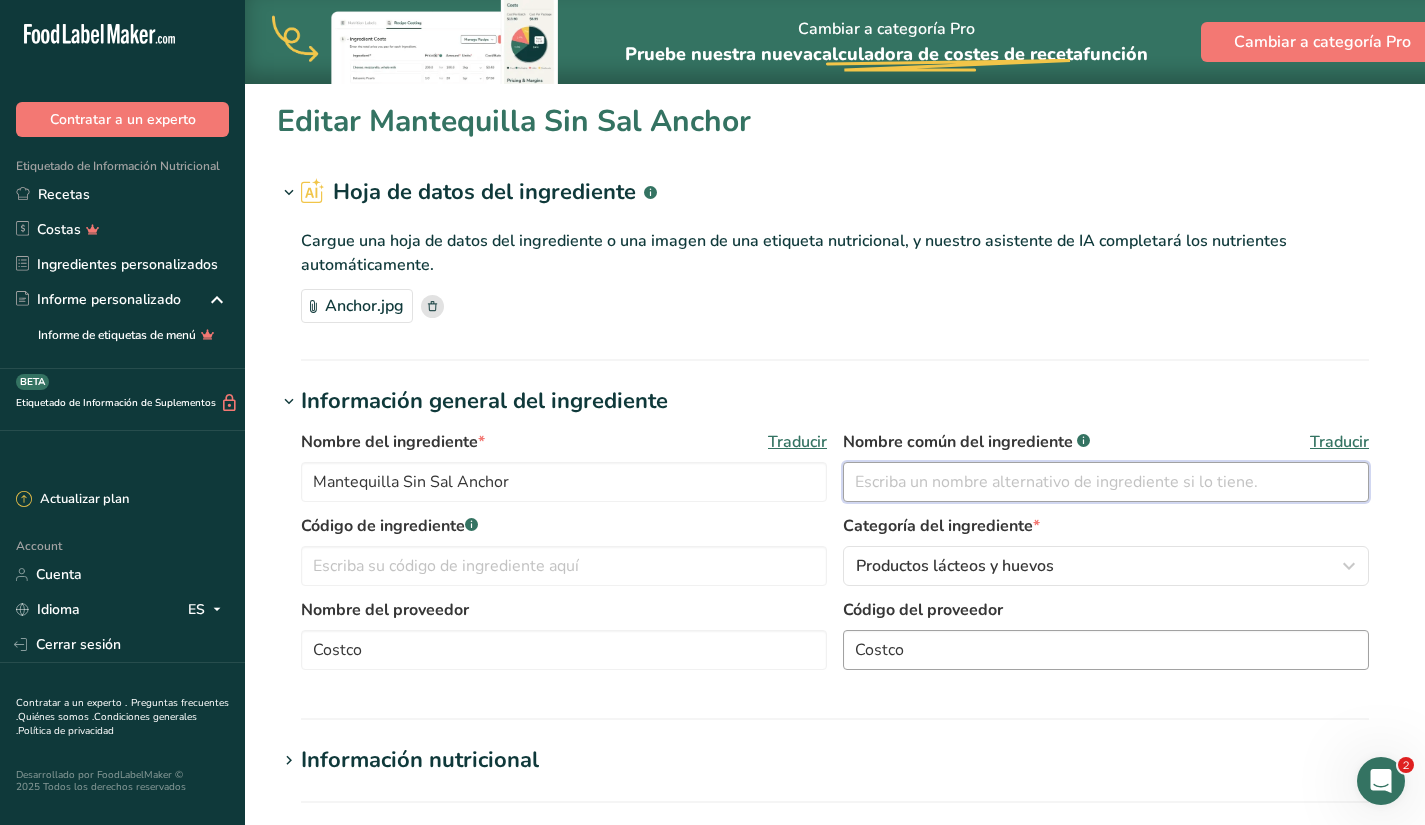 type 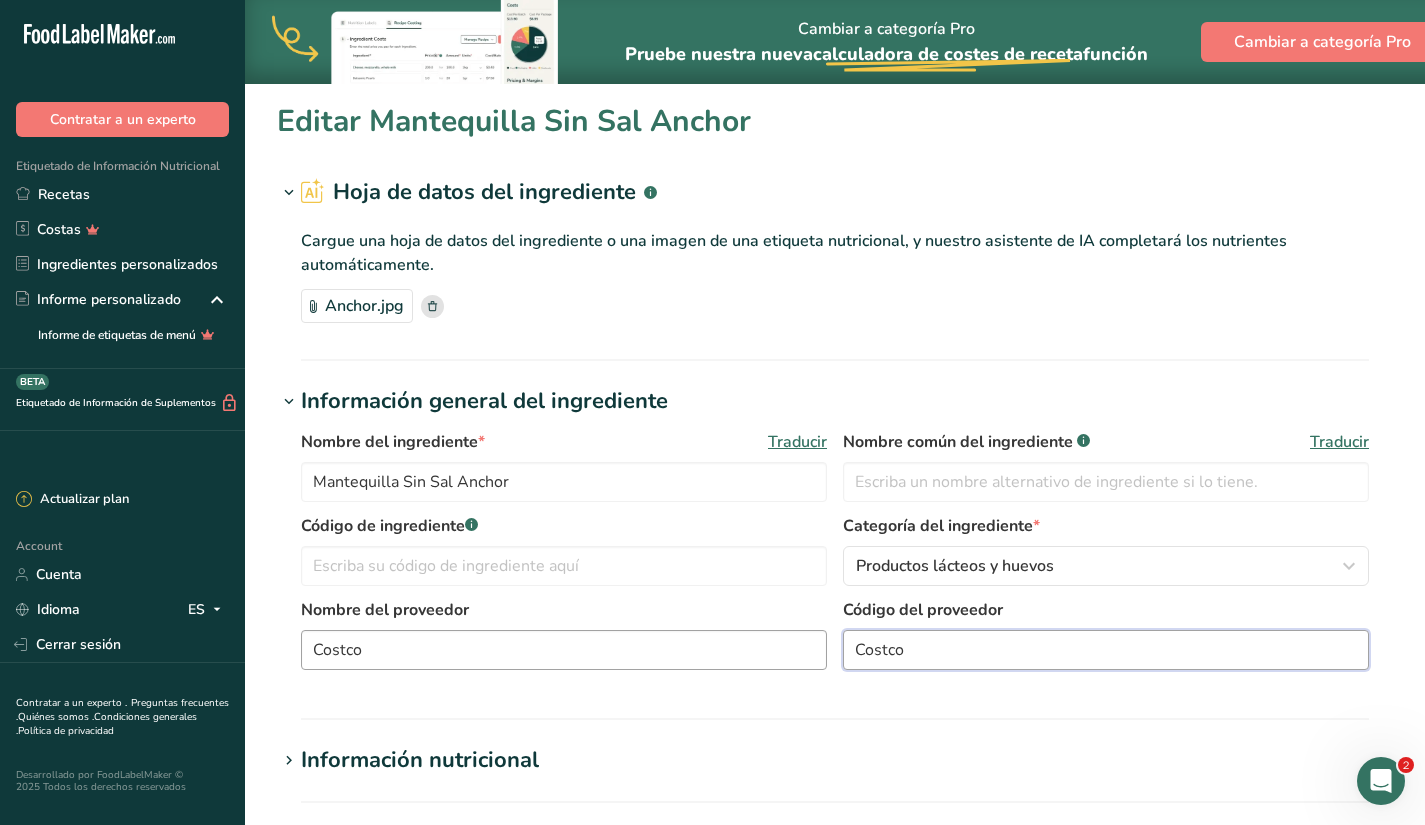 drag, startPoint x: 1019, startPoint y: 641, endPoint x: 730, endPoint y: 641, distance: 289 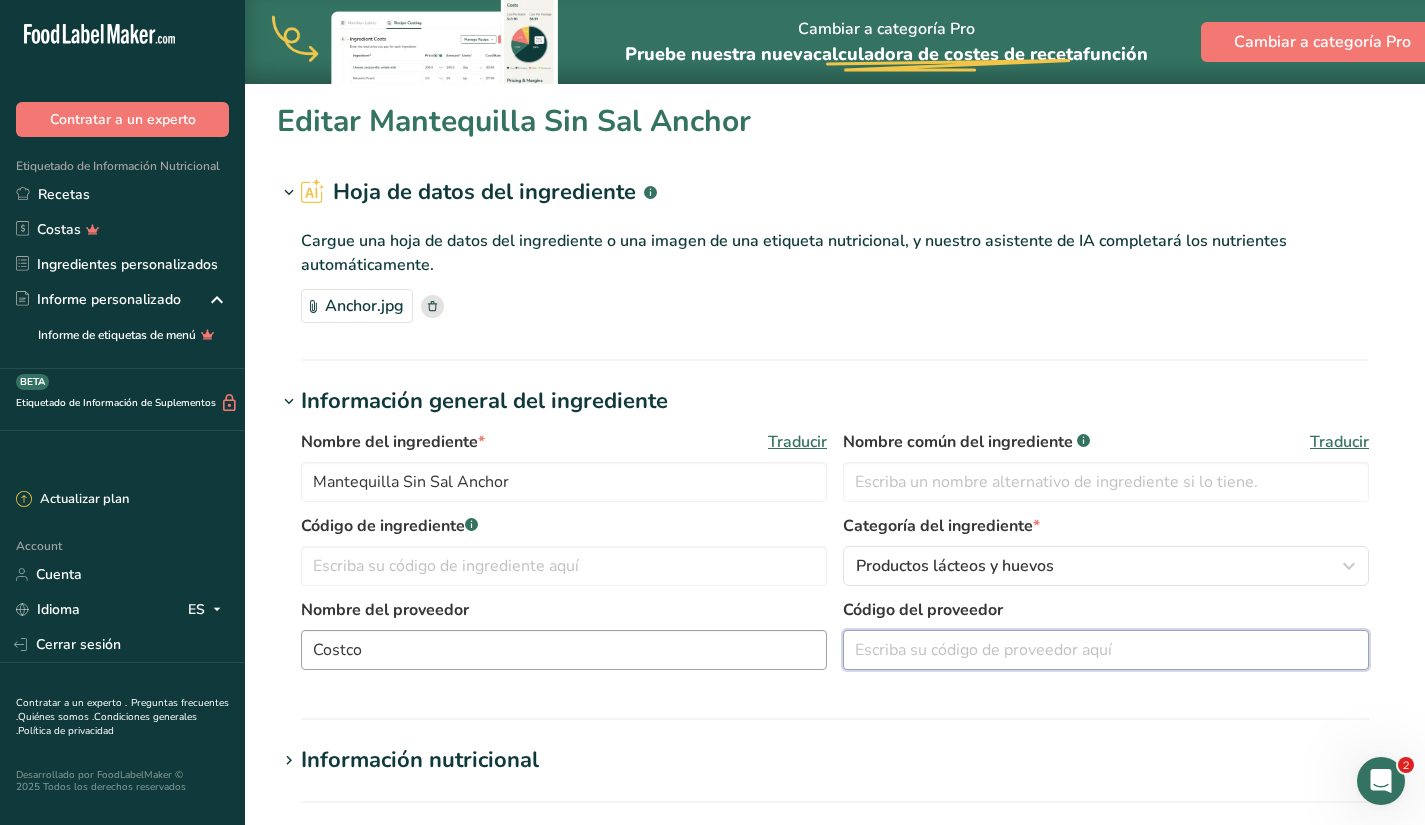 type 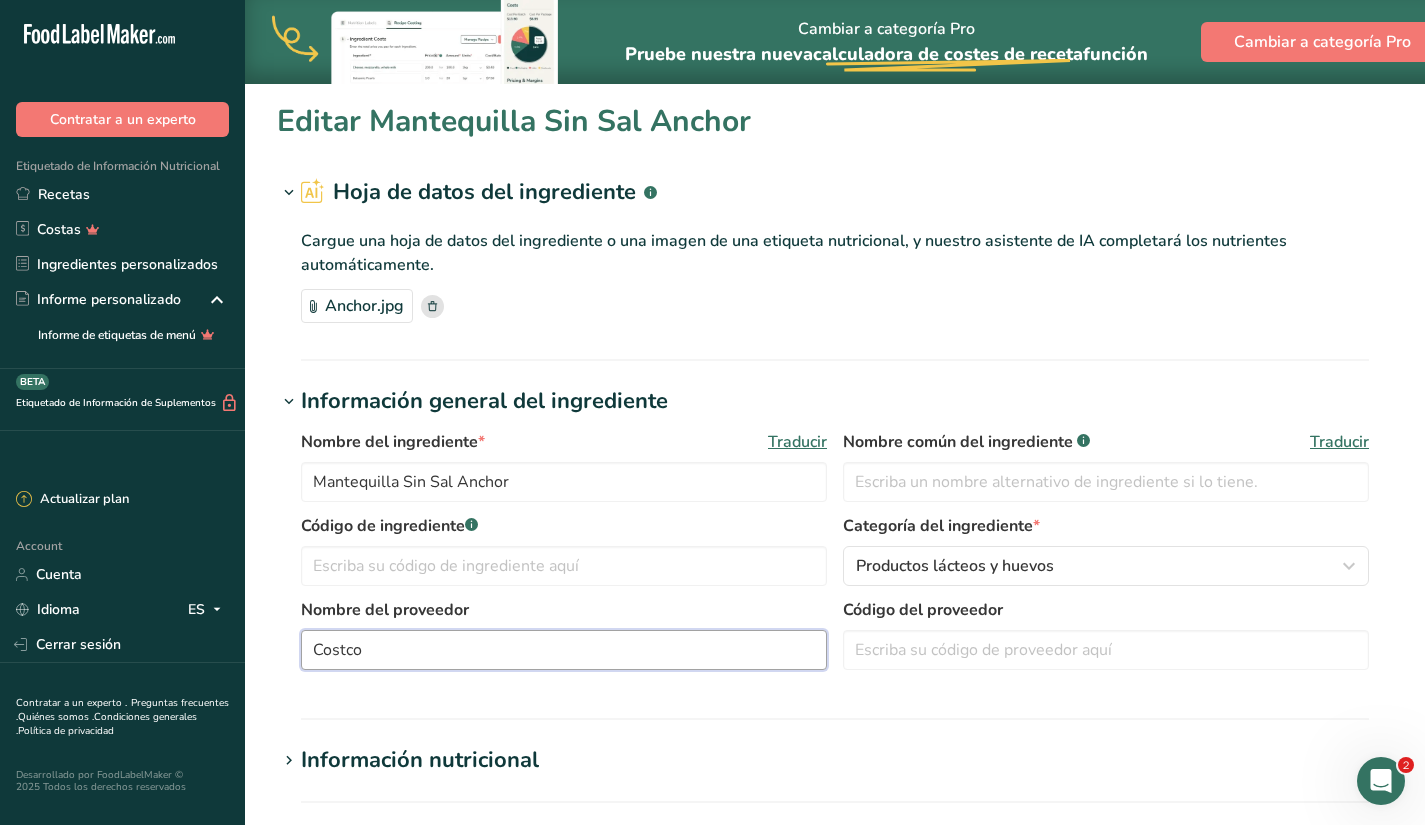 drag, startPoint x: 545, startPoint y: 658, endPoint x: 287, endPoint y: 643, distance: 258.43567 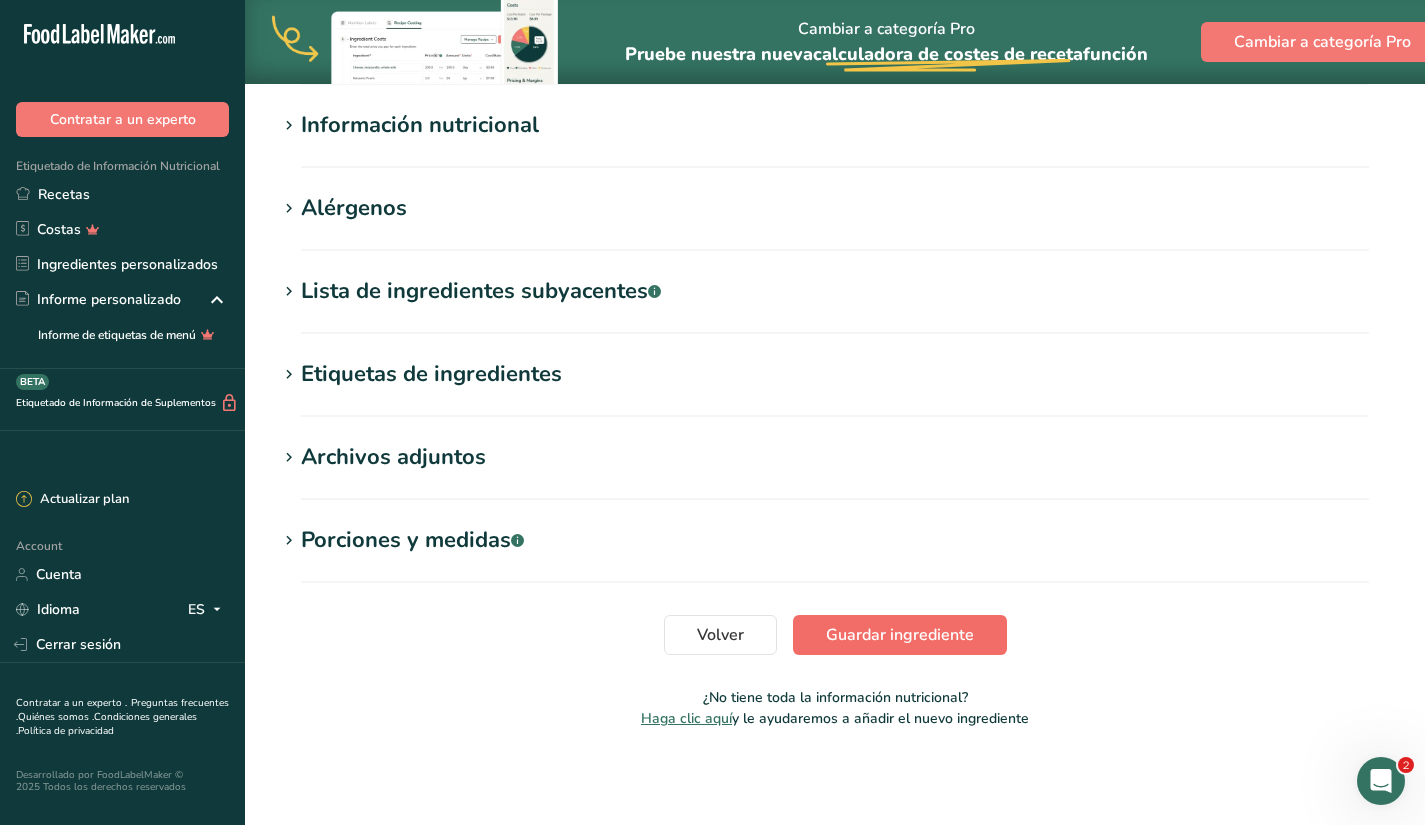 type 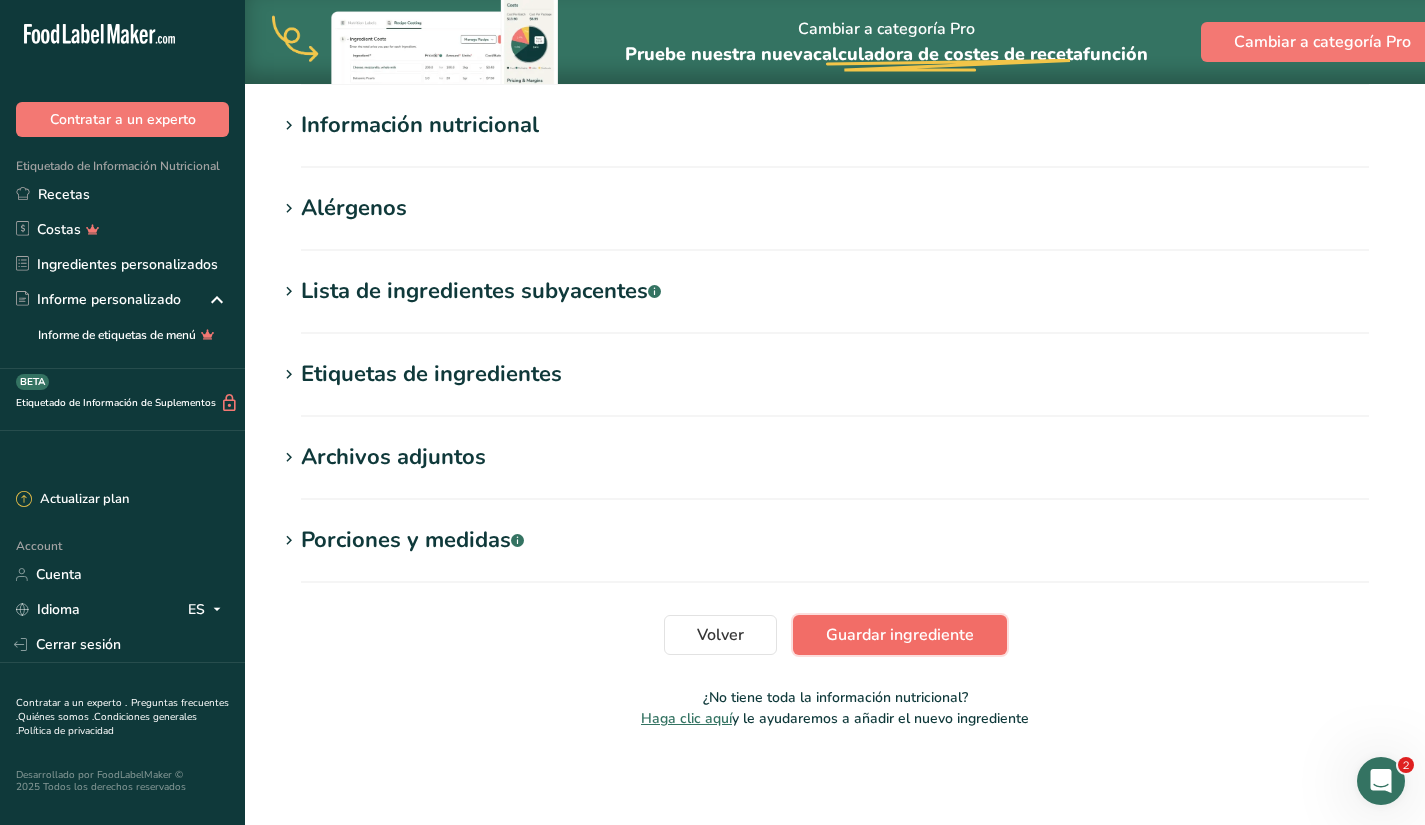 click on "Guardar ingrediente" at bounding box center [900, 635] 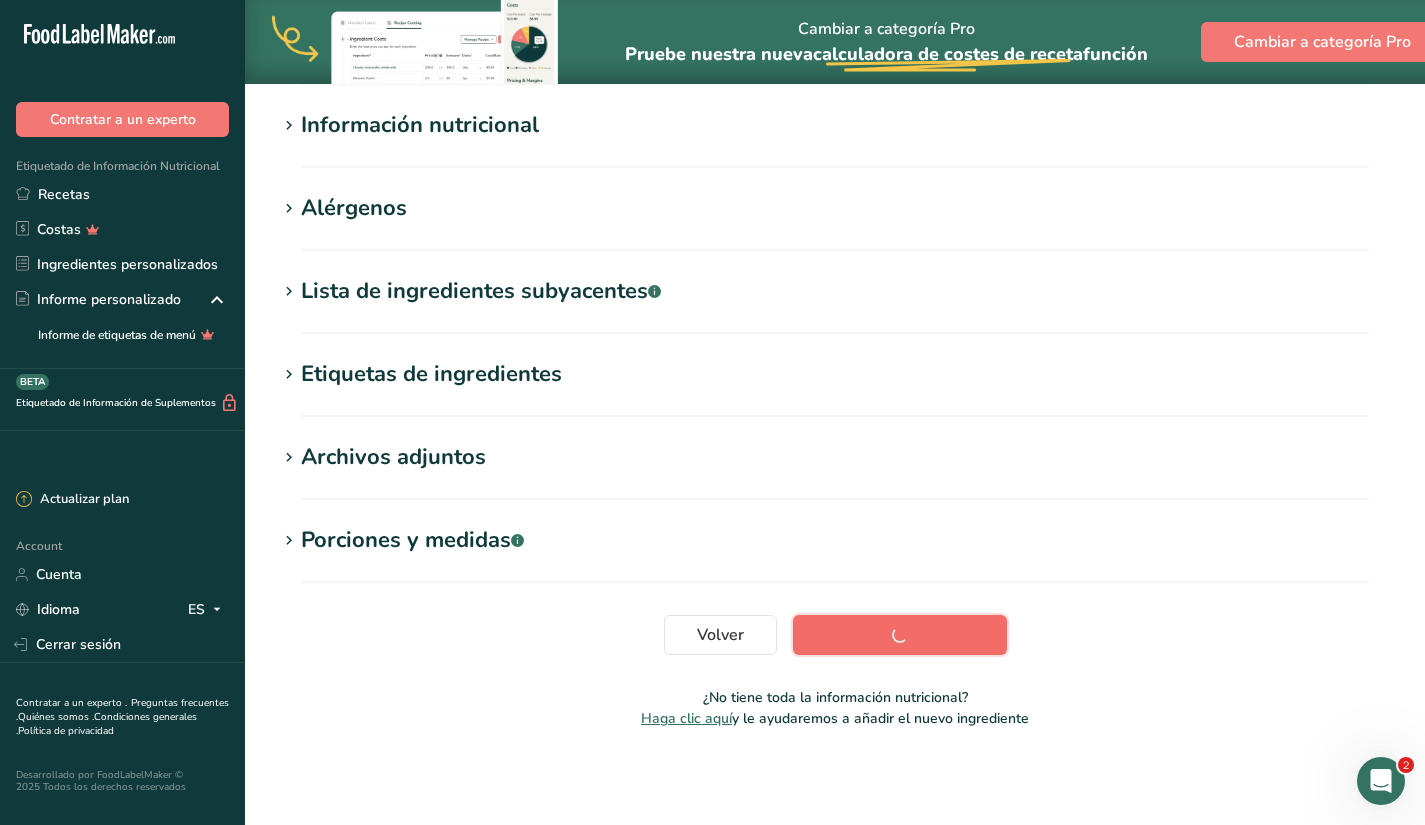 scroll, scrollTop: 233, scrollLeft: 0, axis: vertical 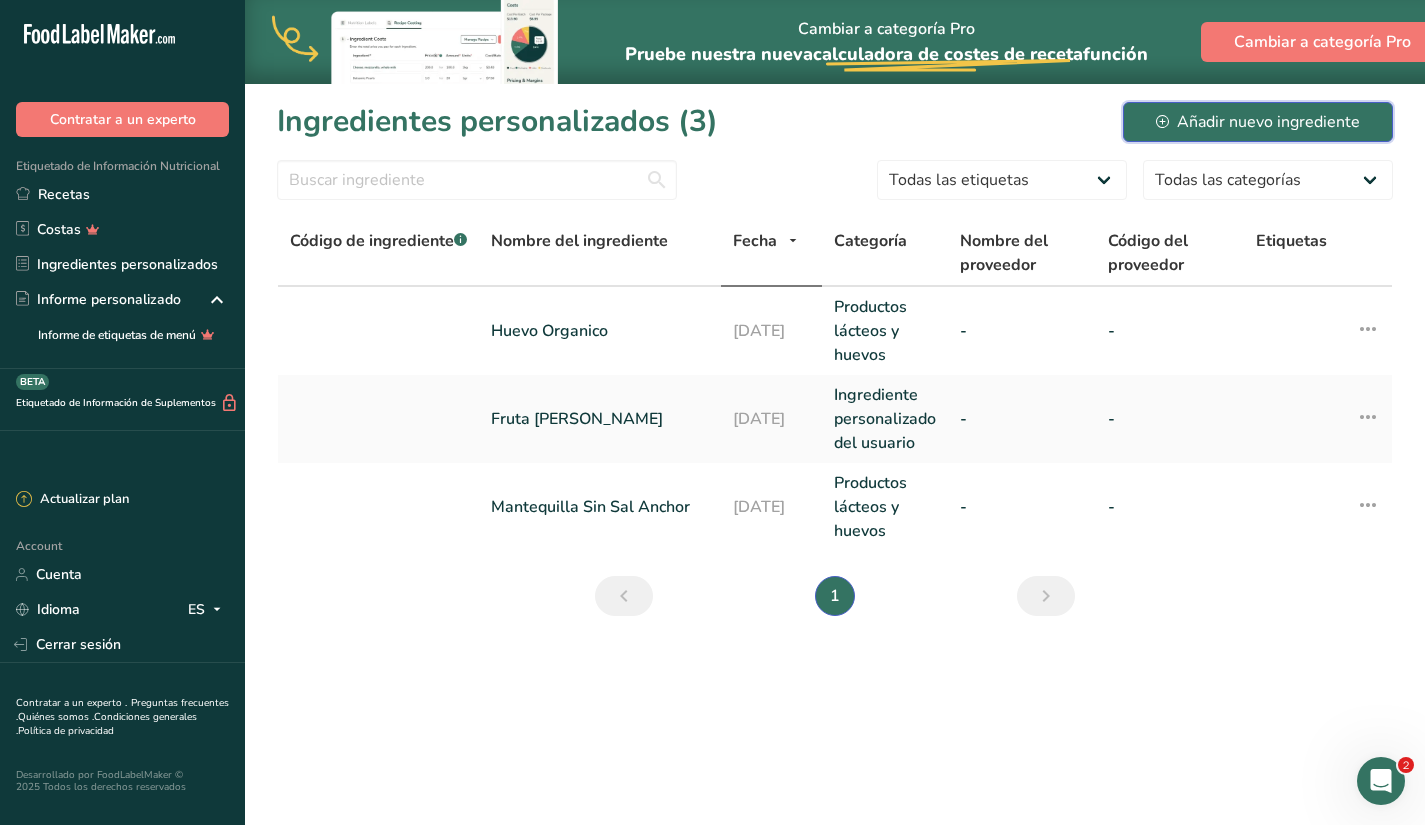 click on "Añadir nuevo ingrediente" at bounding box center (1258, 122) 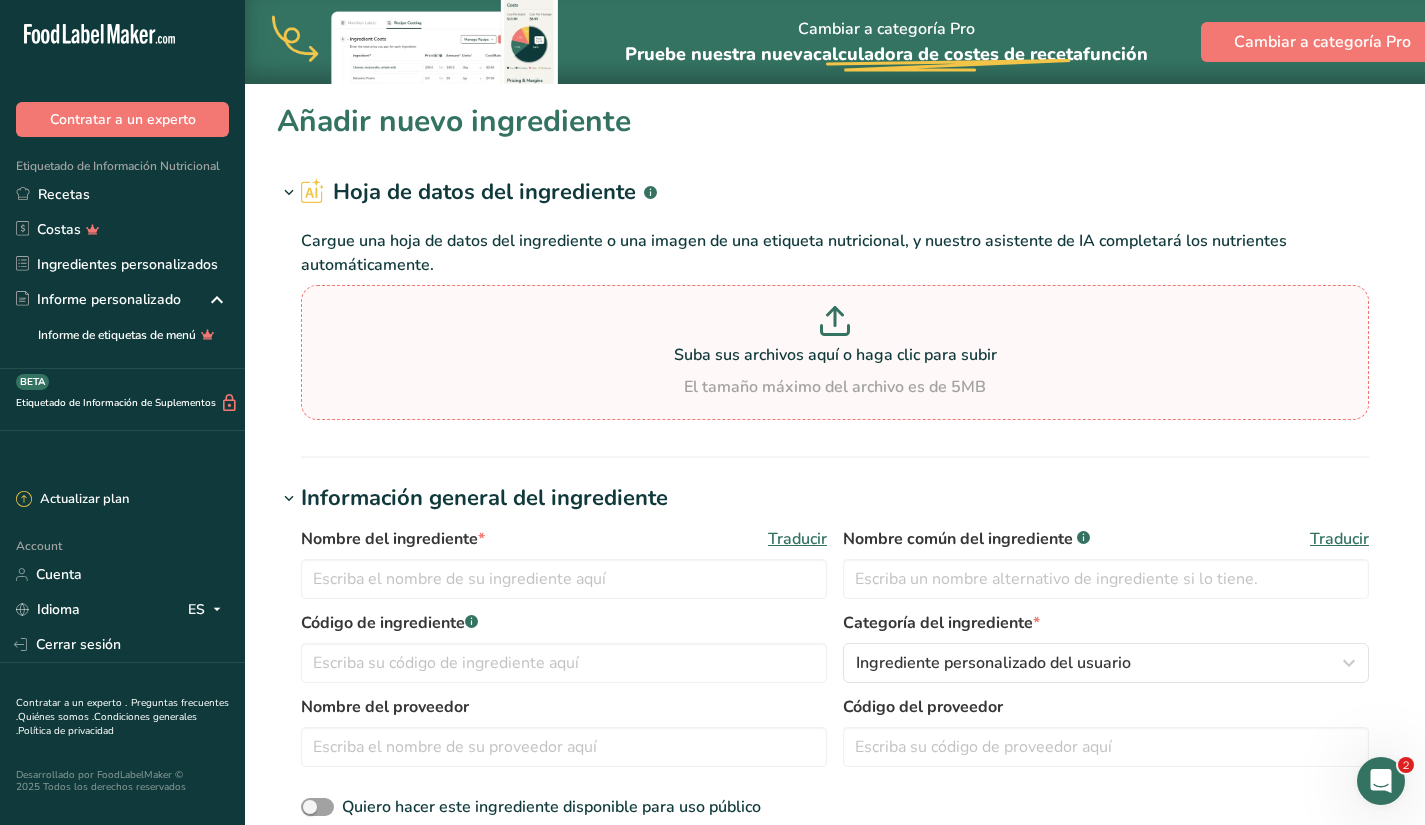 click on "Suba sus archivos aquí o haga clic para subir" at bounding box center (835, 355) 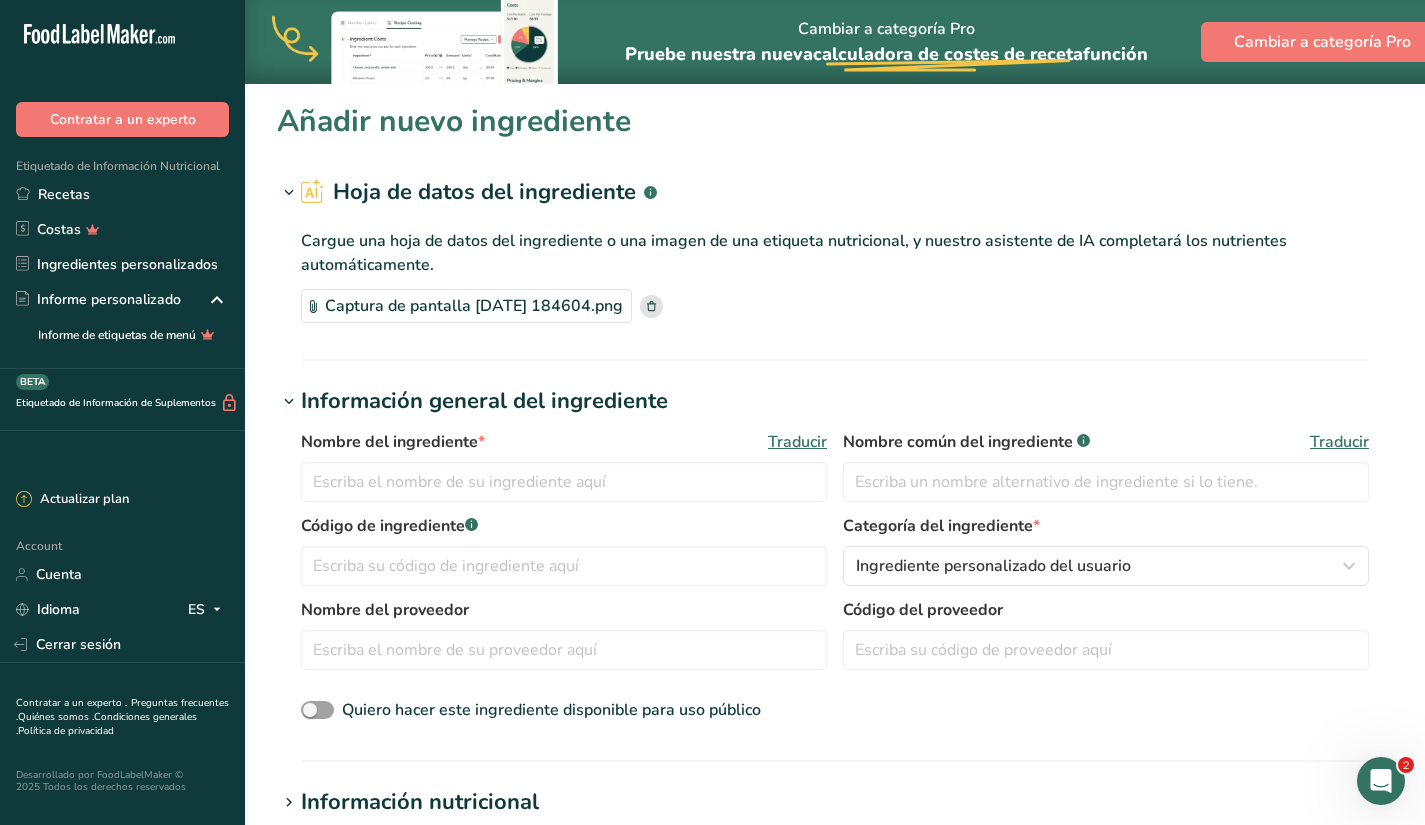 click 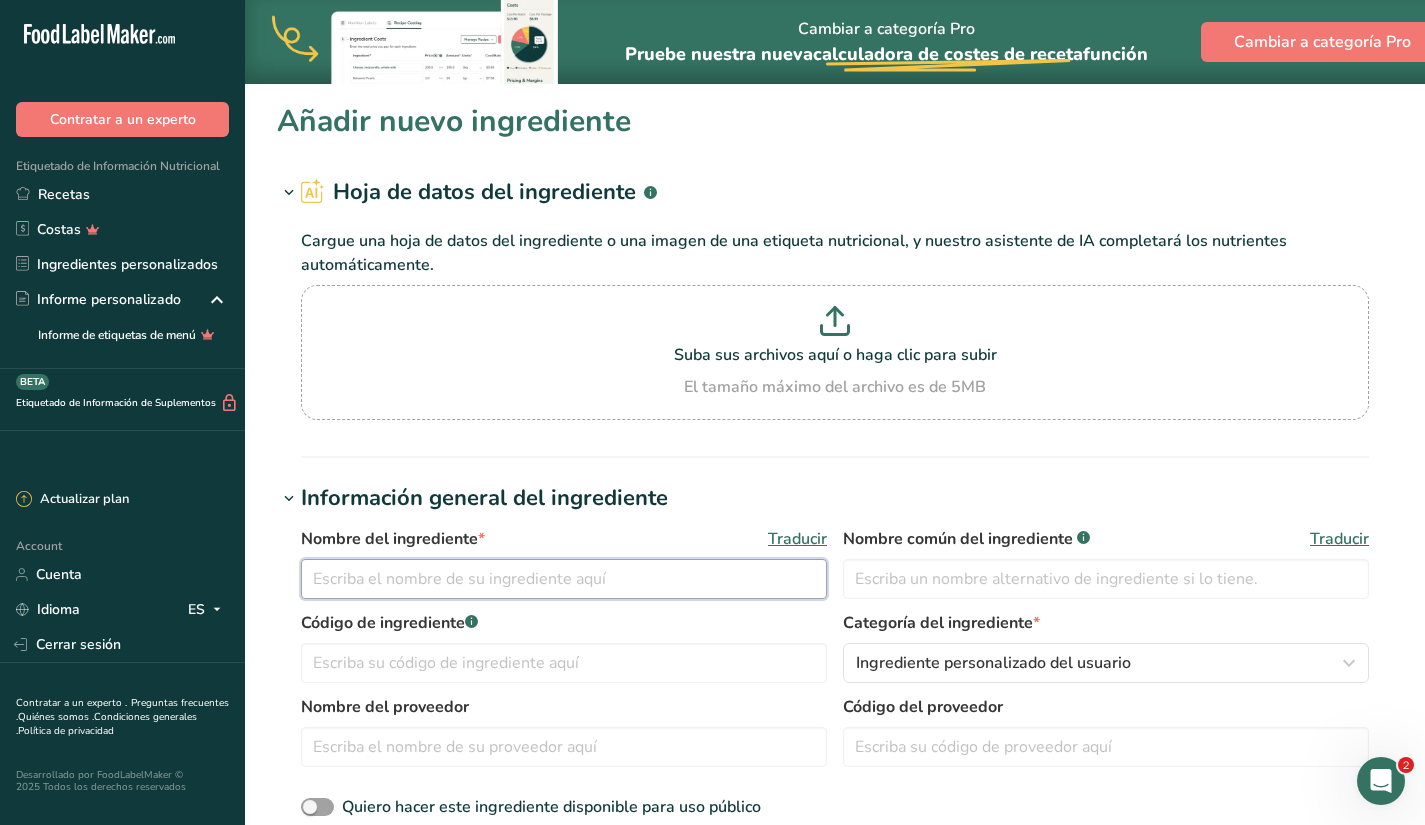 click at bounding box center (564, 579) 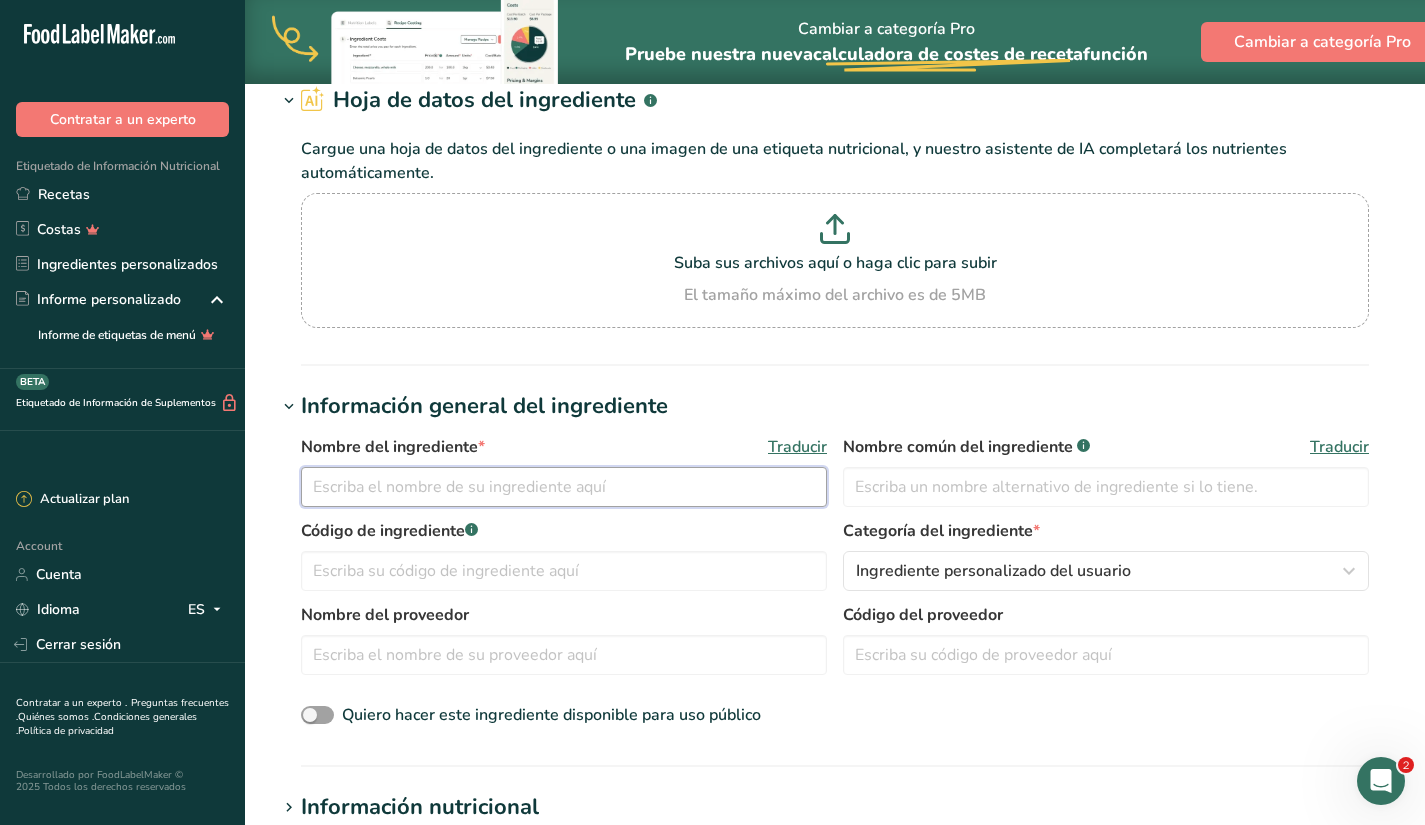 scroll, scrollTop: 0, scrollLeft: 0, axis: both 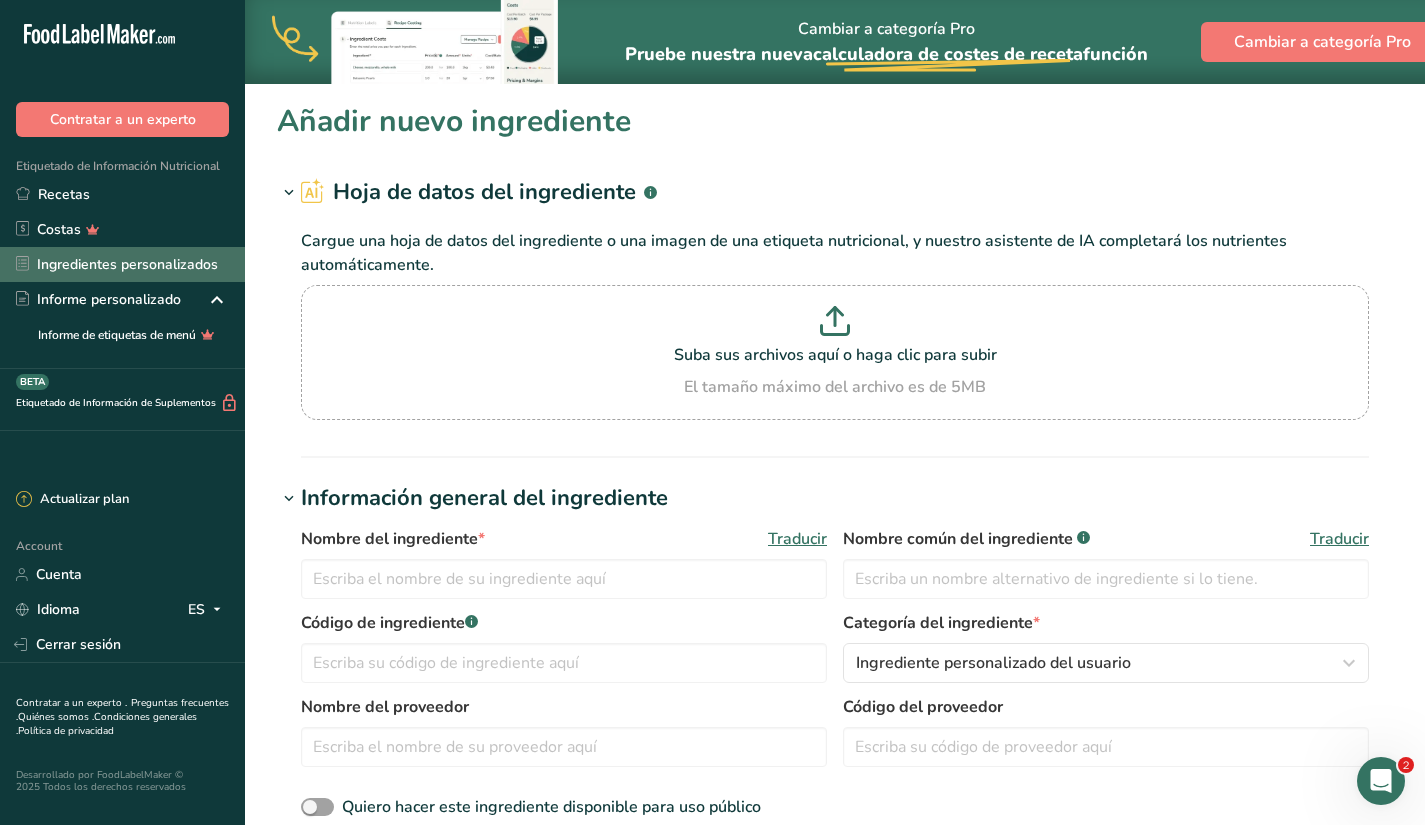 click on "Ingredientes personalizados" at bounding box center (122, 264) 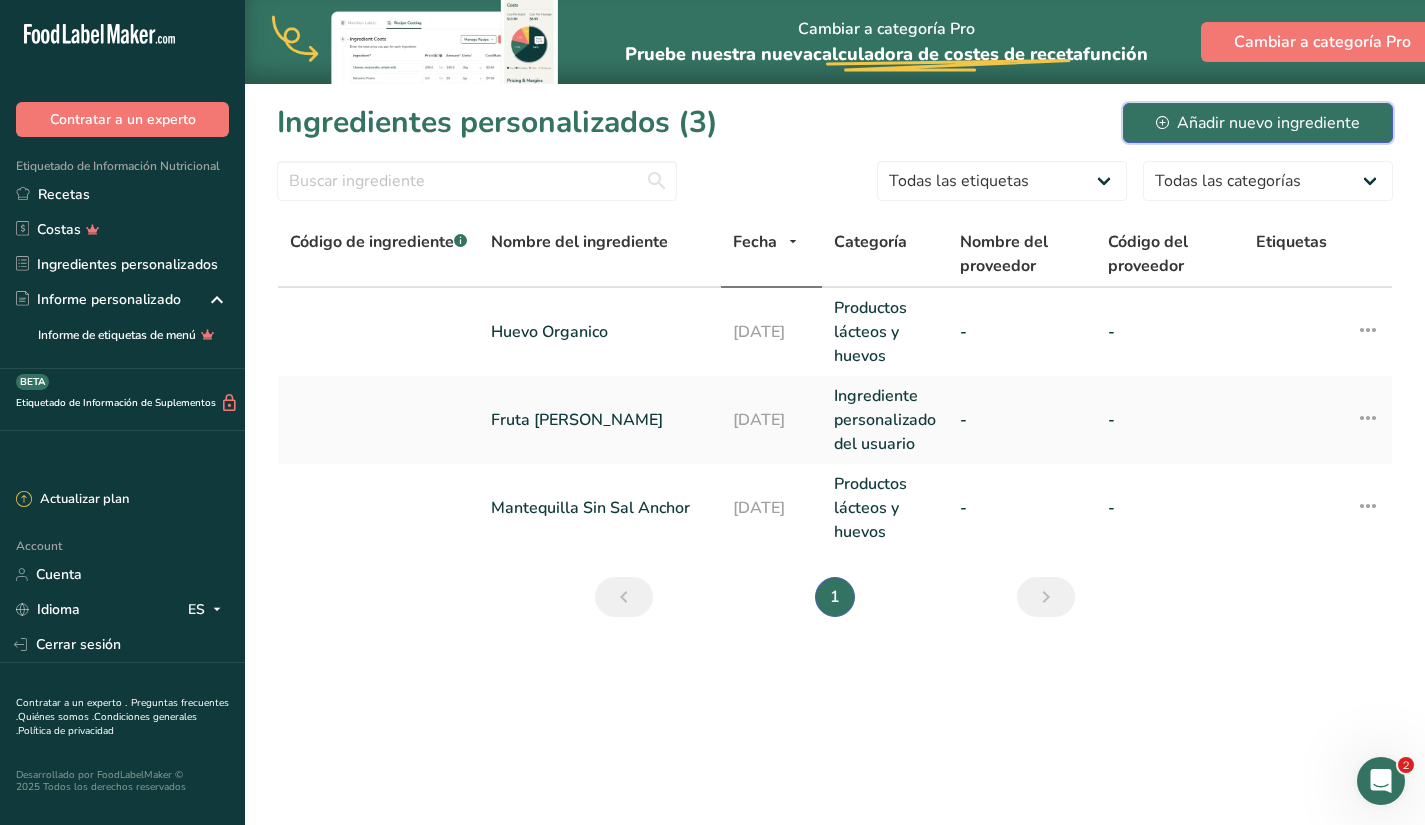 click on "Añadir nuevo ingrediente" at bounding box center (1258, 123) 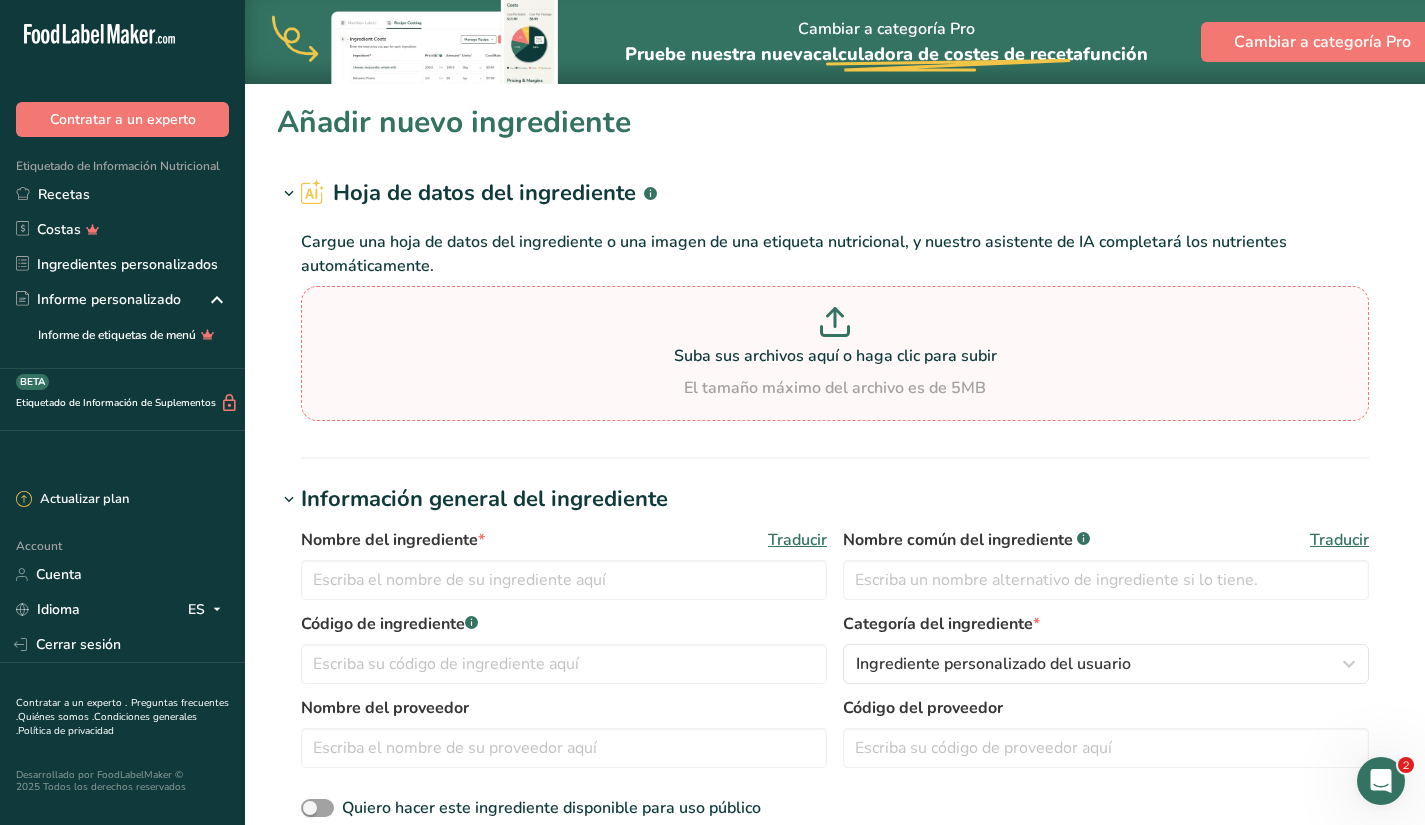 click on "El tamaño máximo del archivo es de 5MB" at bounding box center (835, 388) 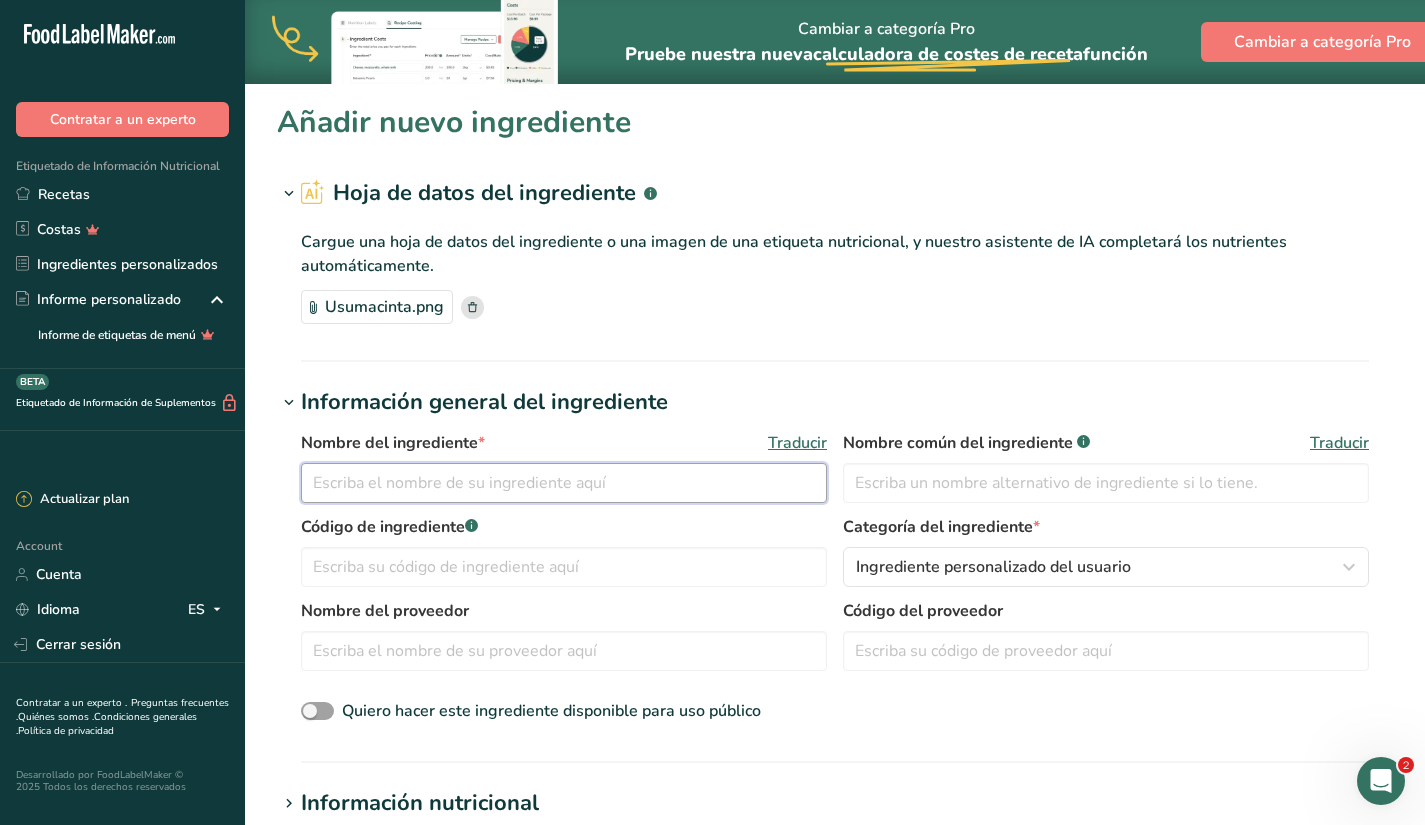 click at bounding box center [564, 483] 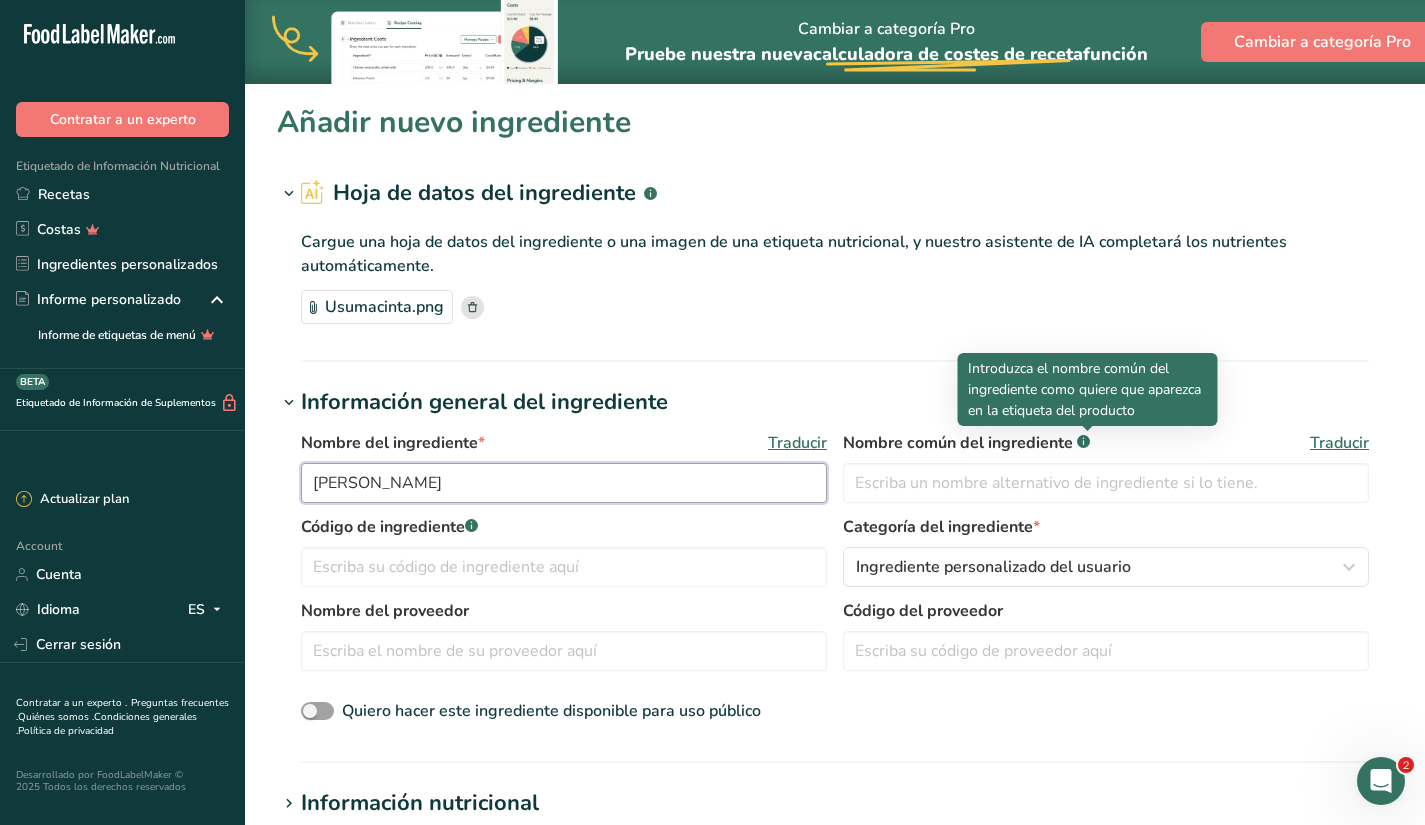 click on "[PERSON_NAME]" at bounding box center (564, 483) 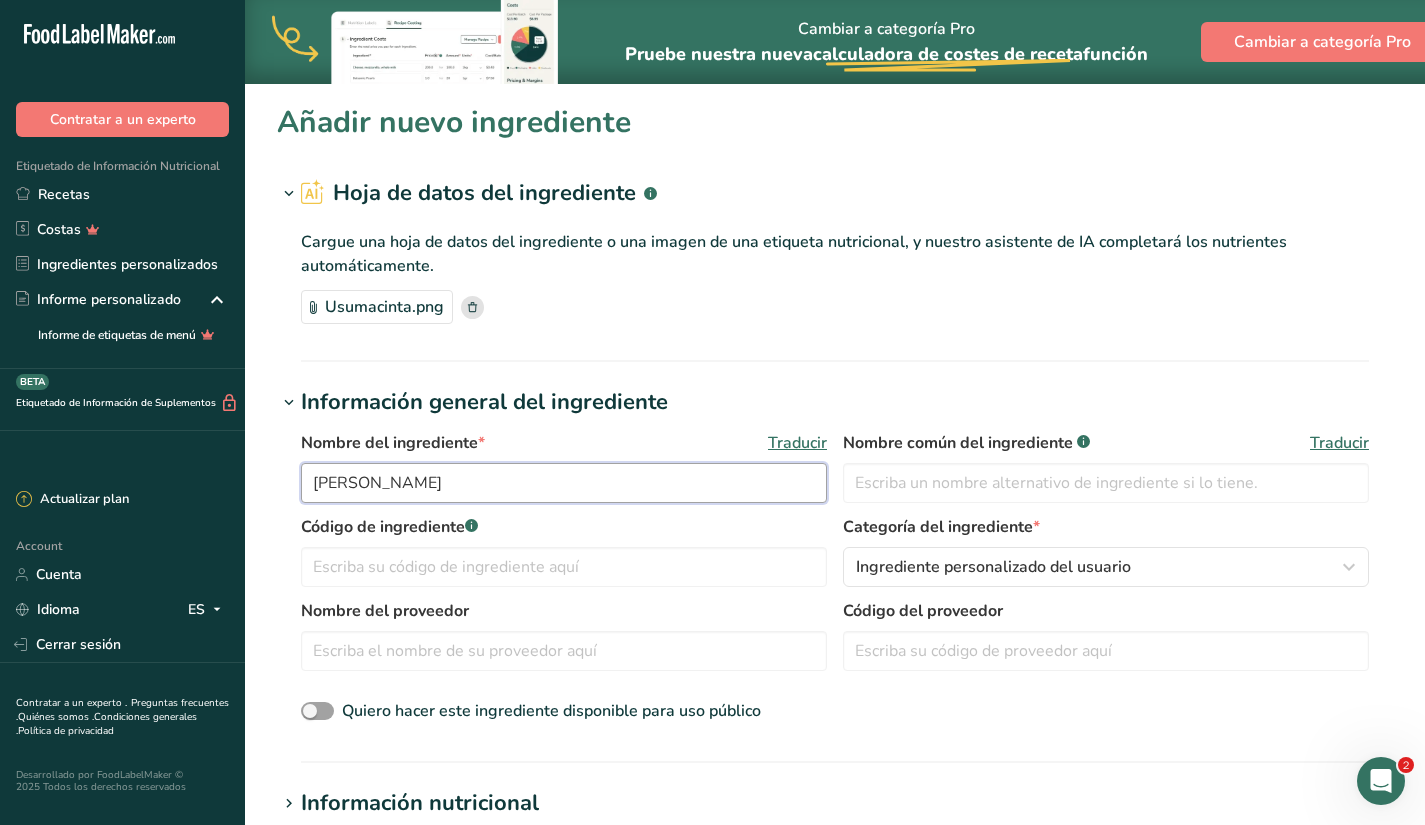 drag, startPoint x: 436, startPoint y: 482, endPoint x: 363, endPoint y: 483, distance: 73.00685 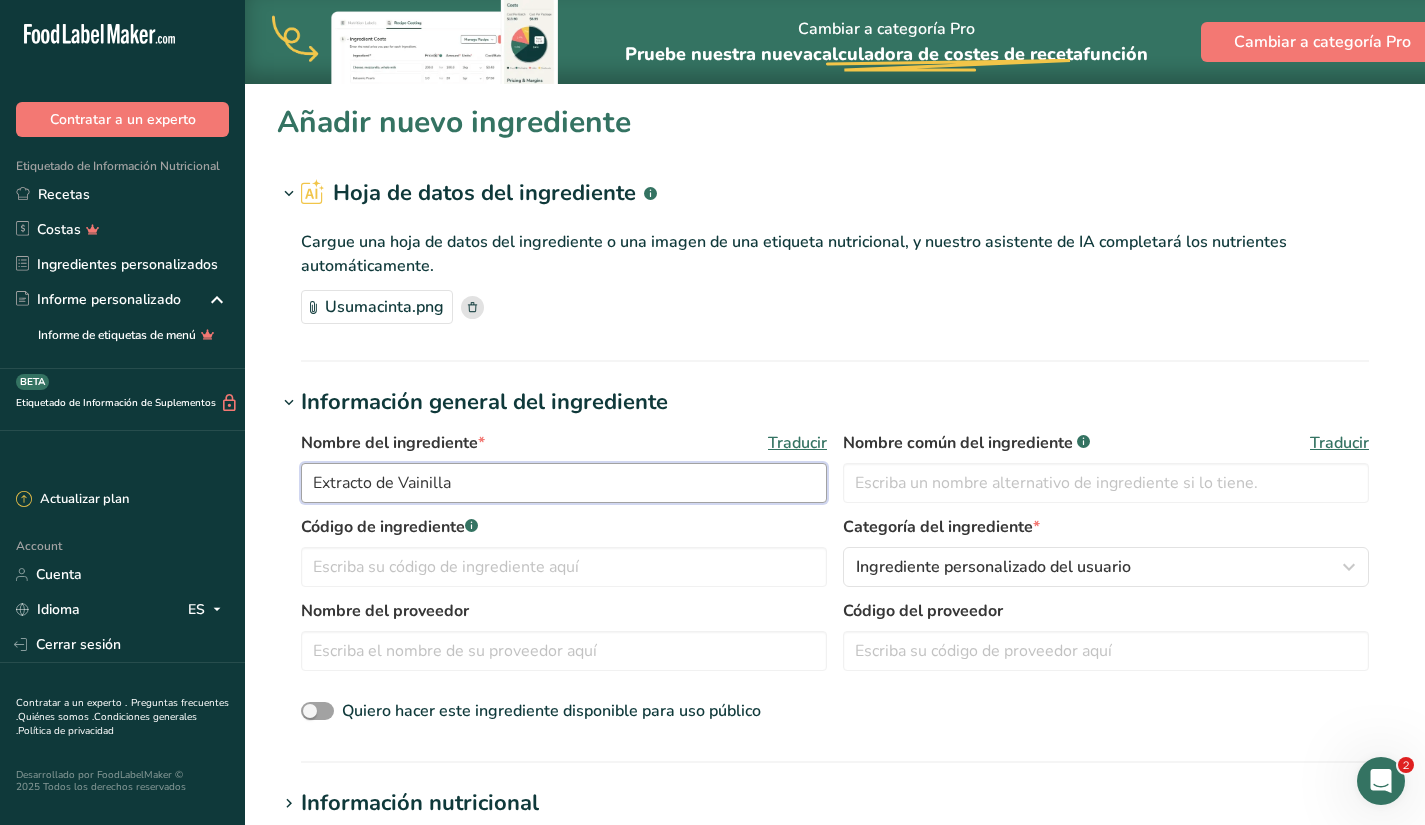 type on "Extracto de Vainilla" 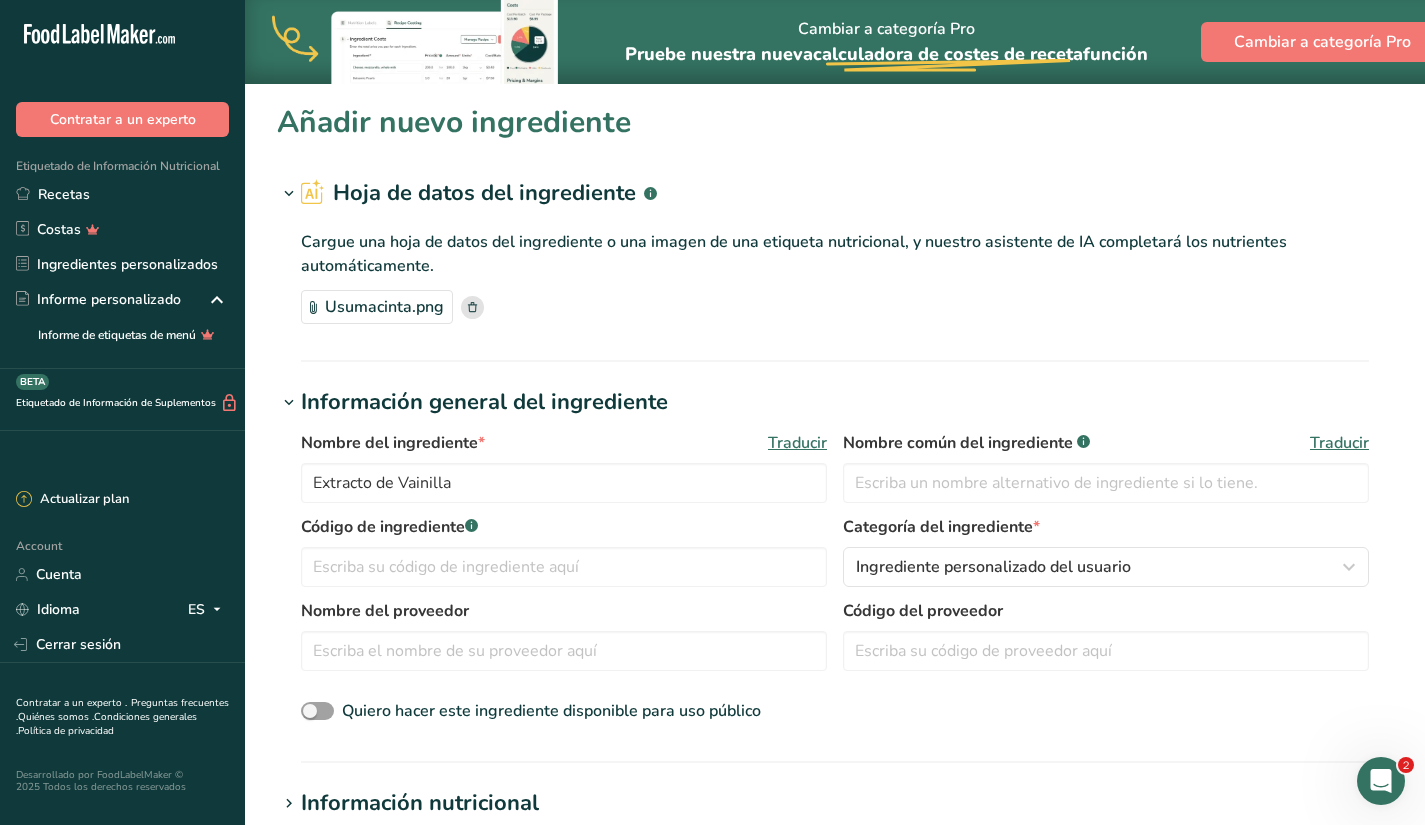 scroll, scrollTop: 40, scrollLeft: 0, axis: vertical 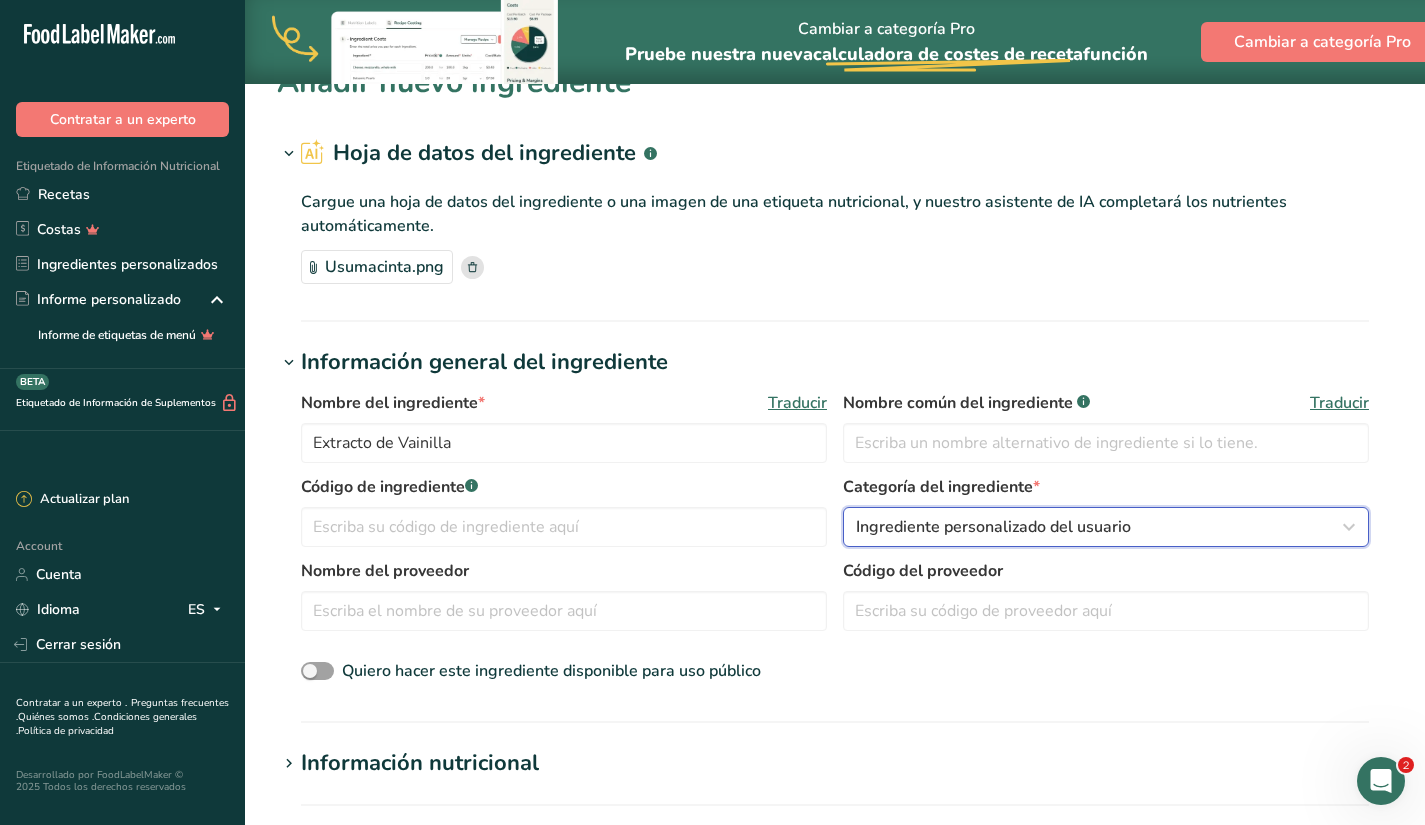 click on "Ingrediente personalizado del usuario" at bounding box center [1106, 527] 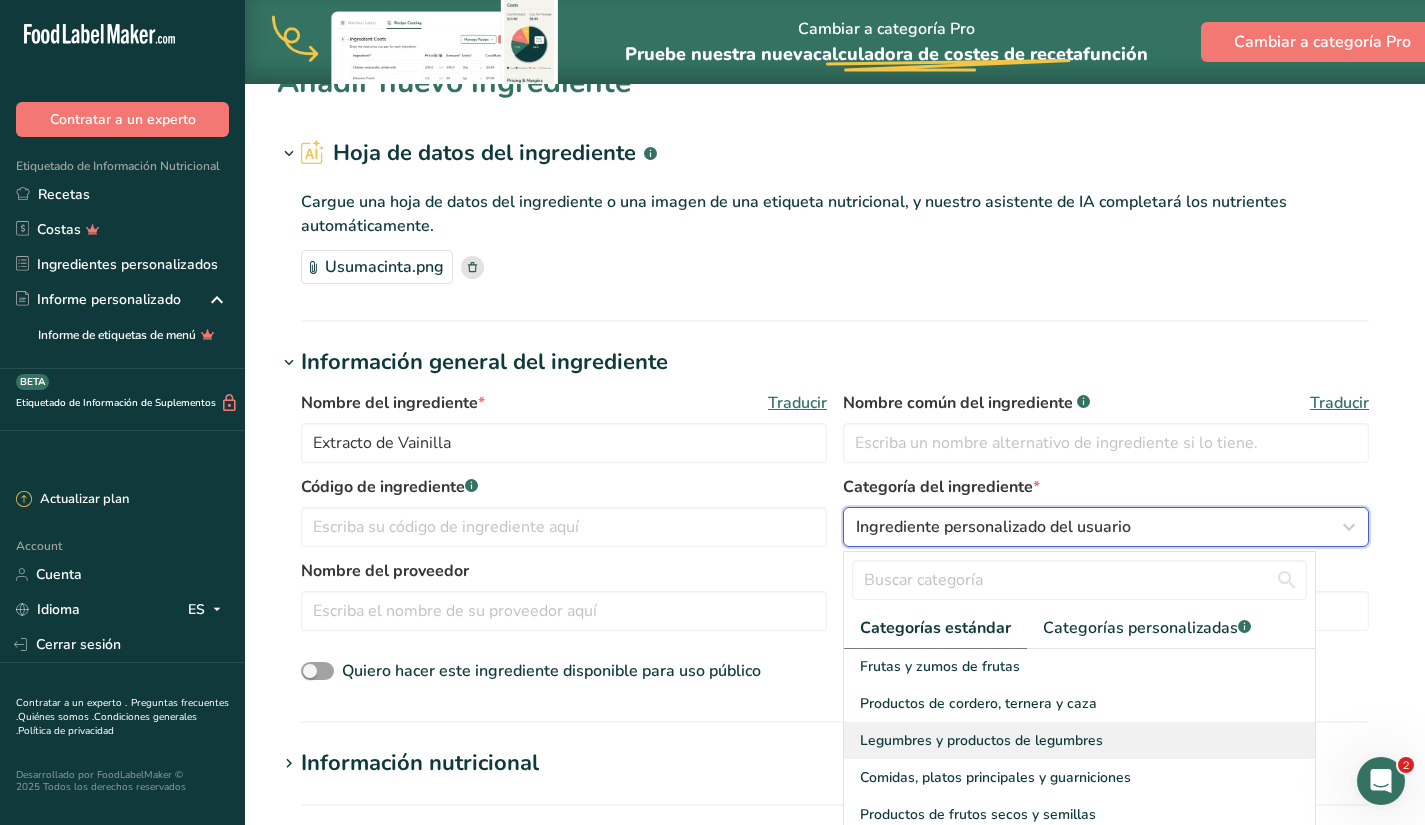 scroll, scrollTop: 773, scrollLeft: 0, axis: vertical 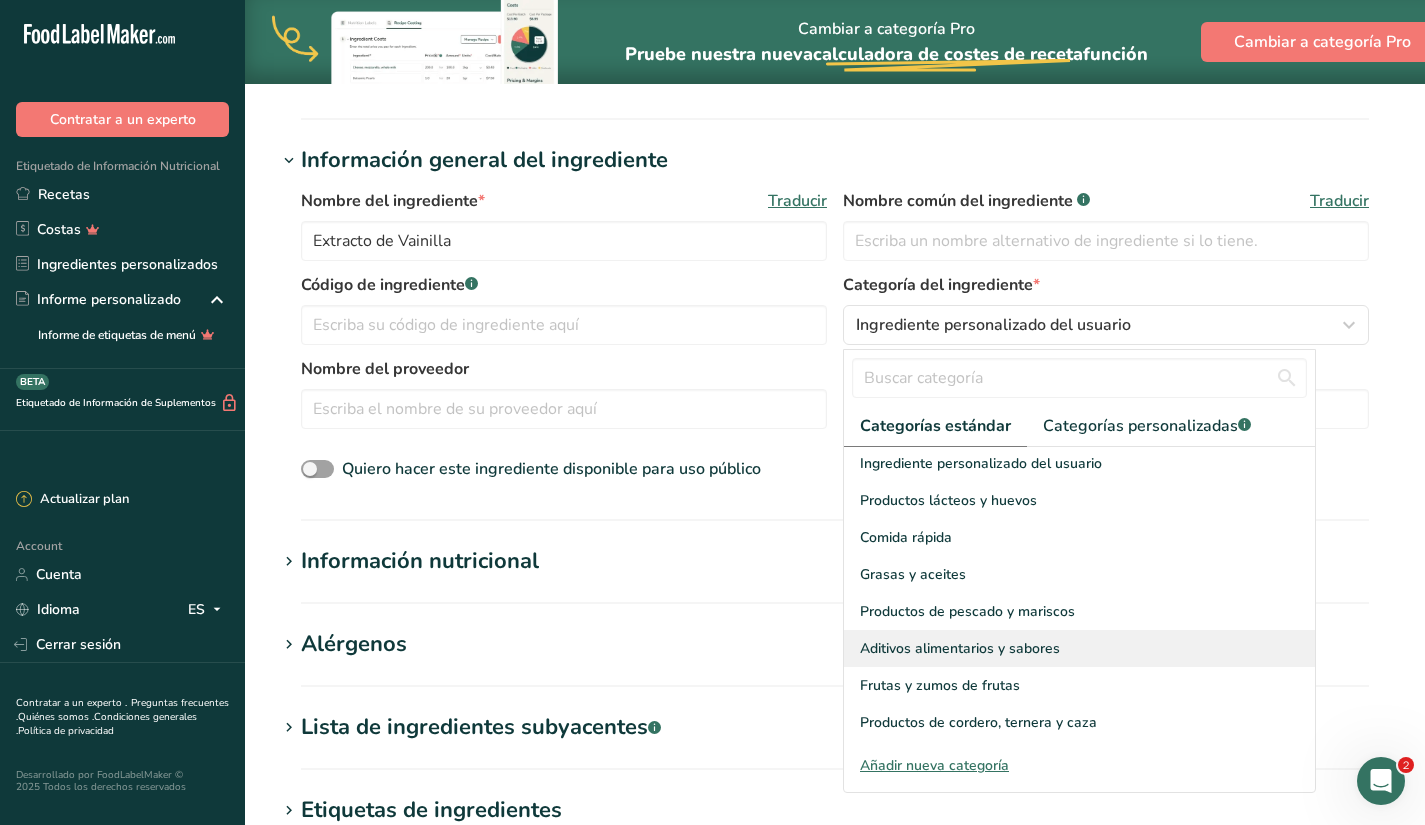 click on "Aditivos alimentarios y sabores" at bounding box center (960, 648) 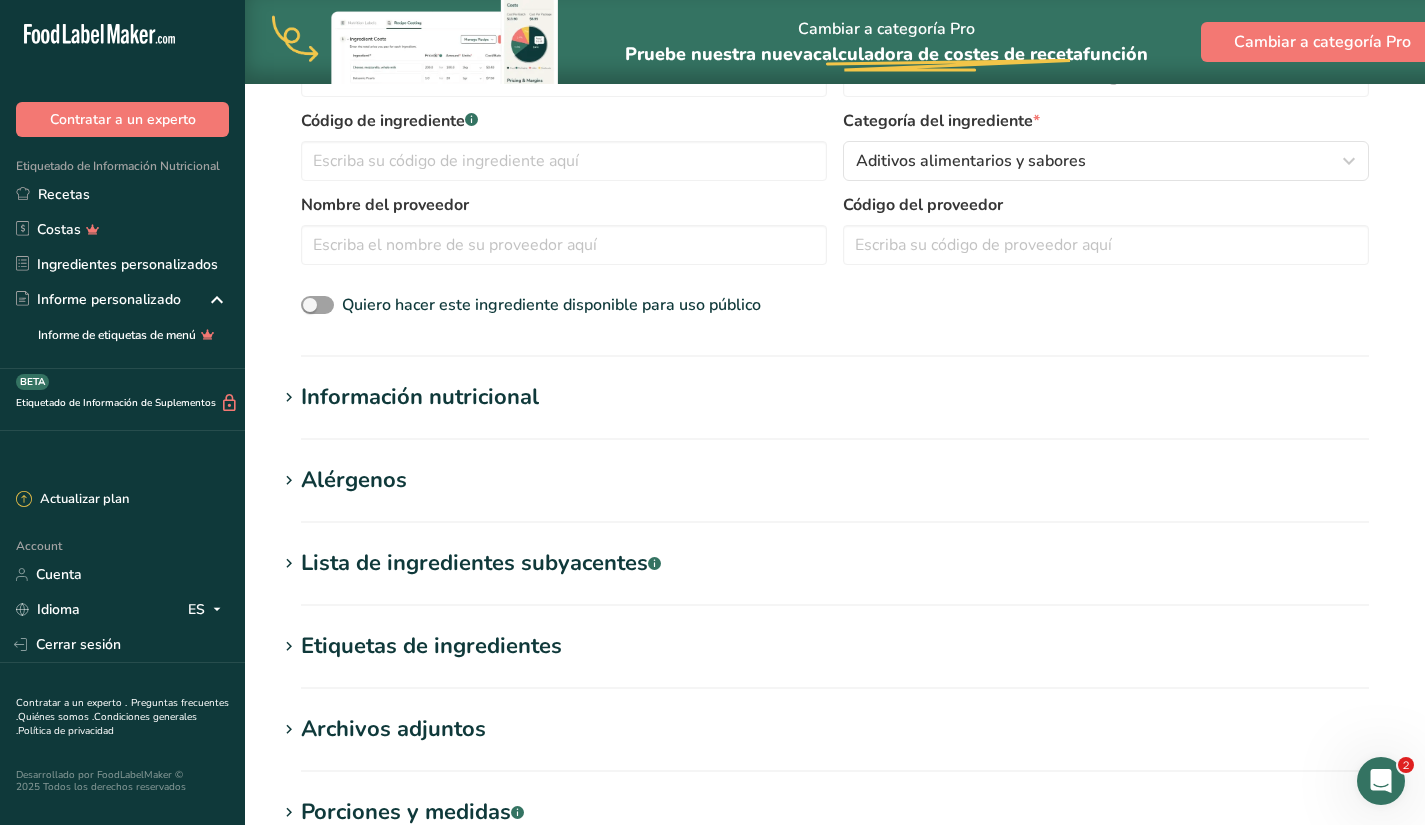 scroll, scrollTop: 482, scrollLeft: 0, axis: vertical 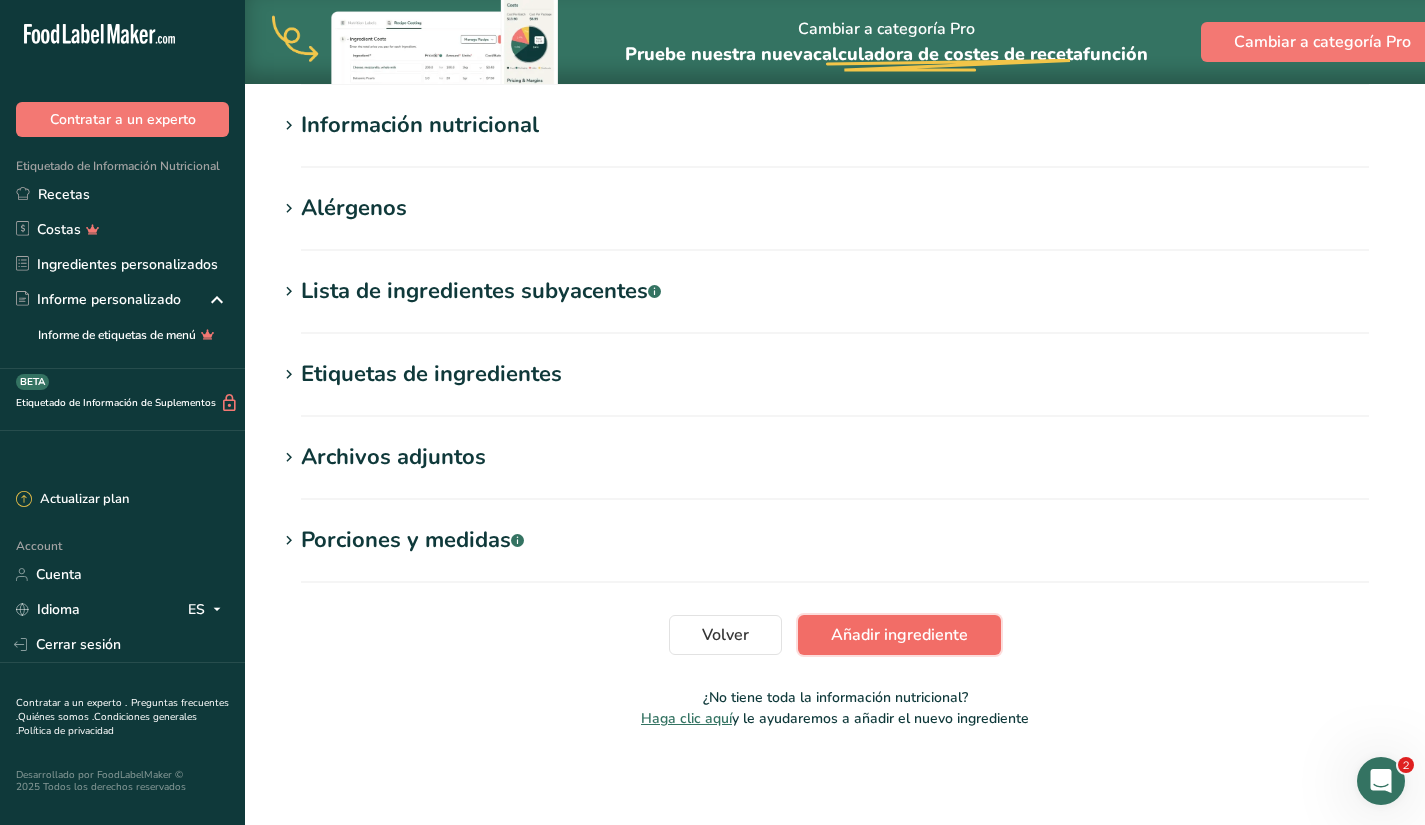 click on "Añadir ingrediente" at bounding box center (899, 635) 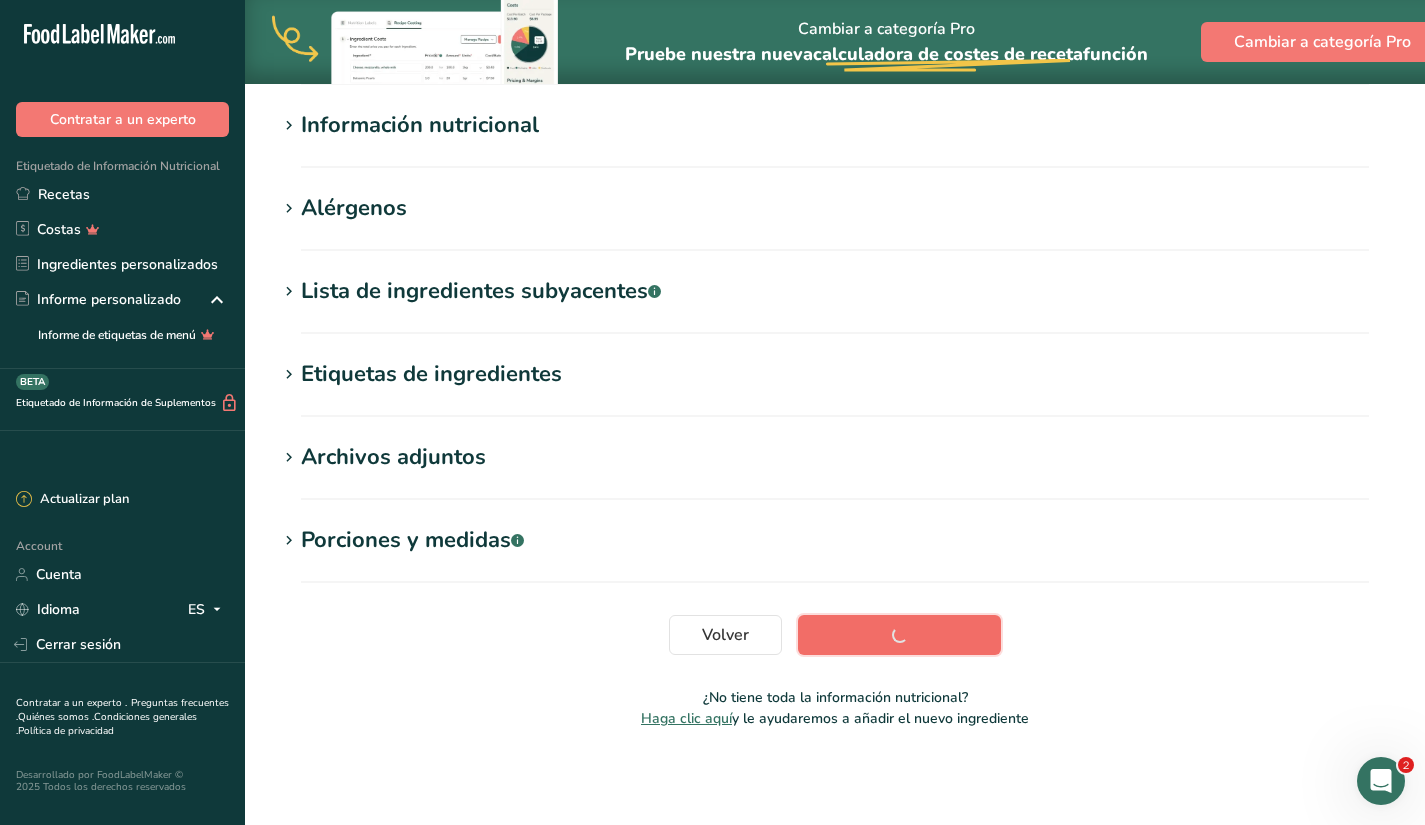 scroll, scrollTop: 234, scrollLeft: 0, axis: vertical 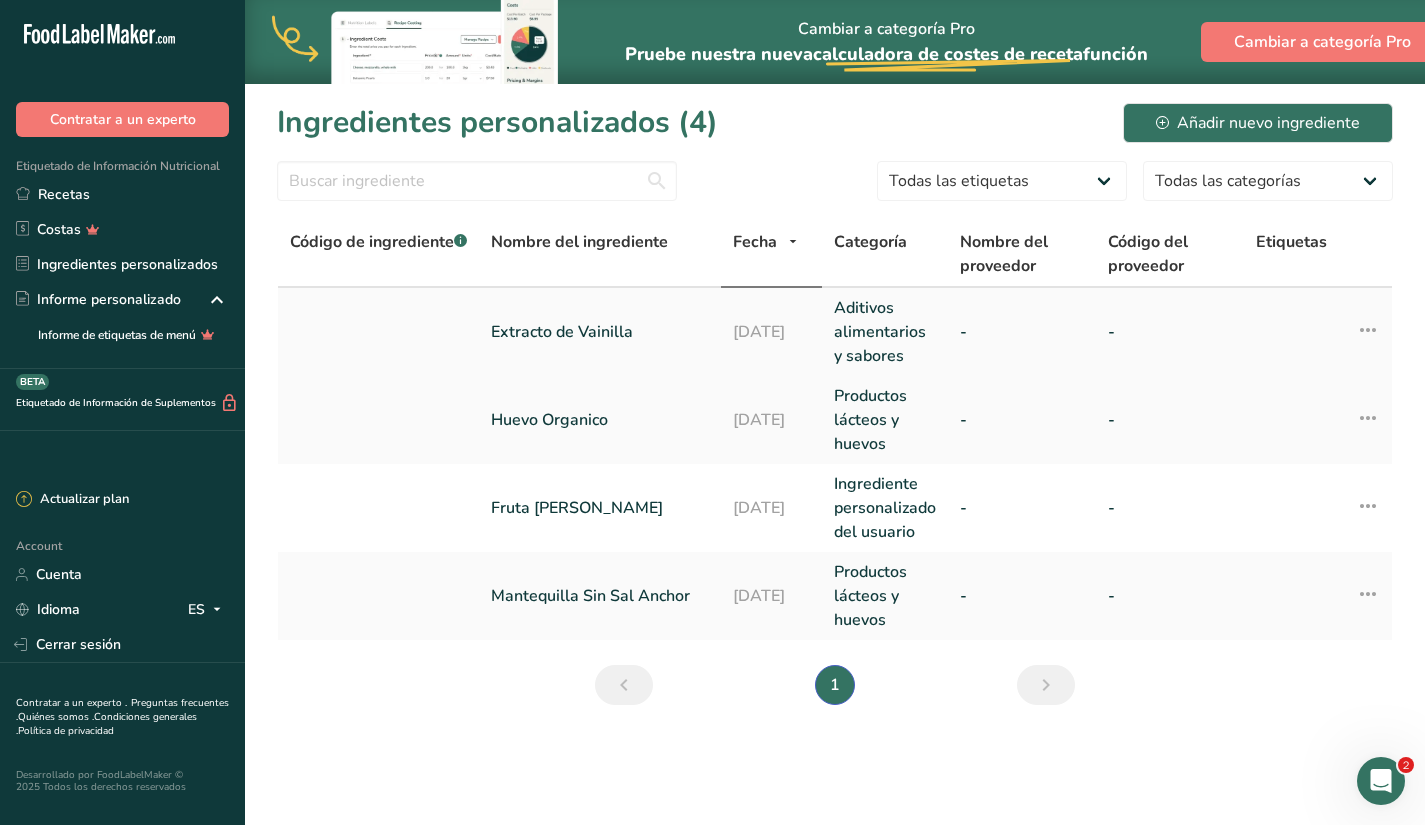 click on "Aditivos alimentarios y sabores" at bounding box center (885, 332) 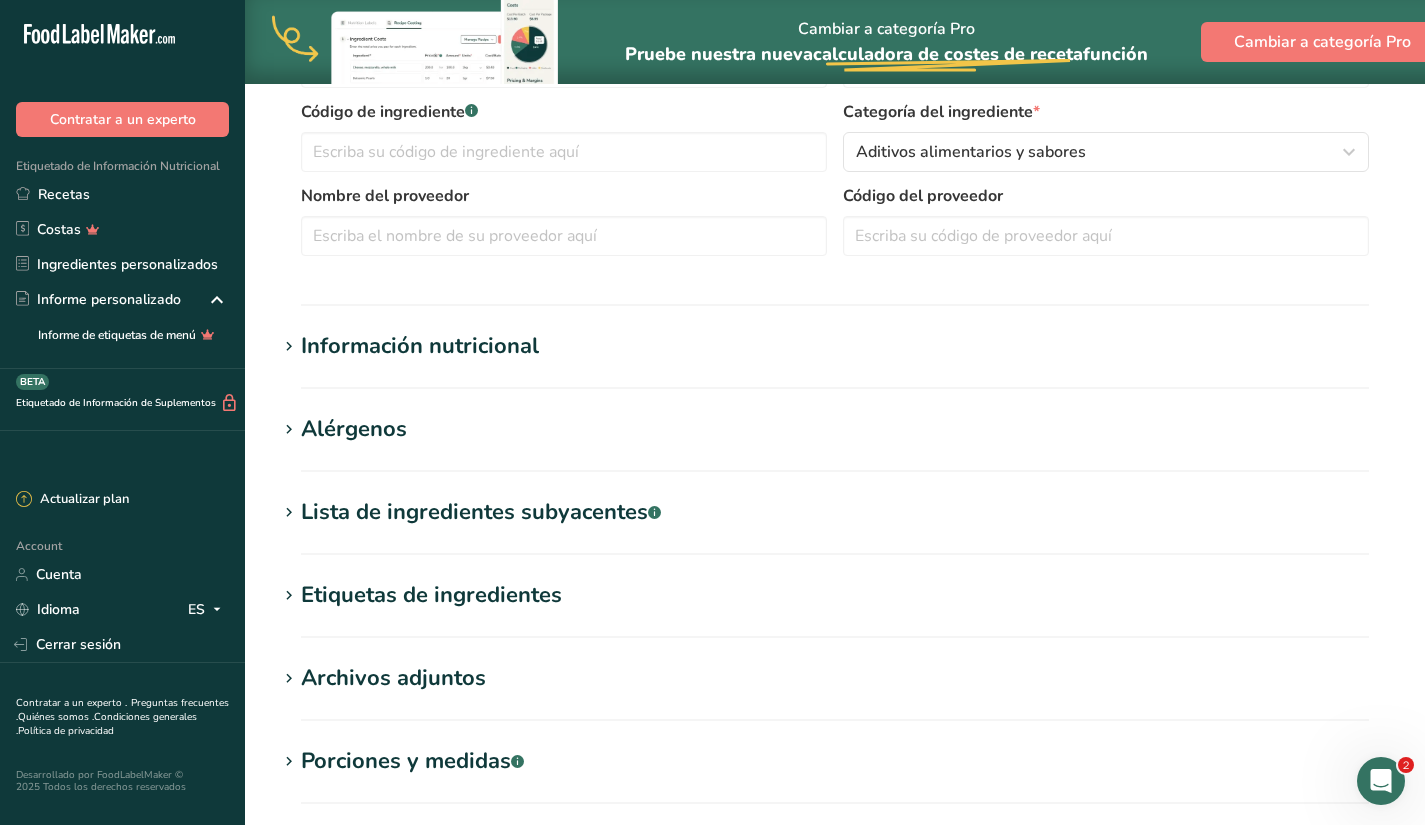 scroll, scrollTop: 636, scrollLeft: 0, axis: vertical 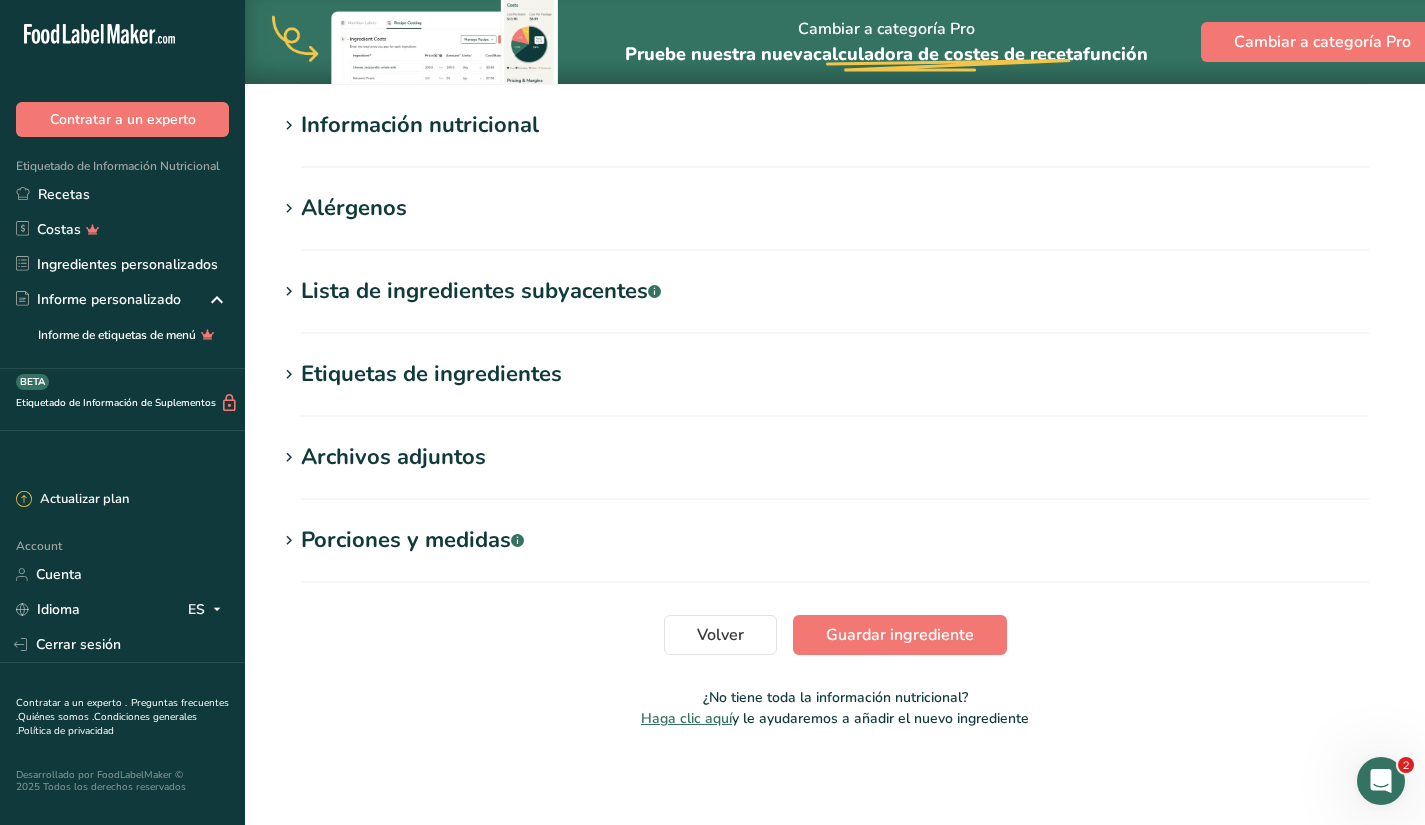 click on "Lista de ingredientes subyacentes
.a-a{fill:#347362;}.b-a{fill:#fff;}" at bounding box center (481, 291) 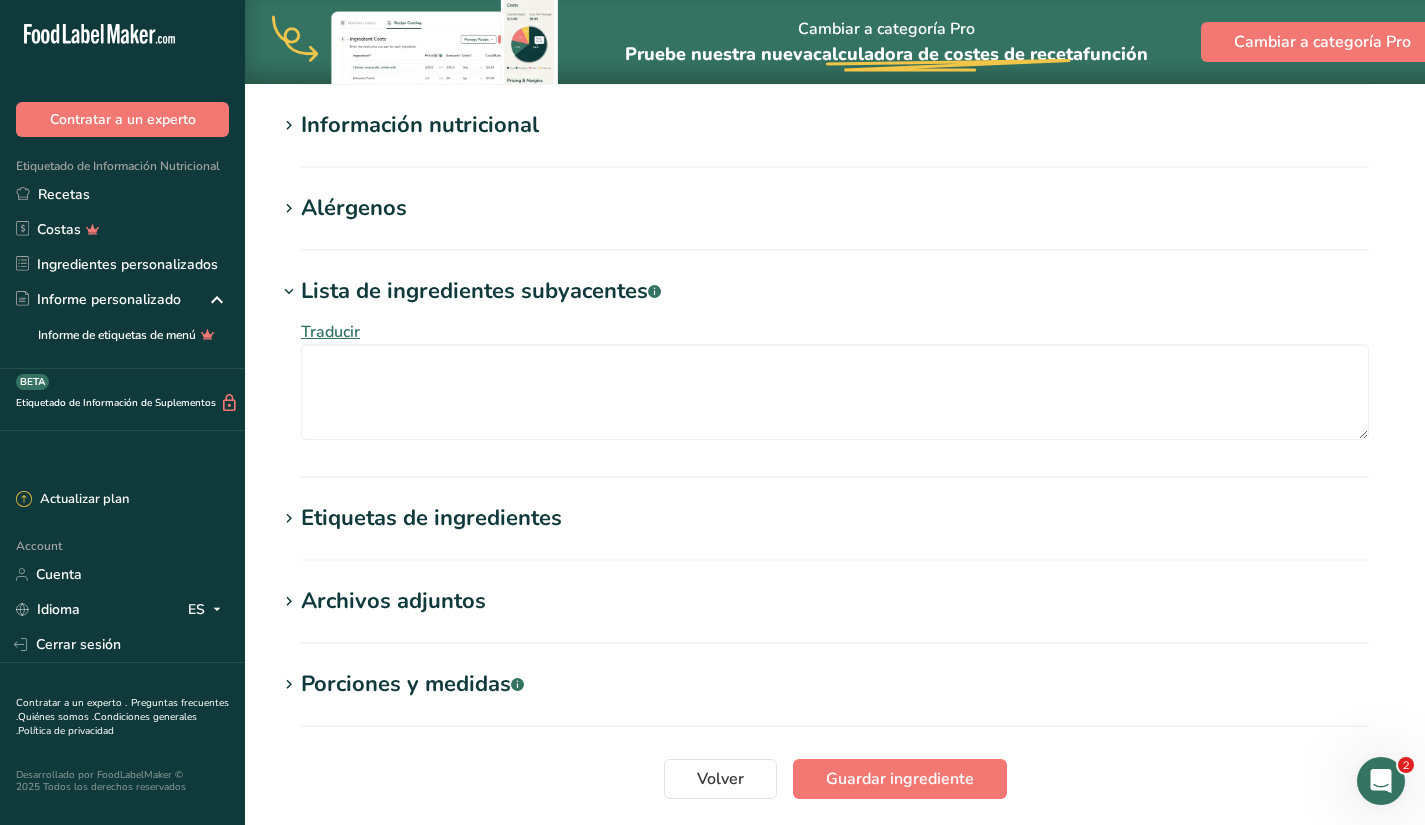 click on "Lista de ingredientes subyacentes
.a-a{fill:#347362;}.b-a{fill:#fff;}" at bounding box center [481, 291] 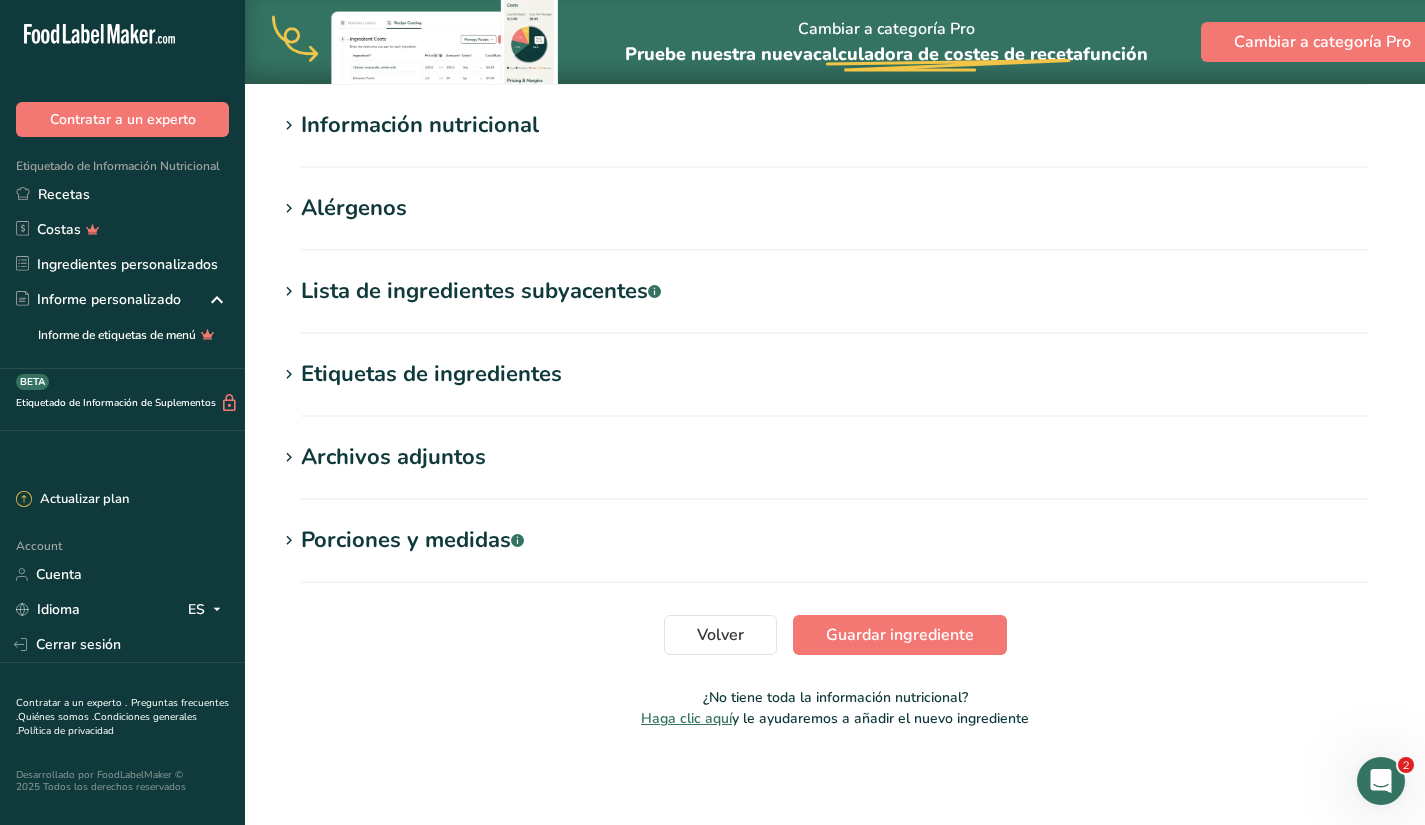 click on "Etiquetas de ingredientes" at bounding box center [431, 374] 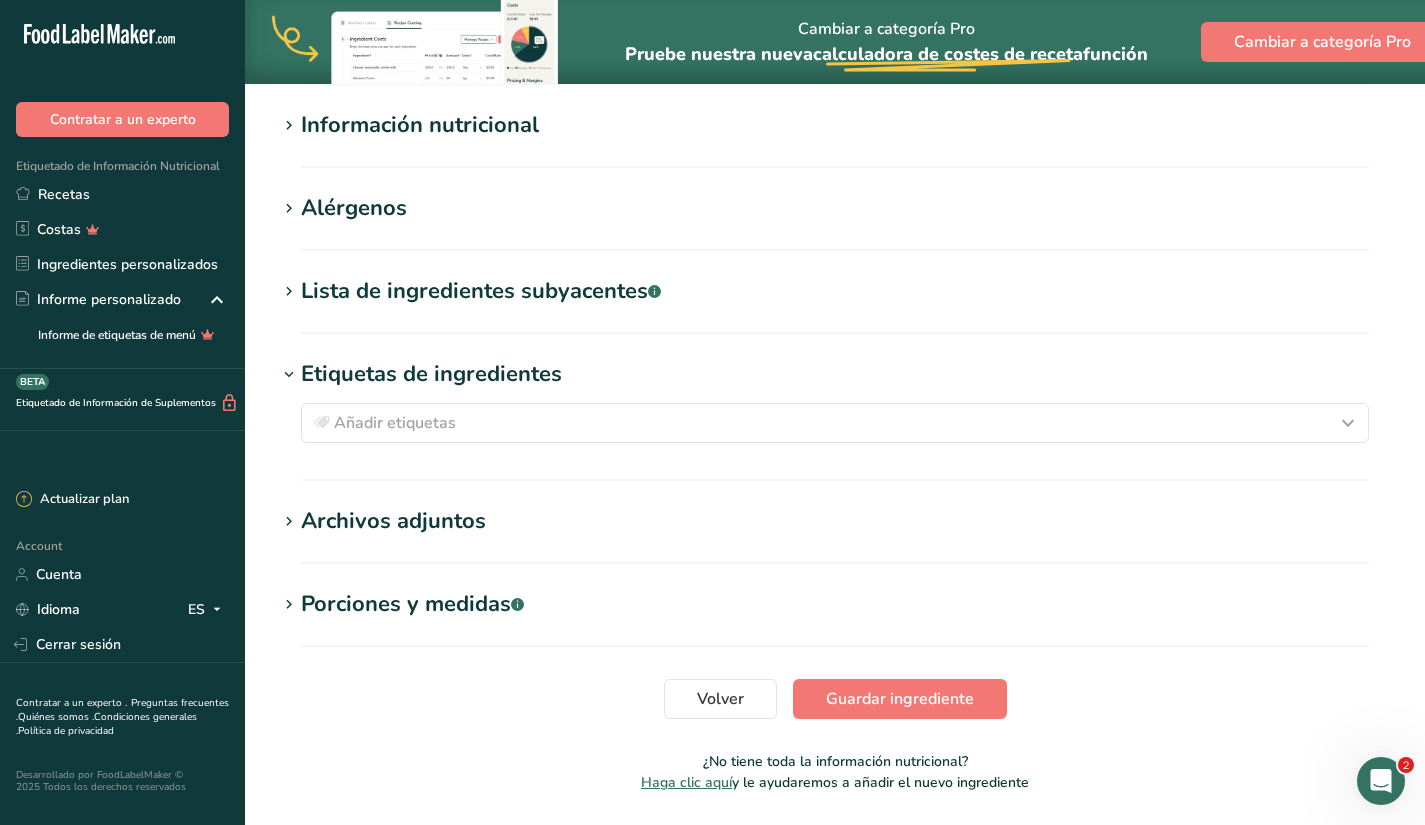 click on "Etiquetas de ingredientes" at bounding box center [431, 374] 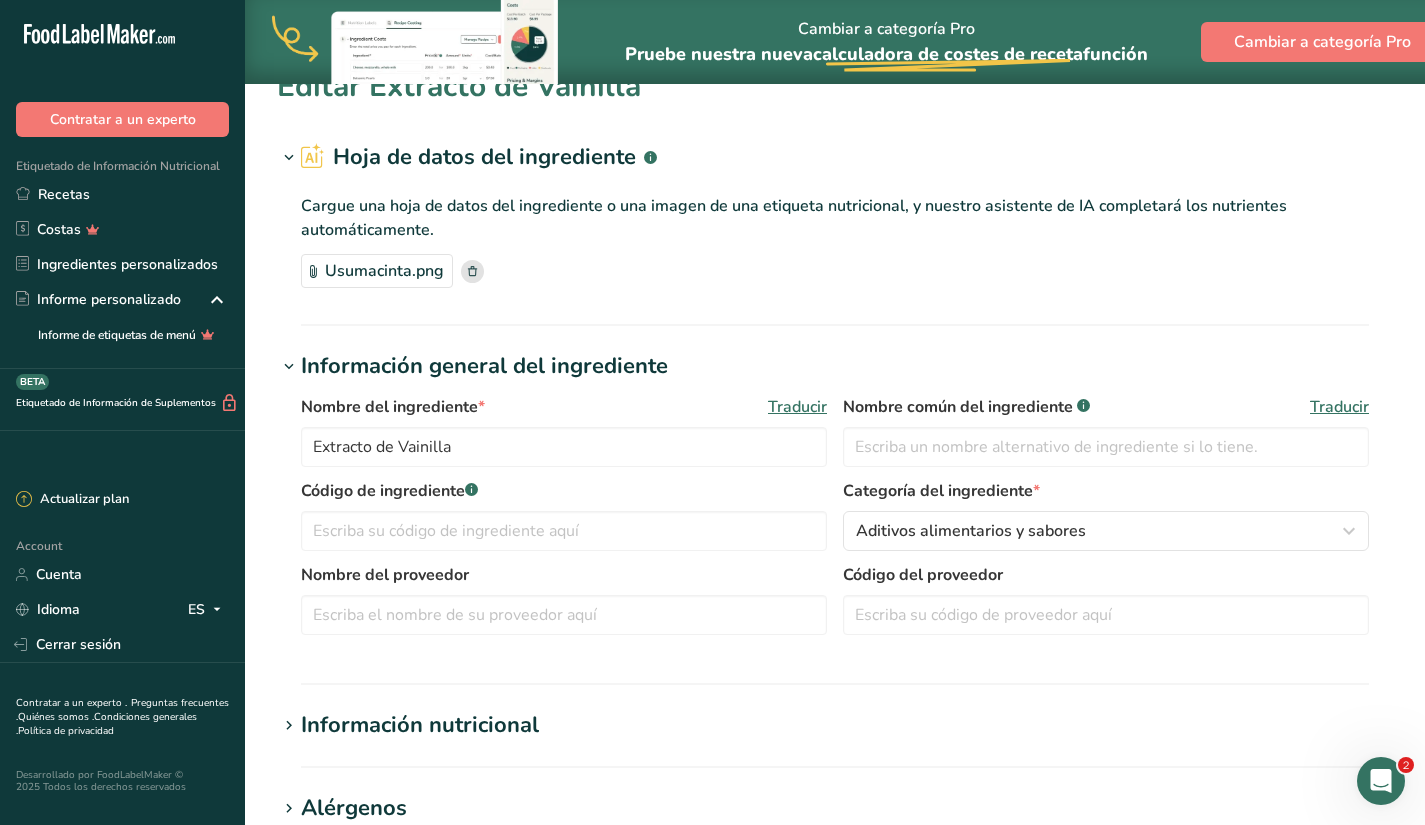 scroll, scrollTop: 6, scrollLeft: 0, axis: vertical 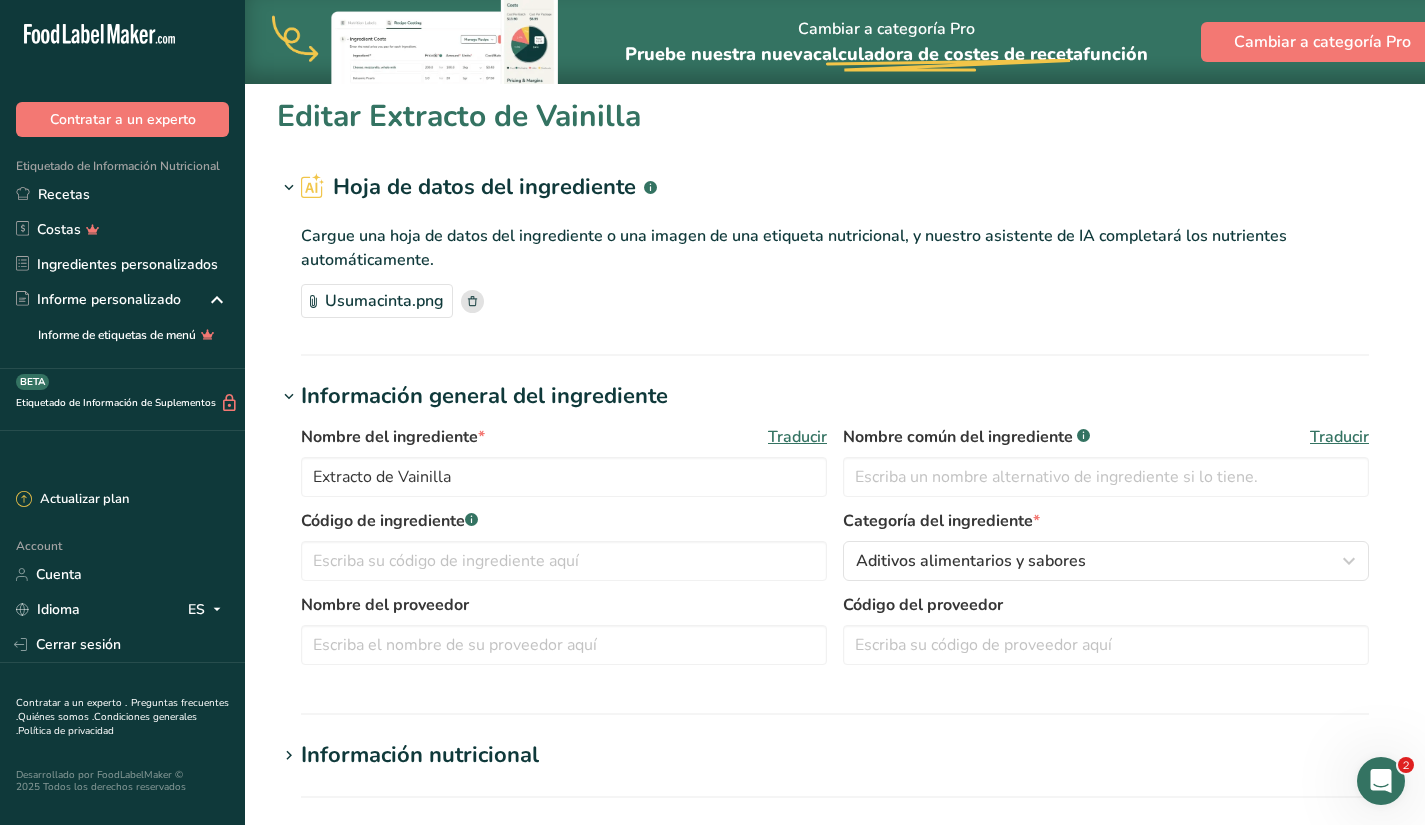 click on "Información nutricional" at bounding box center [420, 755] 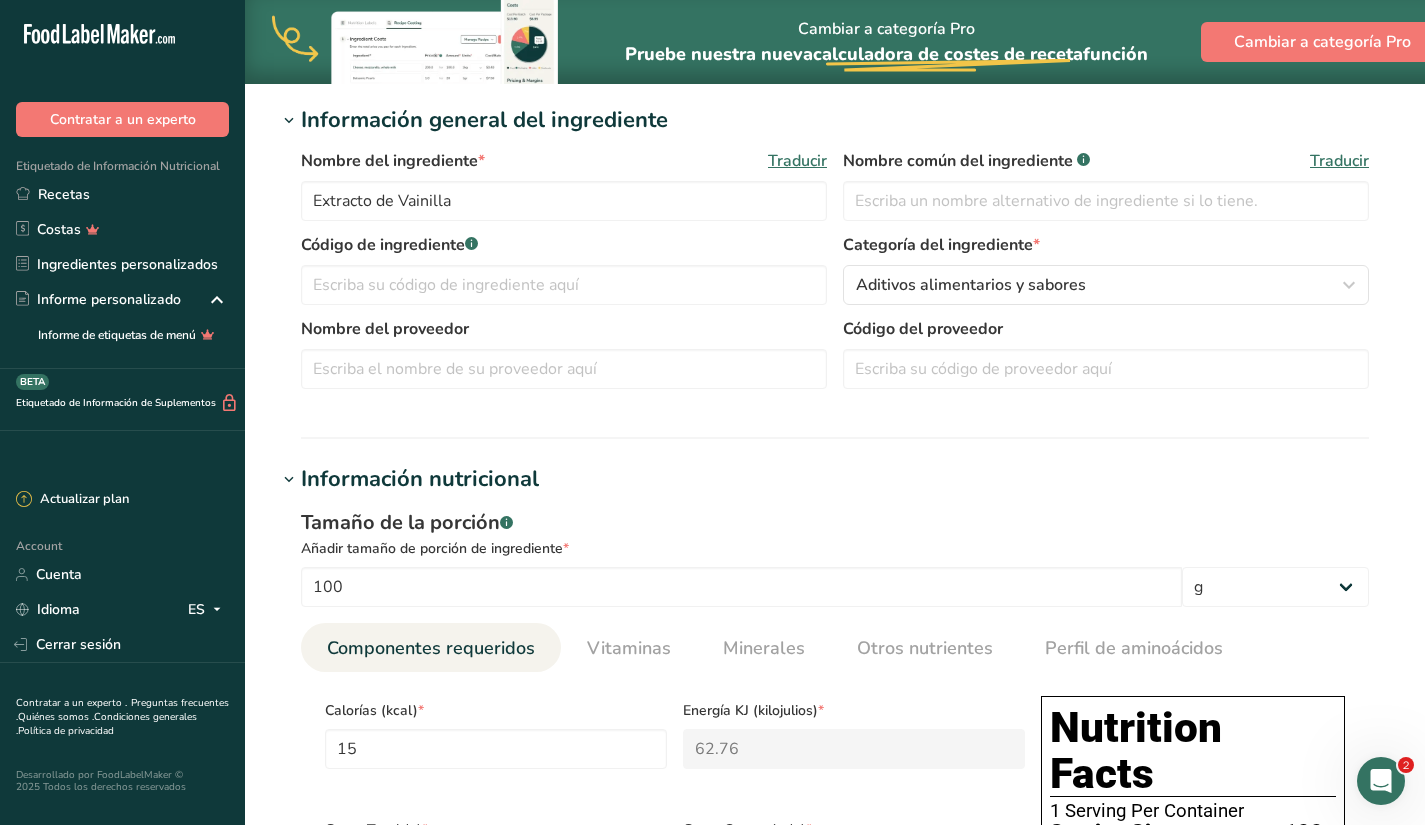 scroll, scrollTop: 636, scrollLeft: 0, axis: vertical 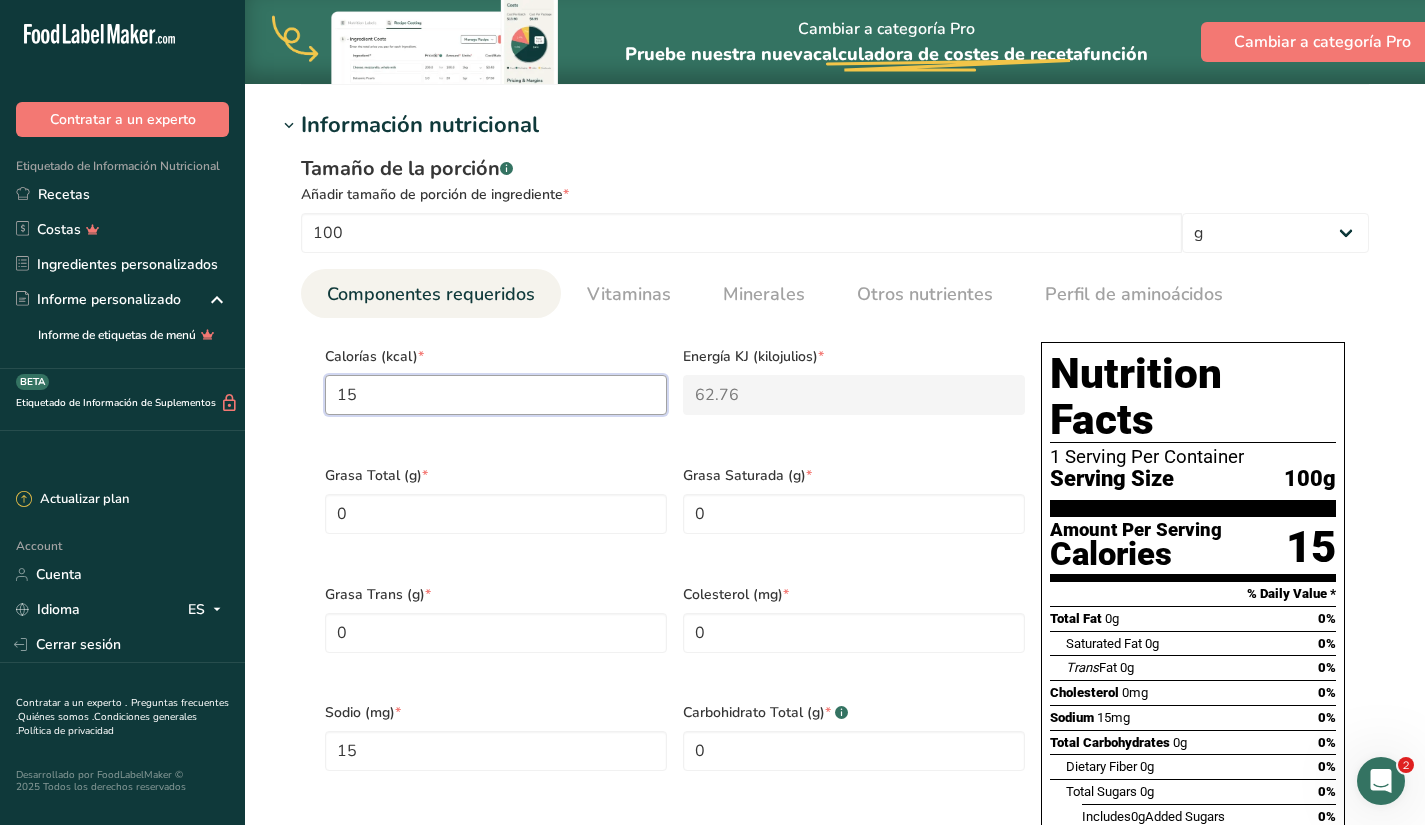 click on "15" at bounding box center [496, 395] 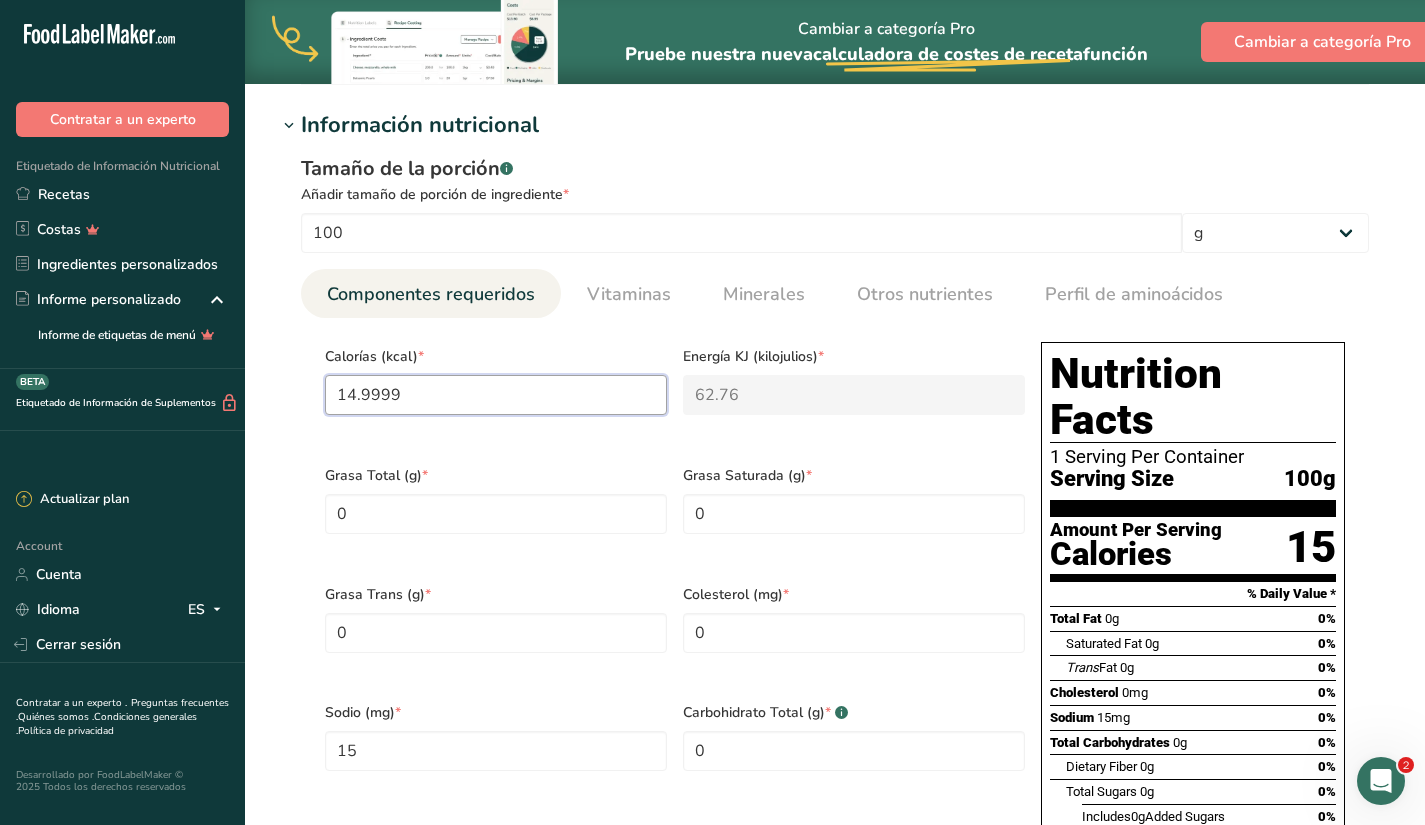 type on "62.8" 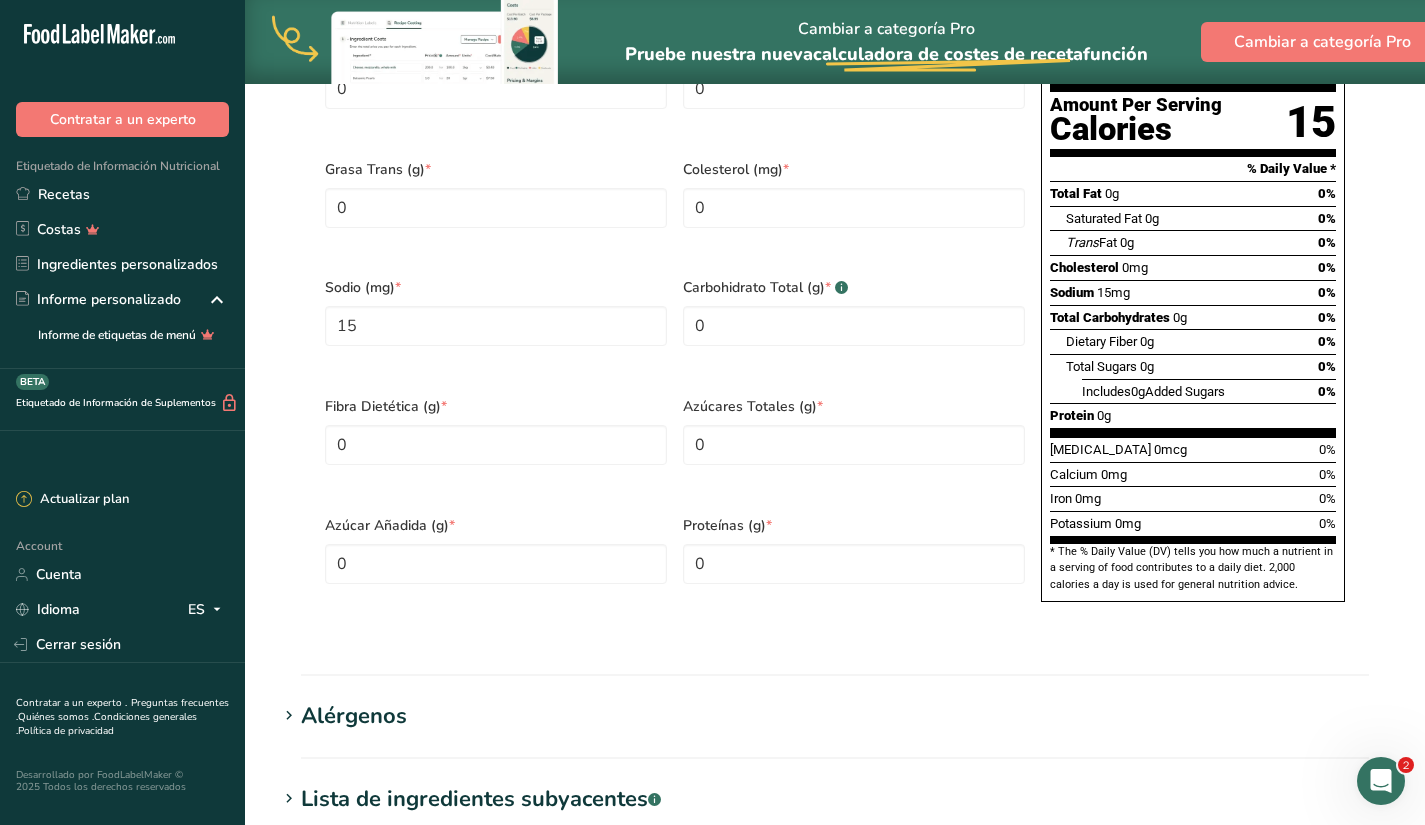 scroll, scrollTop: 1064, scrollLeft: 0, axis: vertical 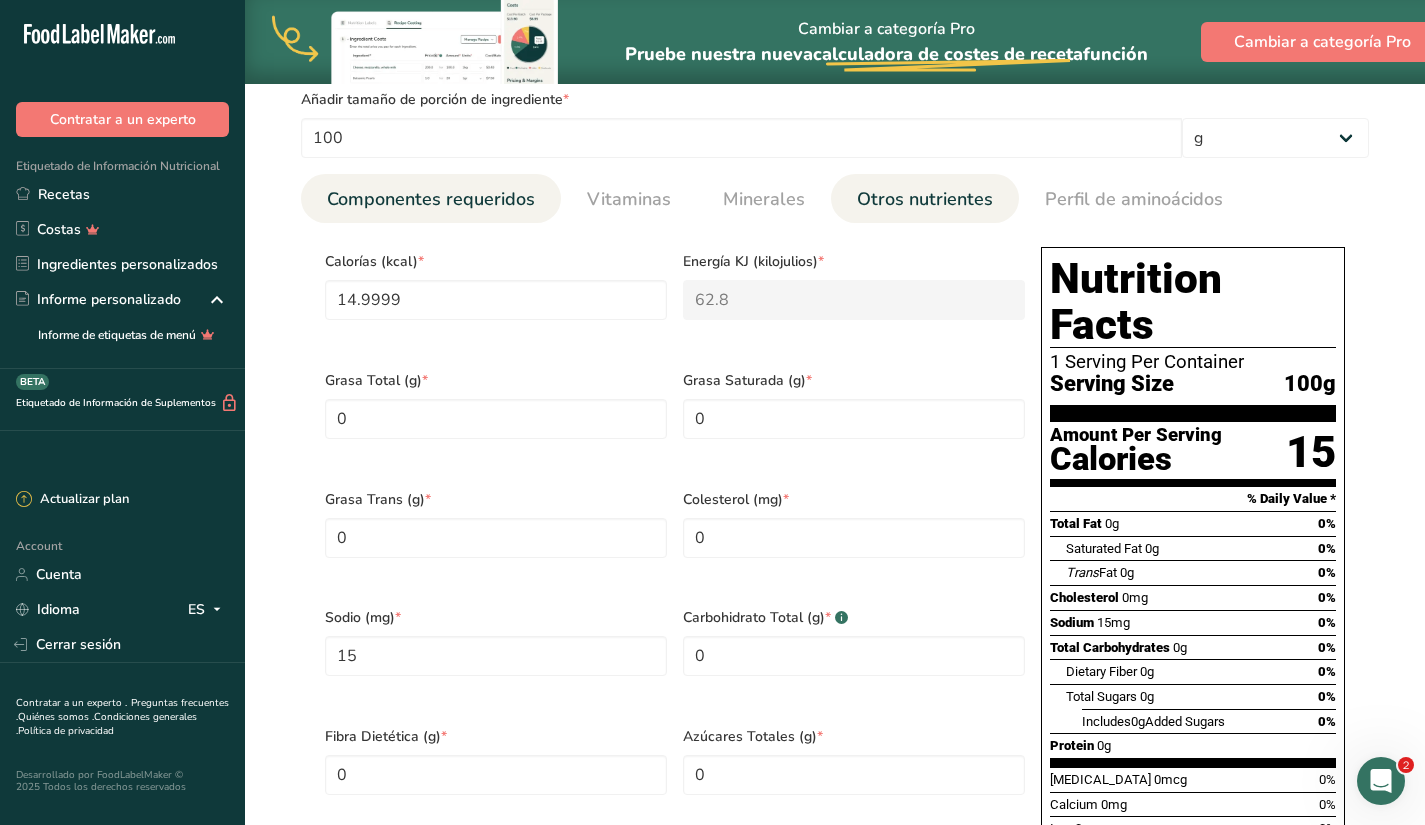 click on "Otros nutrientes" at bounding box center (925, 199) 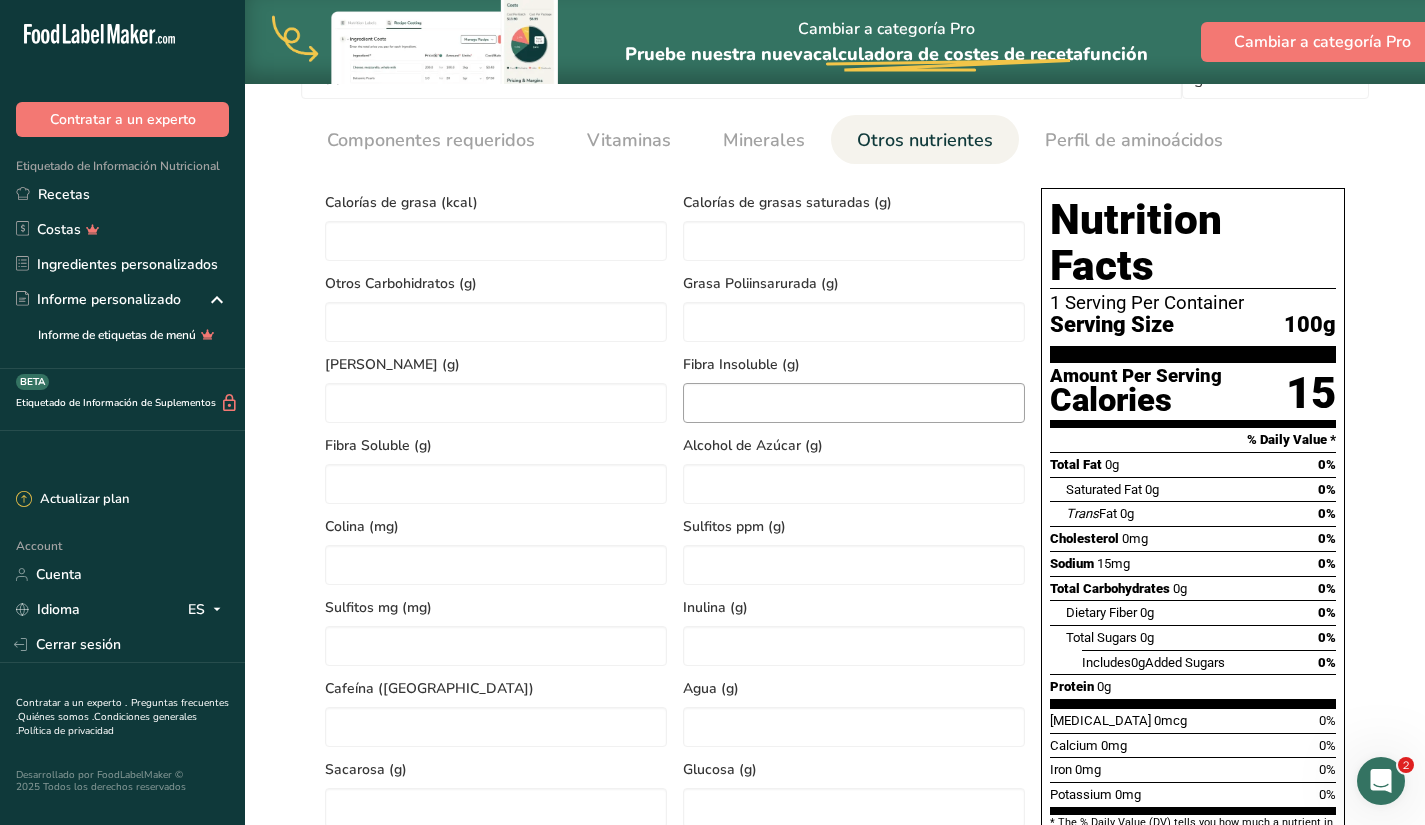 scroll, scrollTop: 789, scrollLeft: 0, axis: vertical 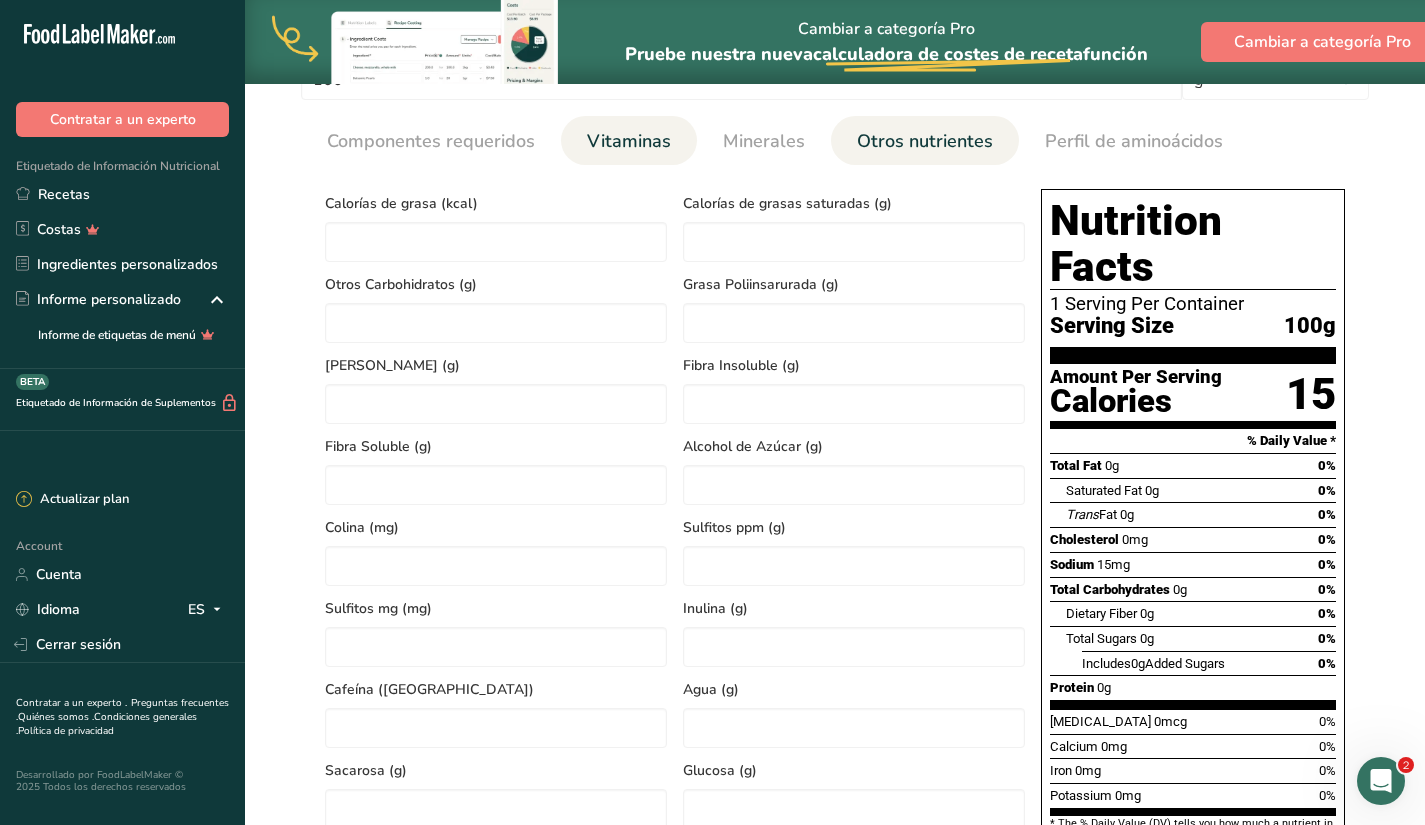 click on "Vitaminas" at bounding box center (629, 141) 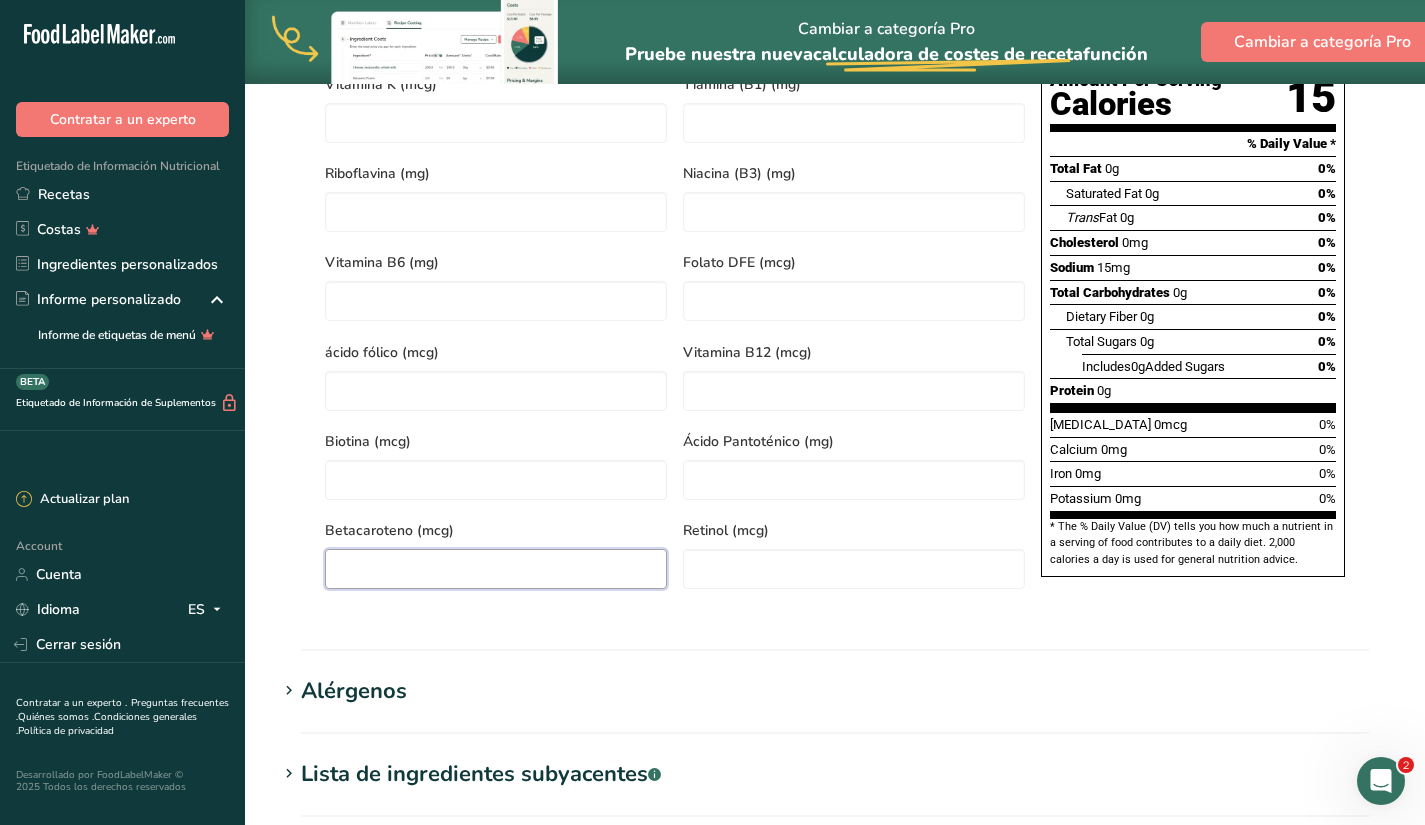 click at bounding box center (496, 569) 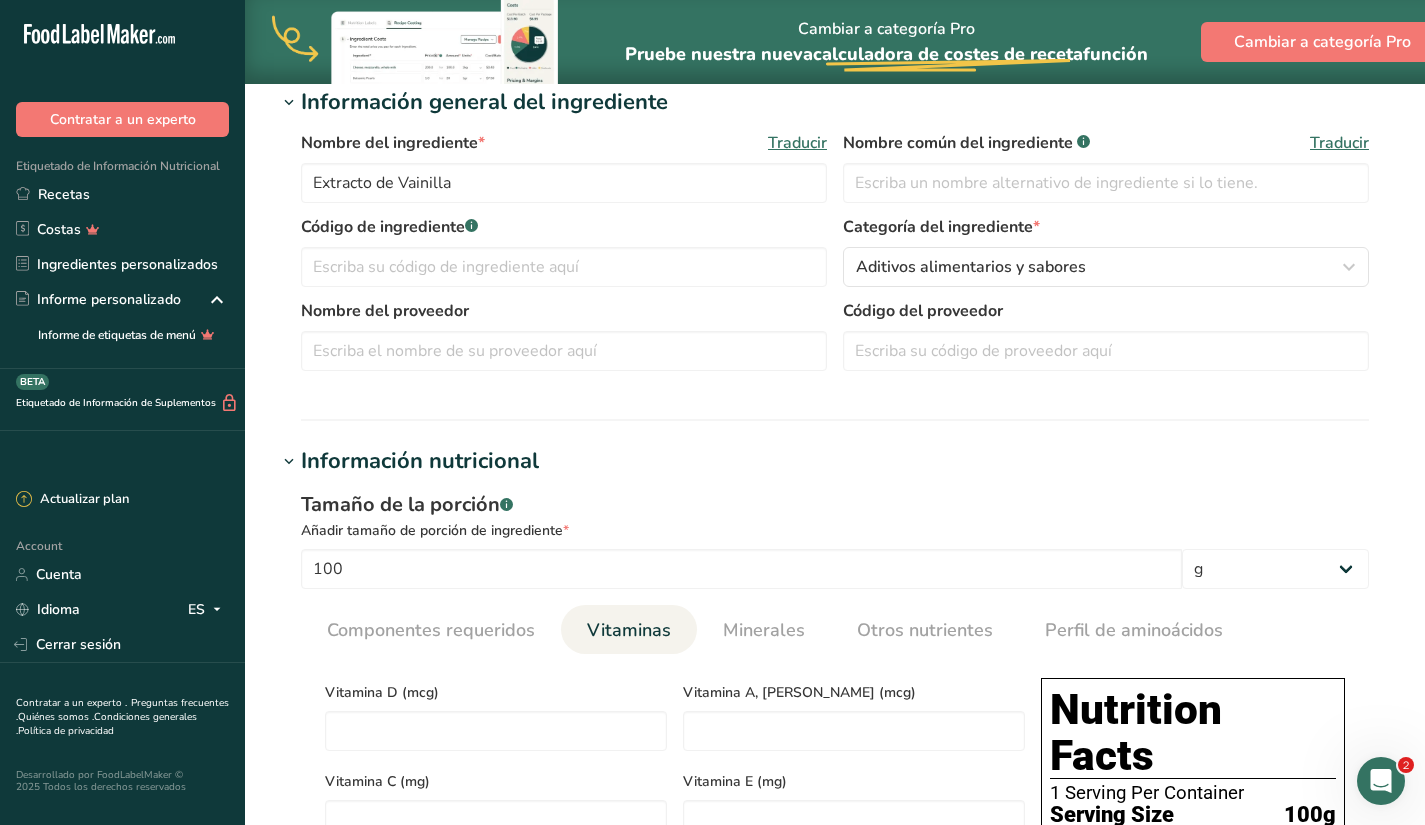 scroll, scrollTop: 290, scrollLeft: 0, axis: vertical 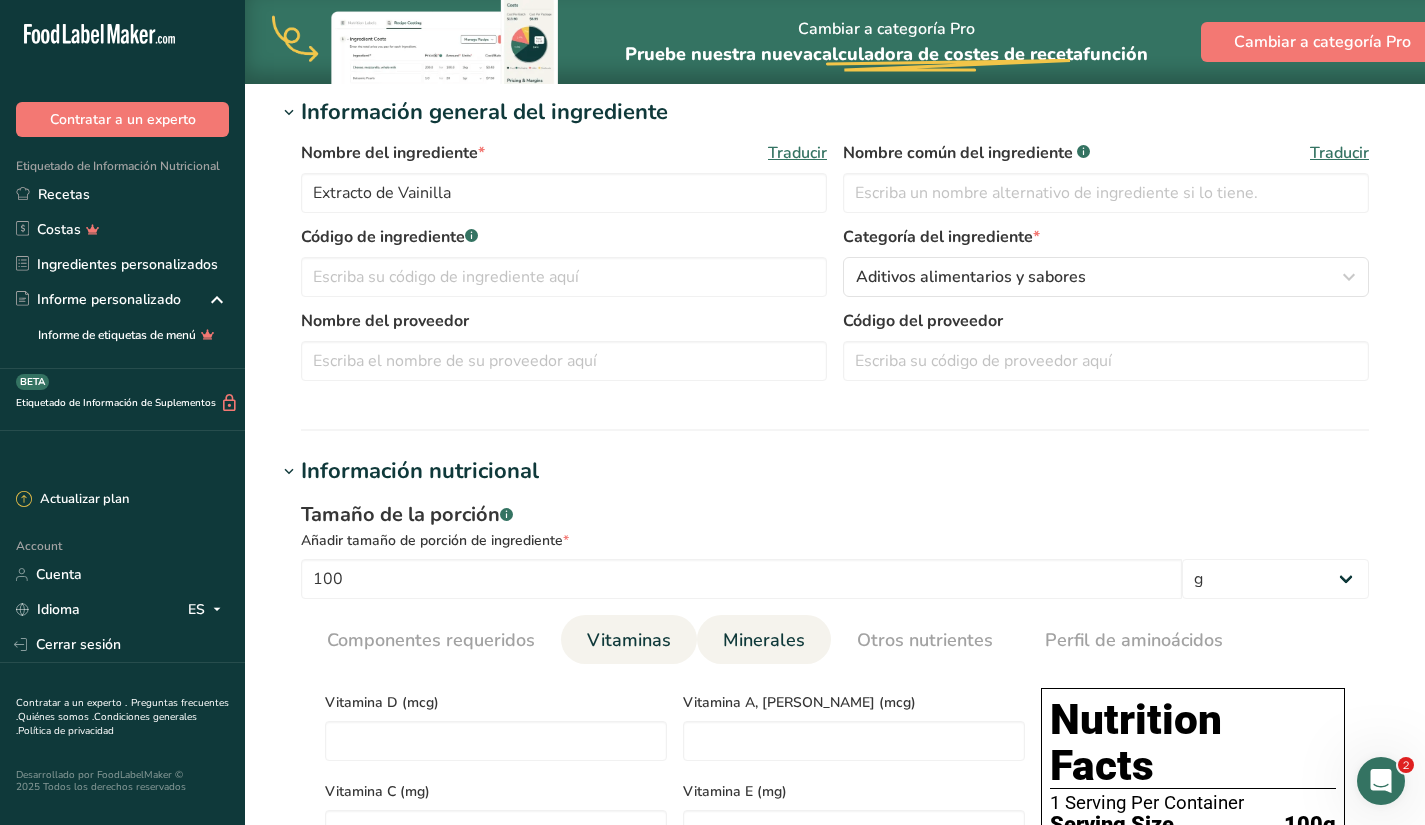 click on "Minerales" at bounding box center (764, 640) 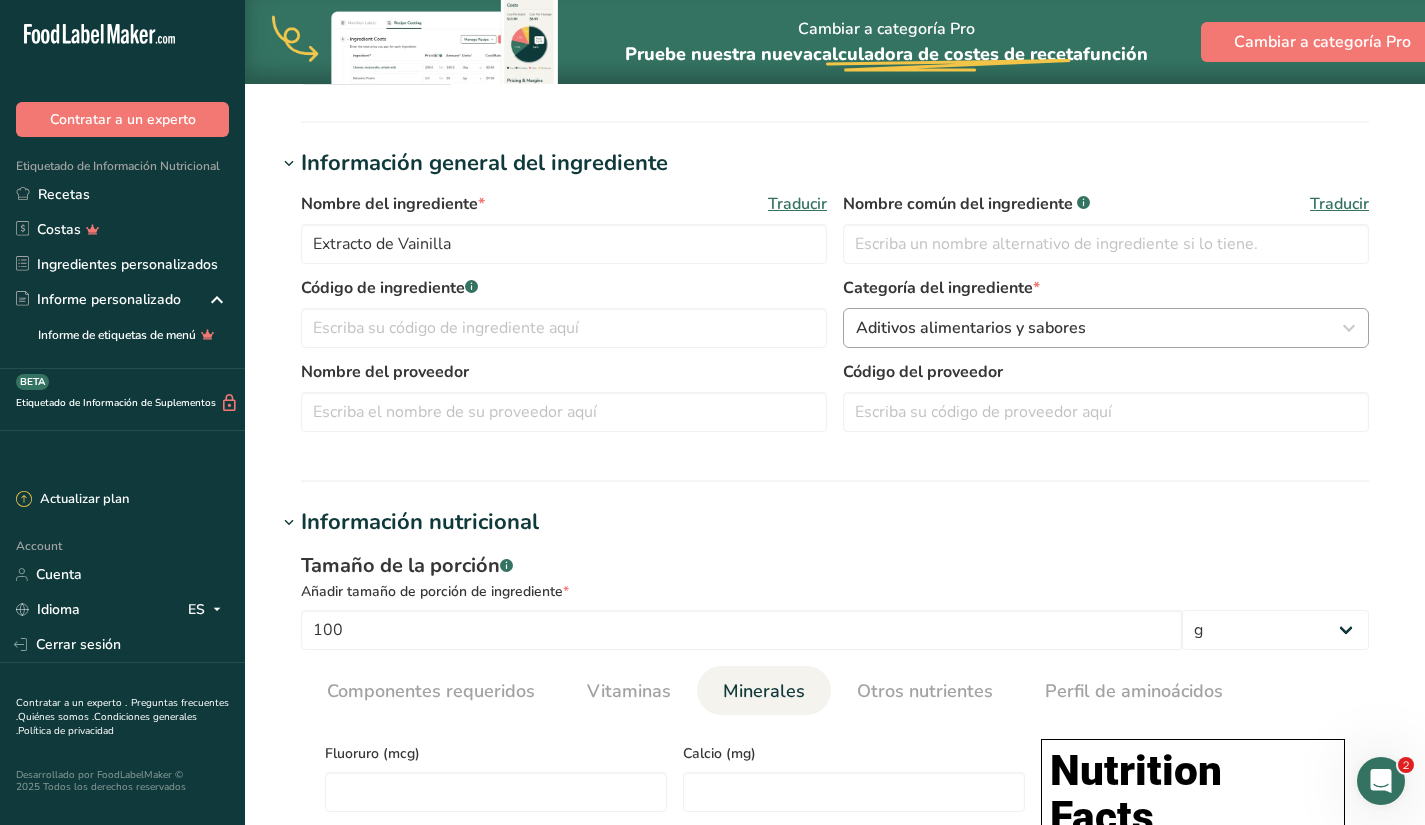 scroll, scrollTop: 321, scrollLeft: 0, axis: vertical 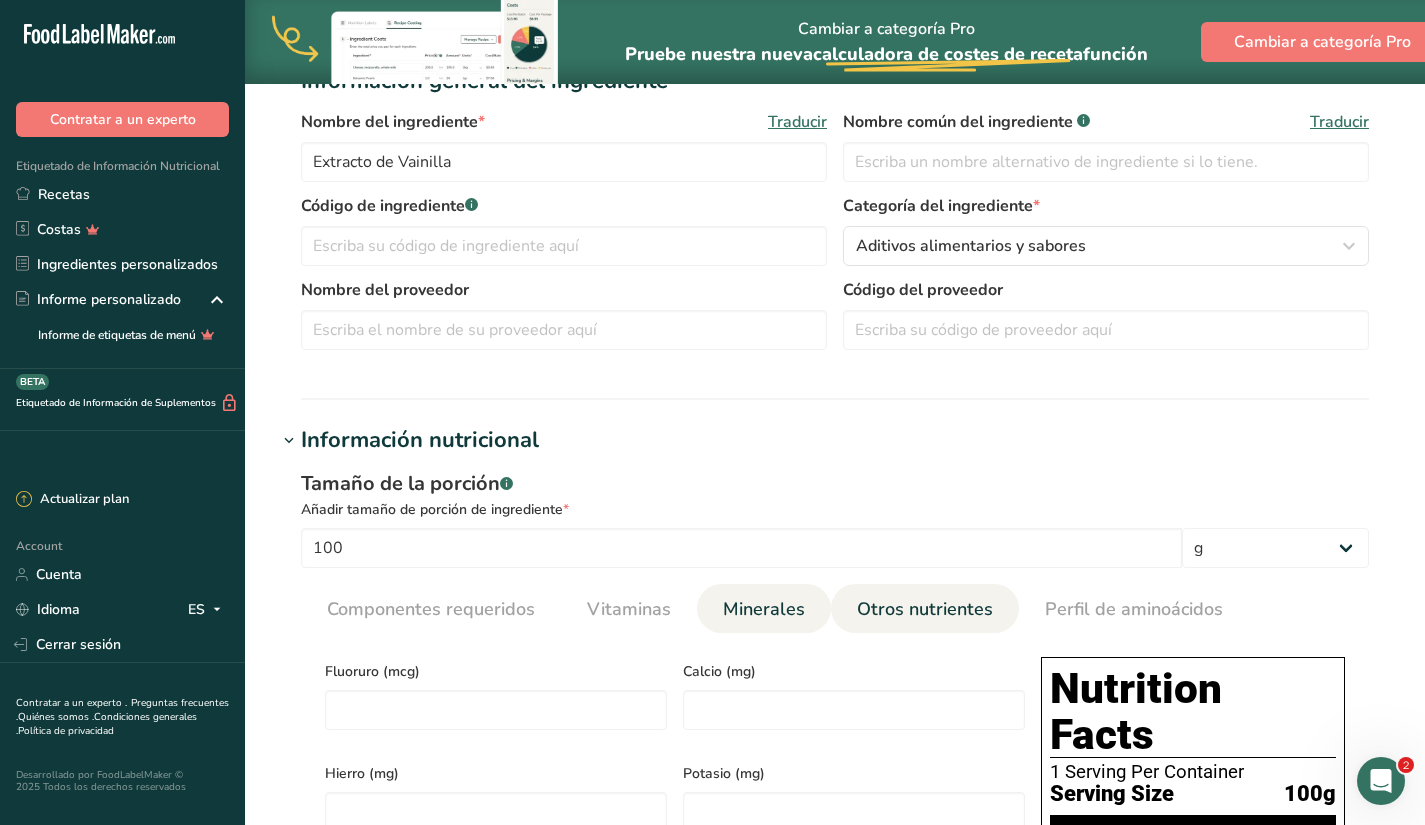 click on "Otros nutrientes" at bounding box center [925, 609] 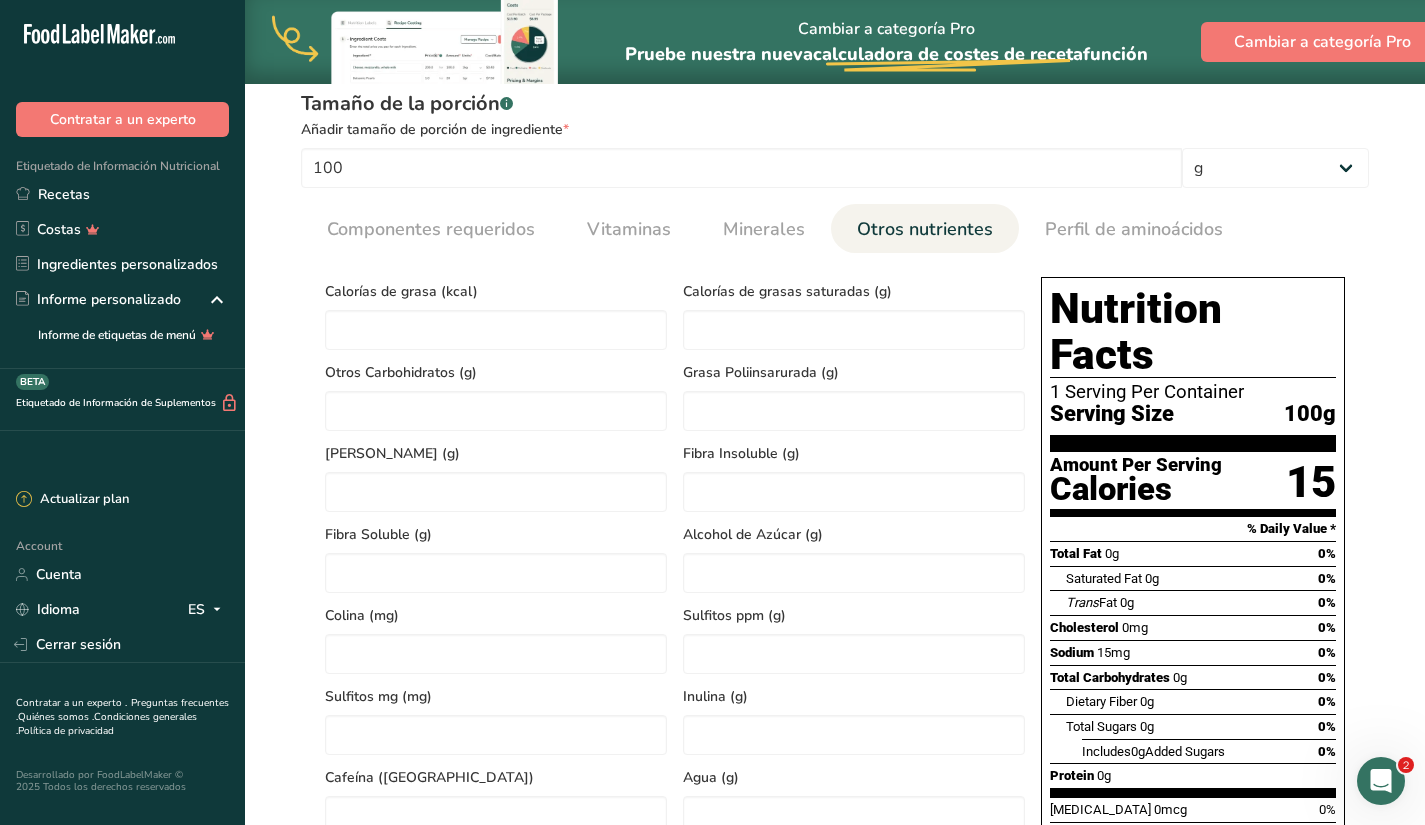 scroll, scrollTop: 702, scrollLeft: 0, axis: vertical 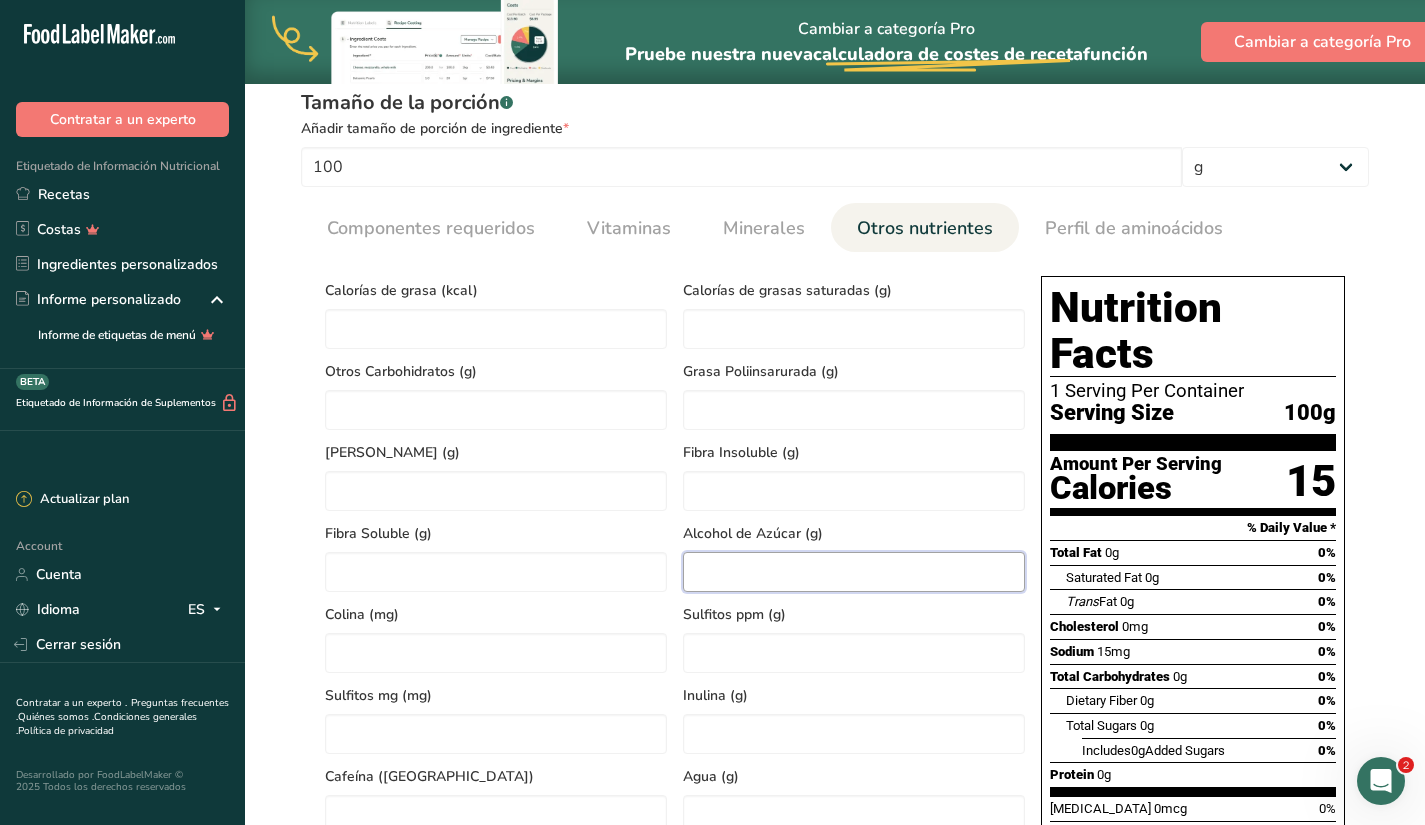 click at bounding box center [854, 572] 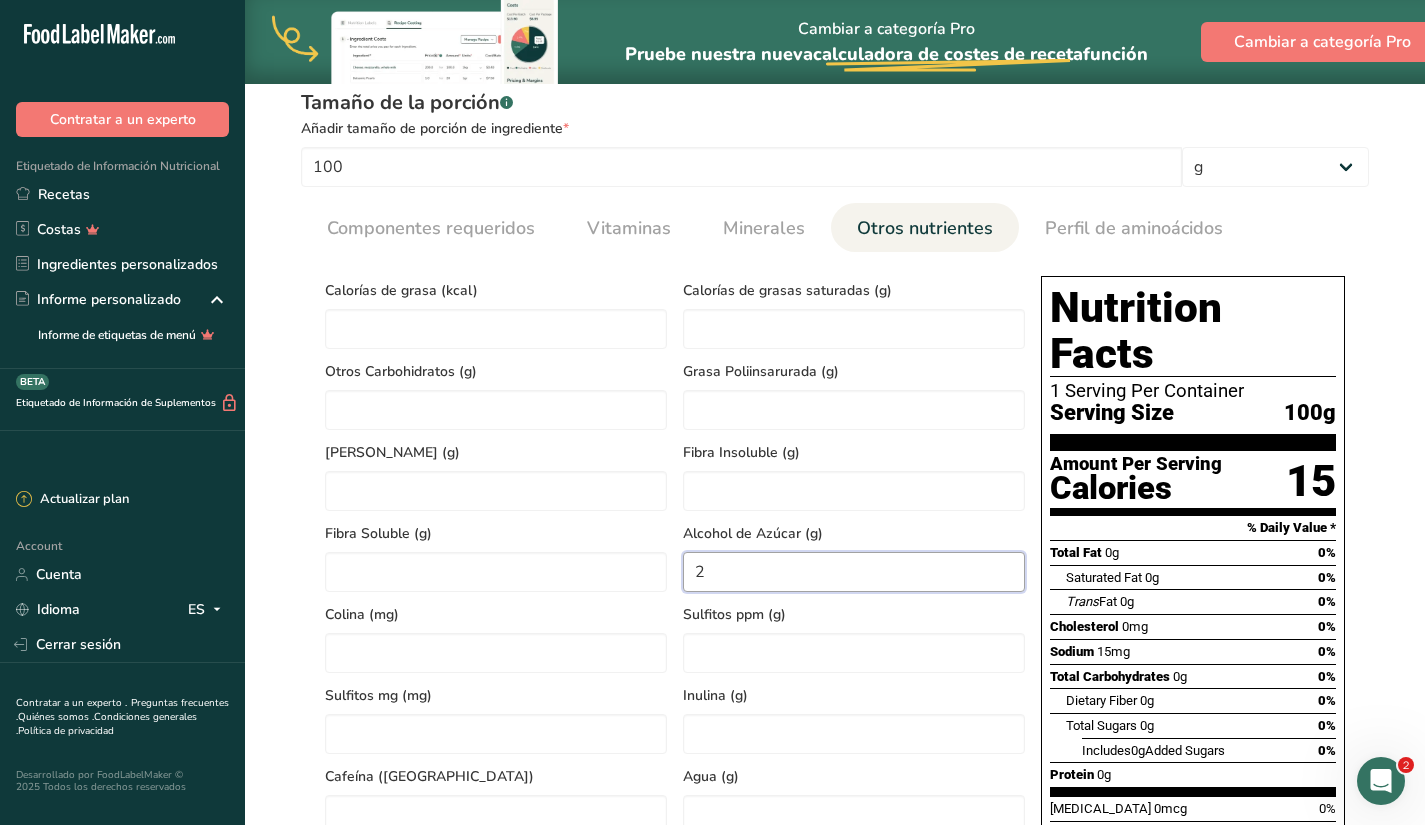 type on "2" 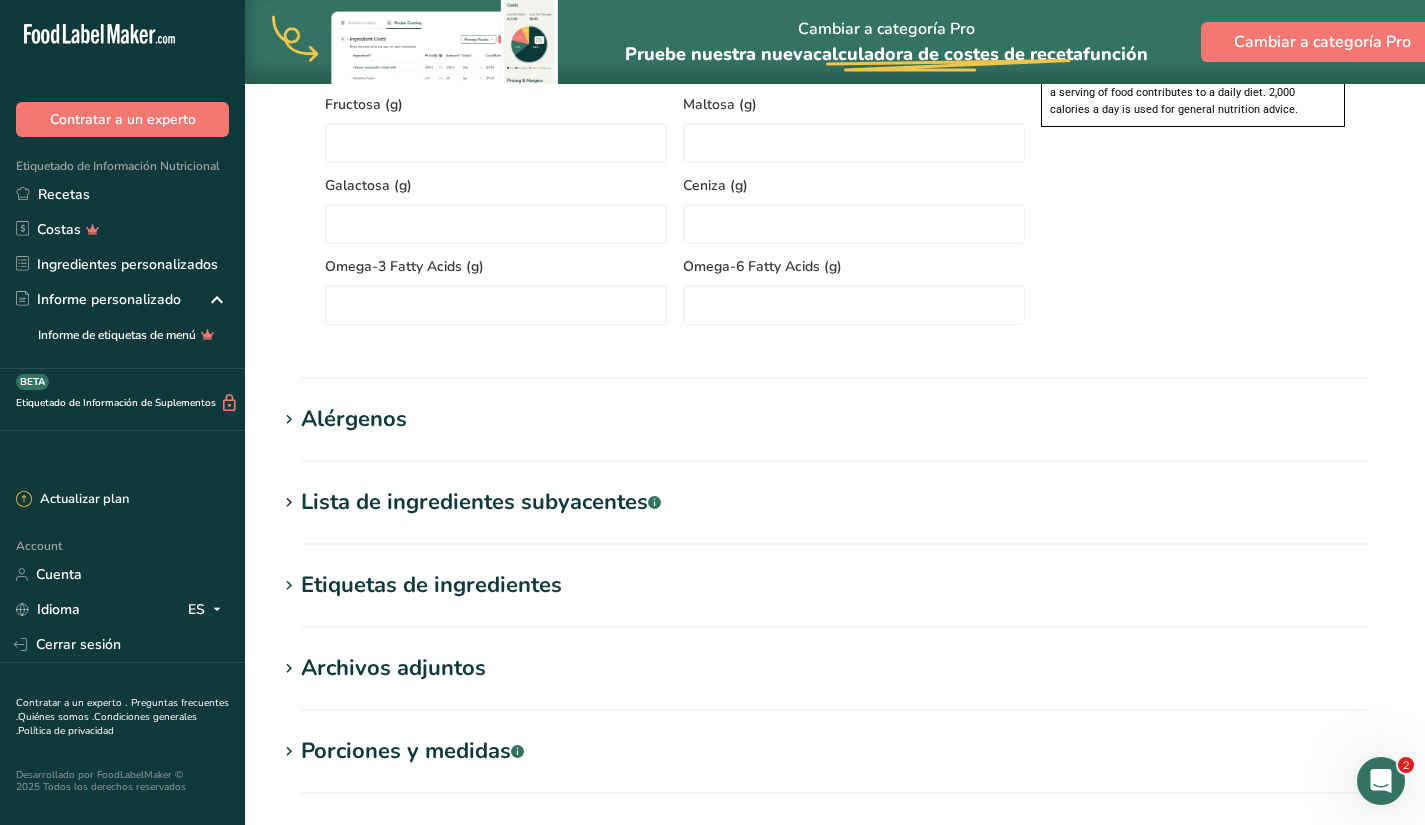 scroll, scrollTop: 1747, scrollLeft: 0, axis: vertical 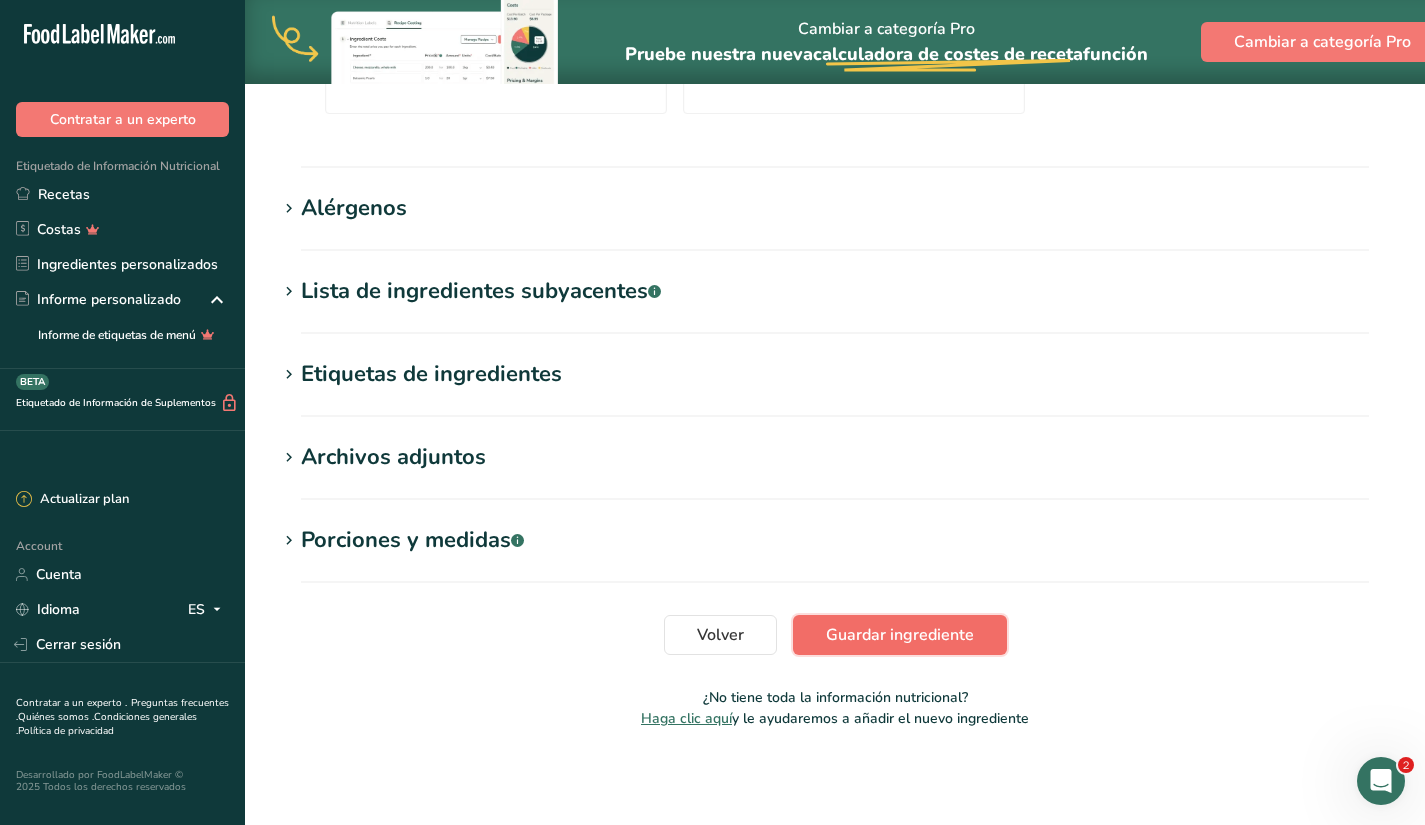click on "Guardar ingrediente" at bounding box center [900, 635] 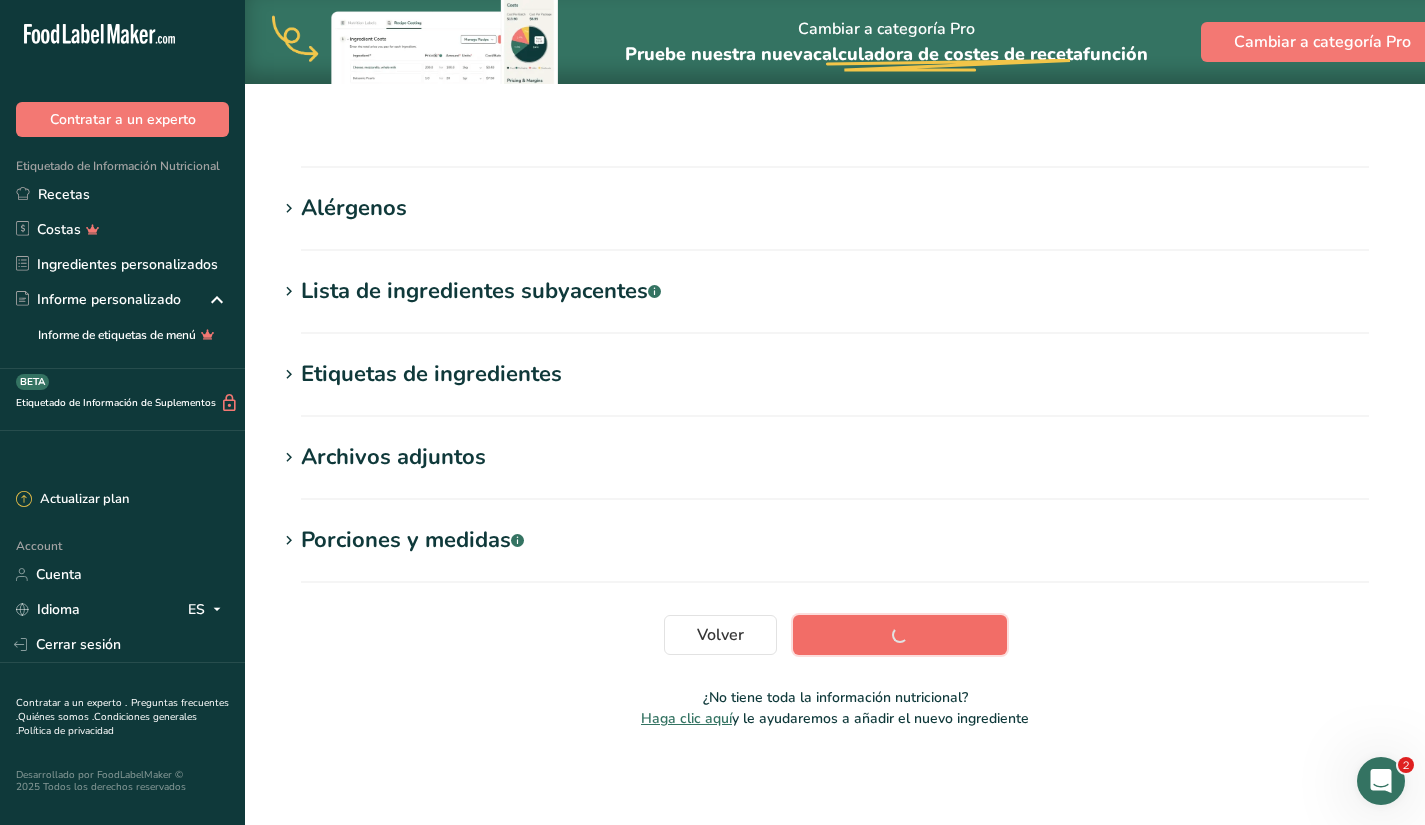 scroll, scrollTop: 234, scrollLeft: 0, axis: vertical 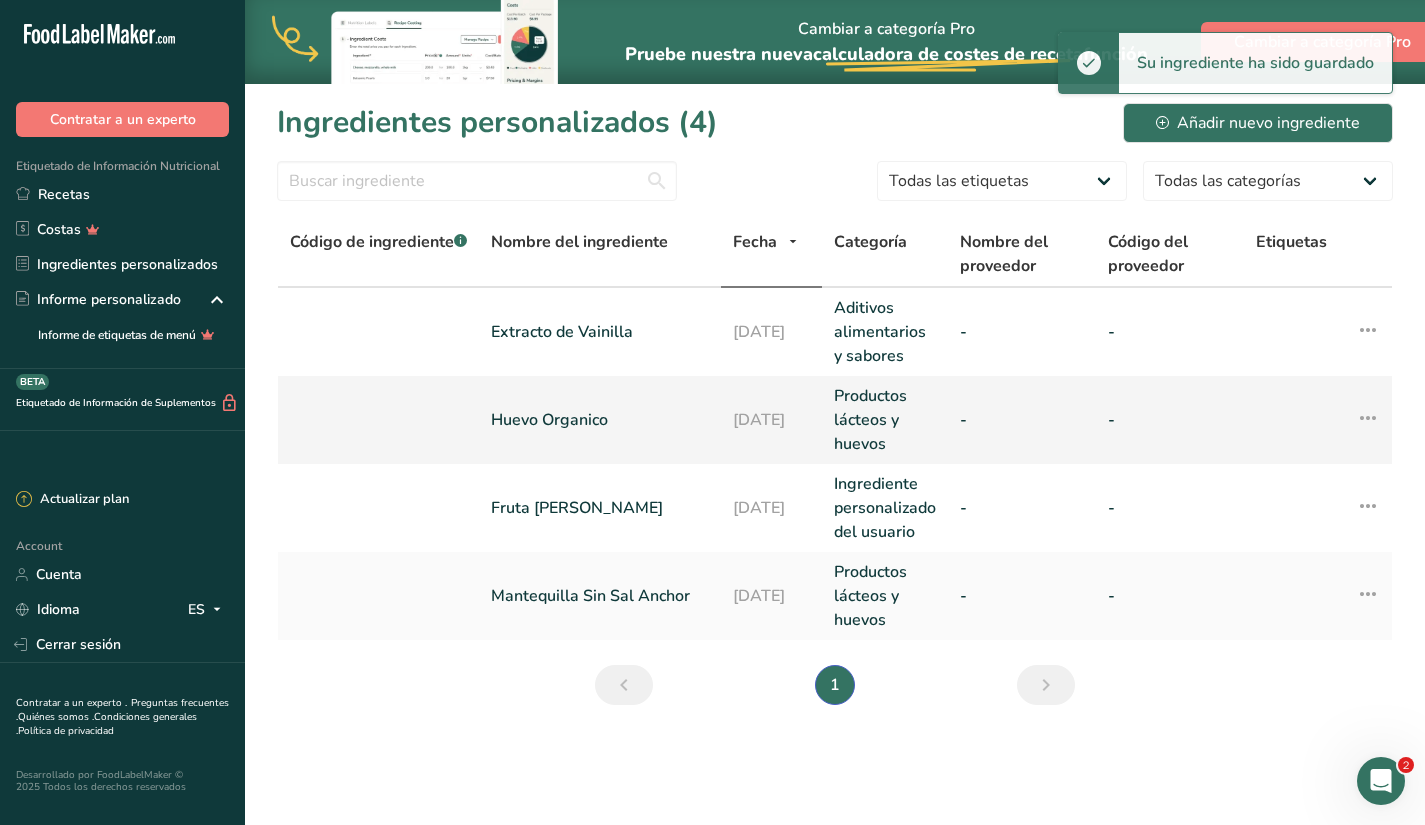 click on "Productos lácteos y huevos" at bounding box center (885, 420) 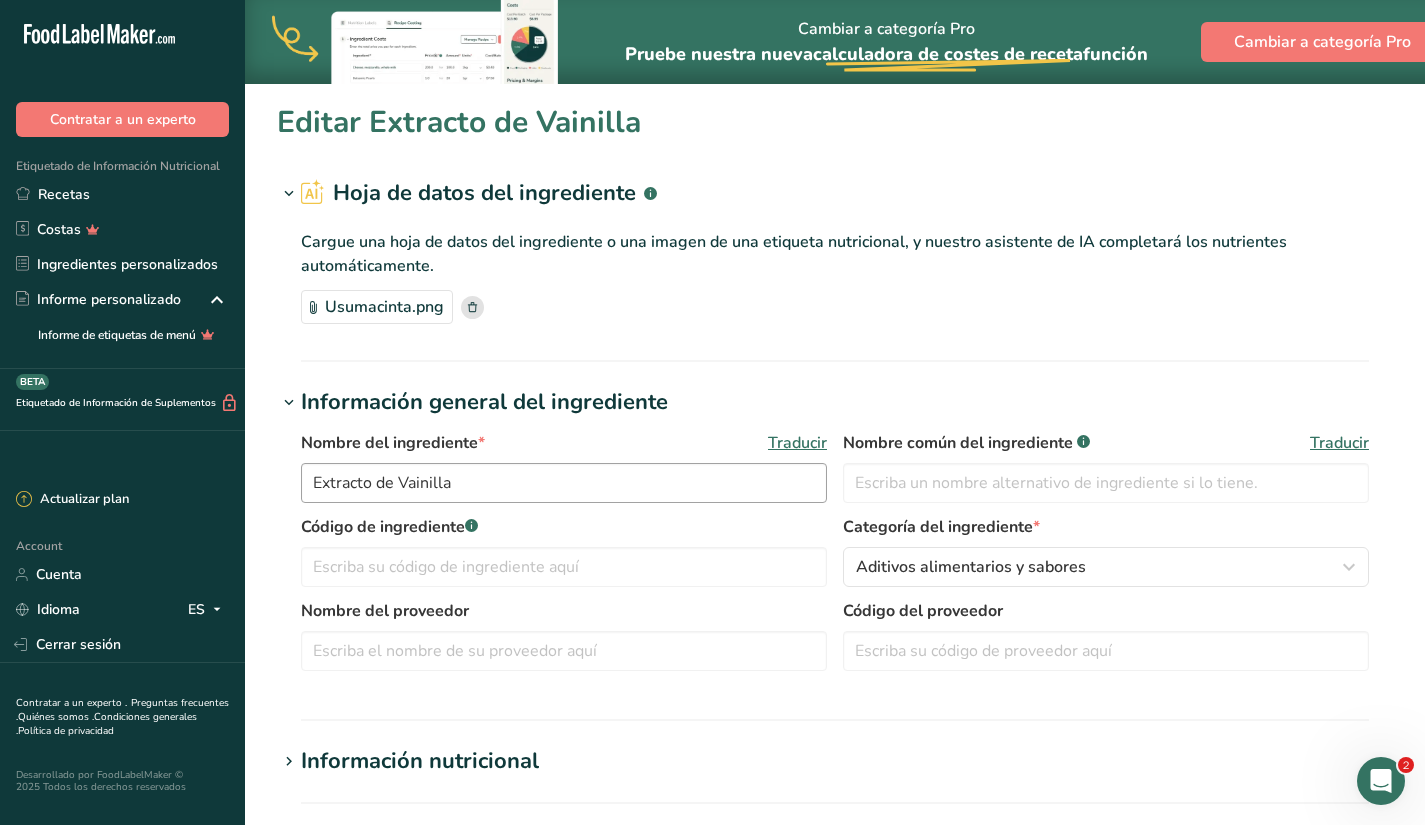 type on "Huevo Organico" 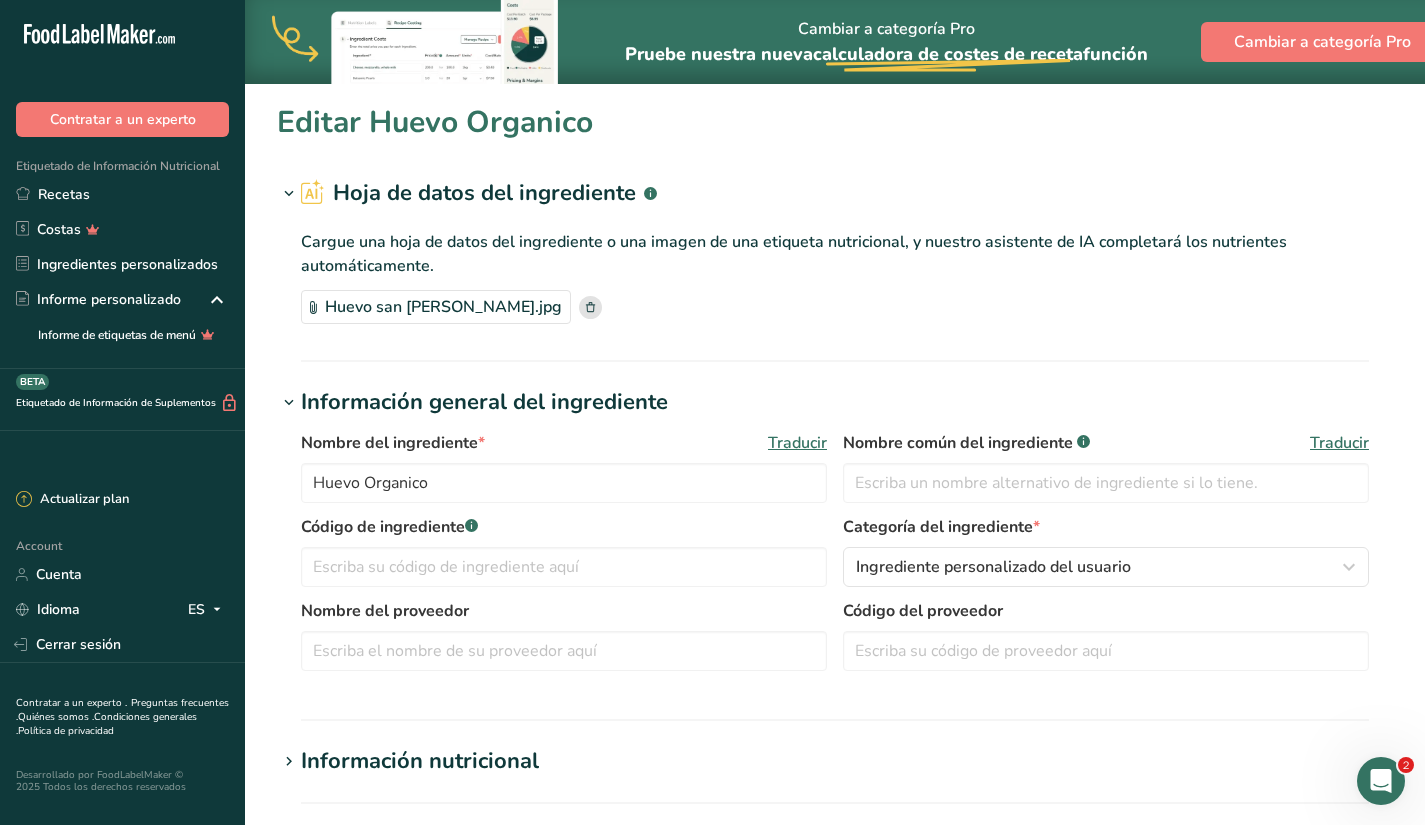 scroll, scrollTop: 636, scrollLeft: 0, axis: vertical 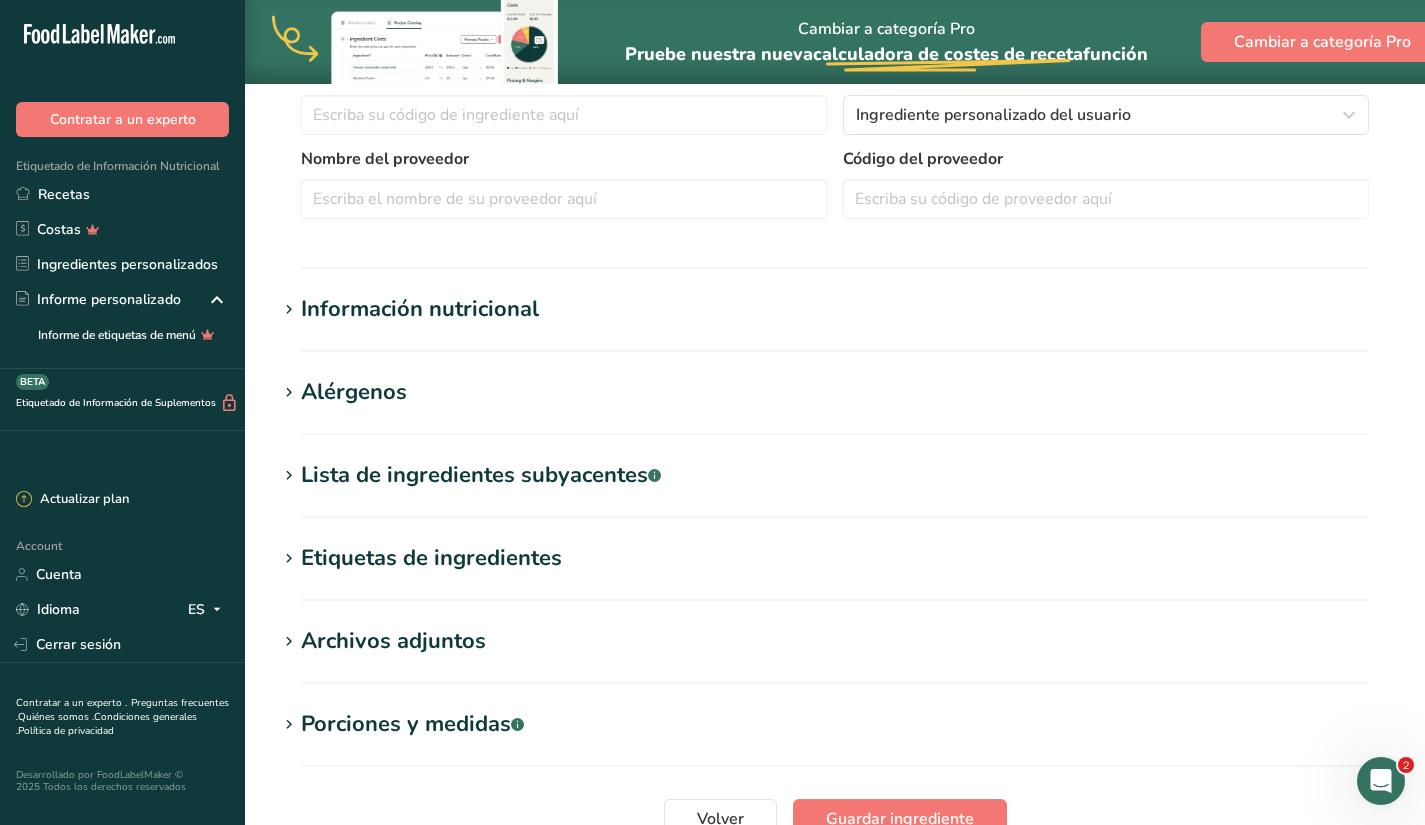 click on "Editar Huevo Organico
Hoja de datos del ingrediente
.a-a{fill:#347362;}.b-a{fill:#fff;}
Cargue una hoja de datos del ingrediente o una imagen de una etiqueta nutricional, y nuestro asistente de IA completará los nutrientes automáticamente.
[GEOGRAPHIC_DATA][PERSON_NAME]jpg
Información general del ingrediente
Nombre del ingrediente *
Traducir
Huevo Organico
Nombre común del ingrediente
.a-a{fill:#347362;}.b-a{fill:#fff;}
Traducir
Código de ingrediente
.a-a{fill:#347362;}.b-a{fill:#fff;}
Categoría del ingrediente *
Ingrediente personalizado del usuario
Categorías estándar
Categorías personalizadas" at bounding box center [835, 288] 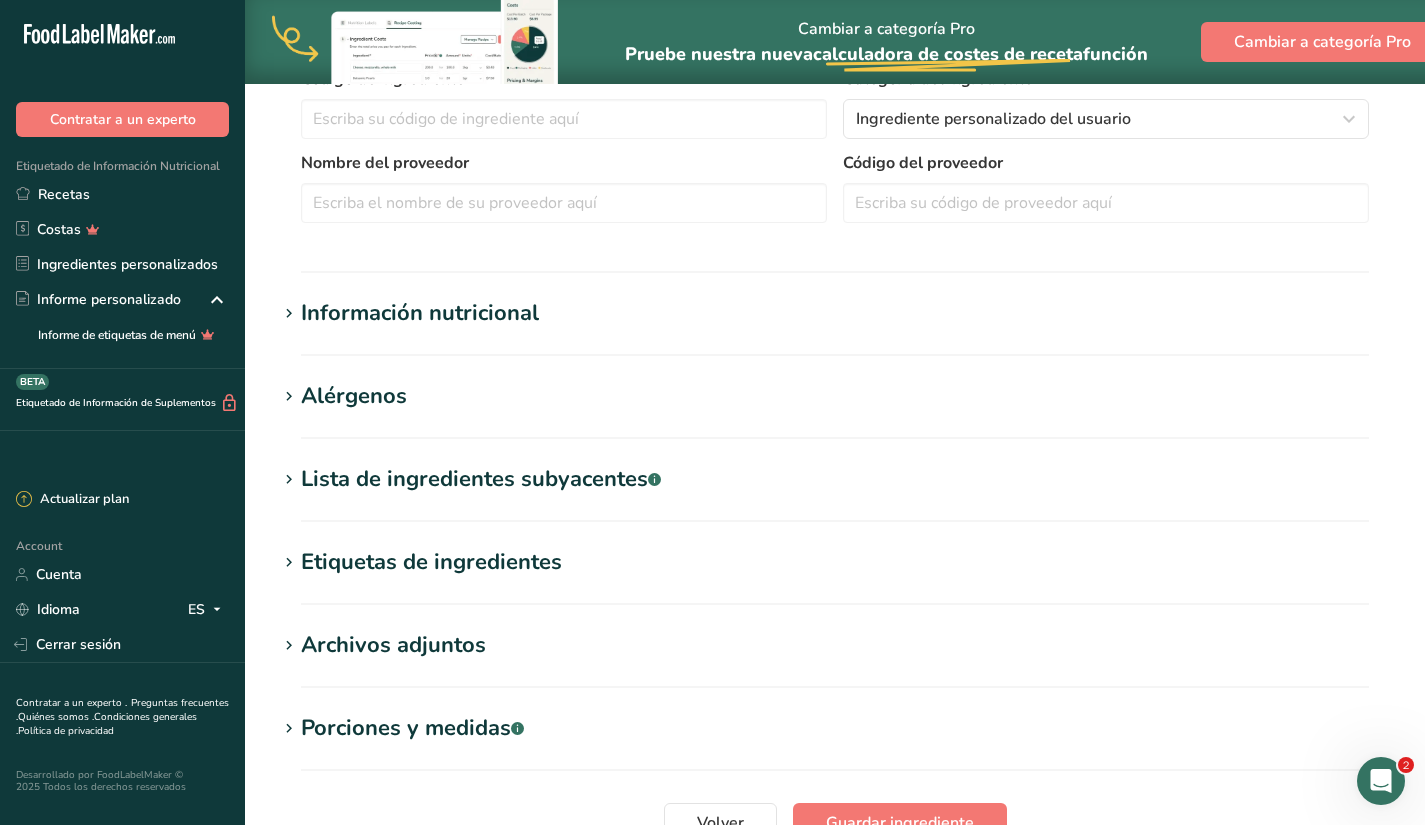 click on "Información nutricional" at bounding box center (420, 313) 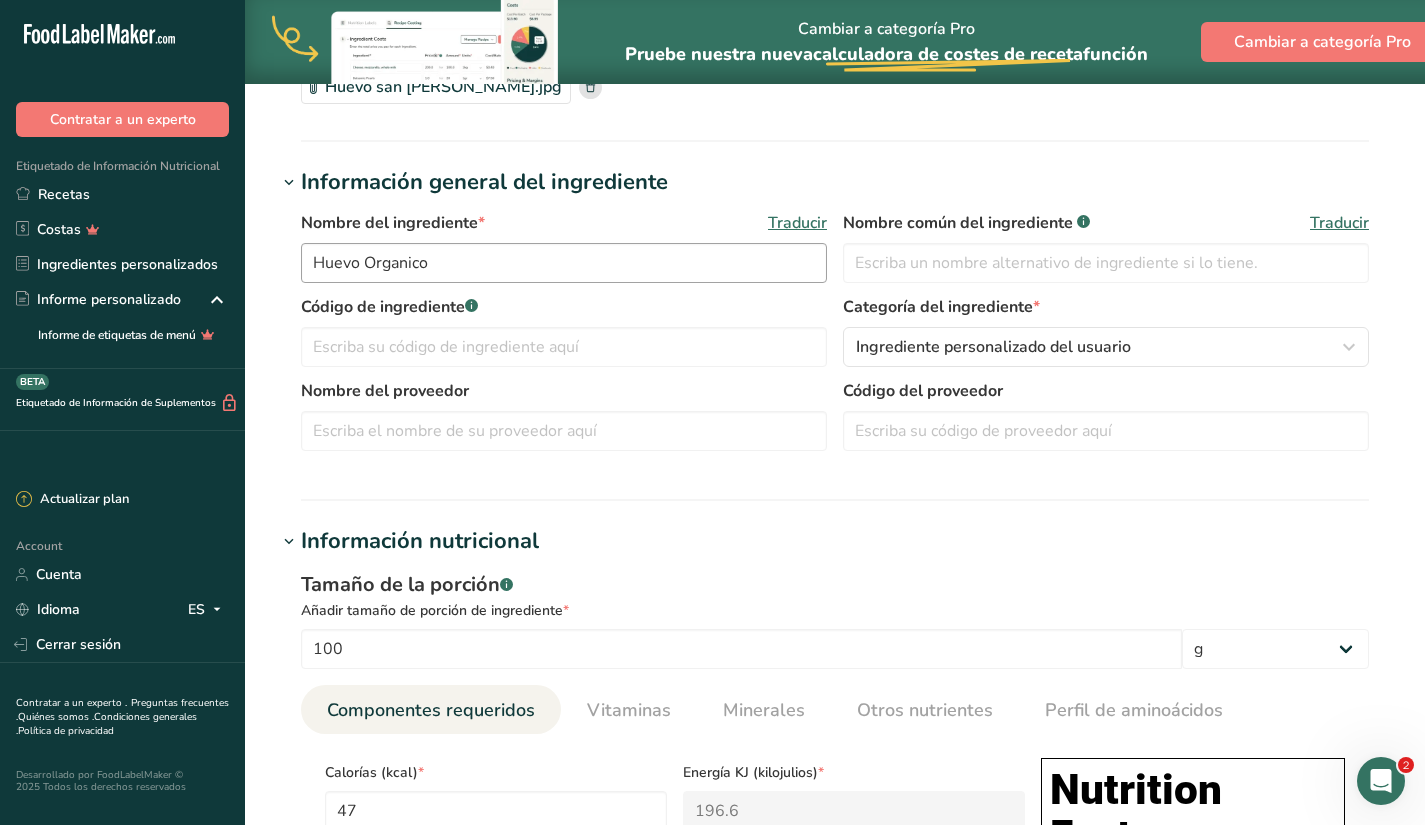 scroll, scrollTop: 225, scrollLeft: 0, axis: vertical 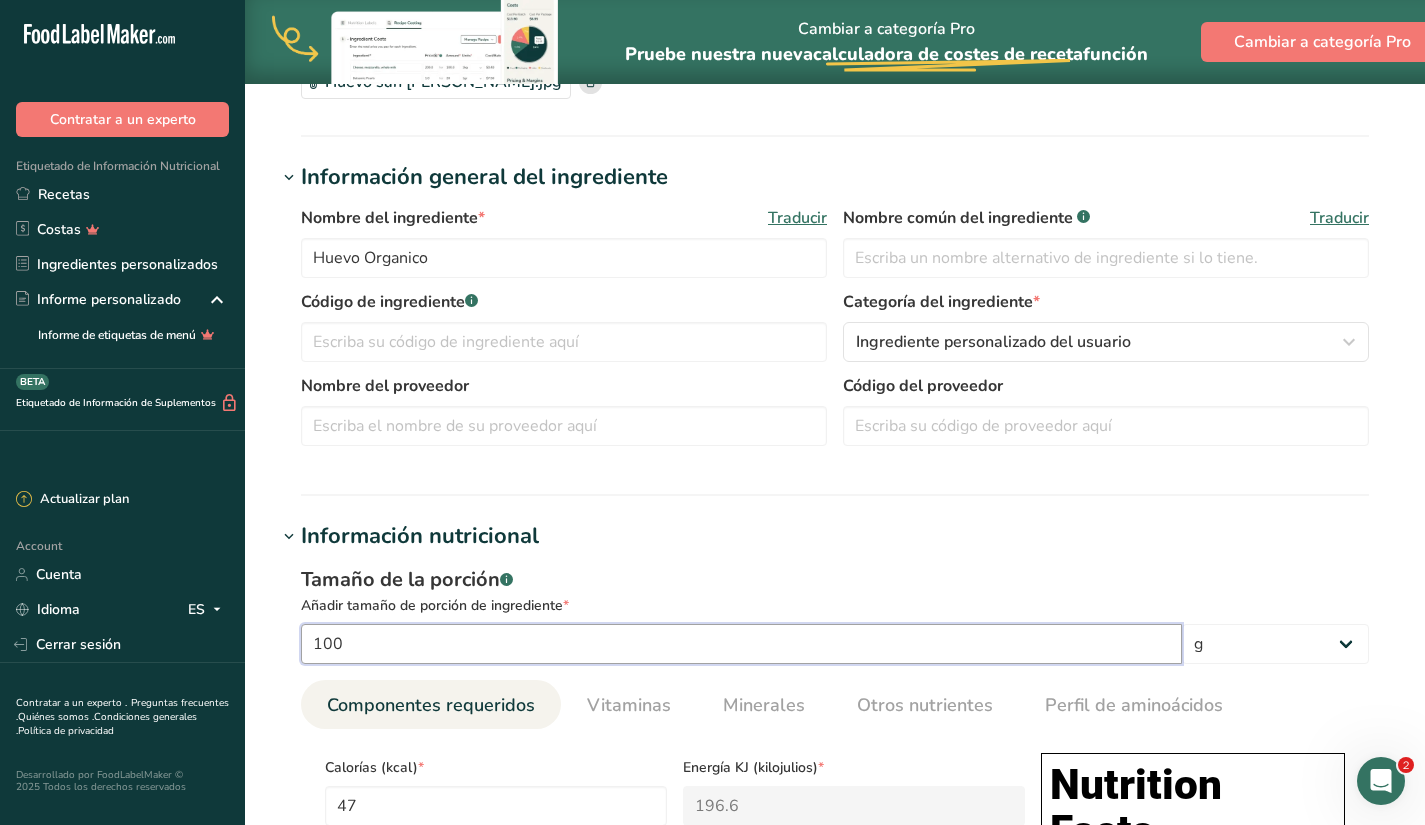 drag, startPoint x: 403, startPoint y: 657, endPoint x: 274, endPoint y: 643, distance: 129.75746 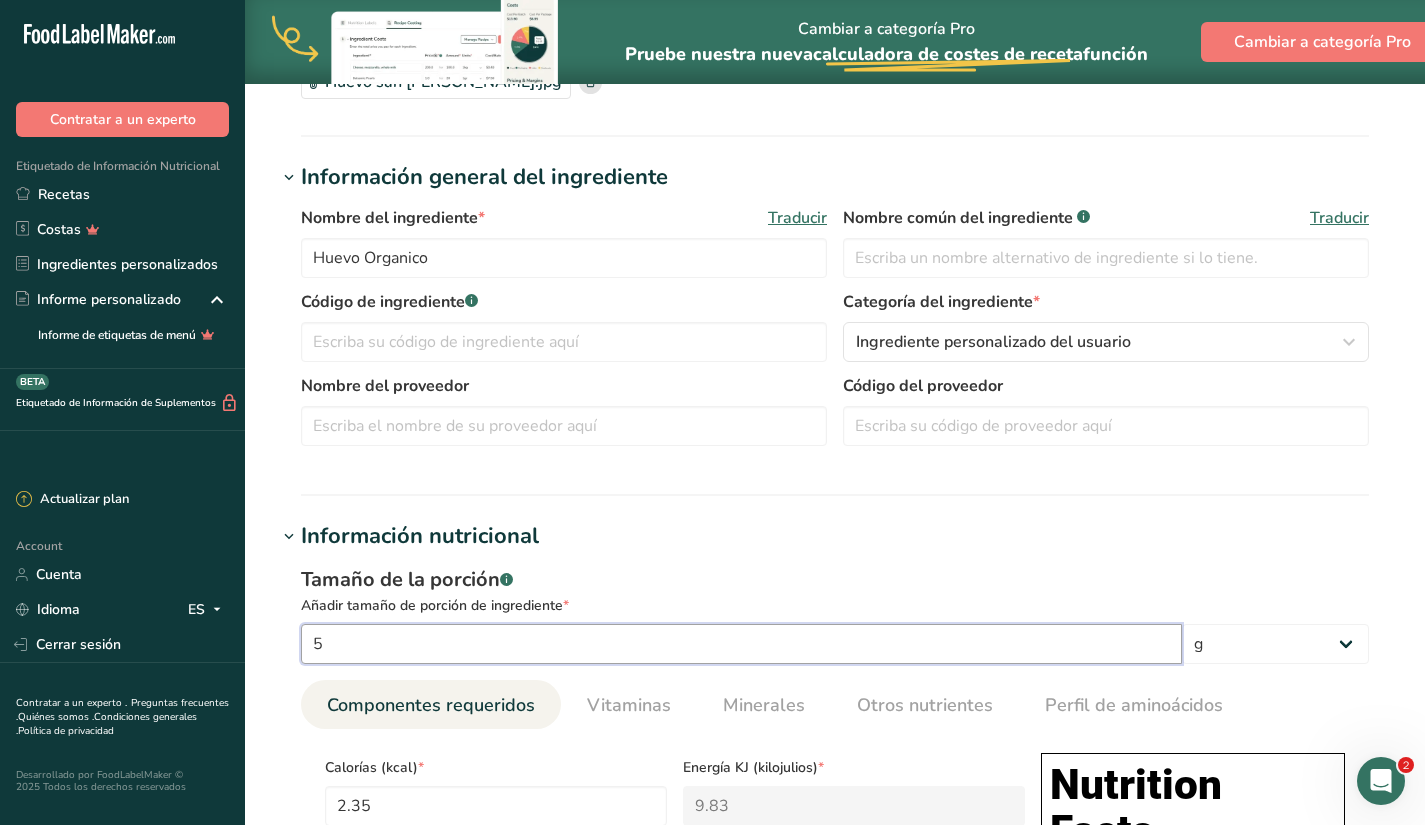 type on "50" 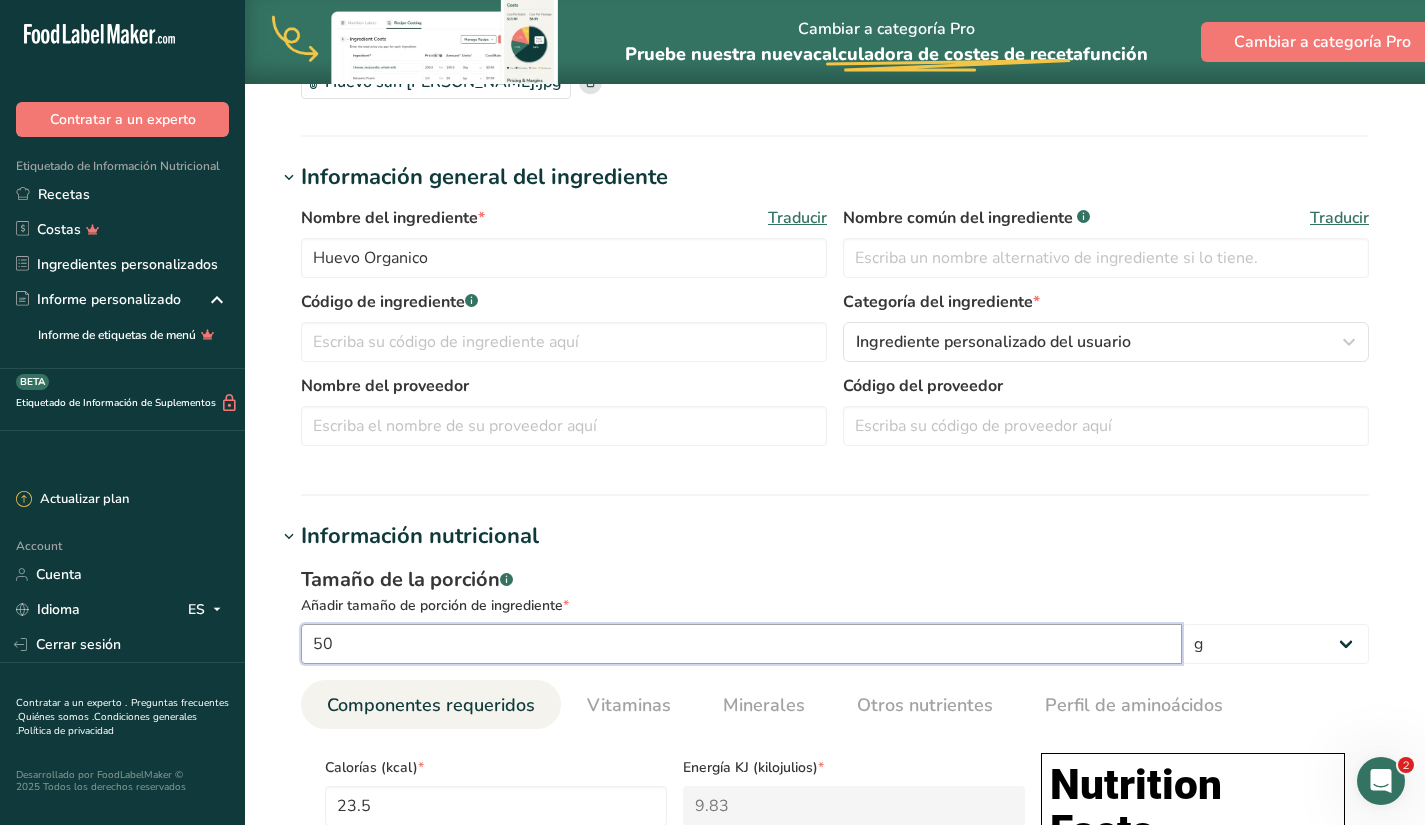 type on "98.3" 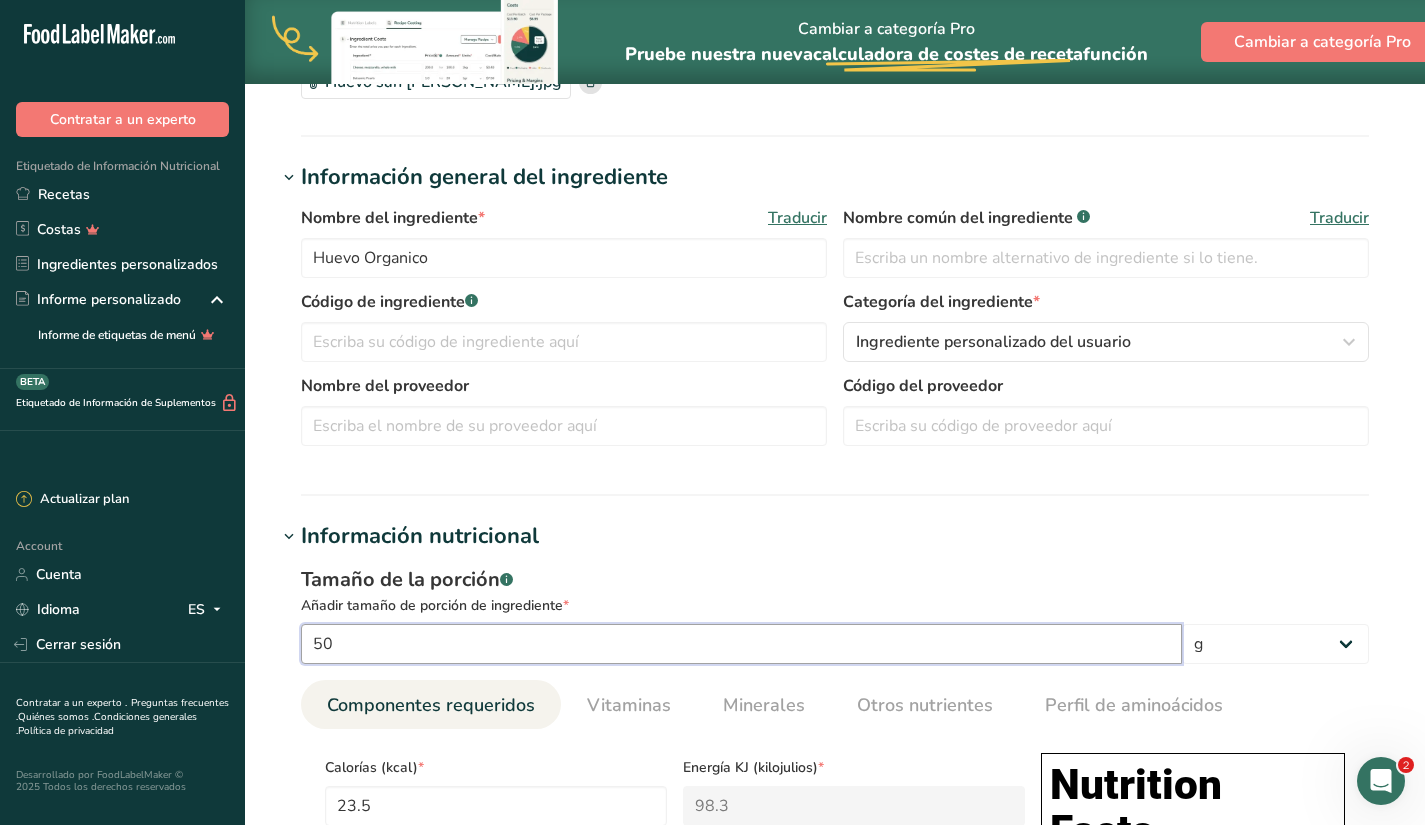 type on "50" 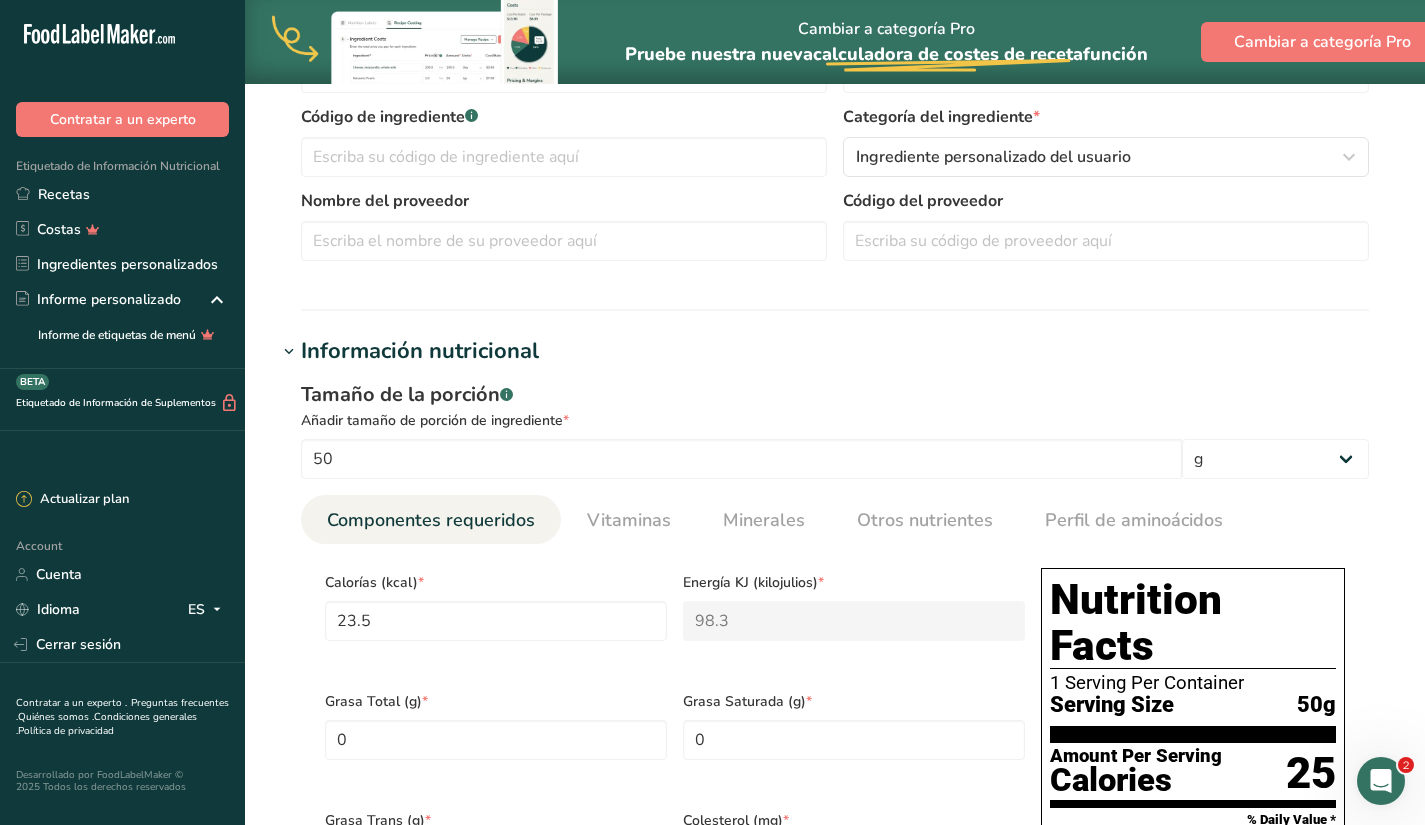 scroll, scrollTop: 411, scrollLeft: 0, axis: vertical 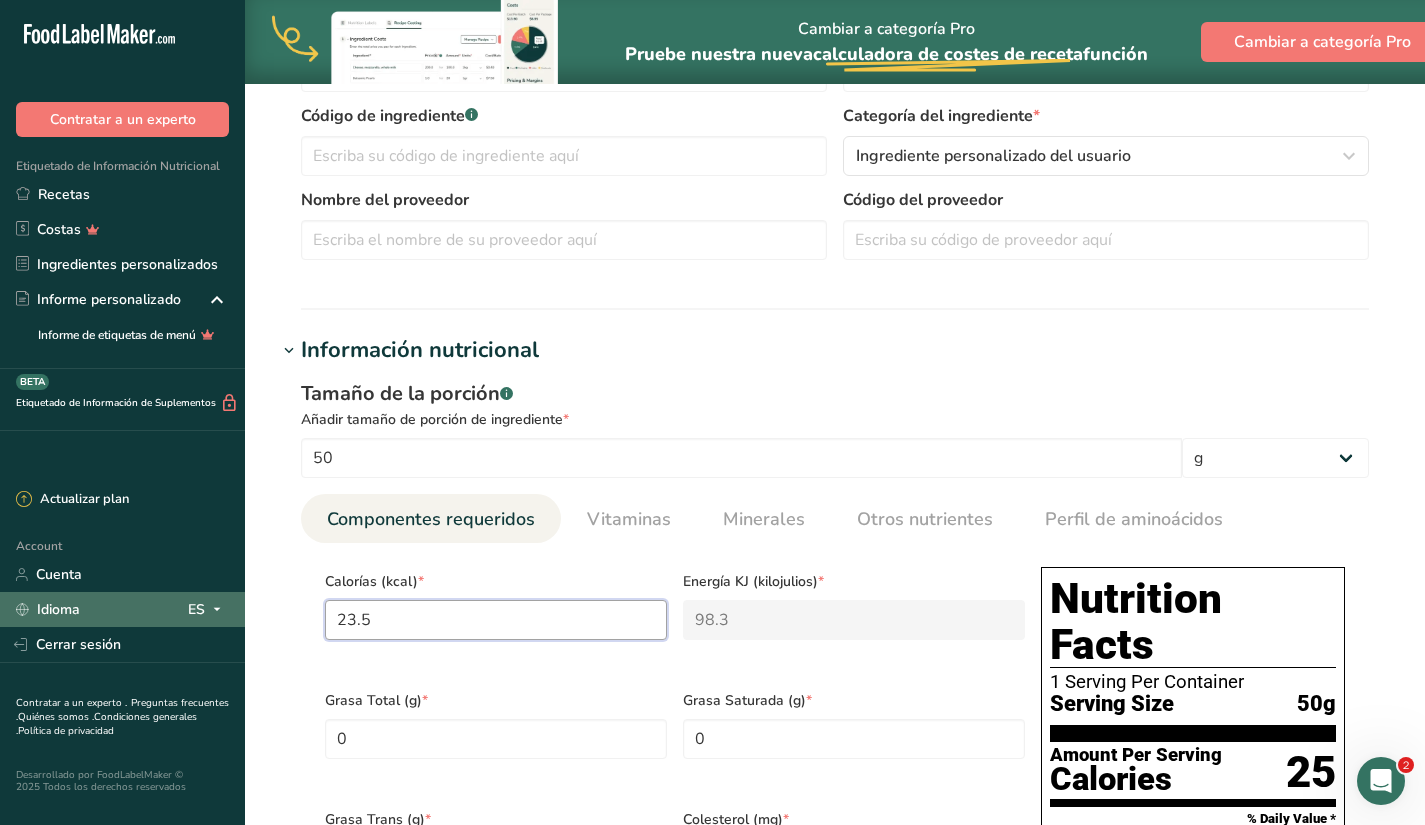 drag, startPoint x: 389, startPoint y: 618, endPoint x: 222, endPoint y: 611, distance: 167.14664 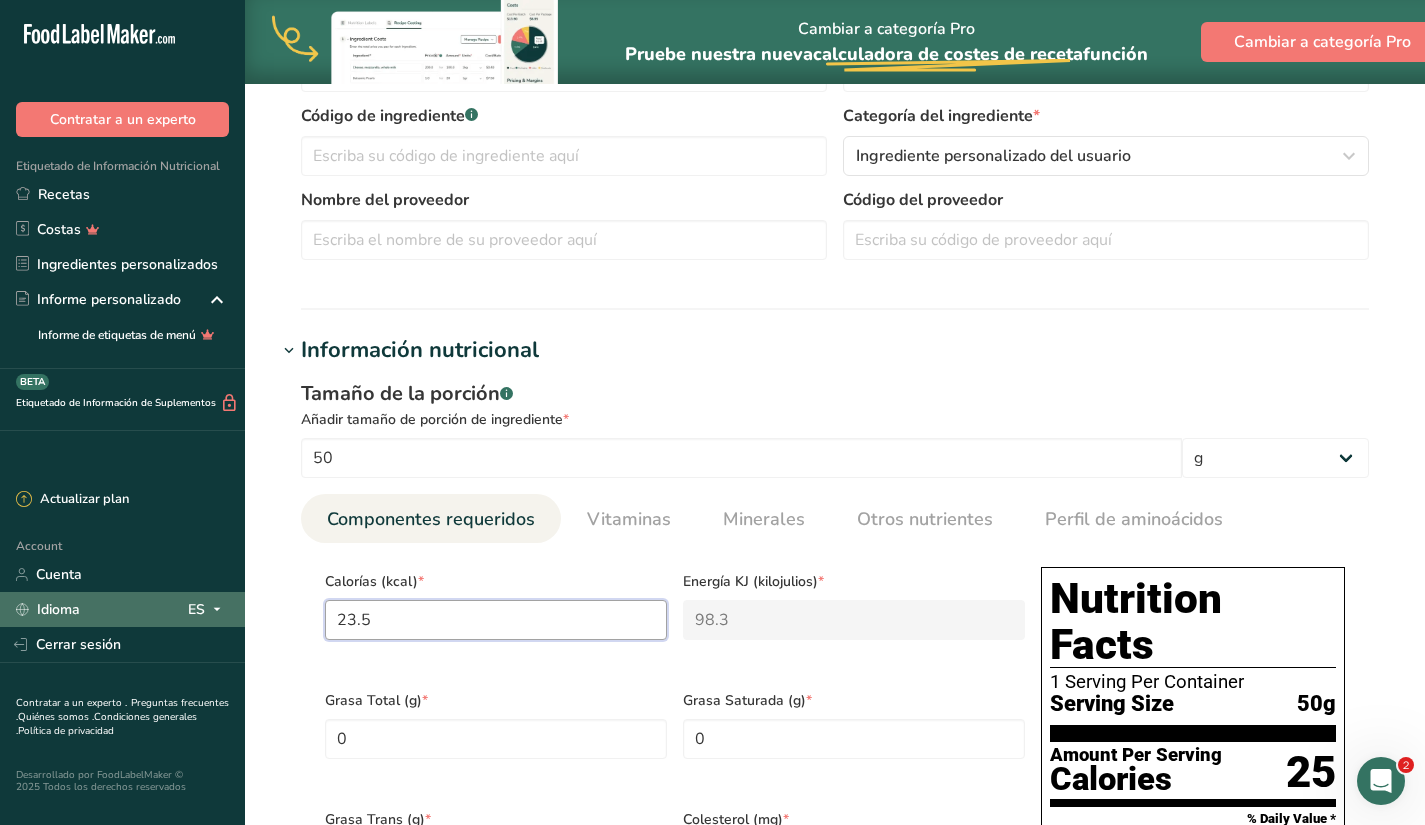 type on "7" 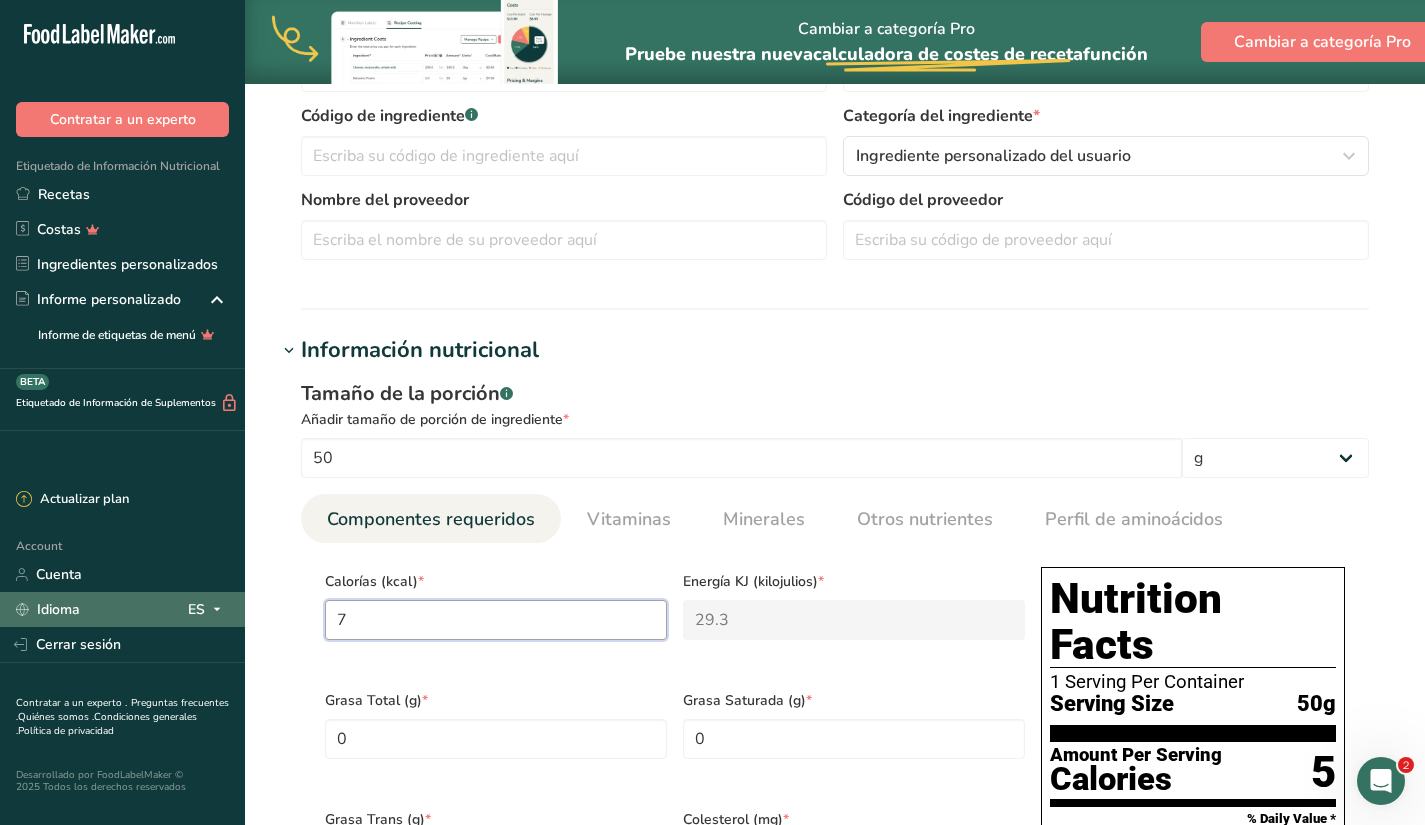 type on "73" 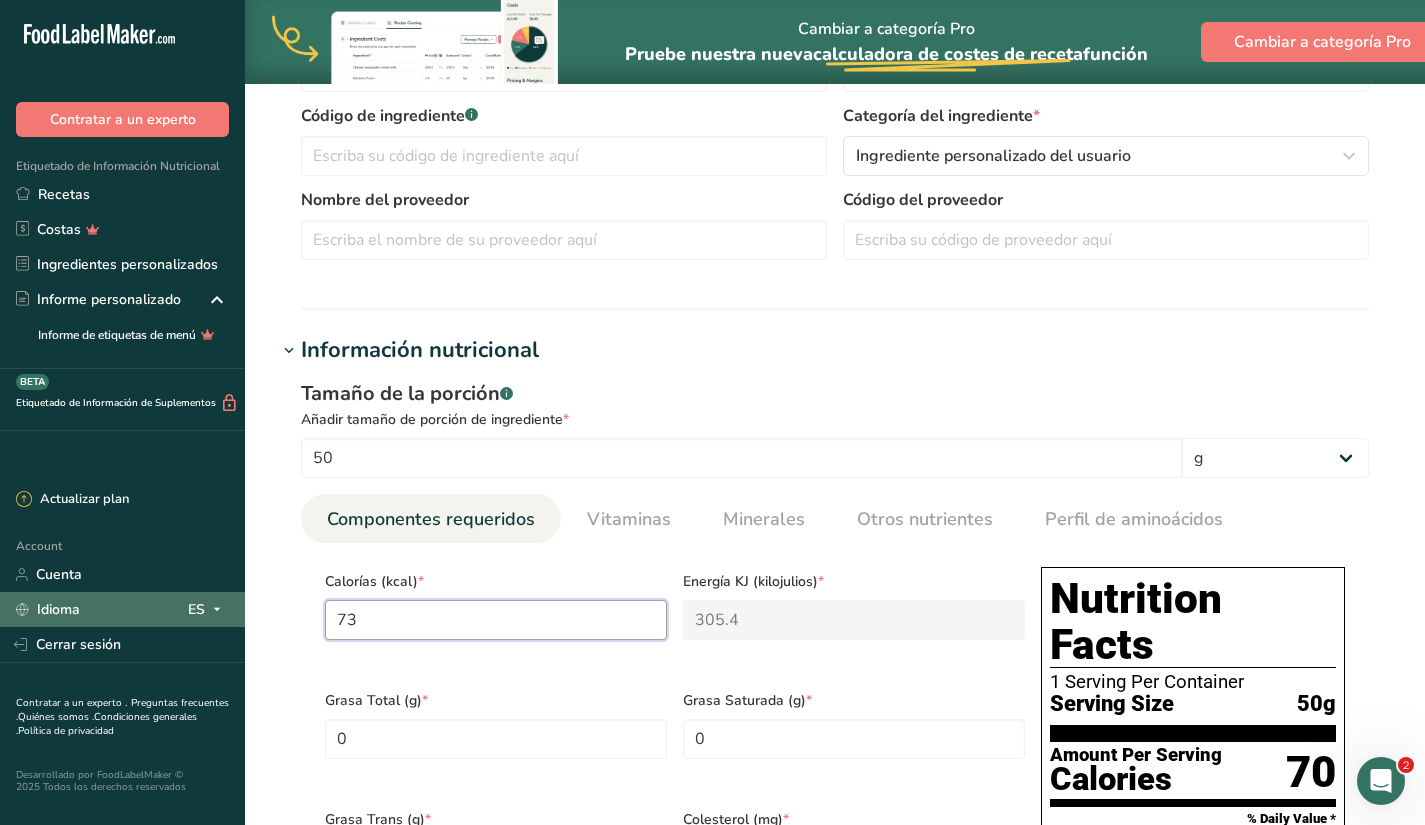 type on "73" 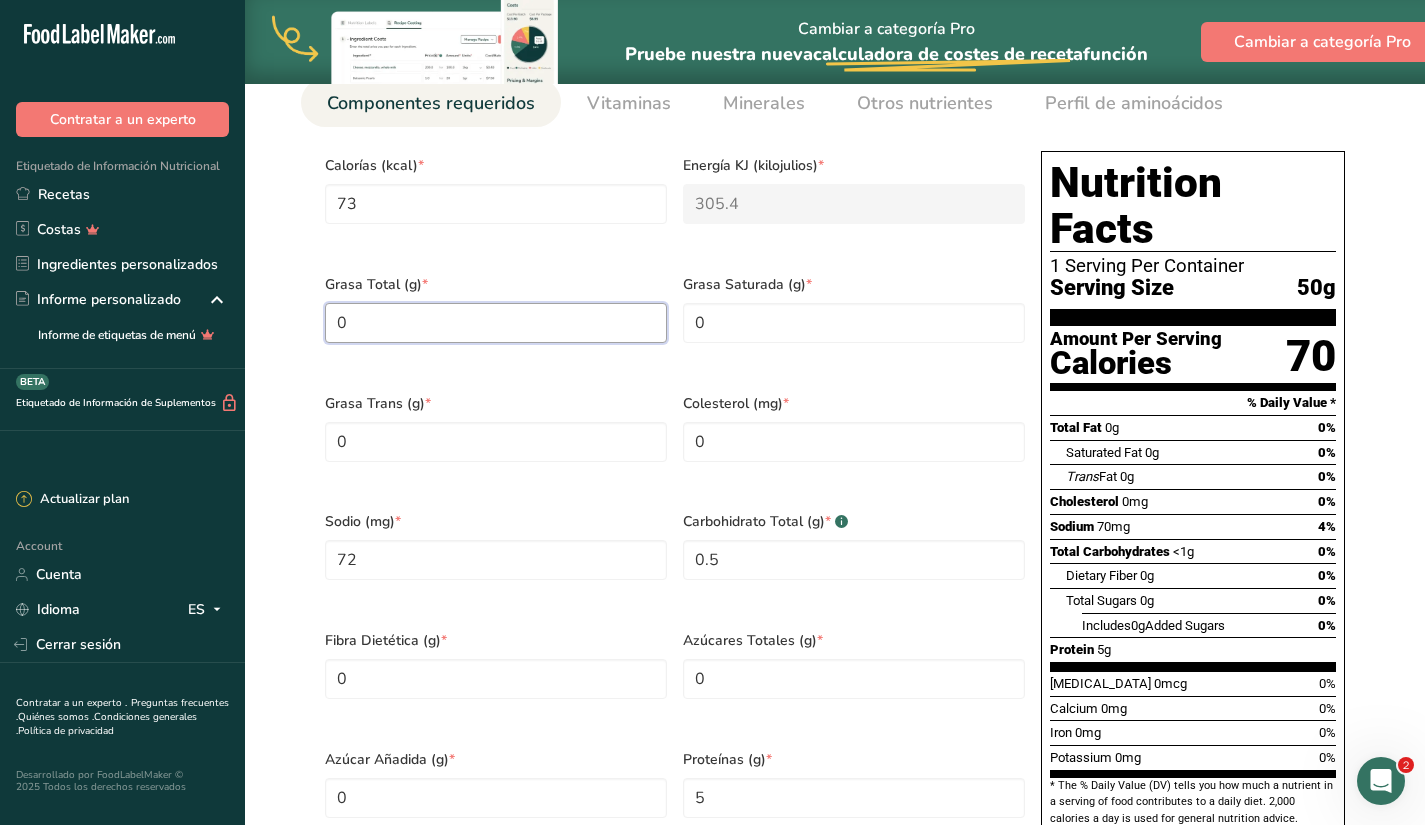scroll, scrollTop: 850, scrollLeft: 0, axis: vertical 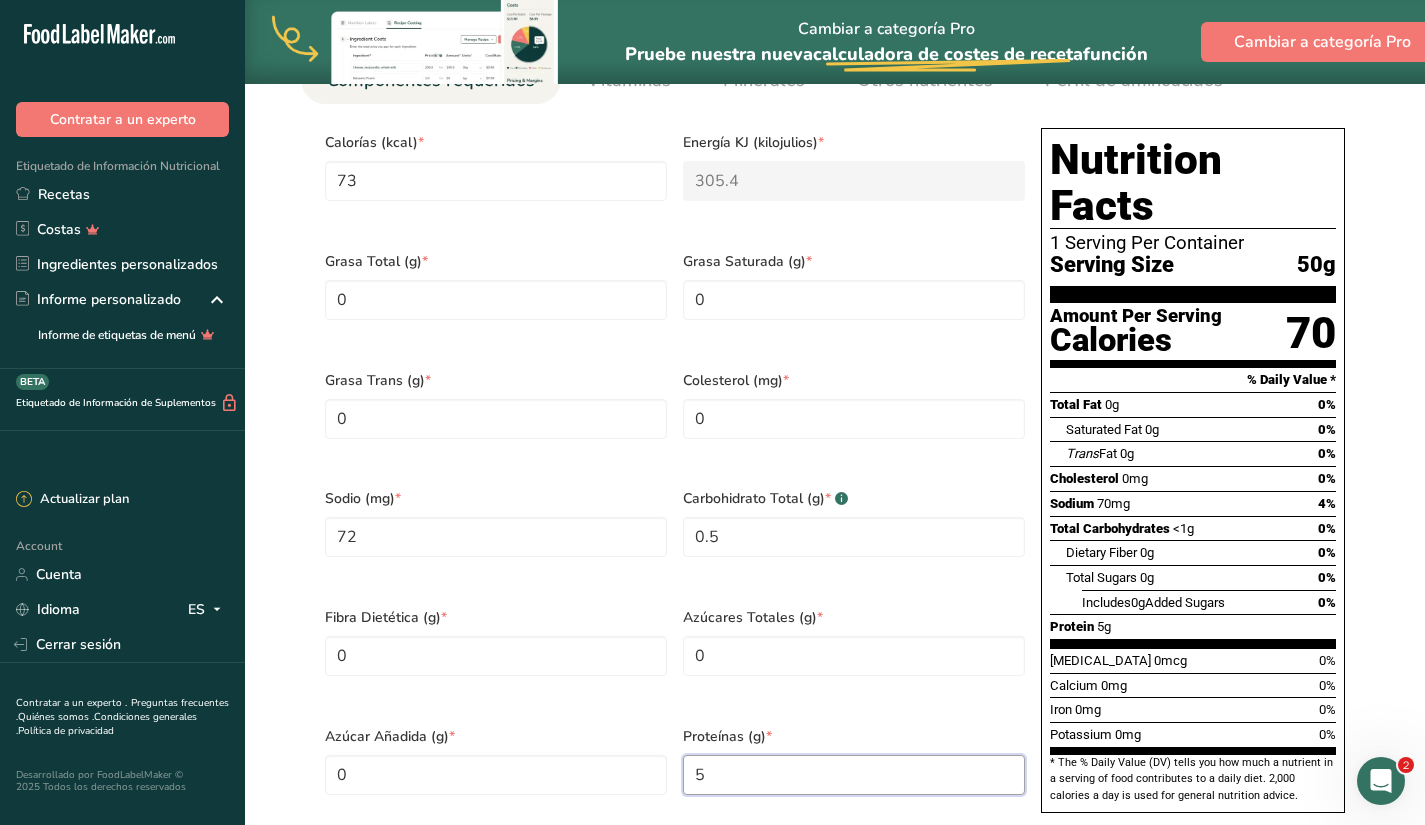 click on "5" at bounding box center [854, 775] 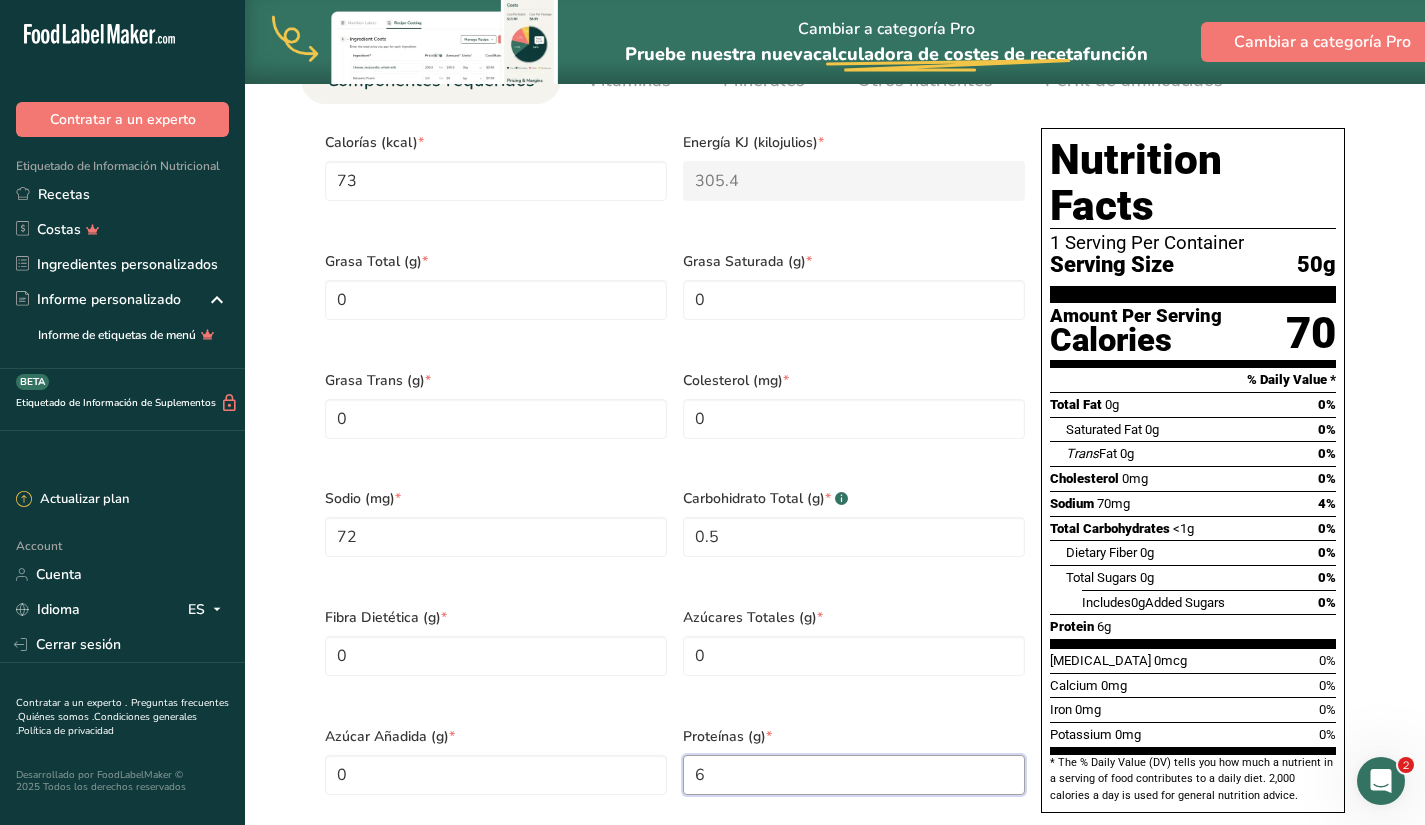 type on "6" 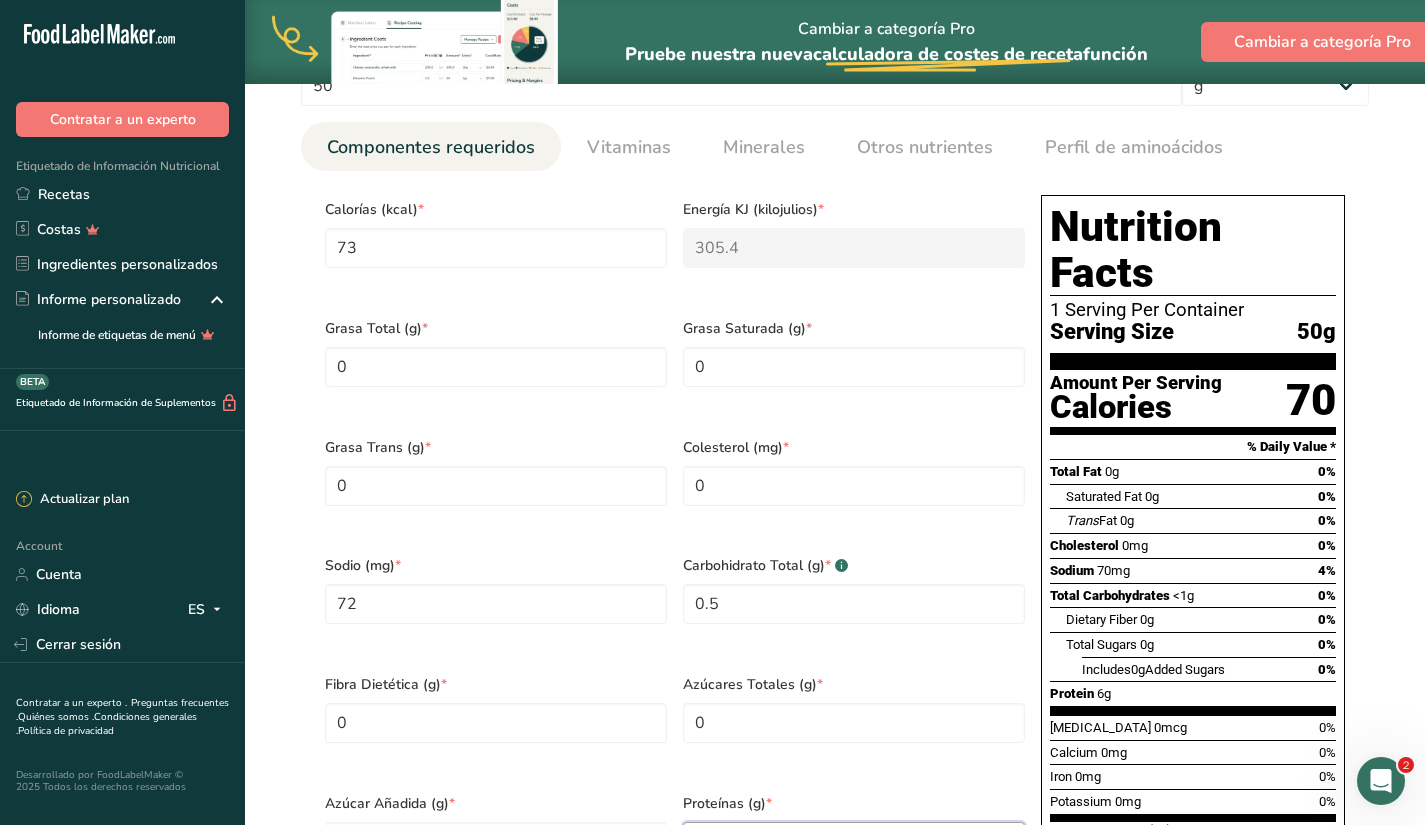 scroll, scrollTop: 782, scrollLeft: 0, axis: vertical 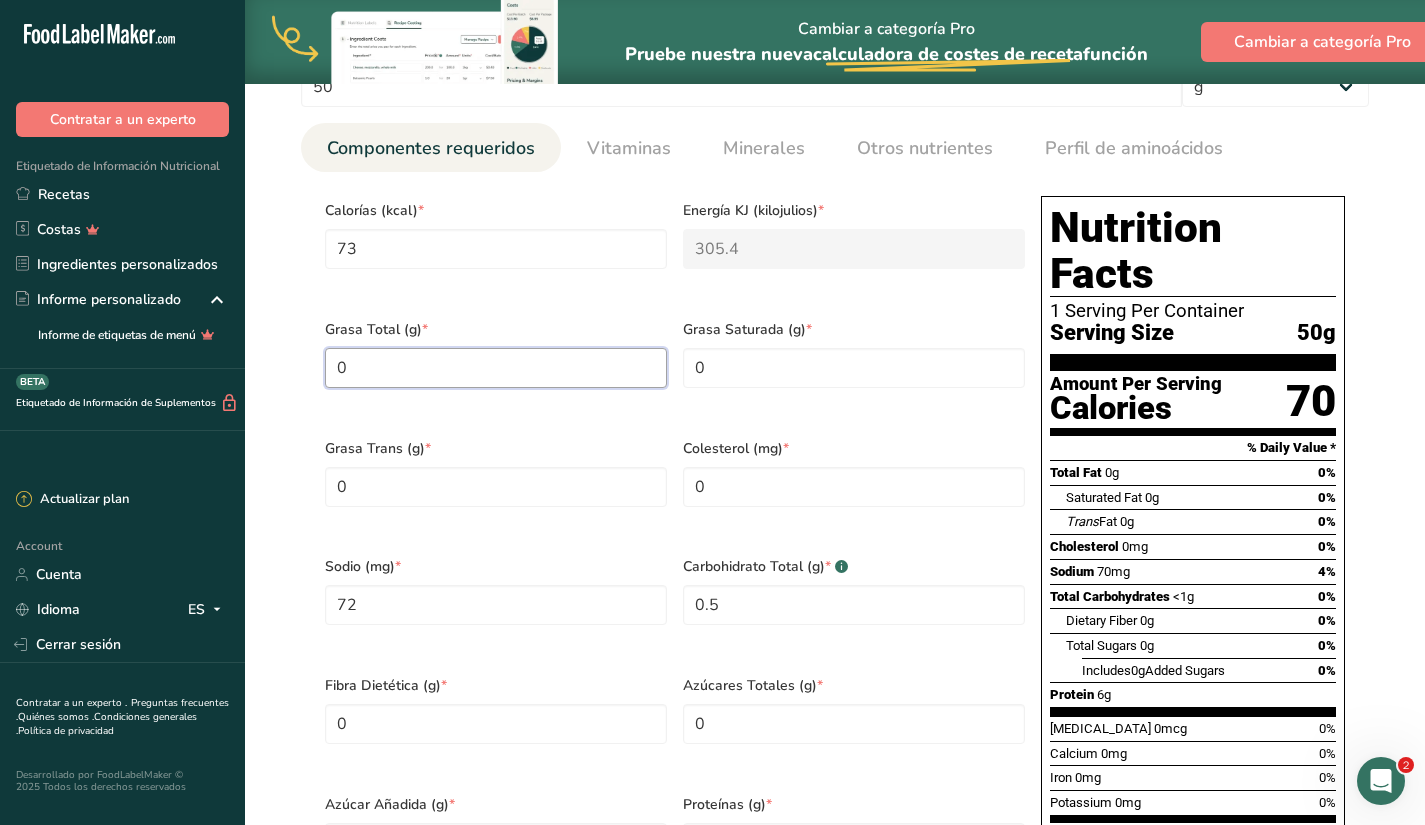 click on "0" at bounding box center [496, 368] 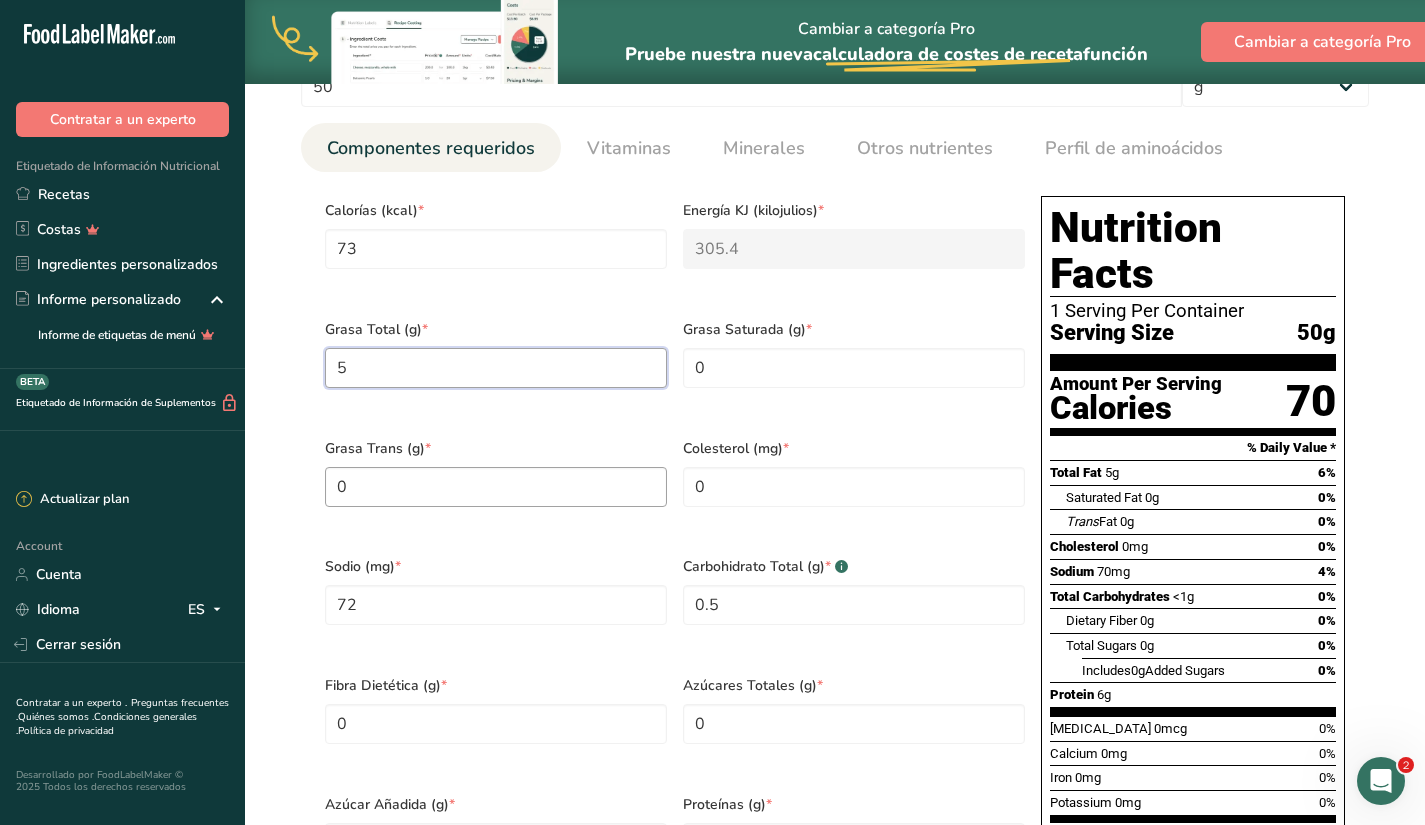type on "5" 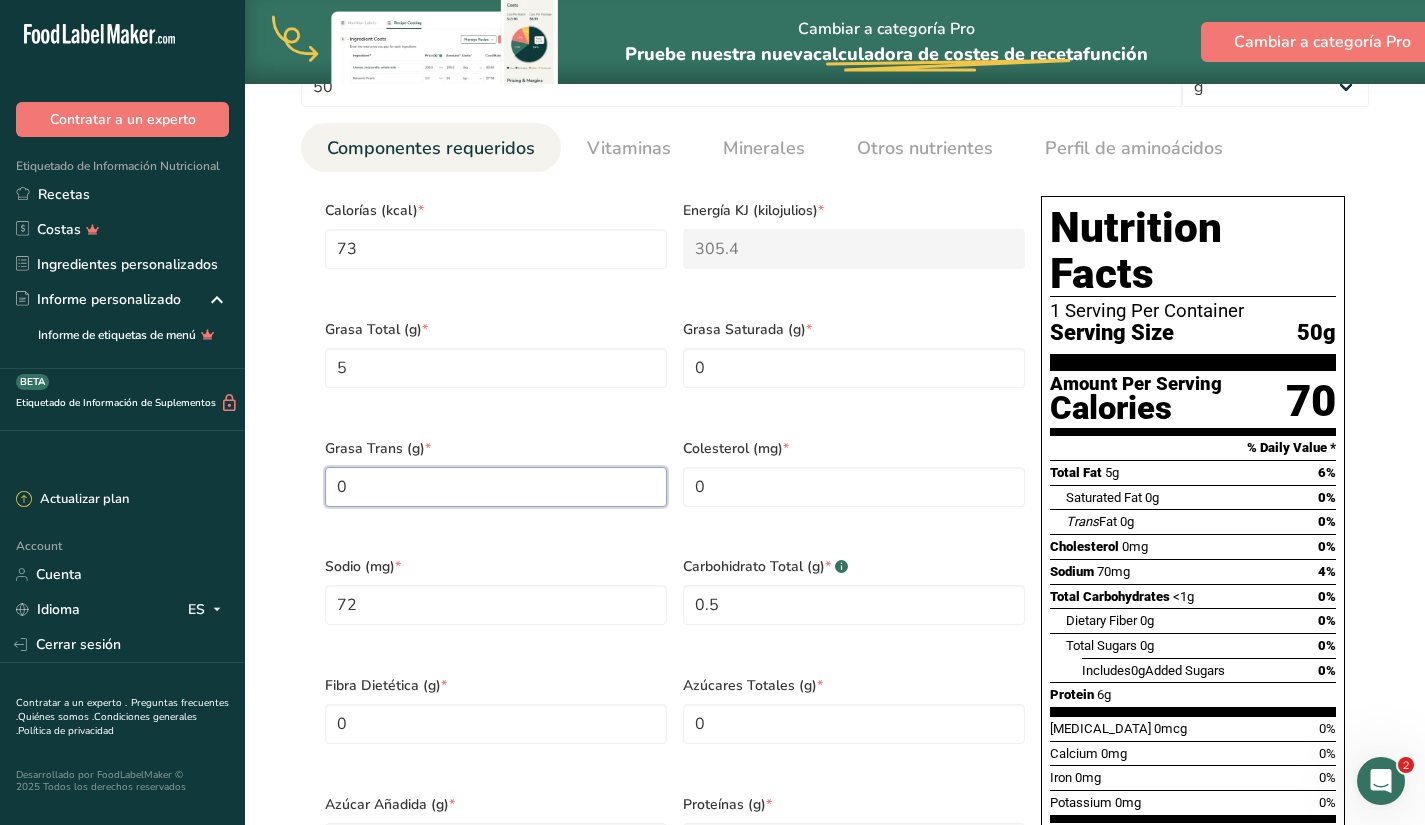 click on "0" at bounding box center (496, 487) 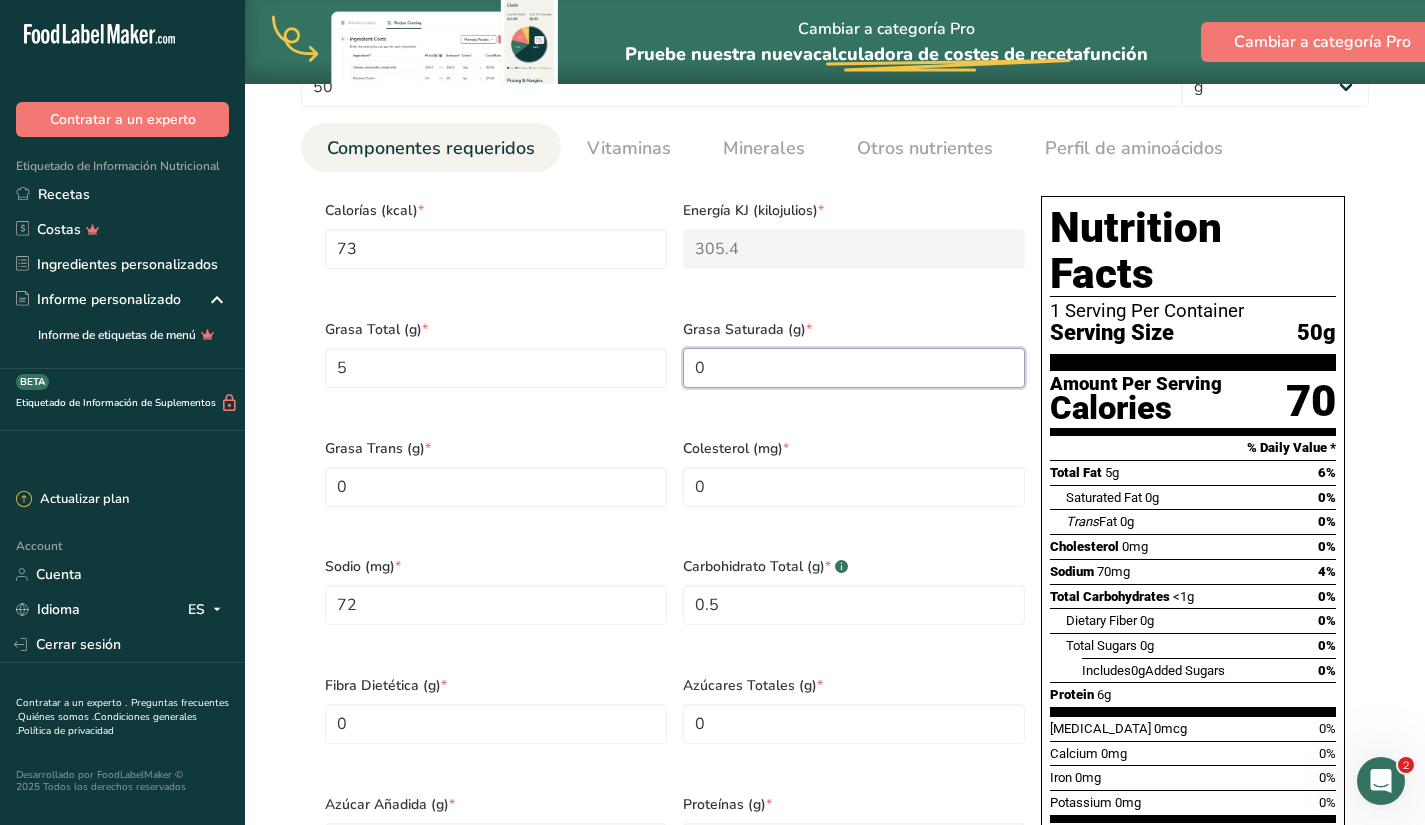 click on "0" at bounding box center [854, 368] 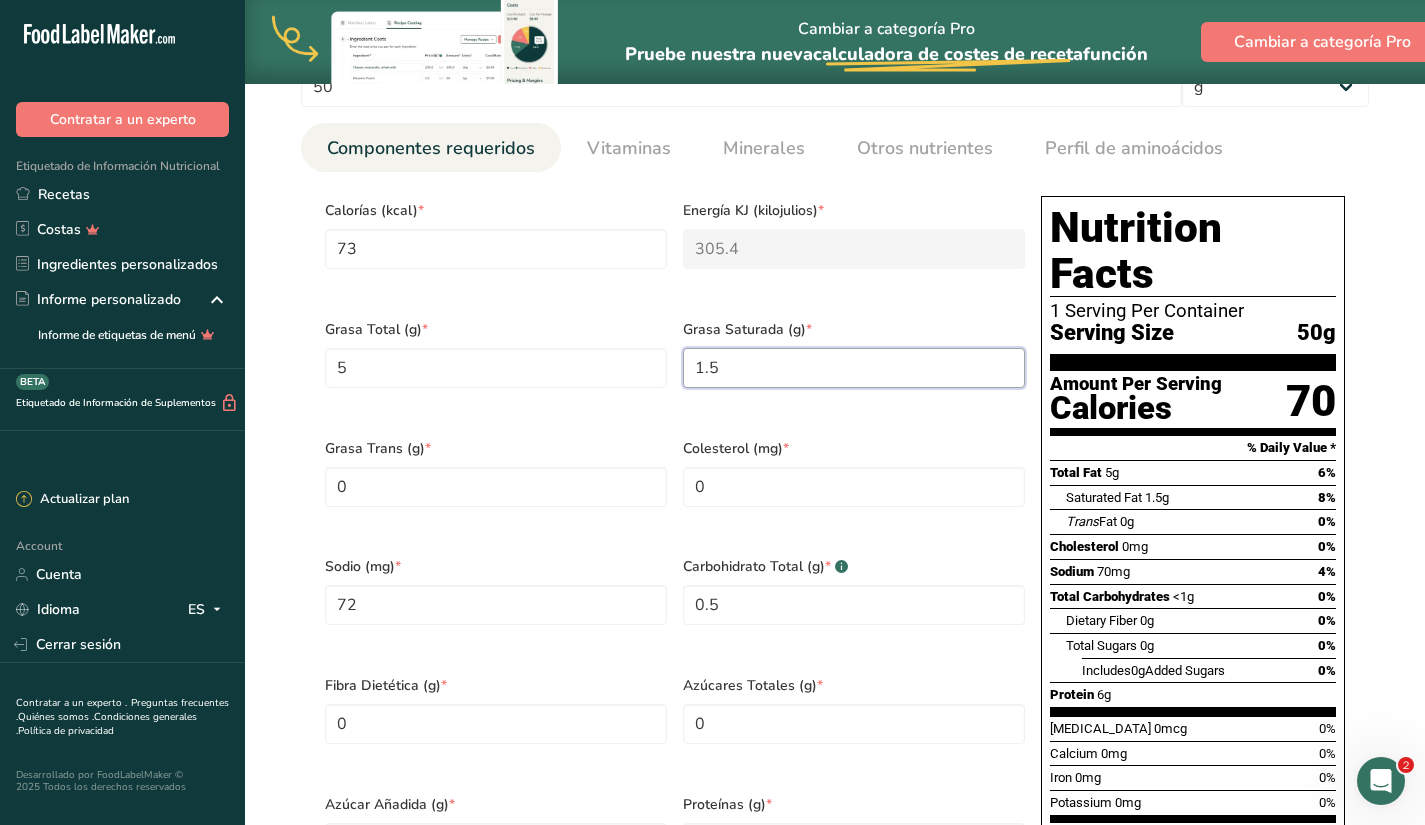 type on "1.5" 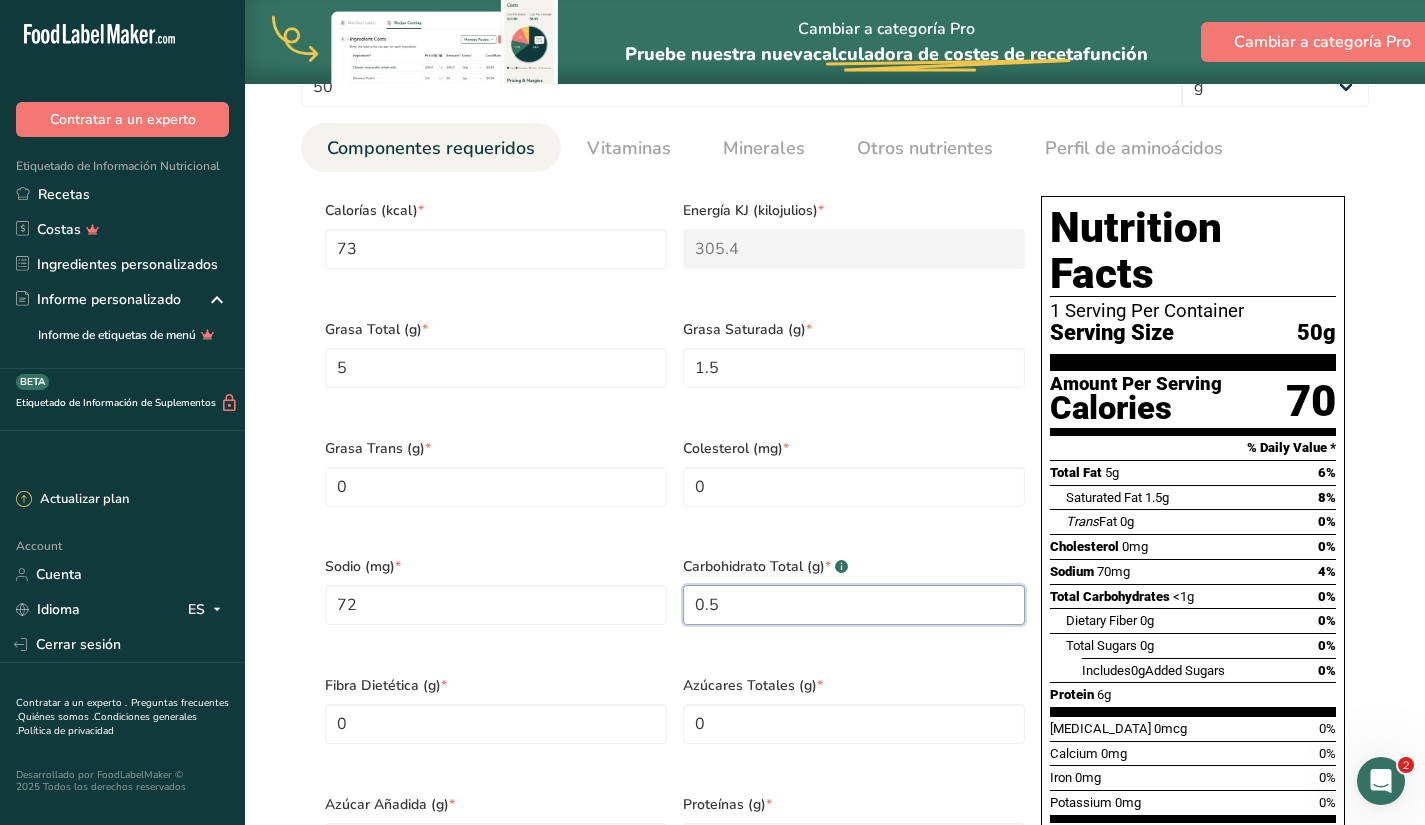 click on "0.5" at bounding box center [854, 605] 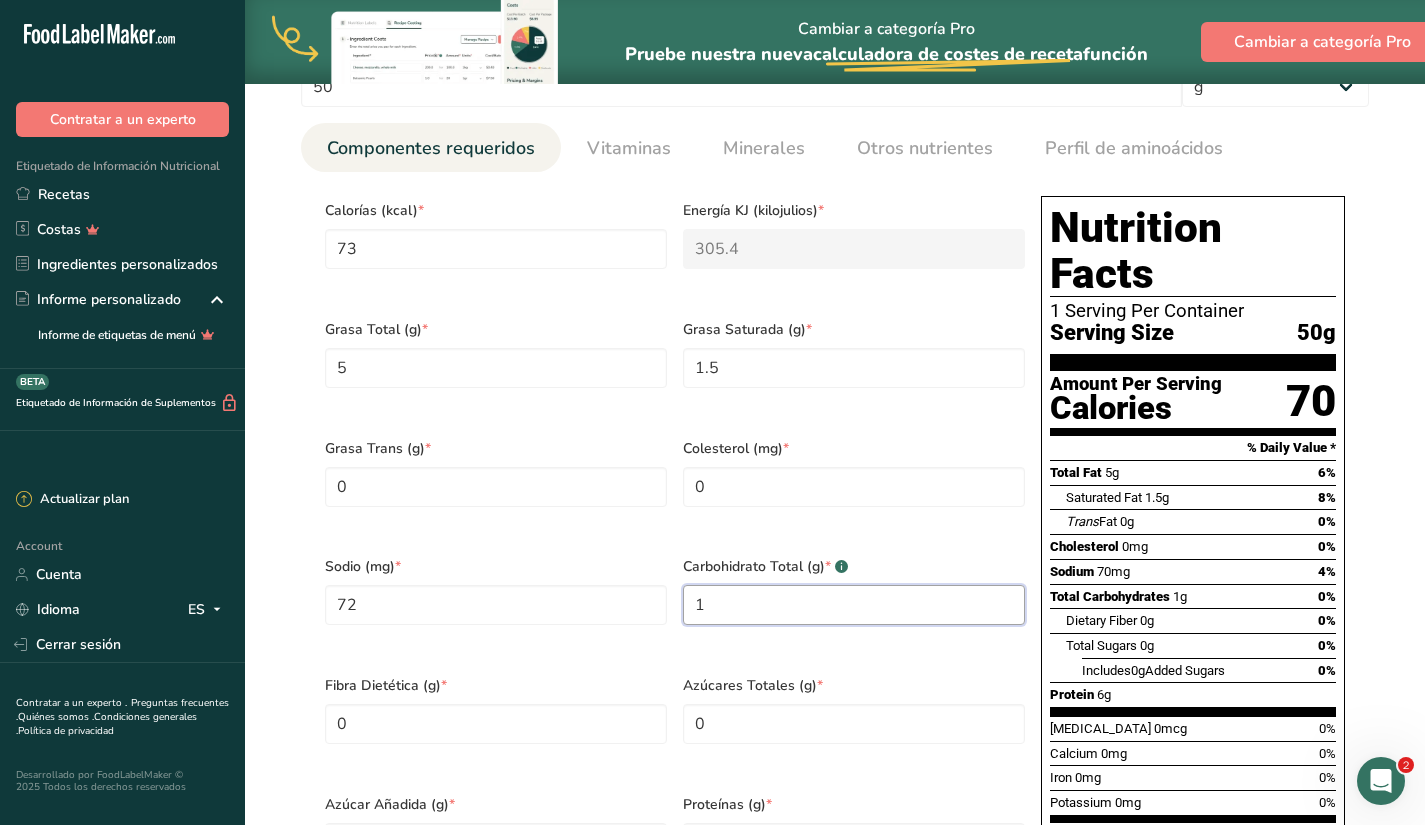 type on "1" 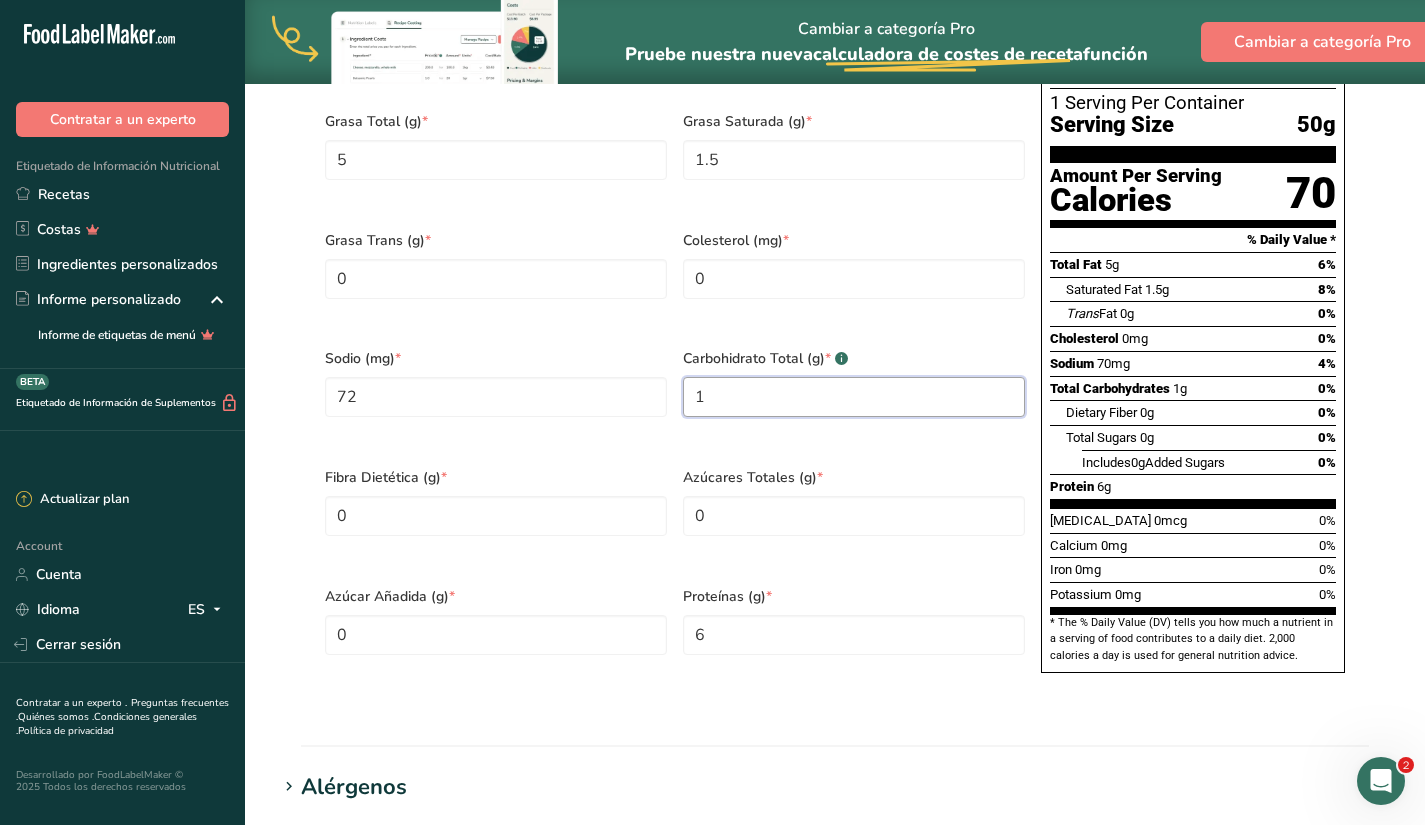 scroll, scrollTop: 981, scrollLeft: 0, axis: vertical 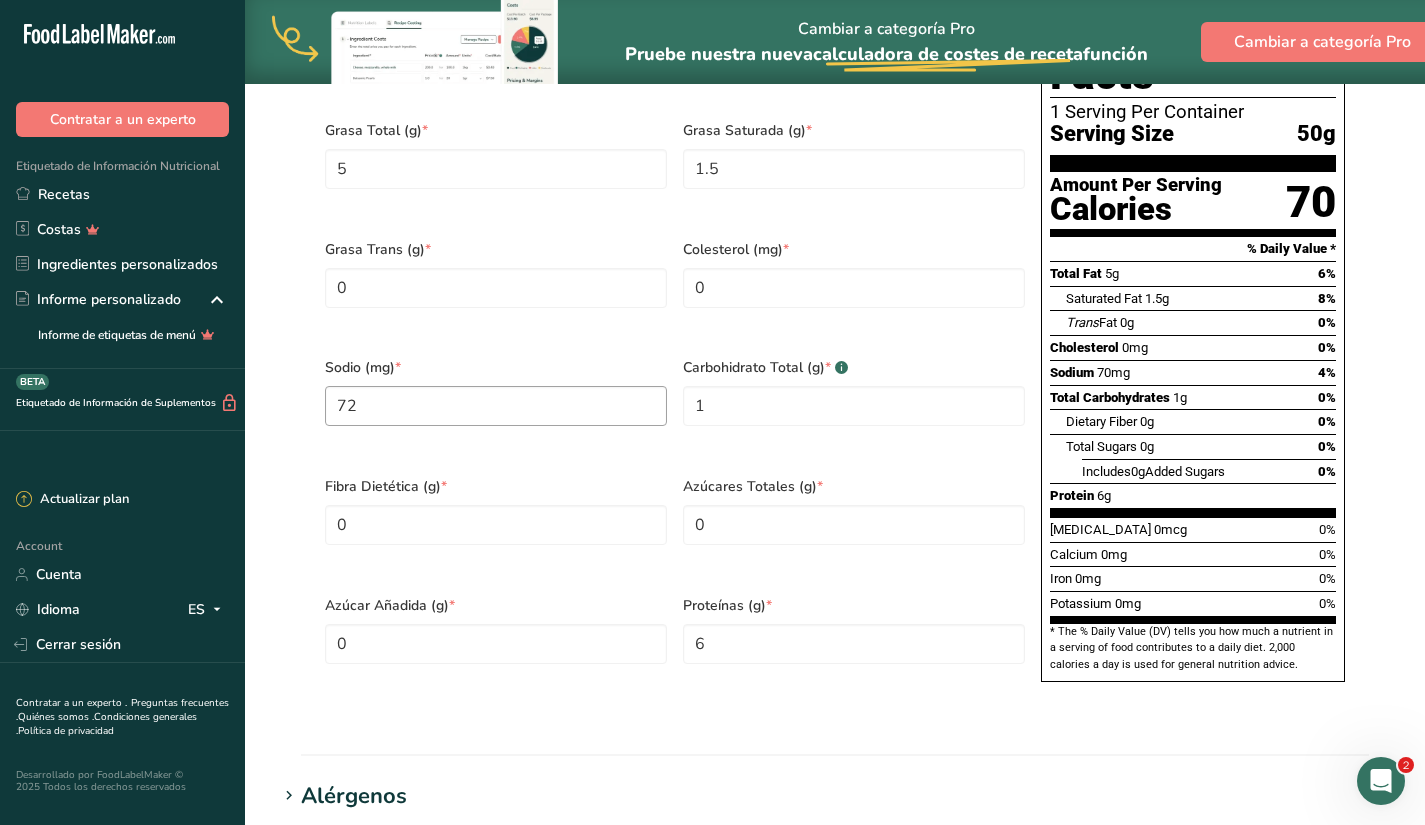 click on "72" at bounding box center [496, 406] 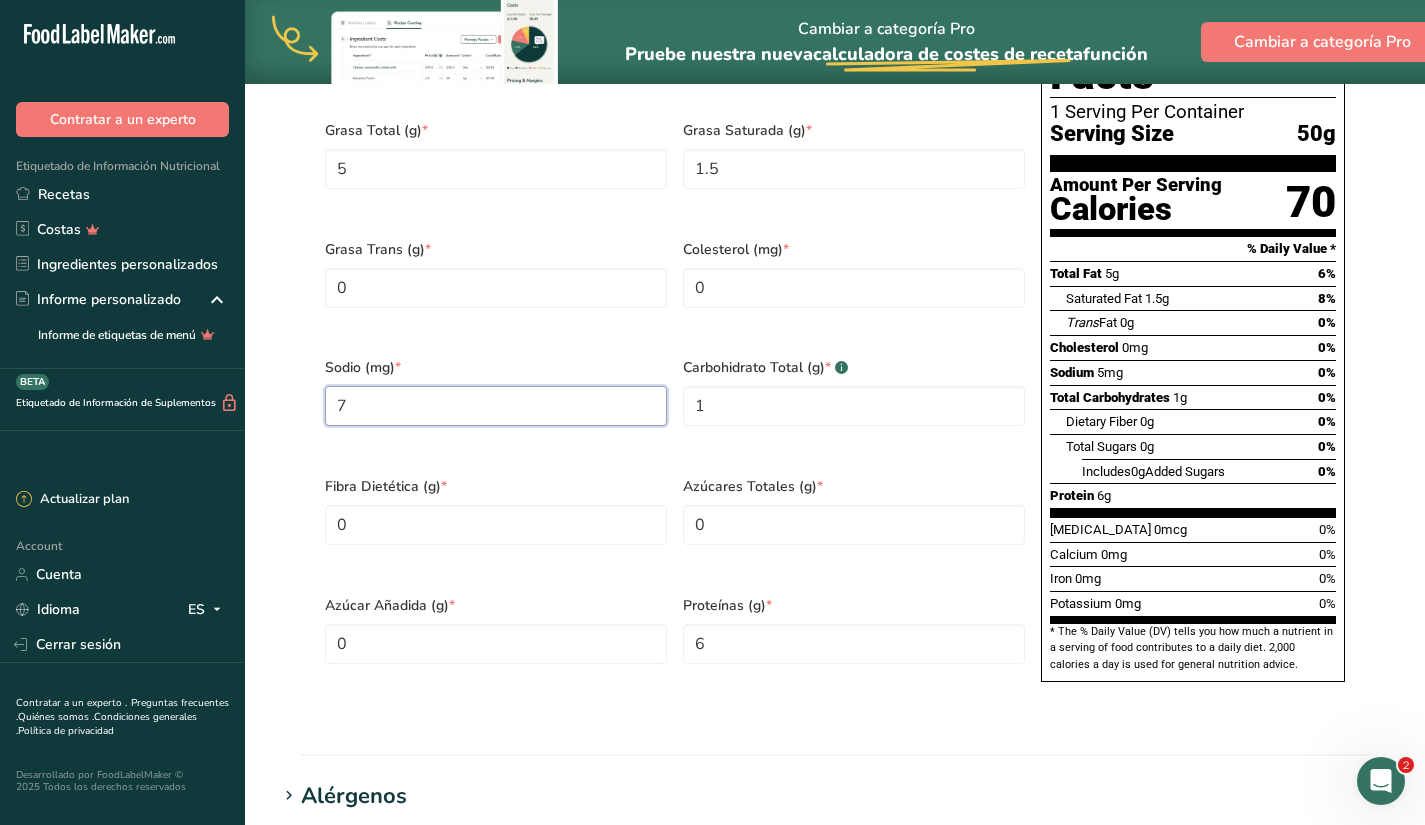 type on "0" 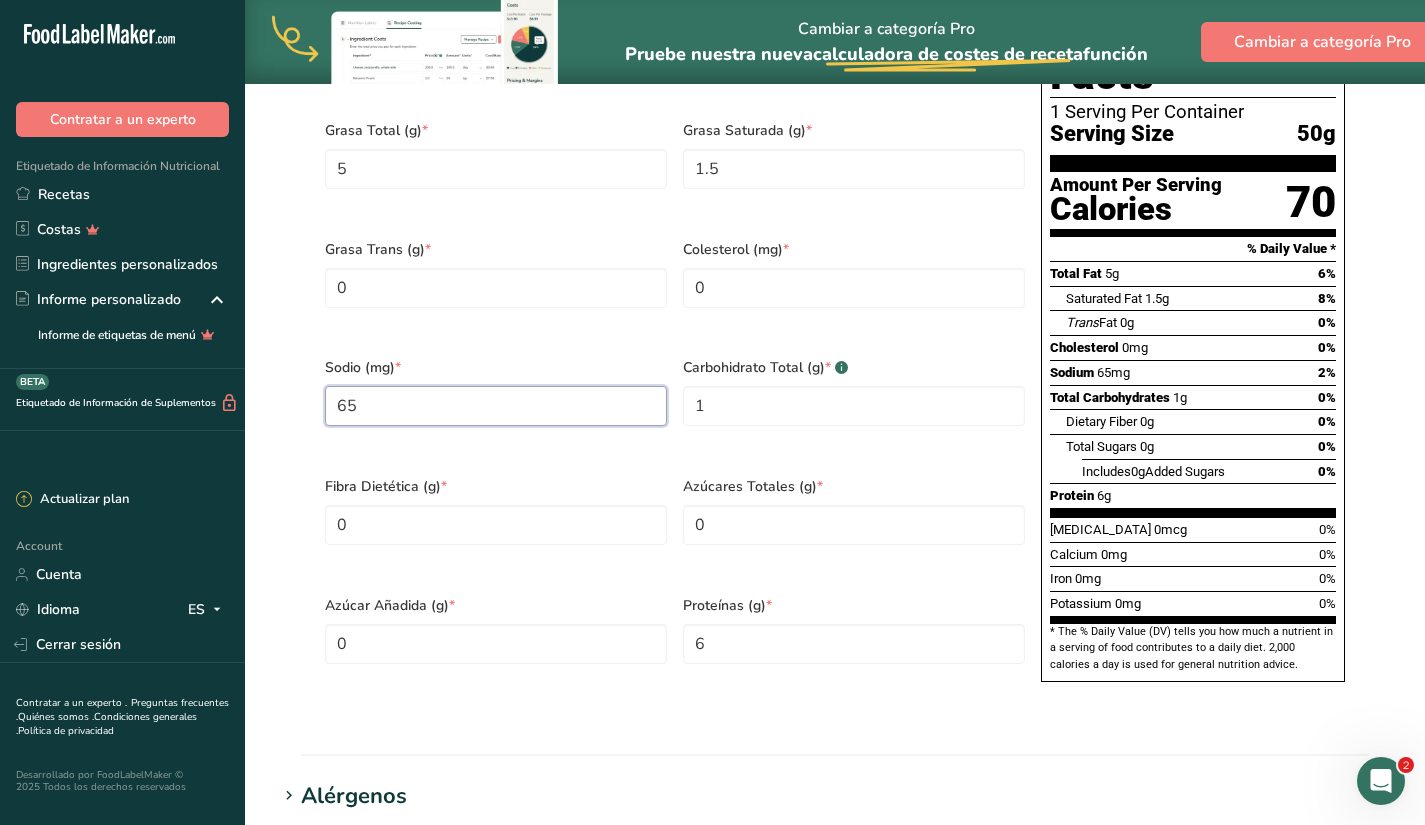 type on "65" 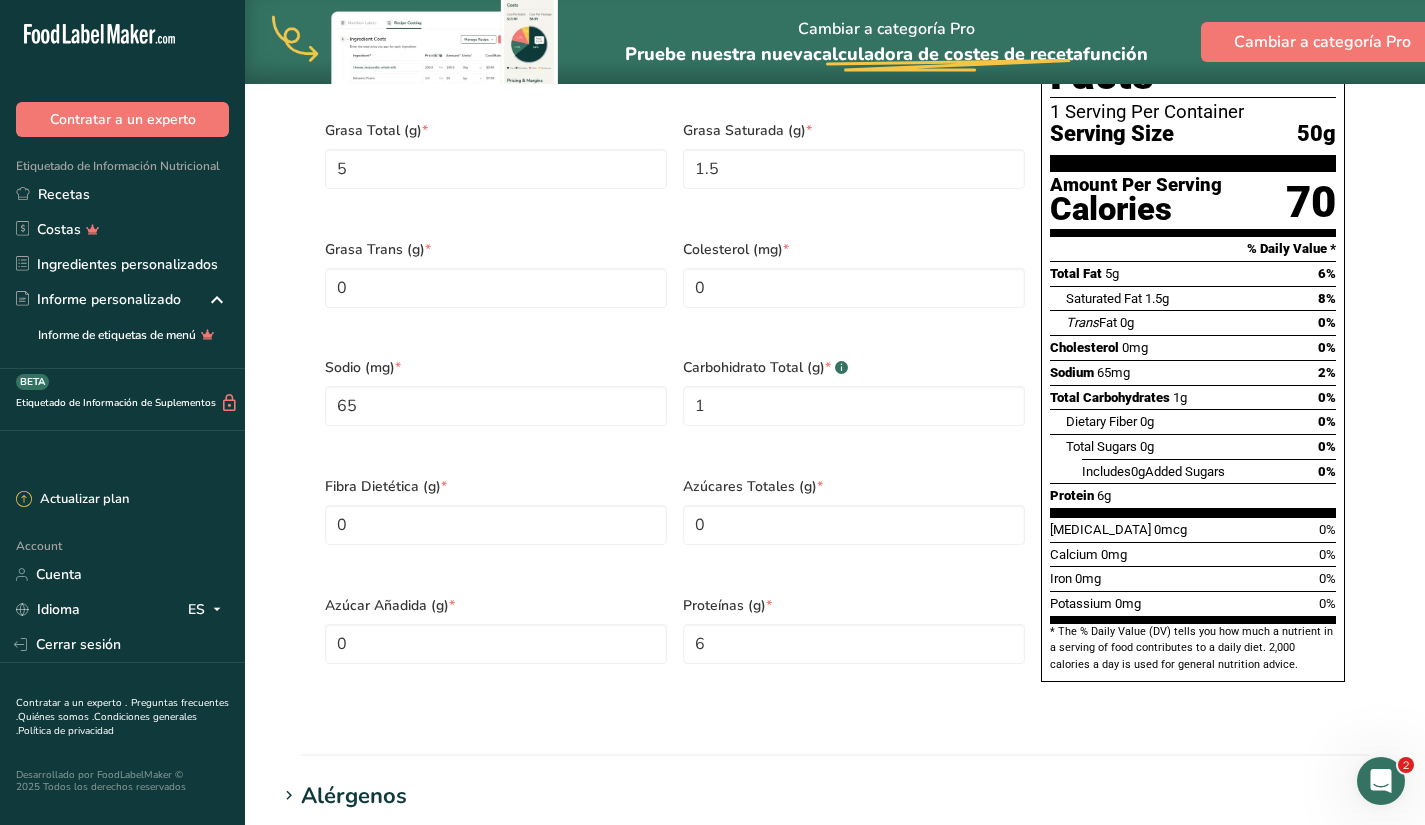 click on "Proteínas
(g) *     6" at bounding box center [854, 642] 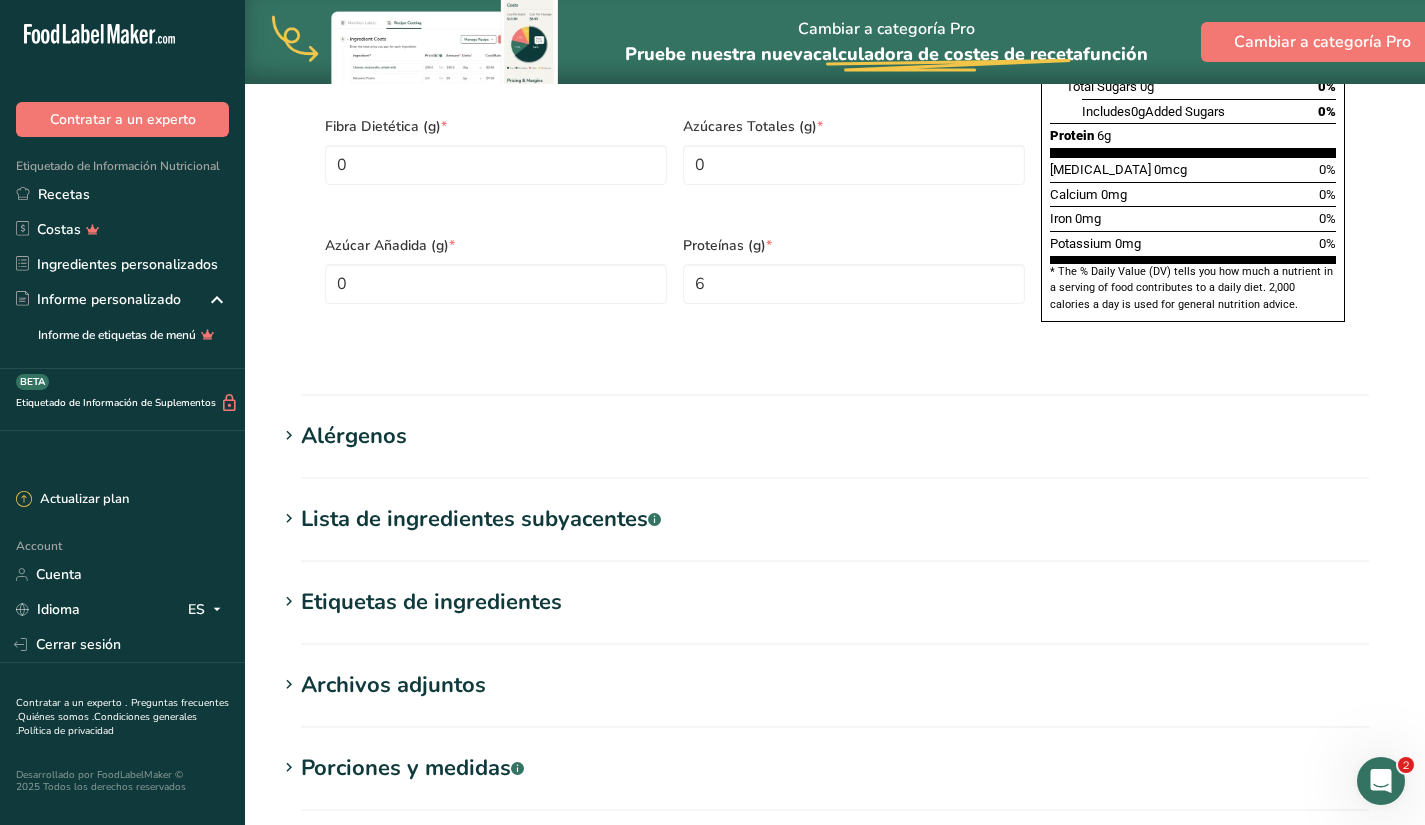 scroll, scrollTop: 1522, scrollLeft: 0, axis: vertical 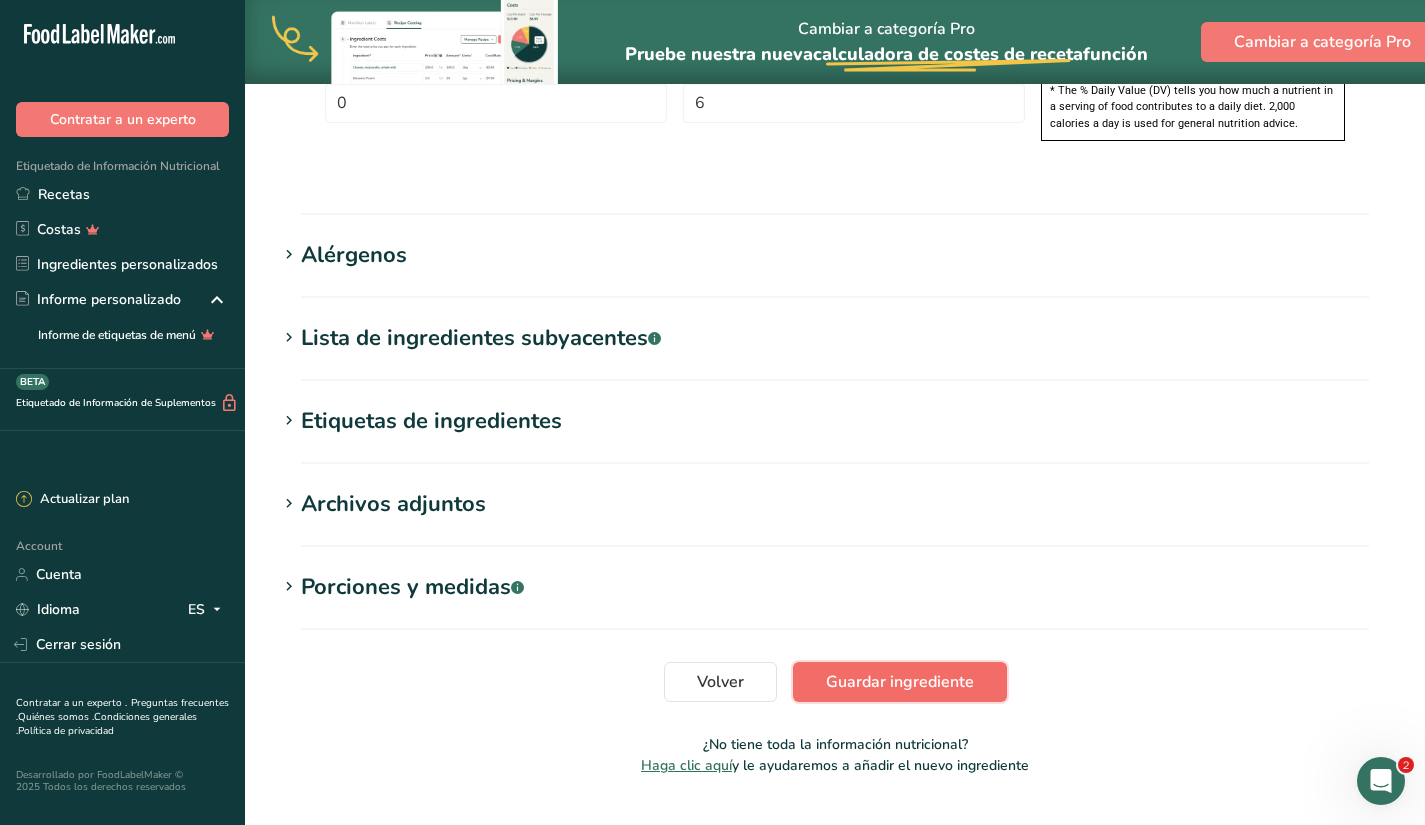 click on "Guardar ingrediente" at bounding box center [900, 682] 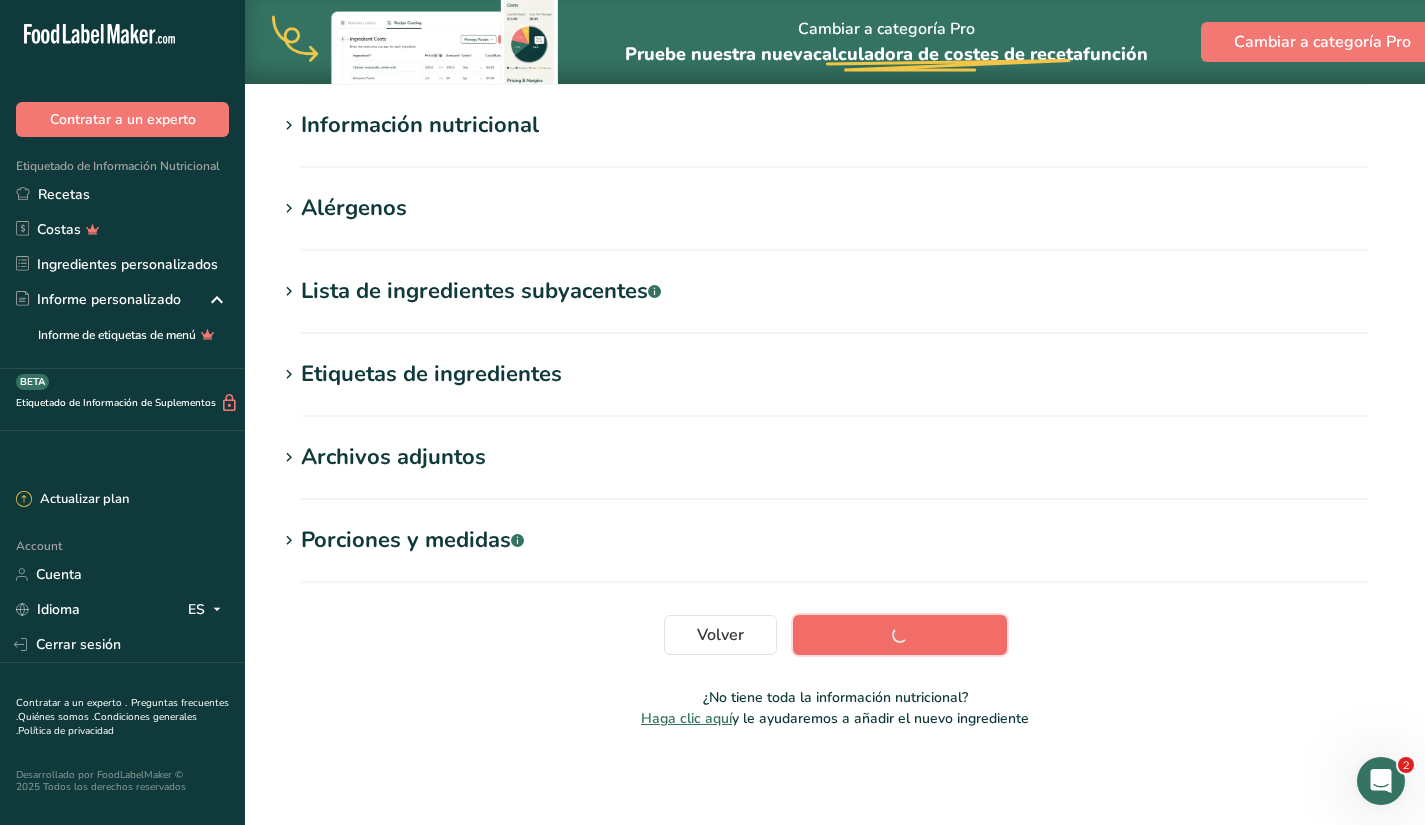scroll, scrollTop: 234, scrollLeft: 0, axis: vertical 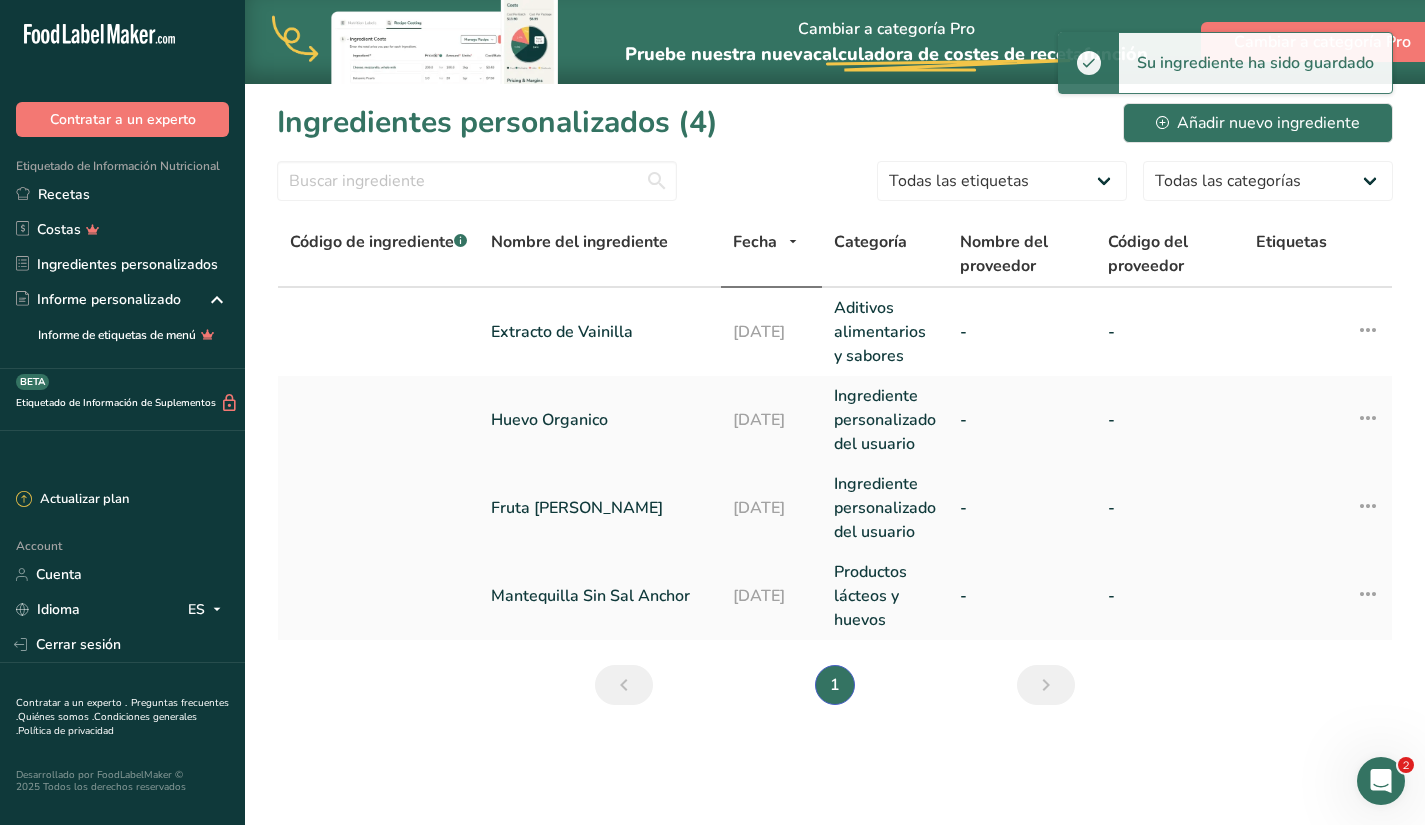 click on "Fruta [PERSON_NAME]" at bounding box center (600, 508) 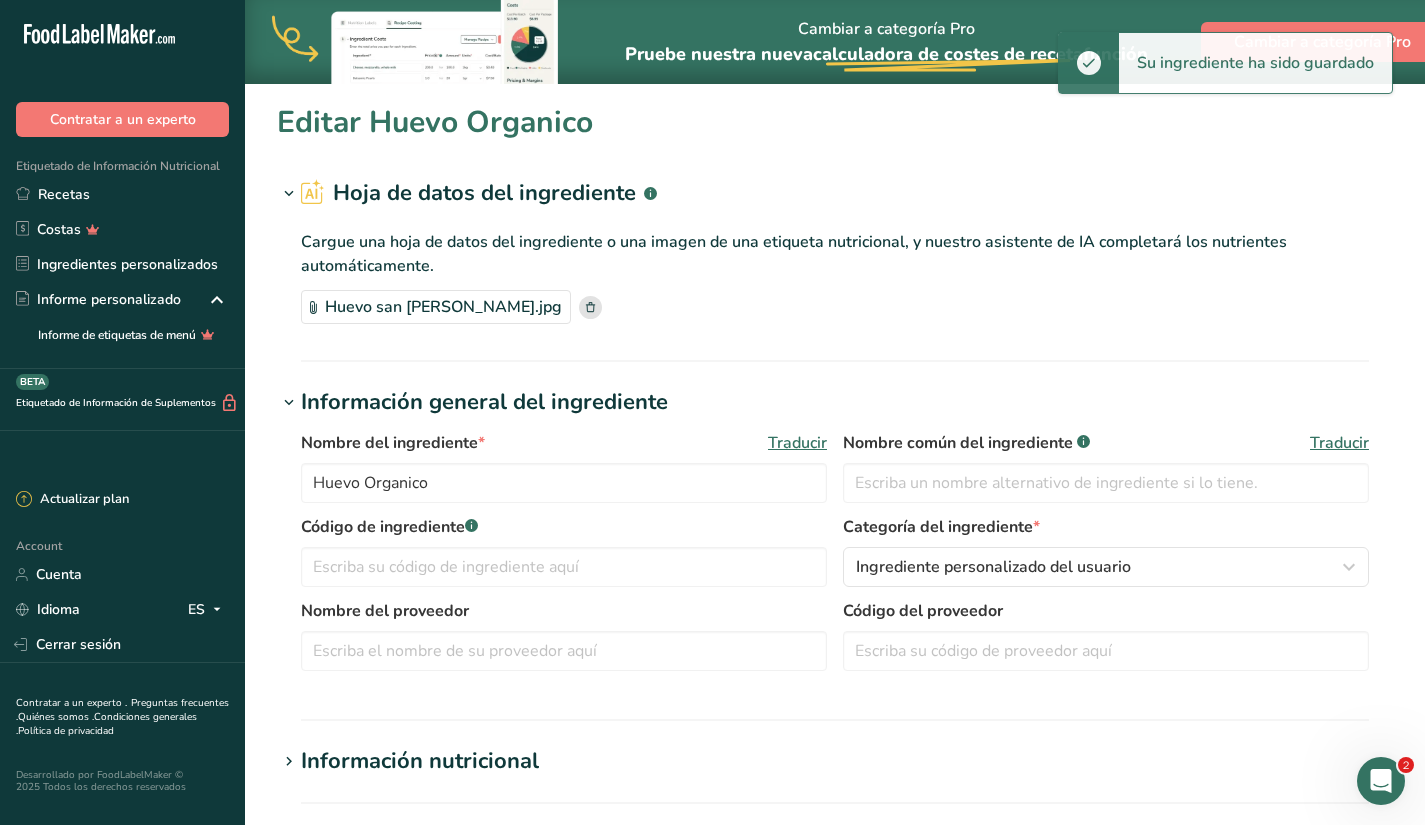 type on "Fruta [PERSON_NAME]" 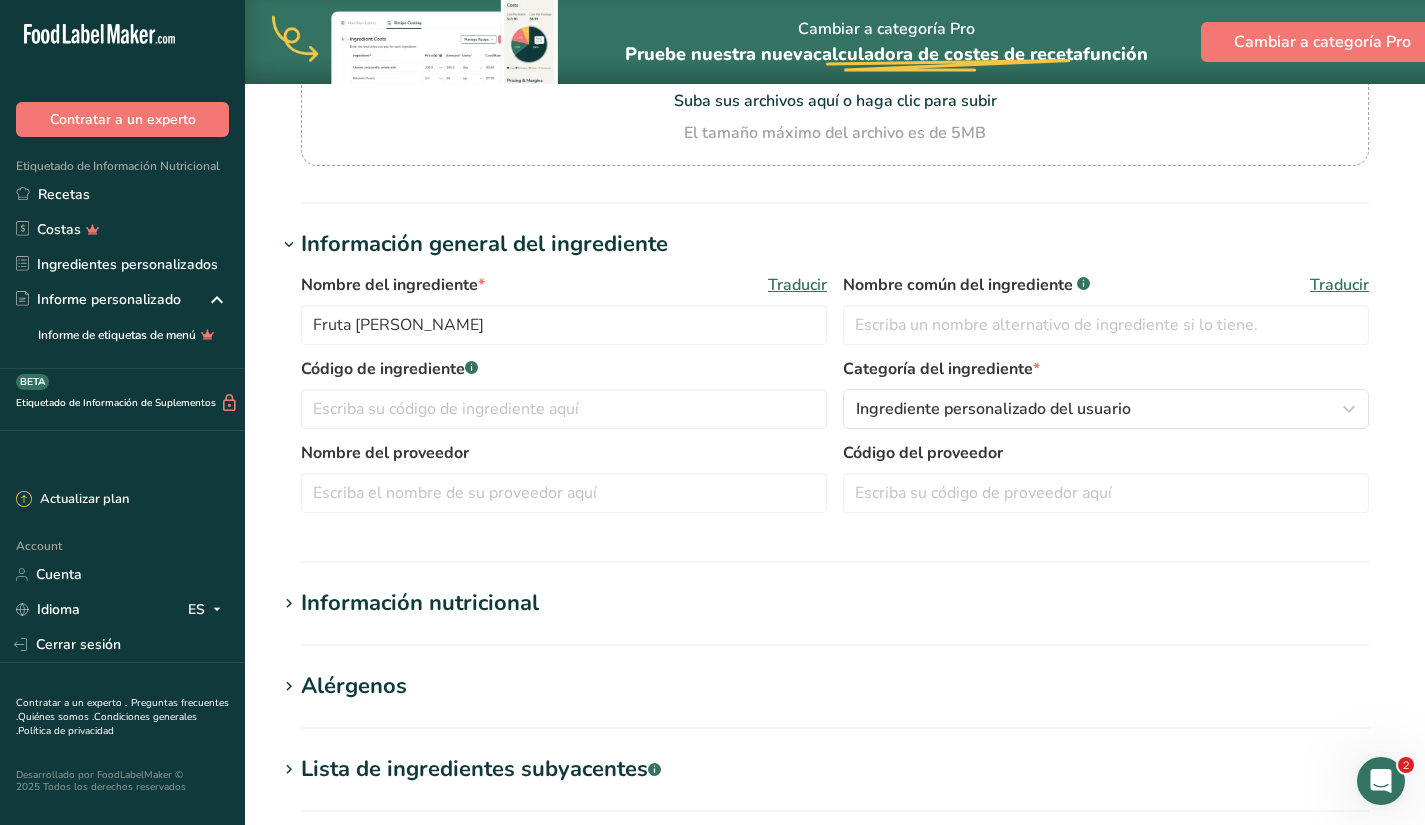scroll, scrollTop: 0, scrollLeft: 0, axis: both 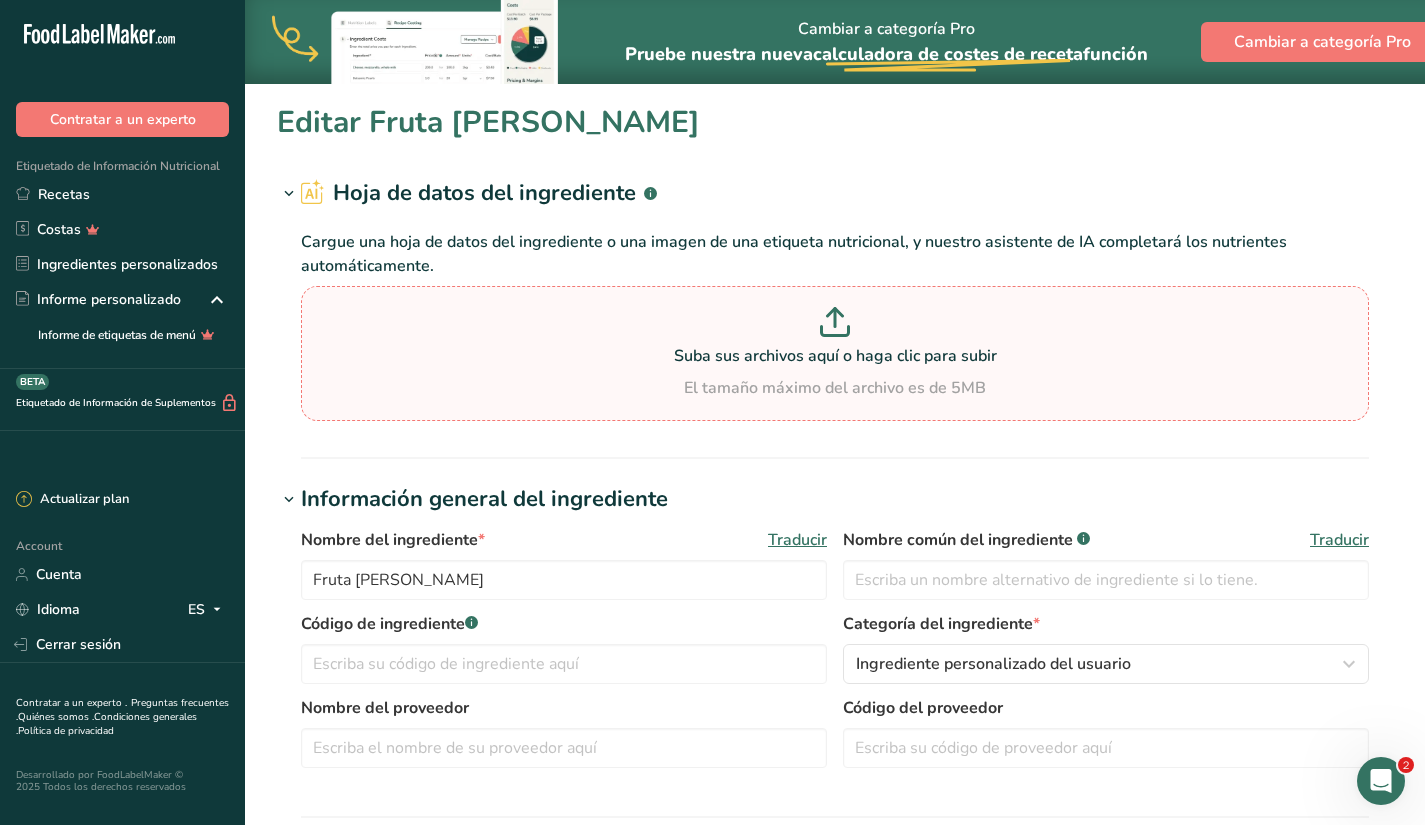 click at bounding box center [835, 325] 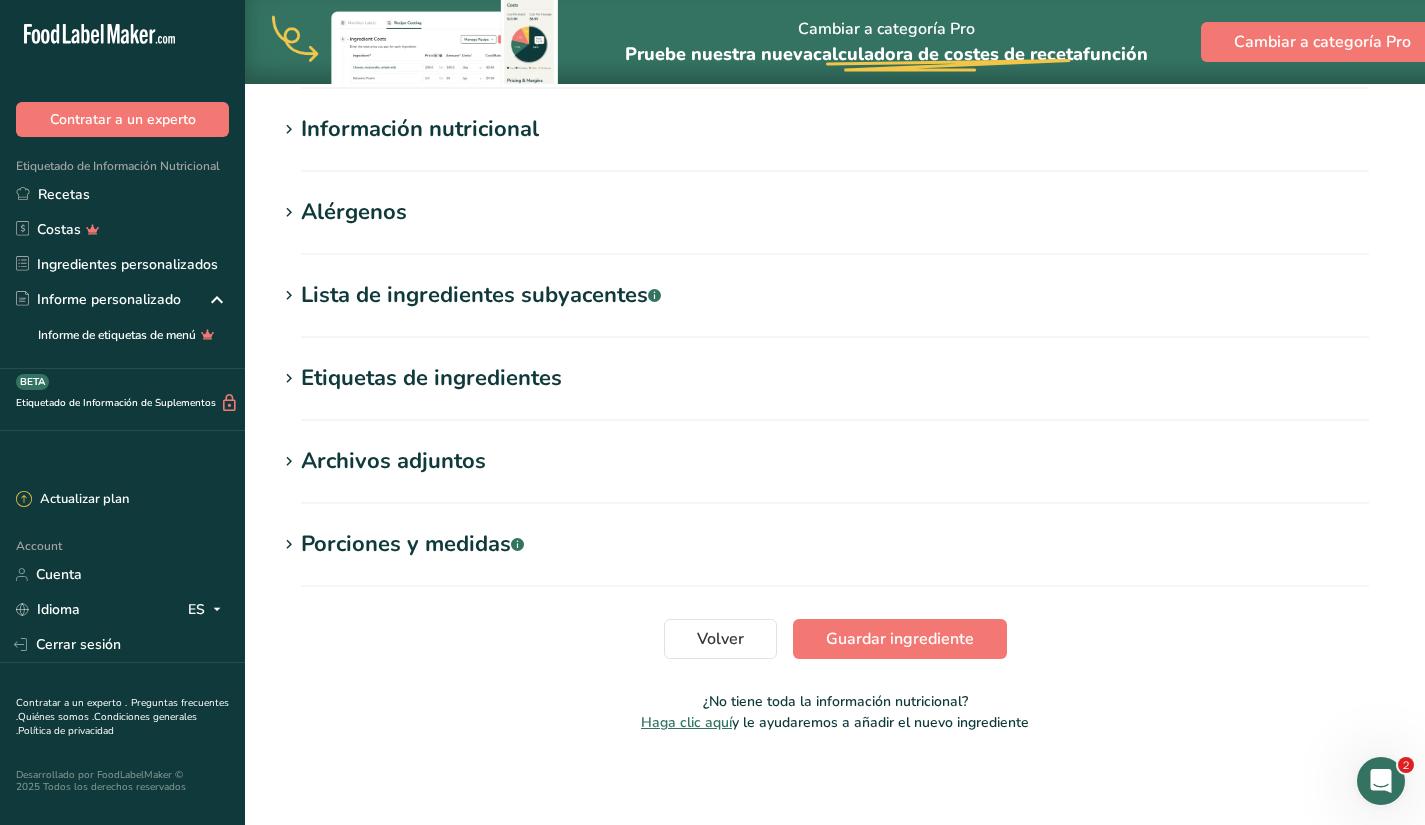 scroll, scrollTop: 733, scrollLeft: 0, axis: vertical 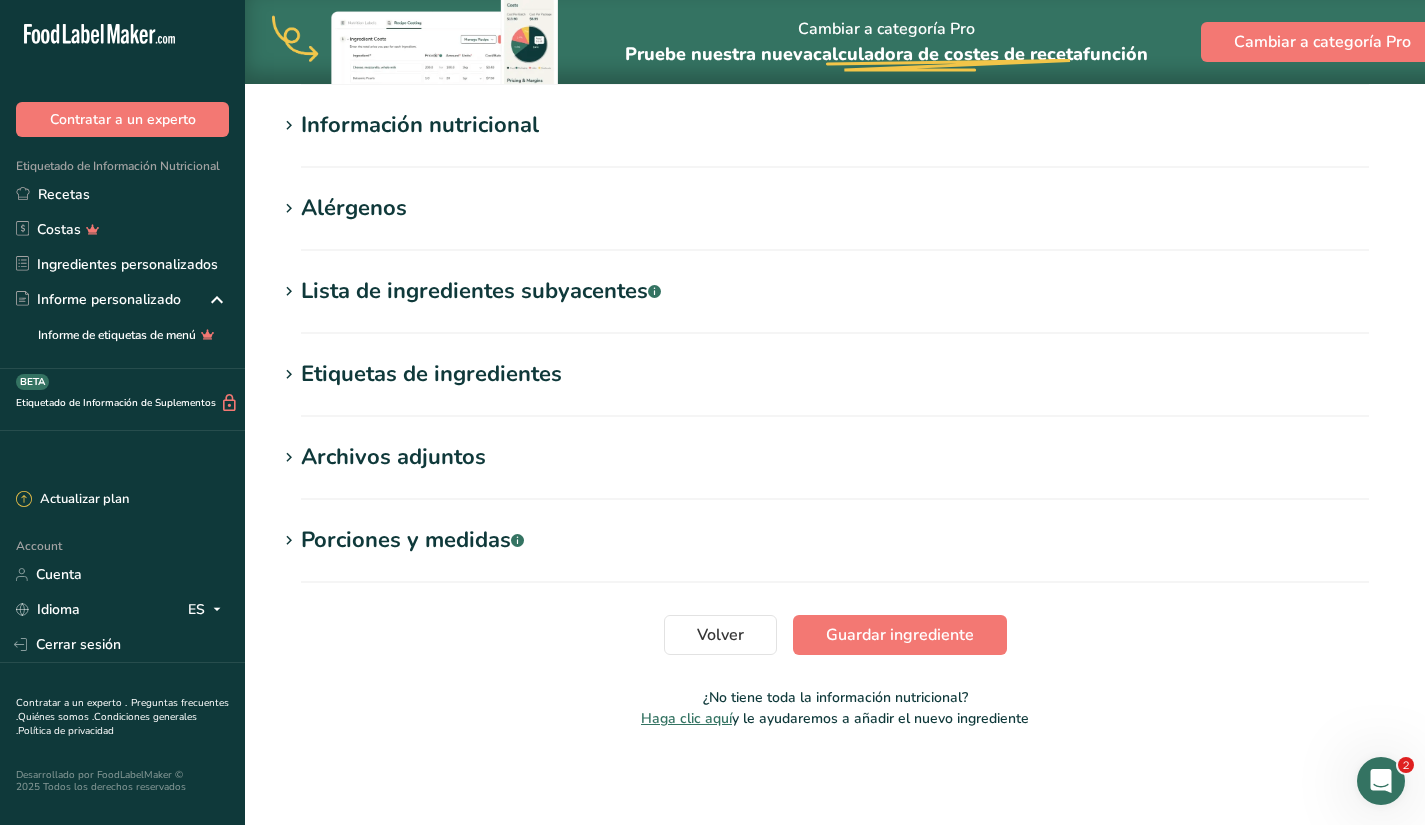 click on "Lista de ingredientes subyacentes
.a-a{fill:#347362;}.b-a{fill:#fff;}" at bounding box center [481, 291] 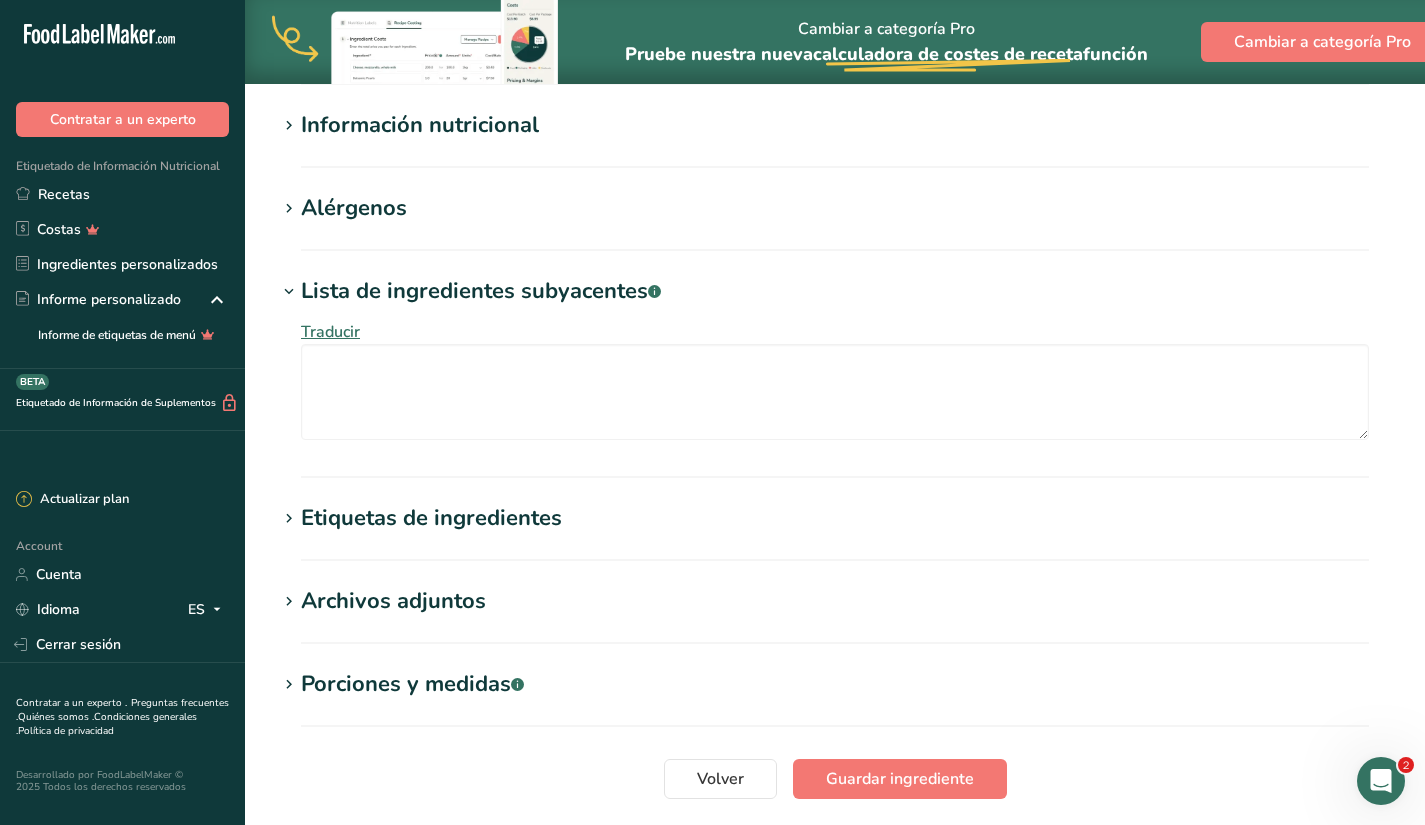 click on "Etiquetas de ingredientes" at bounding box center [431, 518] 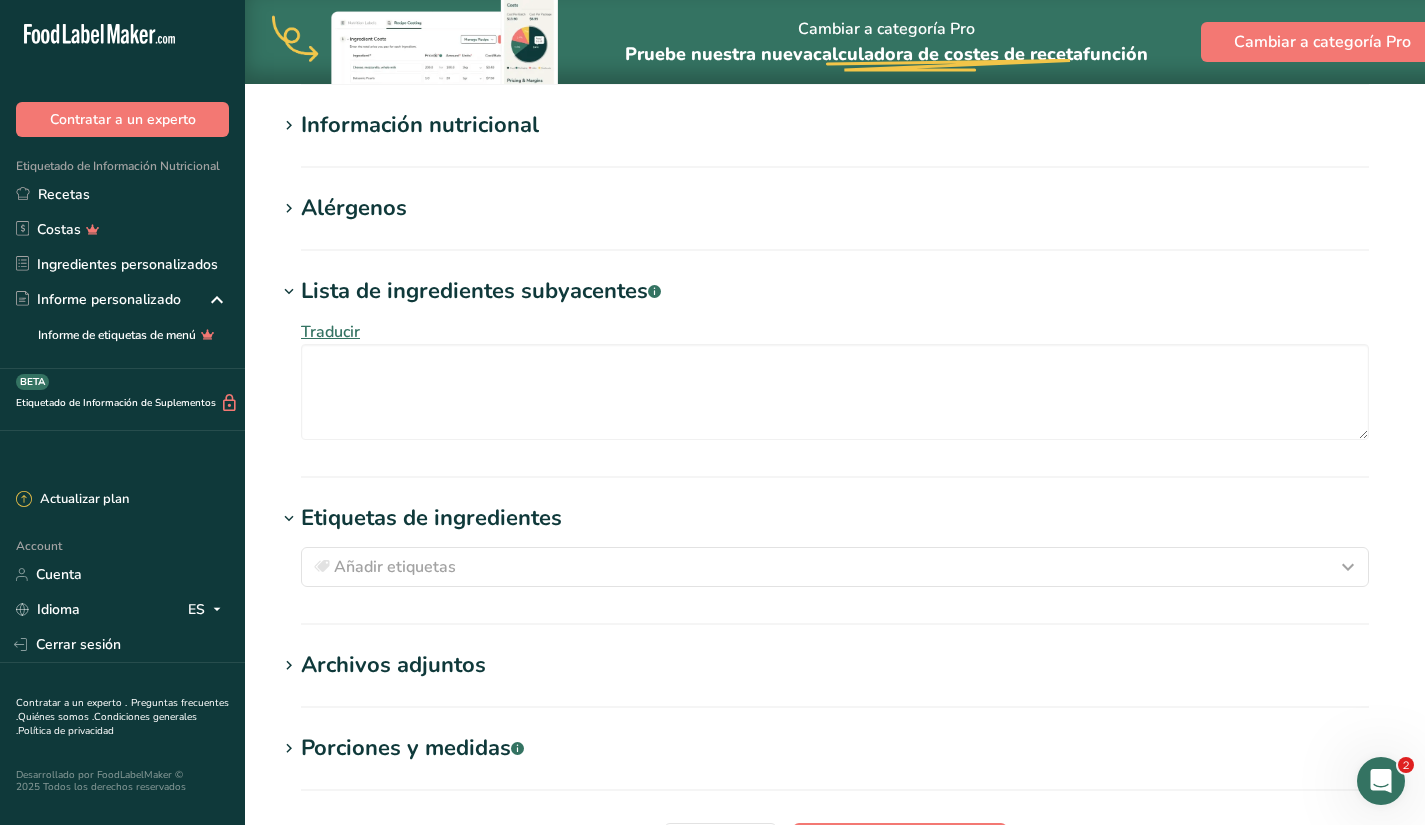 click on "Archivos adjuntos" at bounding box center [835, 665] 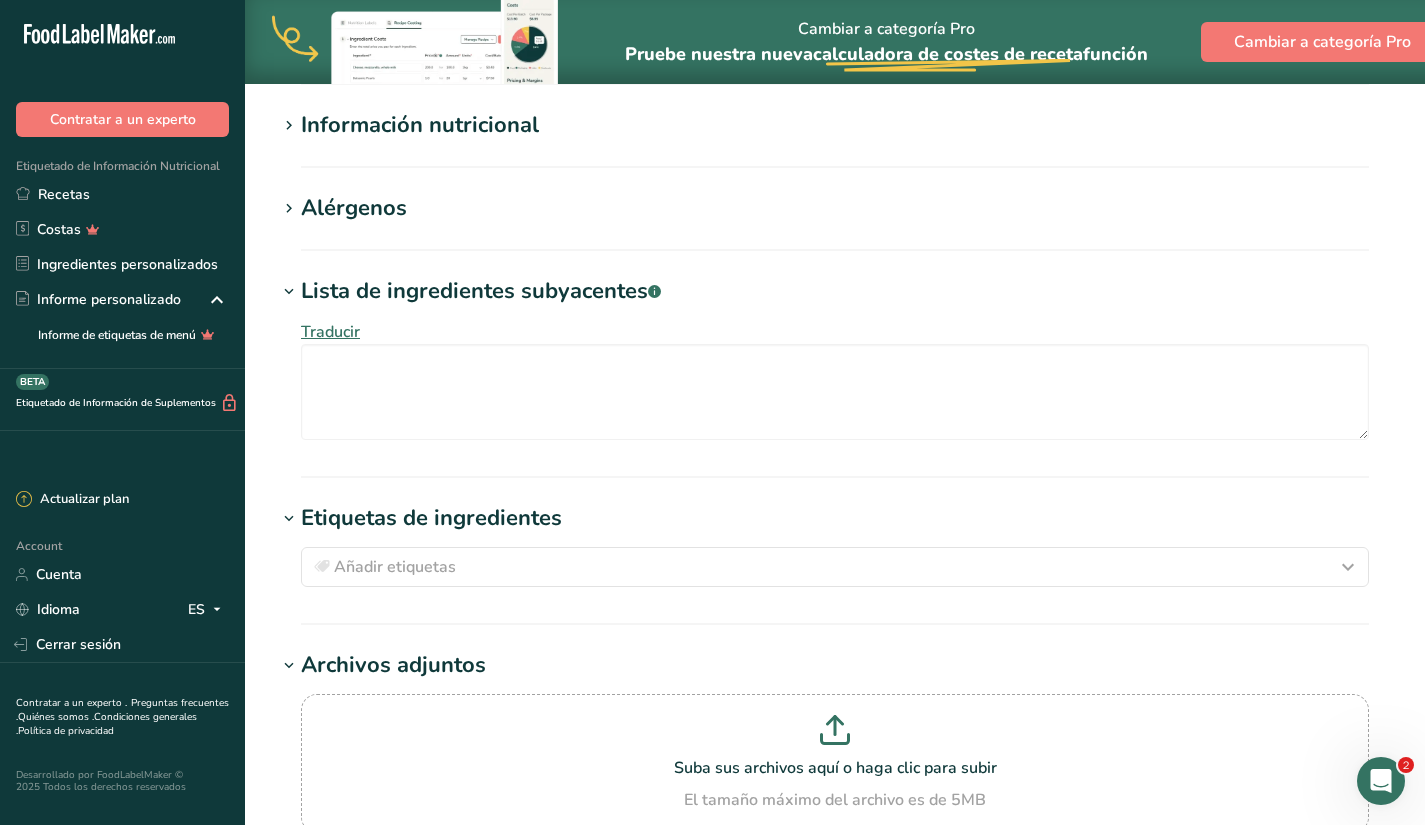 scroll, scrollTop: 1128, scrollLeft: 0, axis: vertical 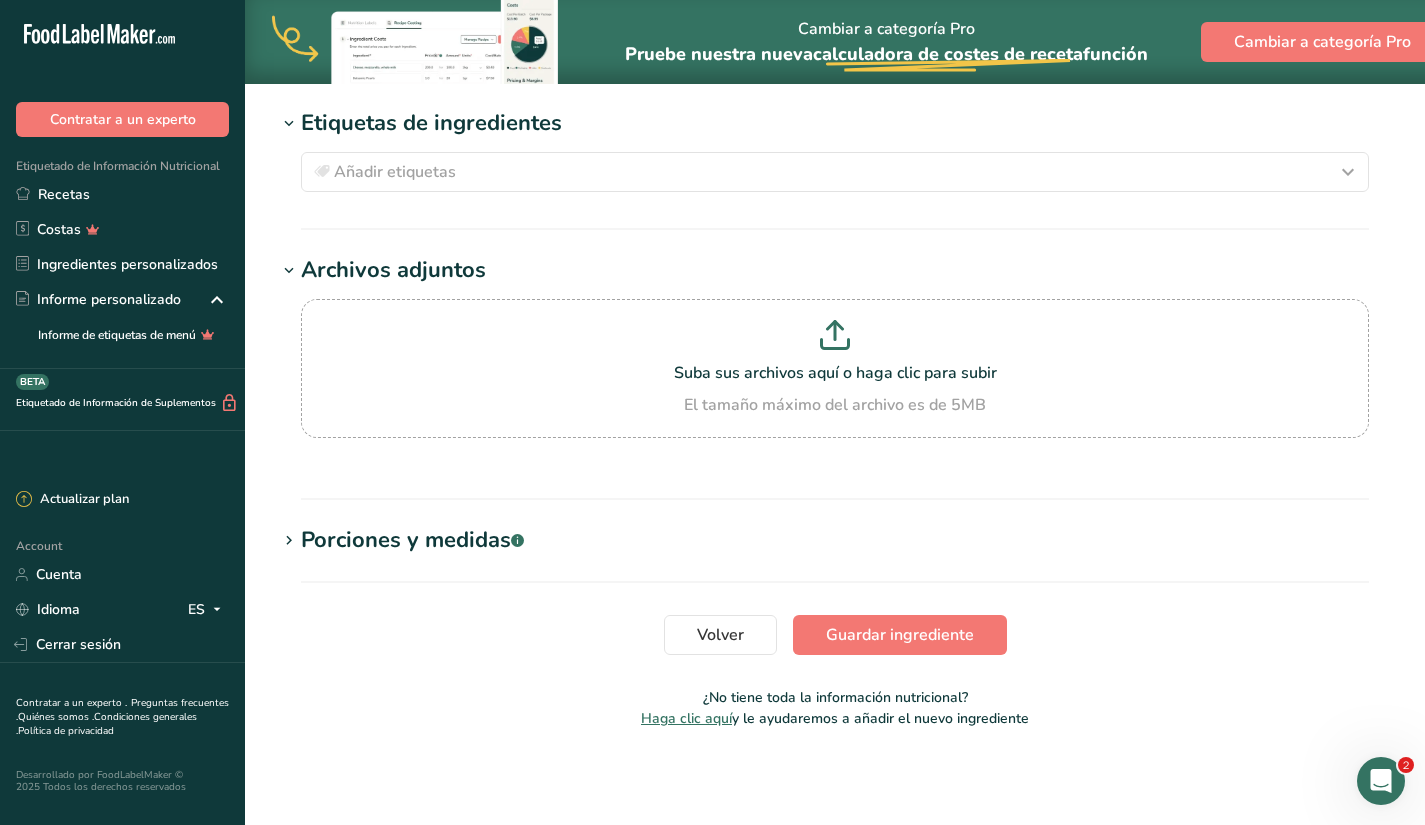 click on "Porciones y medidas
.a-a{fill:#347362;}.b-a{fill:#fff;}" at bounding box center (412, 540) 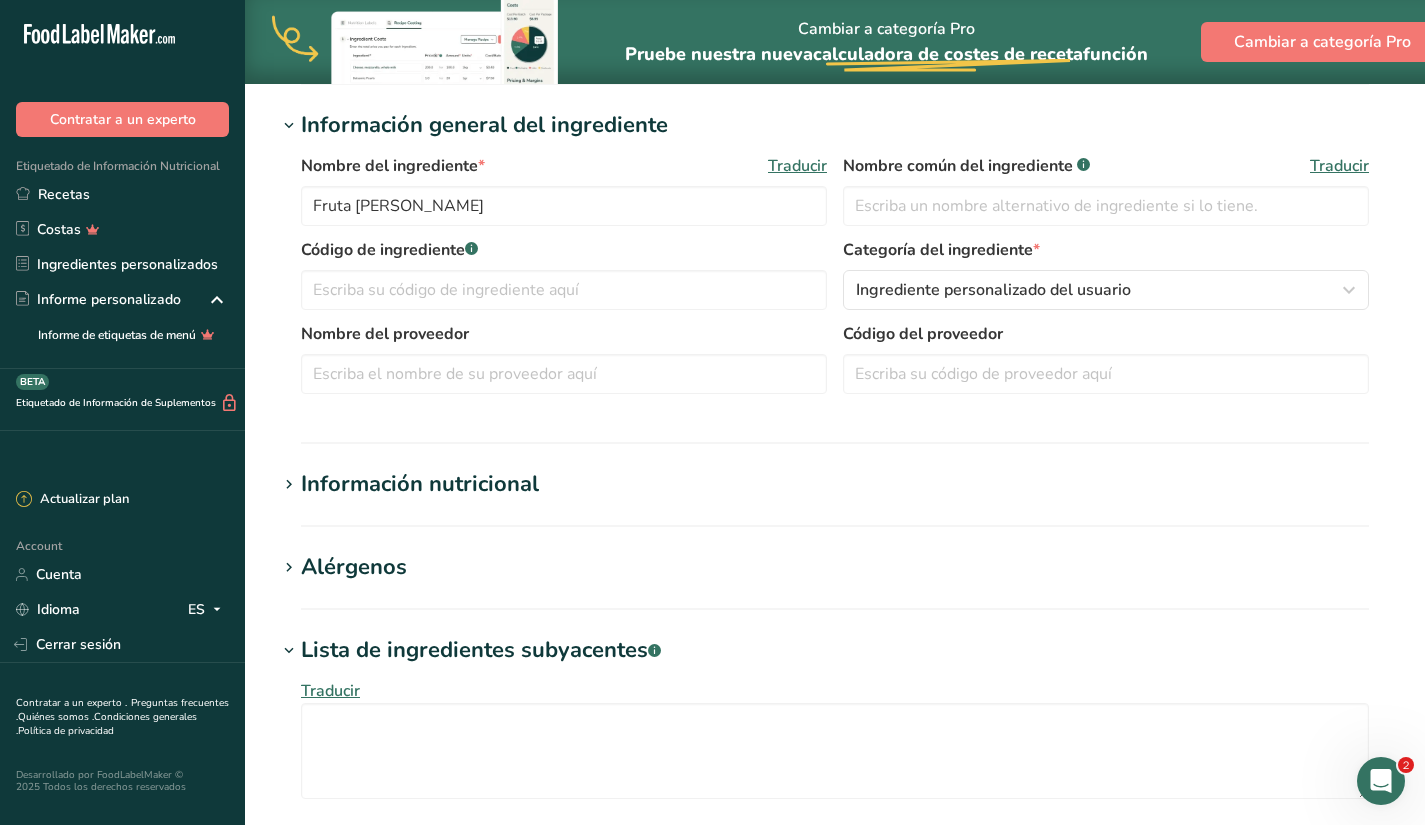 scroll, scrollTop: 570, scrollLeft: 0, axis: vertical 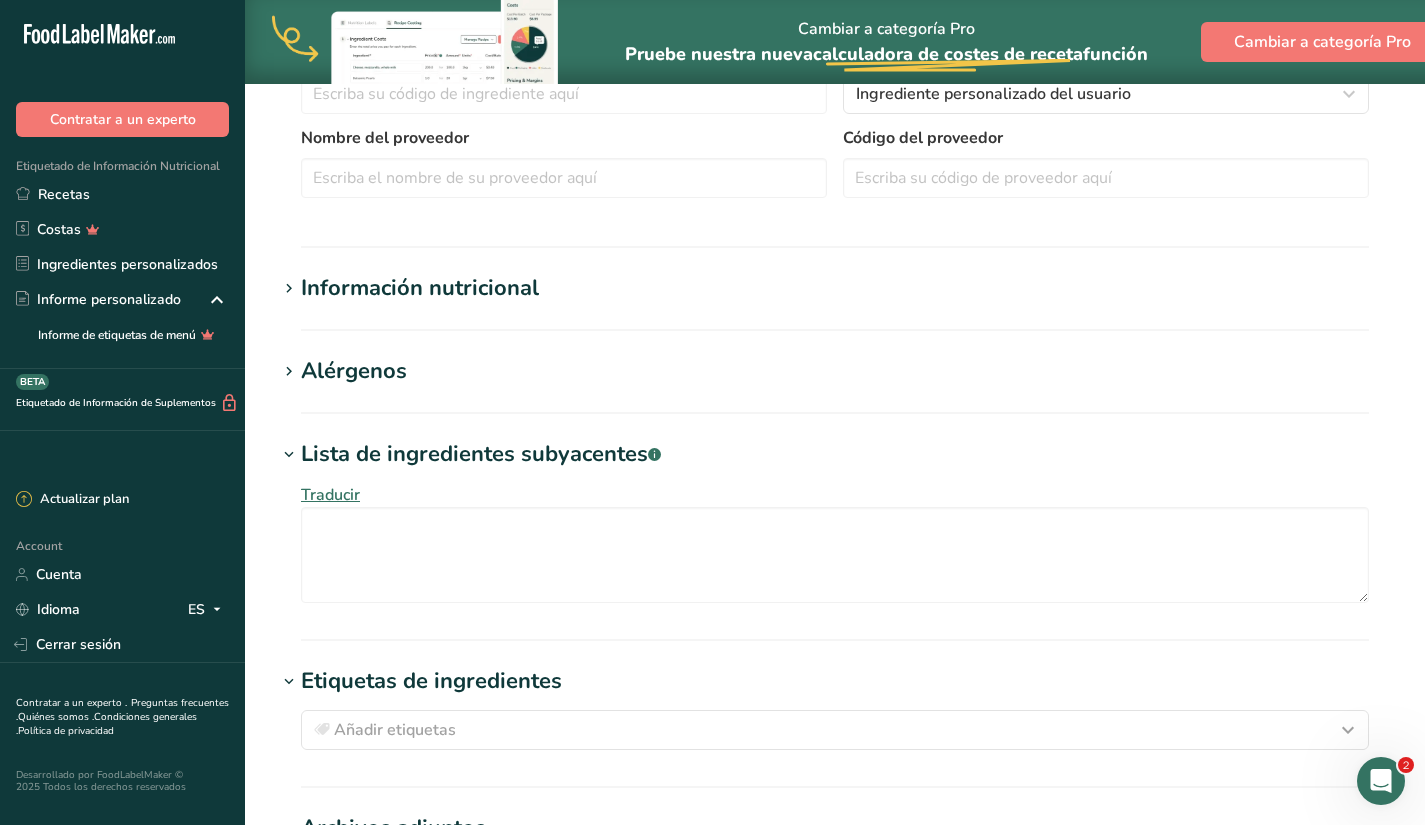 click on "Información nutricional" at bounding box center (420, 288) 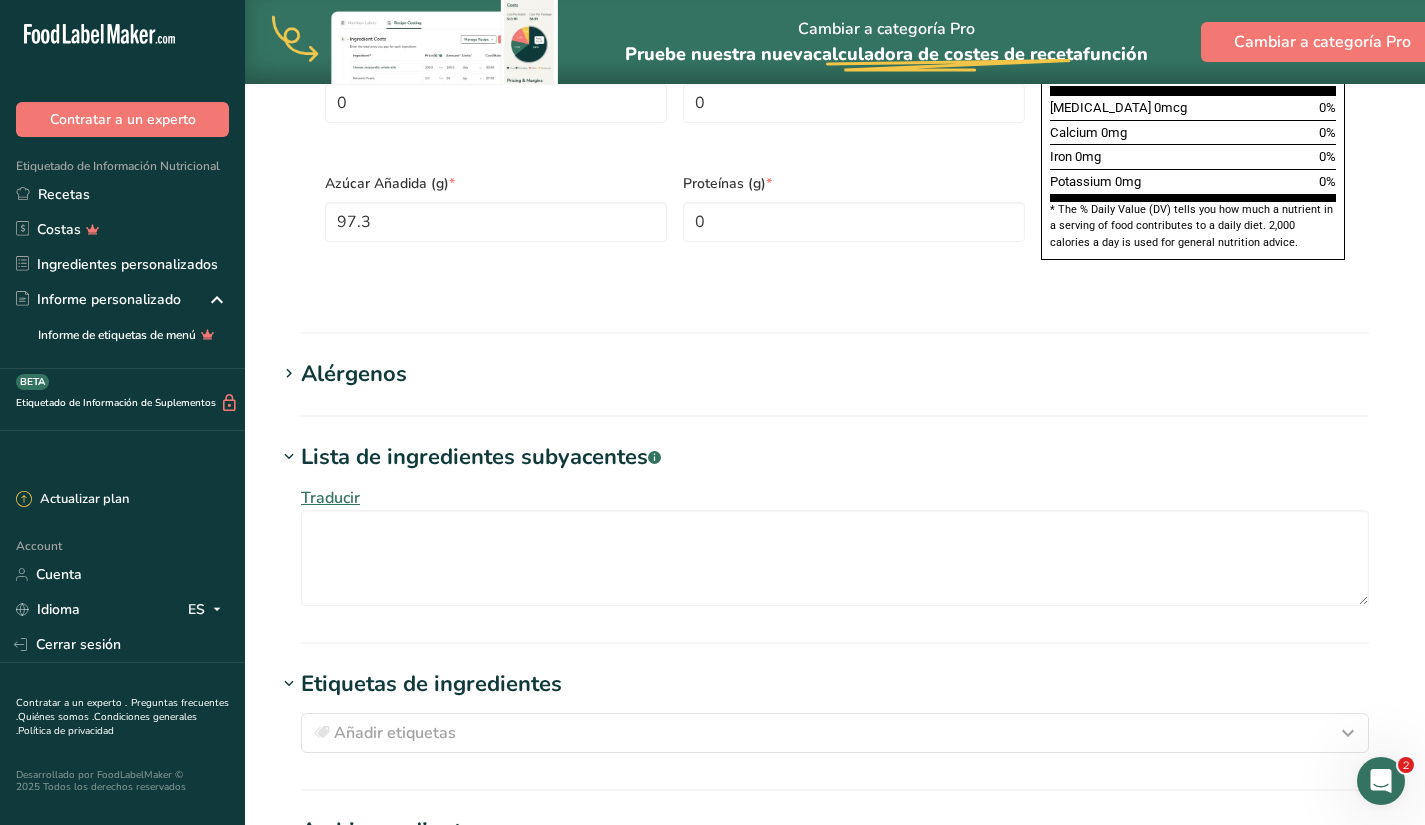 scroll, scrollTop: 0, scrollLeft: 0, axis: both 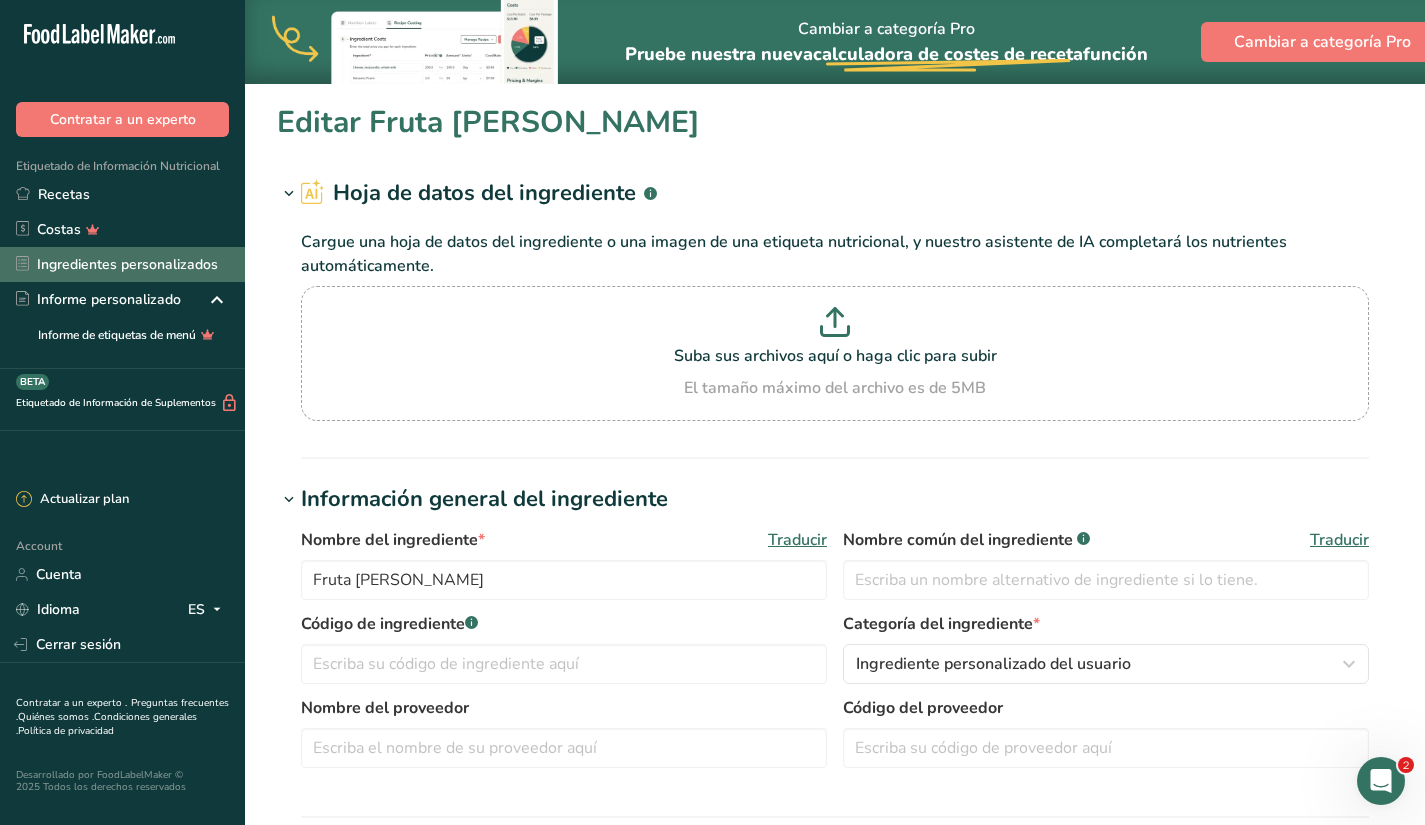 click on "Ingredientes personalizados" at bounding box center (122, 264) 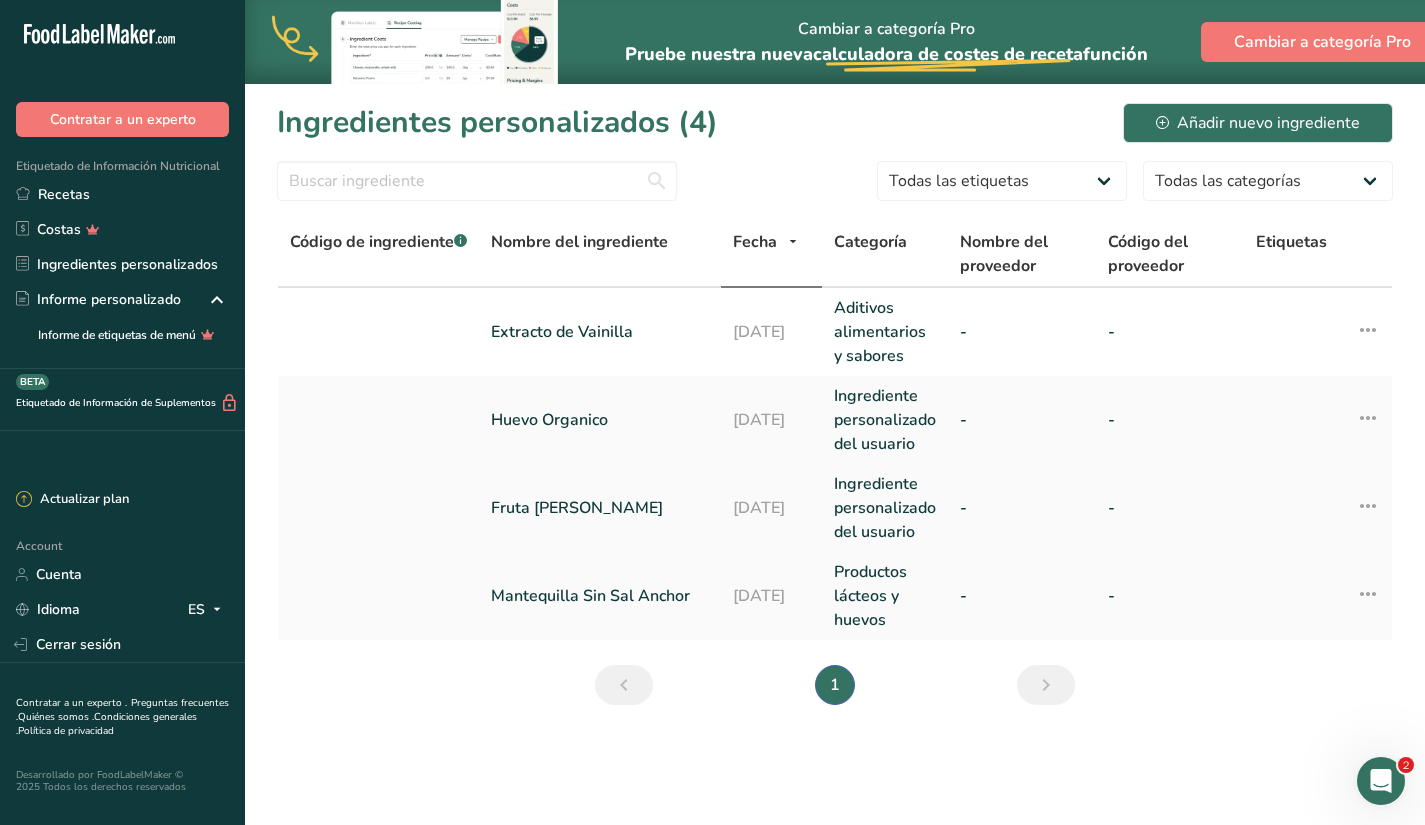 click on "Ingrediente personalizado del usuario" at bounding box center [885, 508] 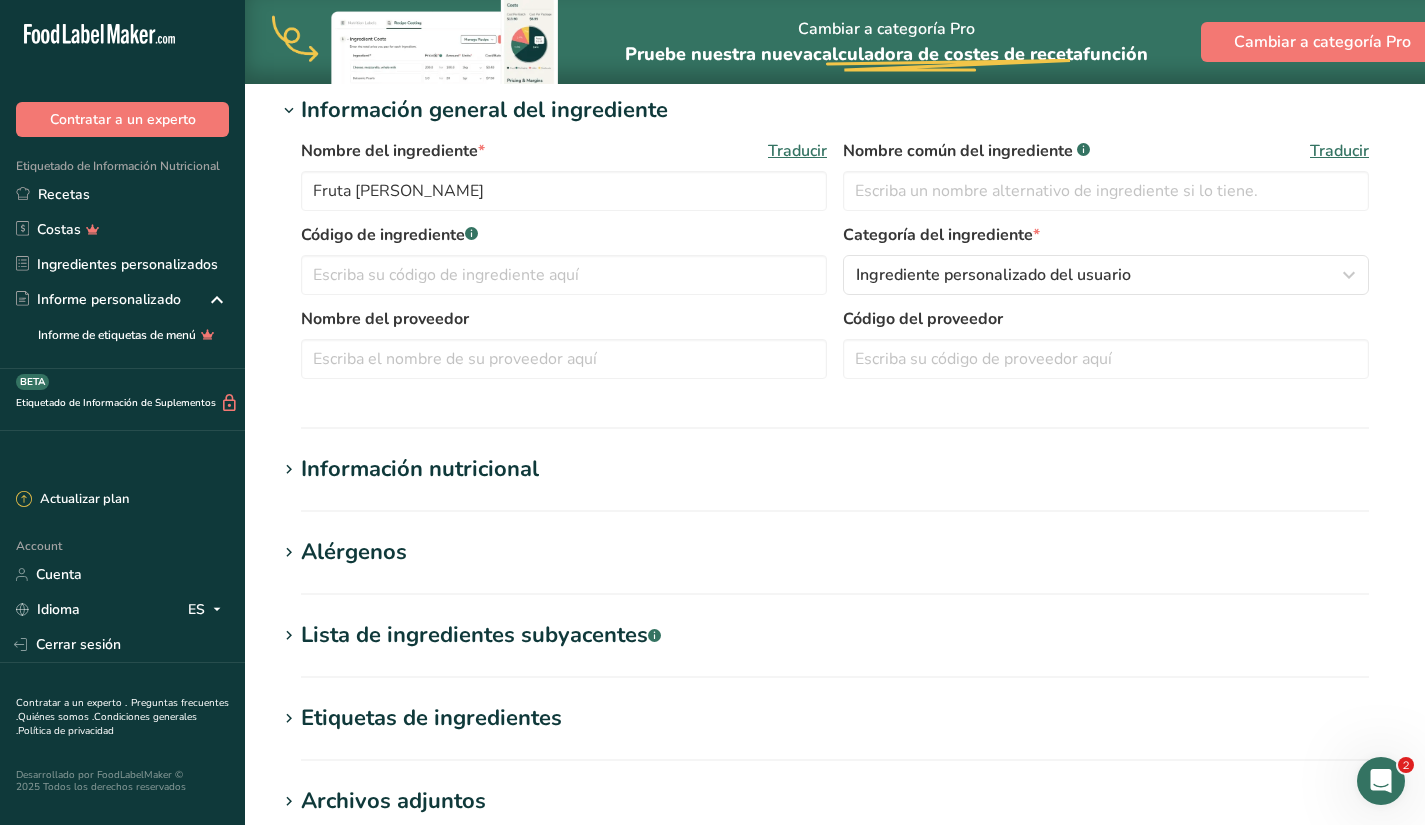scroll, scrollTop: 637, scrollLeft: 0, axis: vertical 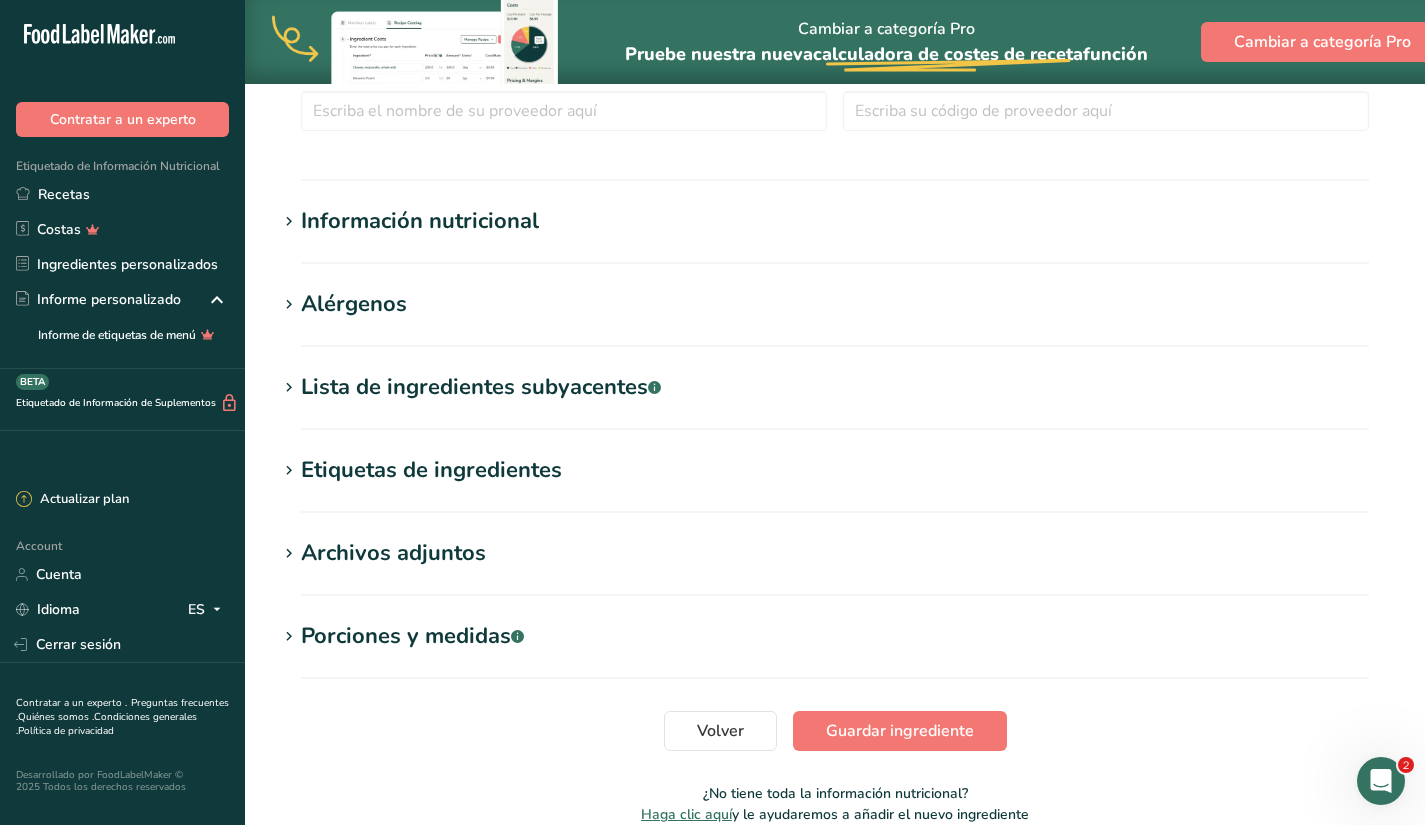 click on "Editar Fruta [PERSON_NAME]
Hoja de datos del ingrediente
.a-a{fill:#347362;}.b-a{fill:#fff;}
Cargue una hoja de datos del ingrediente o una imagen de una etiqueta nutricional, y nuestro asistente de IA completará los nutrientes automáticamente.
Suba sus archivos aquí o haga clic para subir
El tamaño máximo del archivo es de 5MB
Información general del ingrediente
Nombre del ingrediente *
Traducir
Fruta [PERSON_NAME]
Nombre común del ingrediente
.a-a{fill:#347362;}.b-a{fill:#fff;}
Traducir
Código de ingrediente
.a-a{fill:#347362;}.b-a{fill:#fff;}
Categoría del ingrediente *
Categorías estándar" at bounding box center [835, 152] 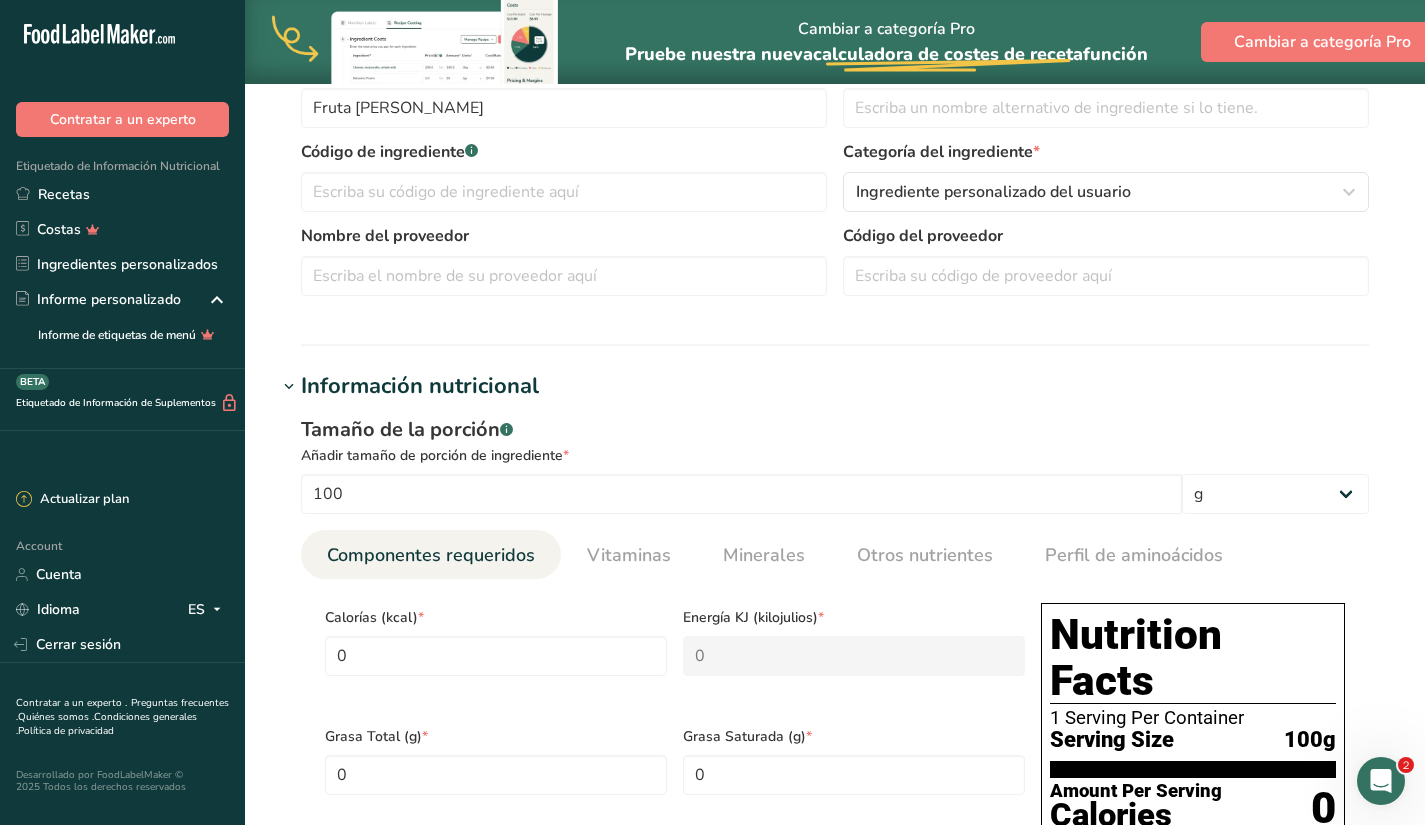 scroll, scrollTop: 0, scrollLeft: 0, axis: both 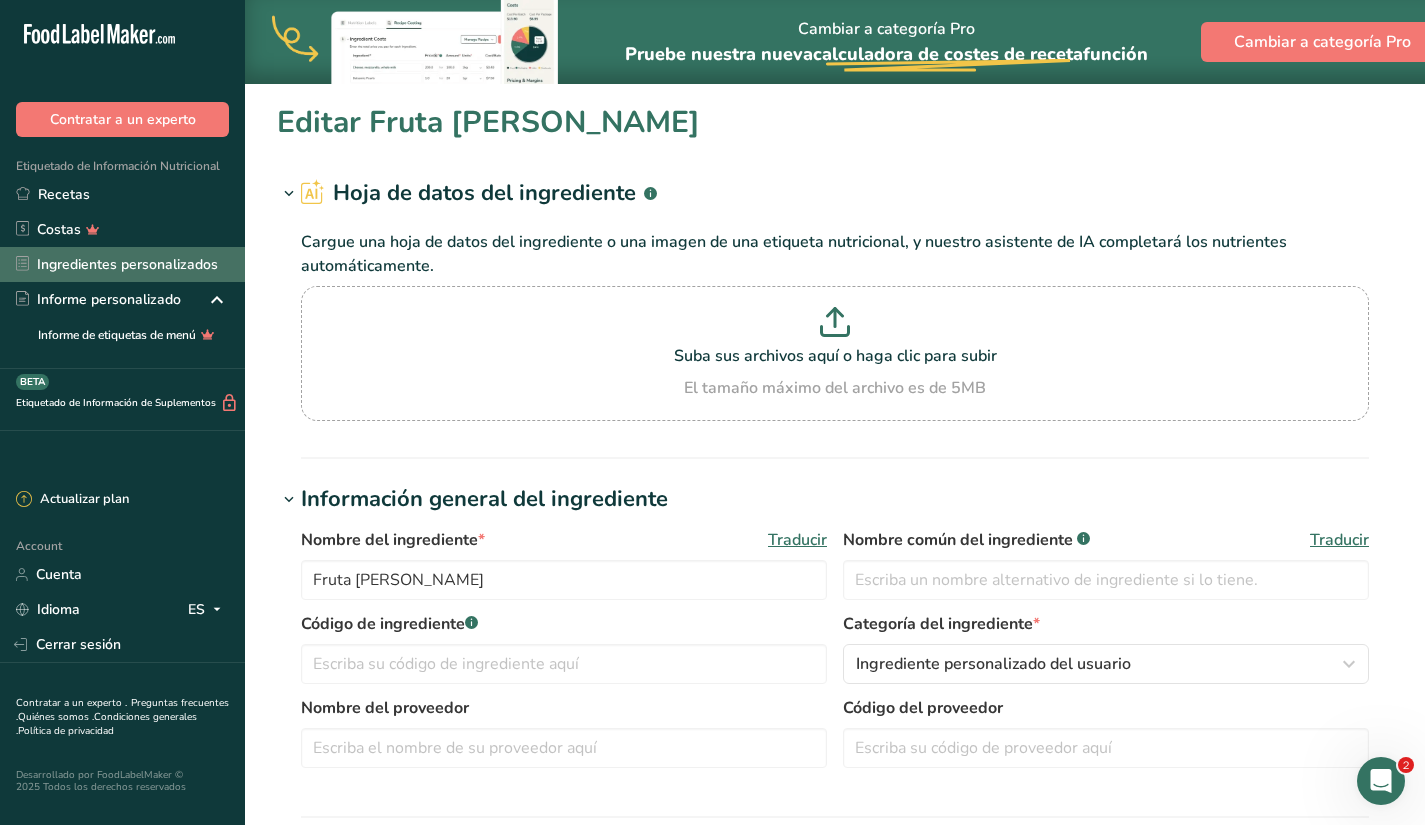 click on "Ingredientes personalizados" at bounding box center [122, 264] 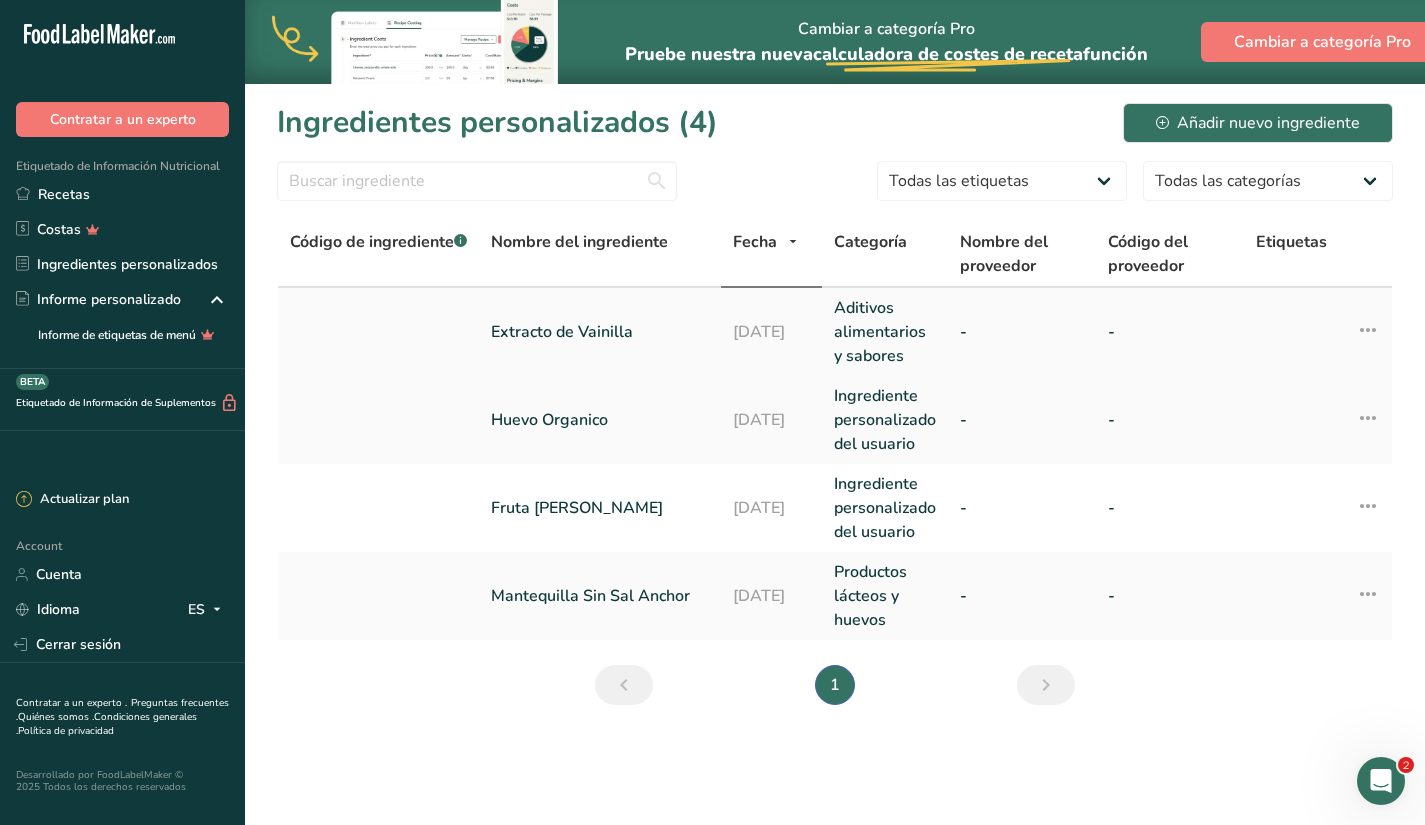 click on "Aditivos alimentarios y sabores" at bounding box center (885, 332) 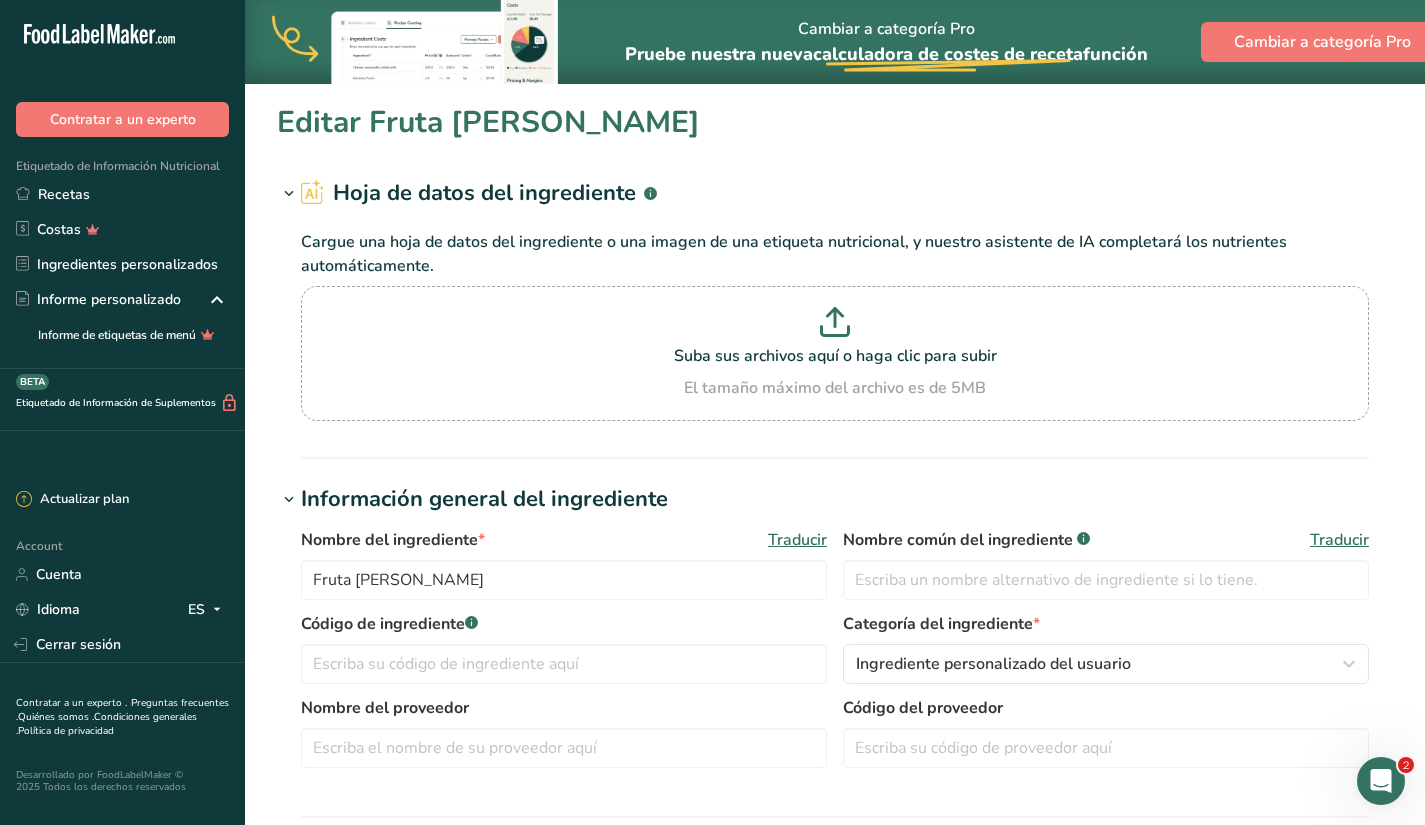 type on "Extracto de Vainilla" 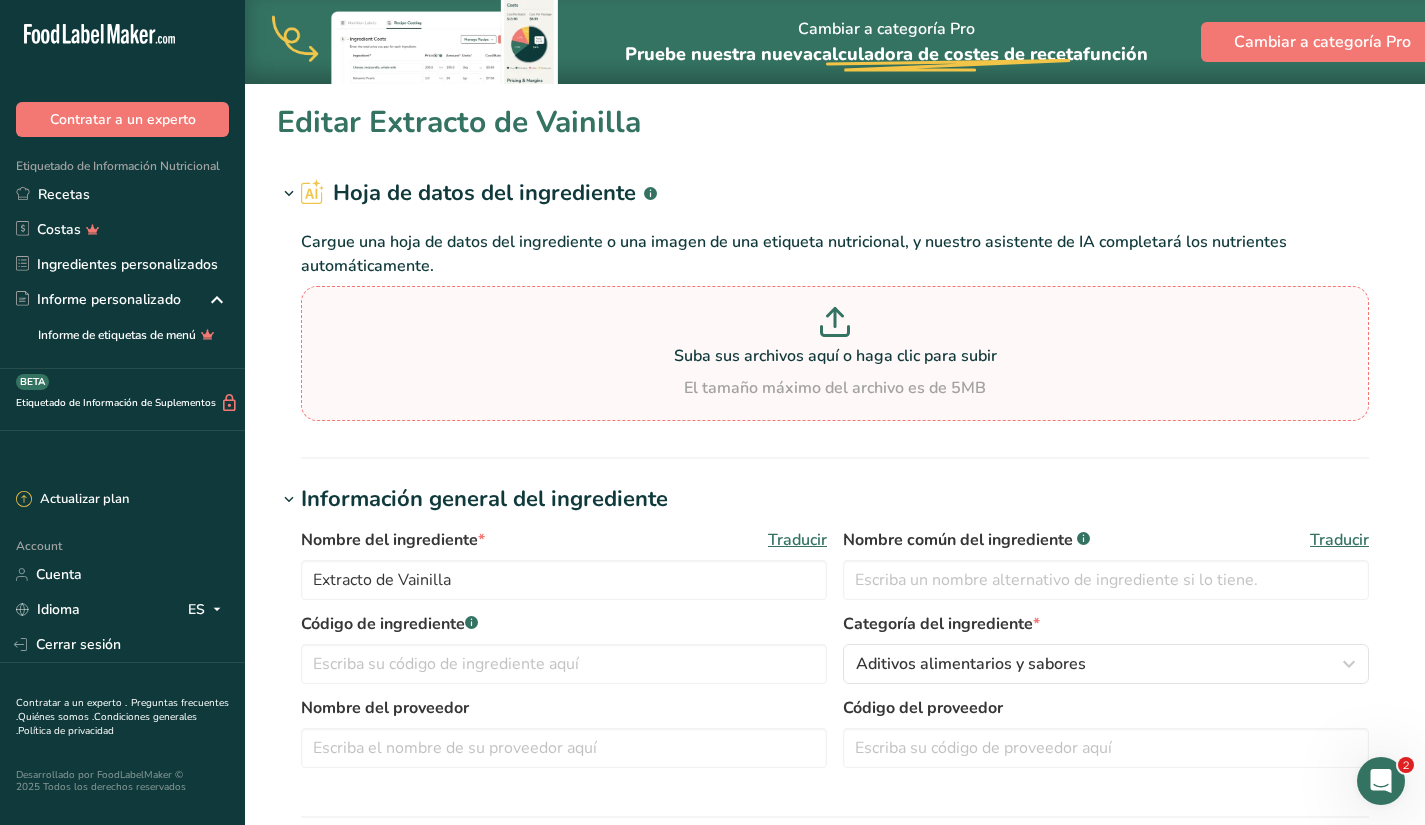 click on "Suba sus archivos aquí o haga clic para subir" at bounding box center [835, 356] 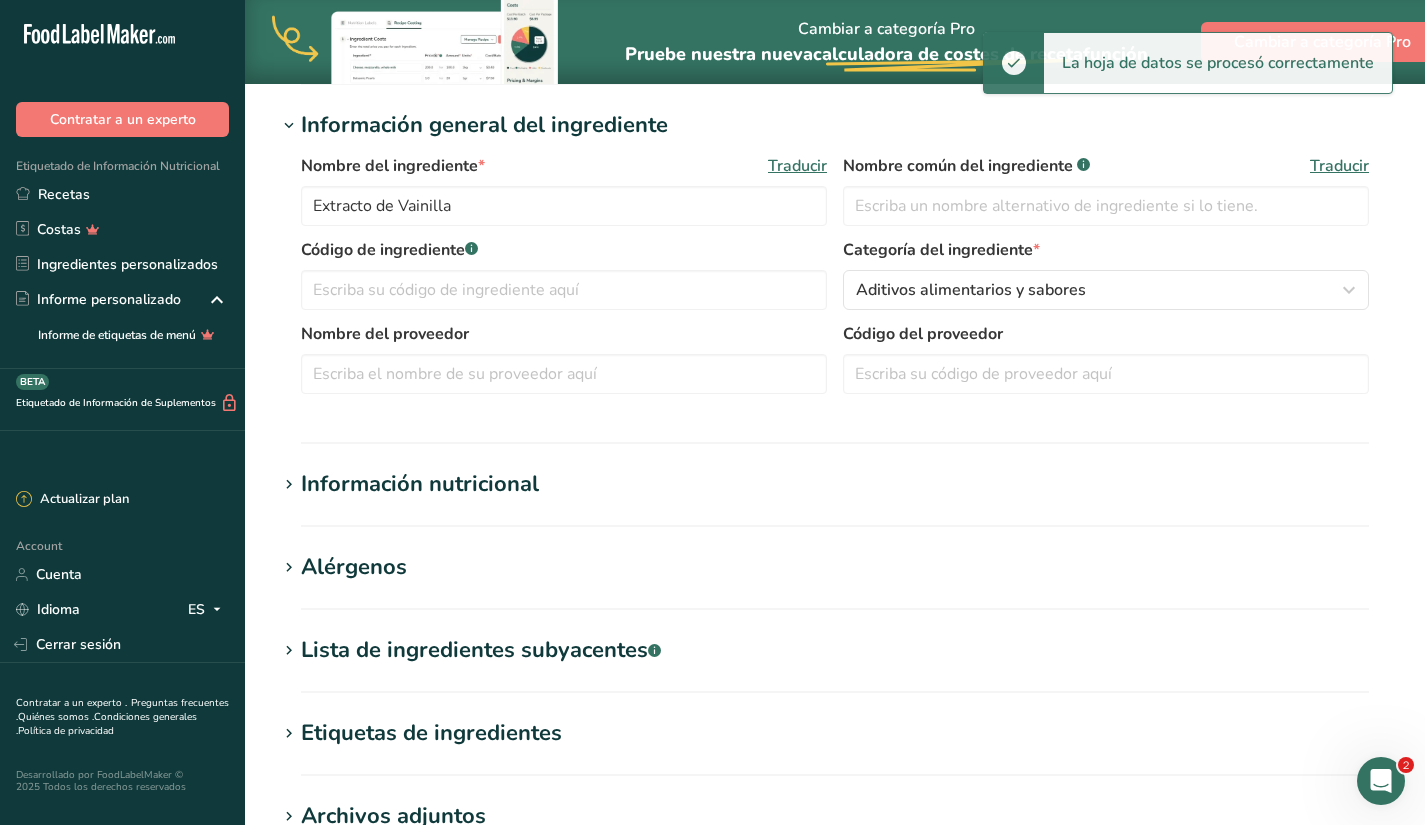 scroll, scrollTop: 300, scrollLeft: 0, axis: vertical 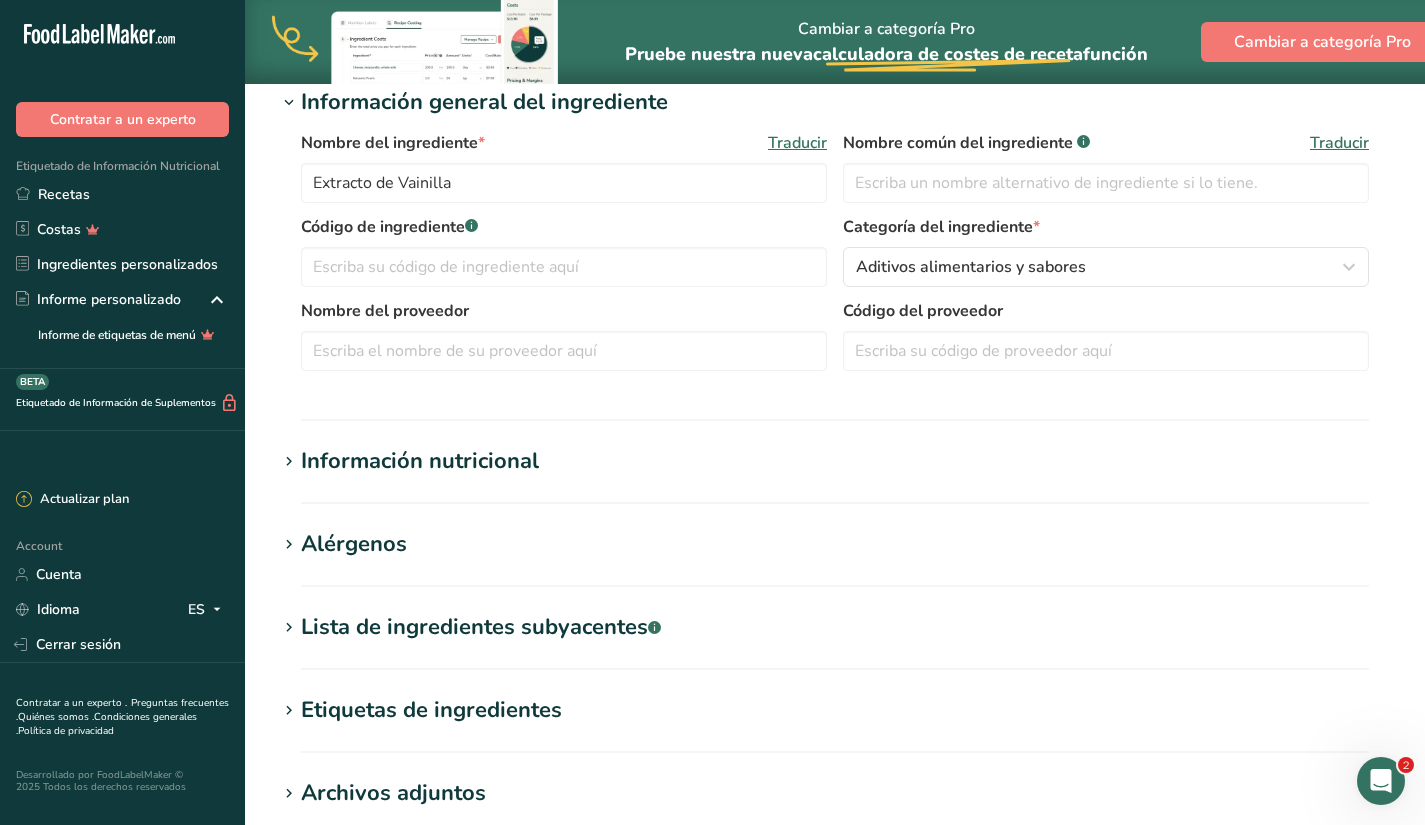 click on "Información nutricional" at bounding box center (835, 461) 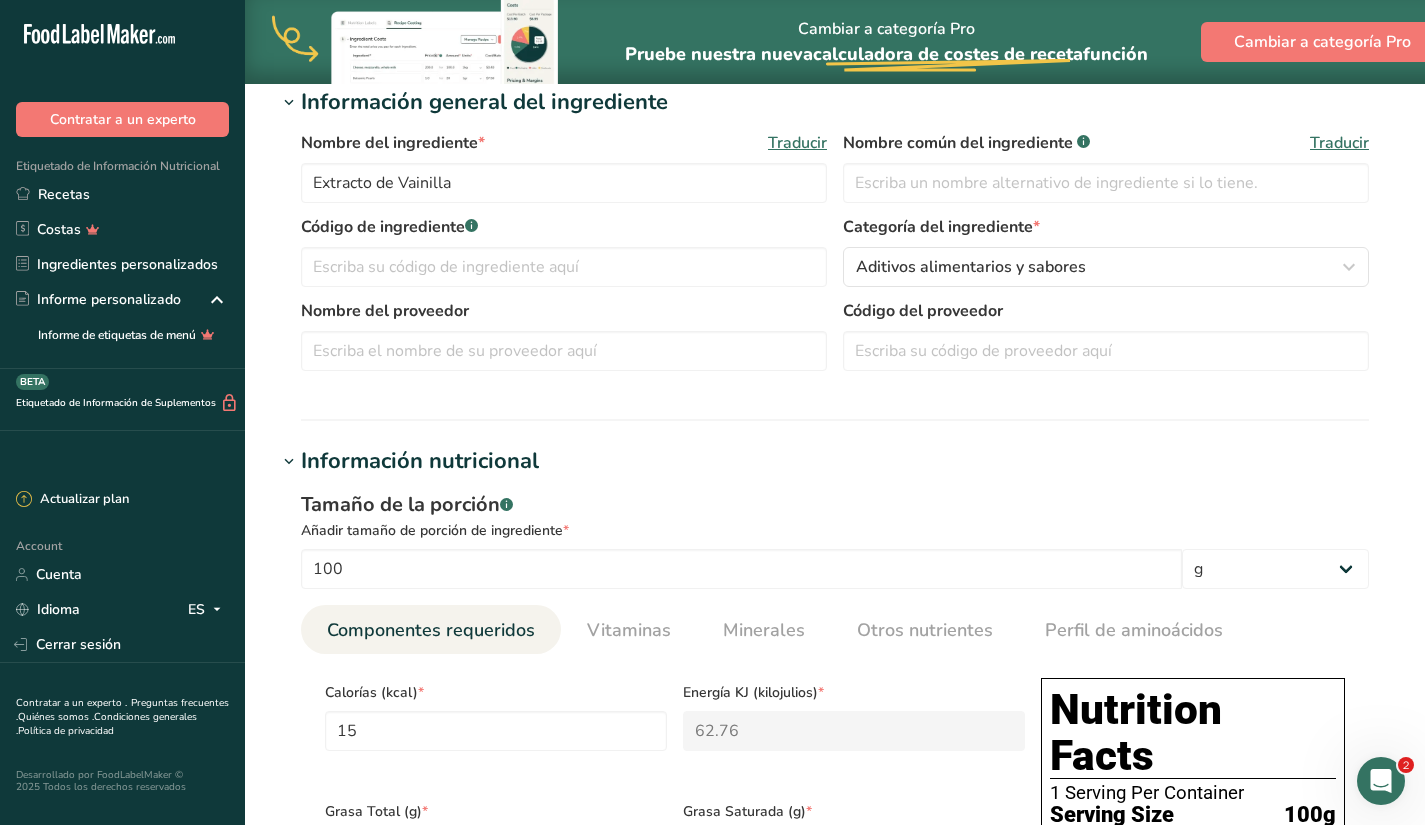 scroll, scrollTop: 750, scrollLeft: 0, axis: vertical 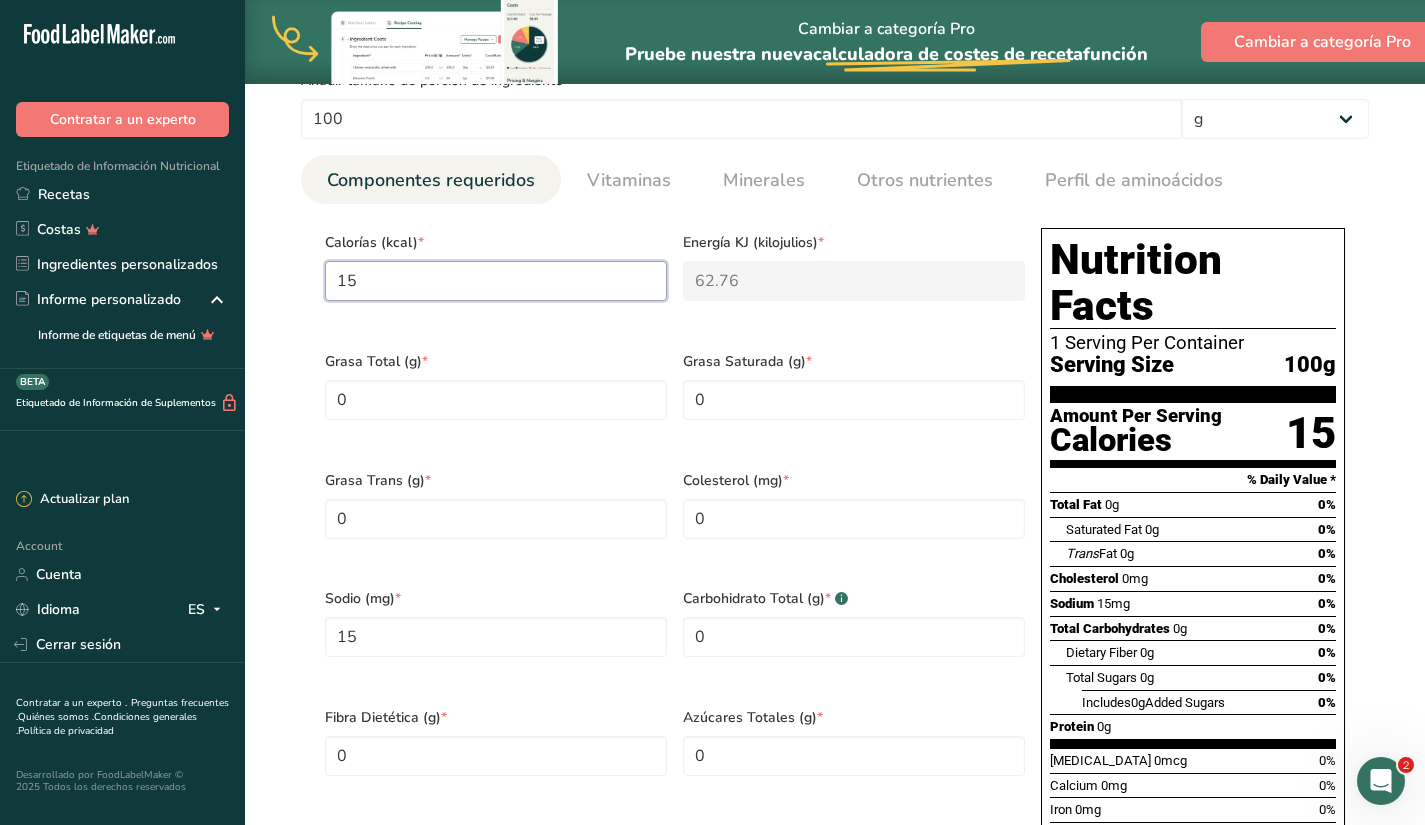 click on "15" at bounding box center [496, 281] 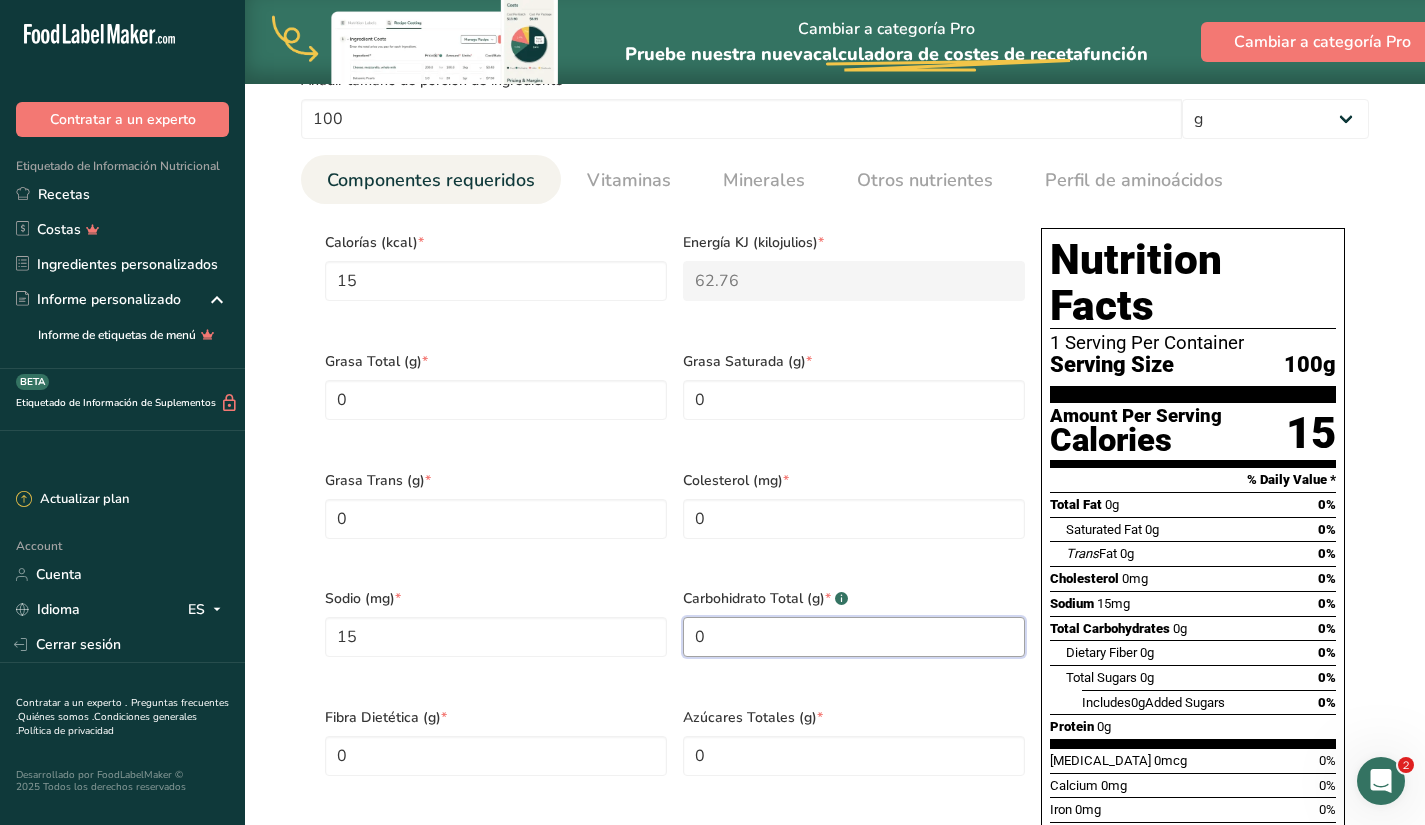 click on "0" at bounding box center (854, 637) 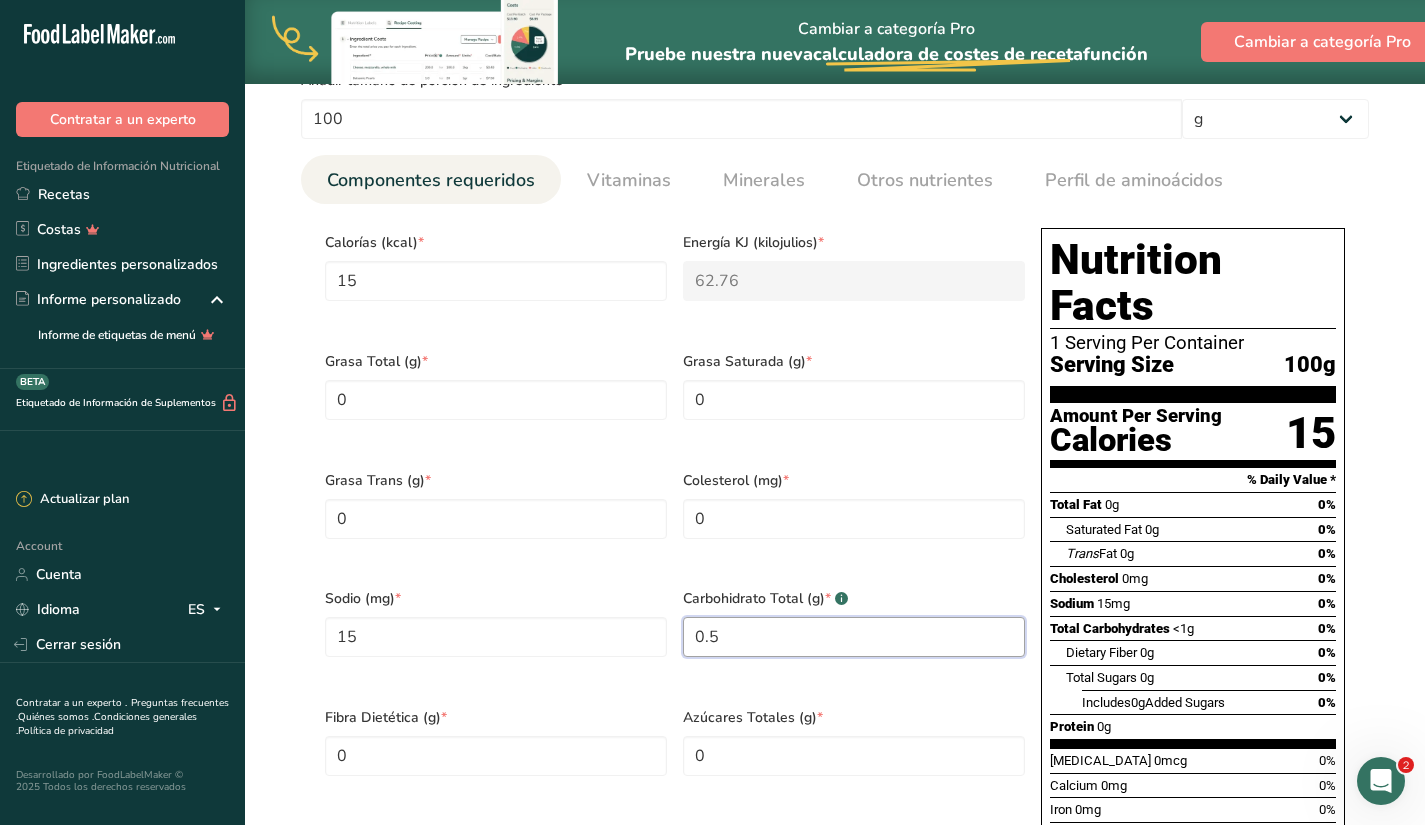 type on "0.5" 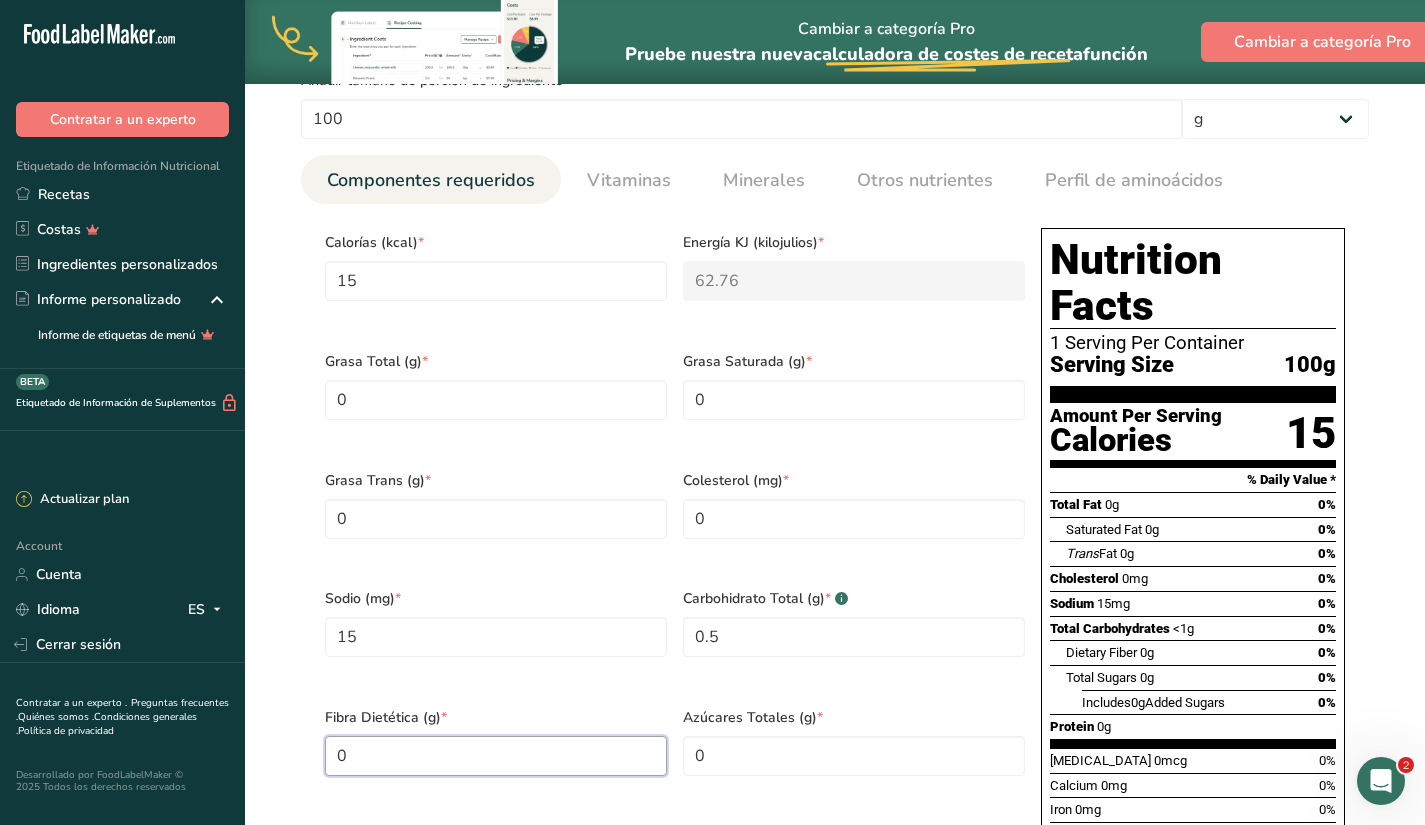 click on "0" at bounding box center [496, 756] 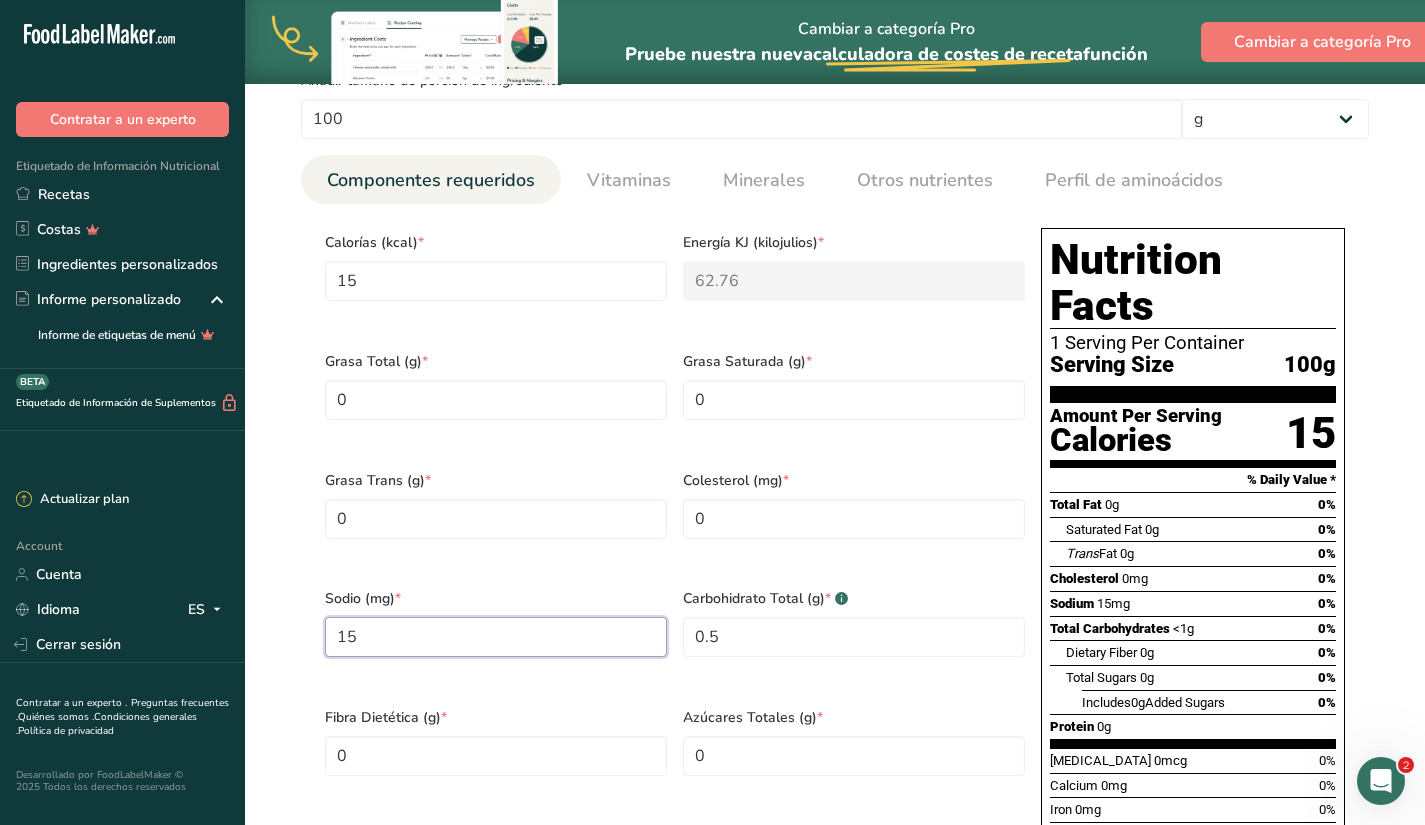 click on "15" at bounding box center [496, 637] 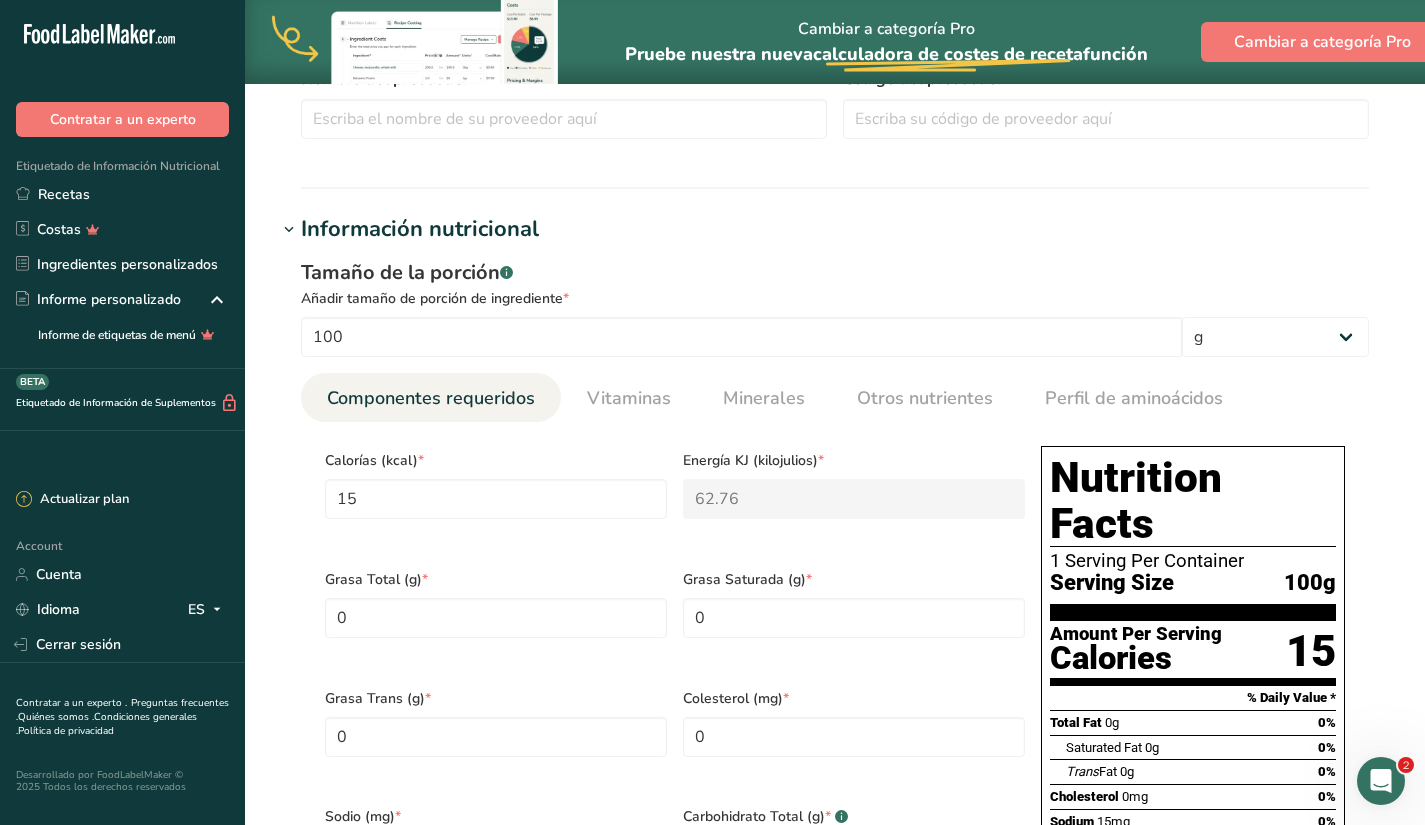 scroll, scrollTop: 487, scrollLeft: 0, axis: vertical 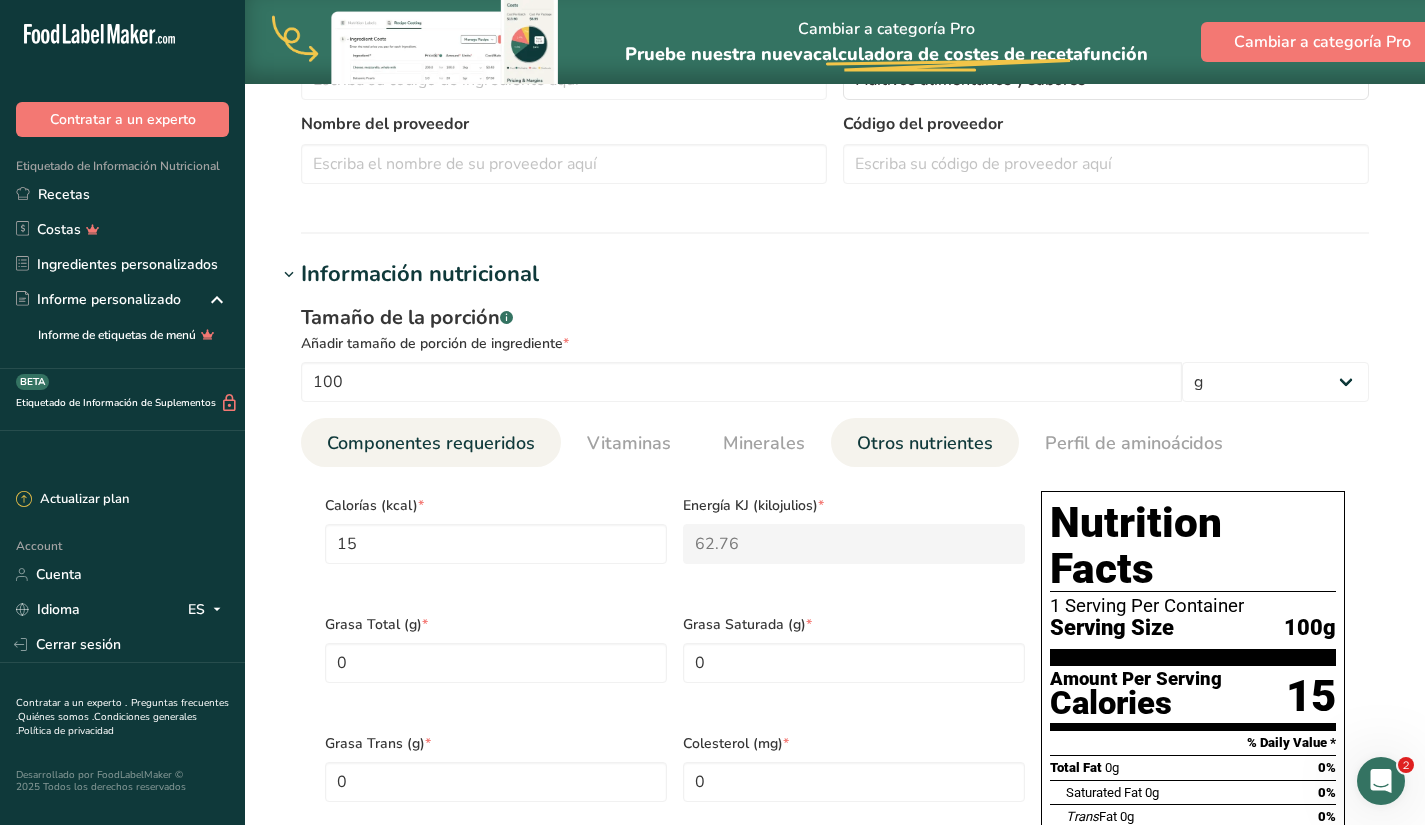 click on "Otros nutrientes" at bounding box center (925, 443) 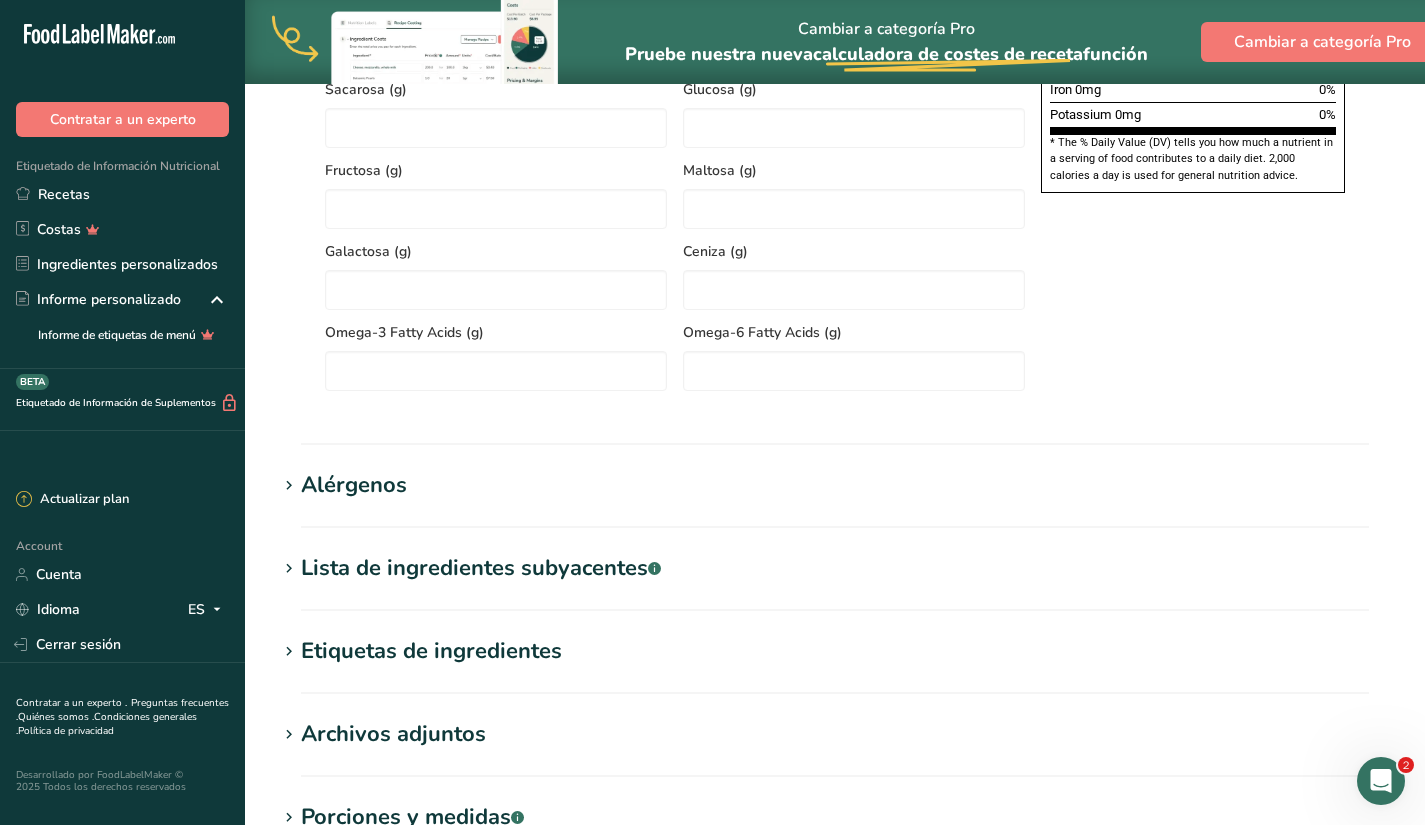 scroll, scrollTop: 1747, scrollLeft: 0, axis: vertical 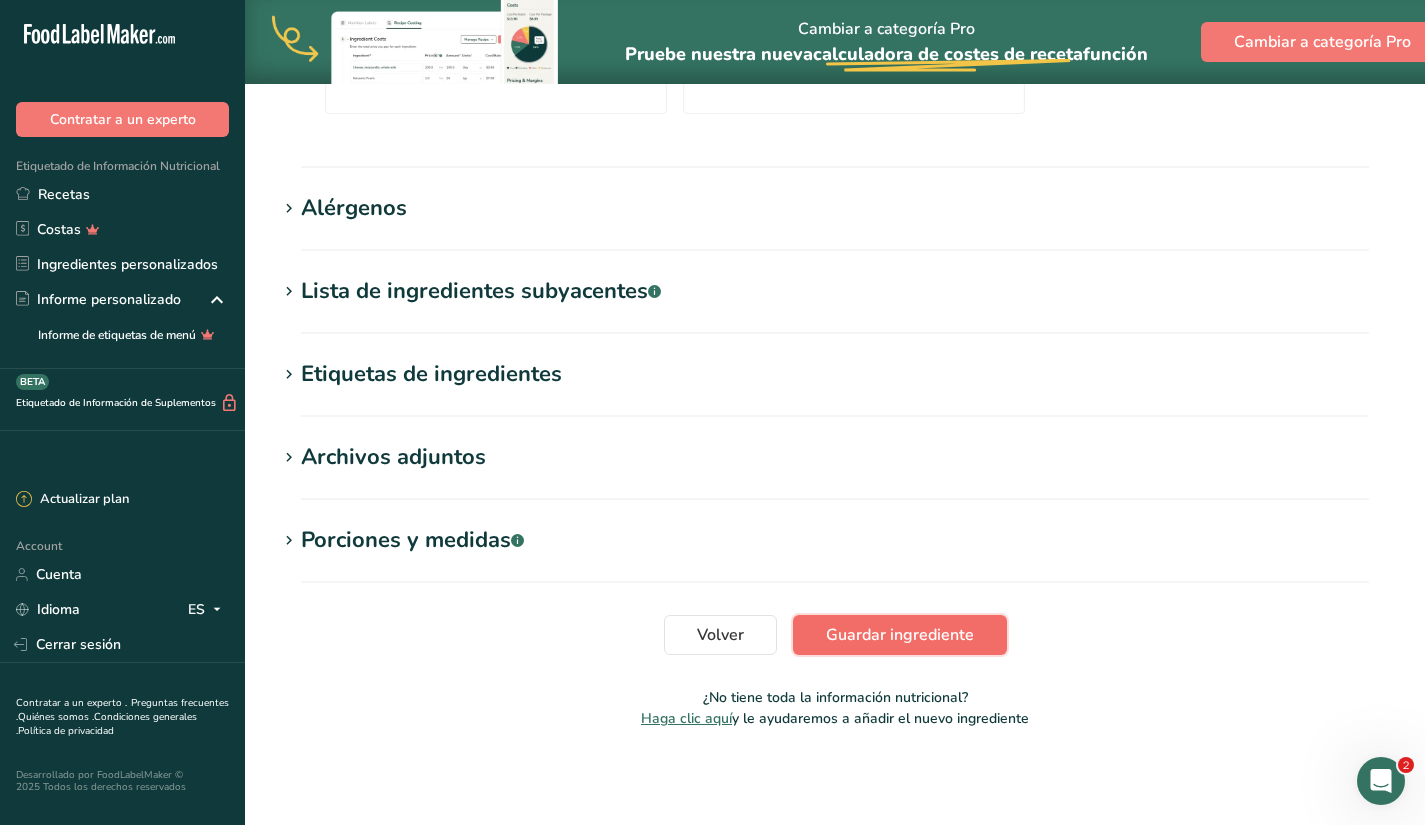 click on "Guardar ingrediente" at bounding box center (900, 635) 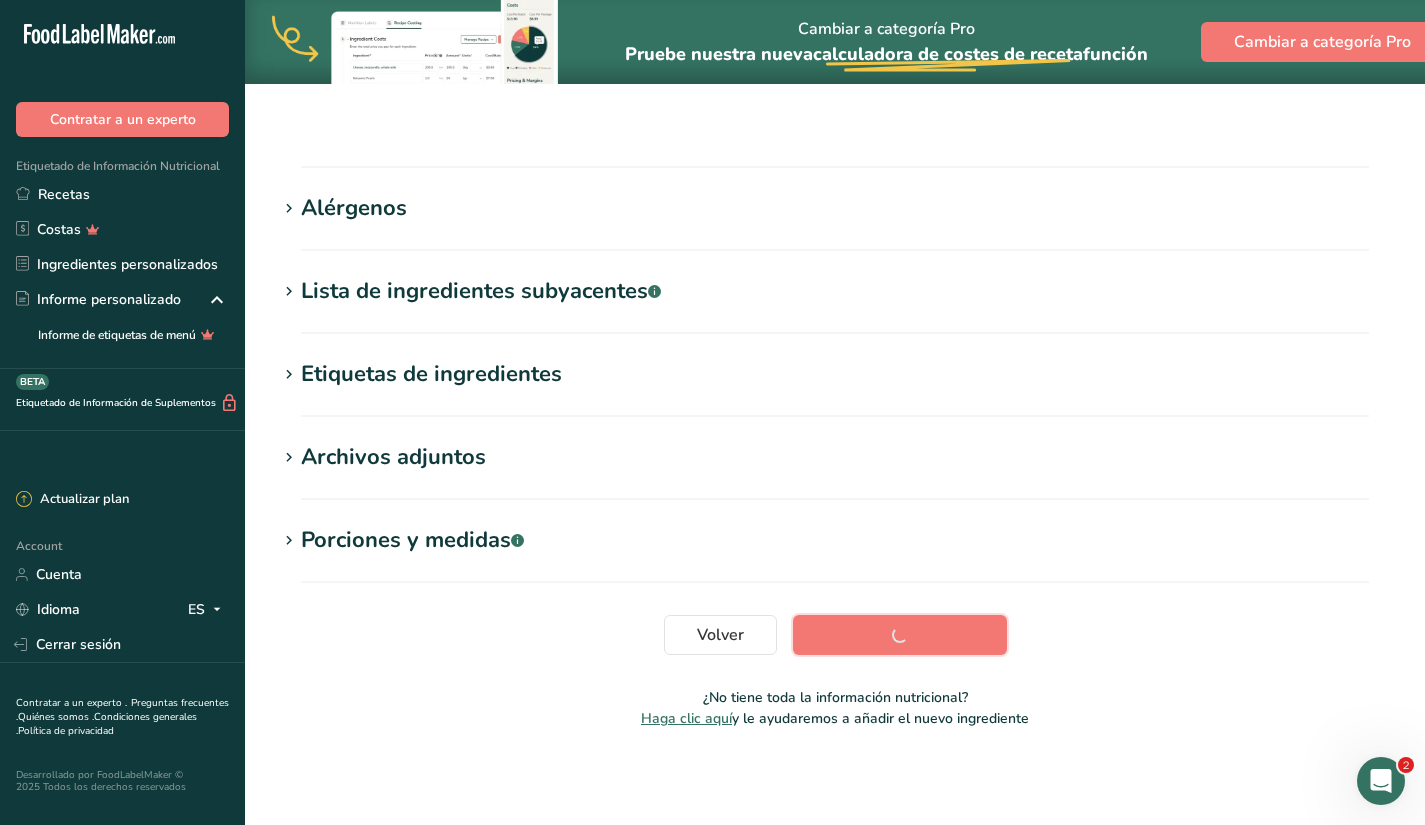 scroll, scrollTop: 234, scrollLeft: 0, axis: vertical 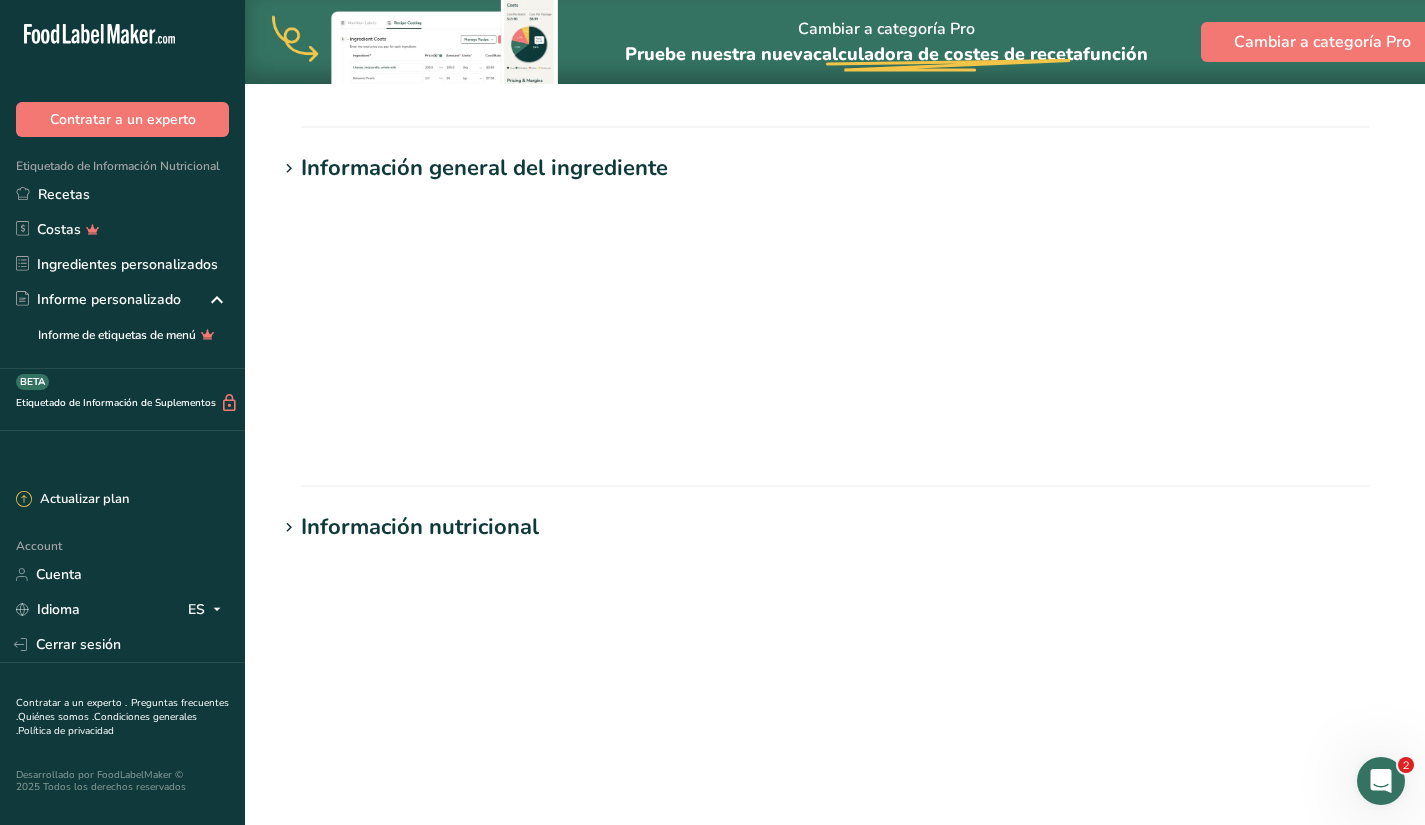 type 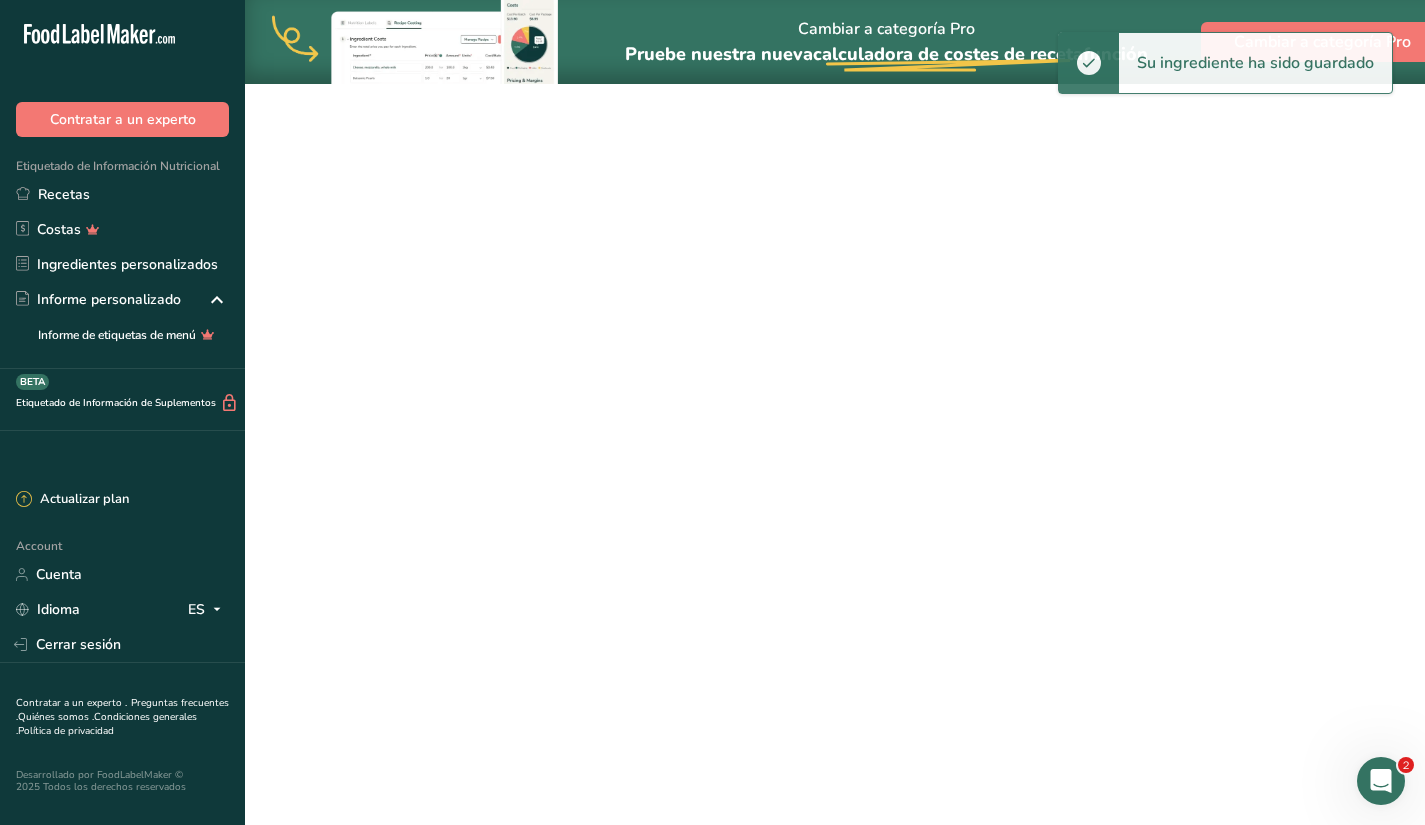 scroll, scrollTop: 0, scrollLeft: 0, axis: both 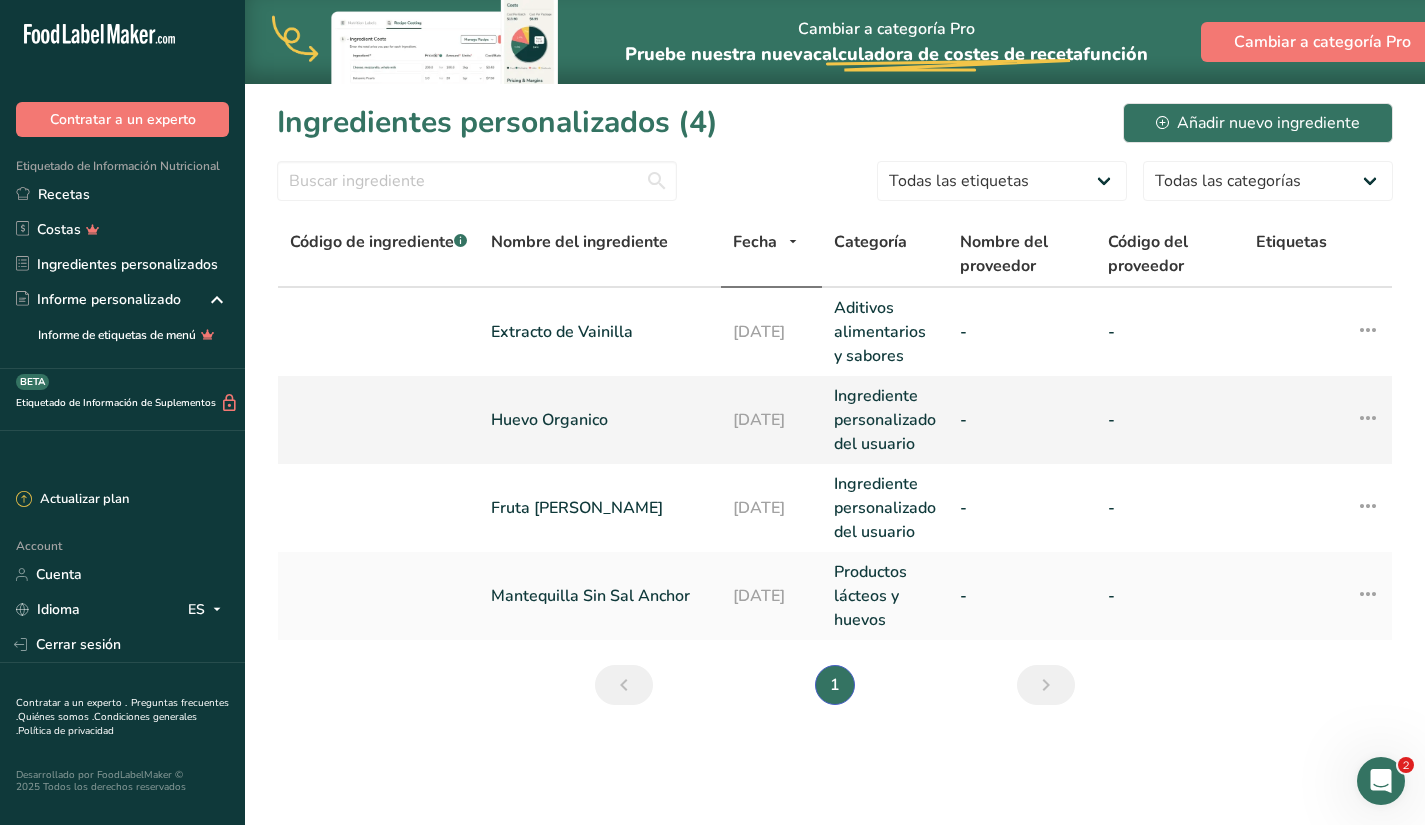 click on "Huevo Organico" at bounding box center [600, 420] 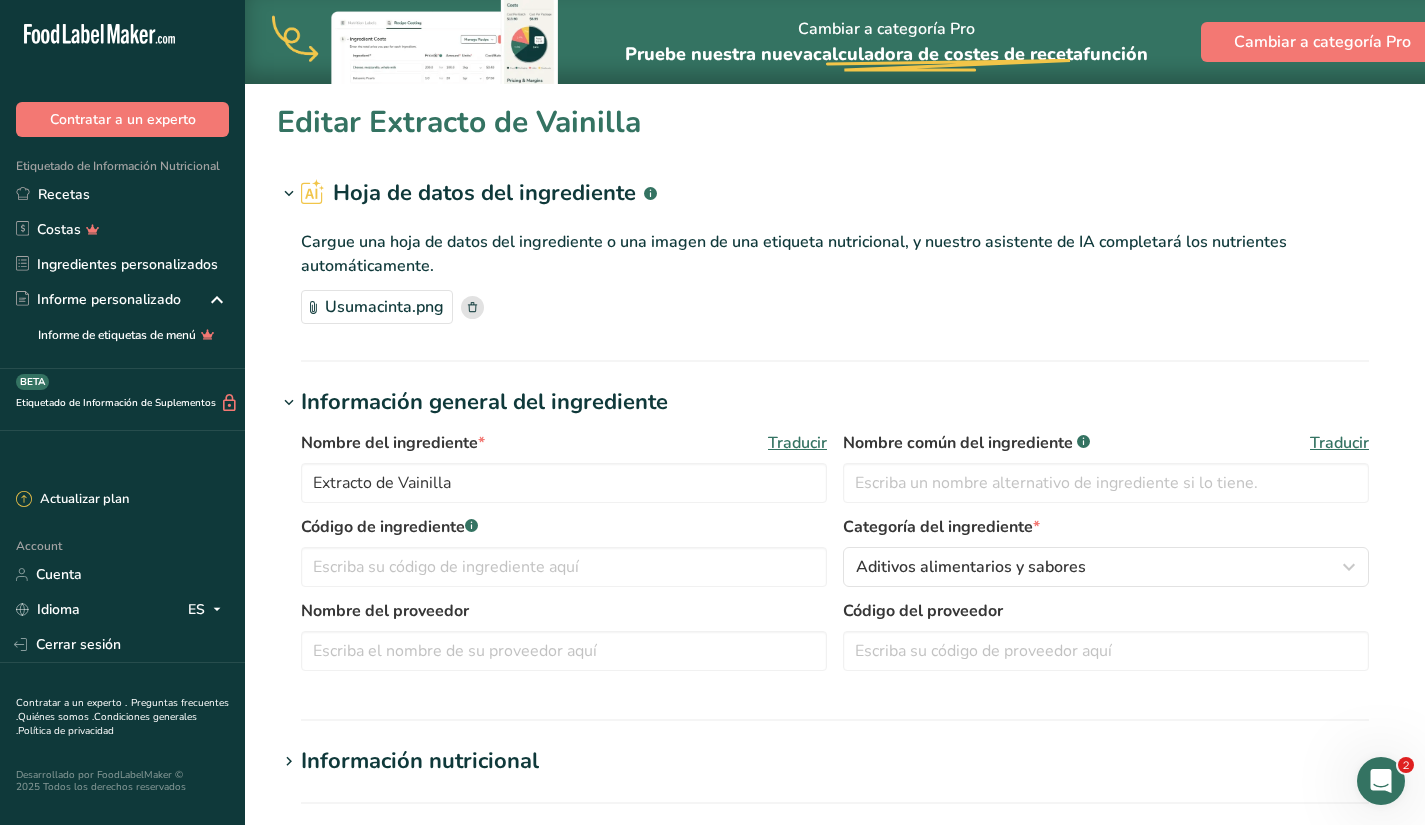type on "Huevo Organico" 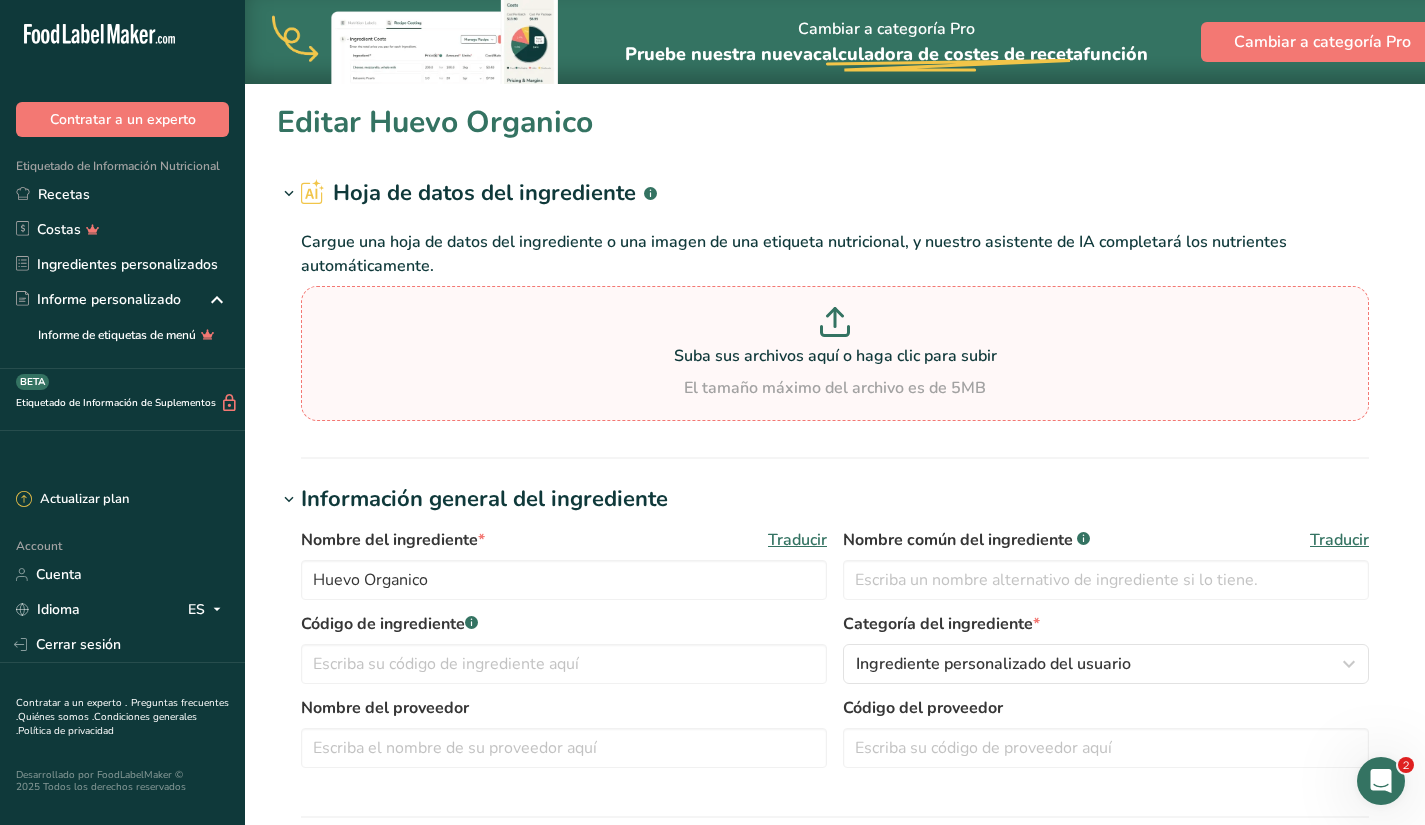 click at bounding box center [835, 325] 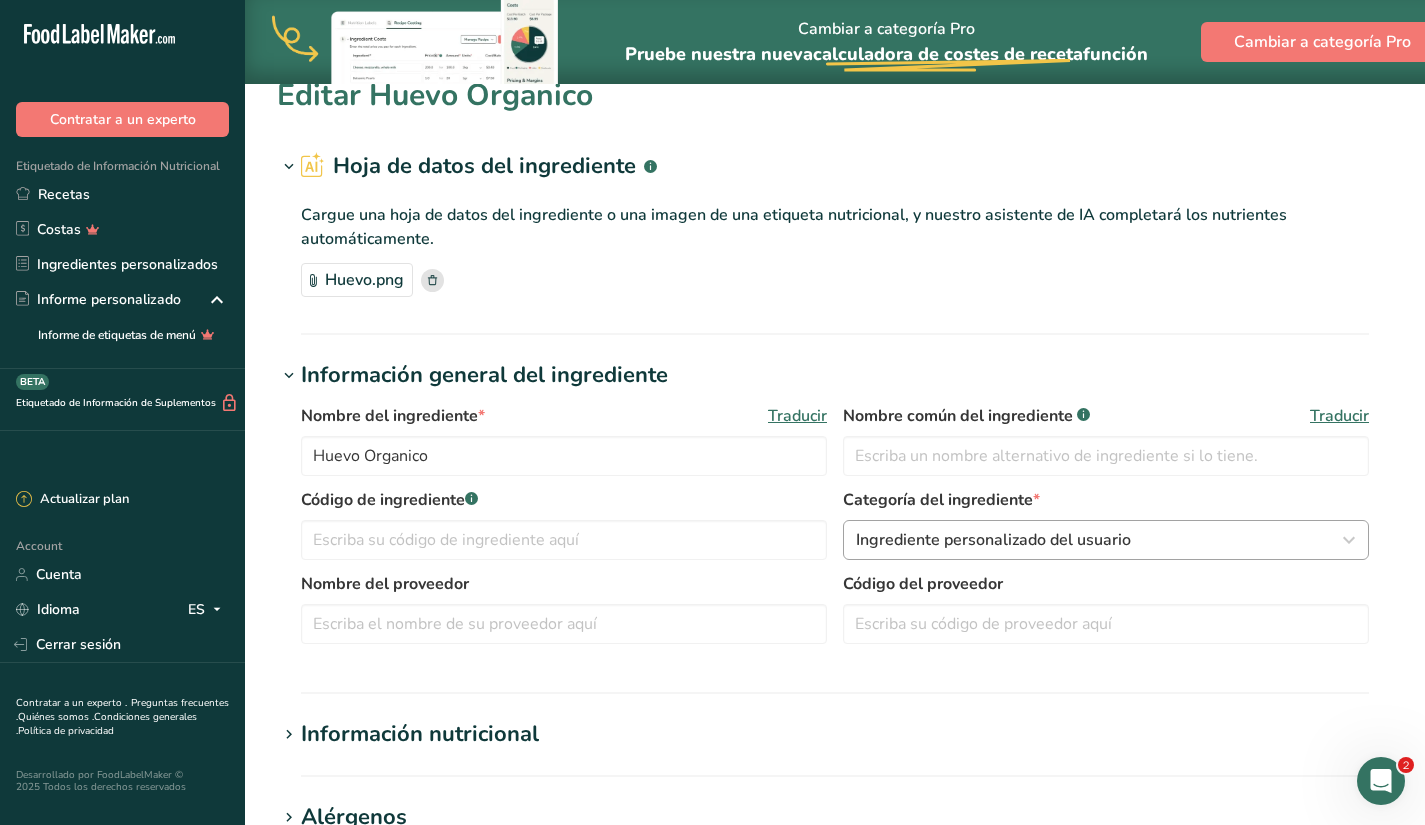 scroll, scrollTop: 52, scrollLeft: 0, axis: vertical 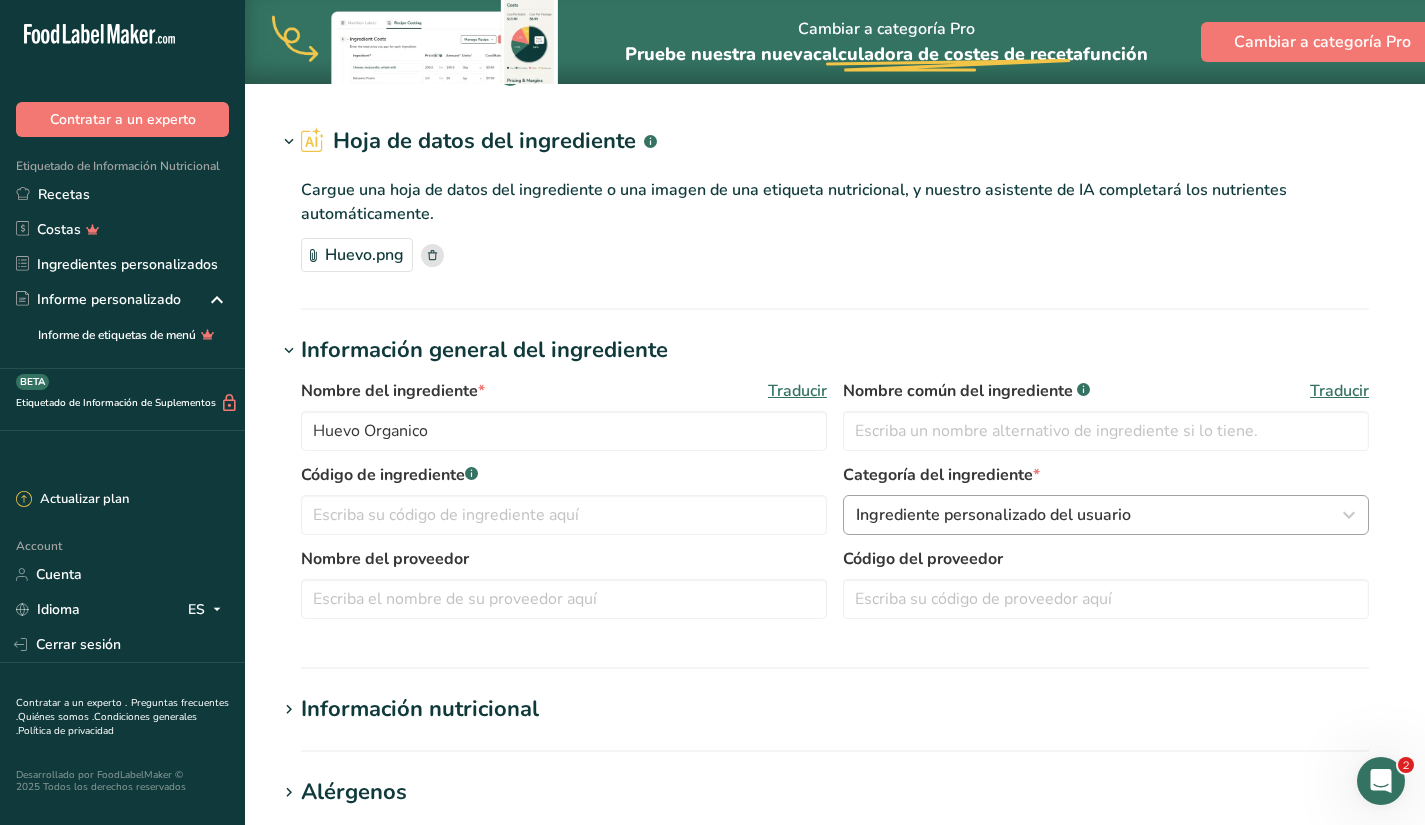 click on "Código del proveedor" at bounding box center [1106, 559] 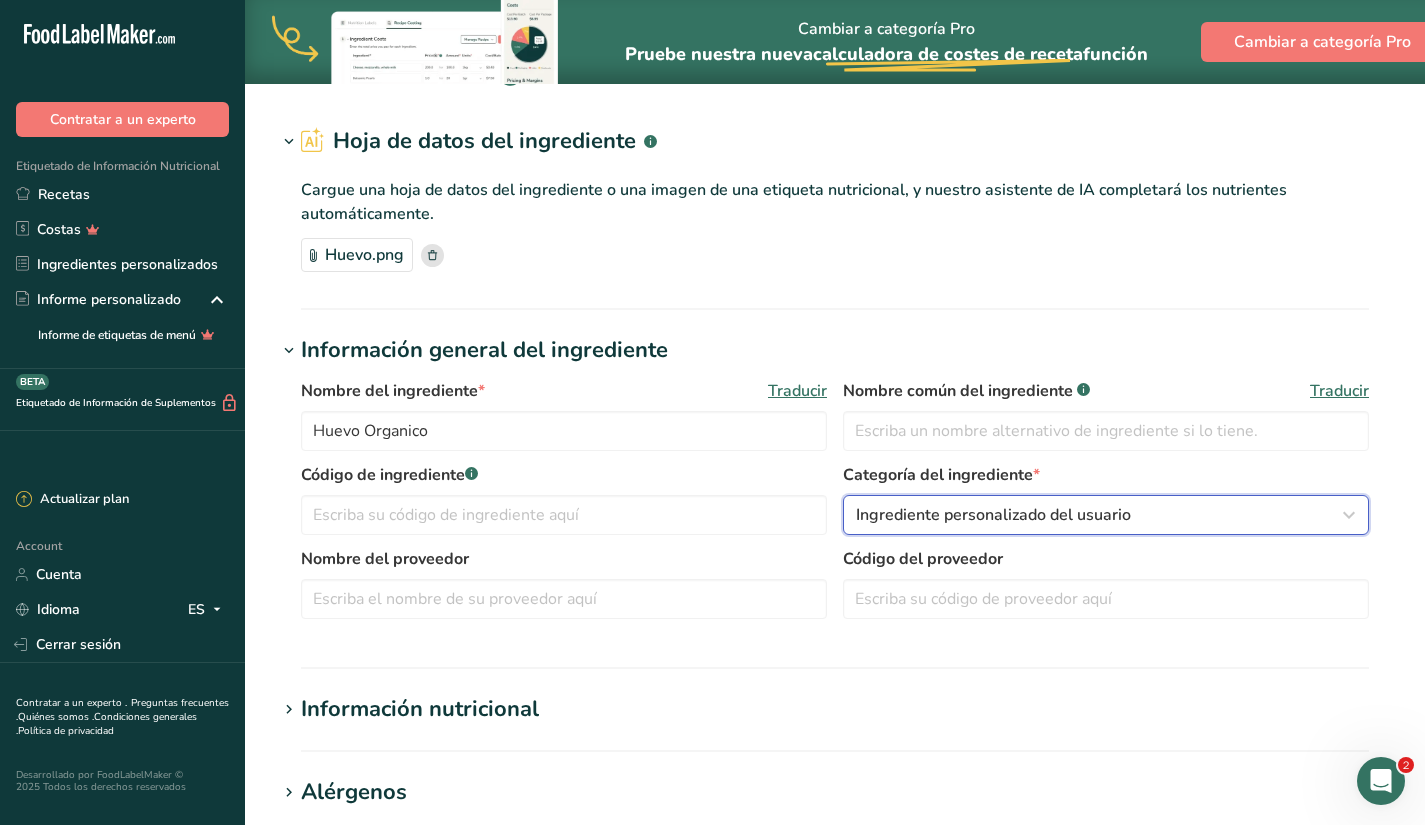 click on "Ingrediente personalizado del usuario" at bounding box center (993, 515) 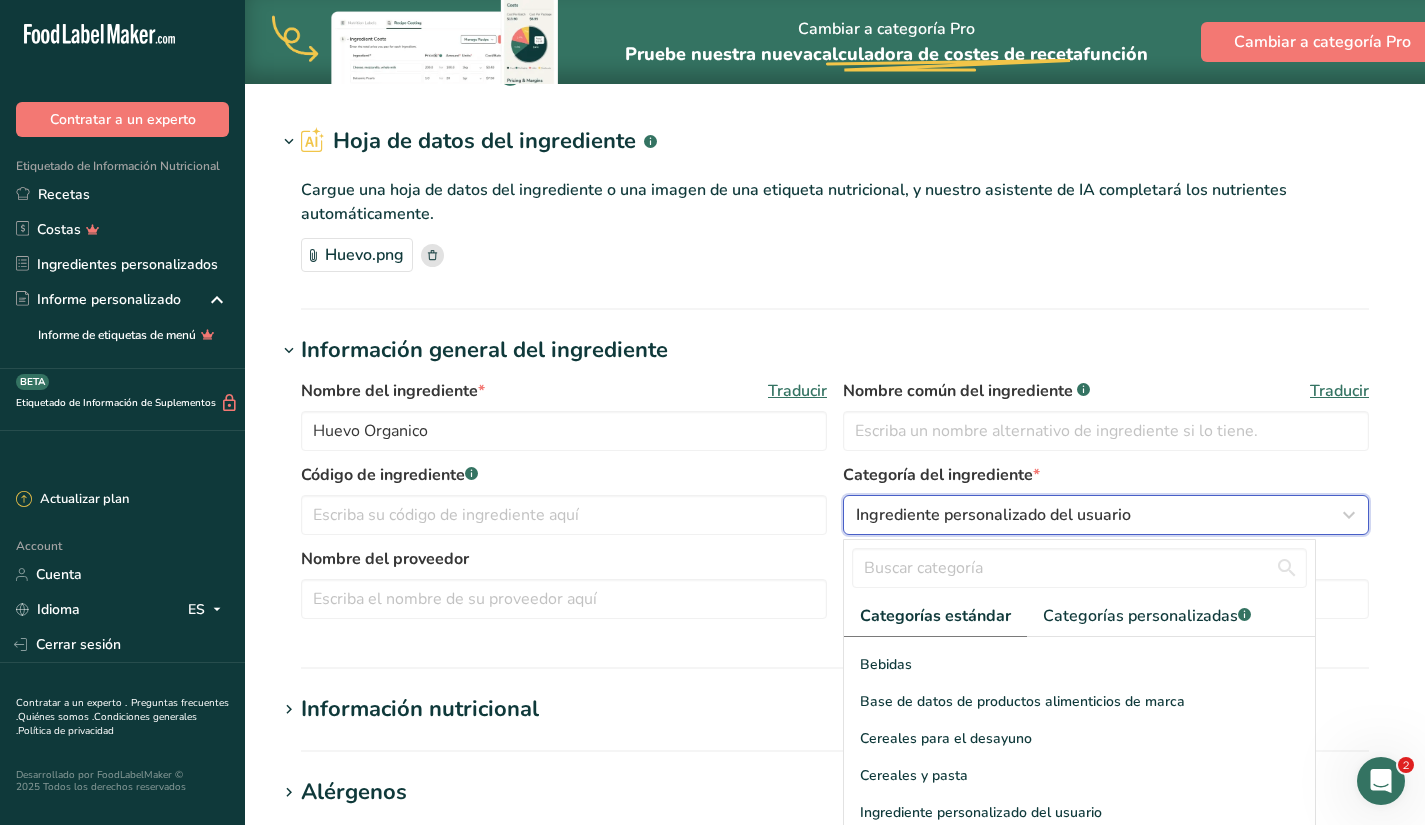 scroll, scrollTop: 322, scrollLeft: 0, axis: vertical 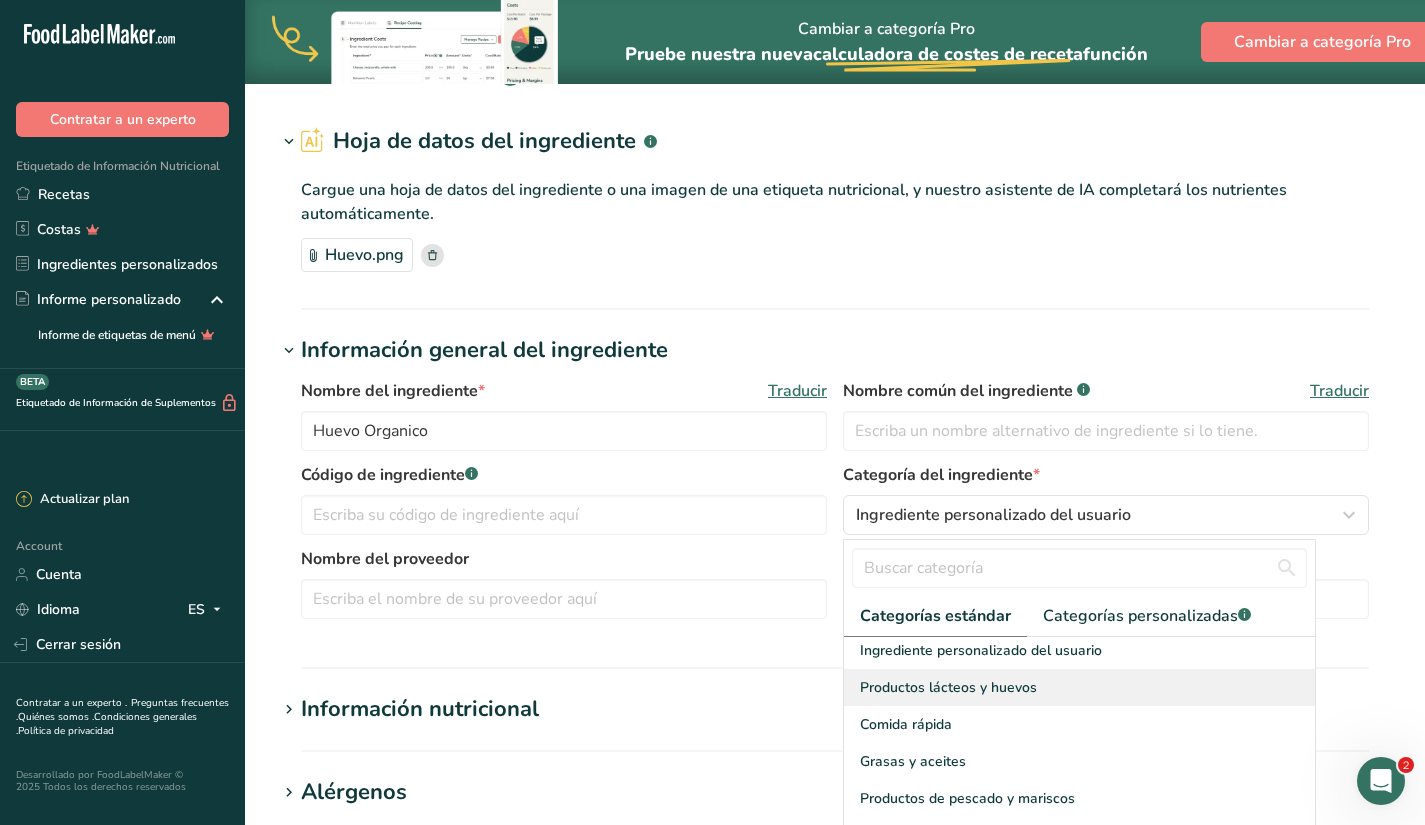 click on "Productos lácteos y huevos" at bounding box center (1079, 687) 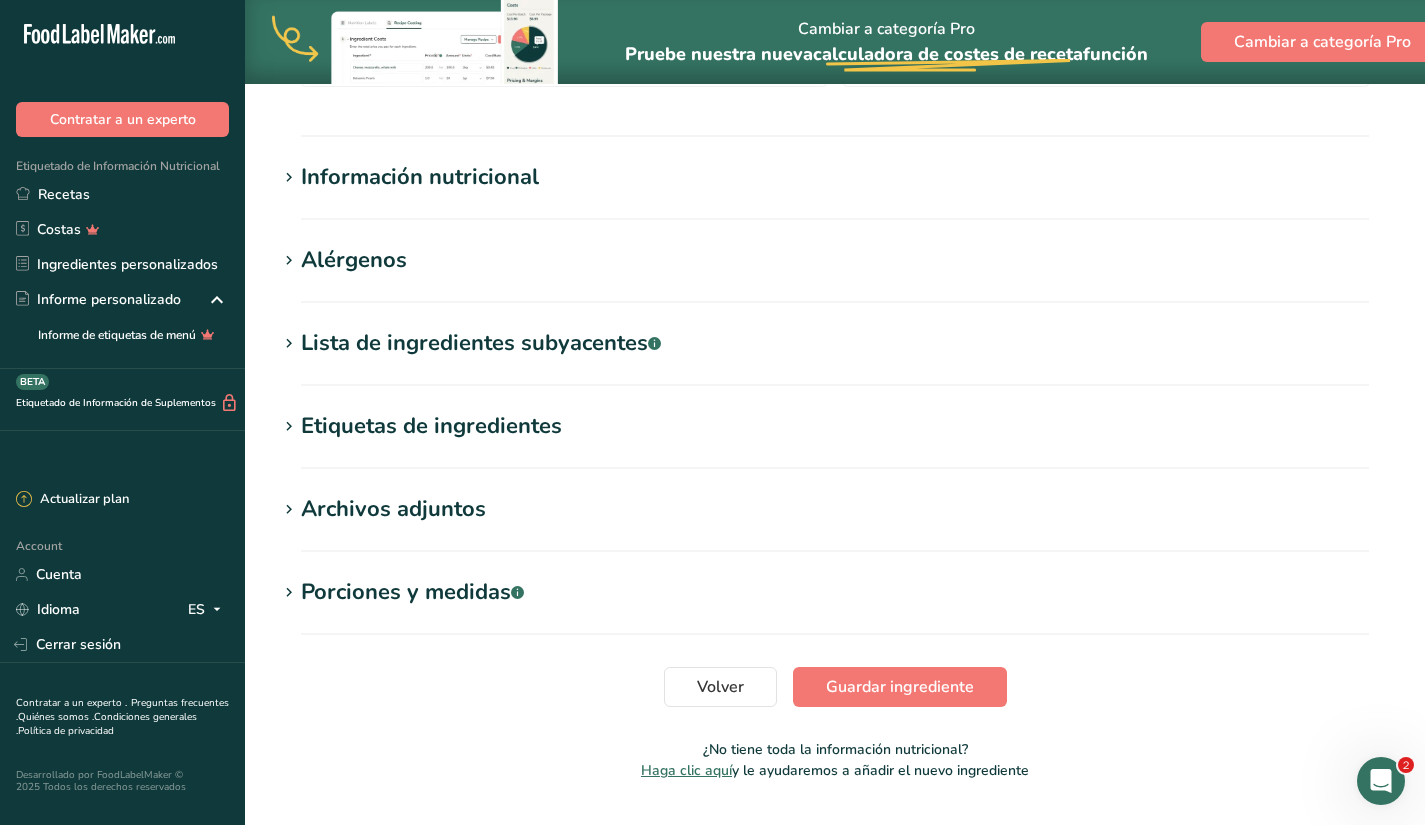 scroll, scrollTop: 585, scrollLeft: 0, axis: vertical 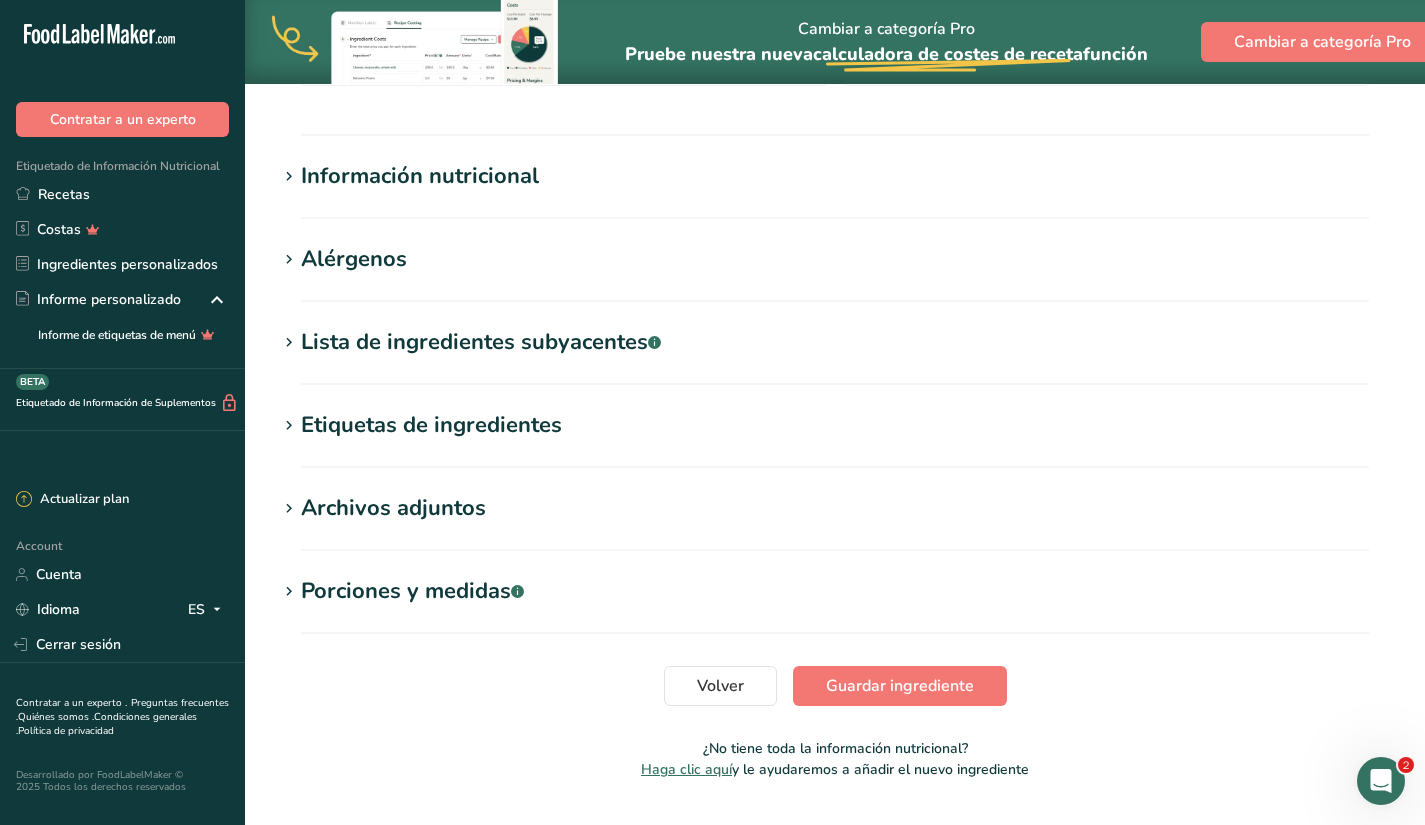 click on "Información nutricional" at bounding box center (420, 176) 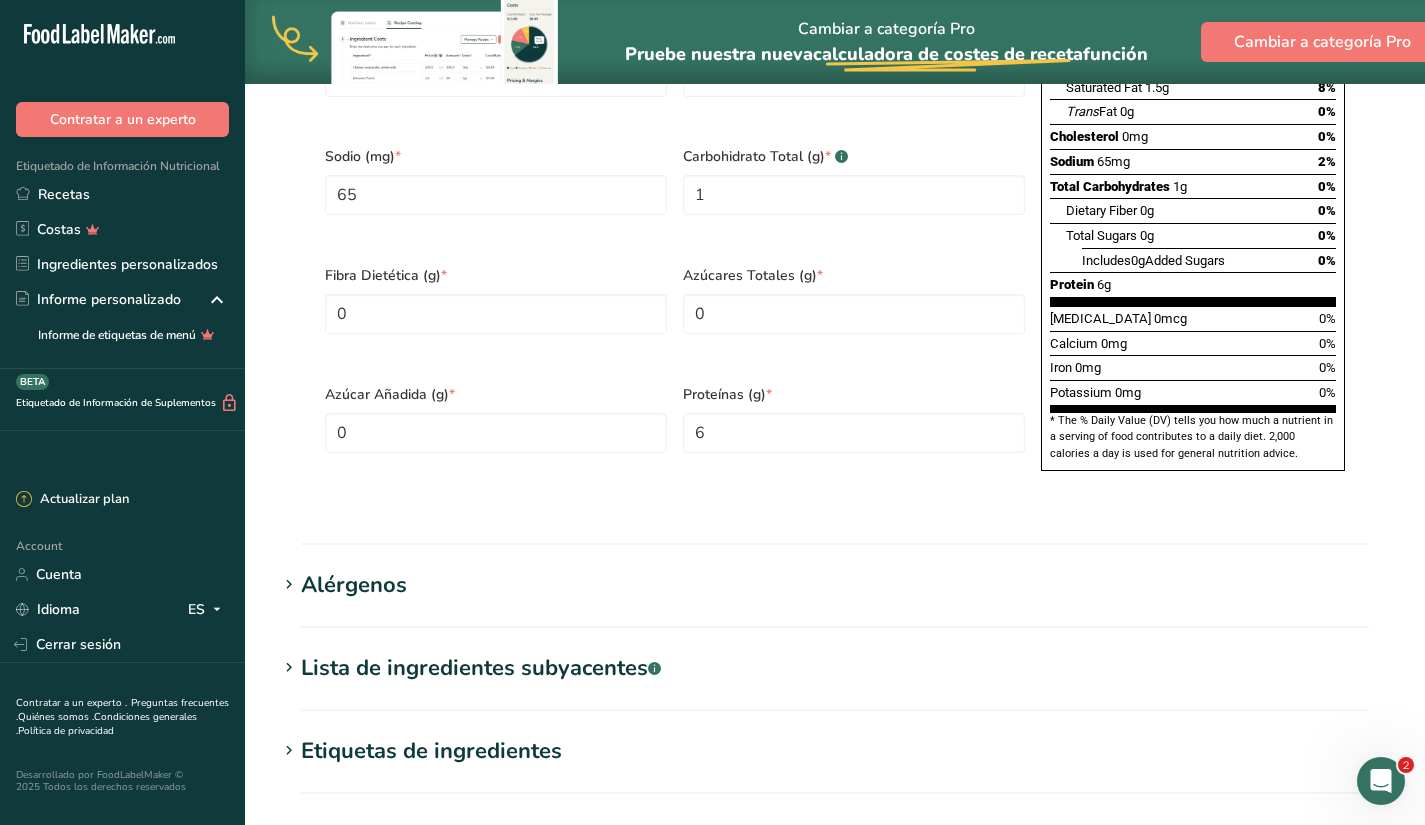 scroll, scrollTop: 1523, scrollLeft: 0, axis: vertical 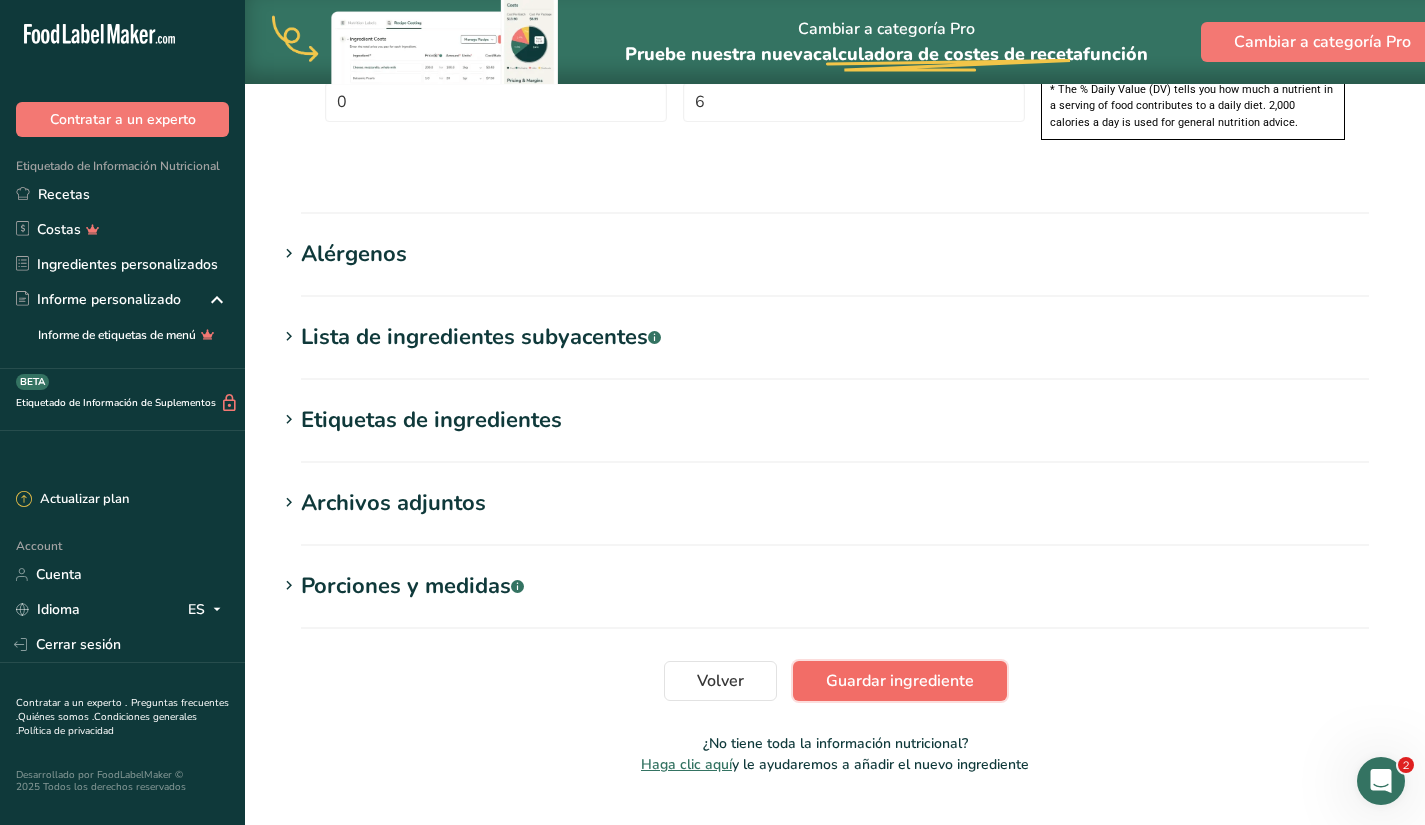 click on "Guardar ingrediente" at bounding box center (900, 681) 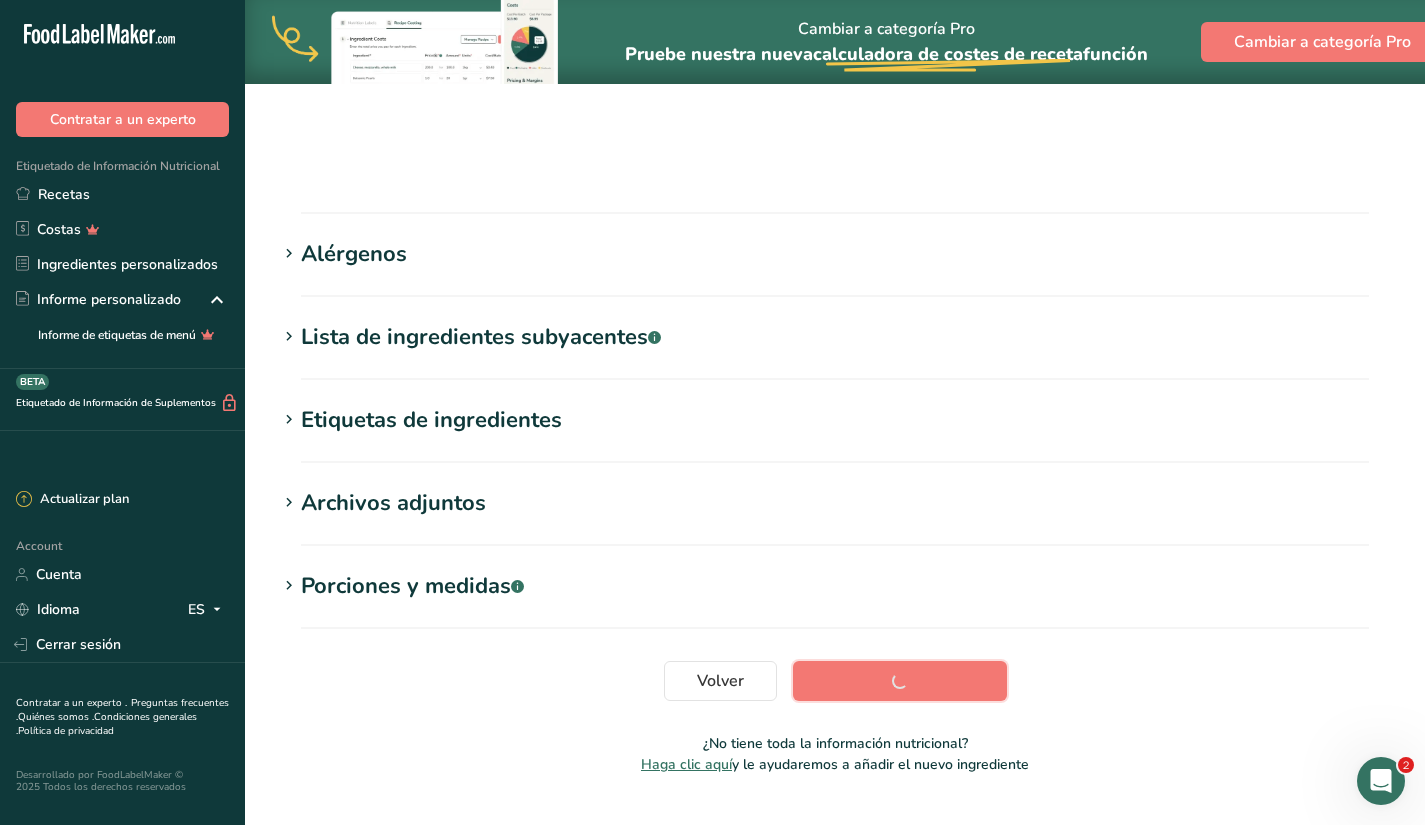 scroll, scrollTop: 234, scrollLeft: 0, axis: vertical 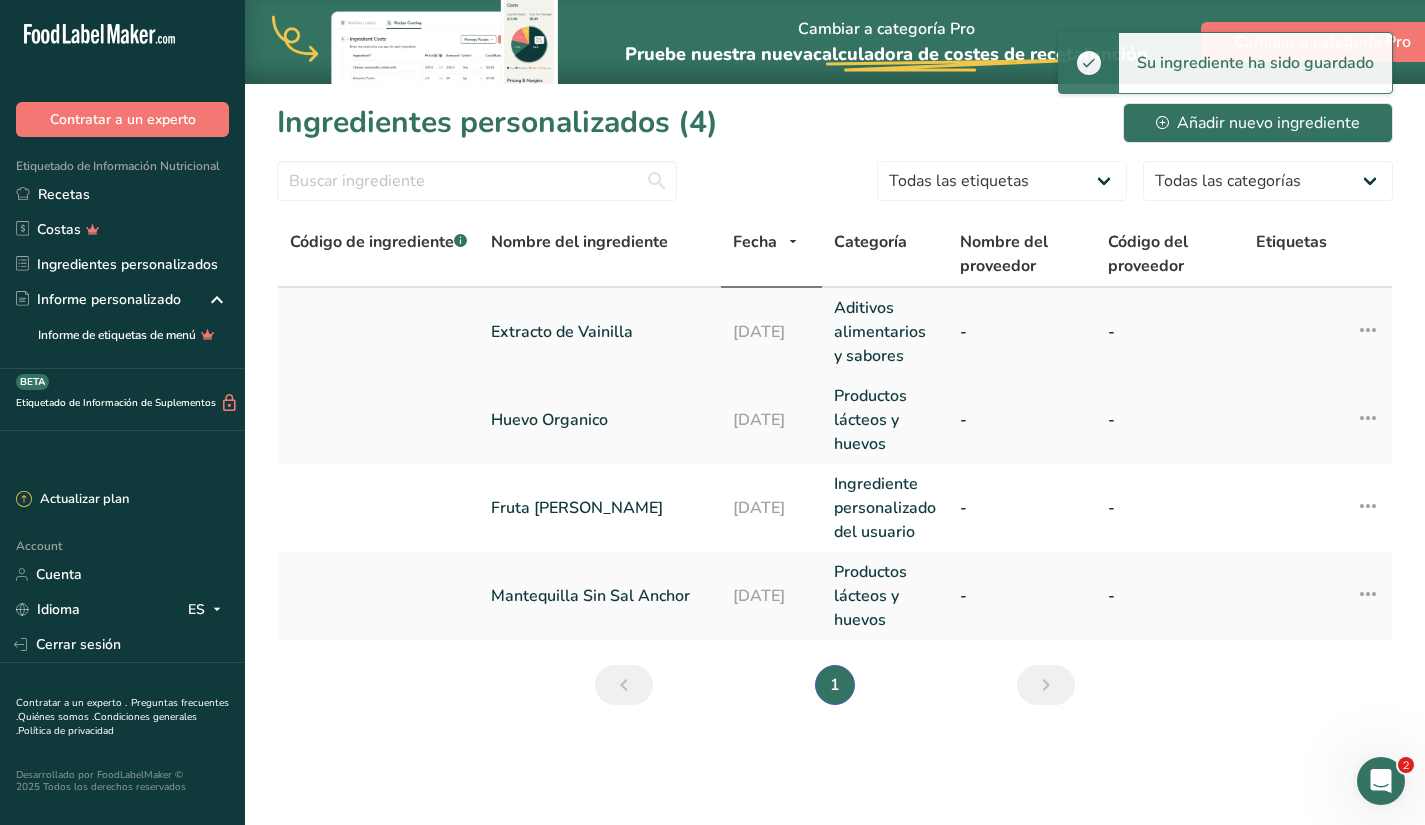 click on "Aditivos alimentarios y sabores" at bounding box center [885, 332] 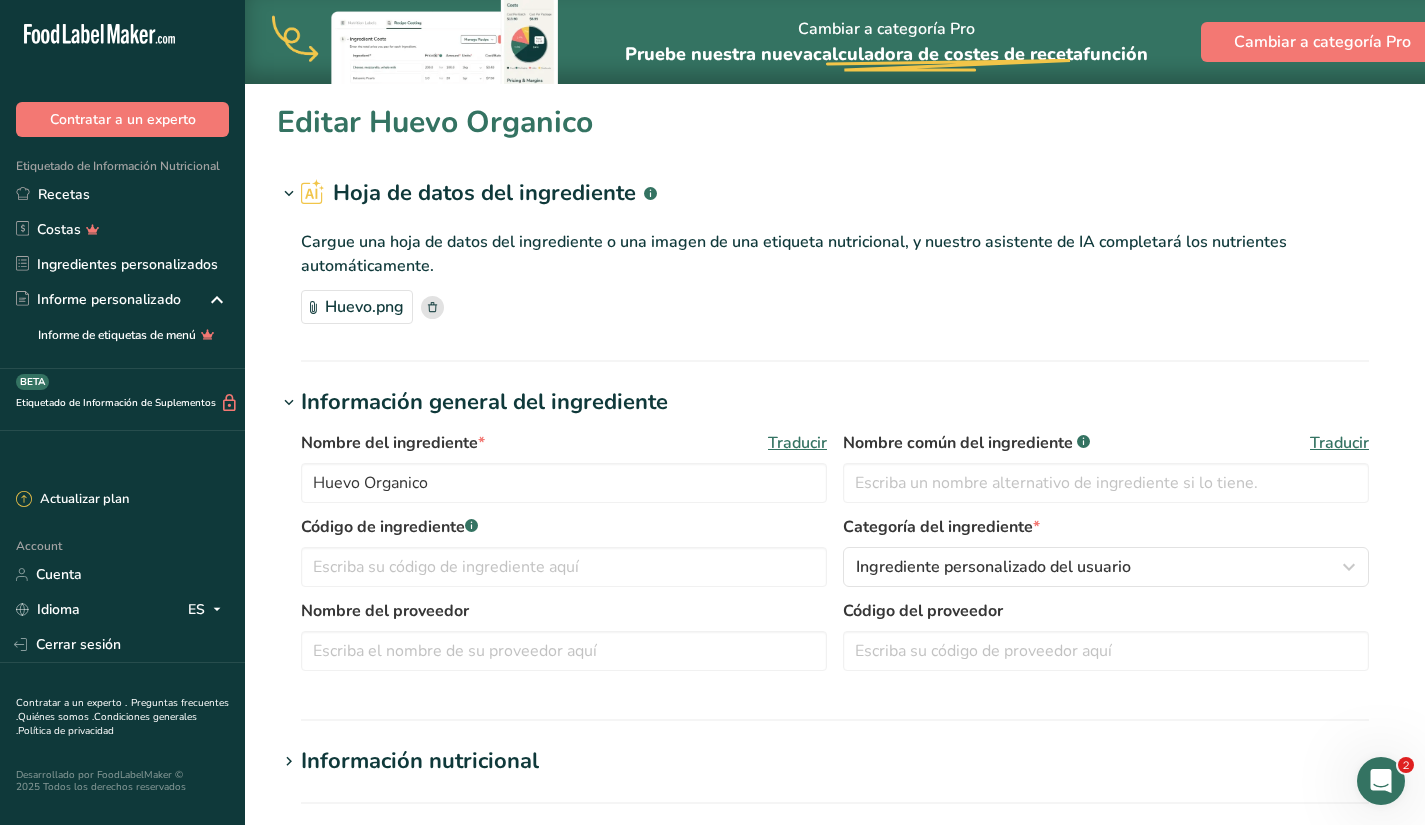type on "Extracto de Vainilla" 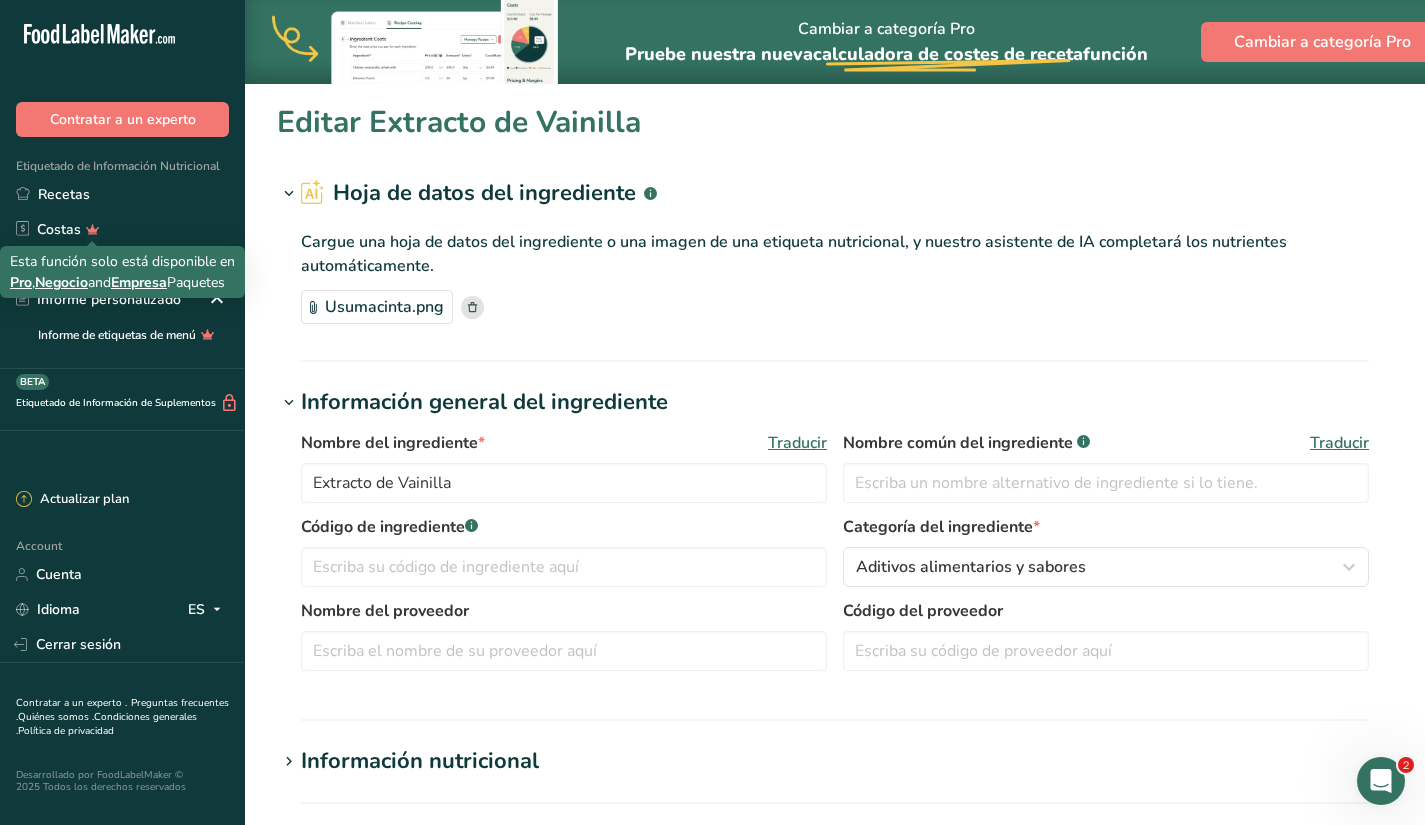 click on "Esta función solo está disponible en    Pro
,
Negocio
and
Empresa
Paquetes" at bounding box center (122, 272) 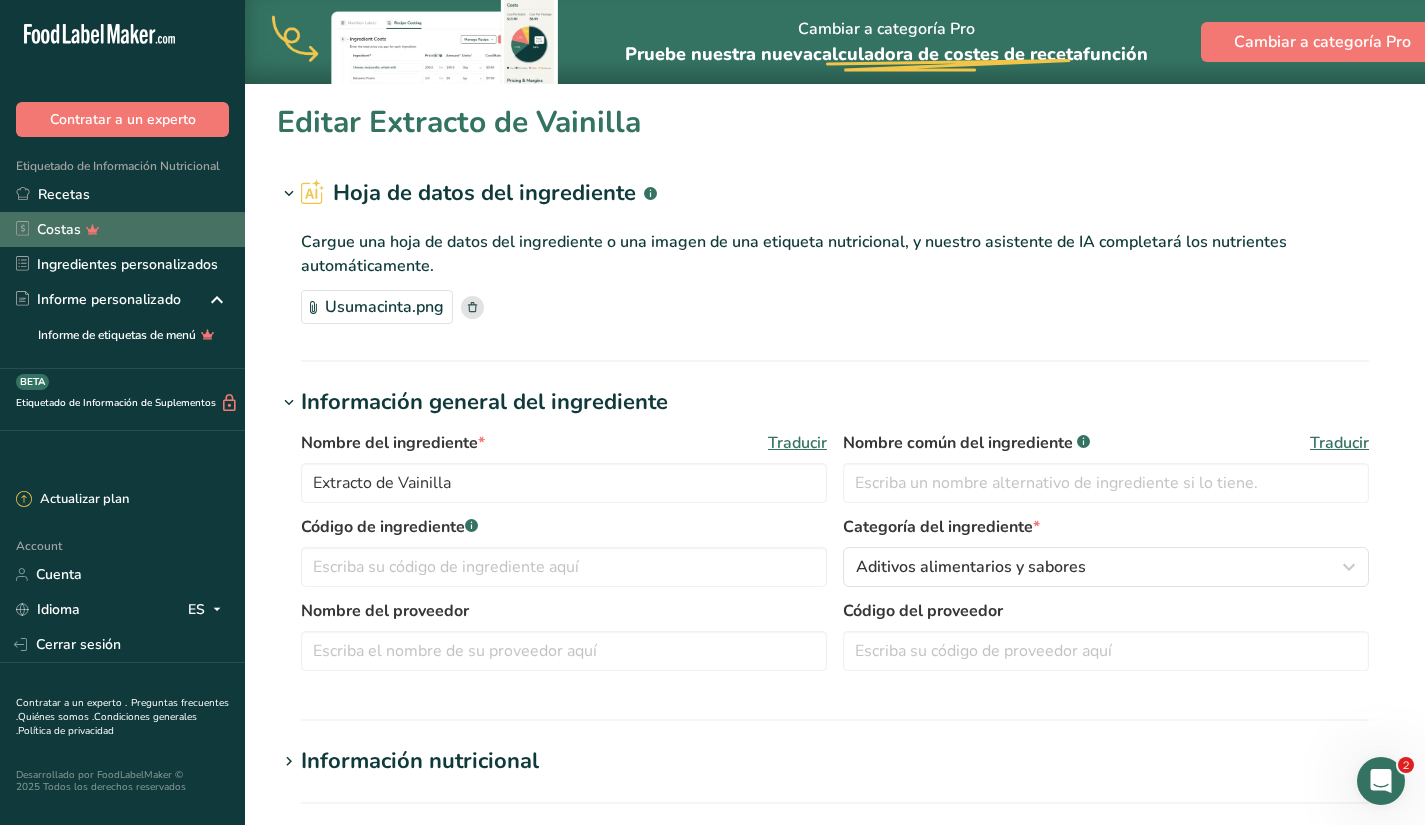 click on "Costas" at bounding box center [122, 229] 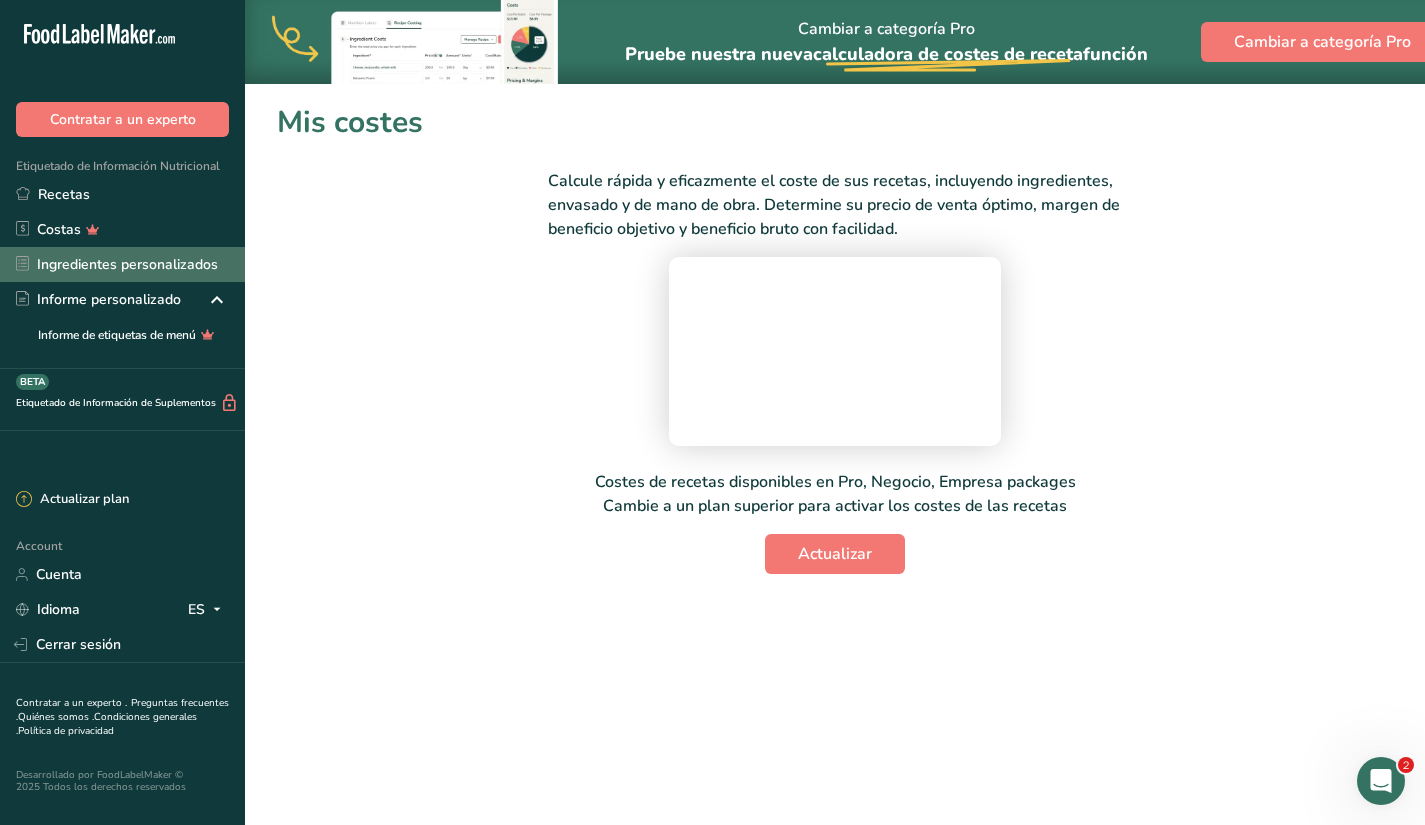 click on "Ingredientes personalizados" at bounding box center (122, 264) 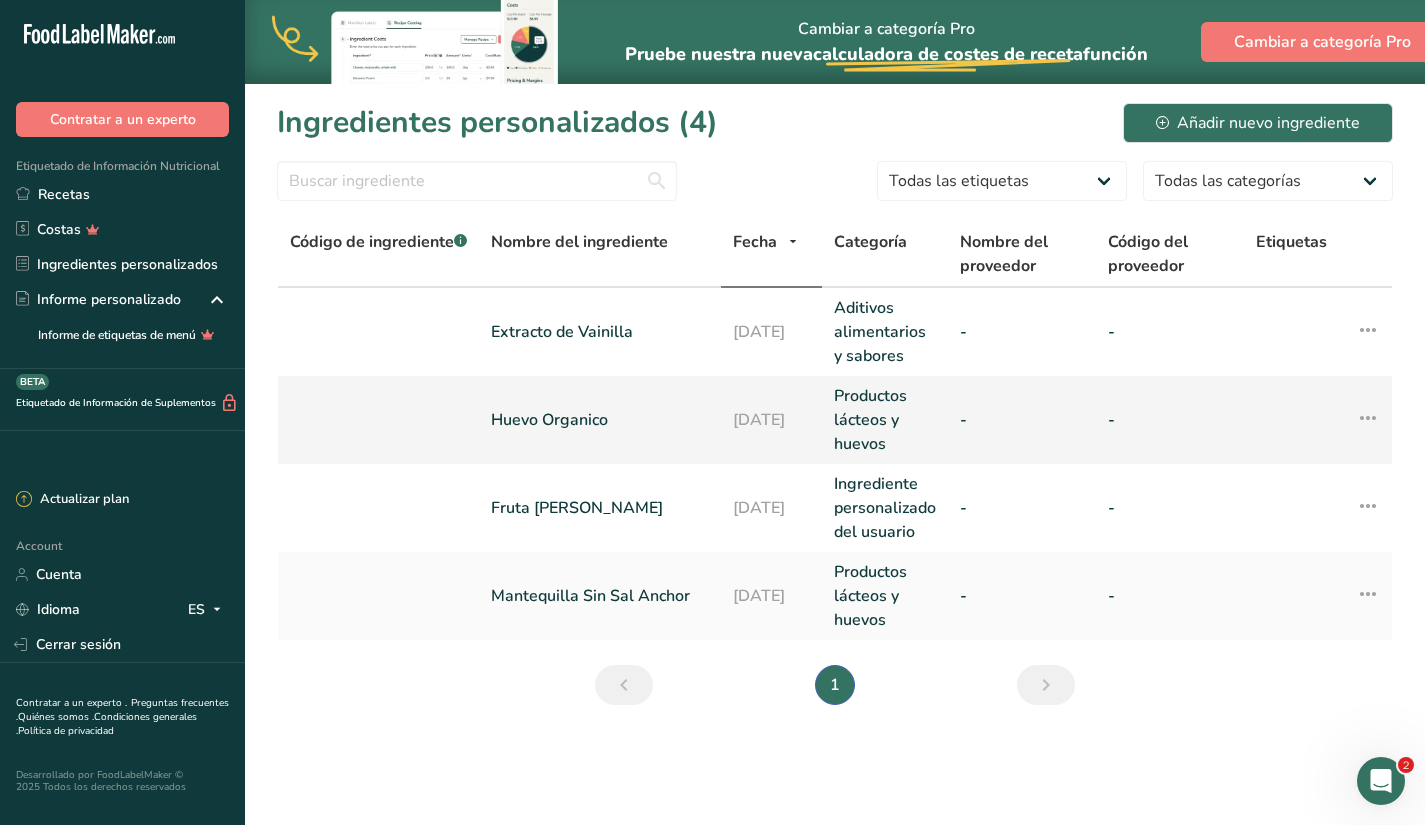 click on "Productos lácteos y huevos" at bounding box center [885, 420] 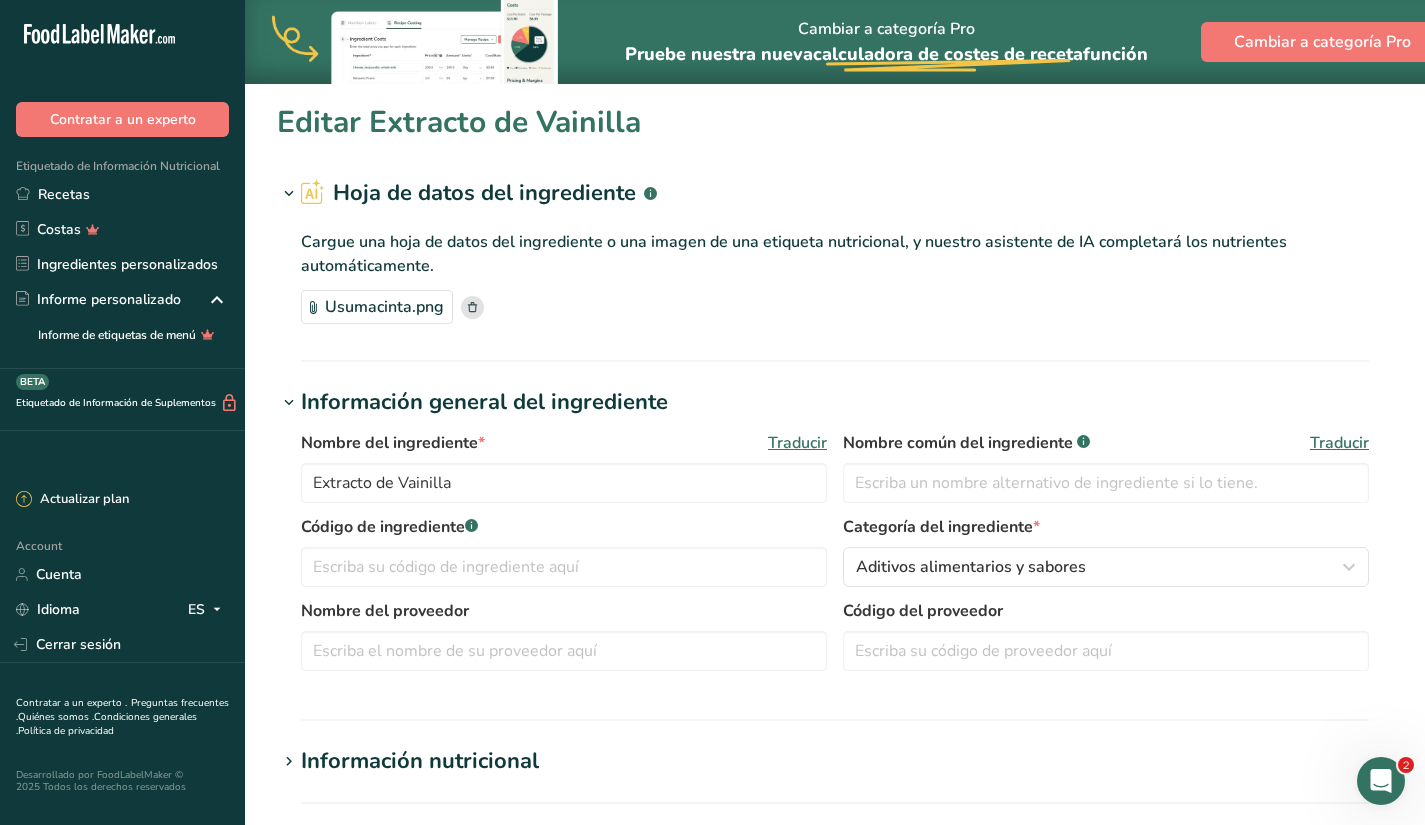 type on "Huevo Organico" 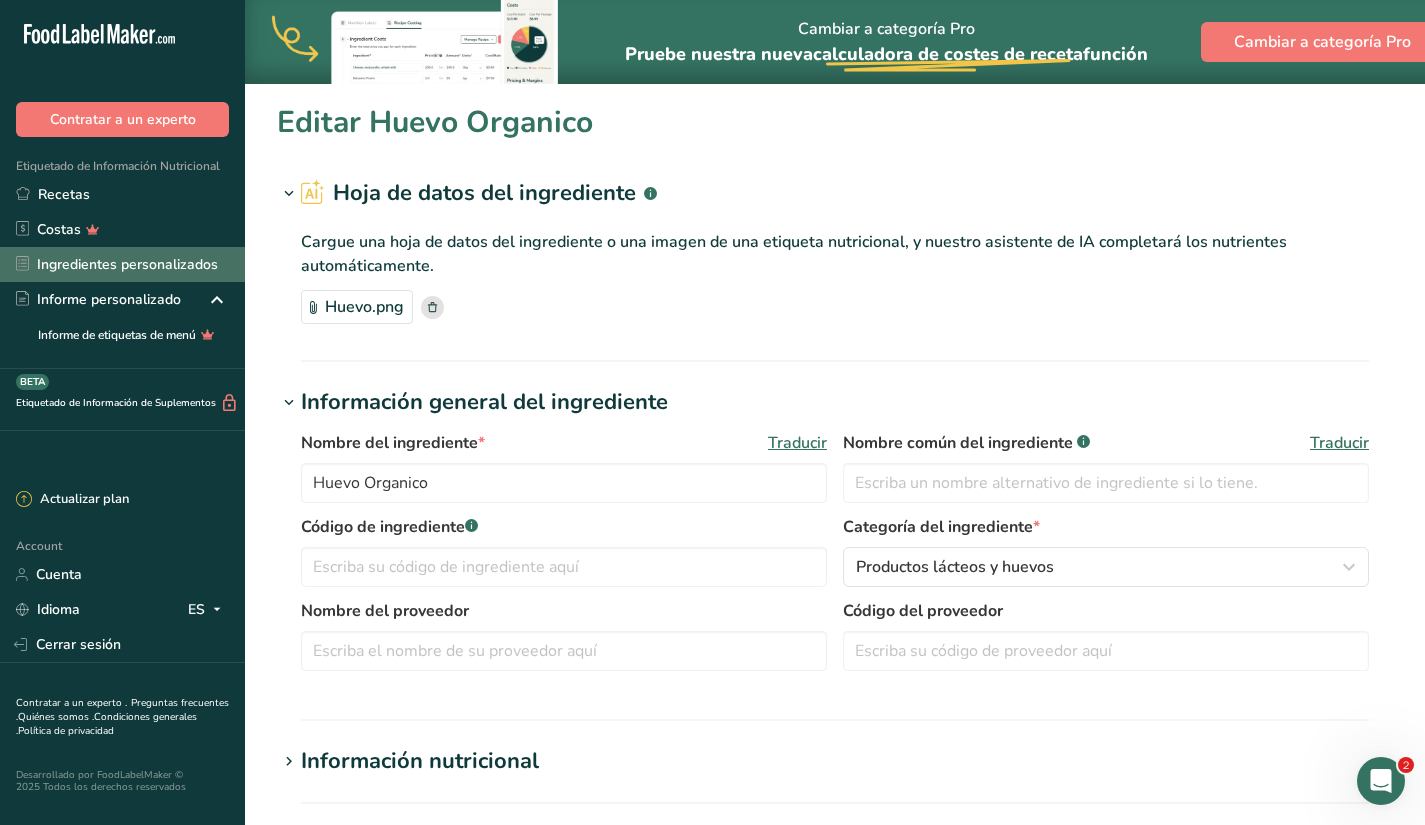 click on "Ingredientes personalizados" at bounding box center [122, 264] 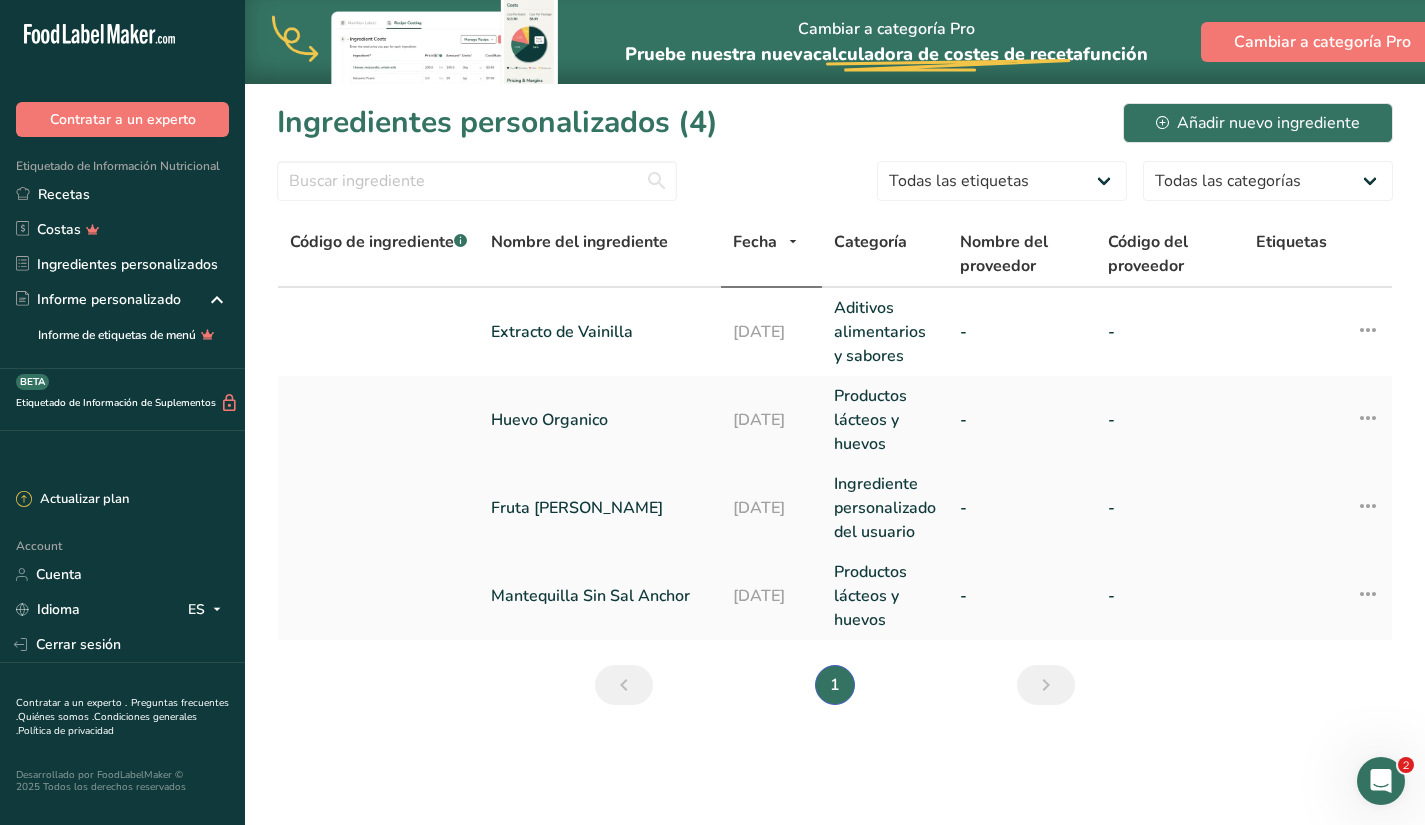 click on "Ingrediente personalizado del usuario" at bounding box center [885, 508] 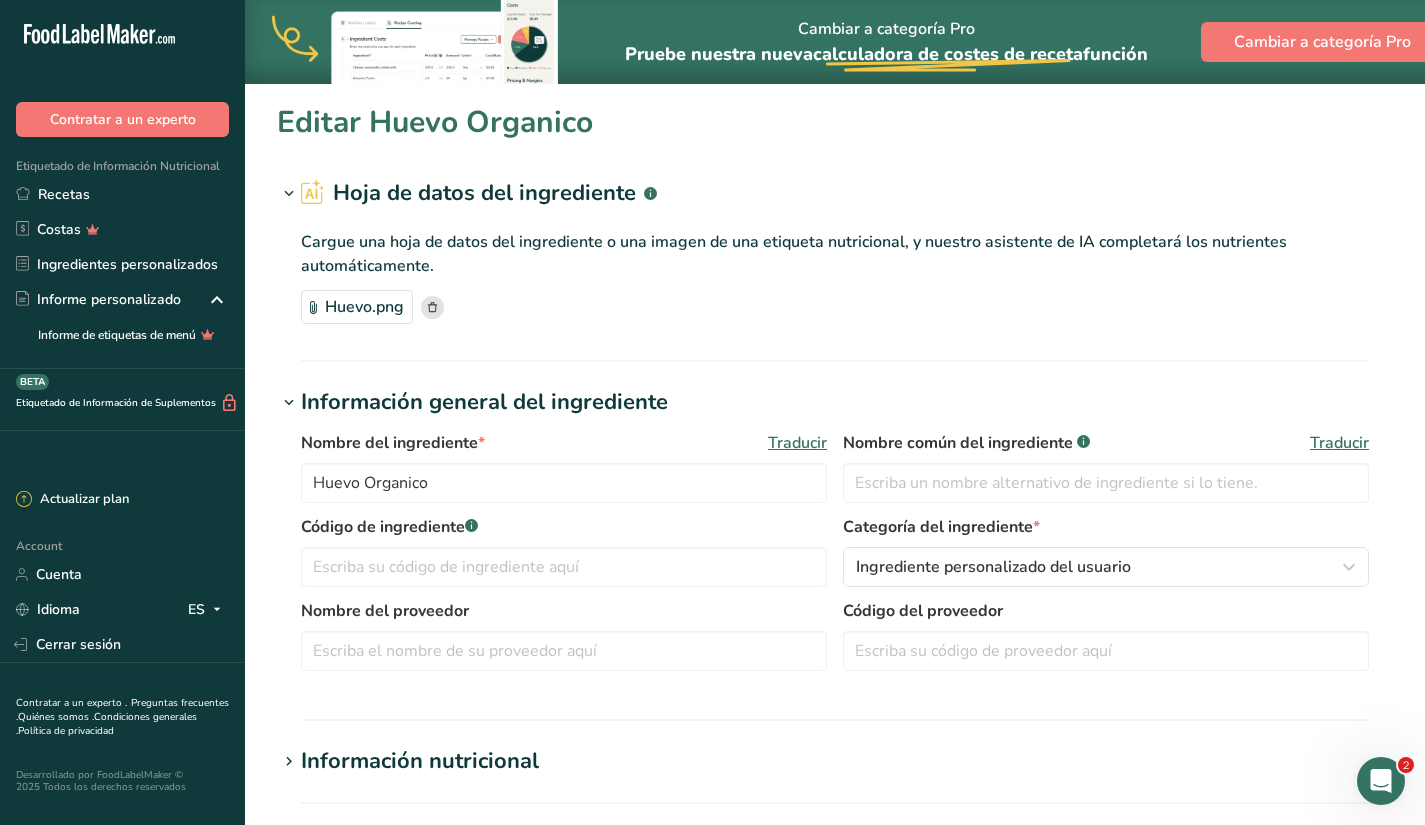 type on "Fruta [PERSON_NAME]" 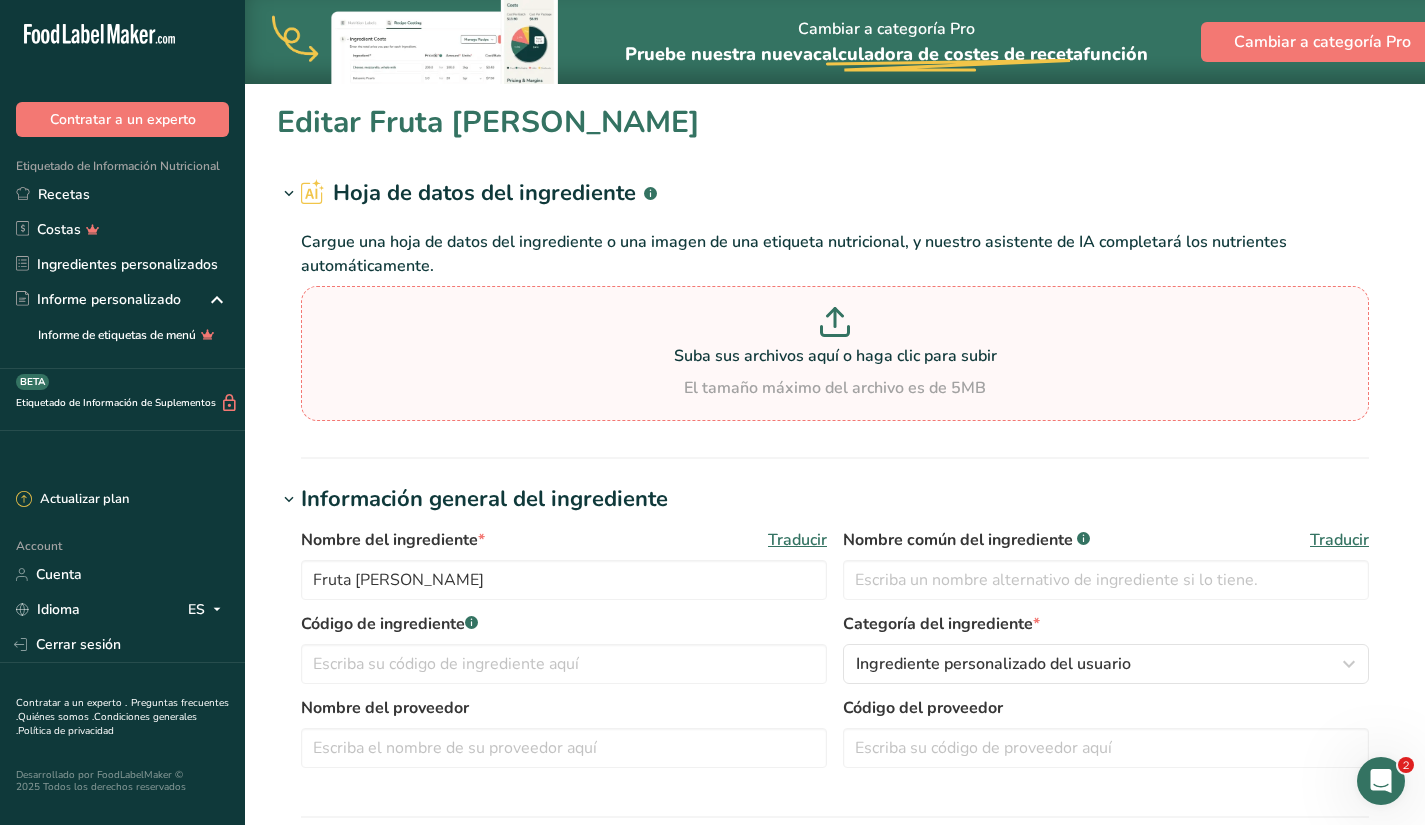 click 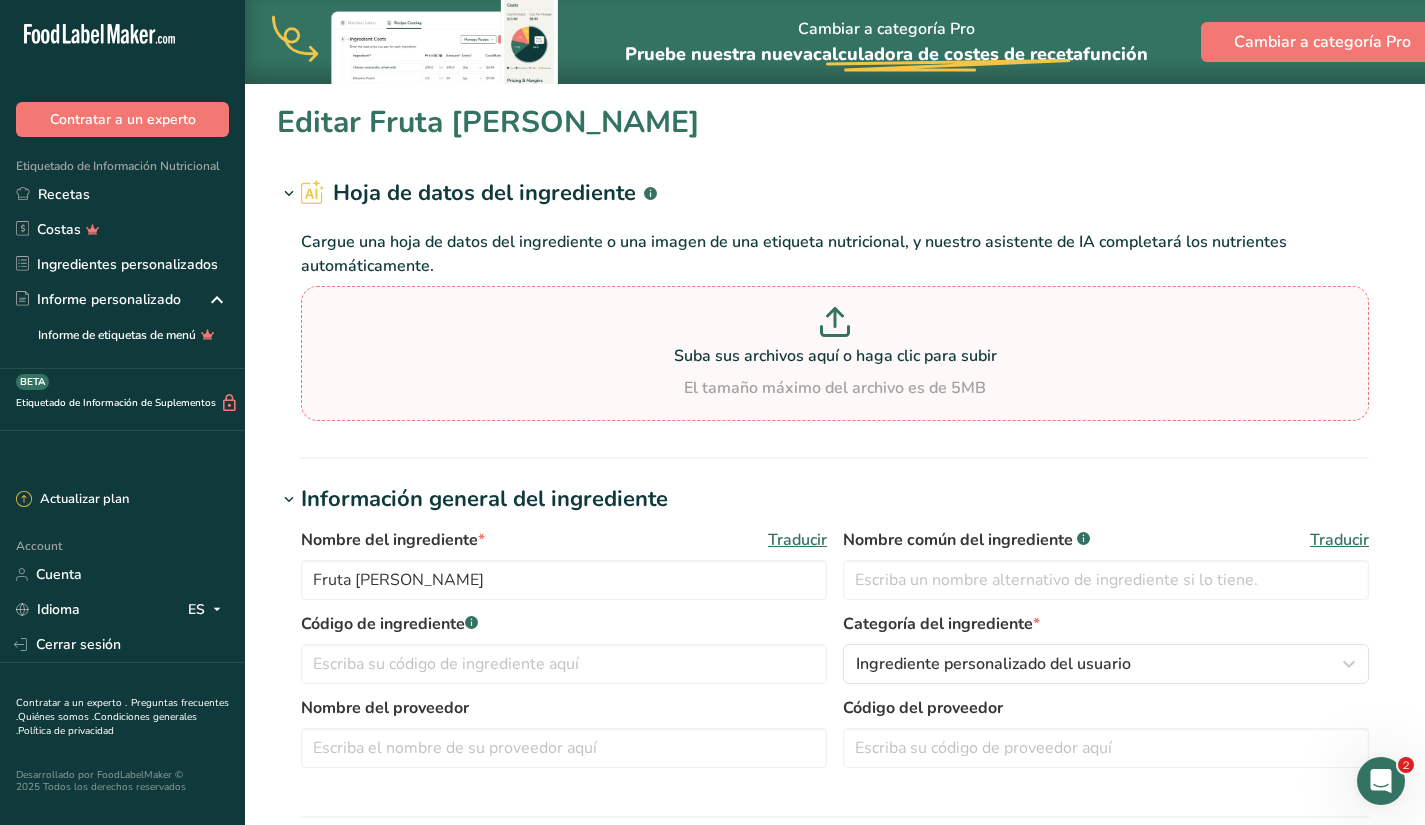 type on "C:\fakepath\Monk Fruit.png" 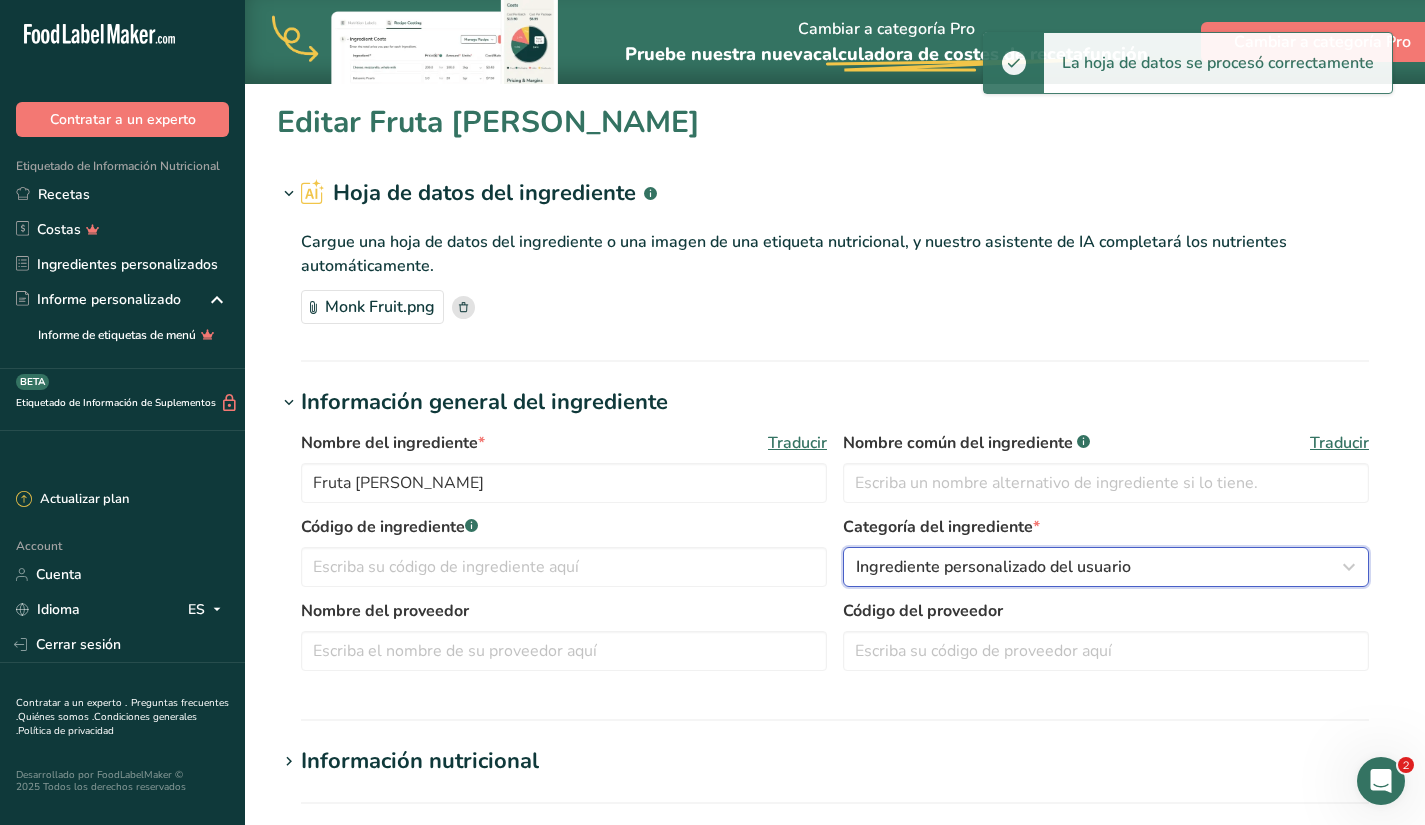 click on "Ingrediente personalizado del usuario" at bounding box center (993, 567) 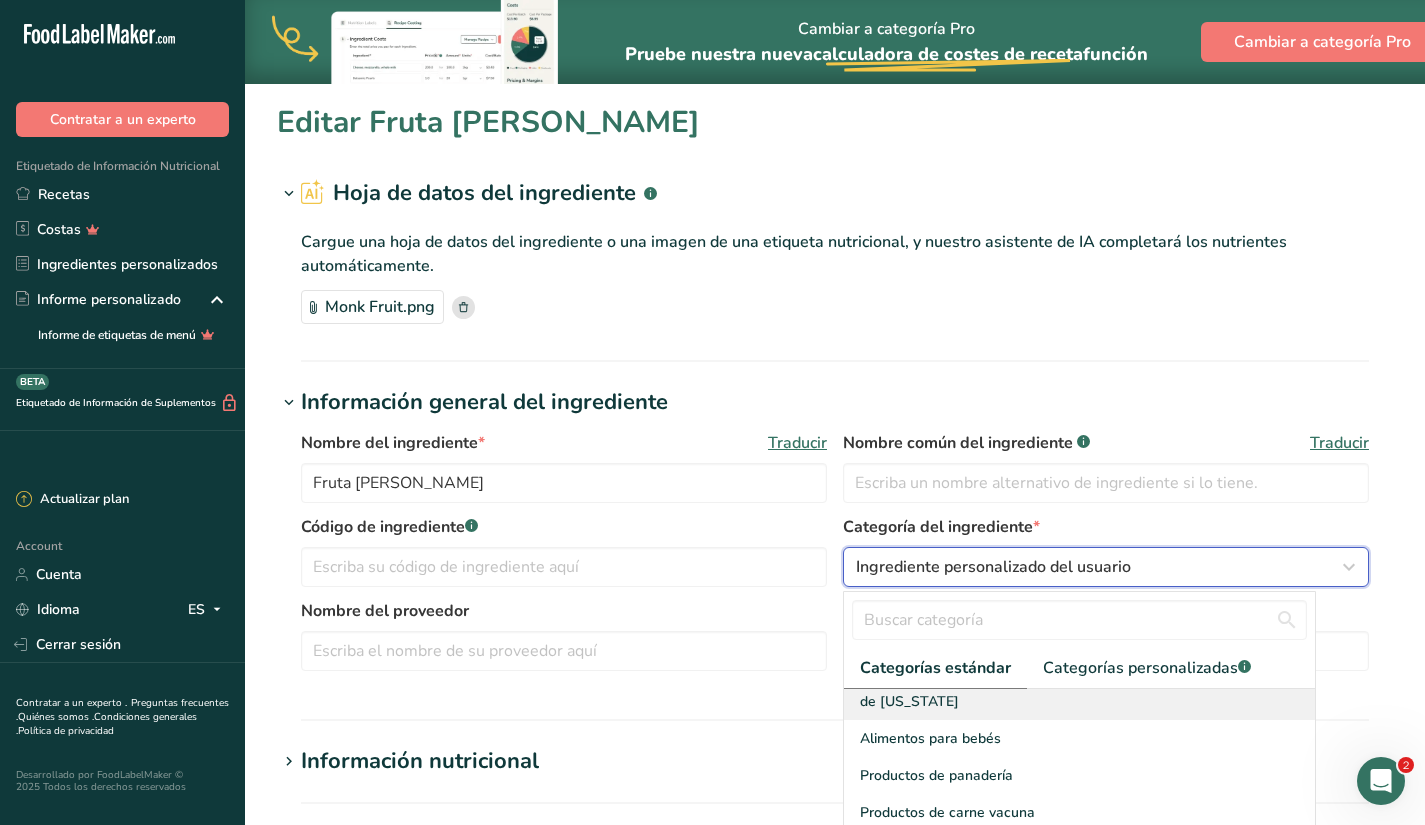 scroll, scrollTop: 52, scrollLeft: 0, axis: vertical 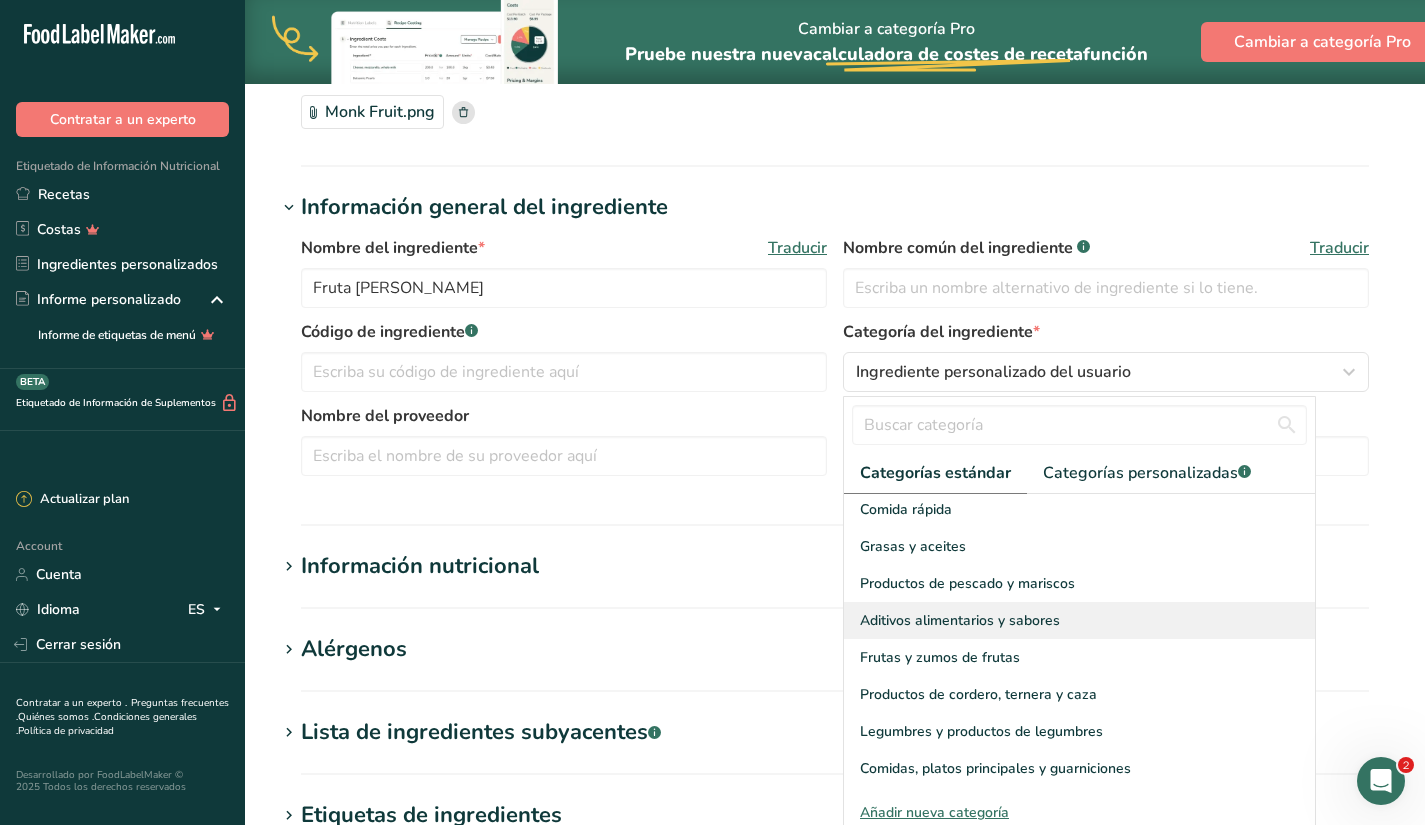 click on "Aditivos alimentarios y sabores" at bounding box center [960, 620] 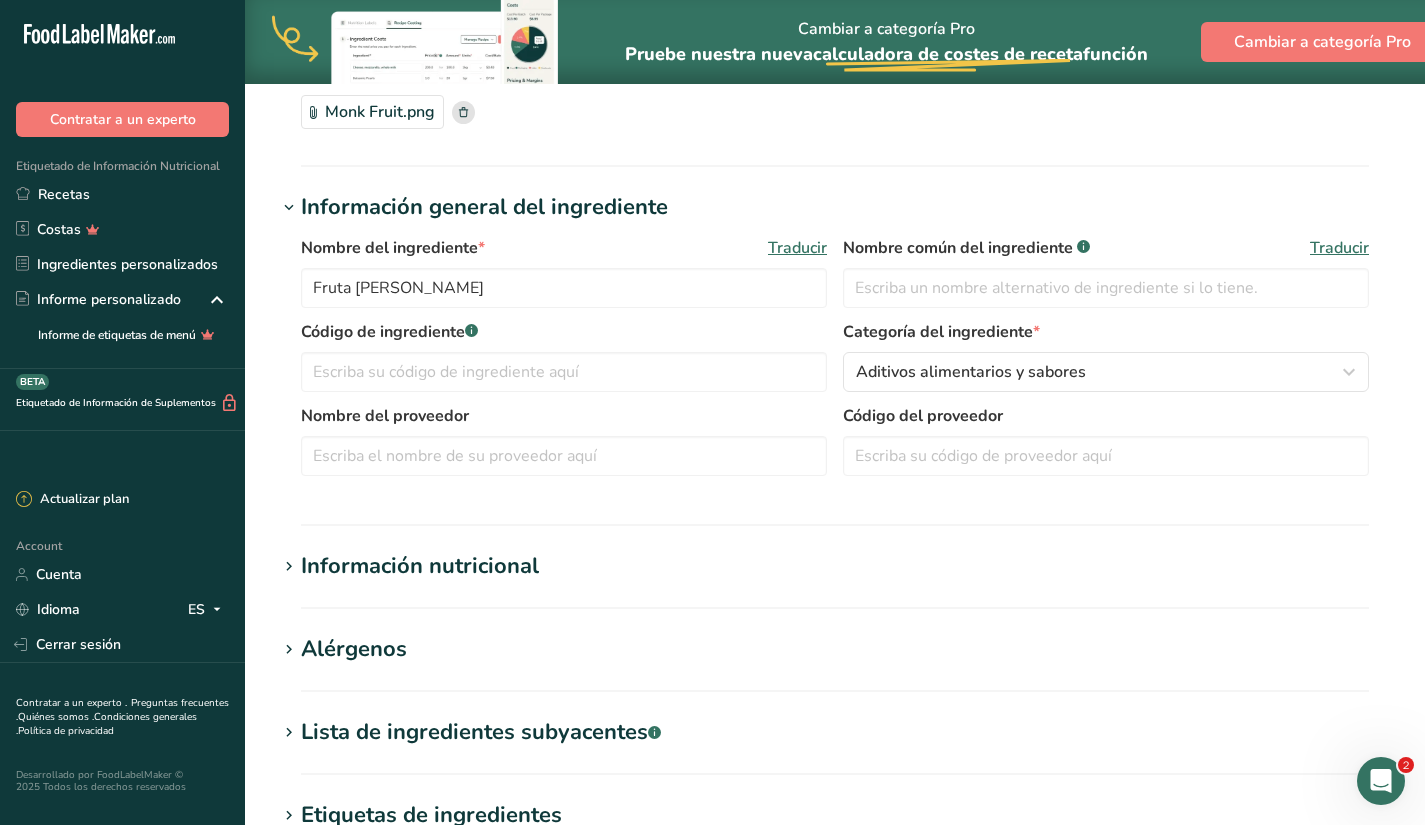 click on "Información nutricional" at bounding box center [420, 566] 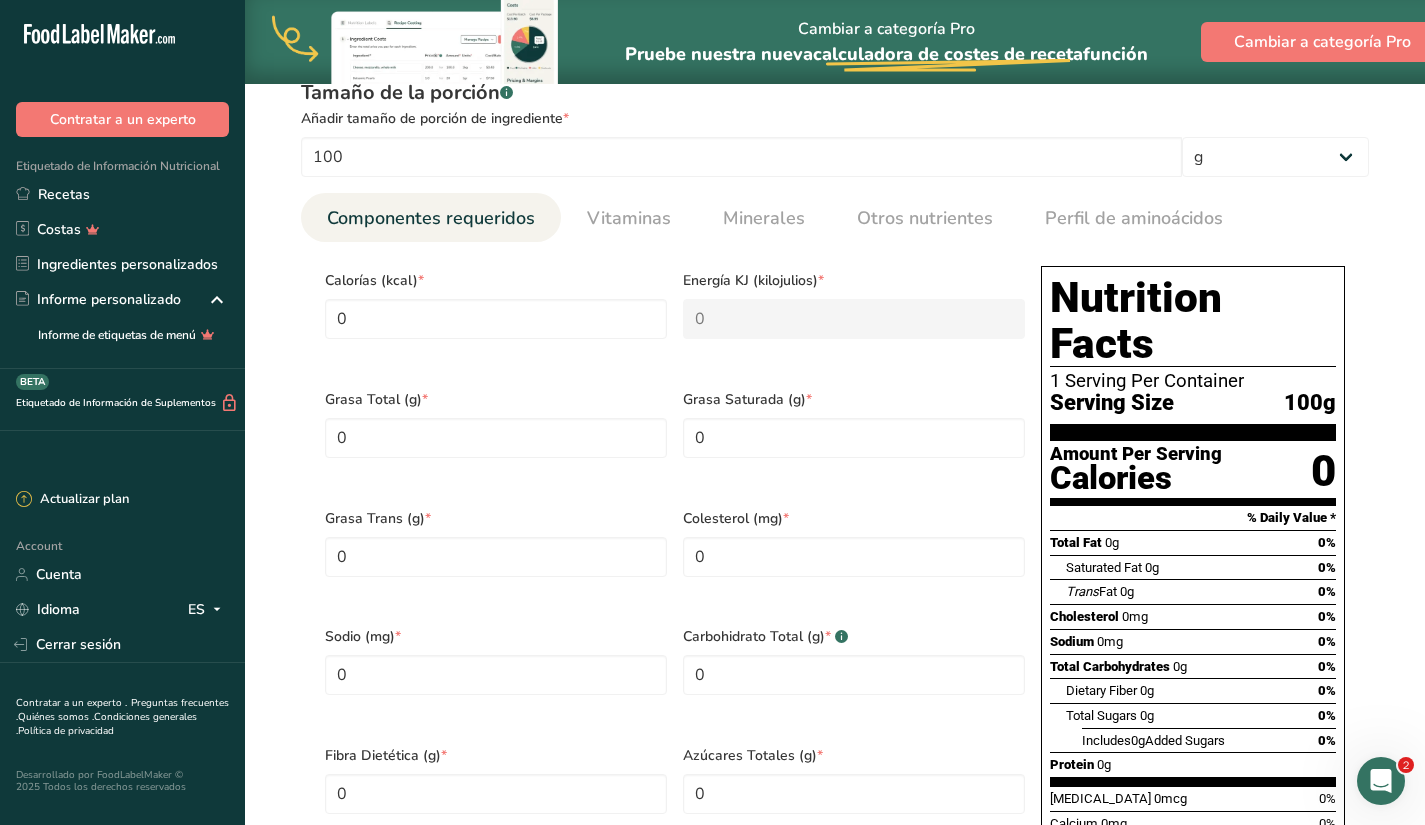 scroll, scrollTop: 757, scrollLeft: 0, axis: vertical 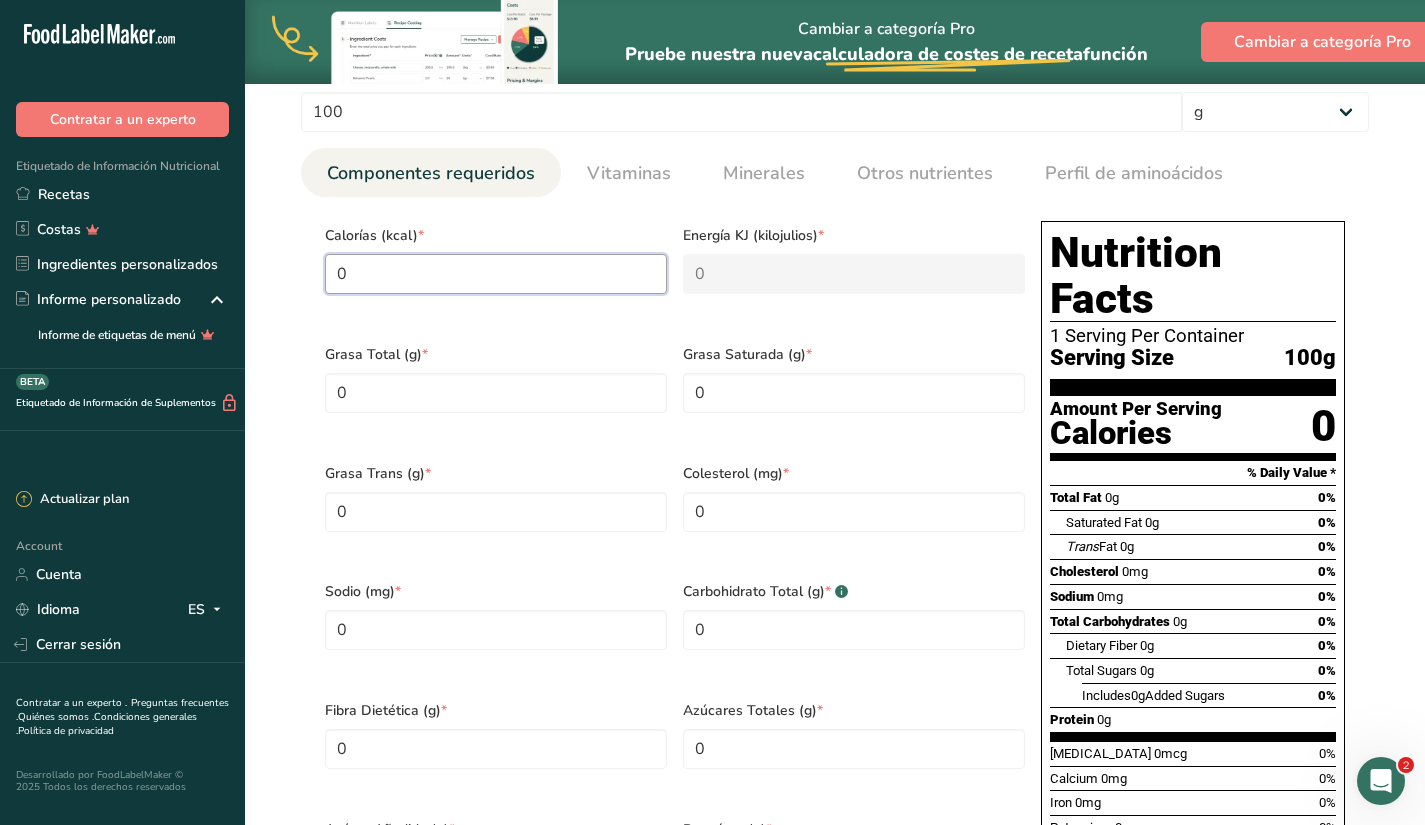 click on "0" at bounding box center (496, 274) 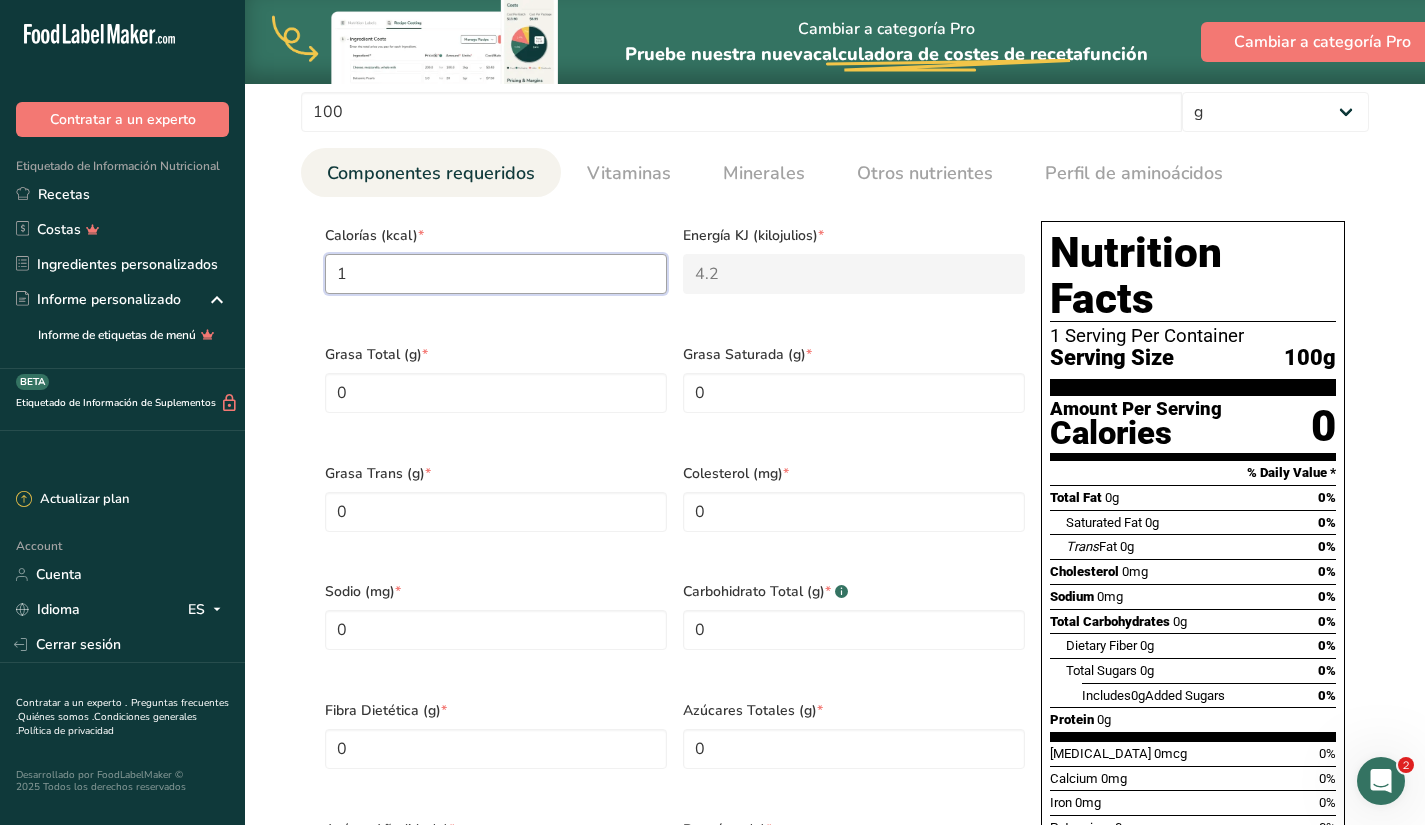 type on "0" 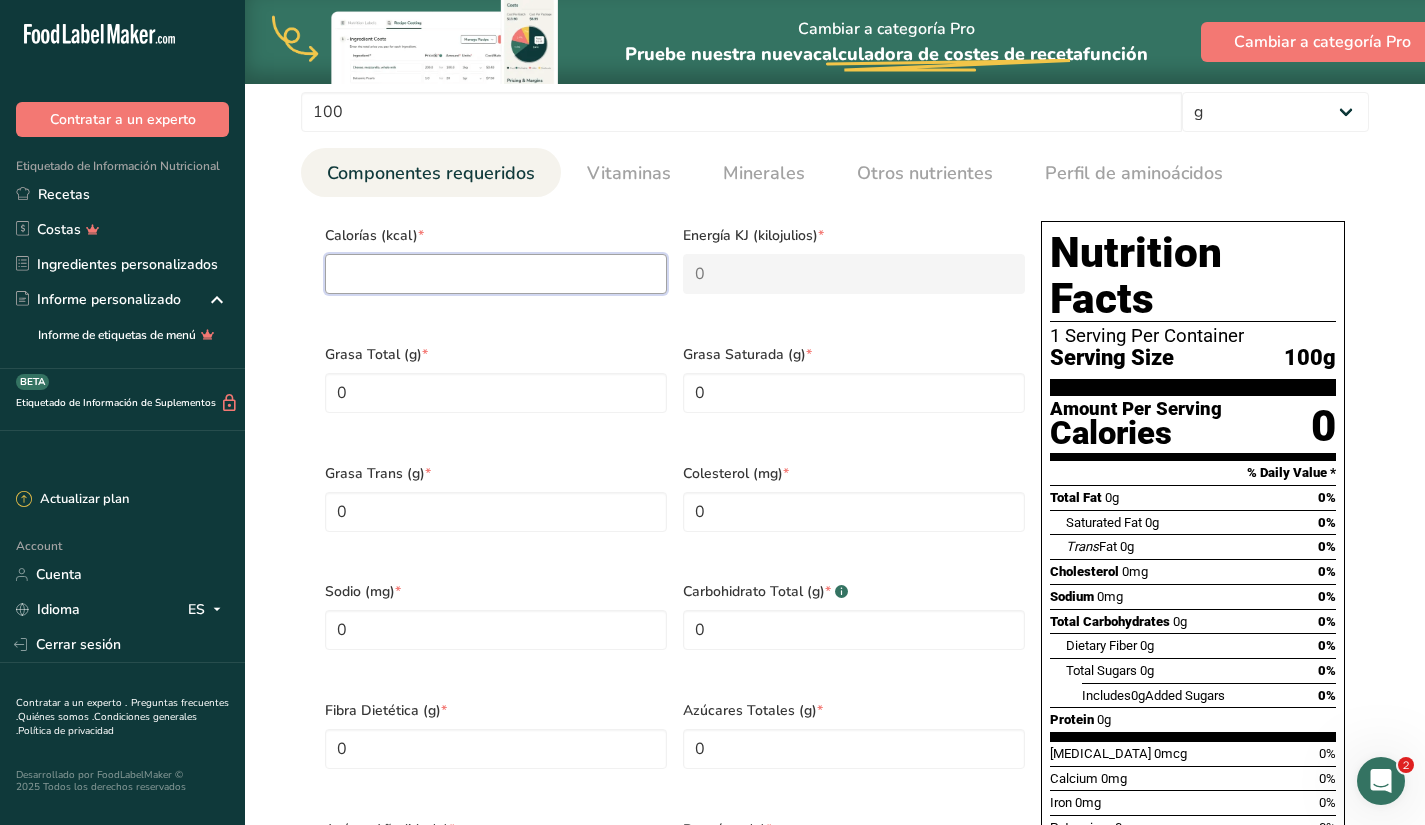 type 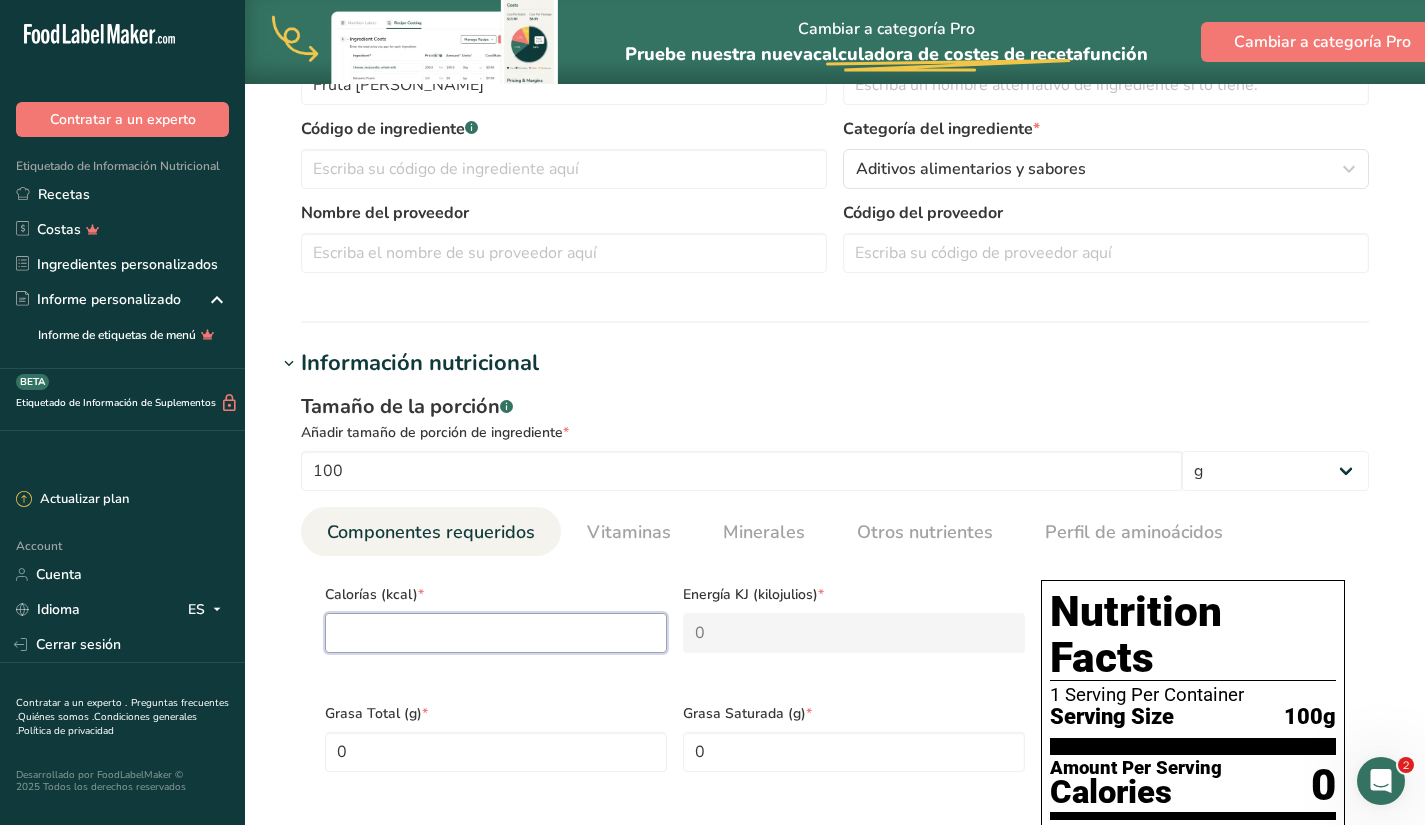 scroll, scrollTop: 307, scrollLeft: 0, axis: vertical 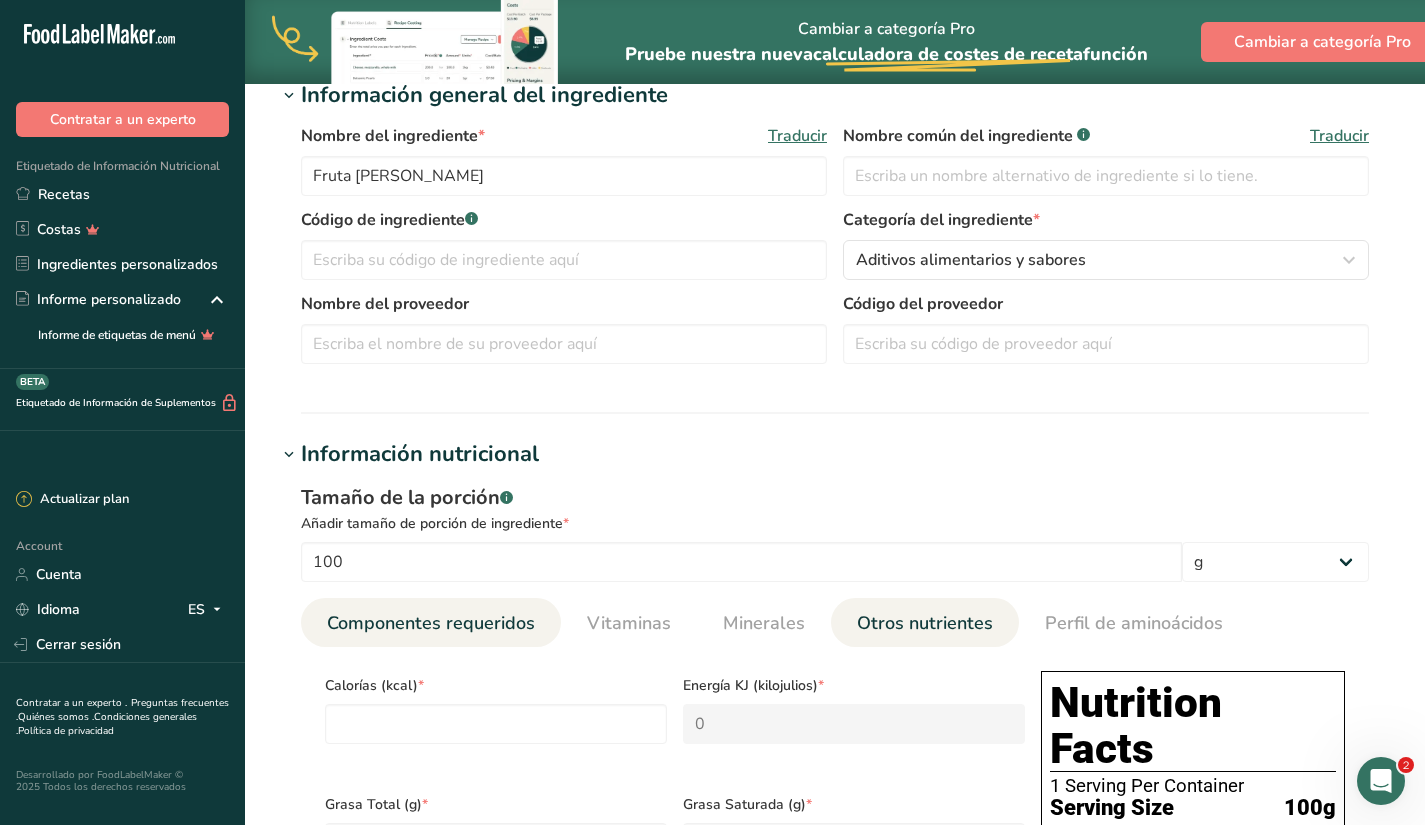 click on "Otros nutrientes" at bounding box center [925, 623] 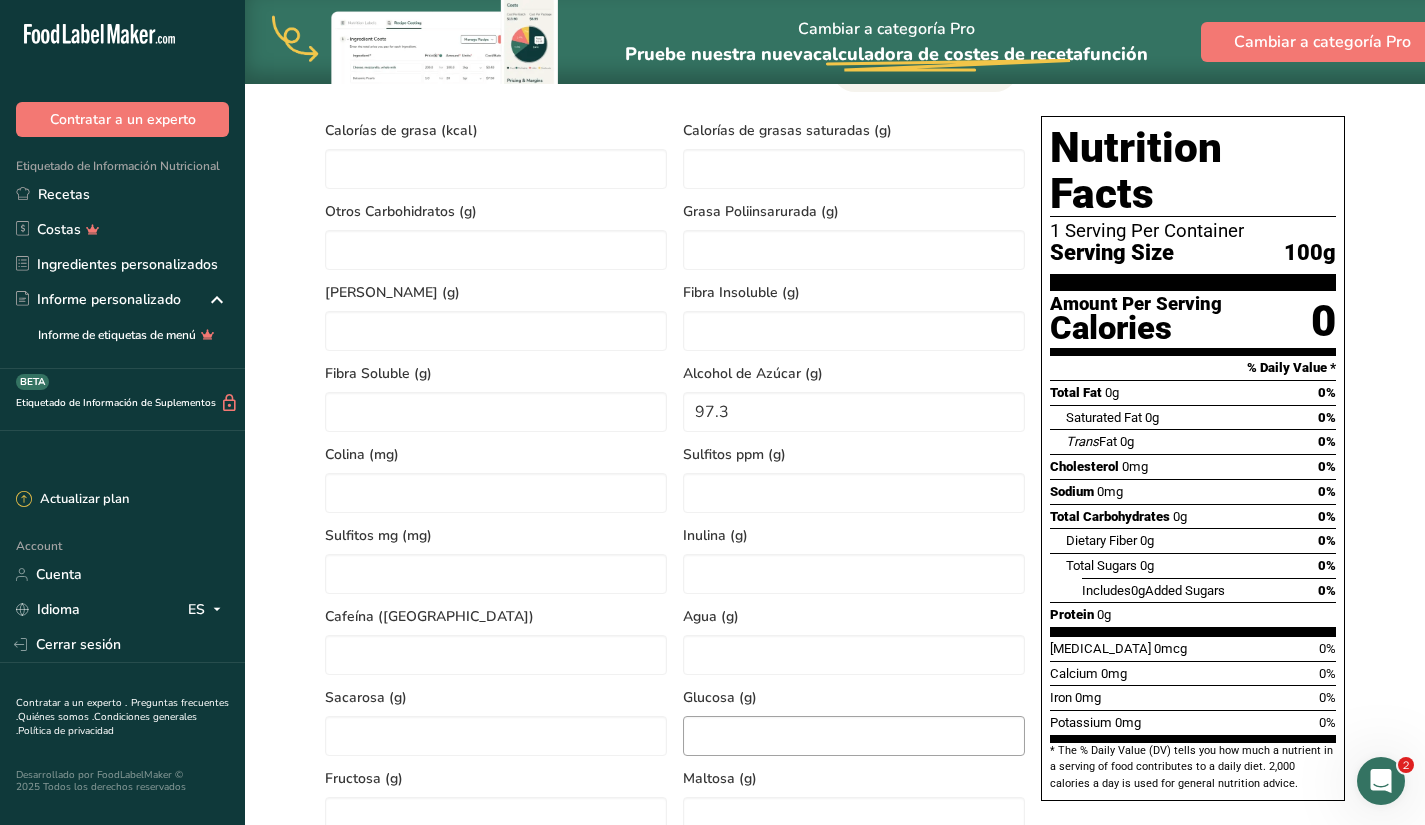 scroll, scrollTop: 862, scrollLeft: 0, axis: vertical 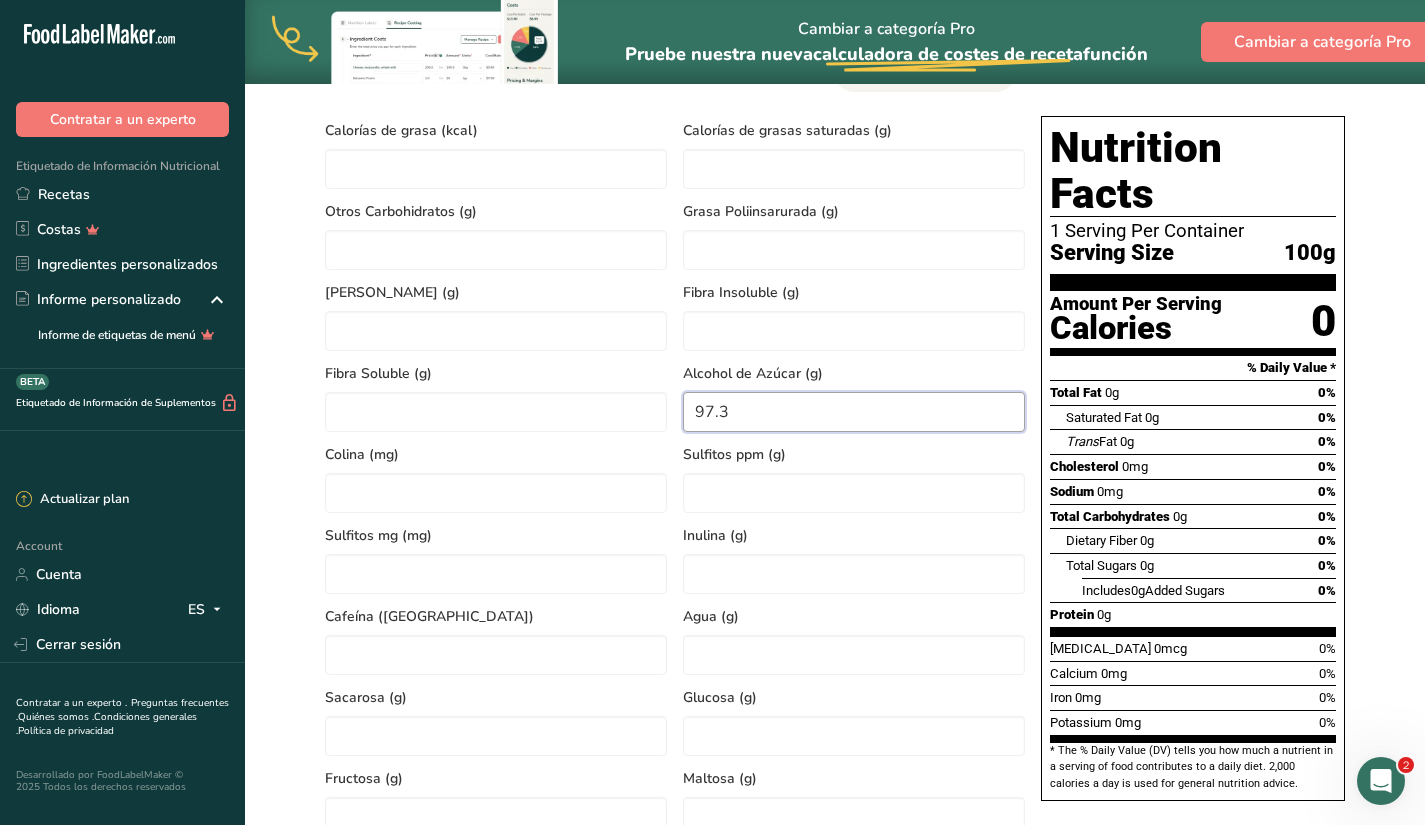 click on "97.3" at bounding box center [854, 412] 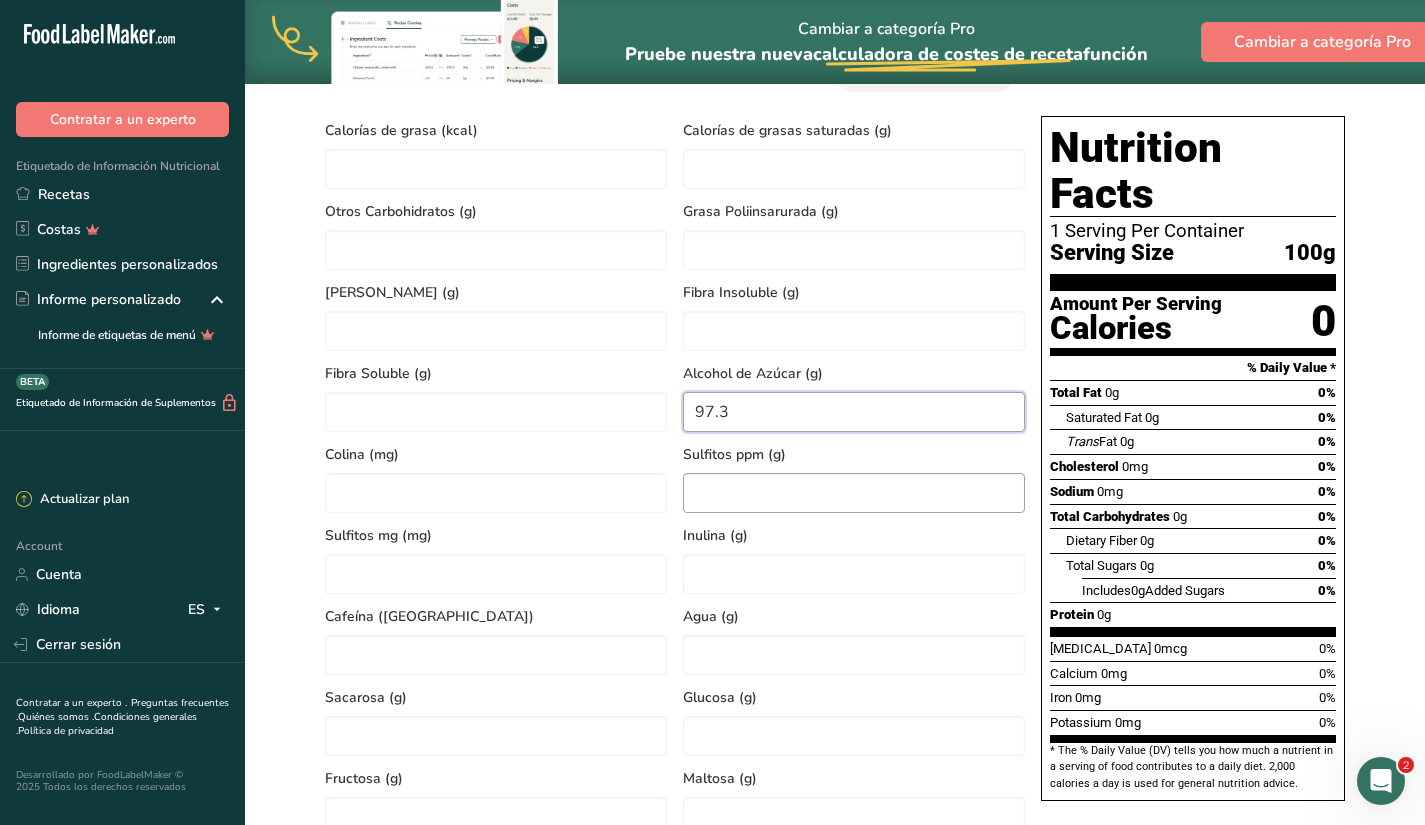 scroll, scrollTop: 1747, scrollLeft: 0, axis: vertical 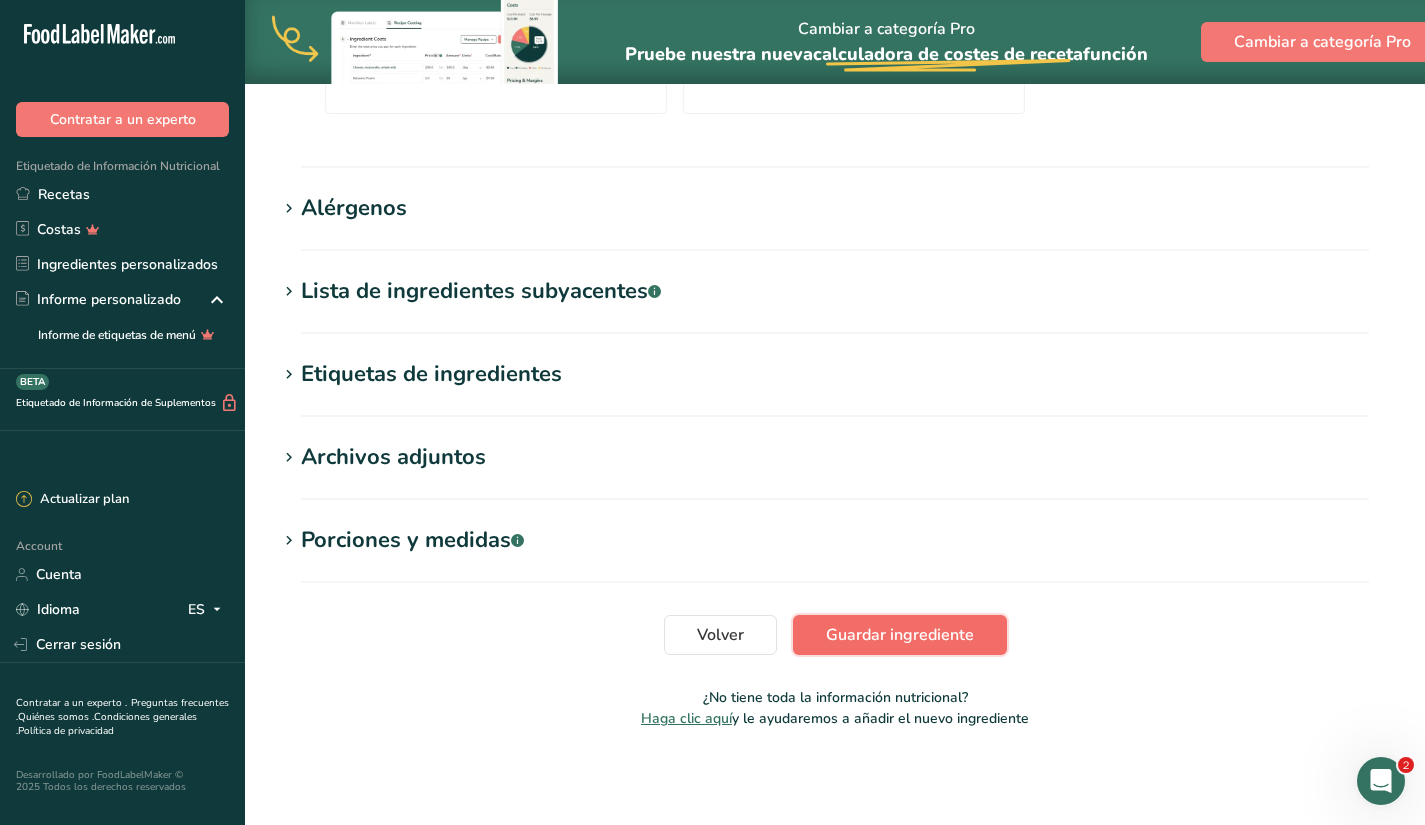 click on "Guardar ingrediente" at bounding box center (900, 635) 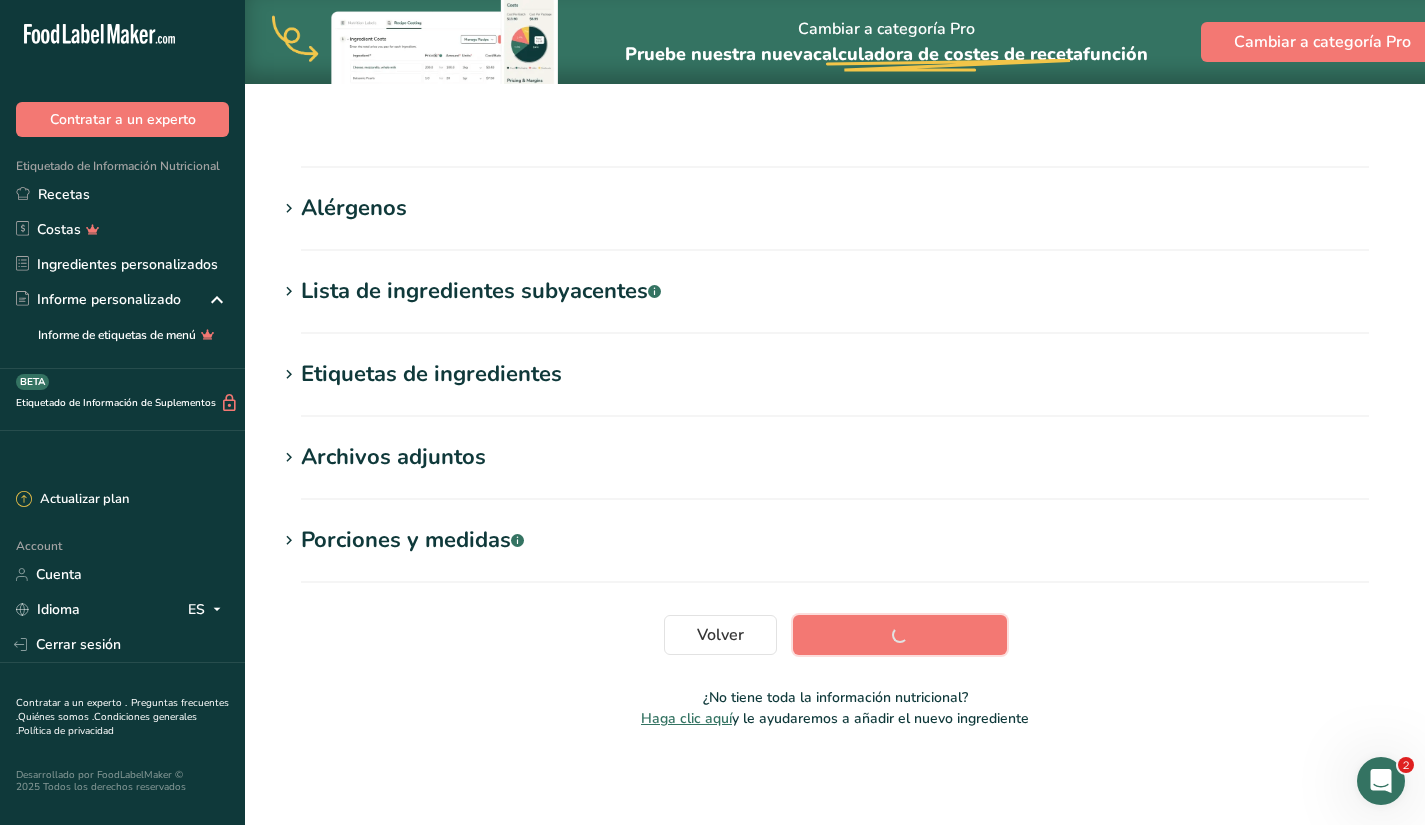 scroll, scrollTop: 234, scrollLeft: 0, axis: vertical 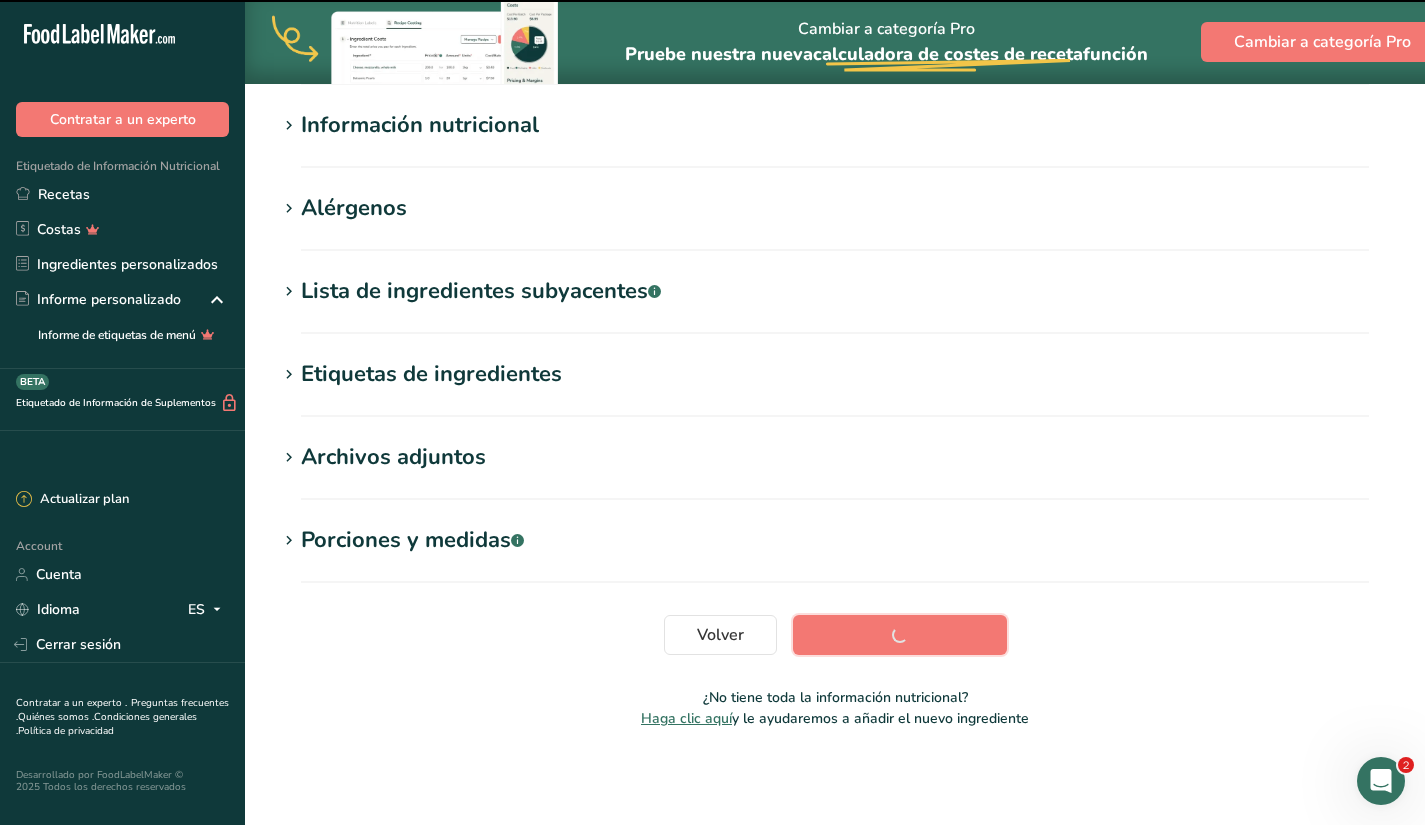 type 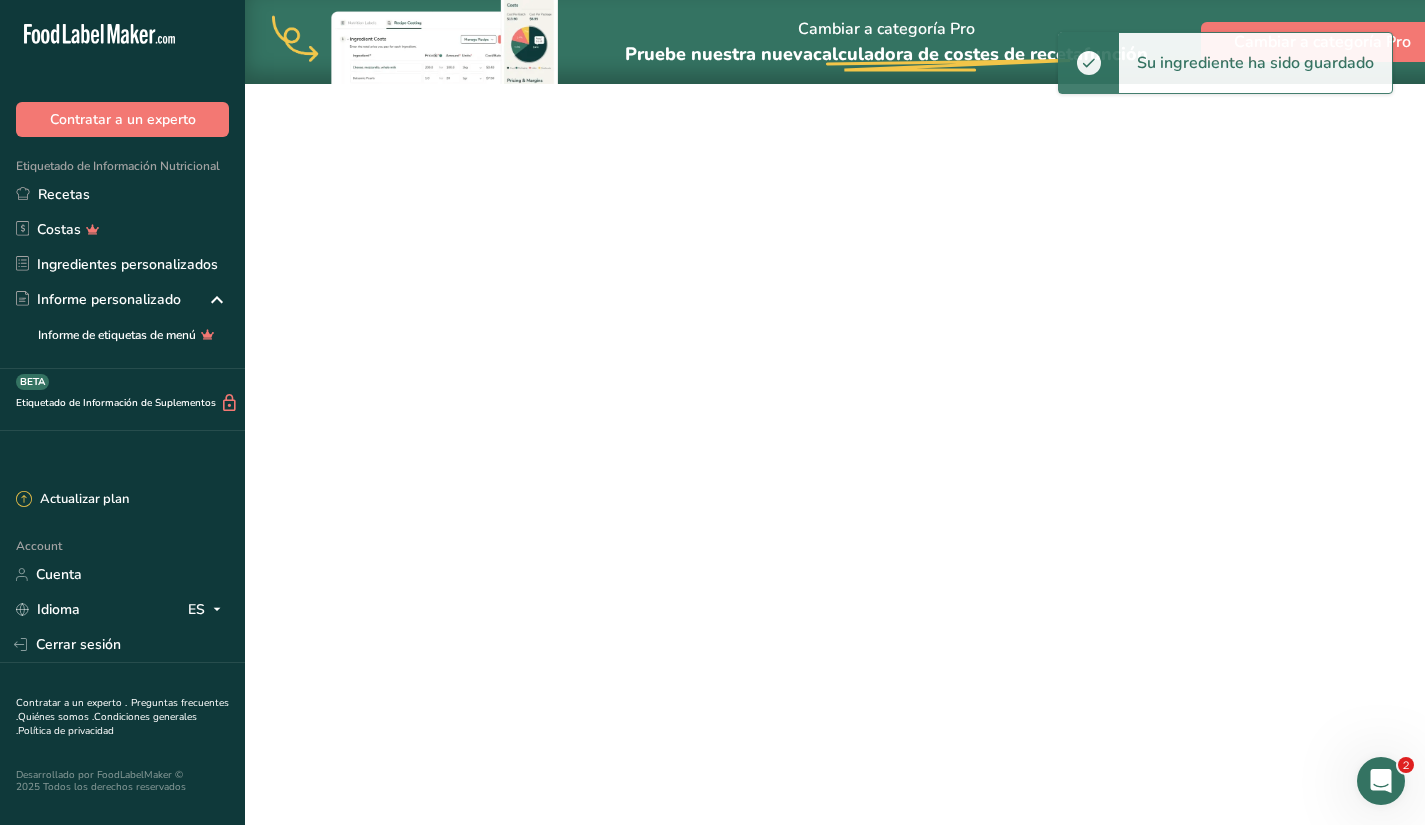 scroll, scrollTop: 0, scrollLeft: 0, axis: both 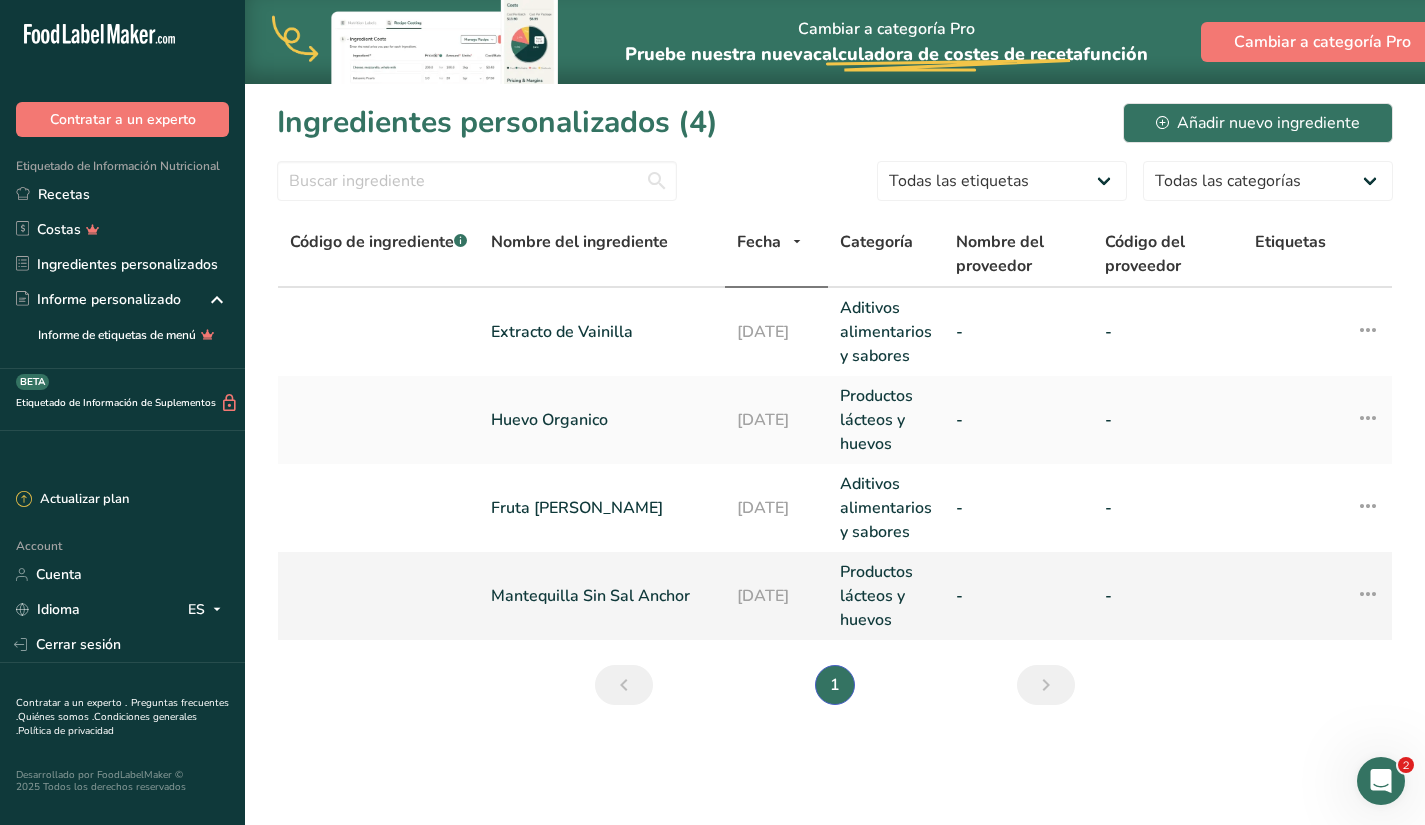 click on "Productos lácteos y huevos" at bounding box center [886, 596] 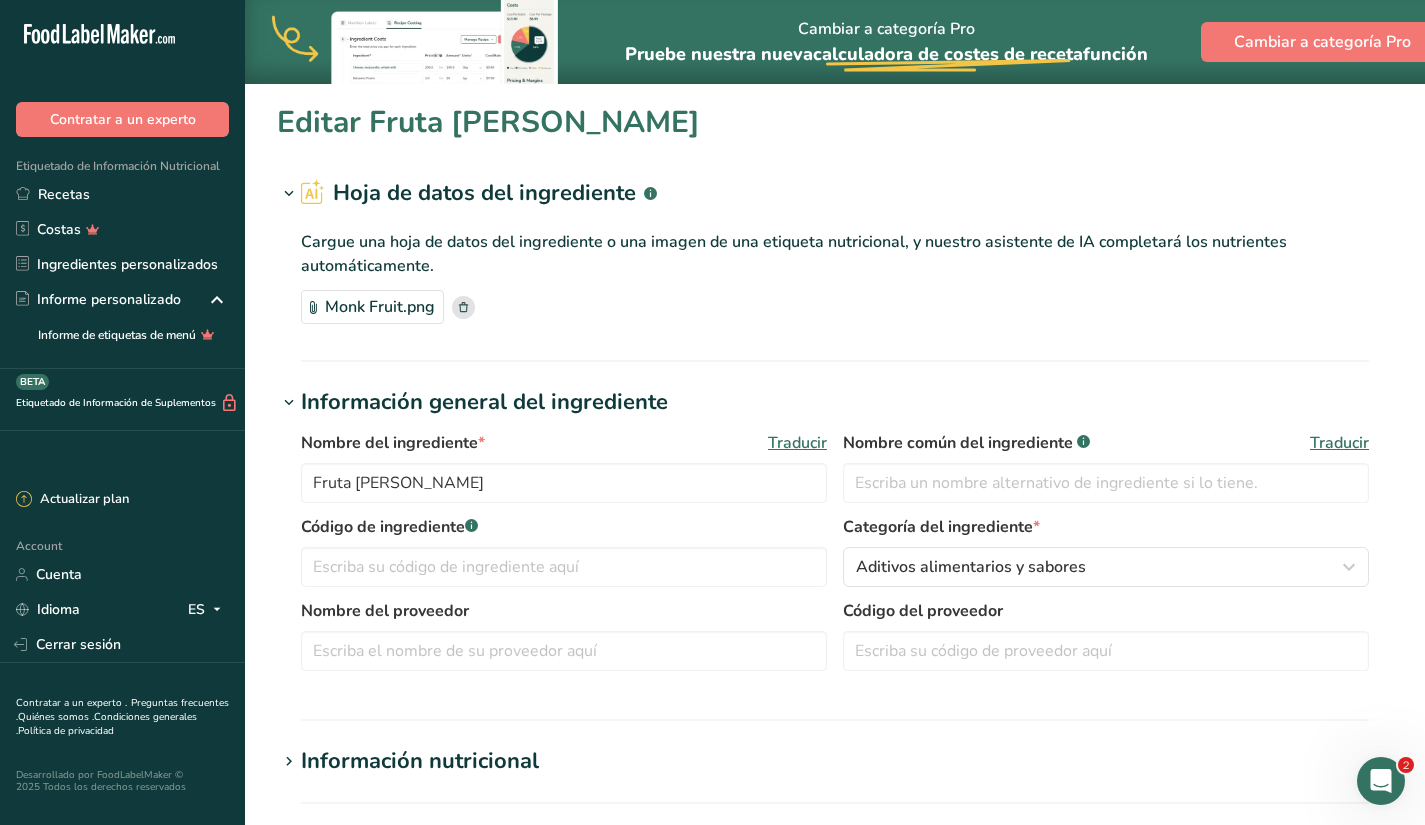type on "Mantequilla Sin Sal Anchor" 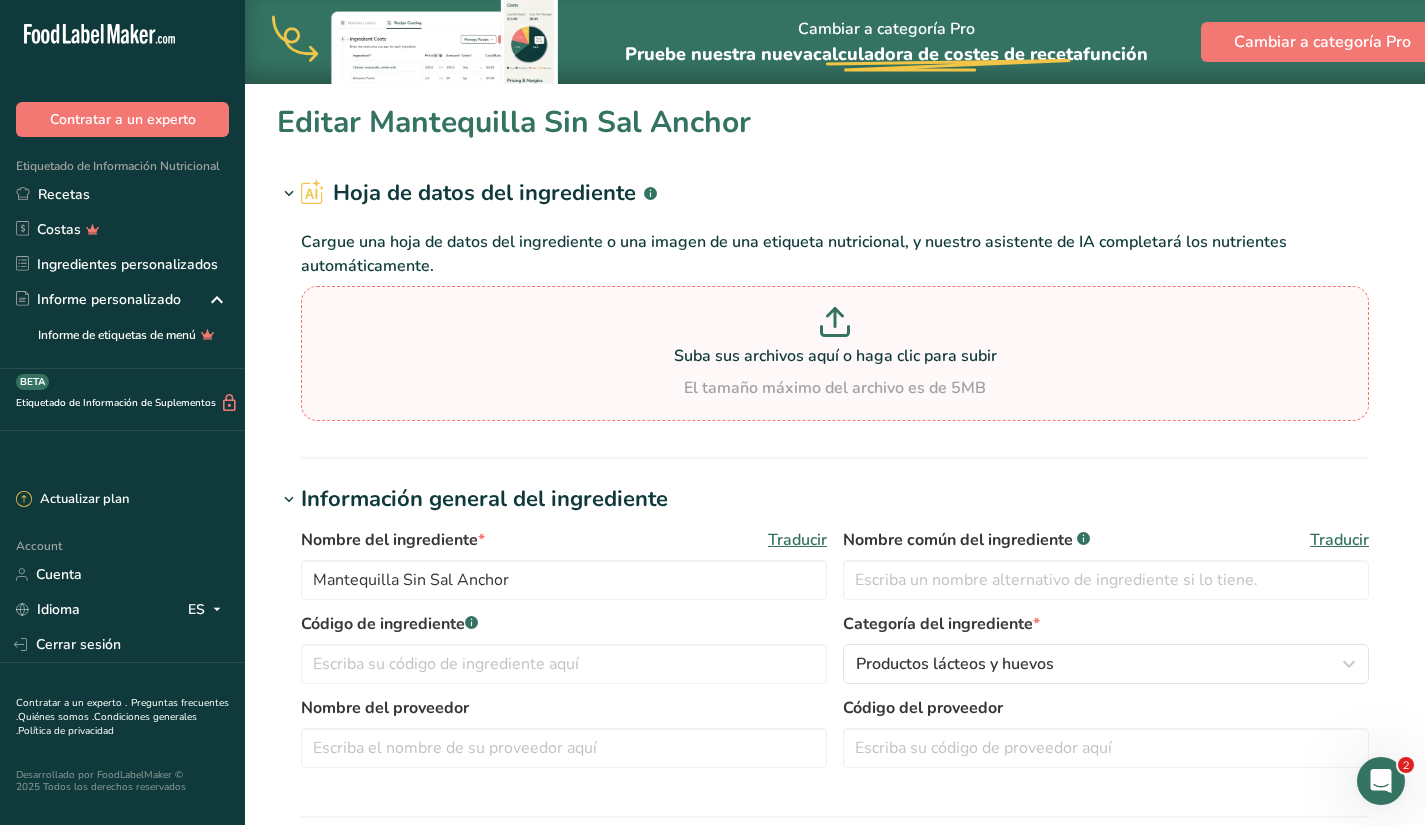 click 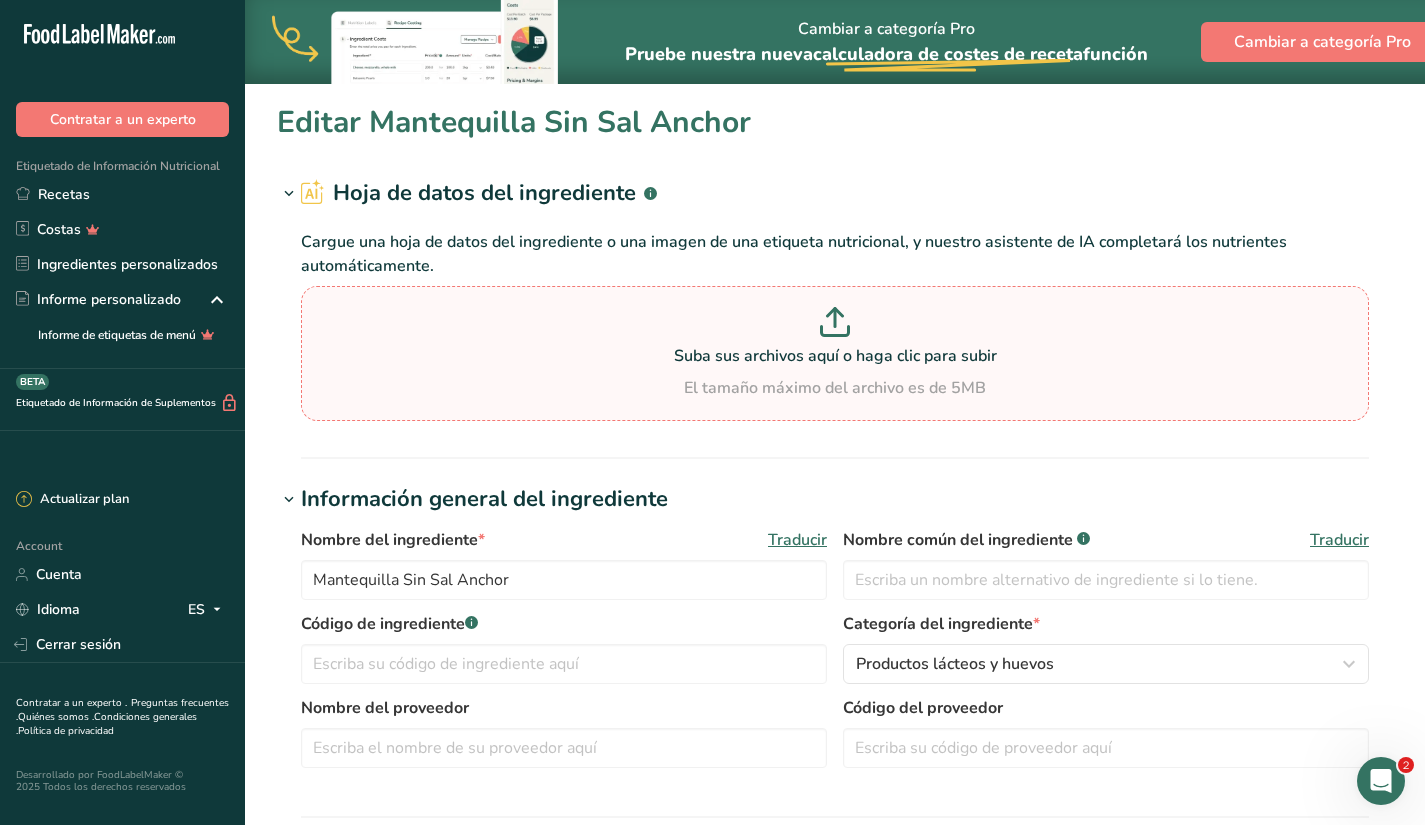 type on "C:\fakepath\anchor.png" 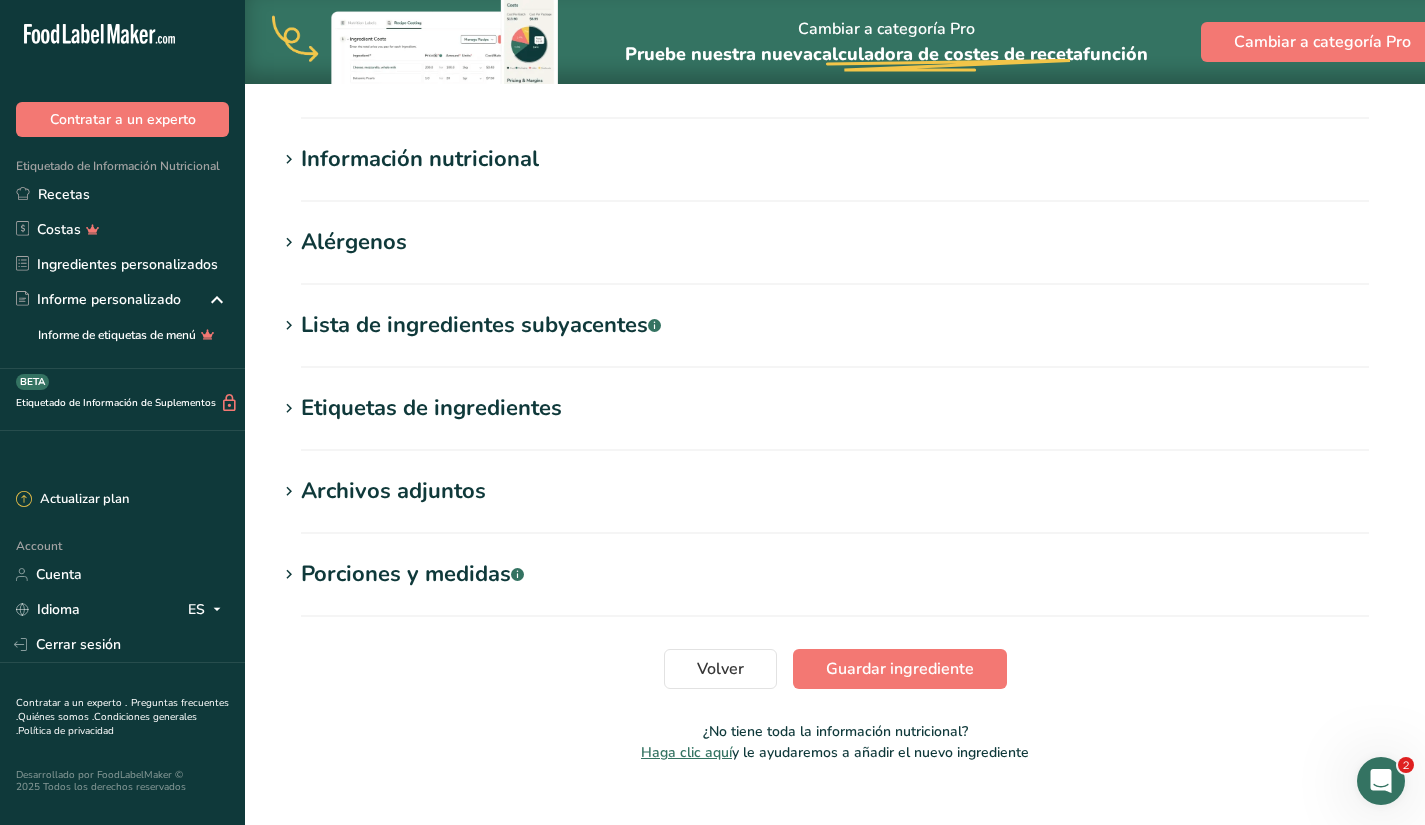 scroll, scrollTop: 636, scrollLeft: 0, axis: vertical 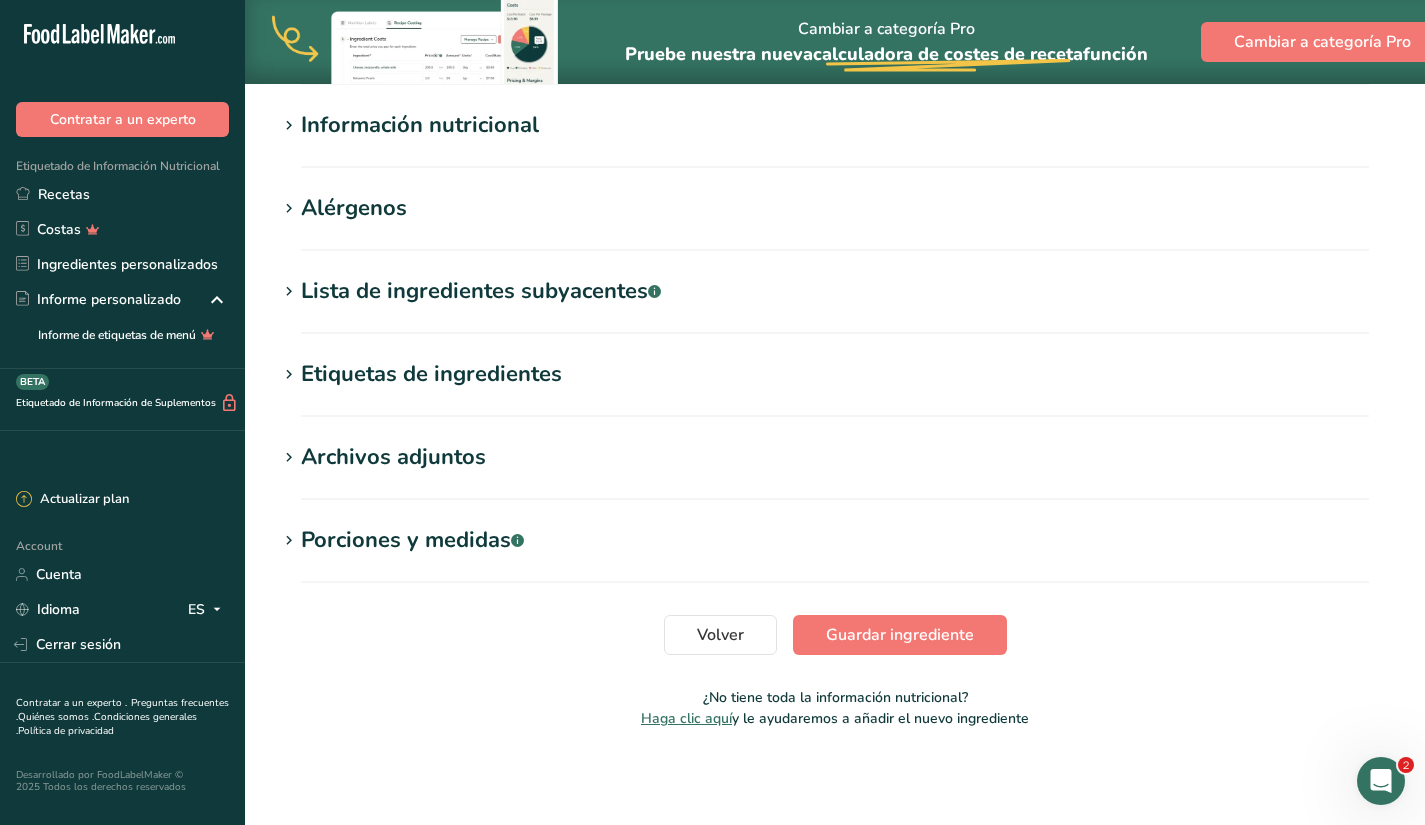 click on "Información nutricional" at bounding box center (420, 125) 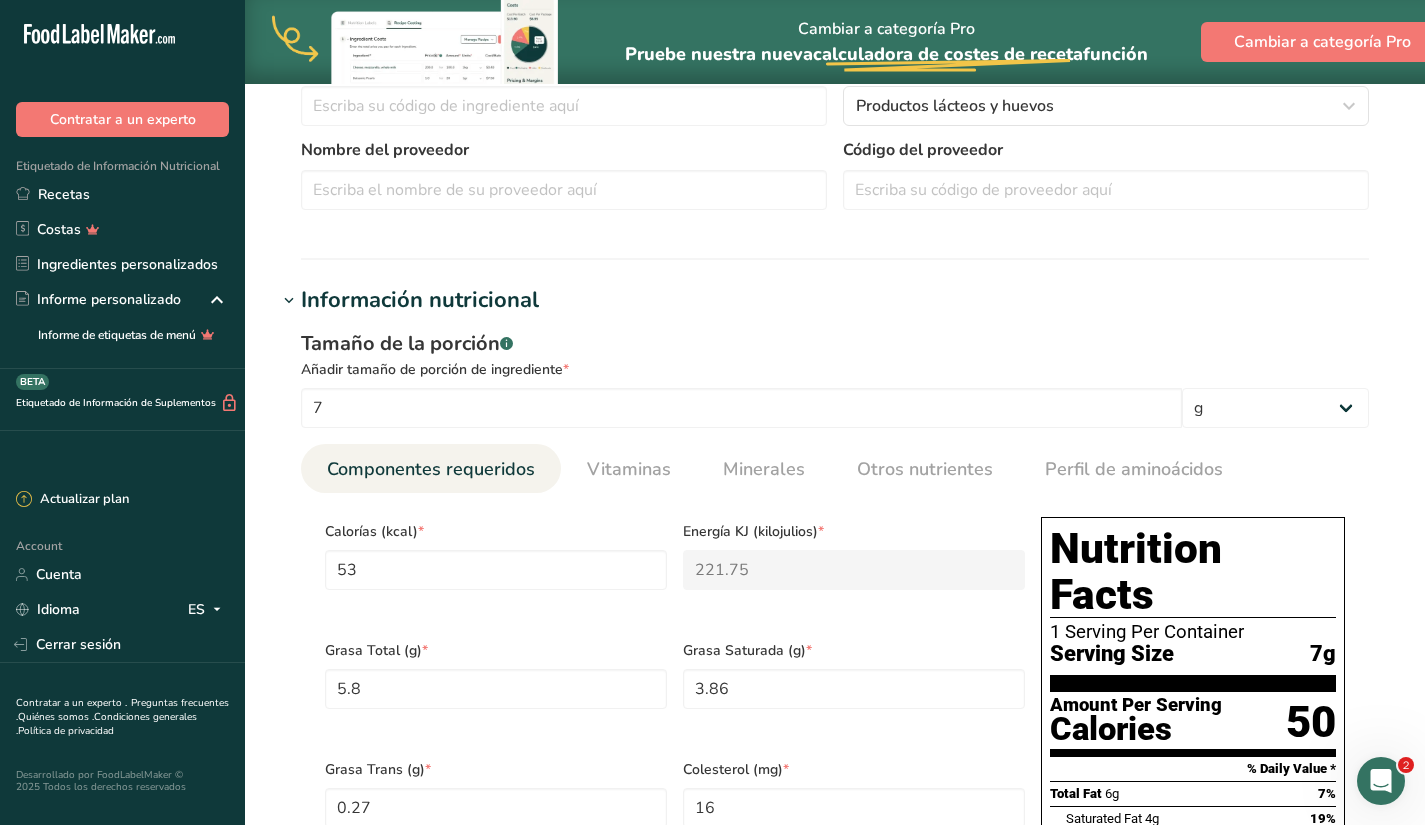 scroll, scrollTop: 471, scrollLeft: 0, axis: vertical 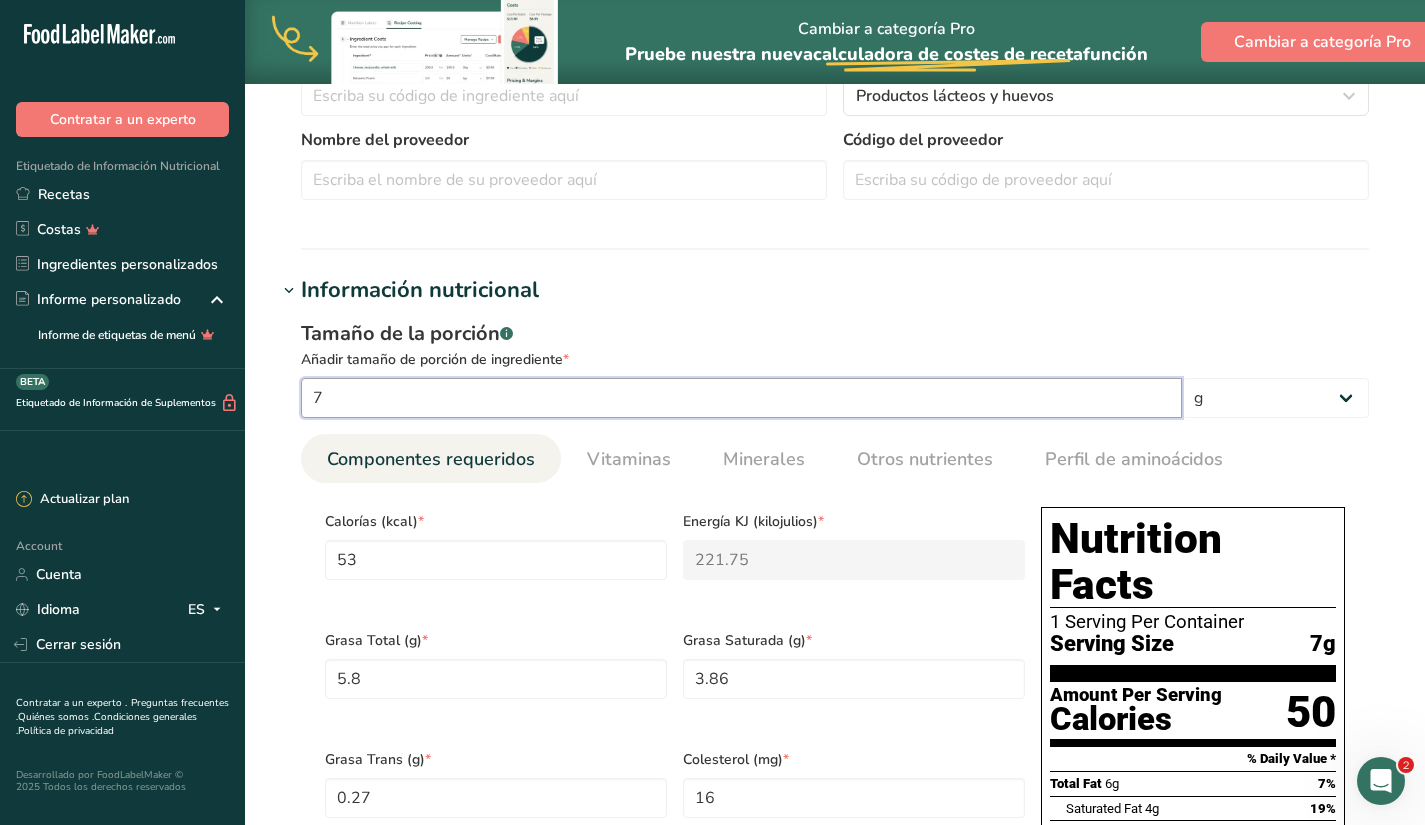 drag, startPoint x: 347, startPoint y: 400, endPoint x: 250, endPoint y: 393, distance: 97.25225 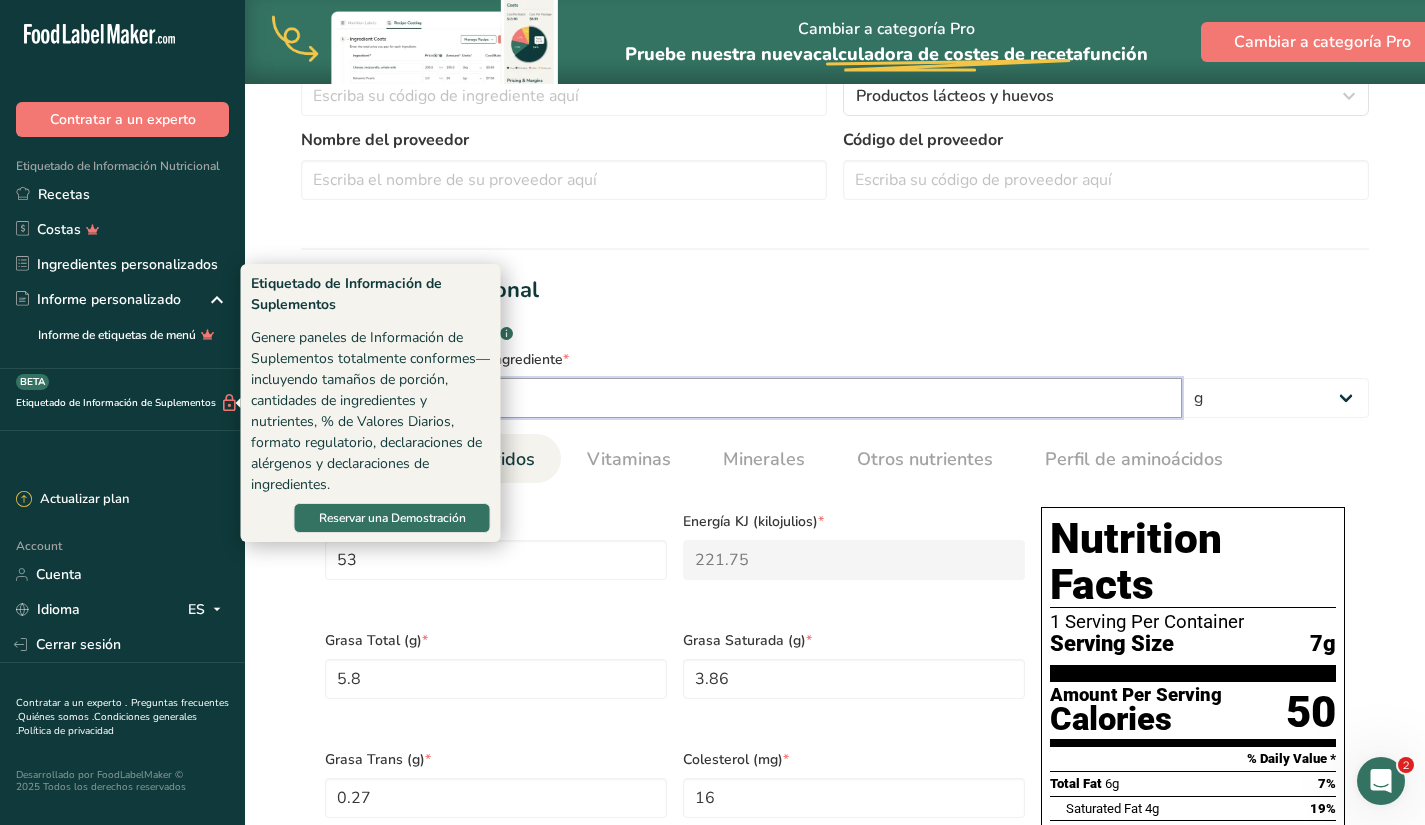 type on "1" 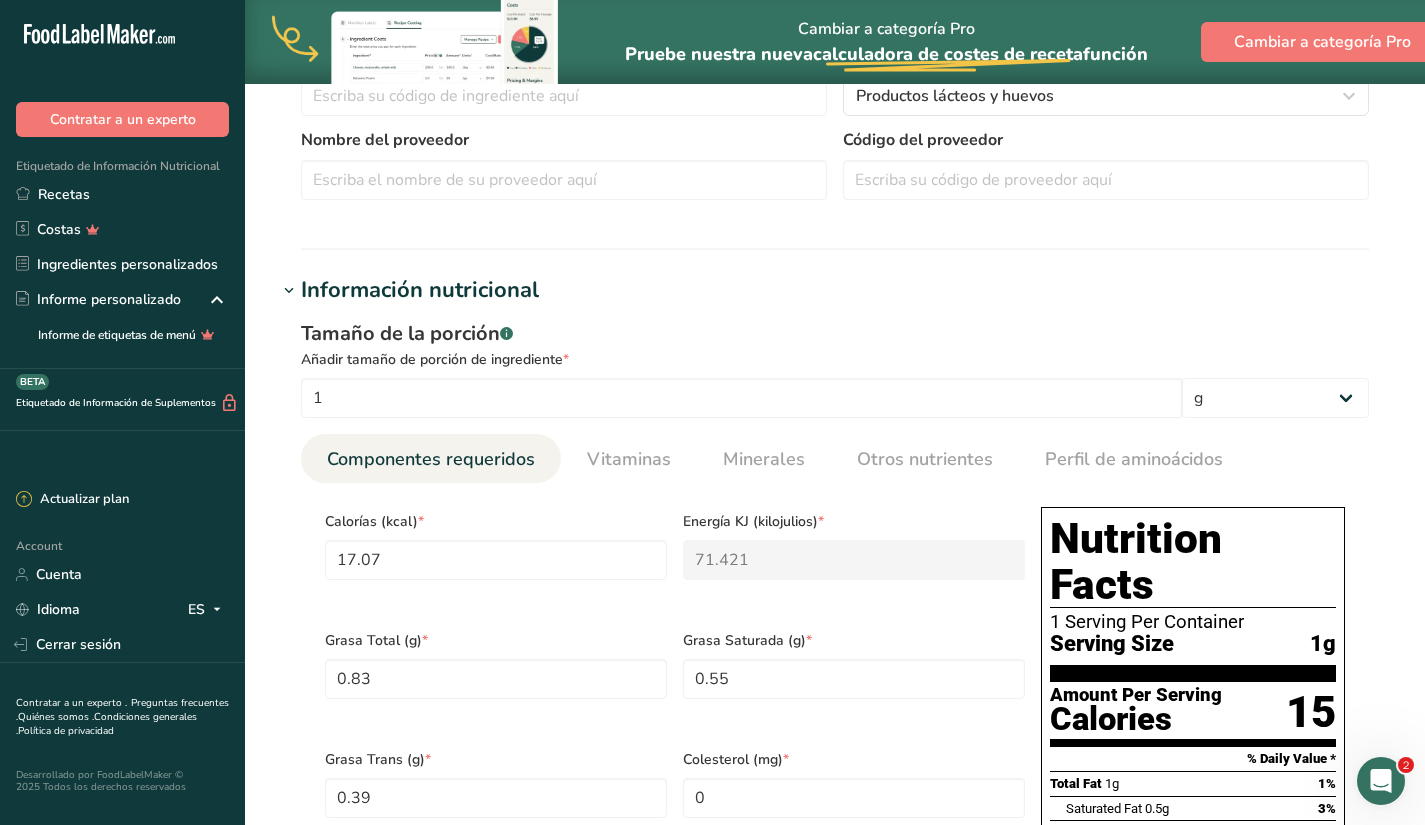 click on "Tamaño de la porción
.a-a{fill:#347362;}.b-a{fill:#fff;}
Añadir tamaño de porción de ingrediente *   1
g
kg
mg
mcg
libras
onza
[GEOGRAPHIC_DATA]
mL
onza líquida
[GEOGRAPHIC_DATA]
cucharadita
[GEOGRAPHIC_DATA]
Cuarto de [GEOGRAPHIC_DATA]
galón
Componentes requeridos Vitaminas Minerales Otros nutrientes Perfil de aminoácidos
Calorías
(kcal) *     17.07
Energía KJ
(kilojulios) *     71.421 *     0.83 *     0.55 *" at bounding box center [835, 773] 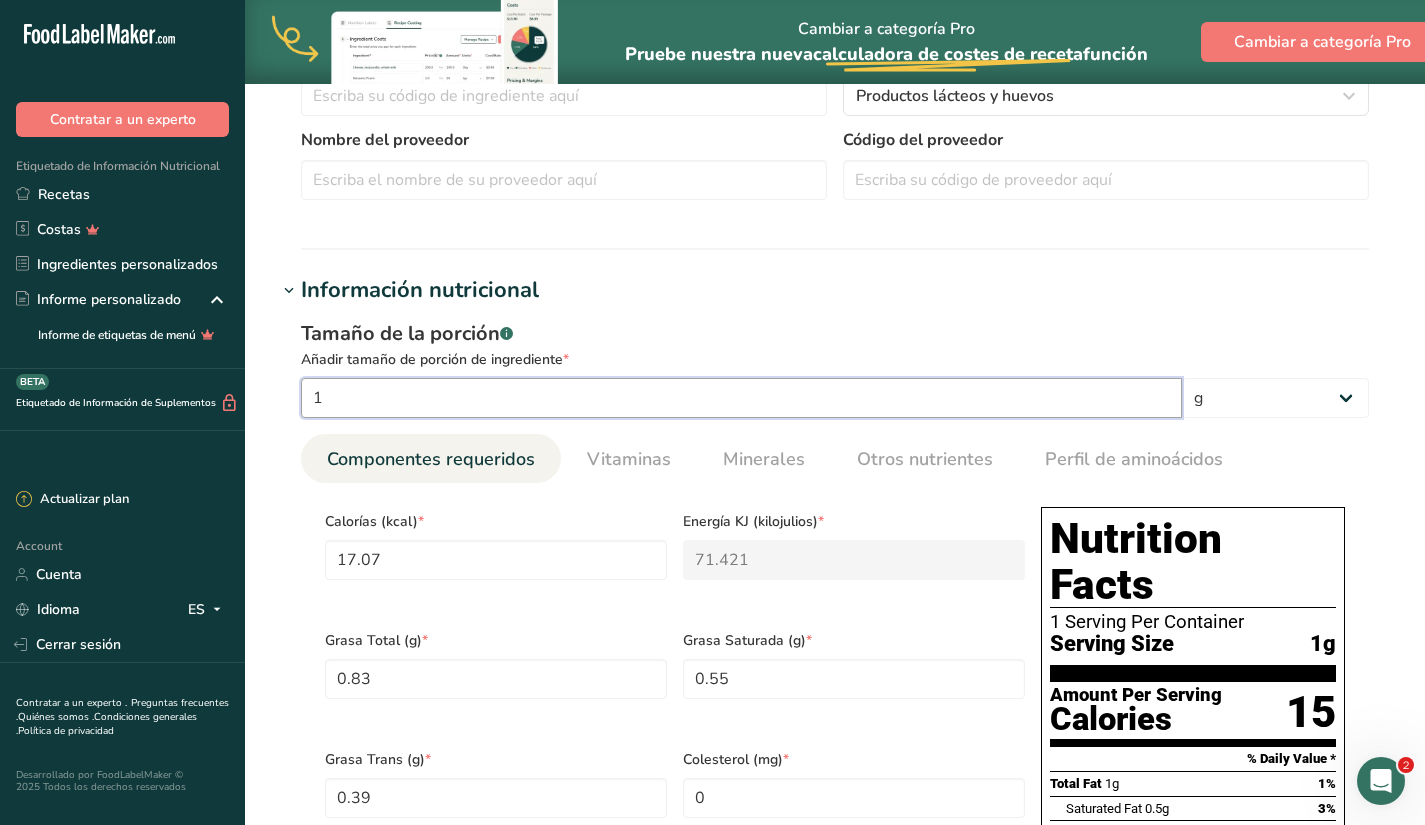 click on "1" at bounding box center (741, 398) 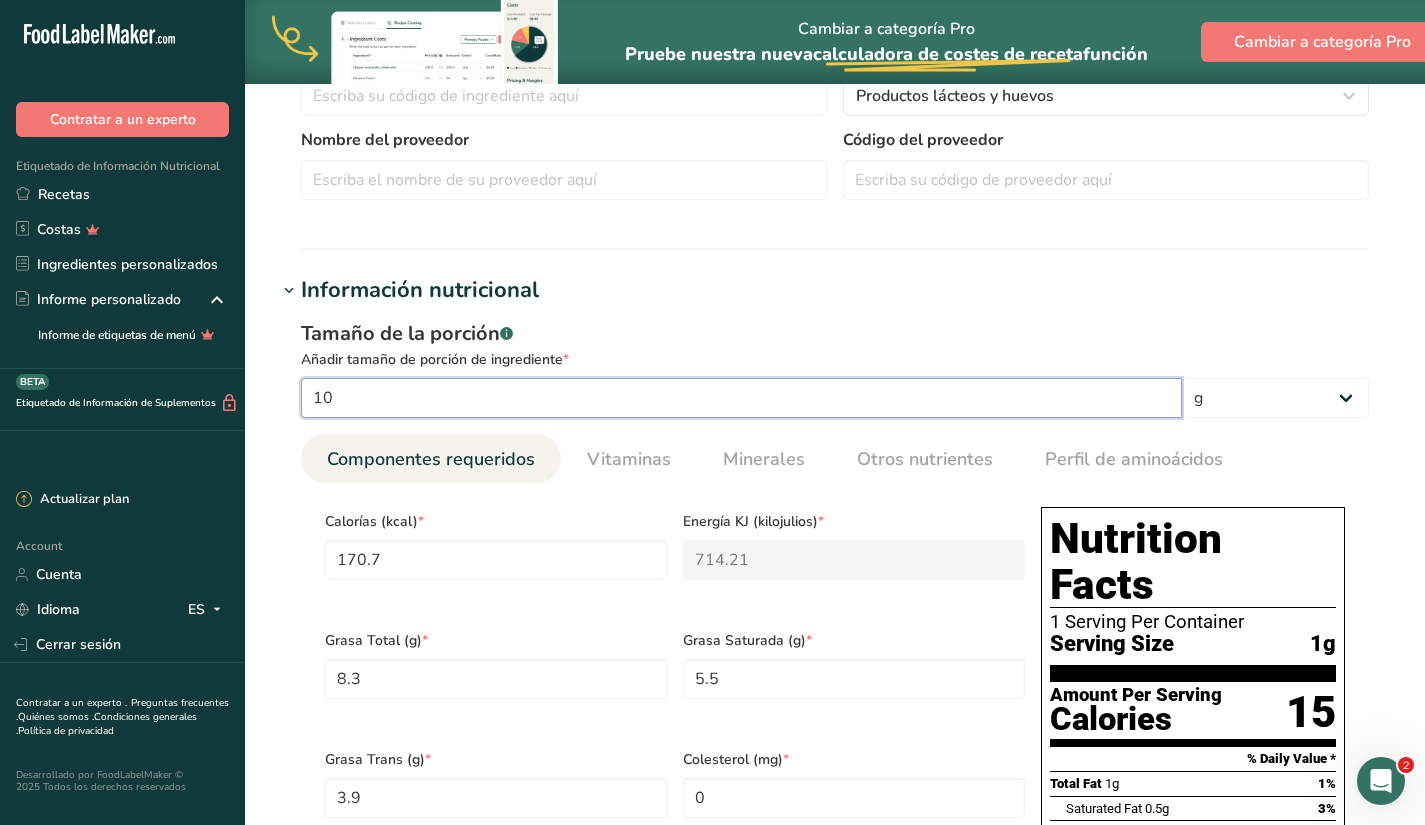 type on "100" 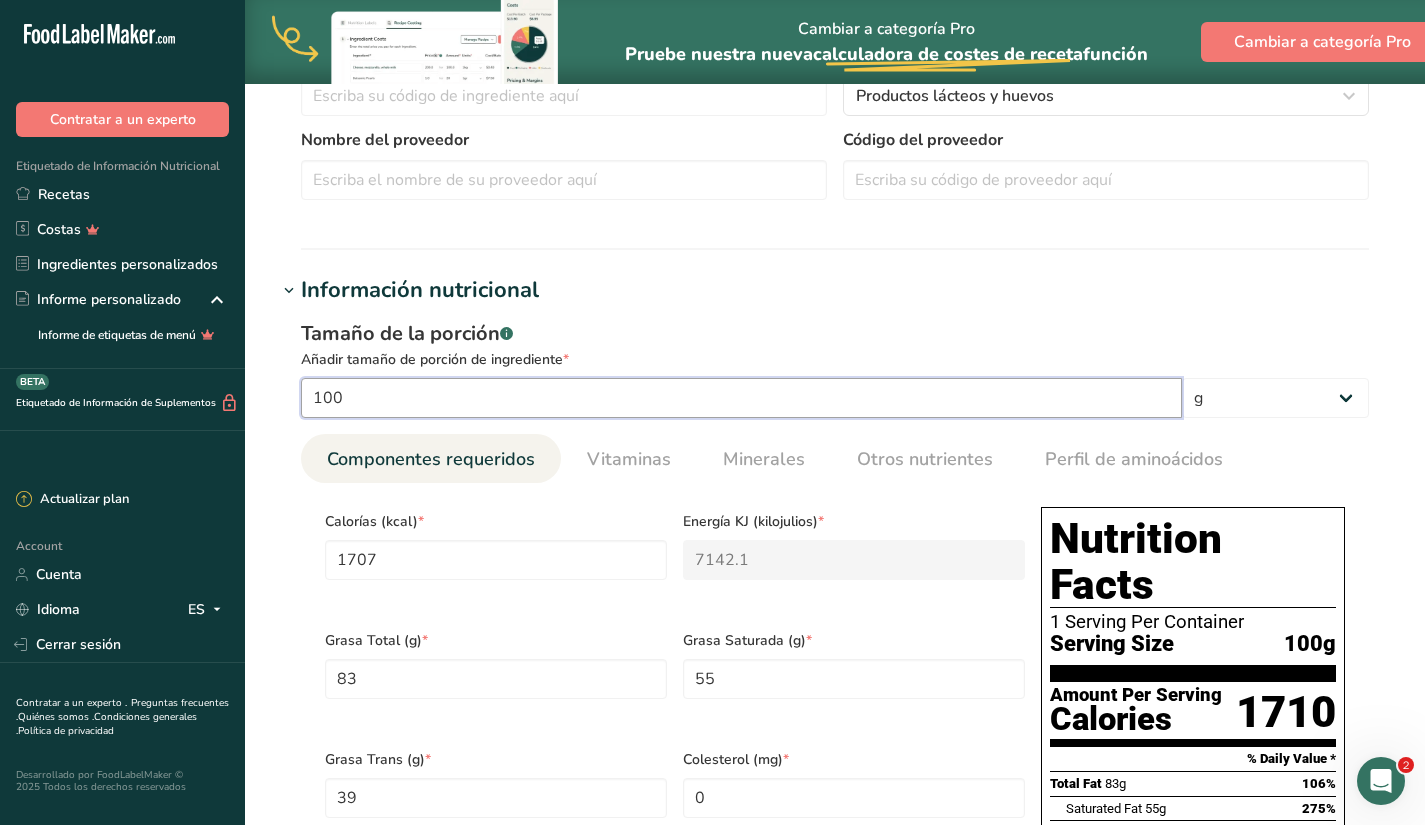 type on "100" 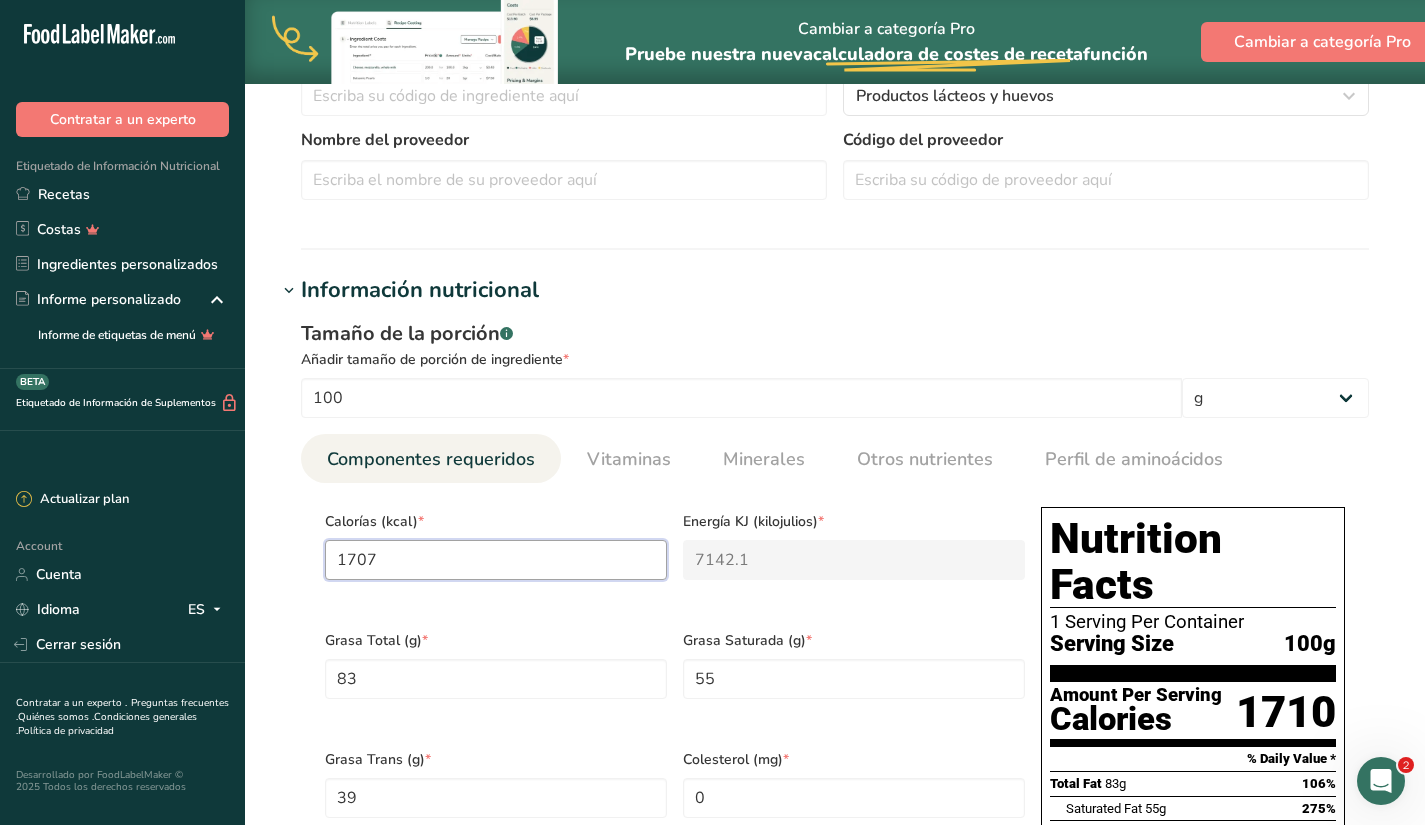 drag, startPoint x: 427, startPoint y: 557, endPoint x: 287, endPoint y: 552, distance: 140.08926 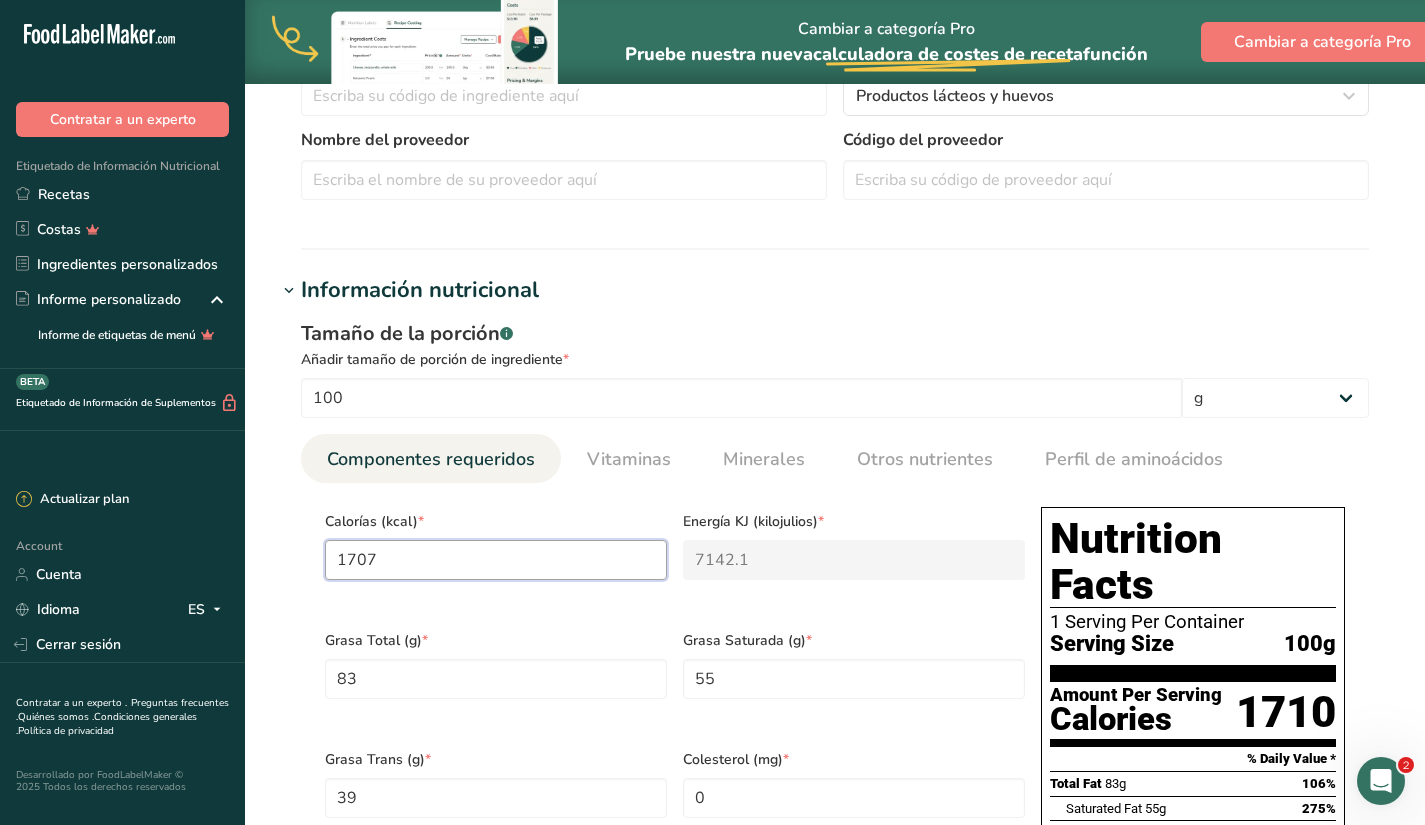 type on "7" 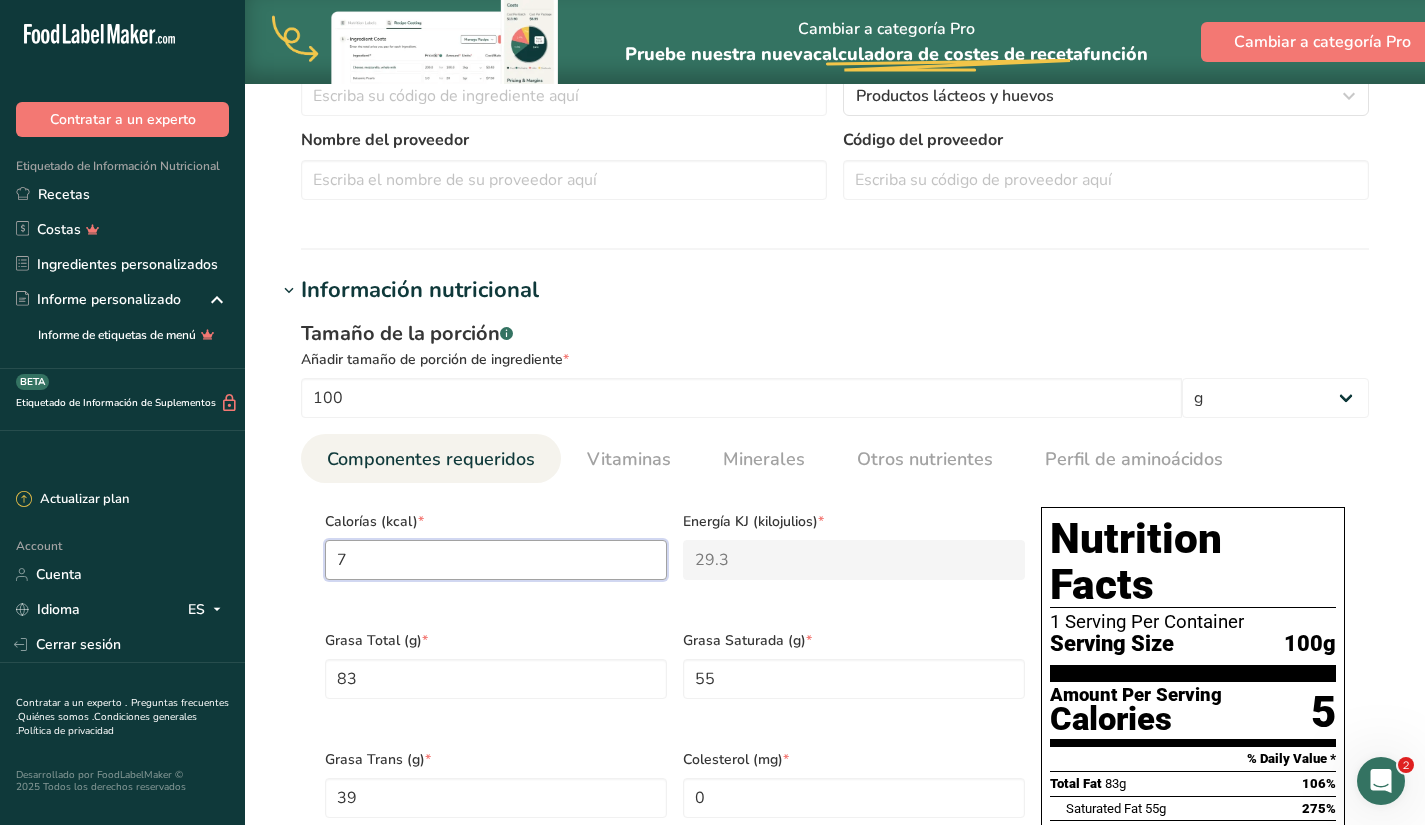 type on "75" 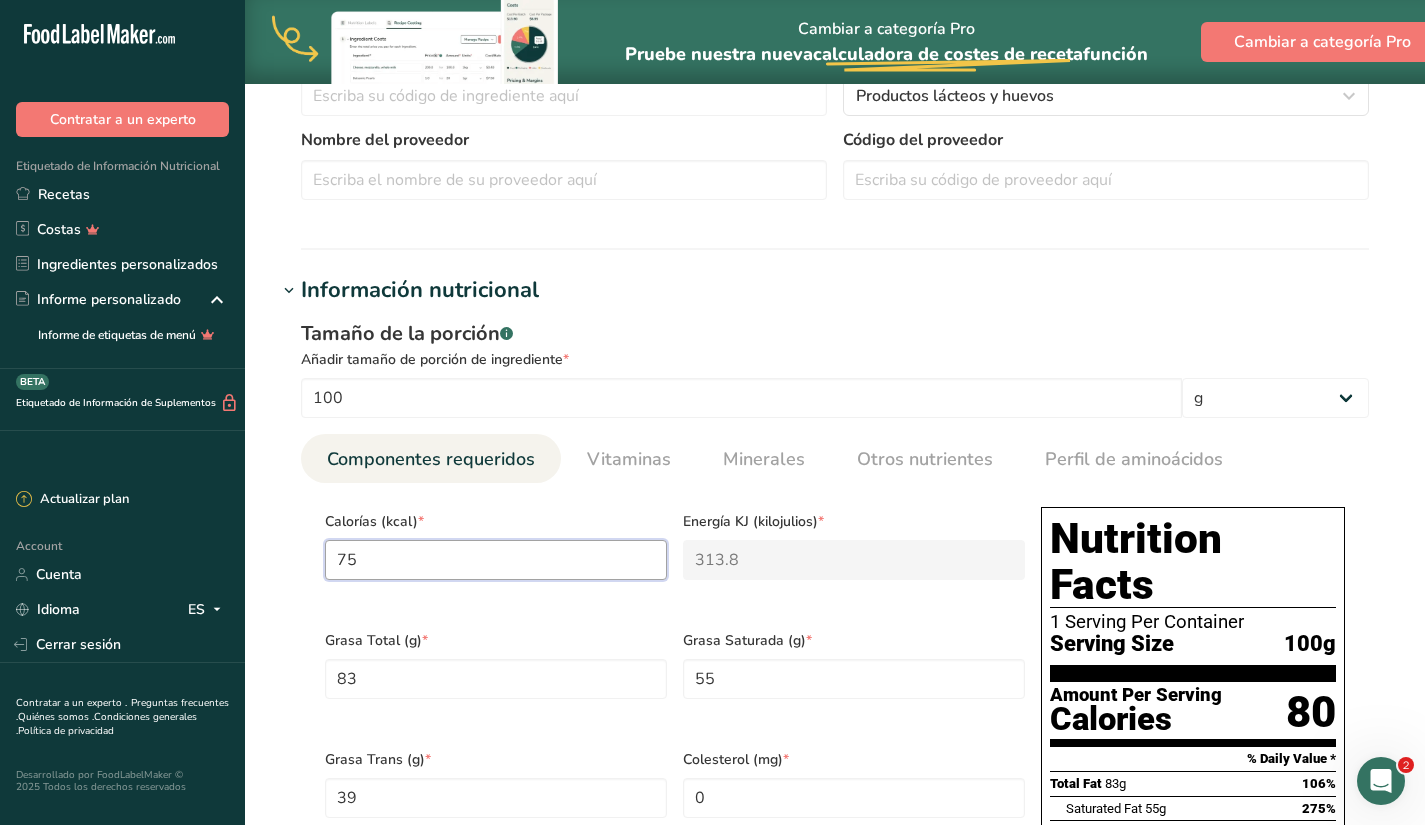 type on "757" 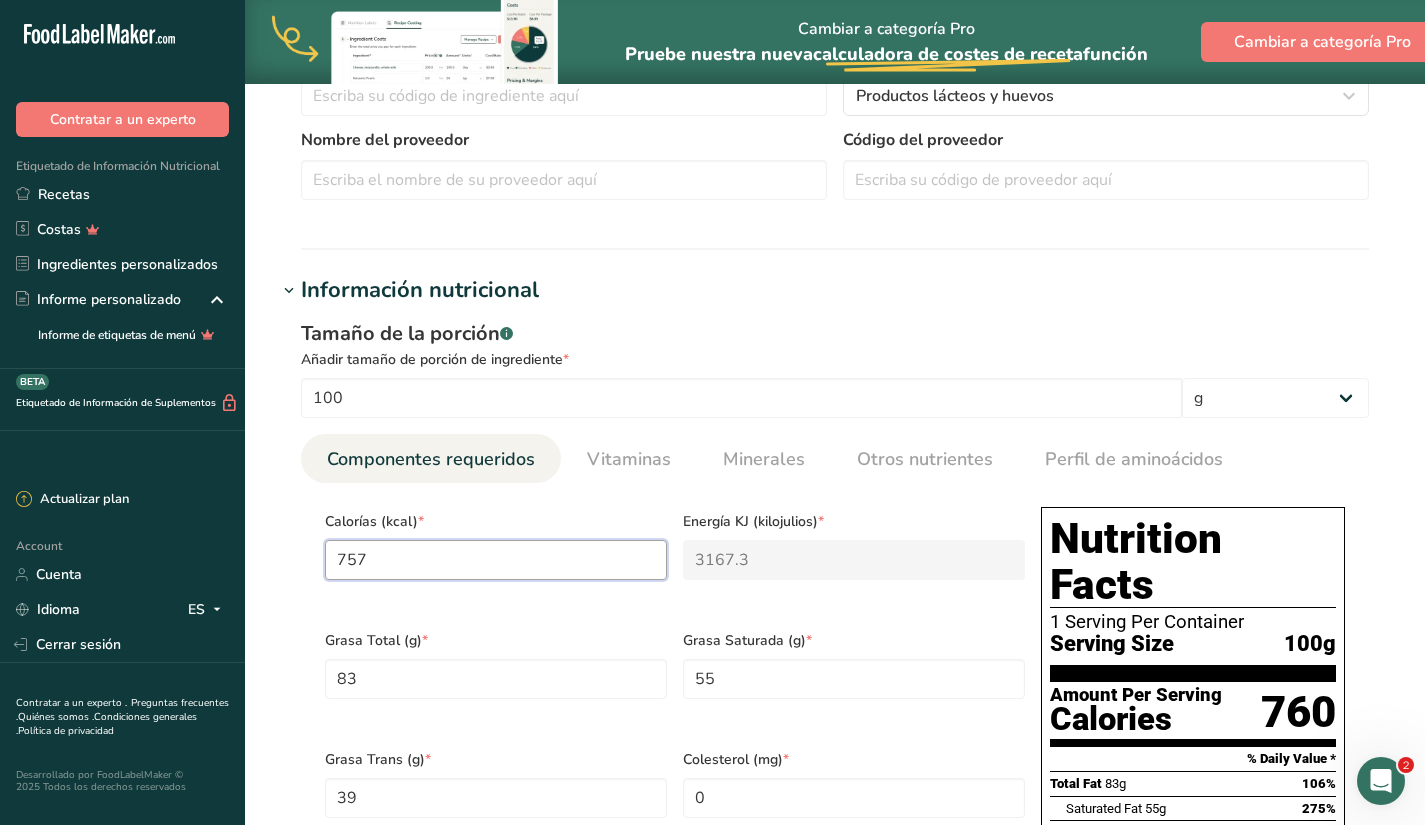 type on "757" 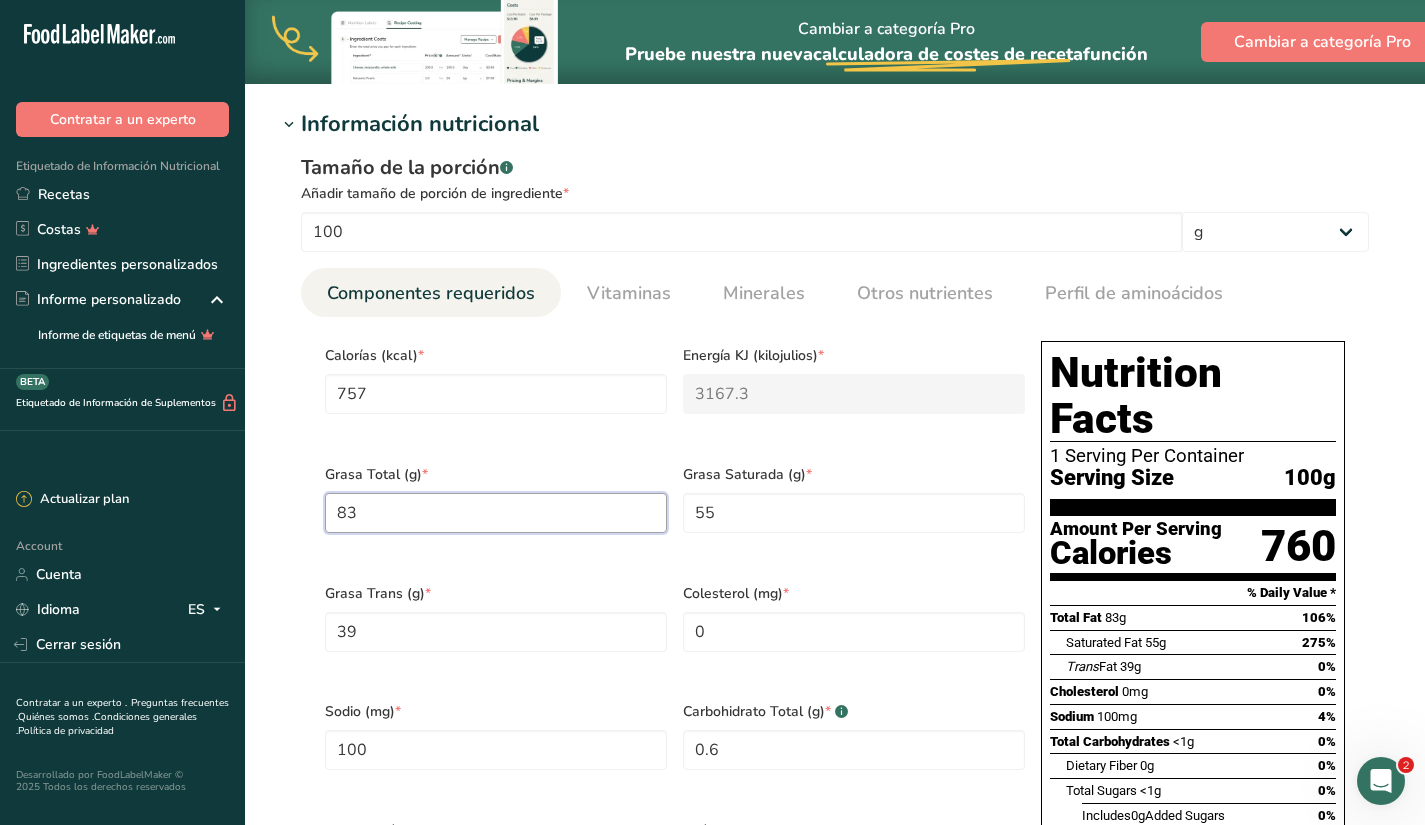 scroll, scrollTop: 771, scrollLeft: 0, axis: vertical 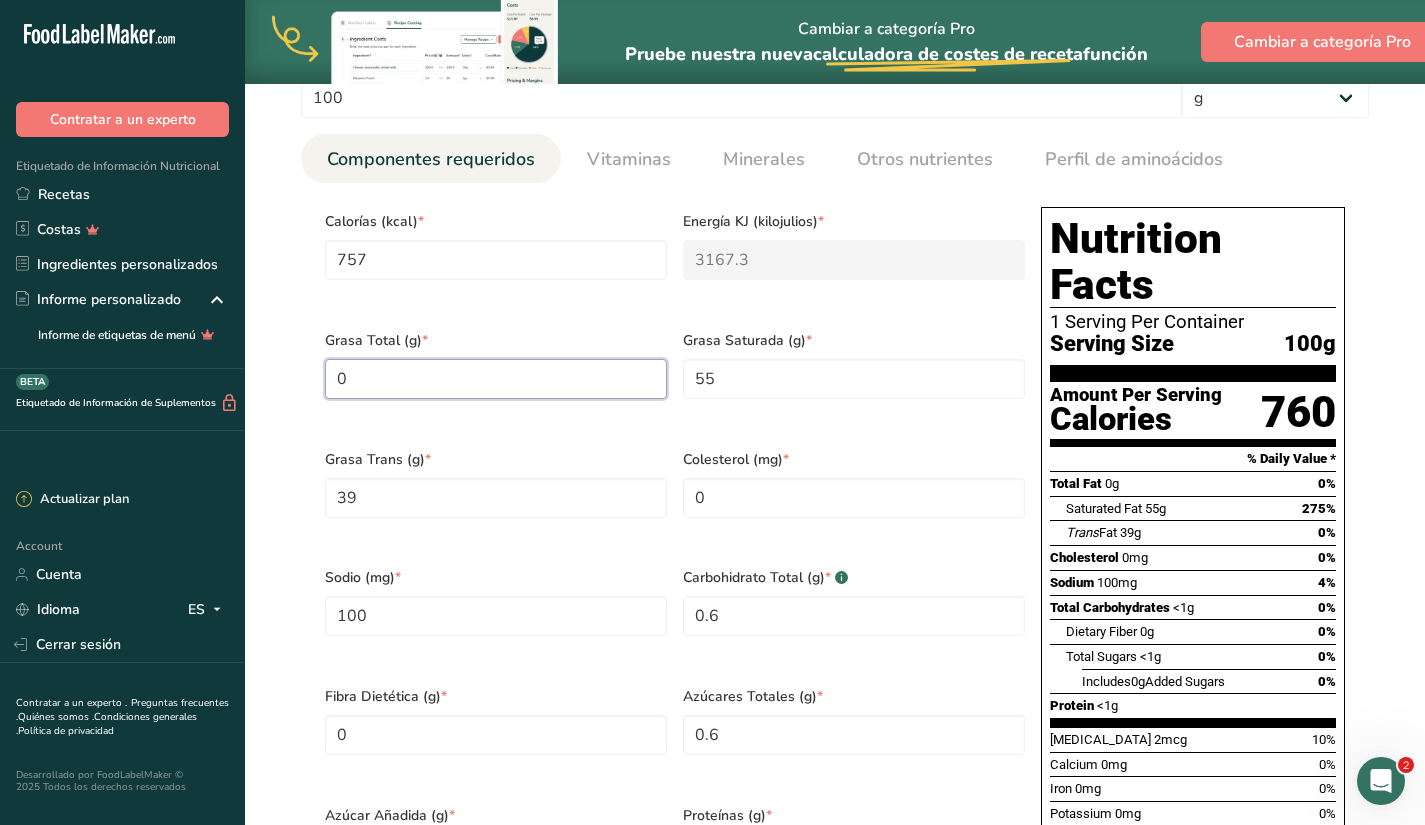 type on "0" 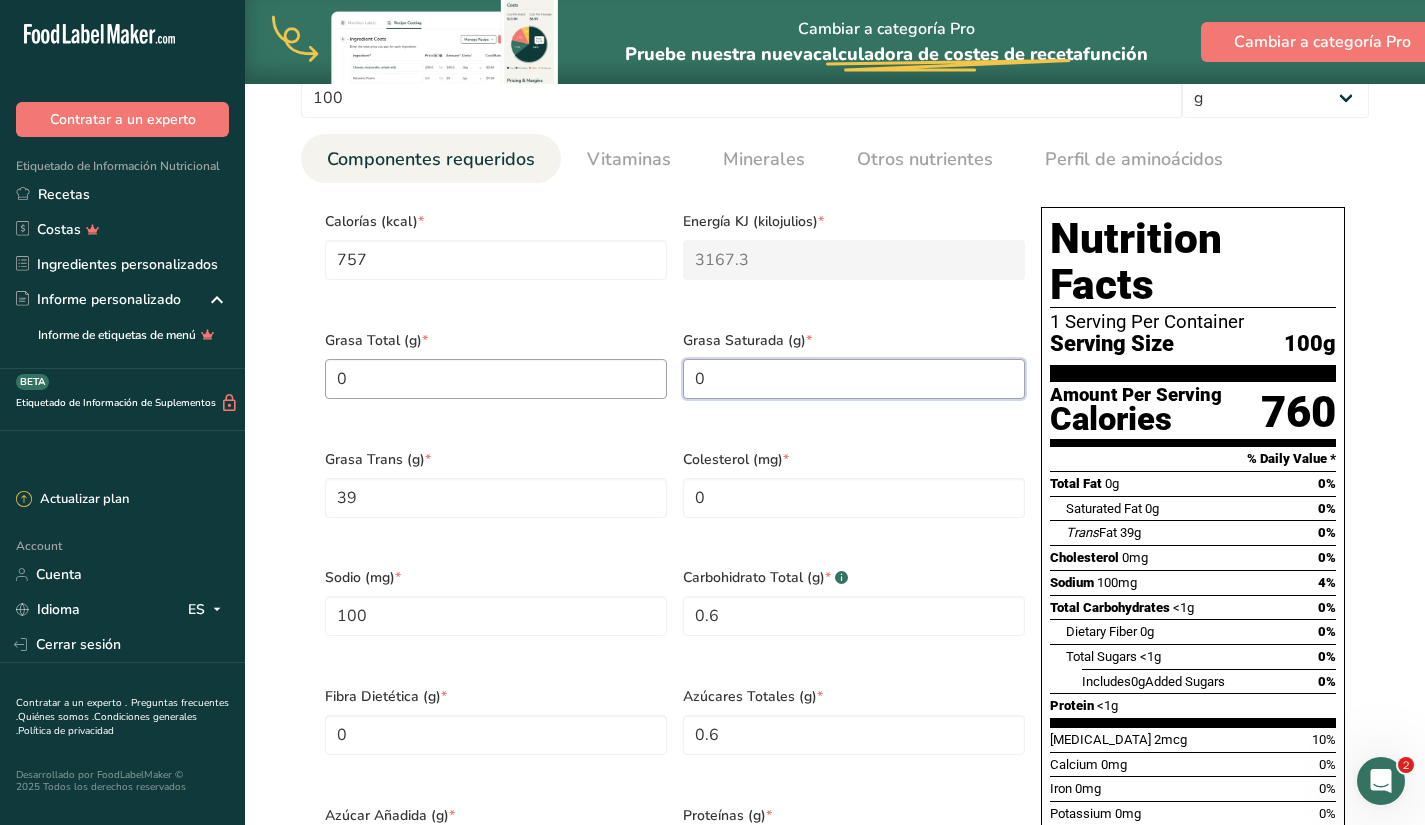 type on "0" 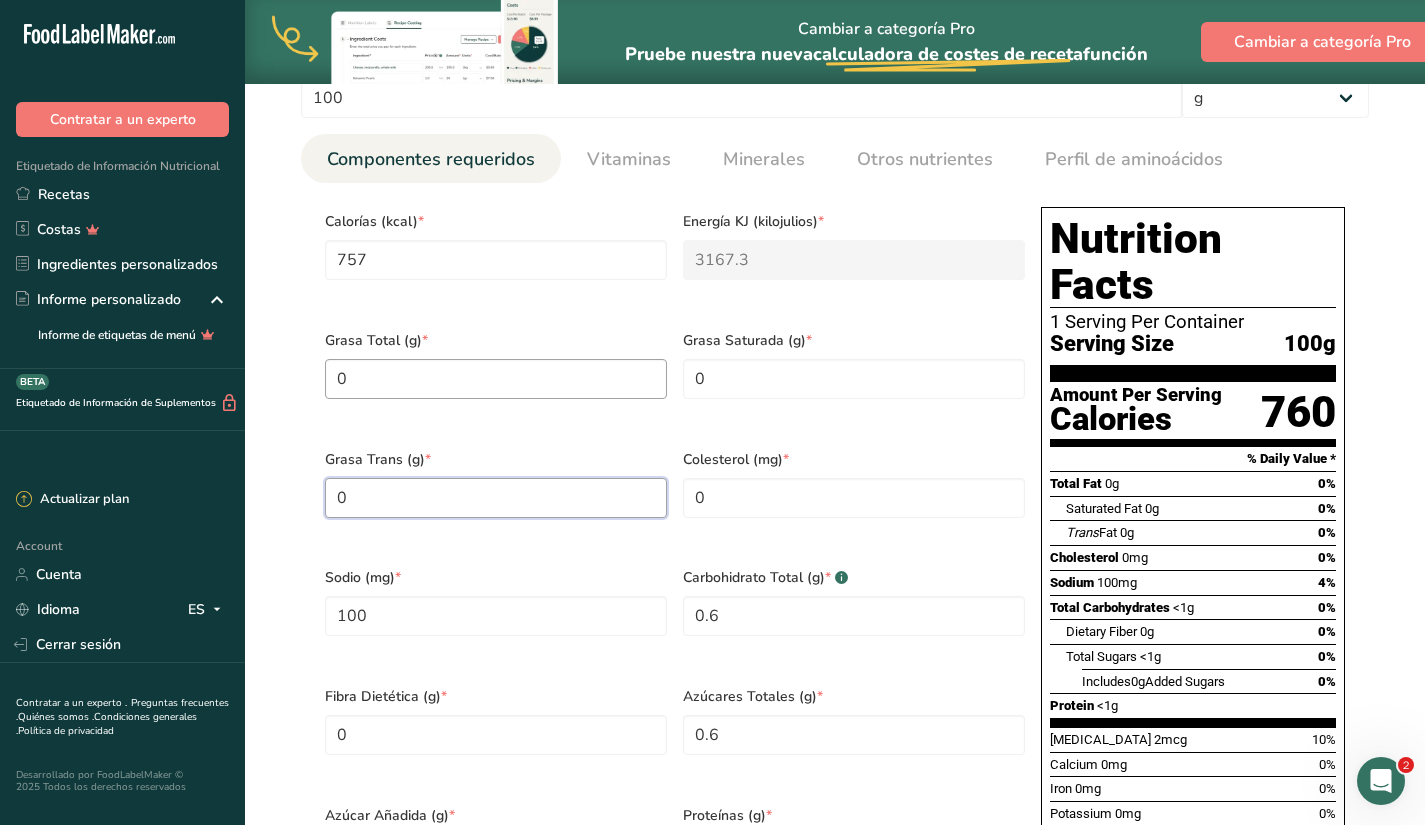 type on "0" 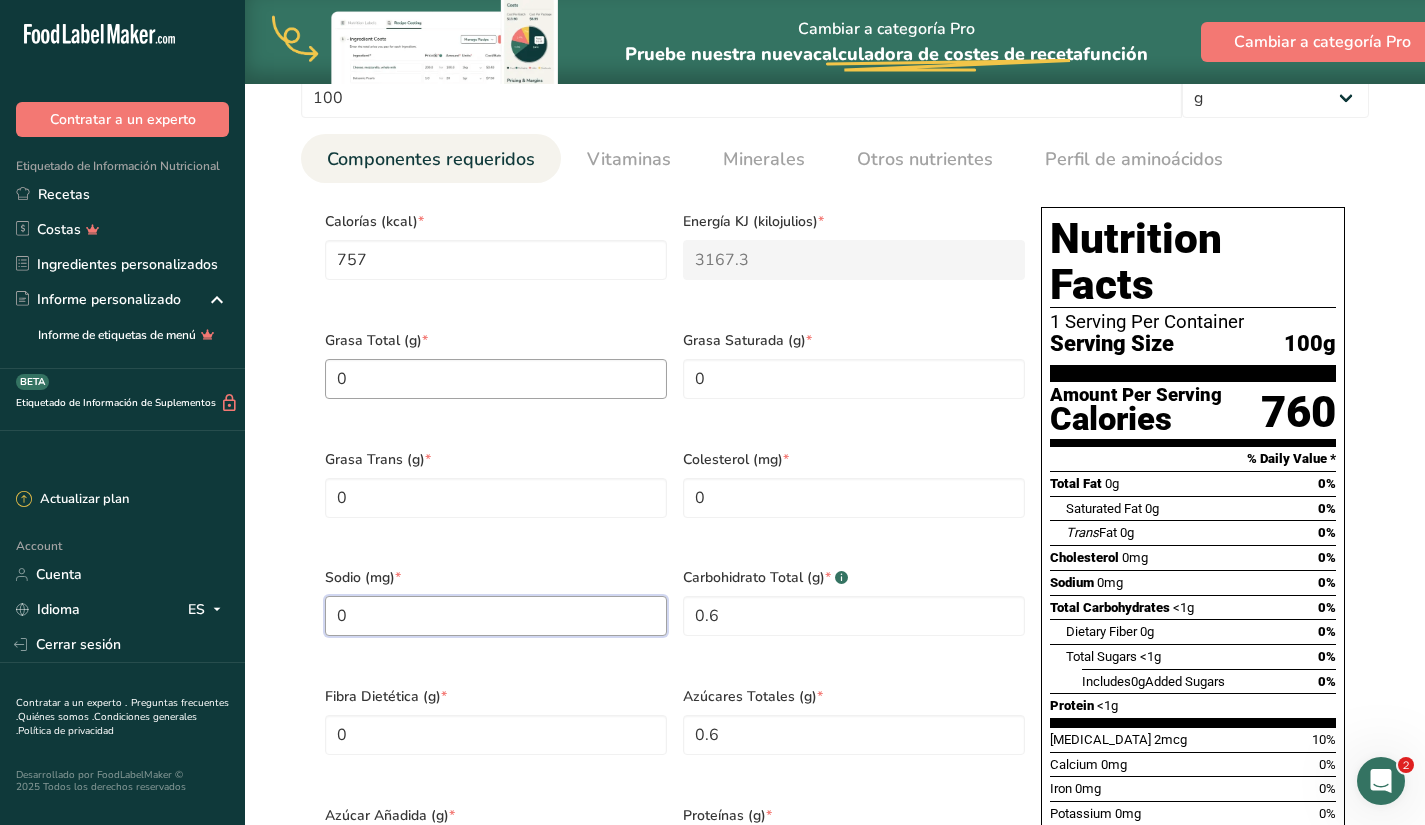 type on "0" 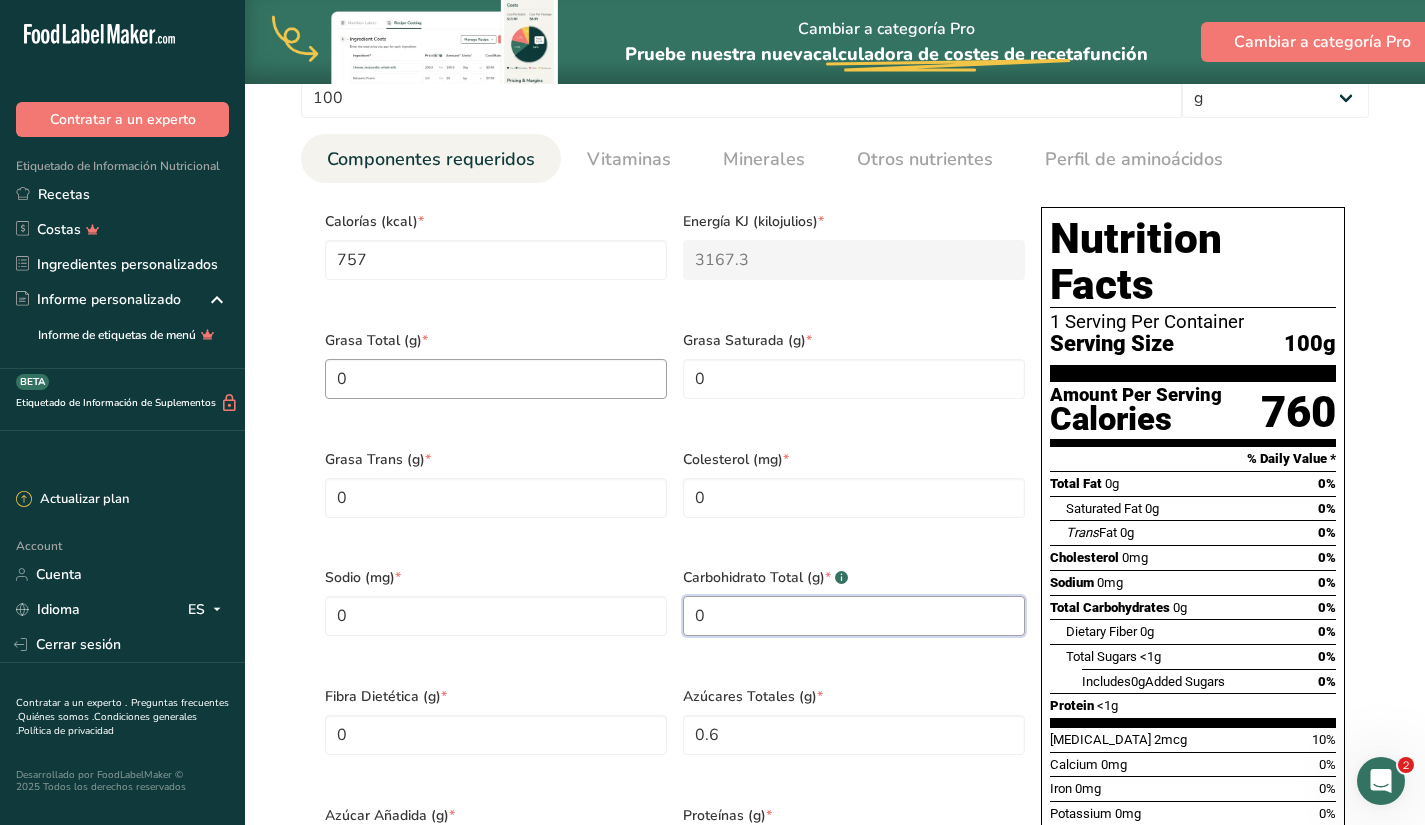 type on "0" 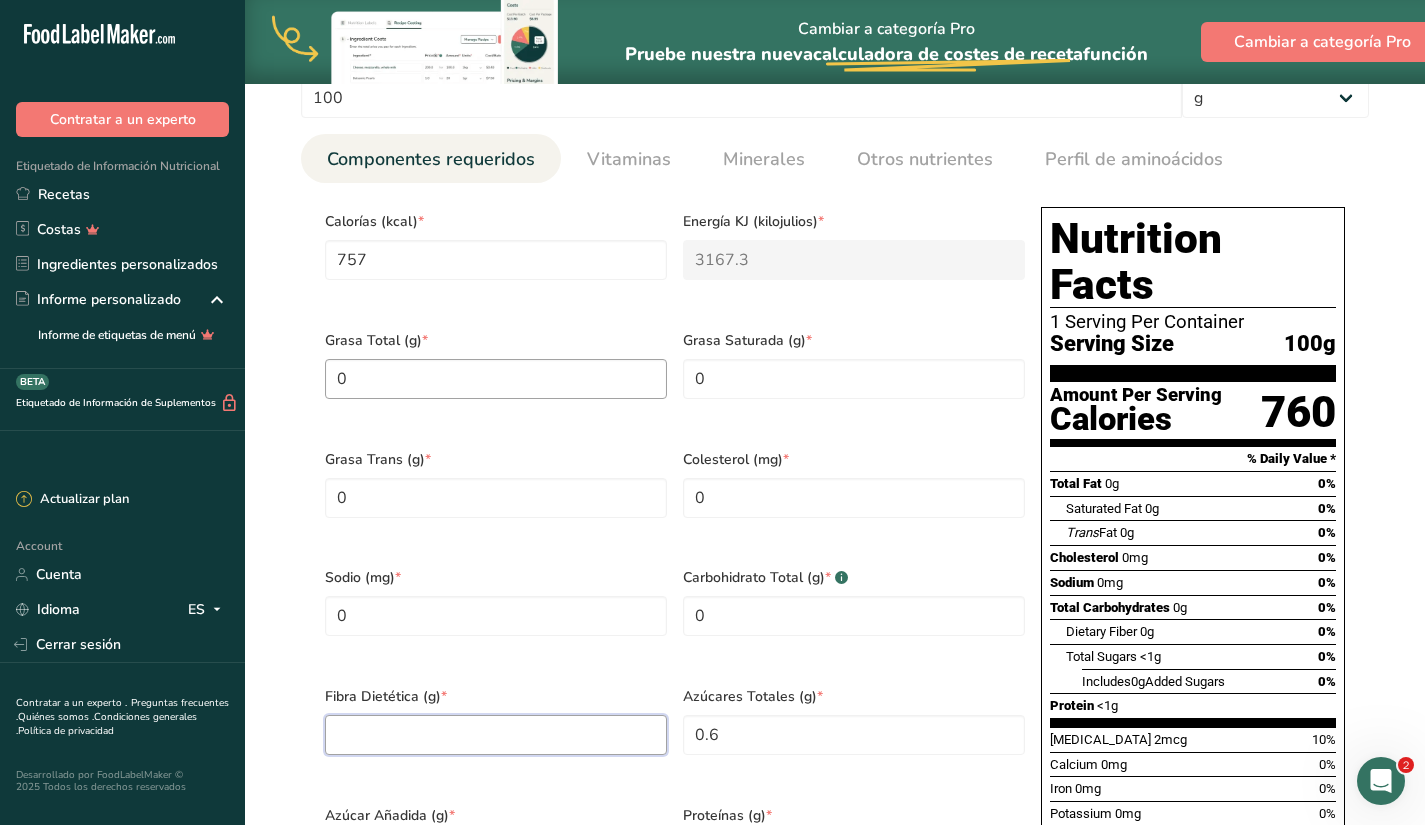 type 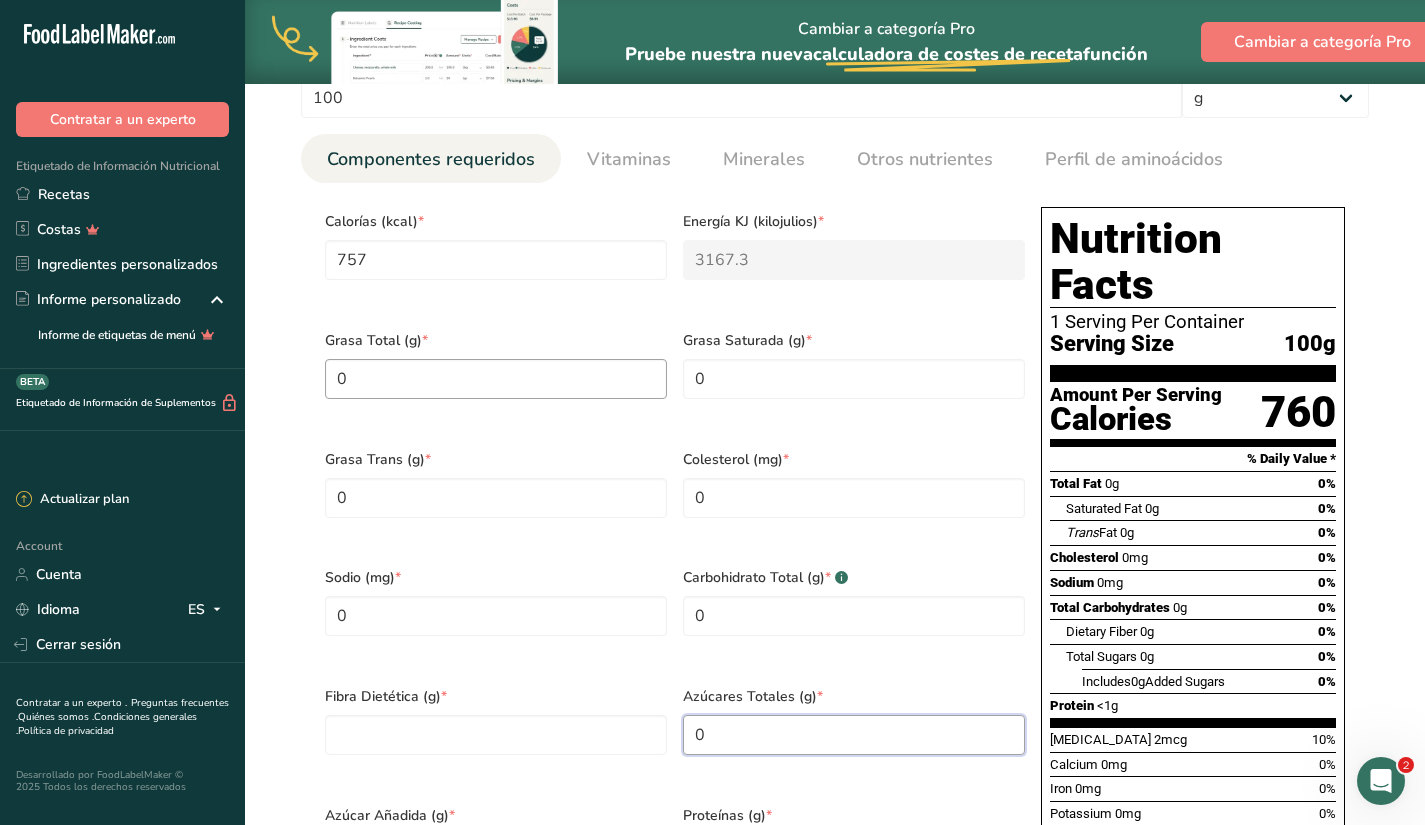 type on "0" 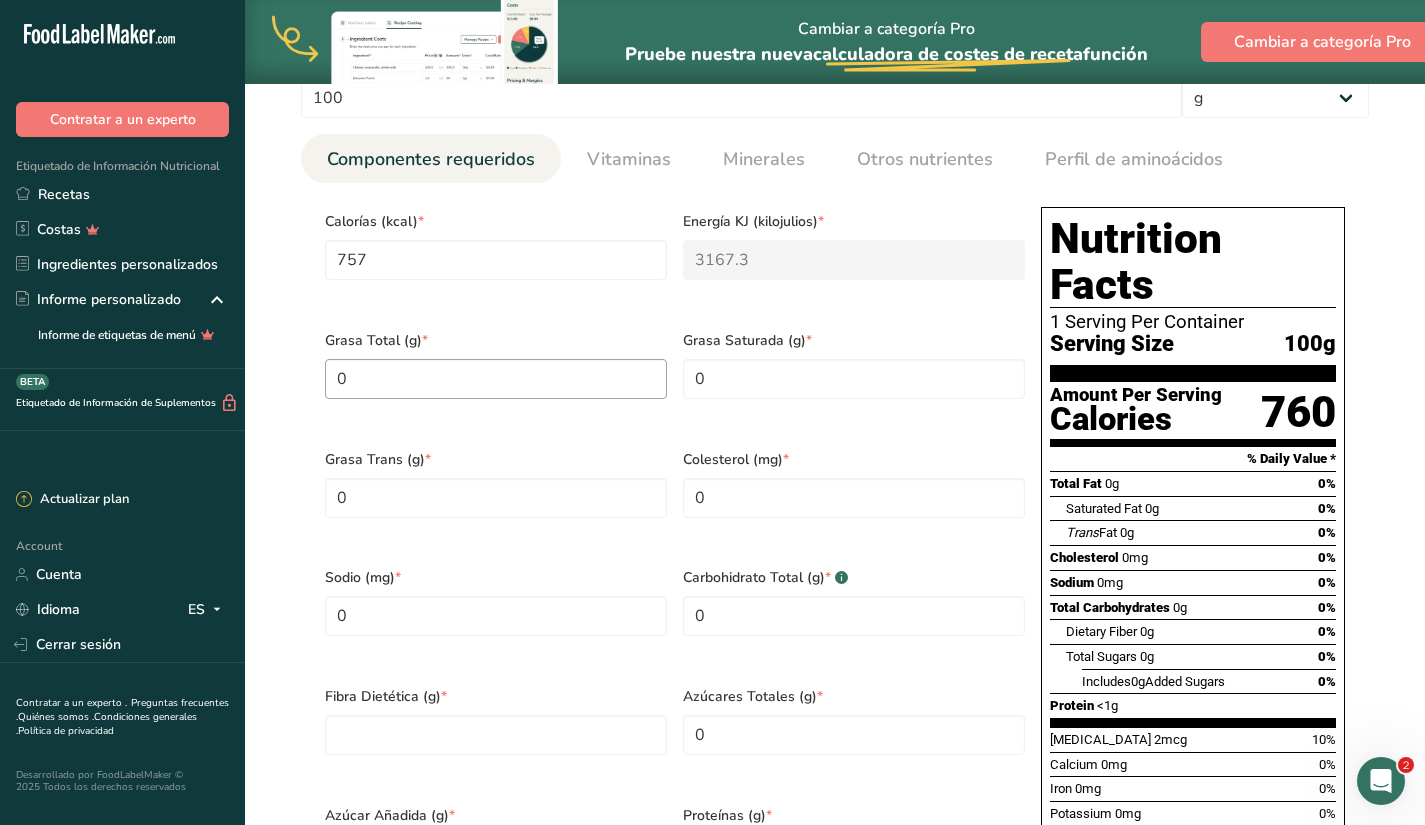 scroll, scrollTop: 782, scrollLeft: 0, axis: vertical 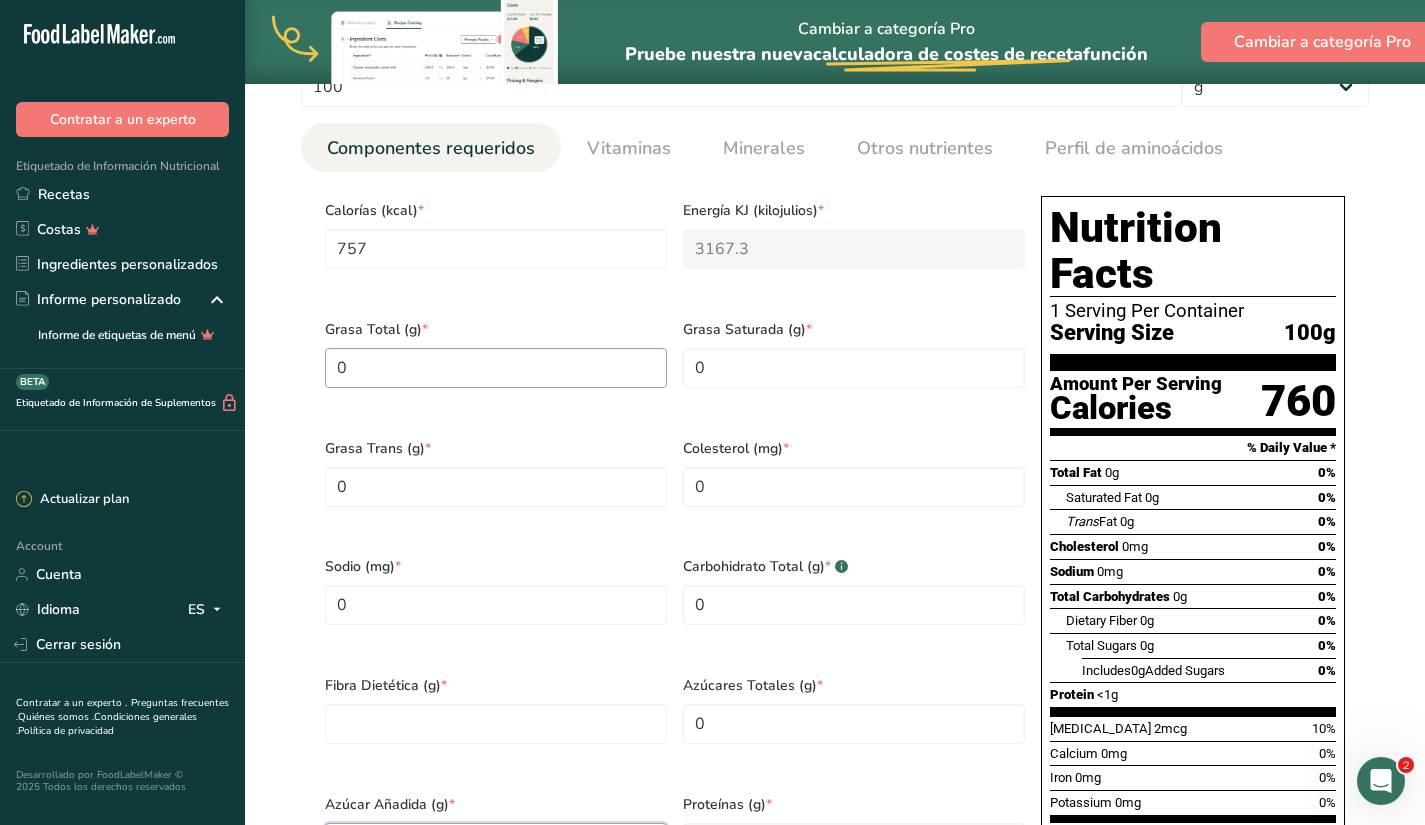 type 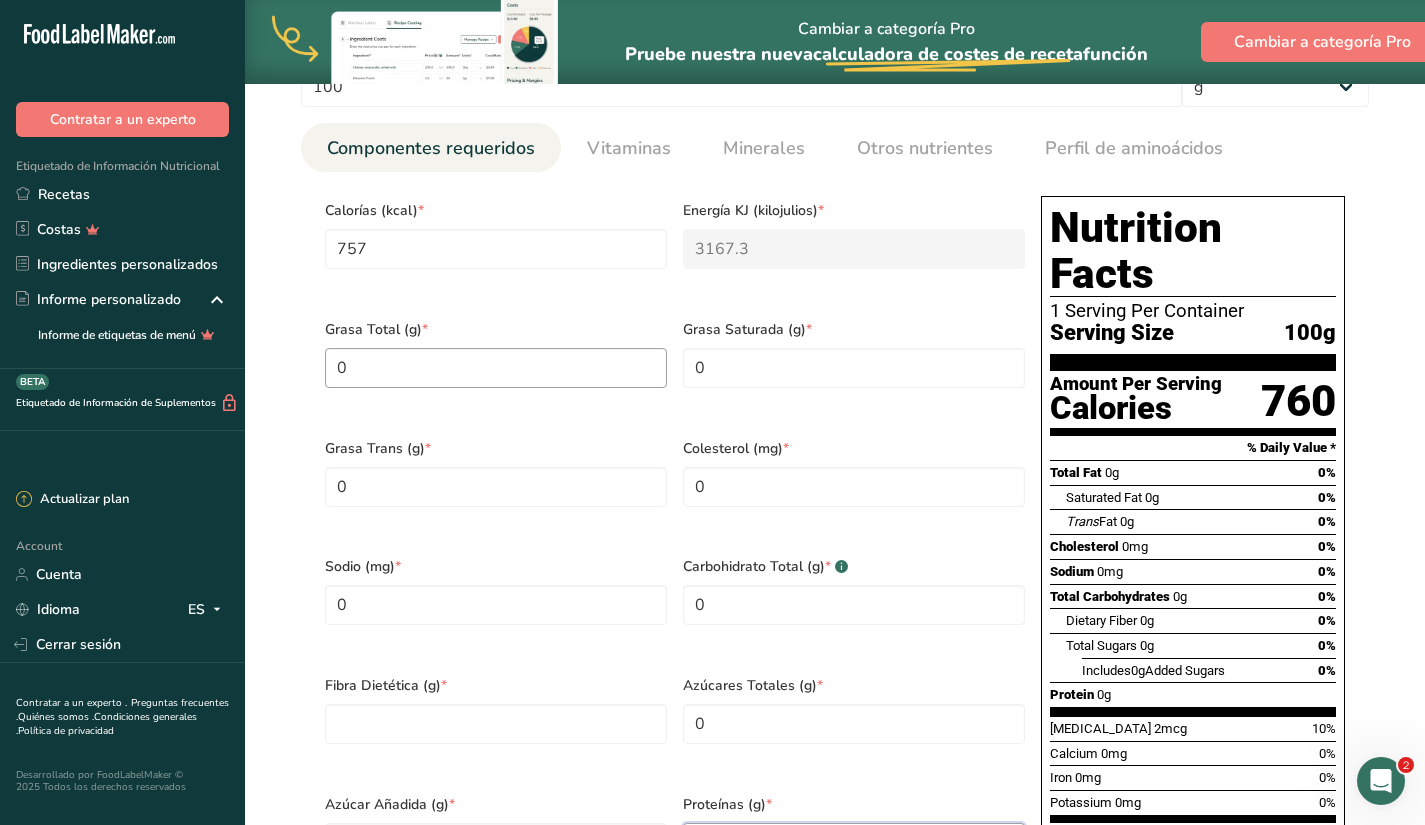 type on "0" 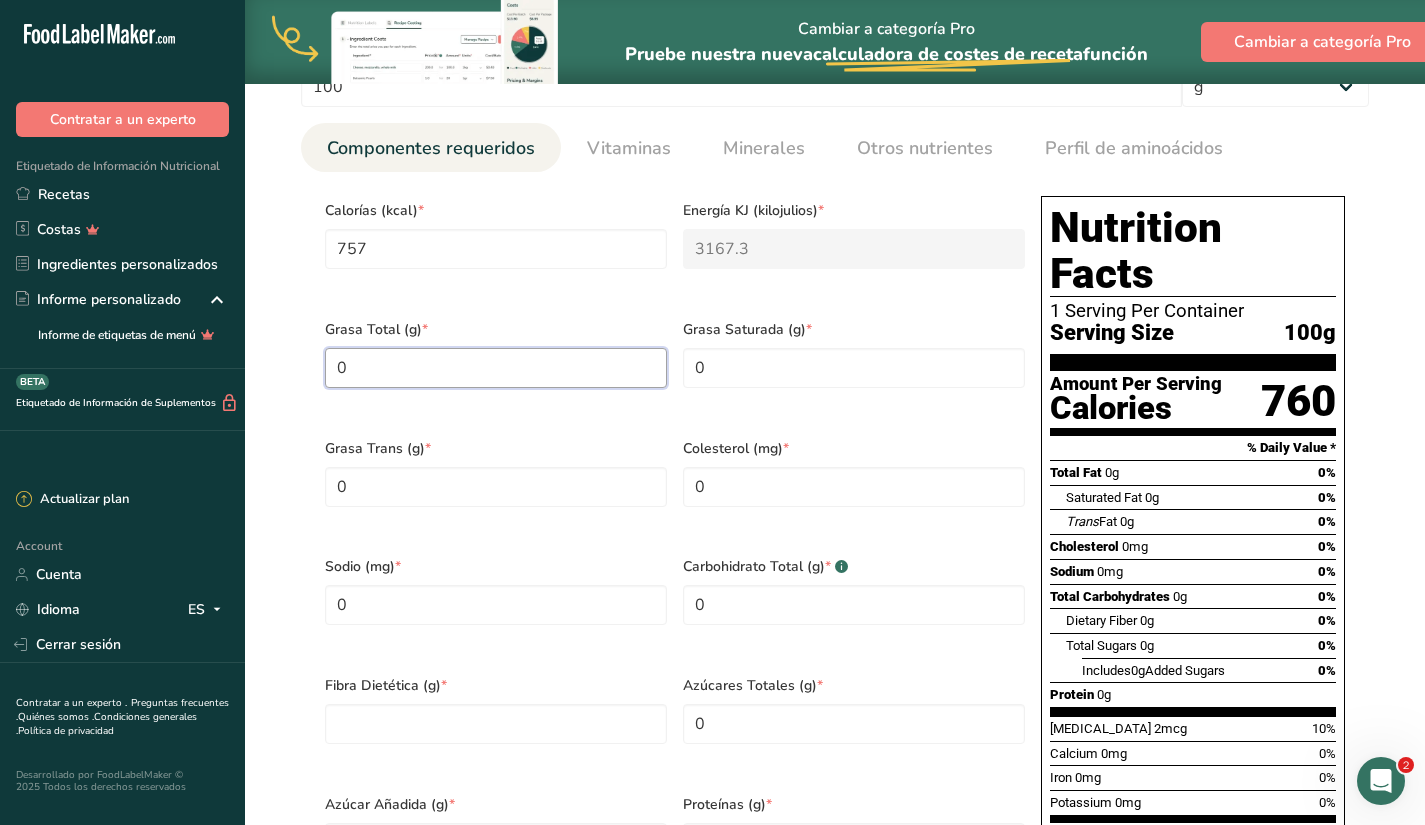 click on "0" at bounding box center [496, 368] 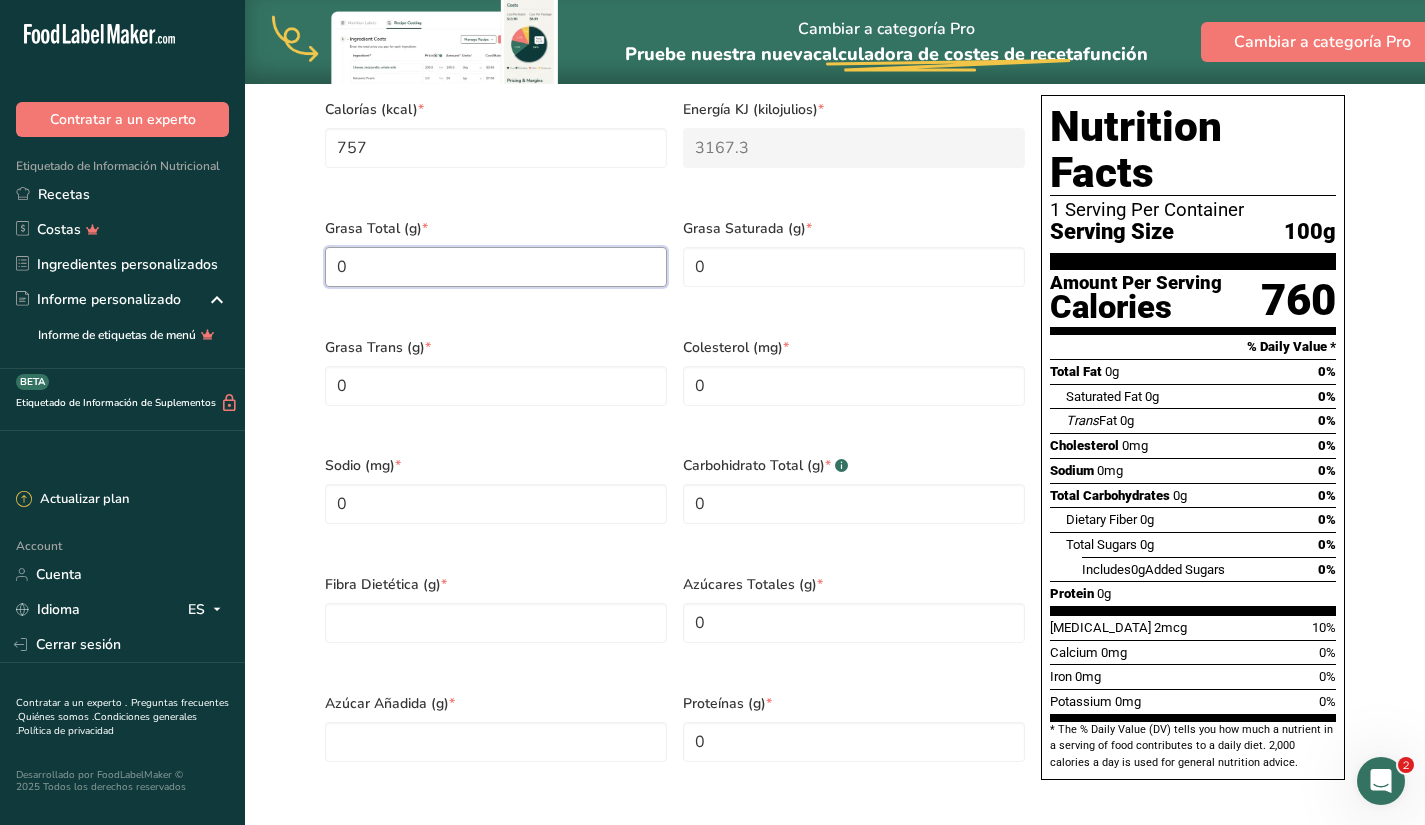 scroll, scrollTop: 884, scrollLeft: 0, axis: vertical 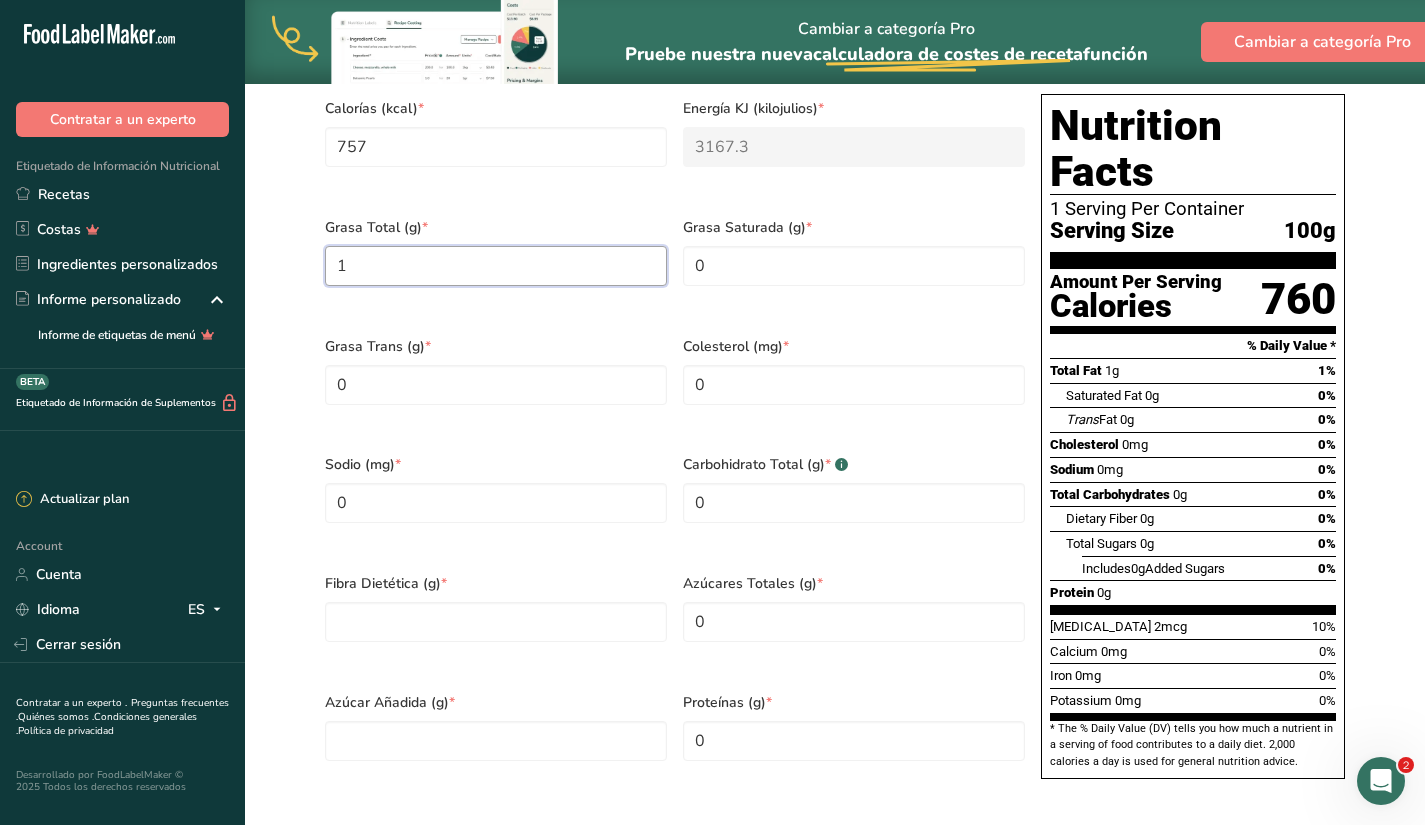 type on "0" 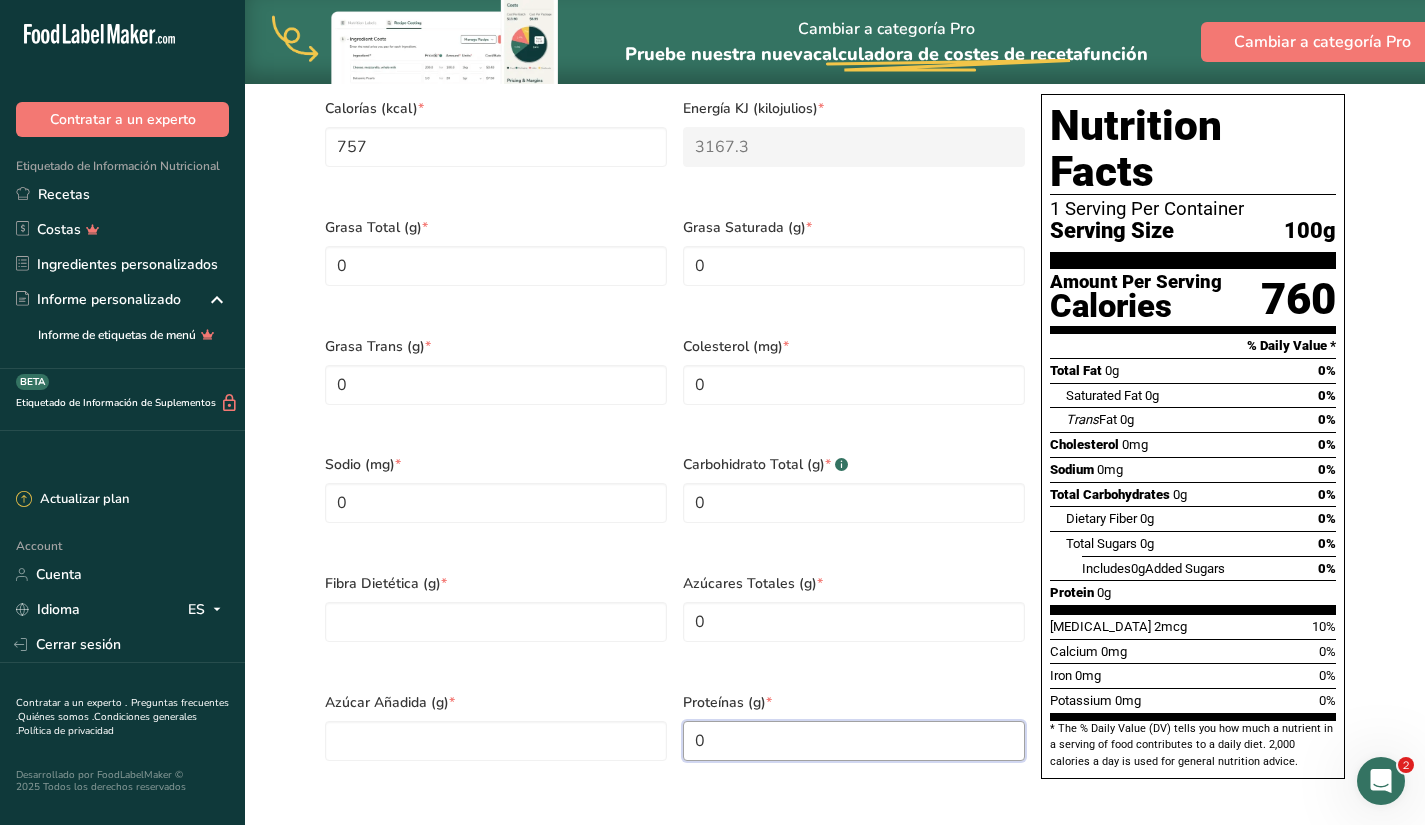 click on "0" at bounding box center [854, 741] 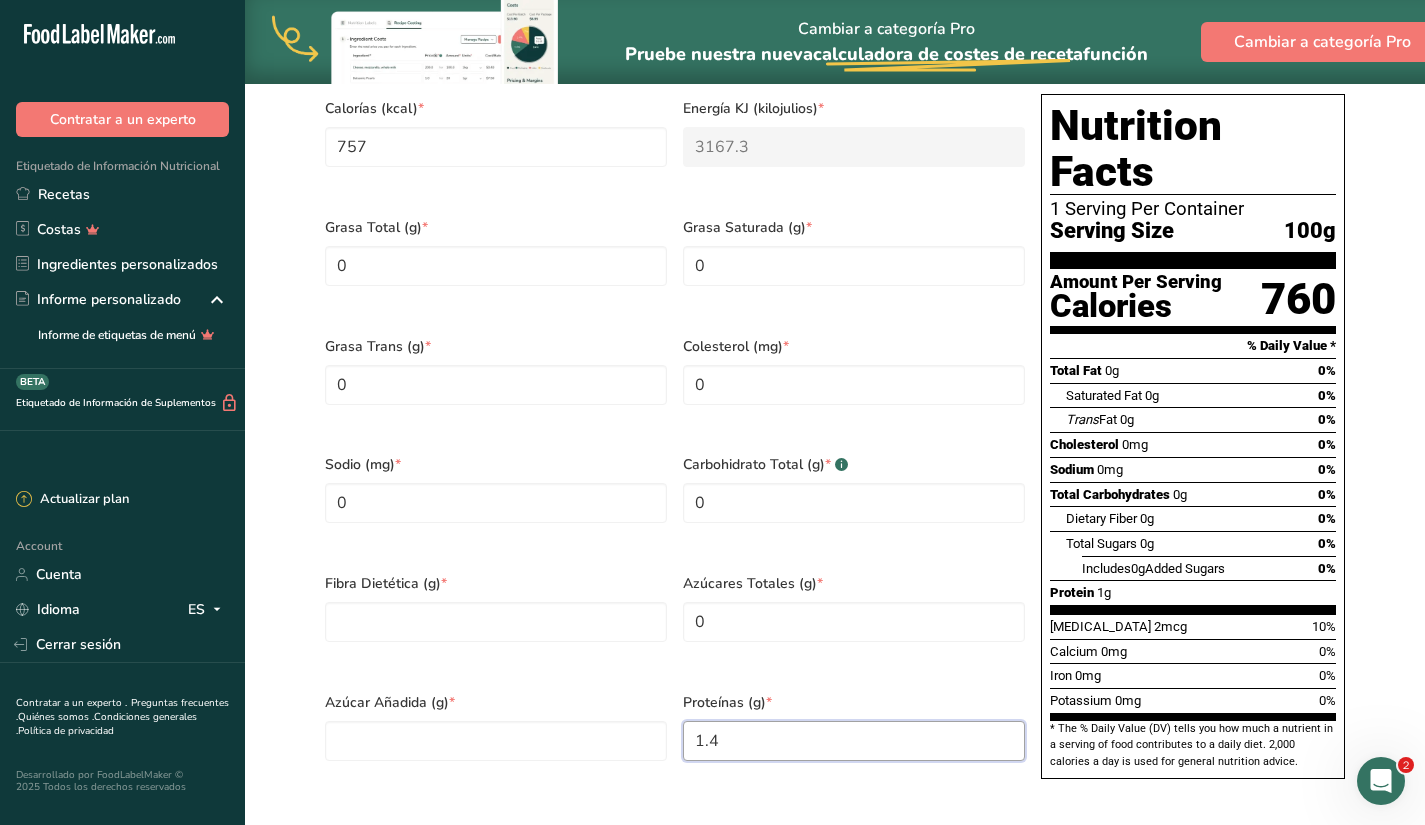 type on "1.4" 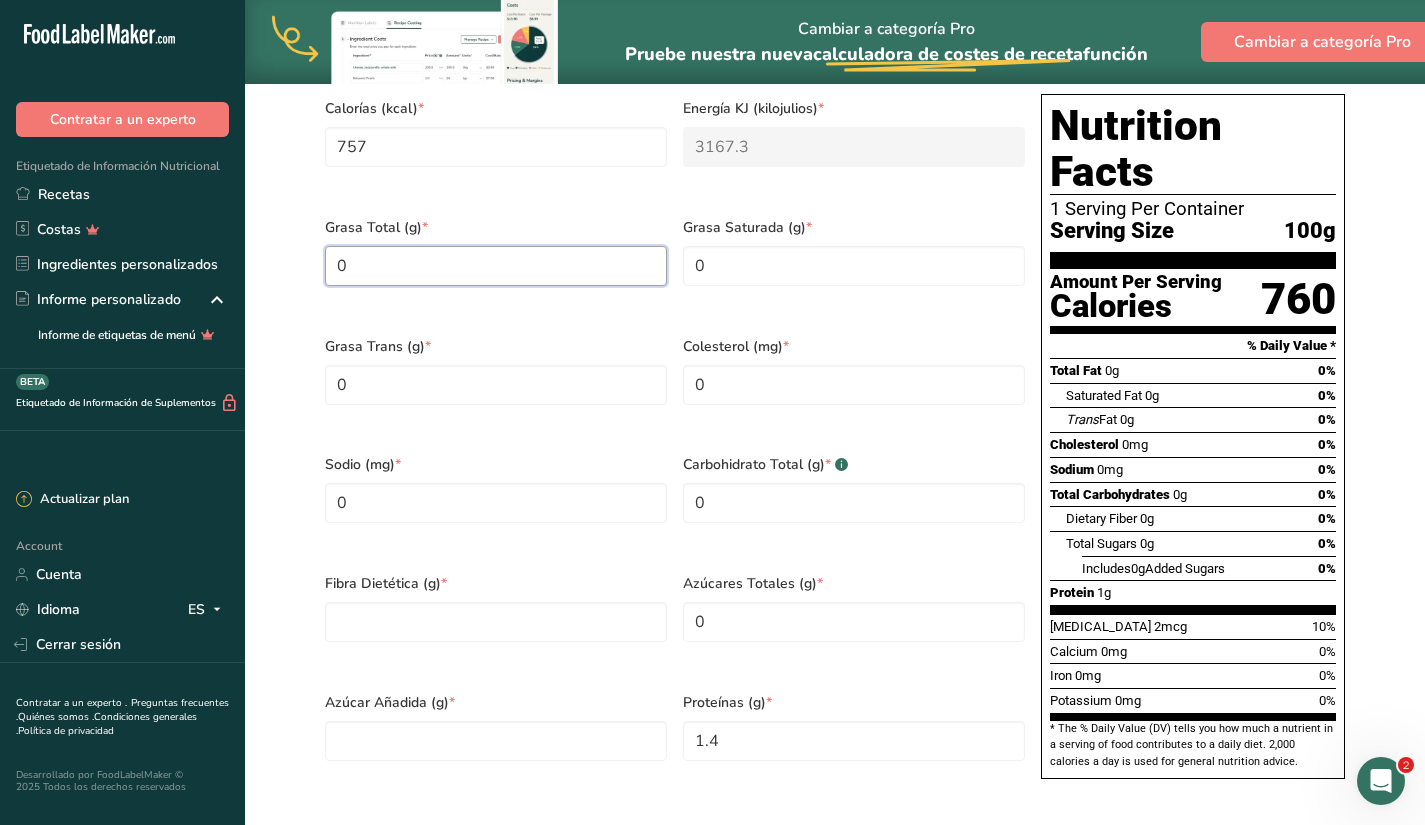 click on "0" at bounding box center (496, 266) 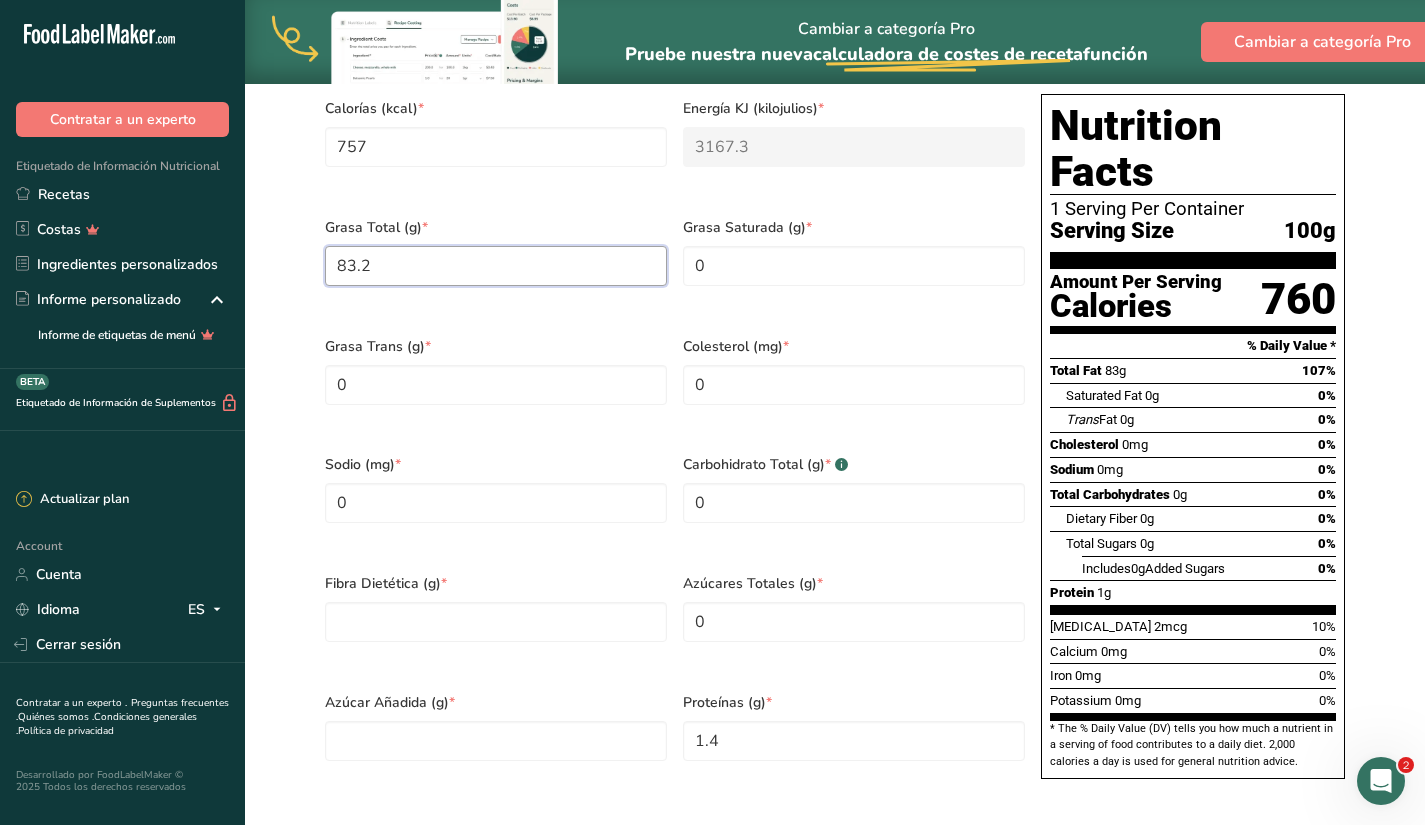 type on "83.2" 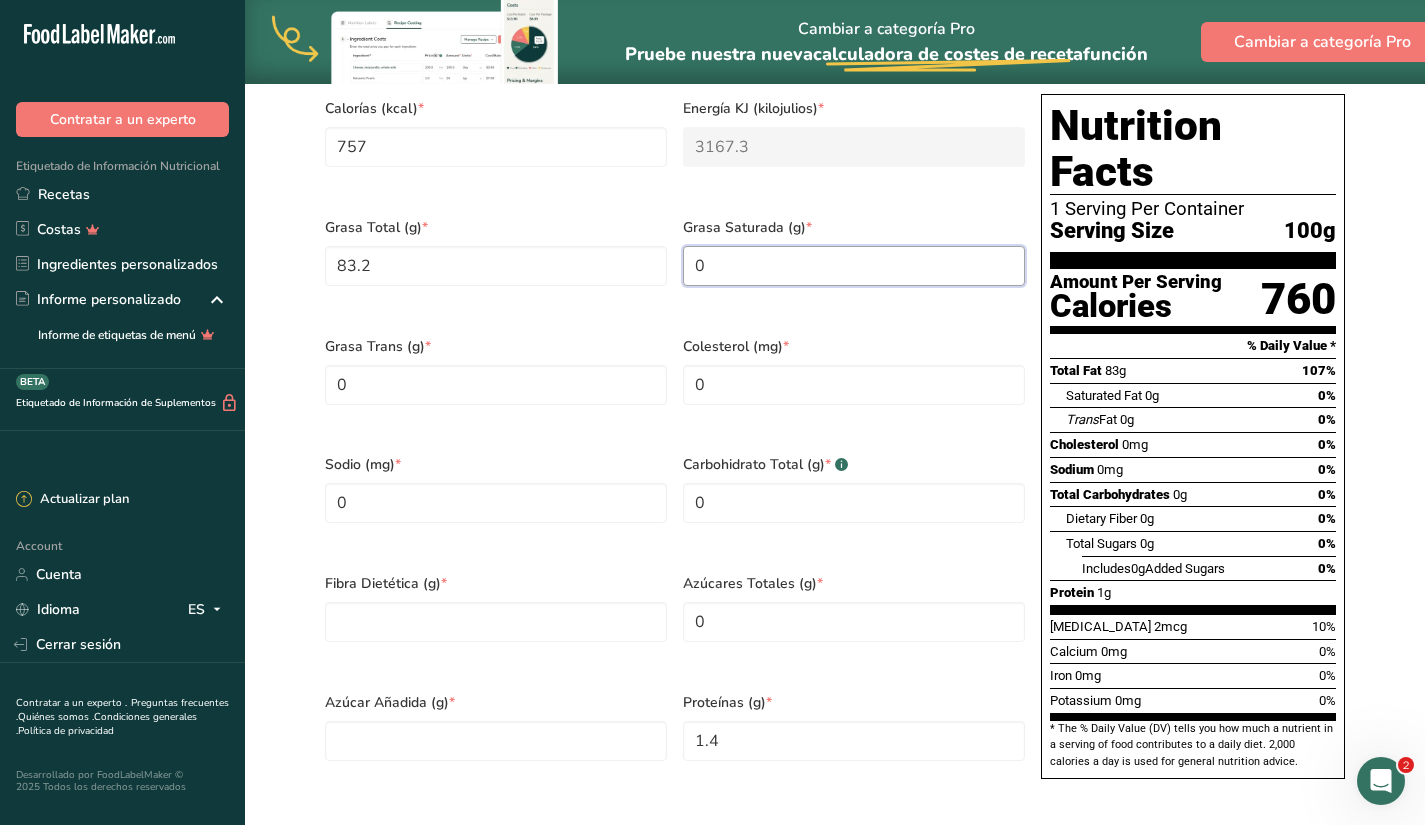 click on "0" at bounding box center [854, 266] 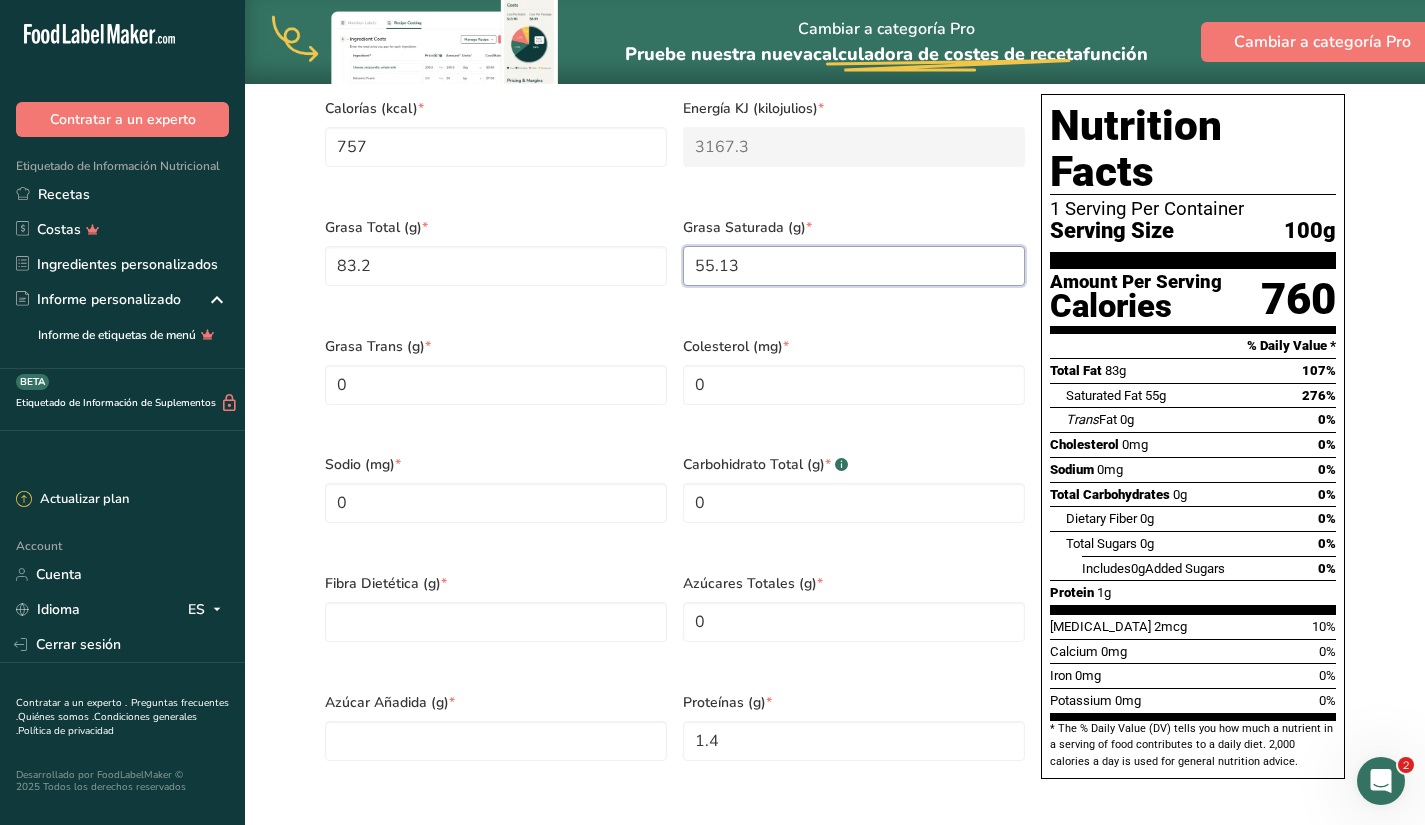 type on "55.13" 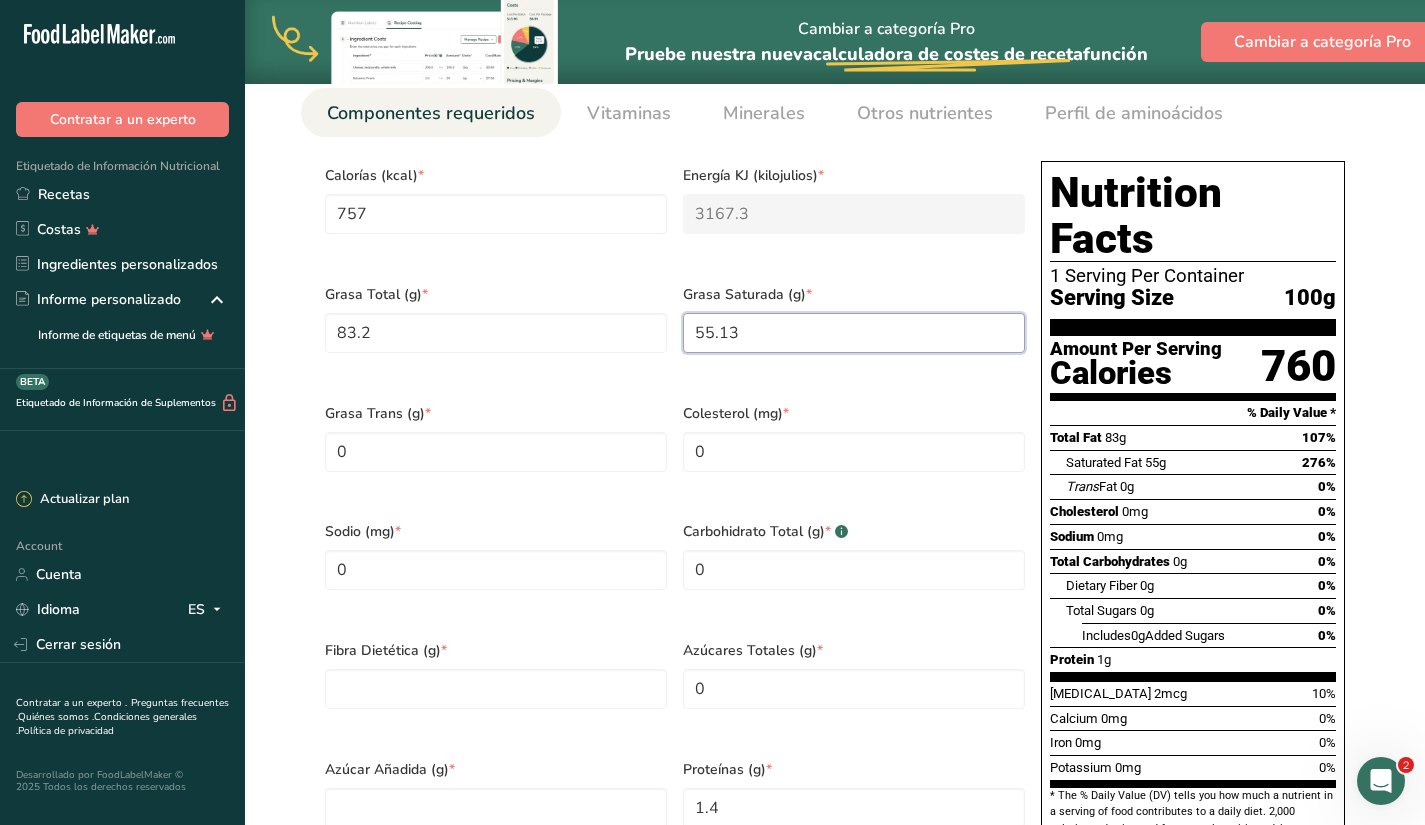 scroll, scrollTop: 764, scrollLeft: 0, axis: vertical 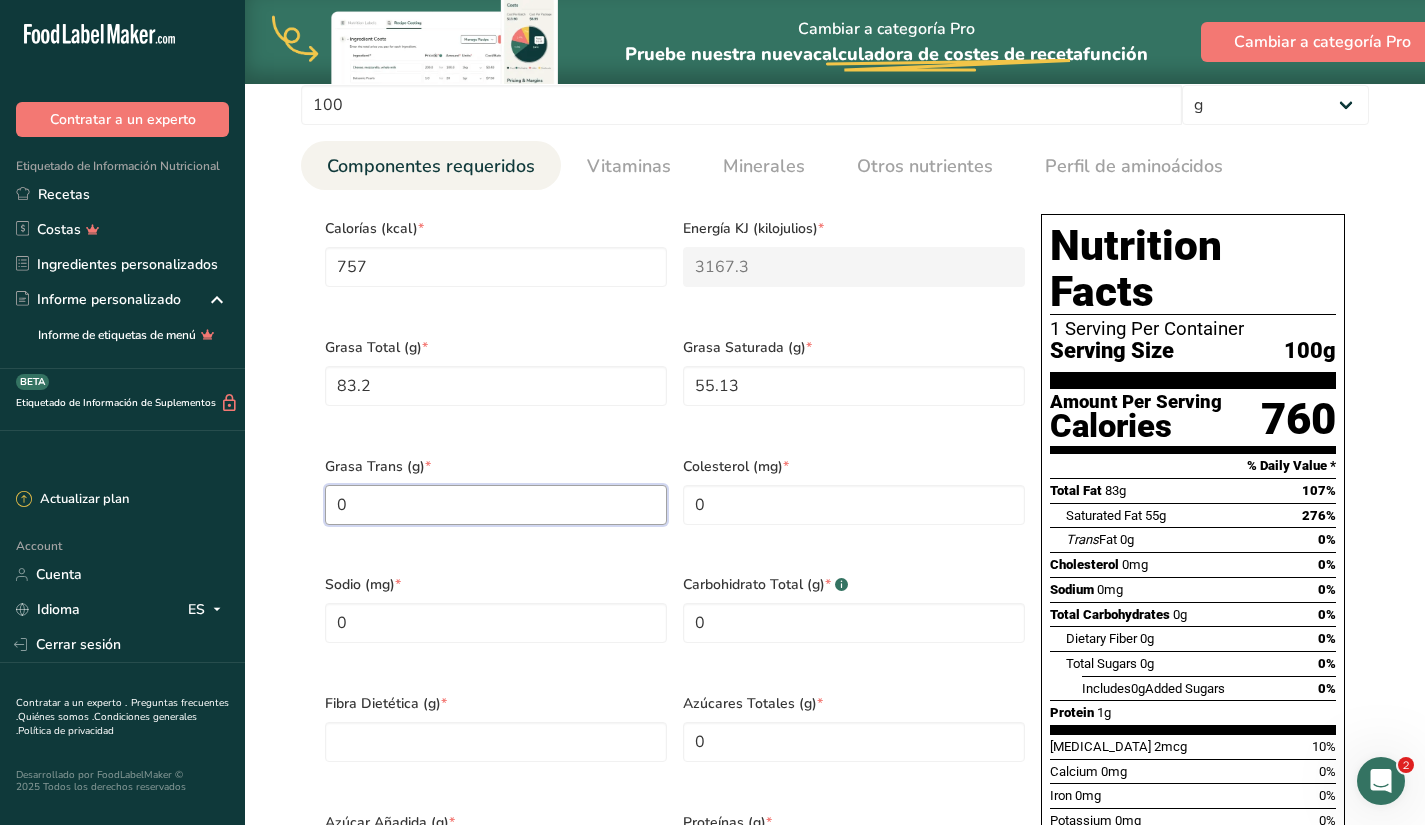 click on "0" at bounding box center [496, 505] 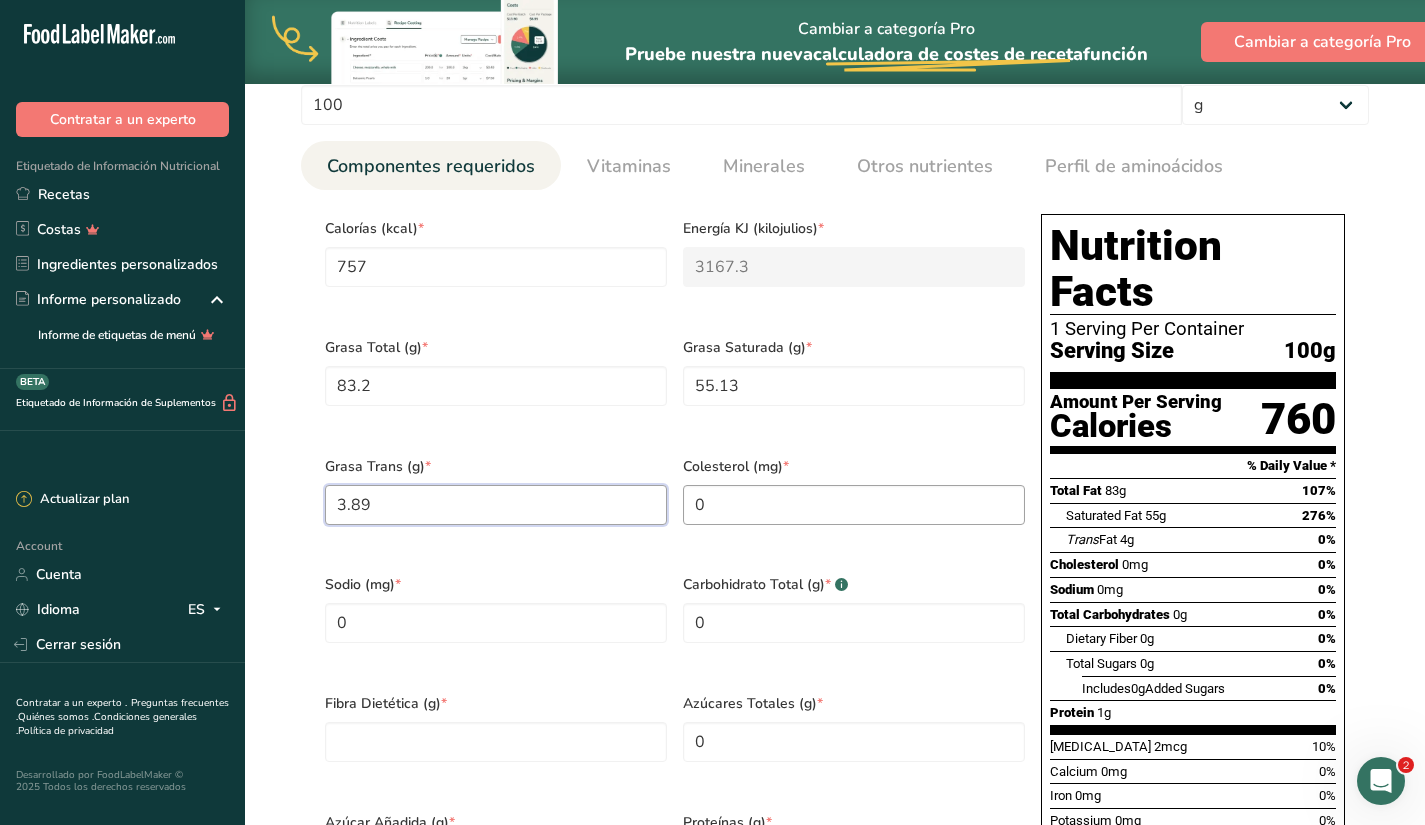 type on "3.89" 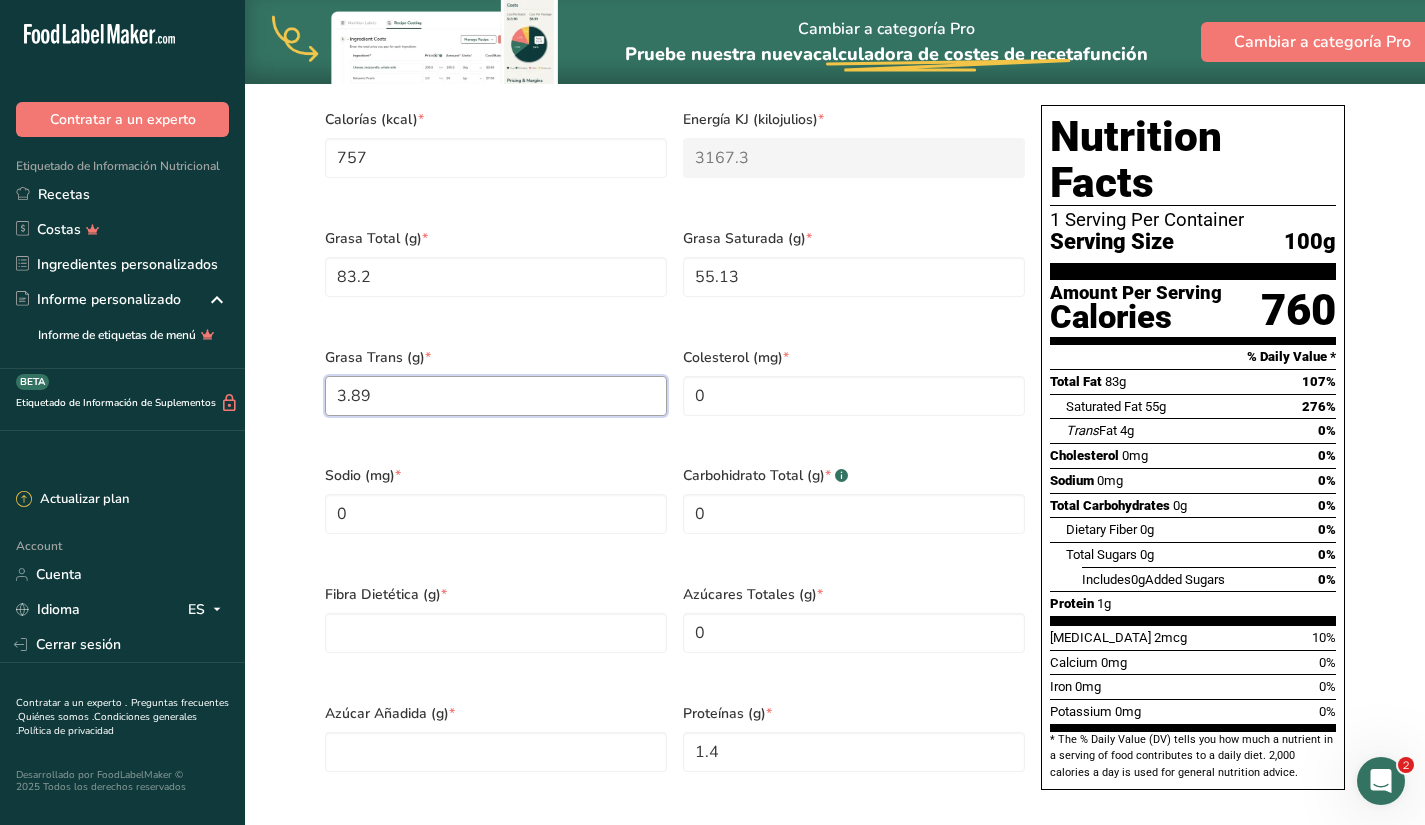 scroll, scrollTop: 876, scrollLeft: 0, axis: vertical 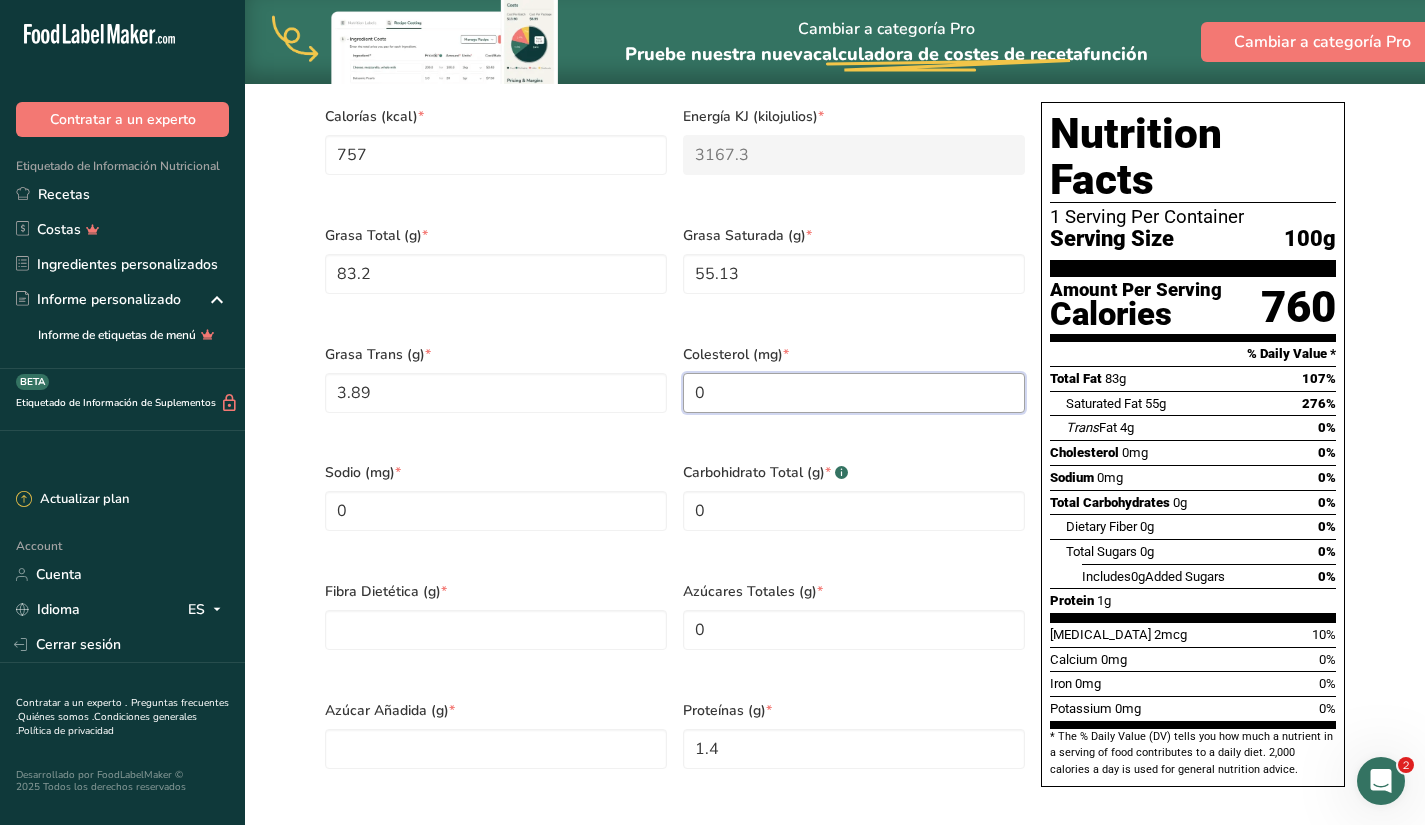 click on "0" at bounding box center [854, 393] 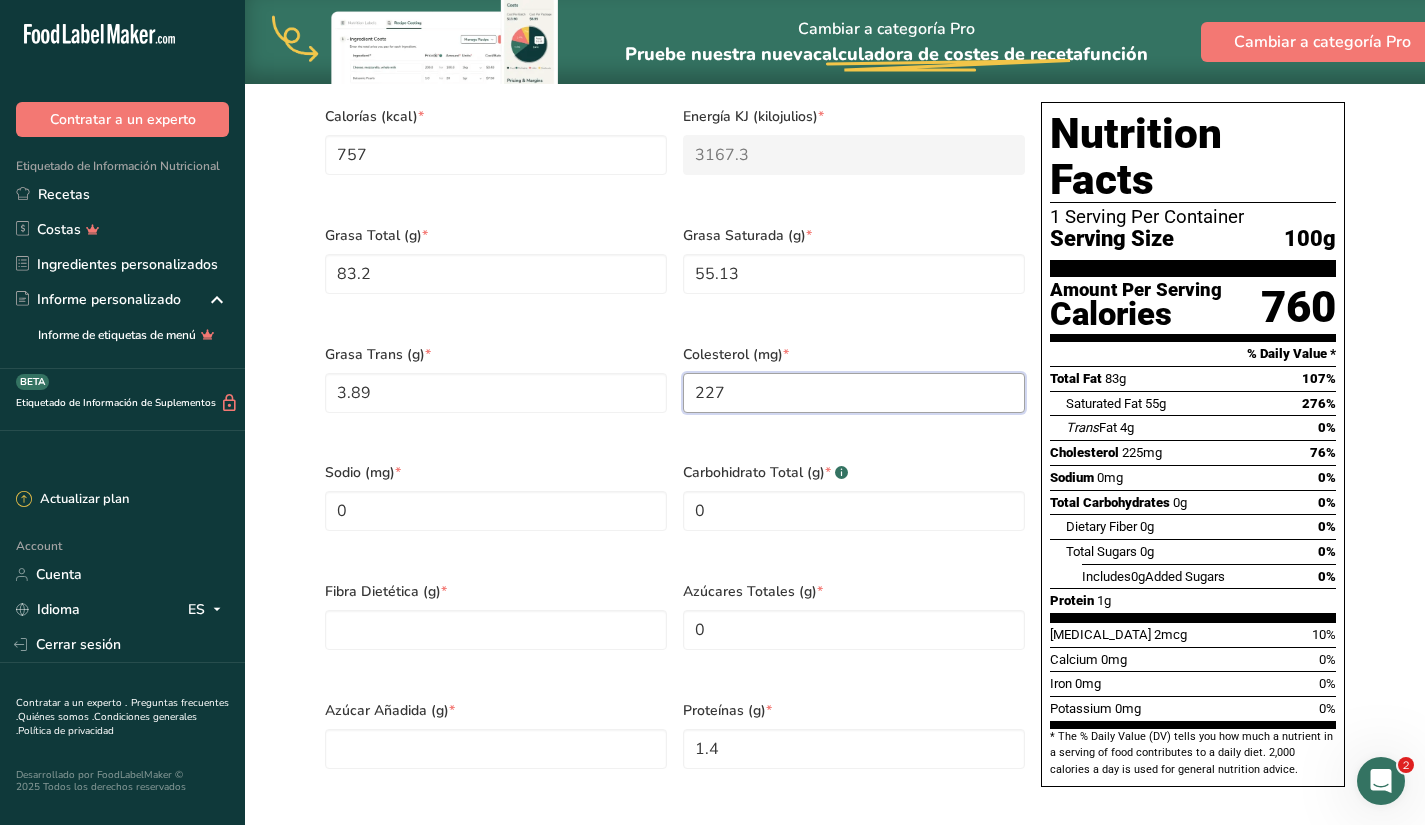 type on "227" 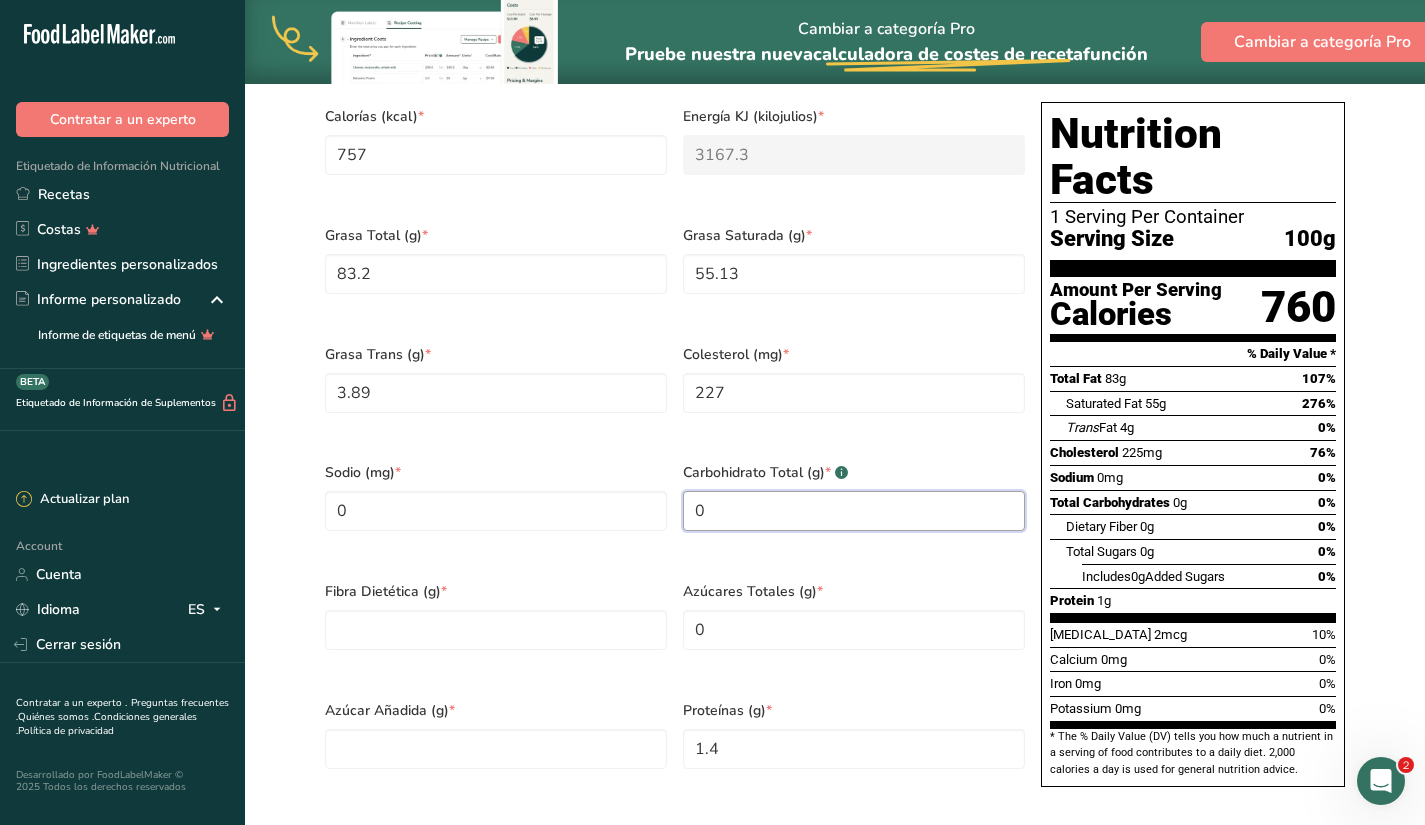 click on "0" at bounding box center (854, 511) 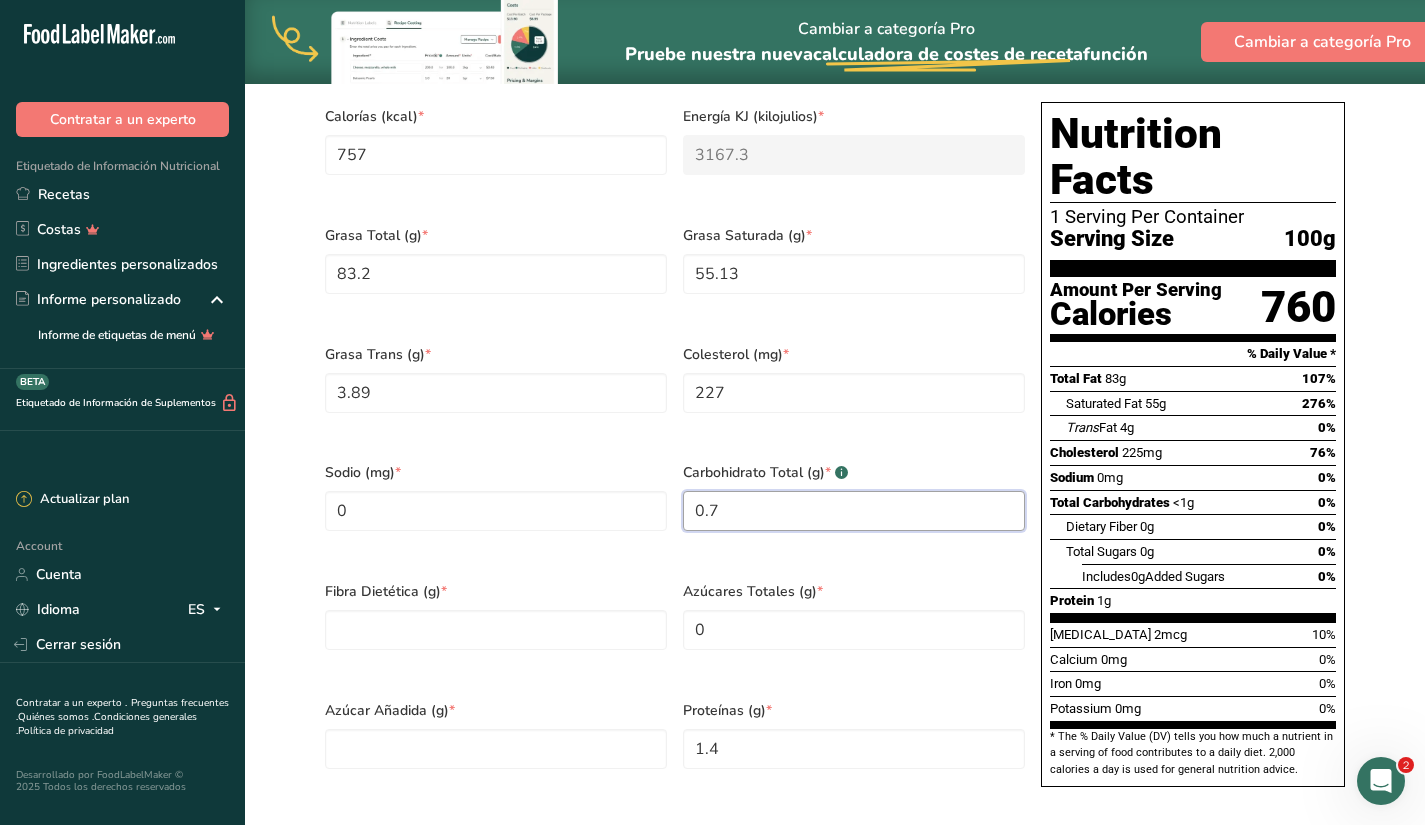 type on "0.7" 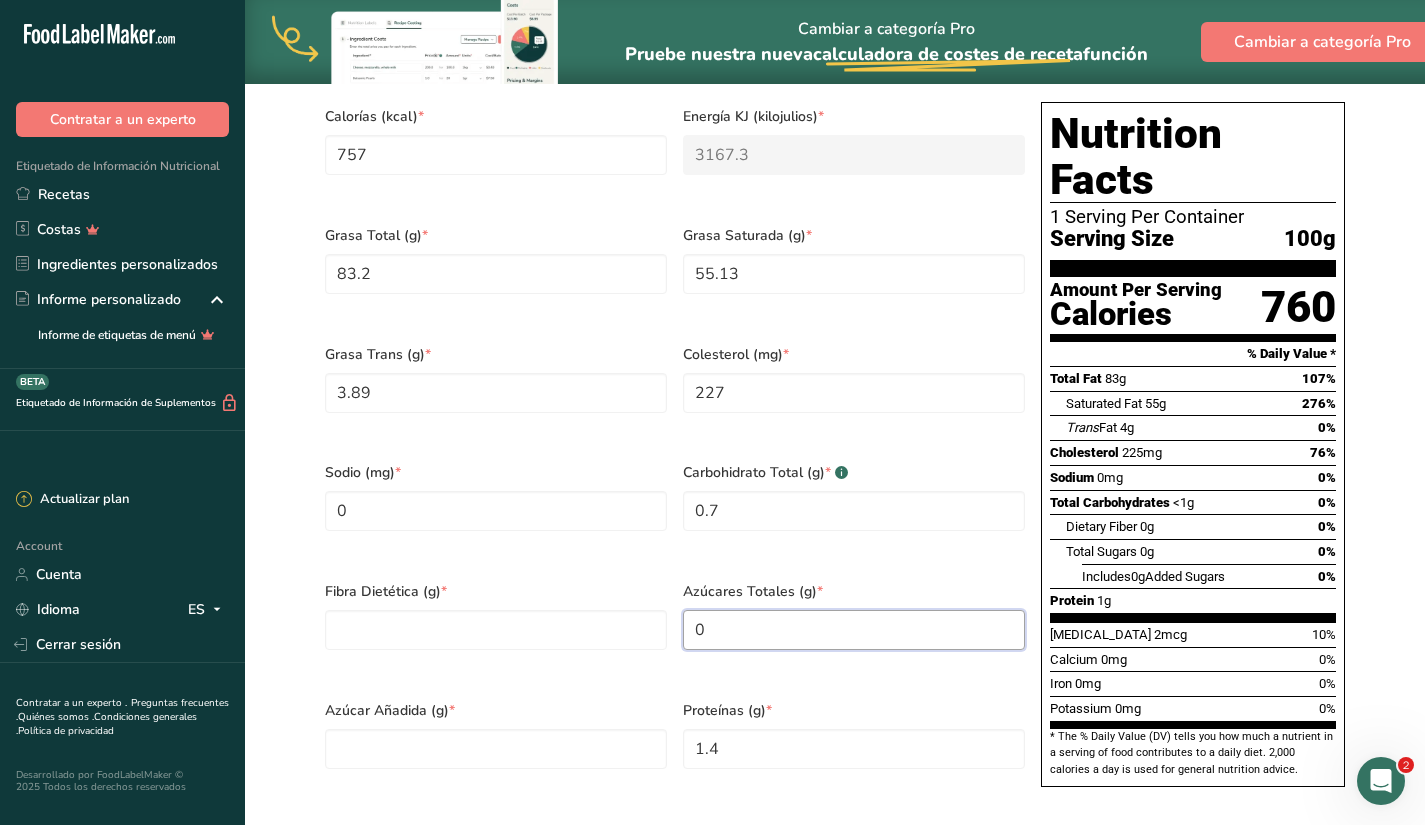 click on "0" at bounding box center (854, 630) 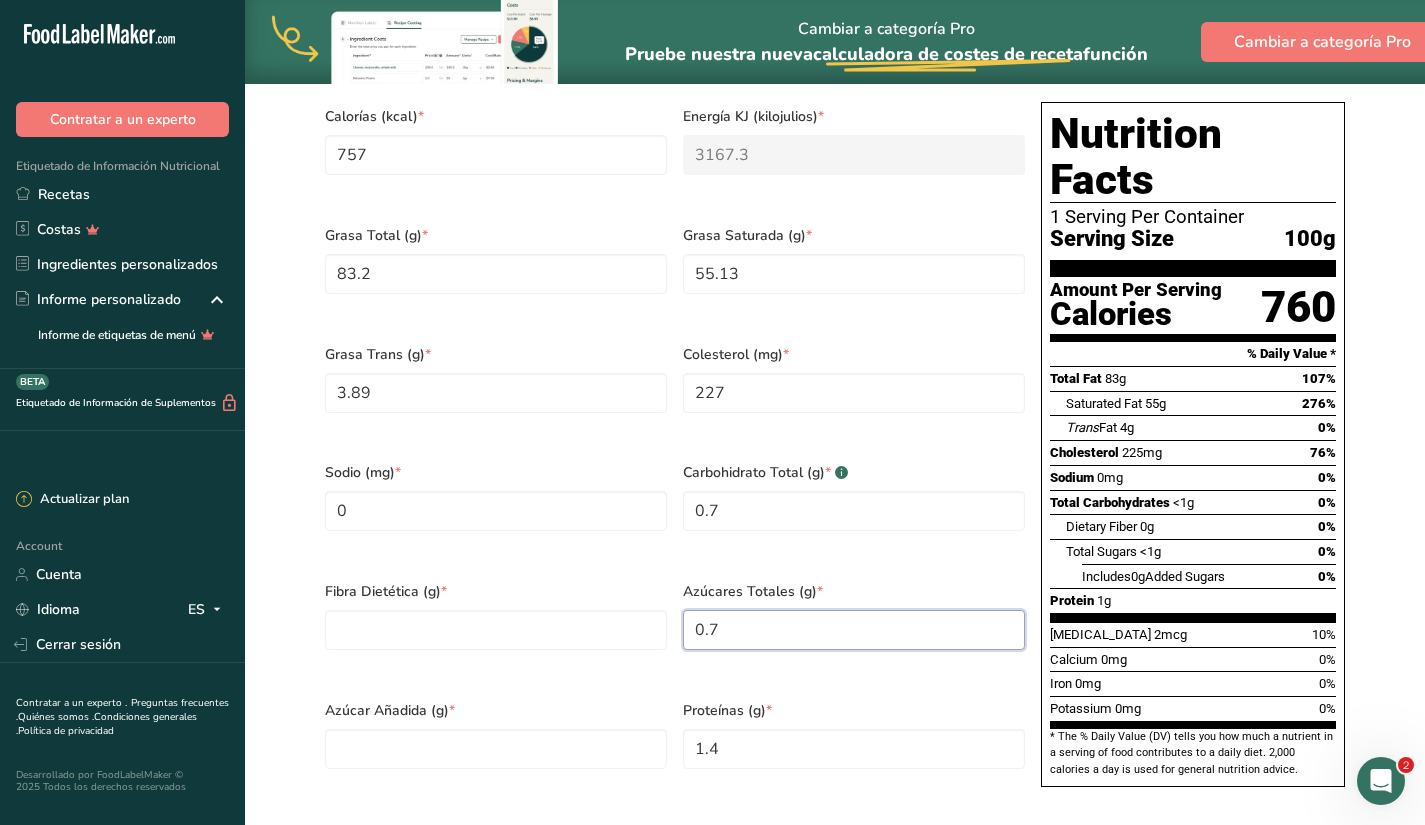 type on "0.7" 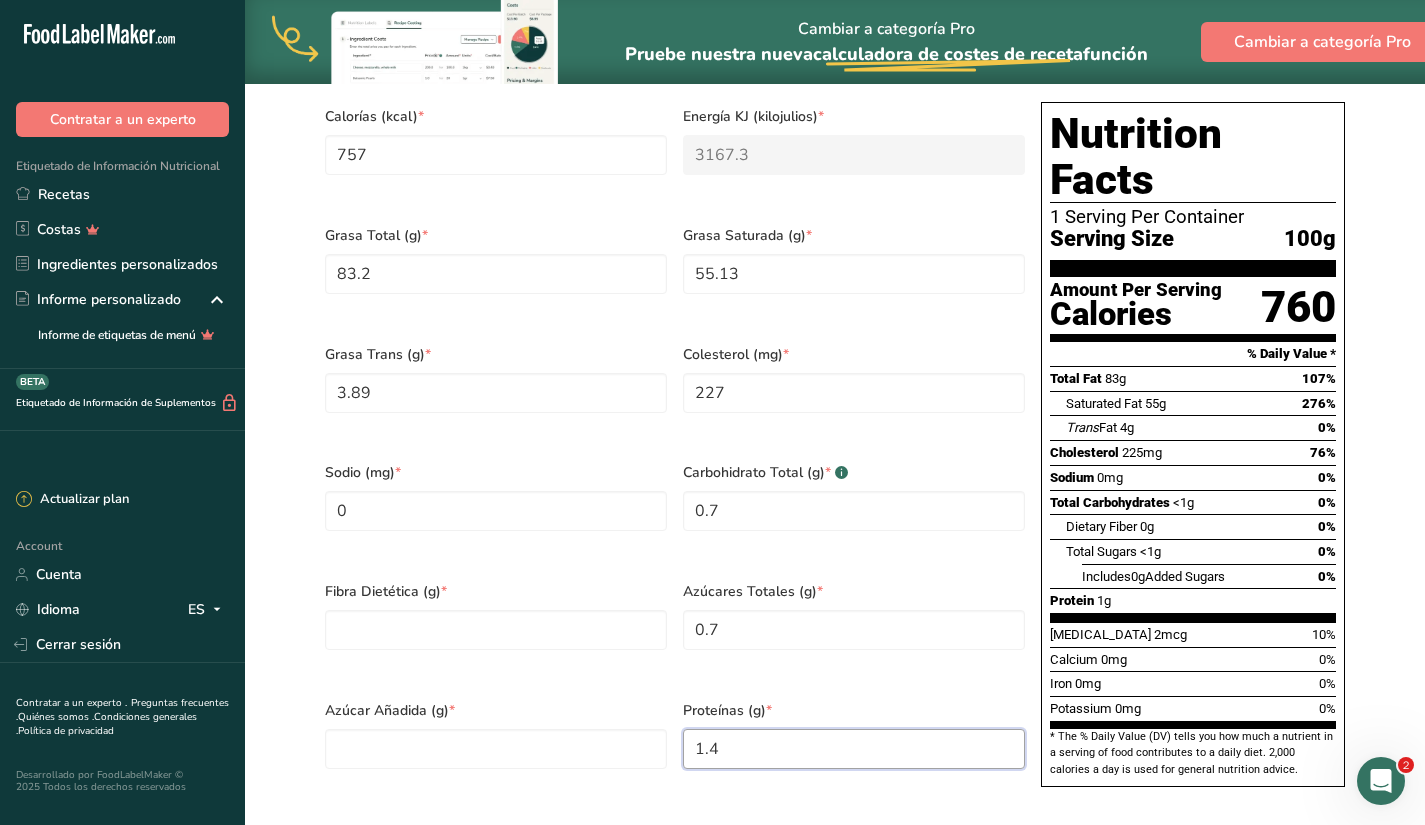 click on "1.4" at bounding box center (854, 749) 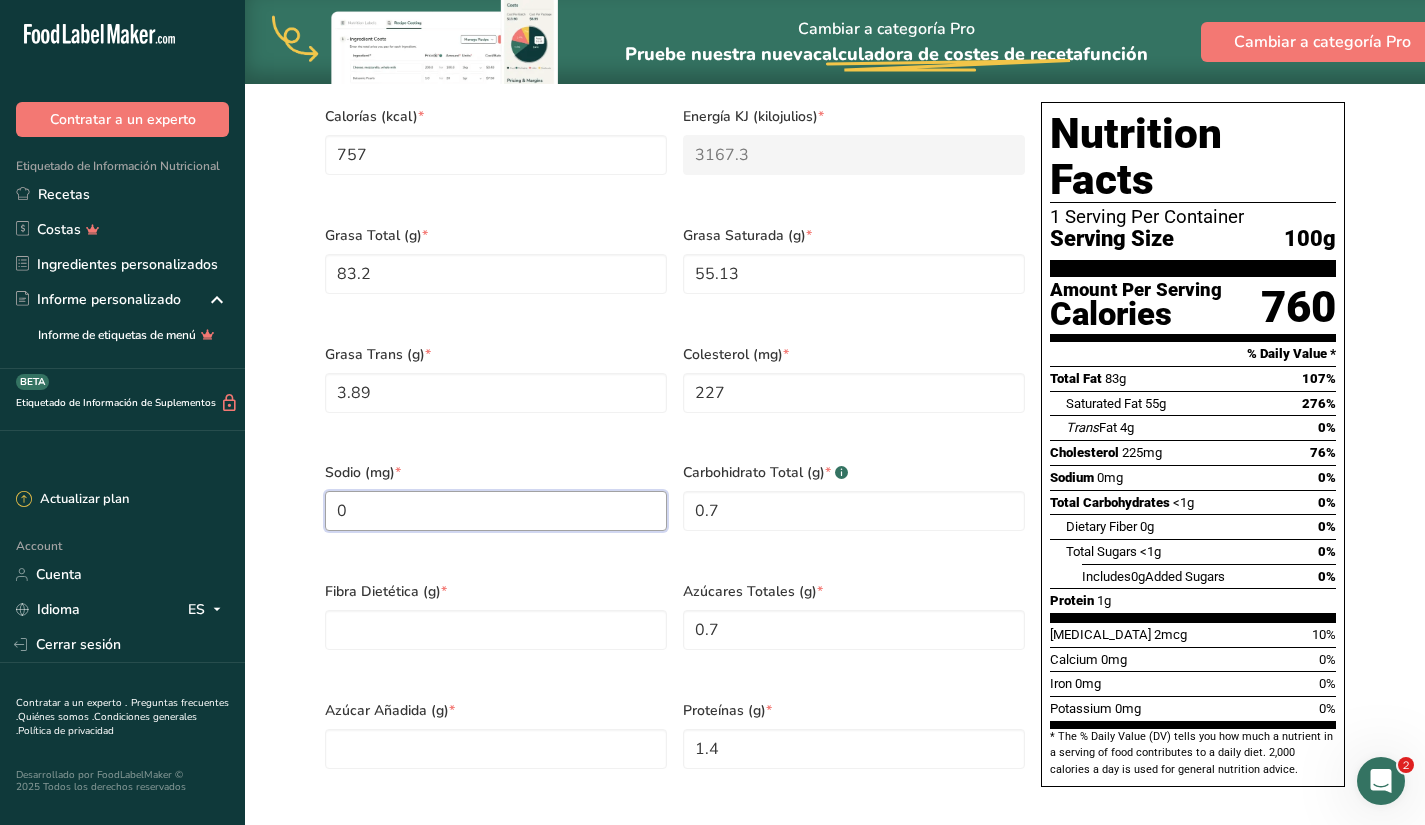 click on "0" at bounding box center (496, 511) 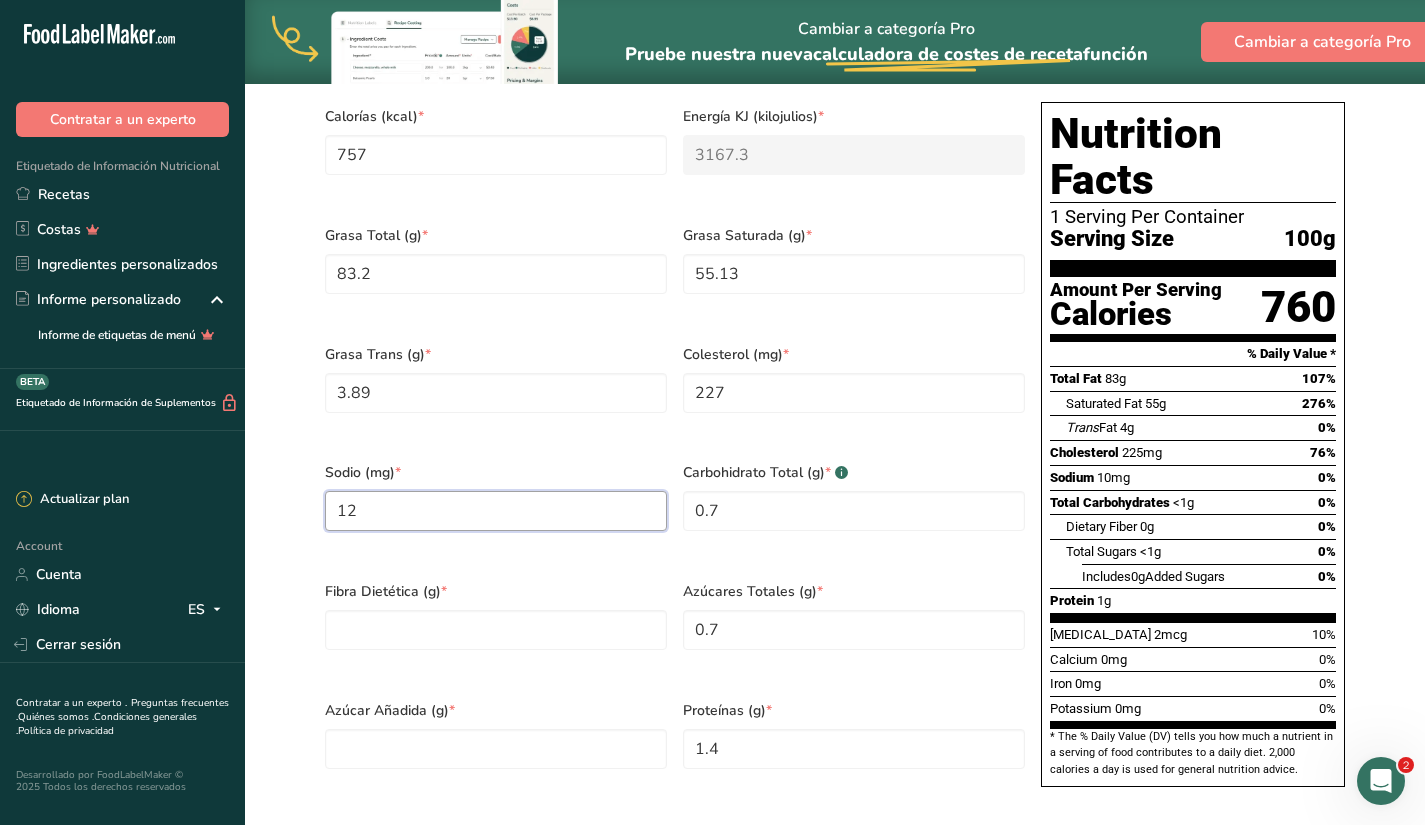 type on "12" 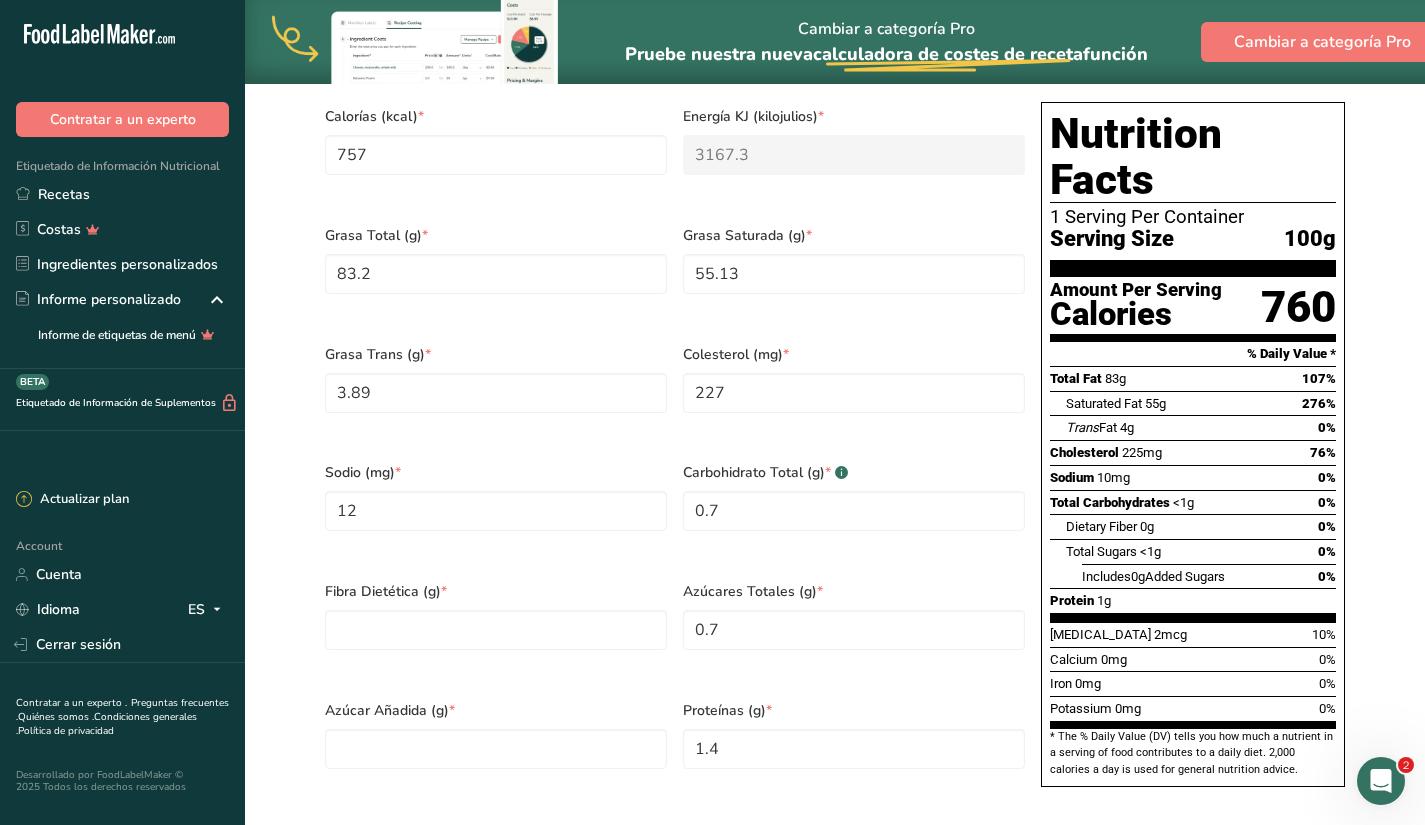 click on "Fibra Dietética
(g) *" at bounding box center [496, 591] 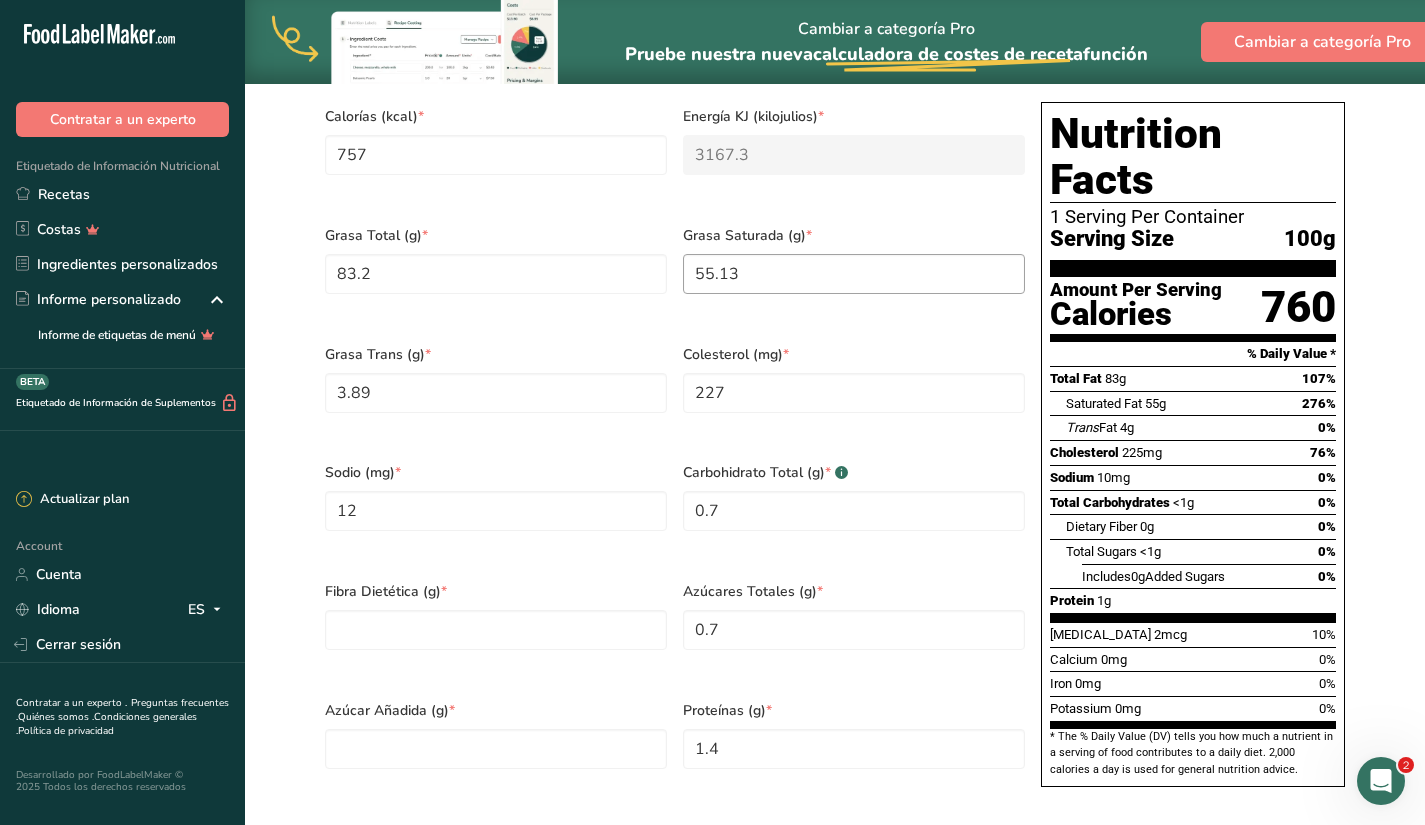 scroll, scrollTop: 621, scrollLeft: 0, axis: vertical 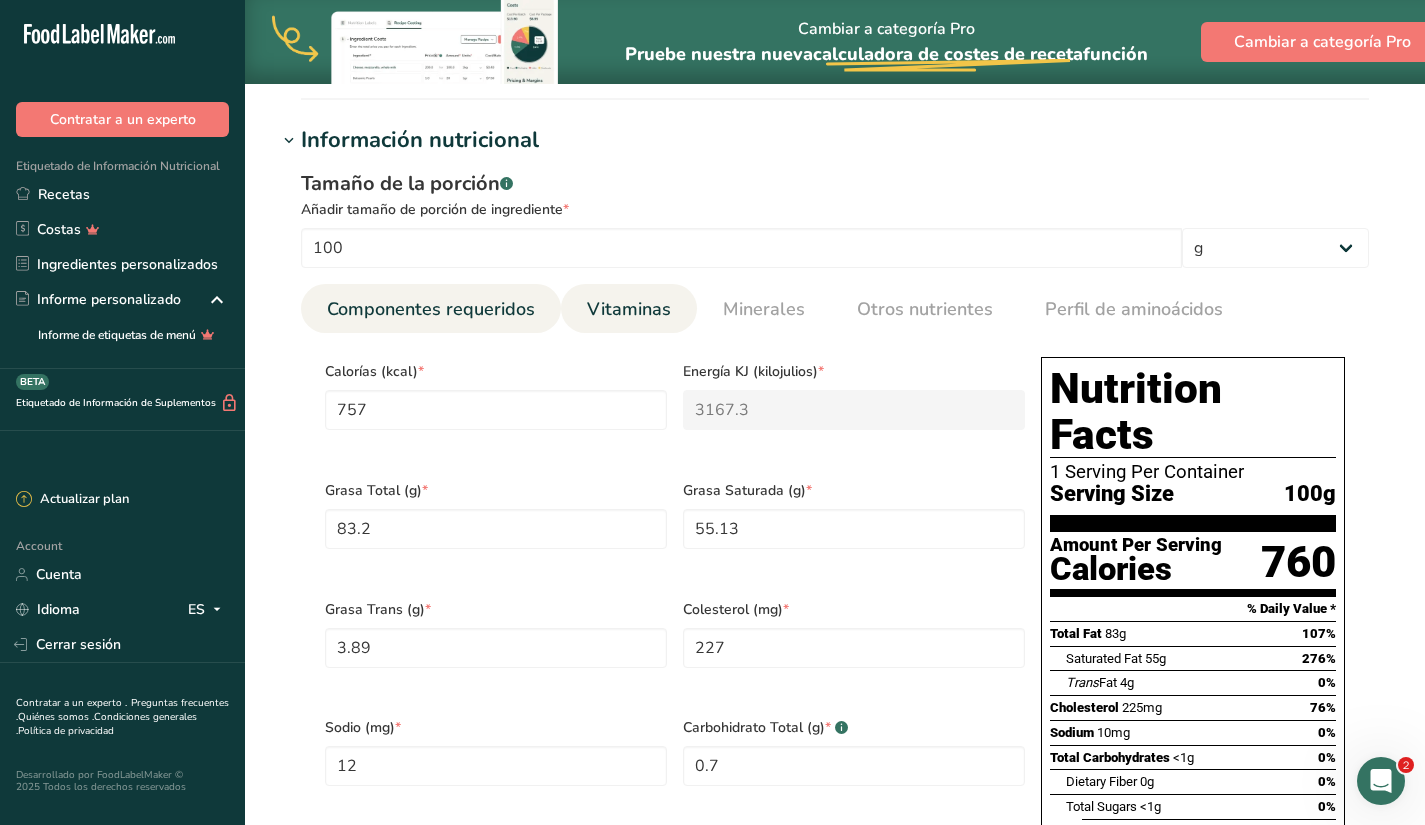 click on "Vitaminas" at bounding box center (629, 309) 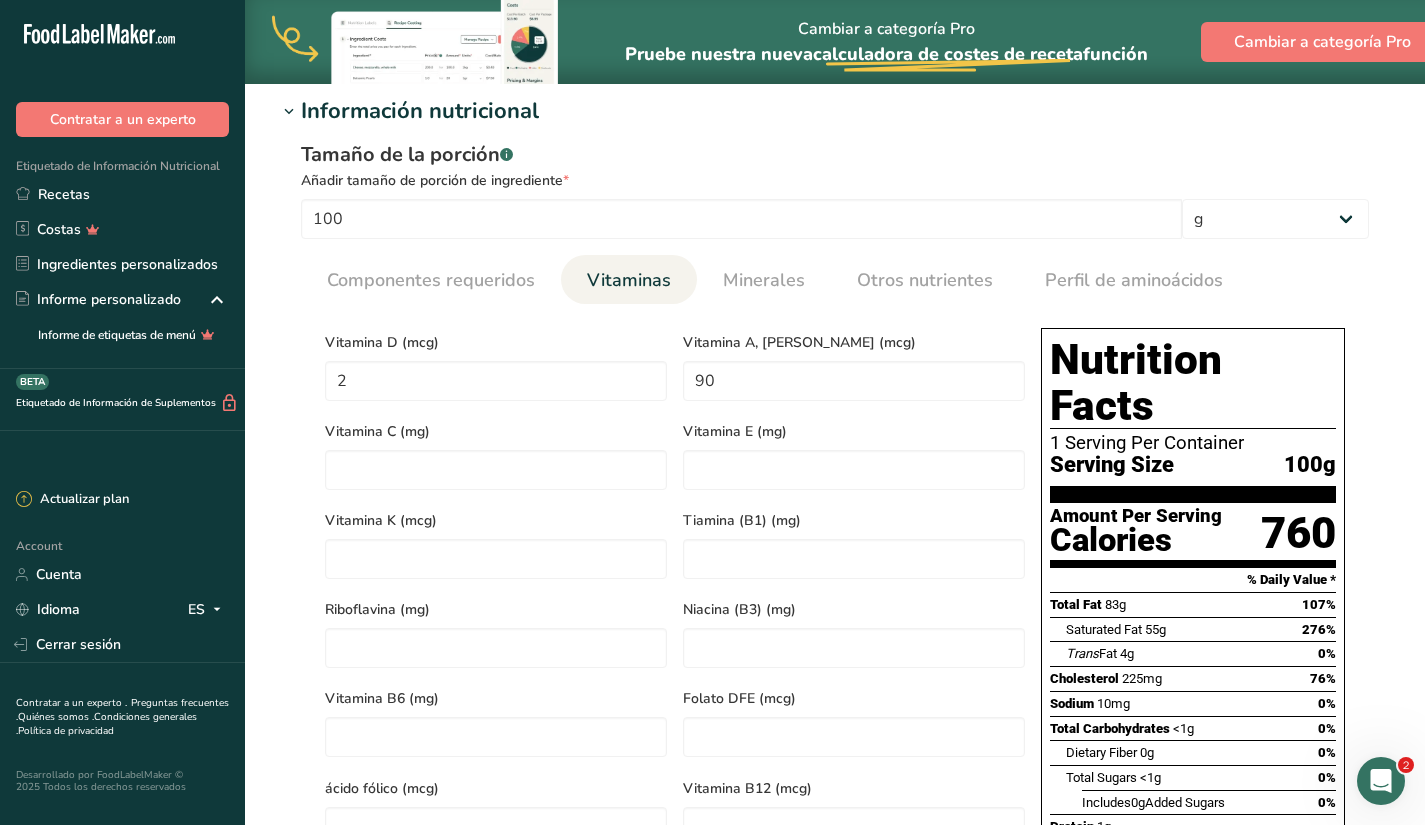 scroll, scrollTop: 674, scrollLeft: 0, axis: vertical 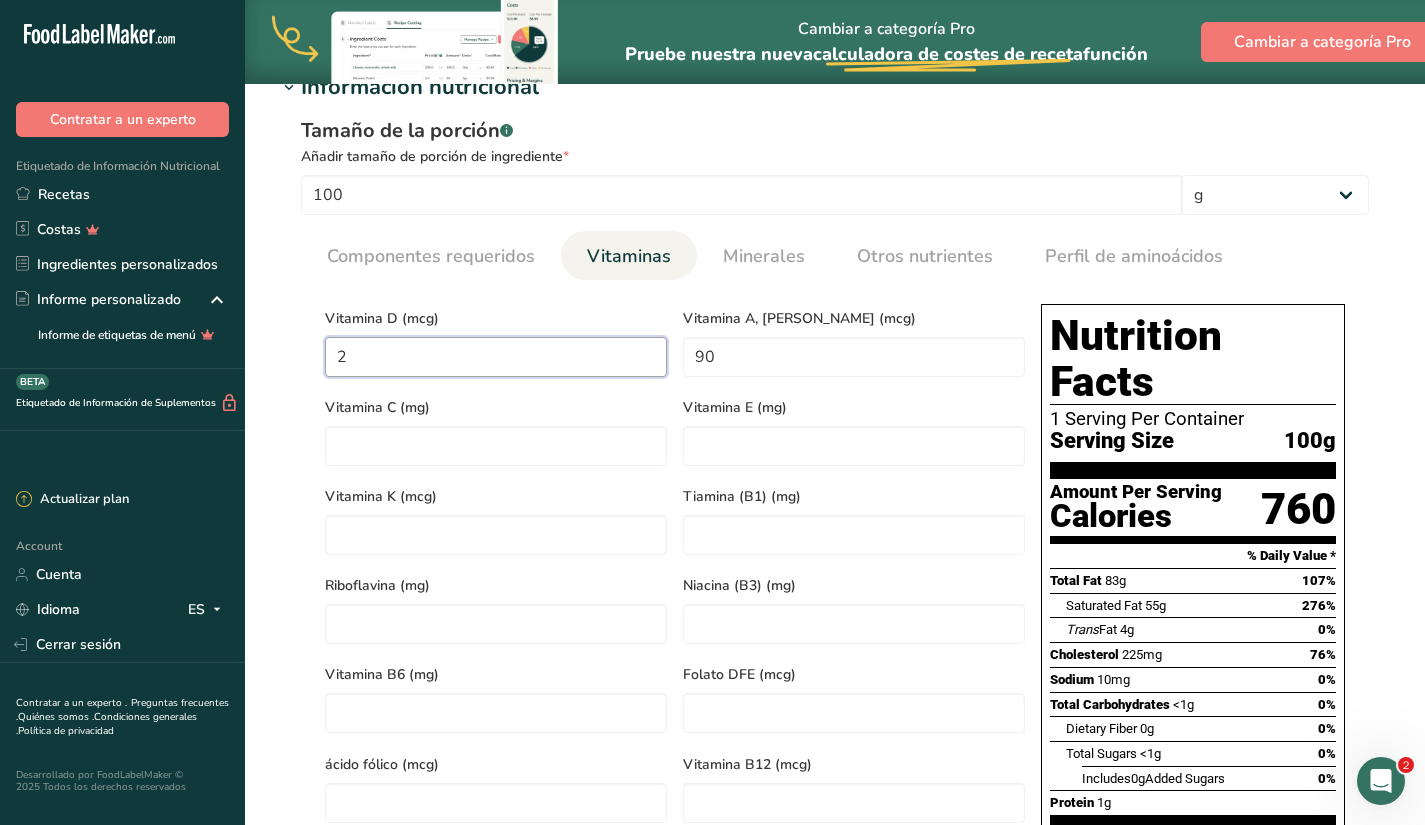 click on "2" at bounding box center [496, 357] 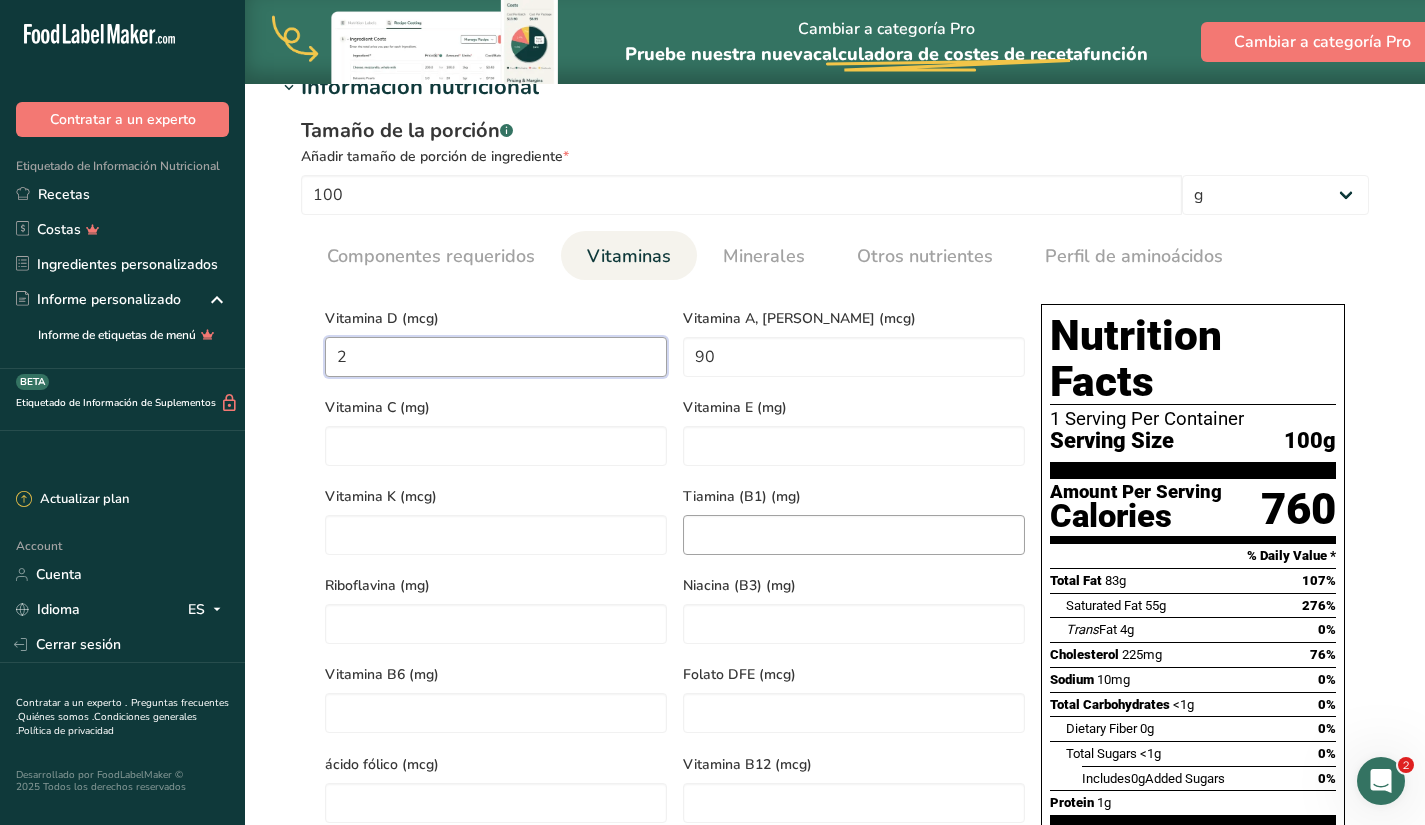 scroll, scrollTop: 0, scrollLeft: 0, axis: both 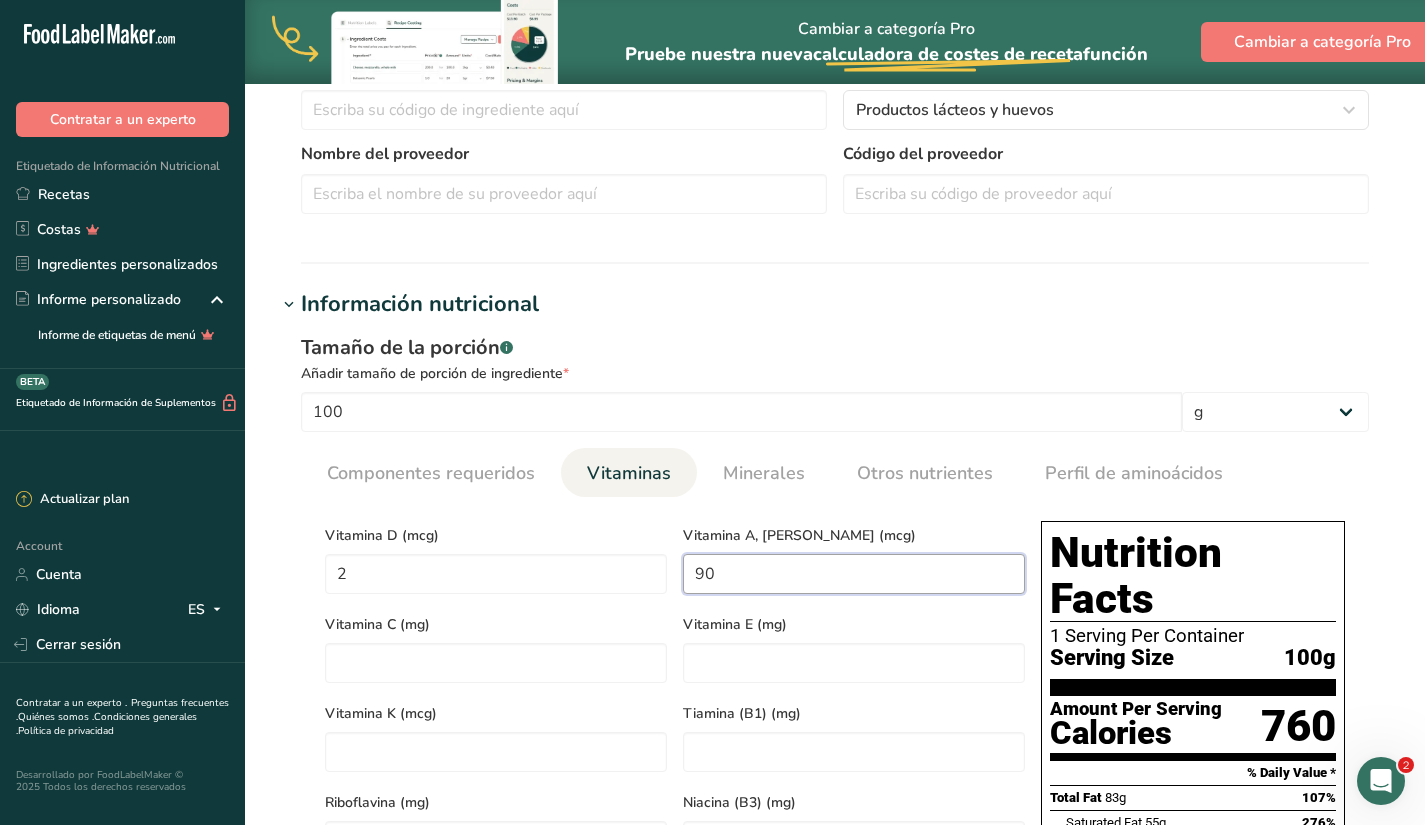 drag, startPoint x: 767, startPoint y: 583, endPoint x: 568, endPoint y: 548, distance: 202.05444 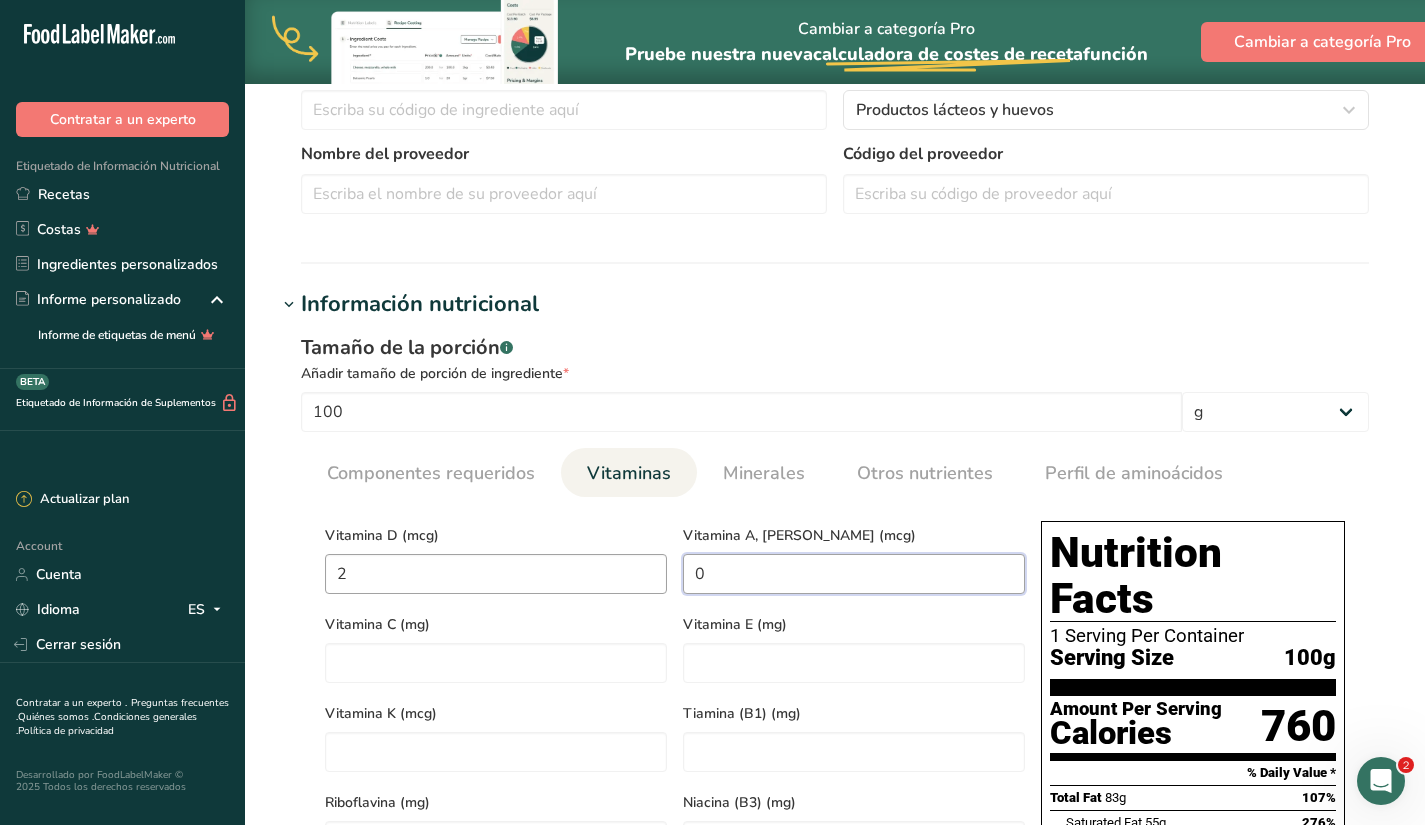 type on "0" 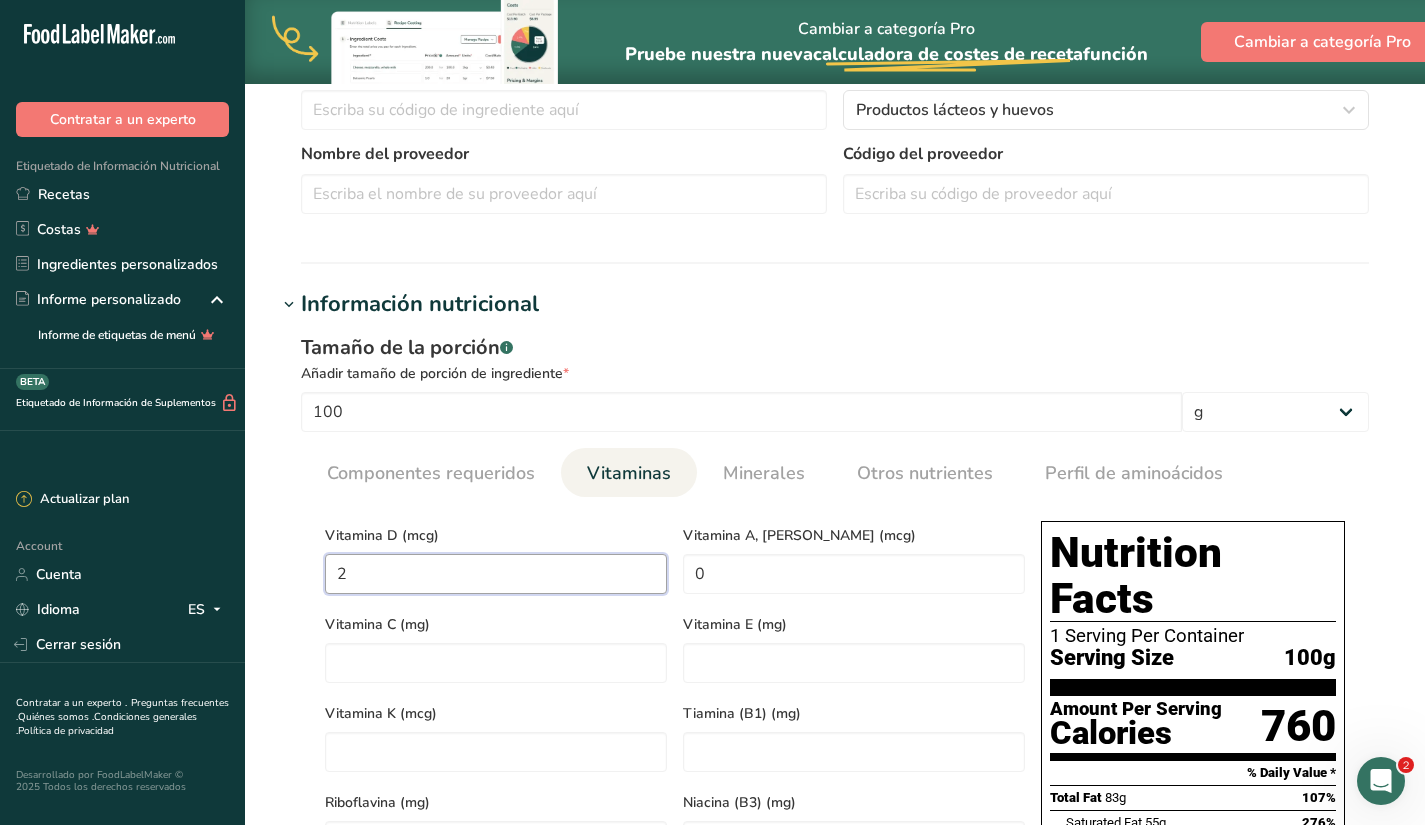 click on "2" at bounding box center [496, 574] 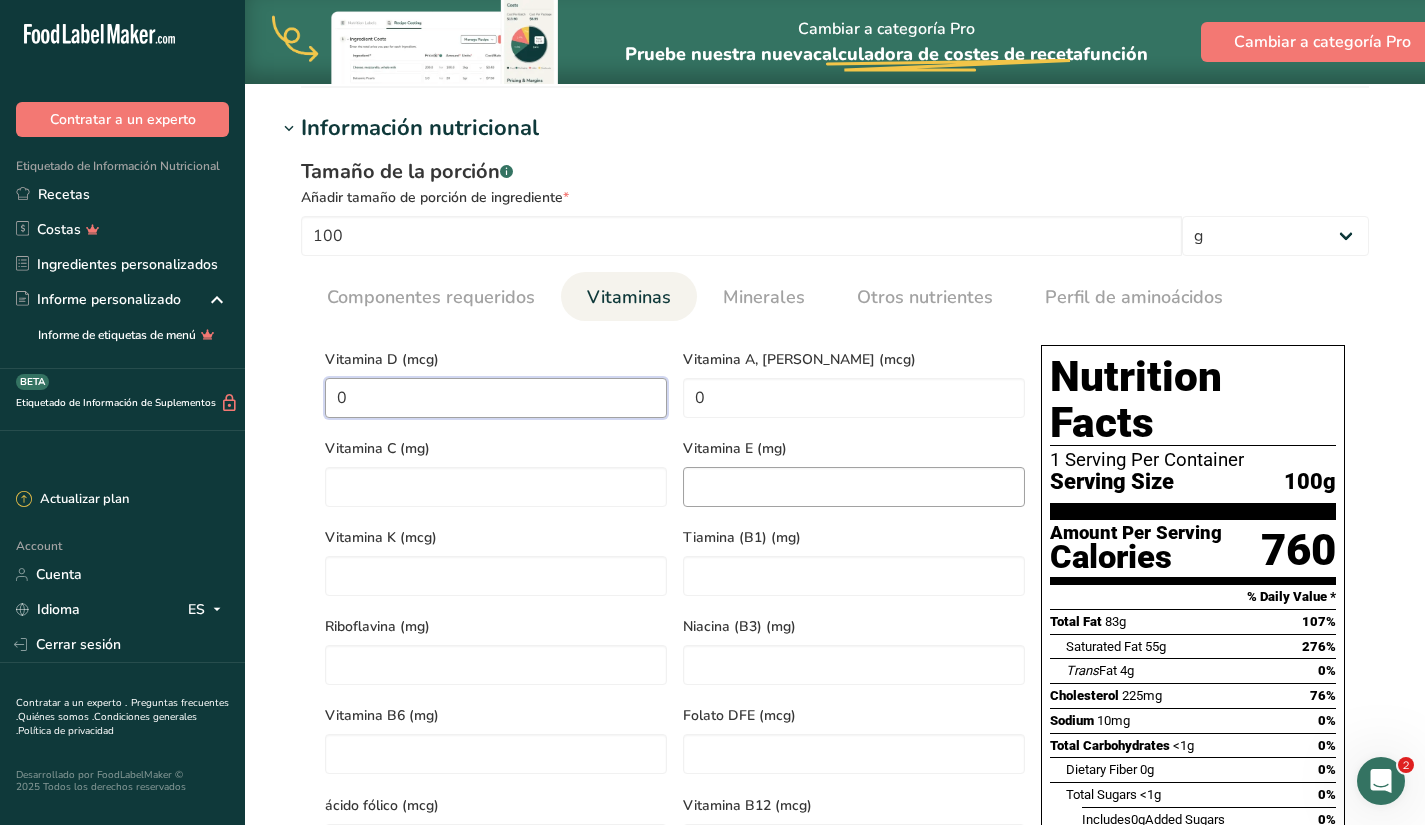 scroll, scrollTop: 610, scrollLeft: 0, axis: vertical 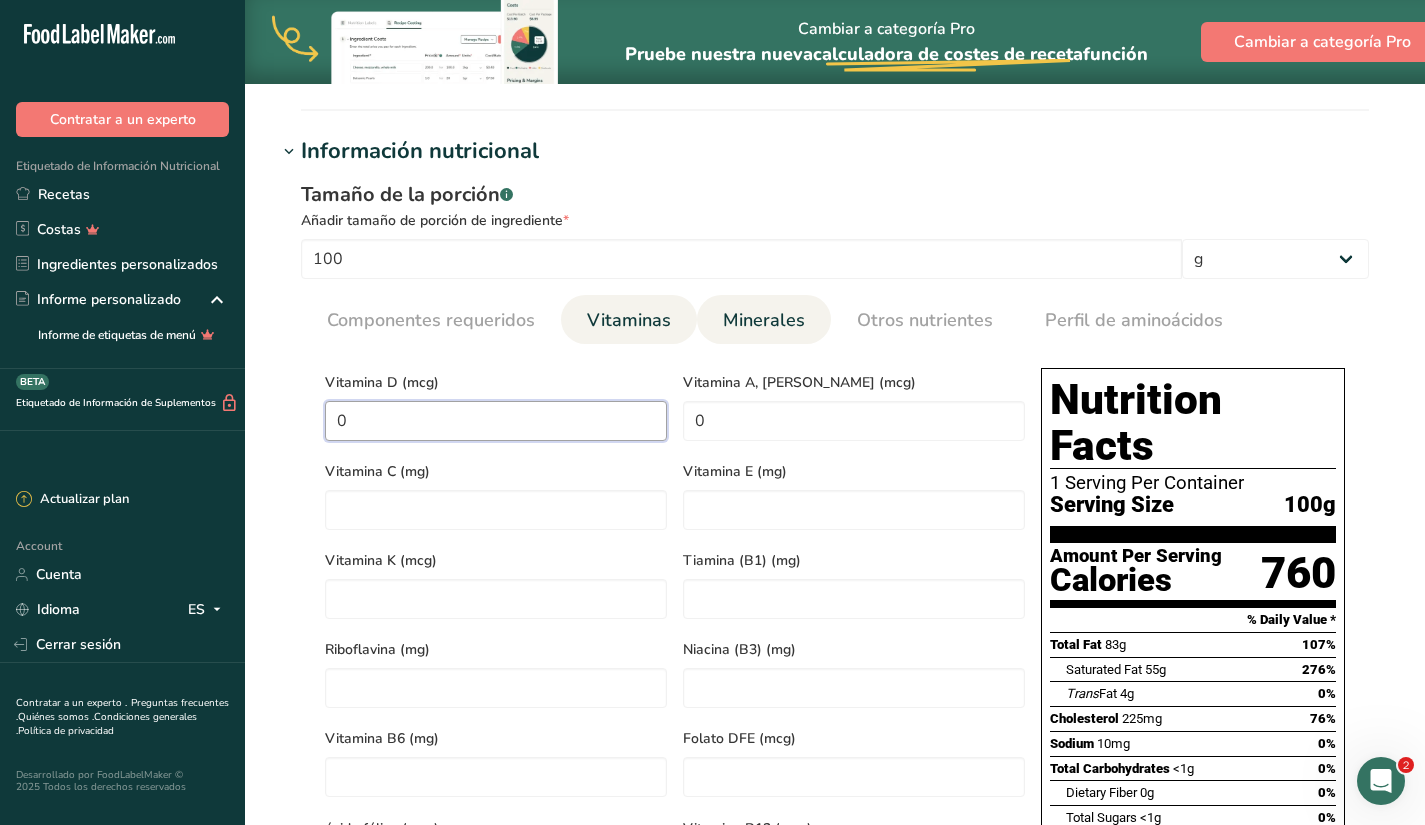 type on "0" 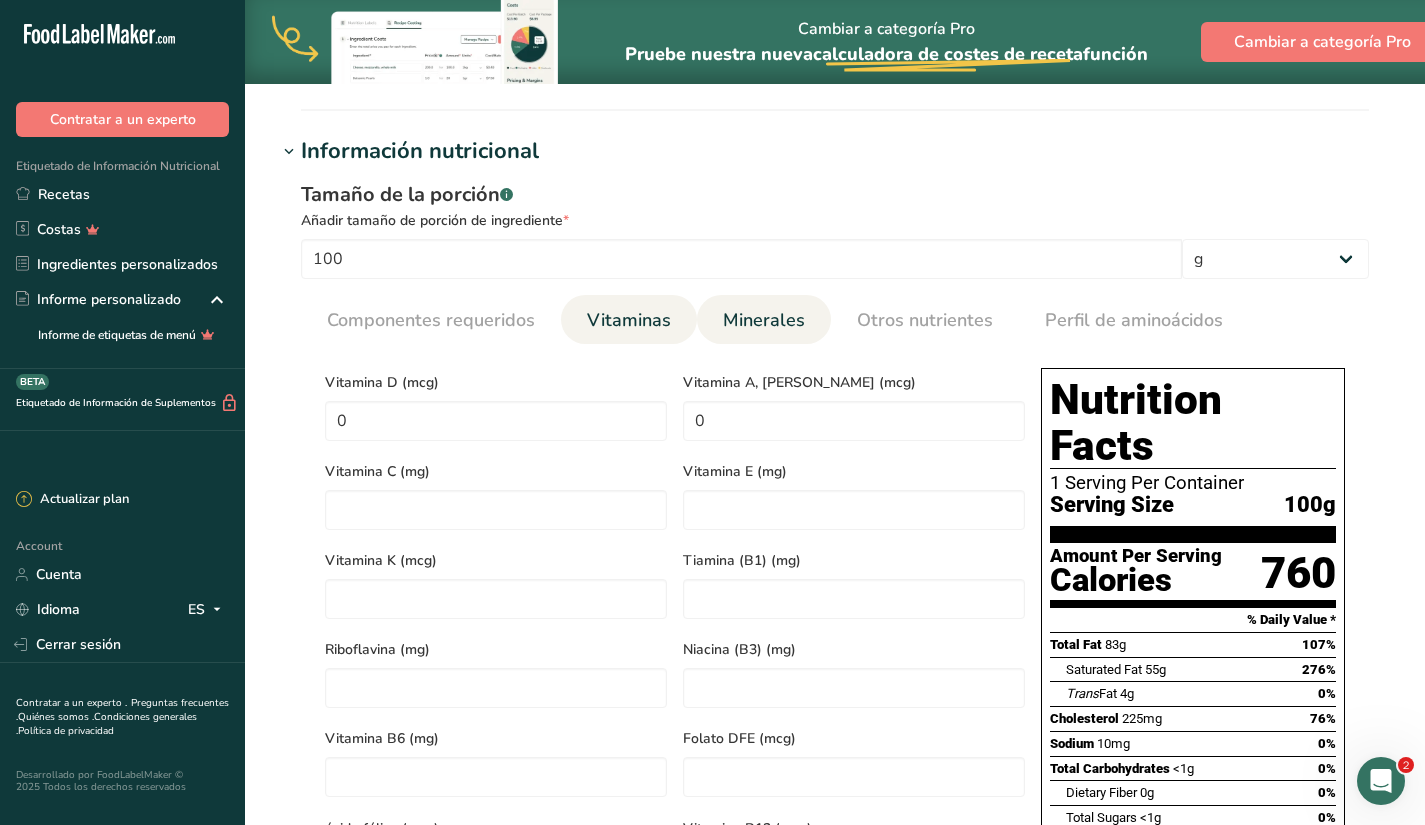 click on "Minerales" at bounding box center (764, 320) 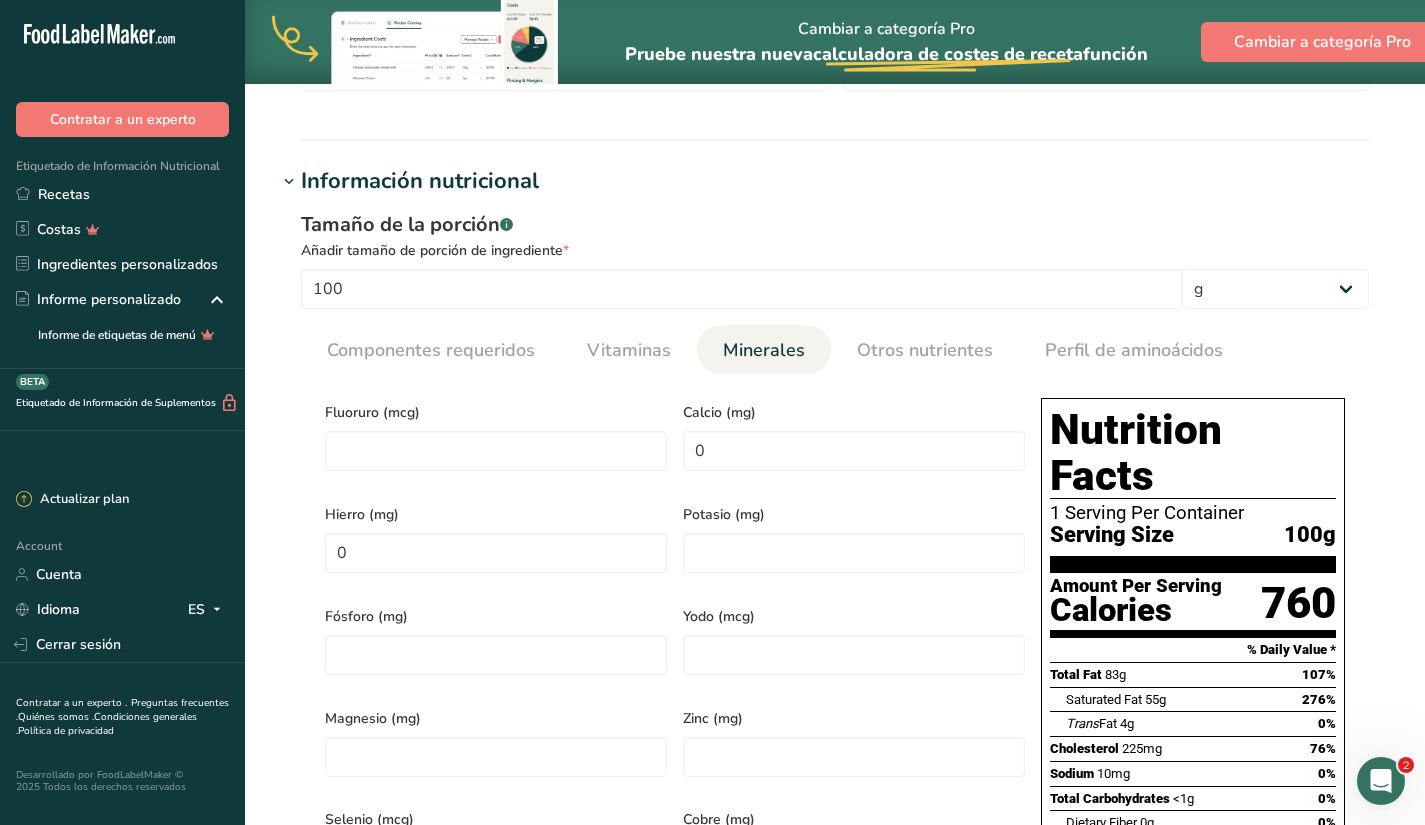 scroll, scrollTop: 567, scrollLeft: 0, axis: vertical 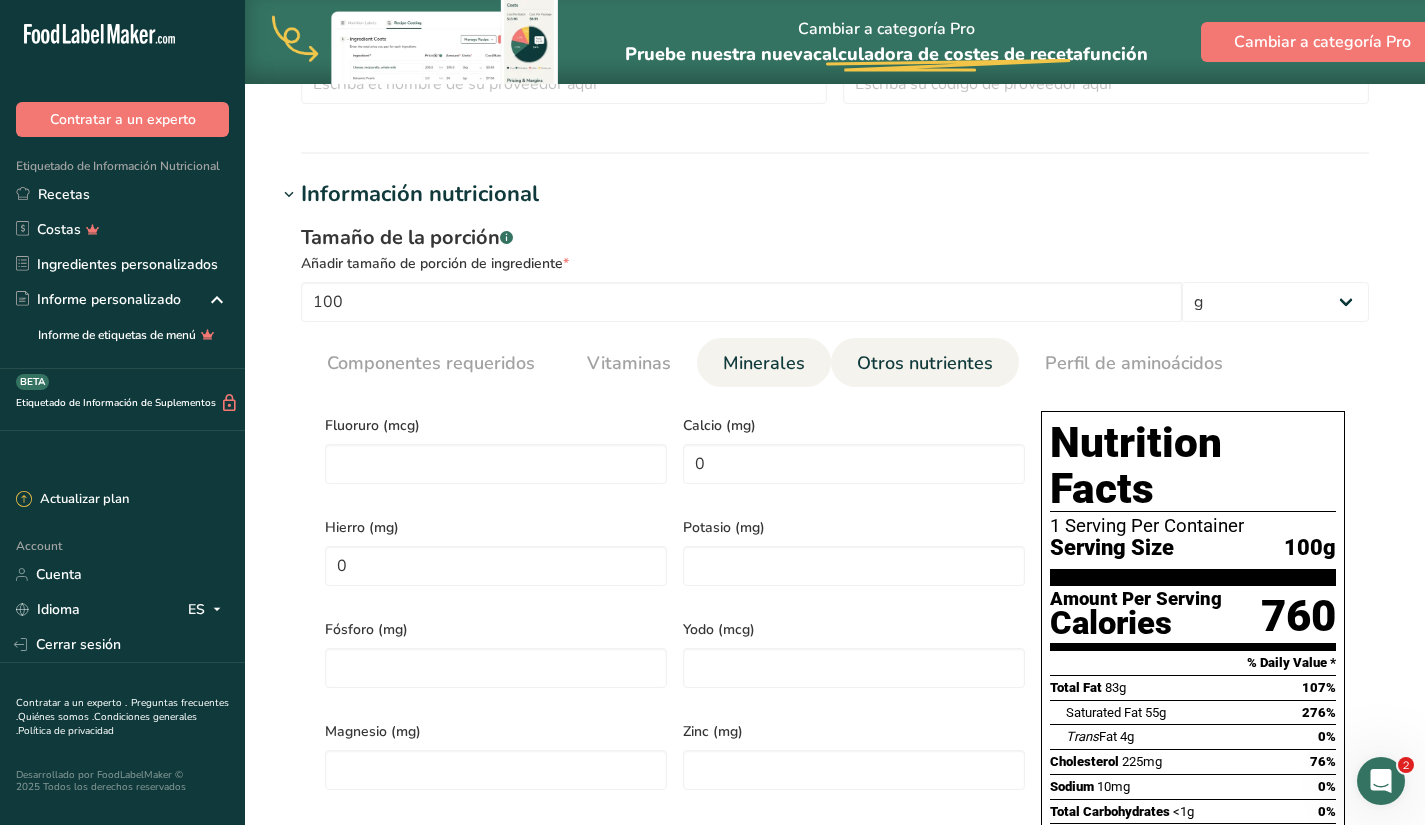 click on "Otros nutrientes" at bounding box center (925, 363) 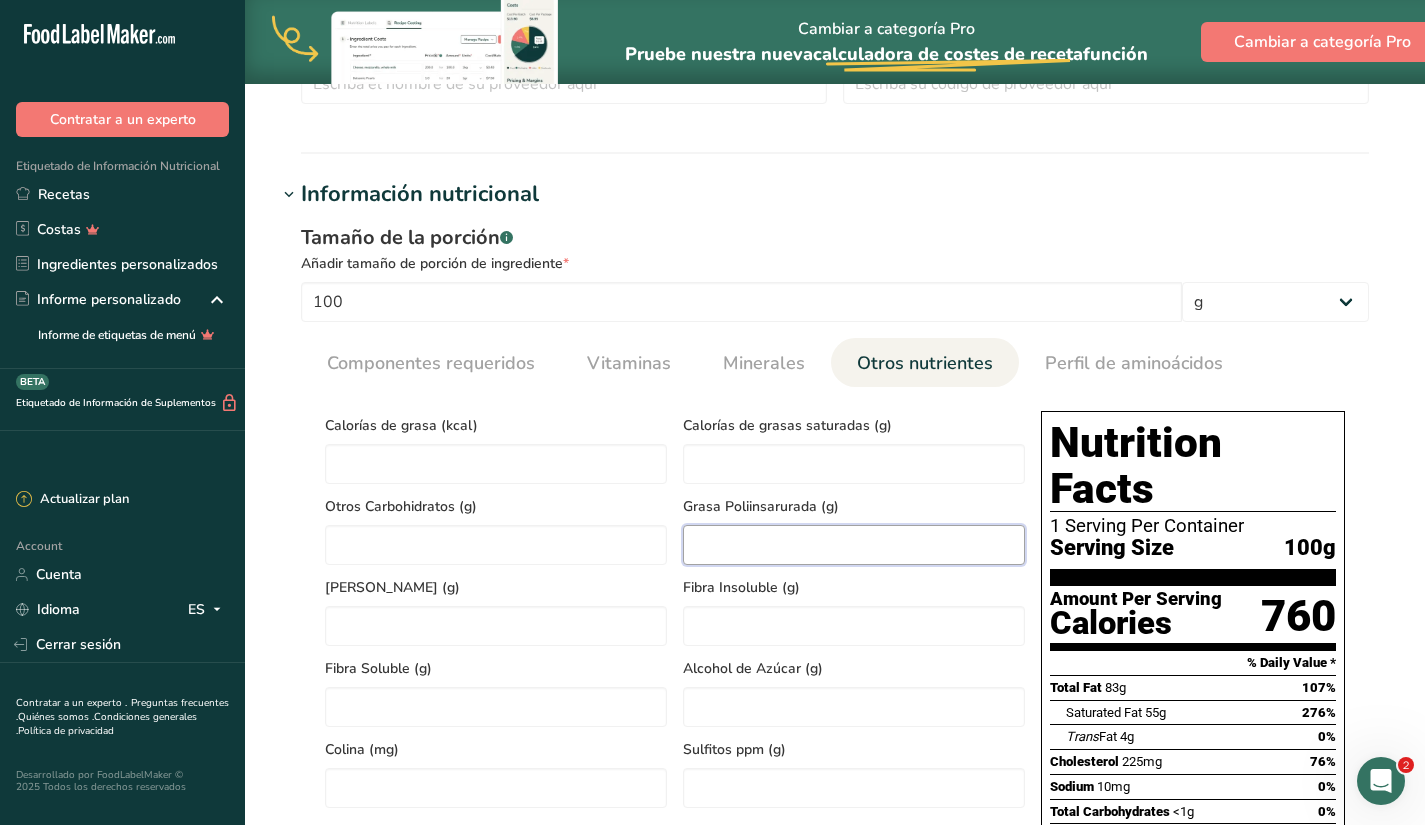 click at bounding box center (854, 545) 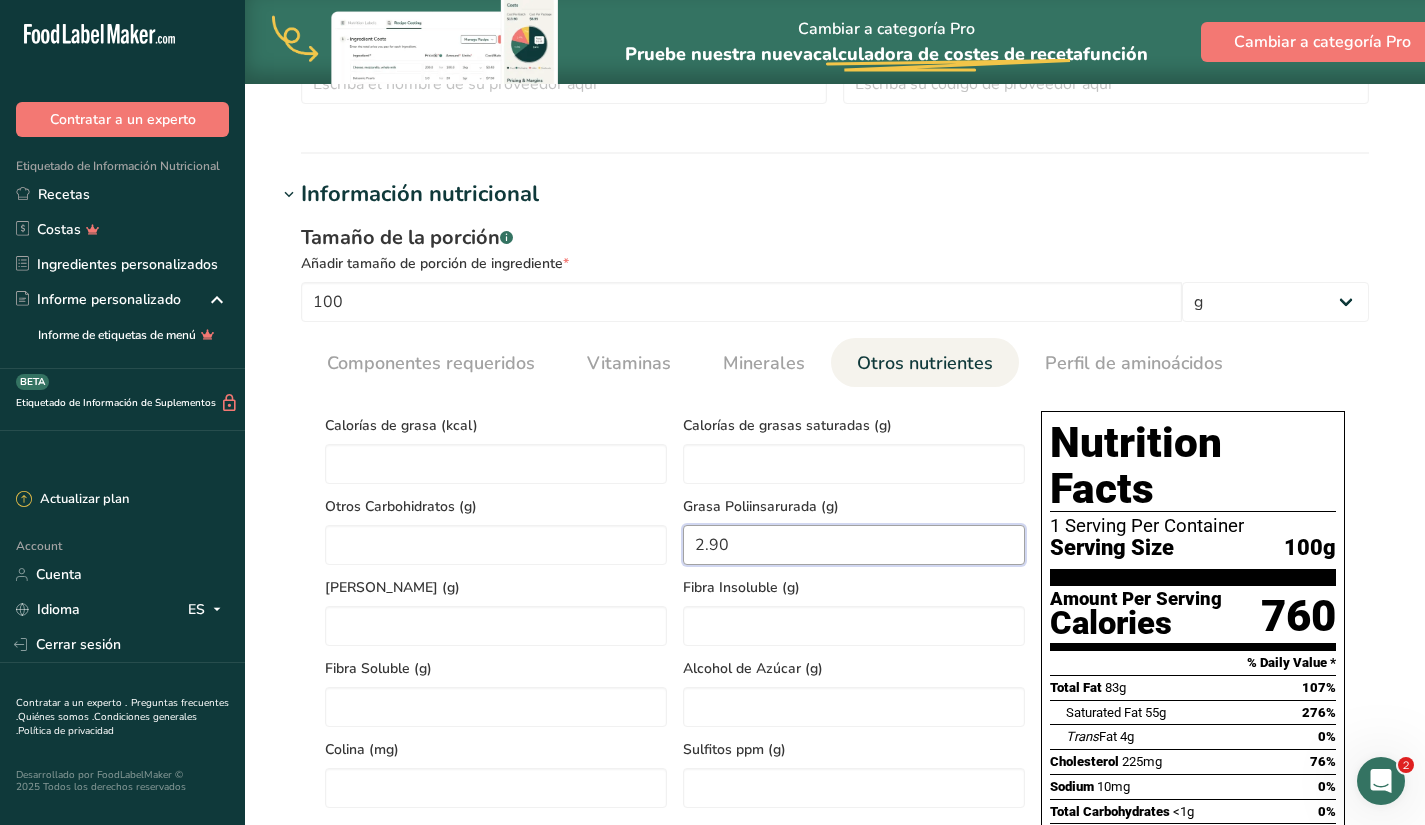 type on "2.90" 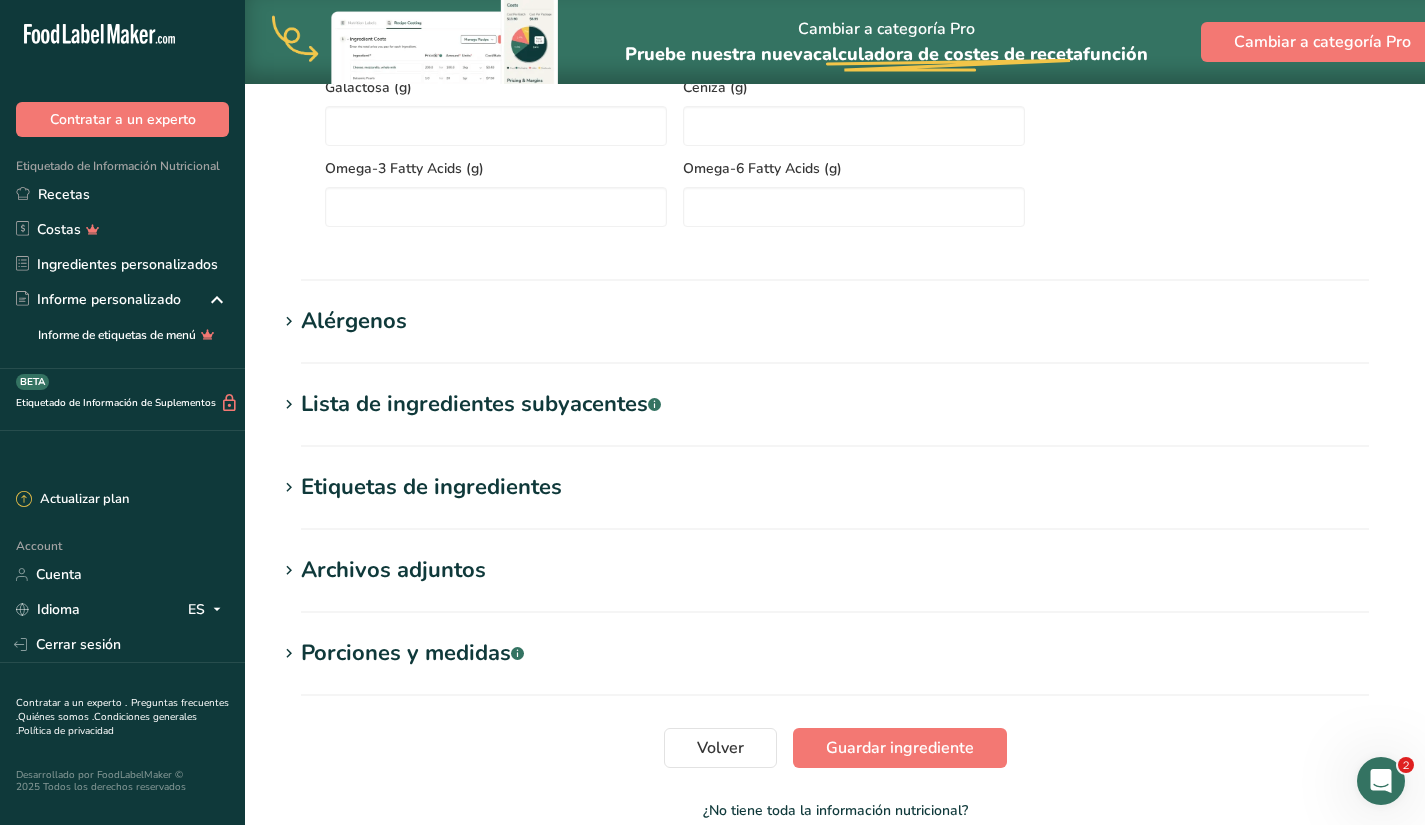 scroll, scrollTop: 1747, scrollLeft: 0, axis: vertical 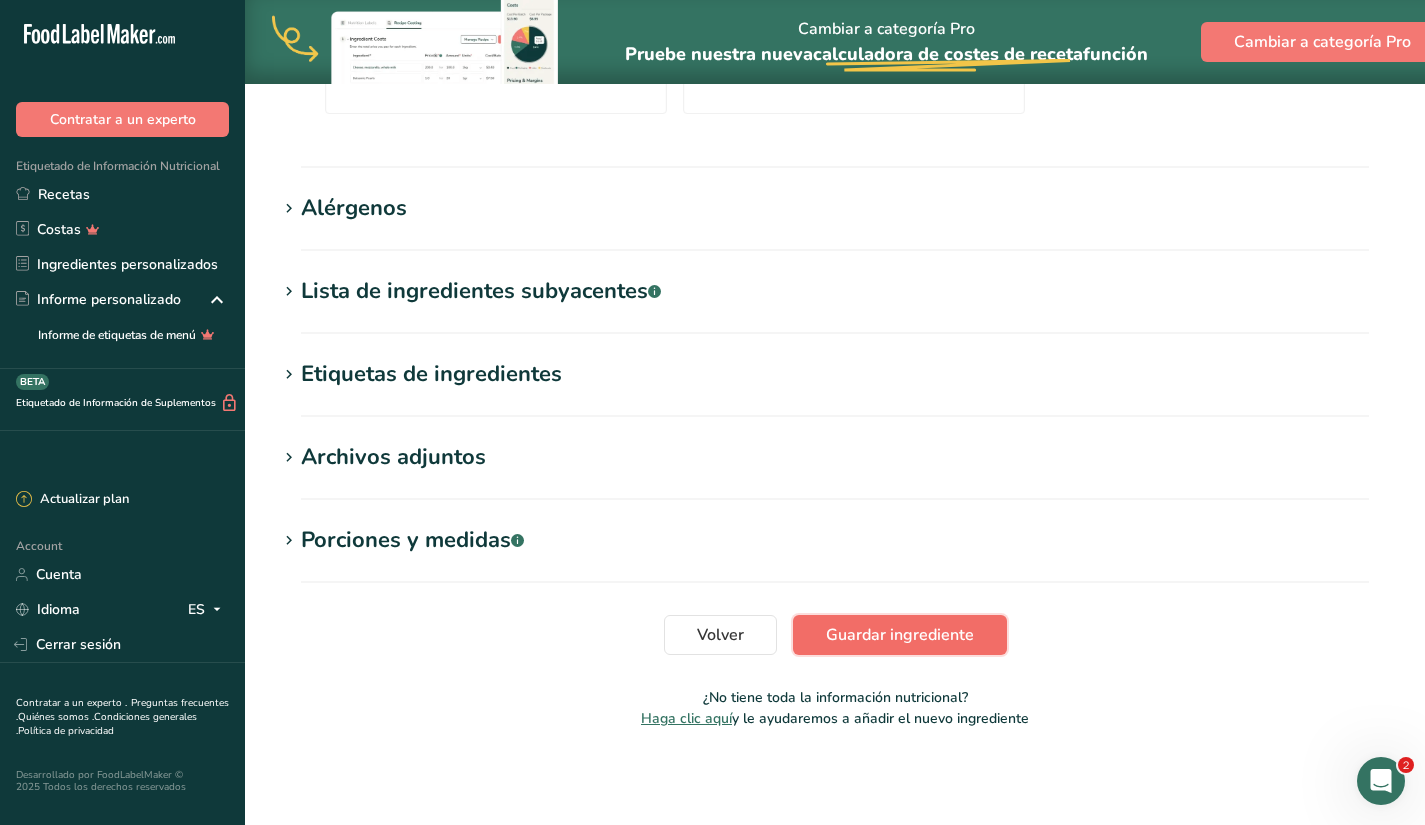 click on "Guardar ingrediente" at bounding box center [900, 635] 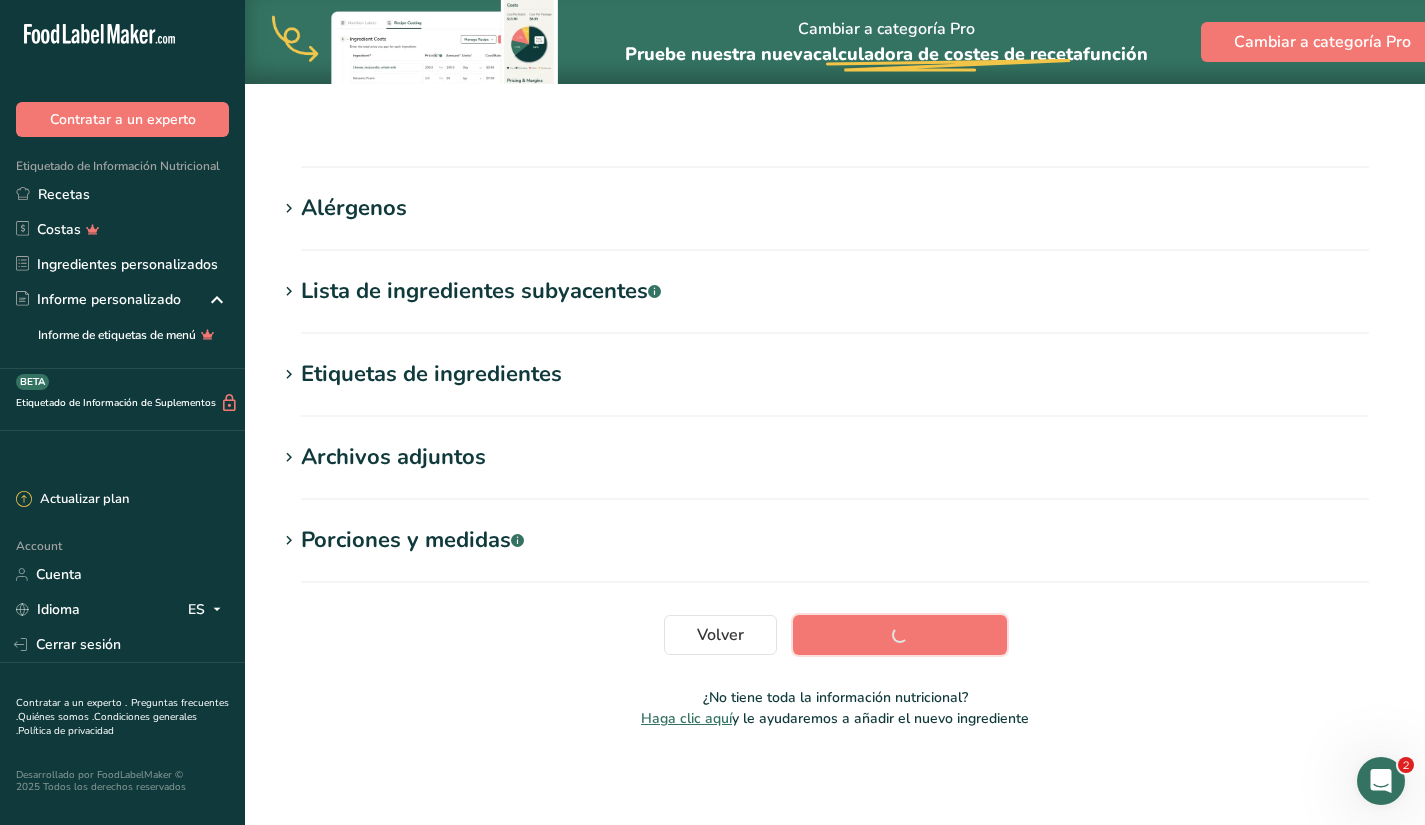 scroll, scrollTop: 234, scrollLeft: 0, axis: vertical 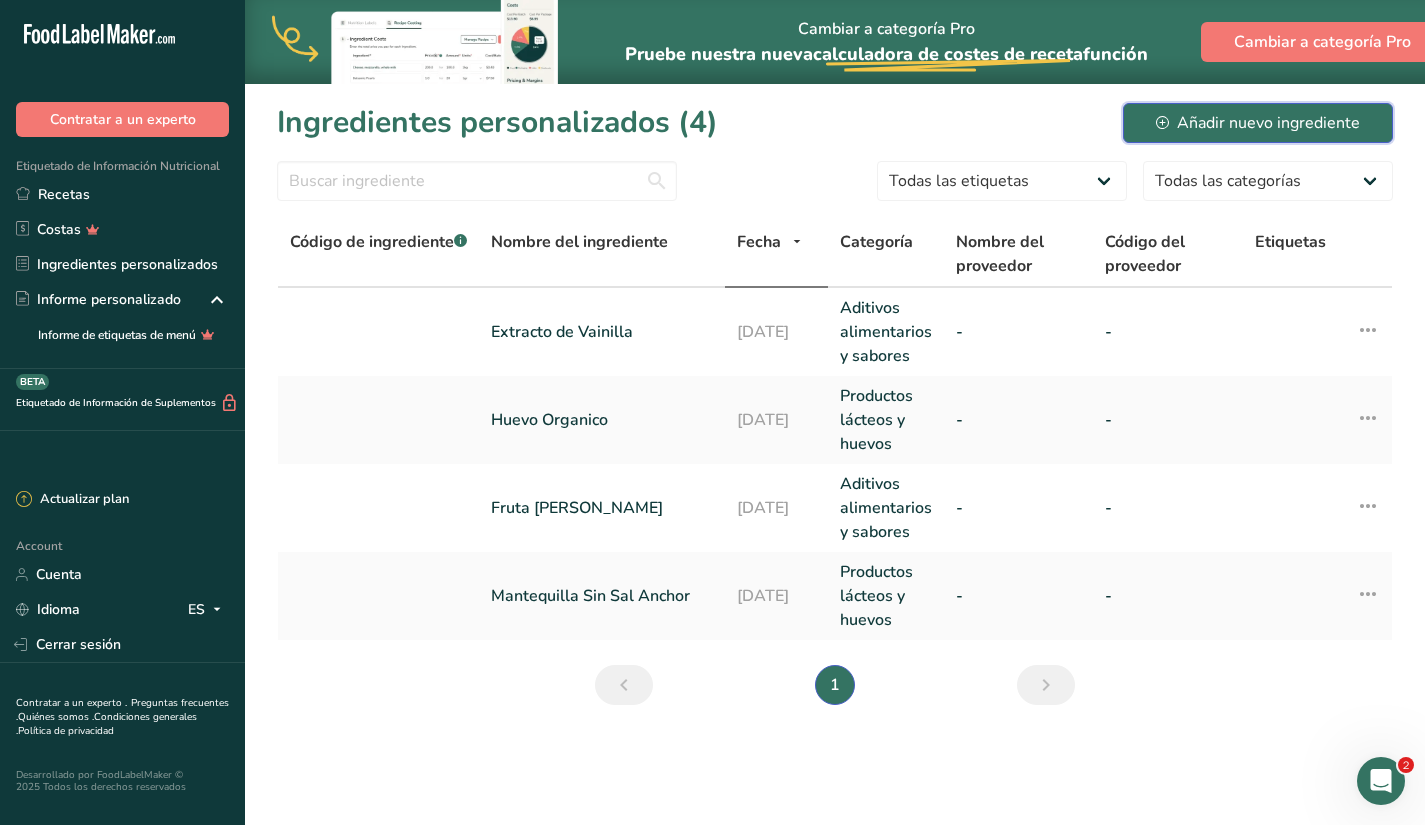 click on "Añadir nuevo ingrediente" at bounding box center (1258, 123) 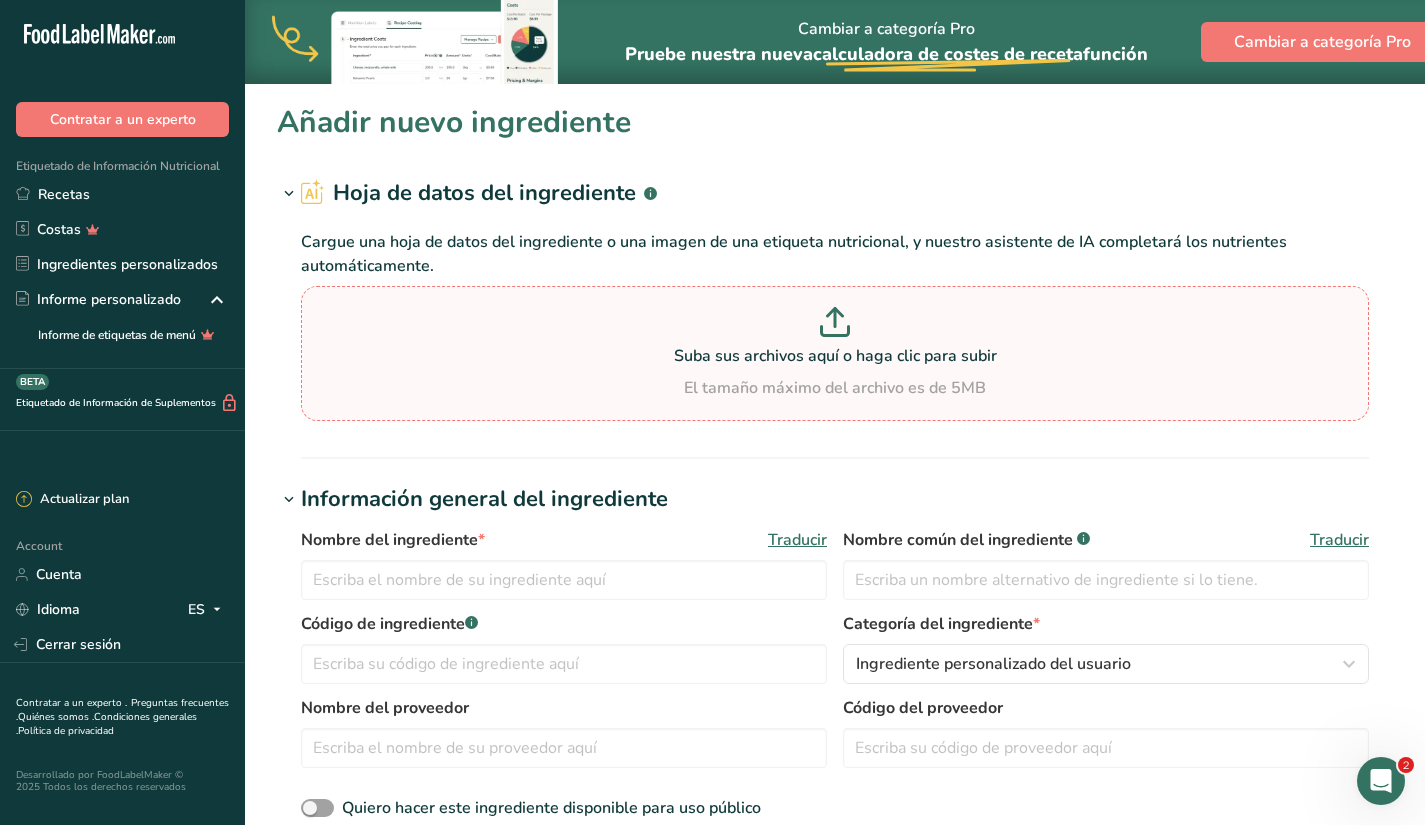 click on "Suba sus archivos aquí o haga clic para subir" at bounding box center (835, 356) 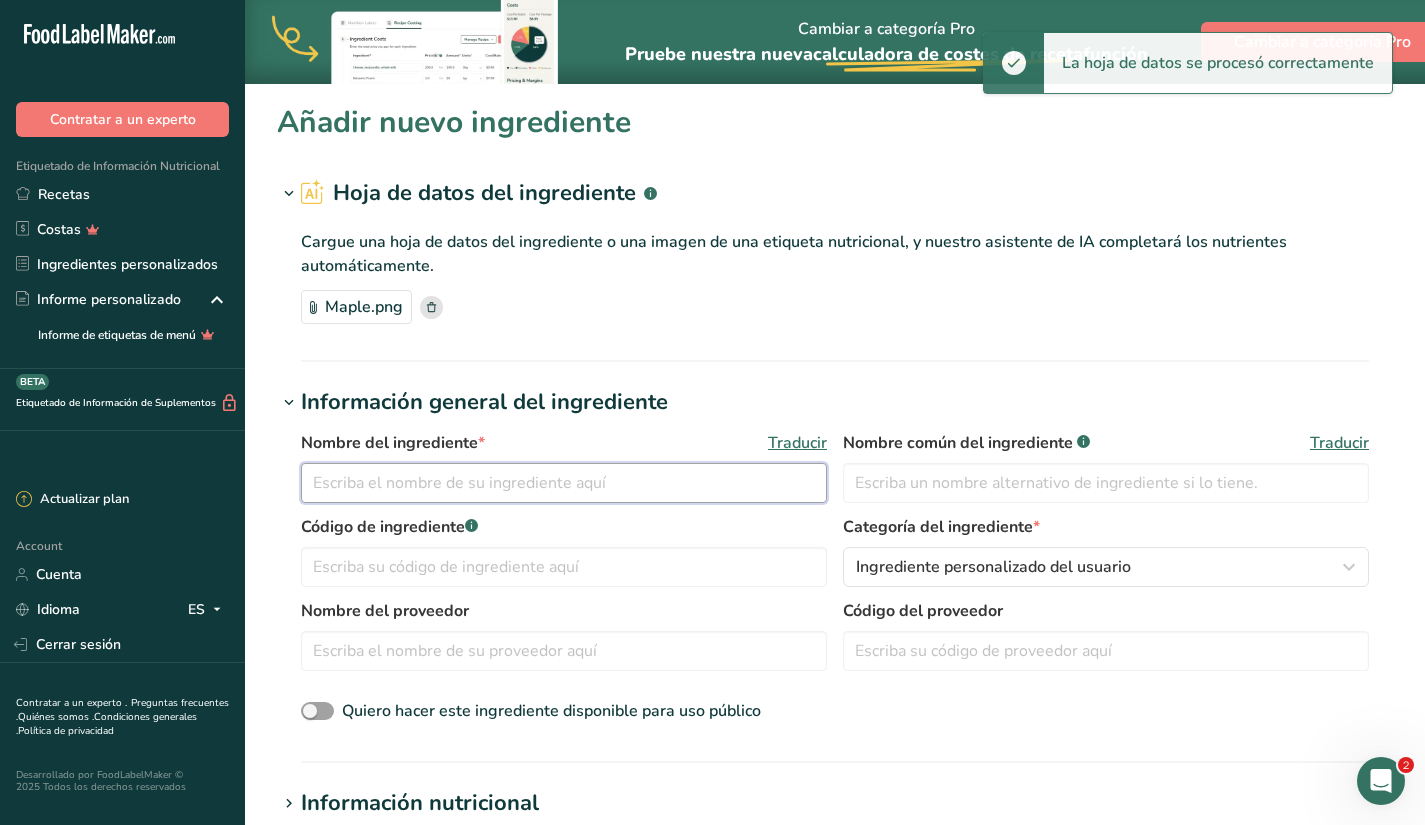 click at bounding box center (564, 483) 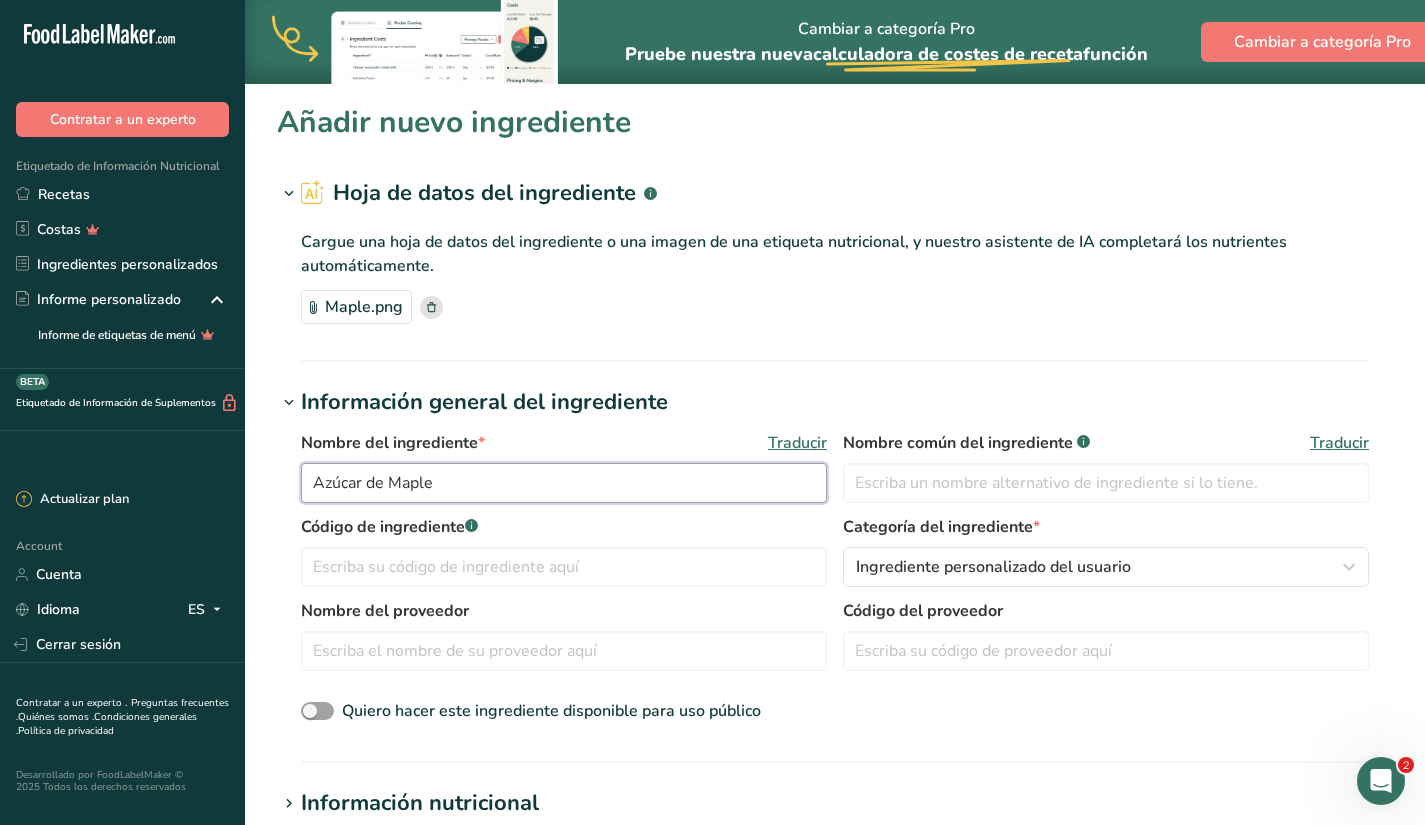 type on "Azúcar de Maple" 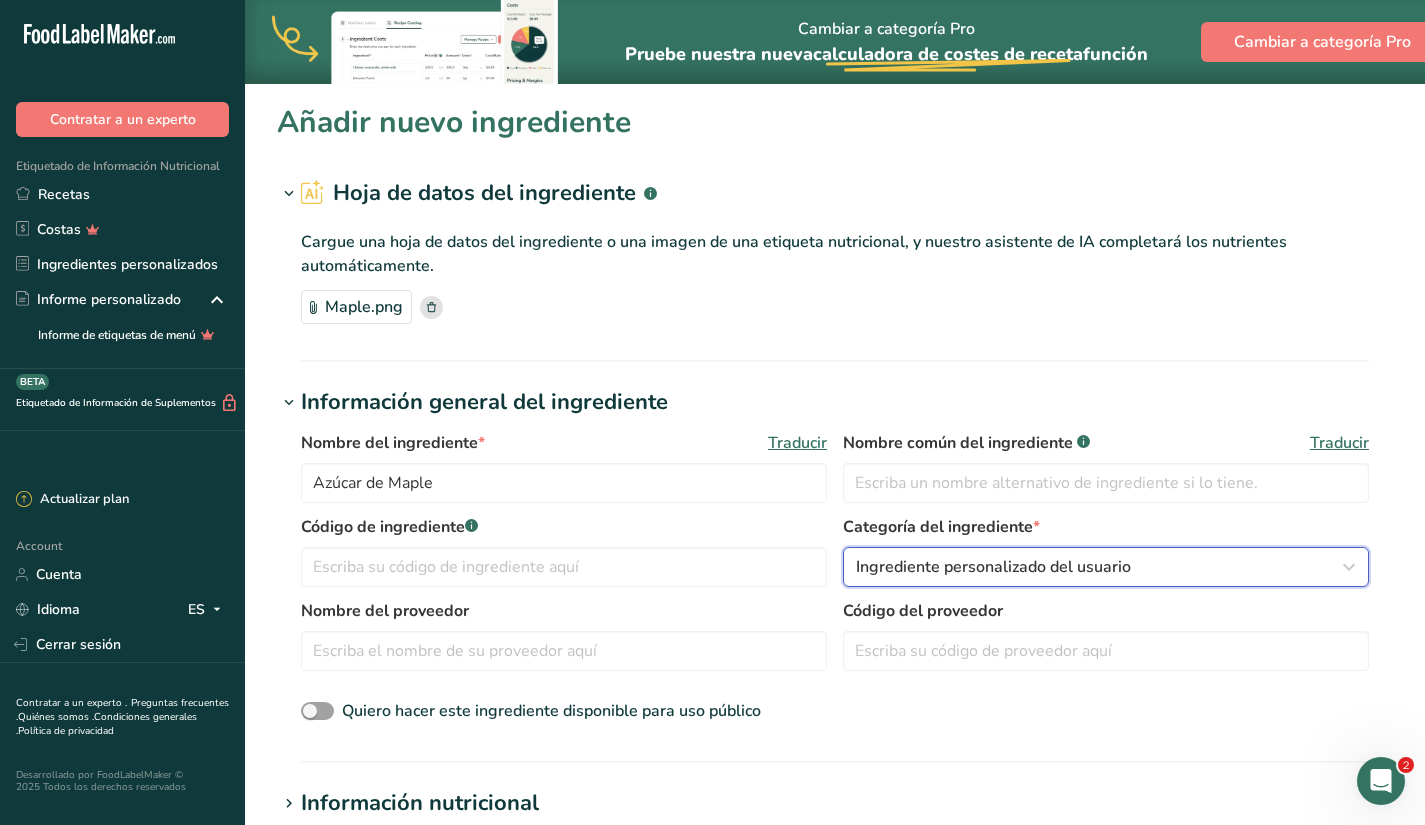 click on "Ingrediente personalizado del usuario" at bounding box center [993, 567] 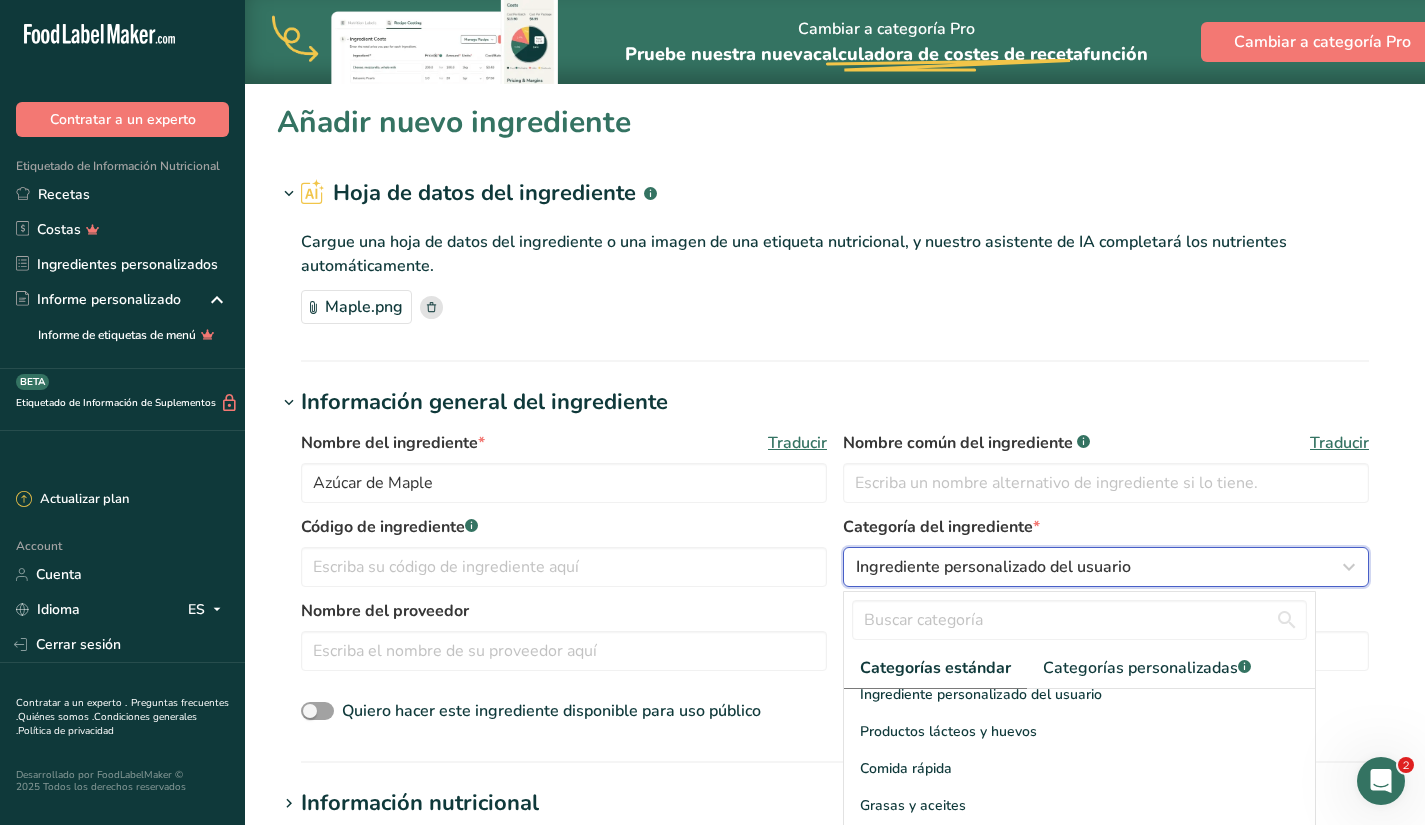 scroll, scrollTop: 105, scrollLeft: 0, axis: vertical 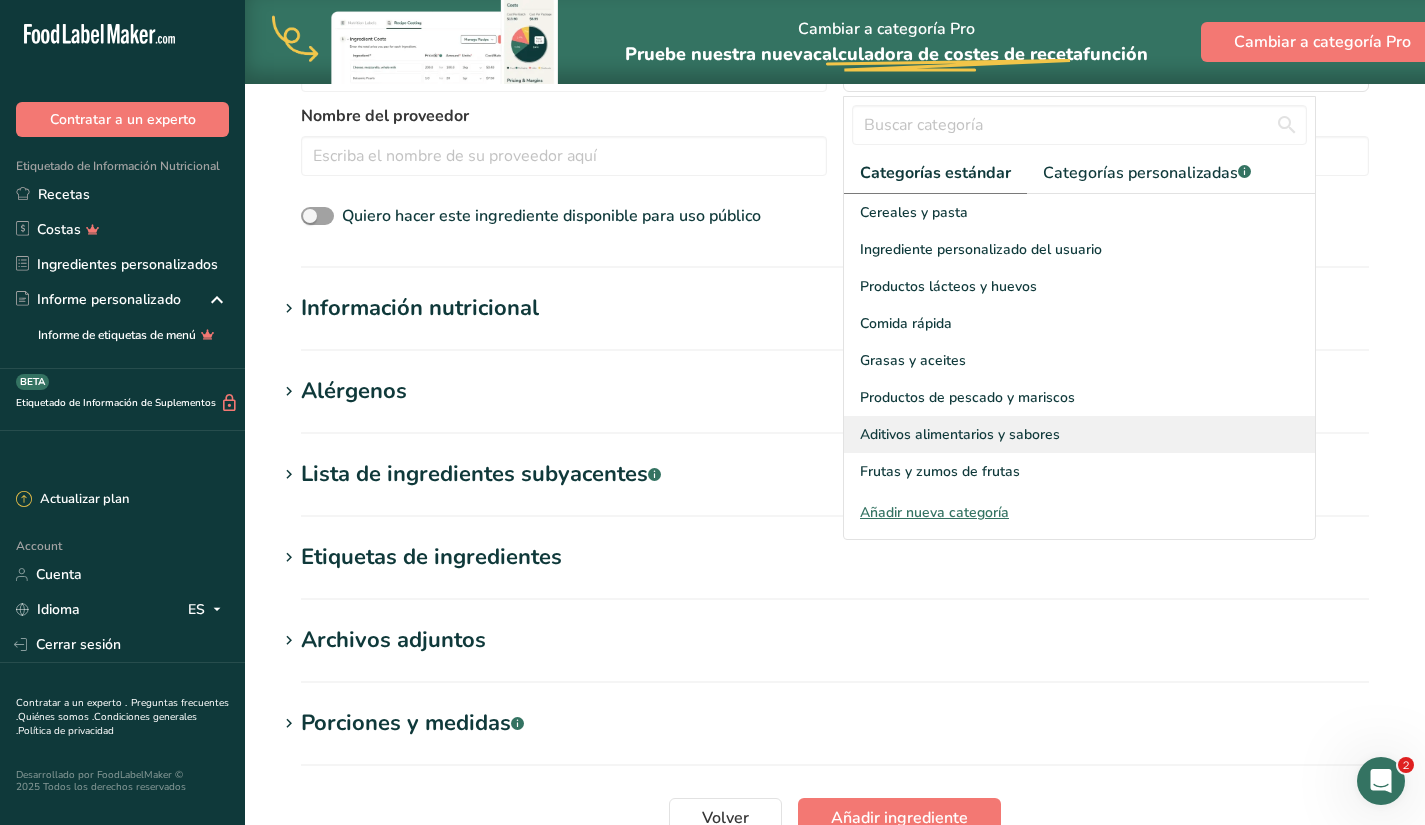 click on "Aditivos alimentarios y sabores" at bounding box center (1079, 434) 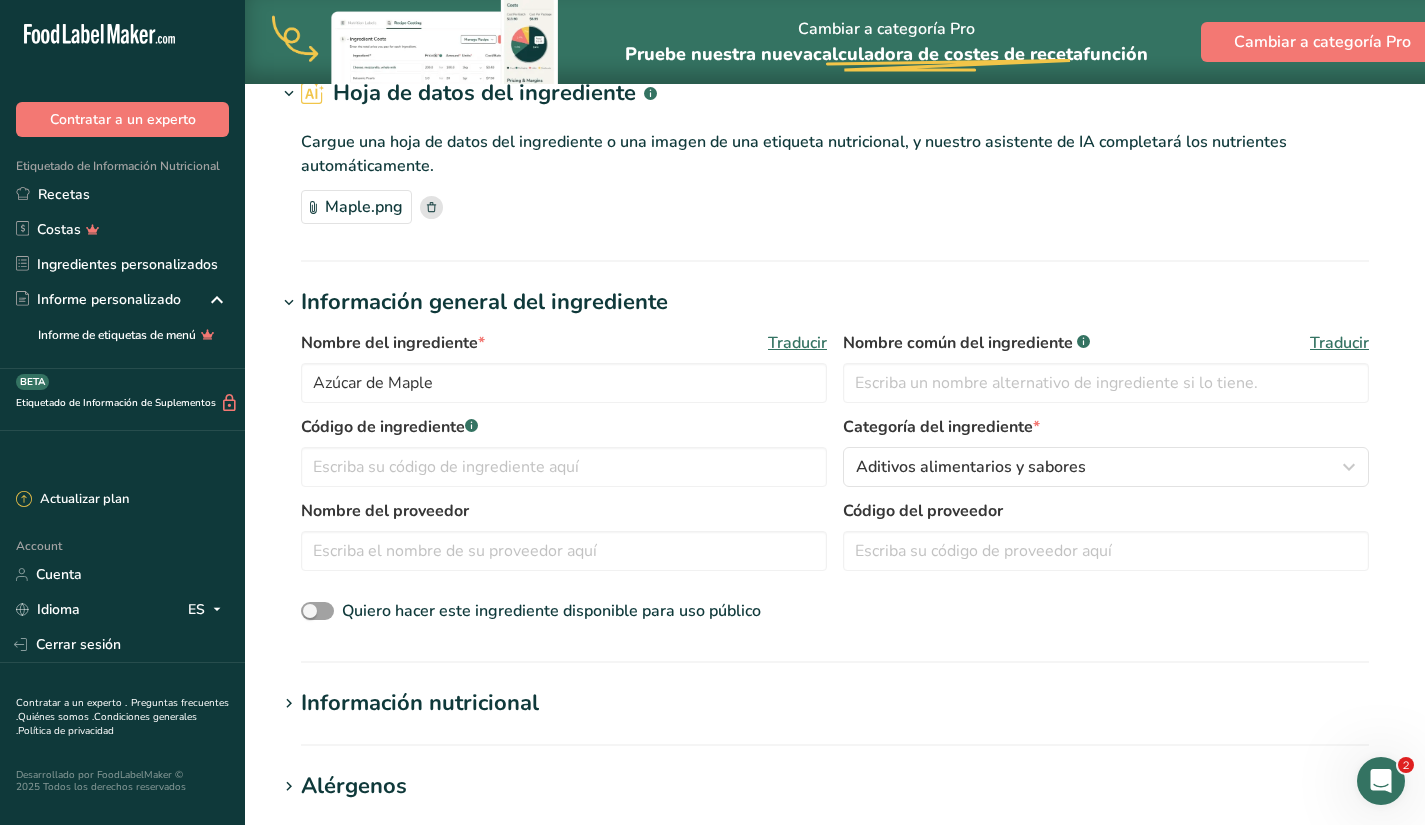 scroll, scrollTop: 75, scrollLeft: 0, axis: vertical 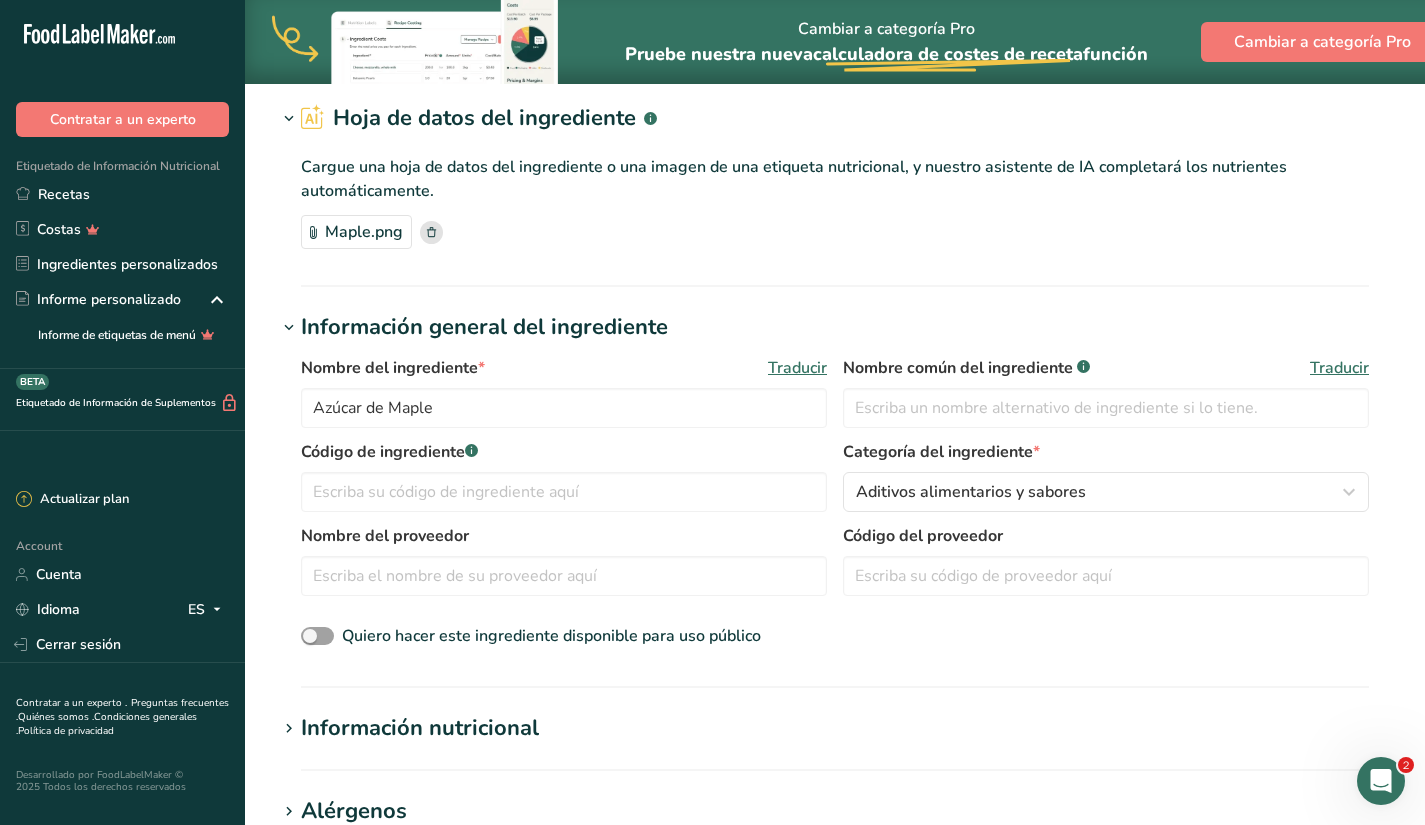 click on "Información nutricional" at bounding box center (420, 728) 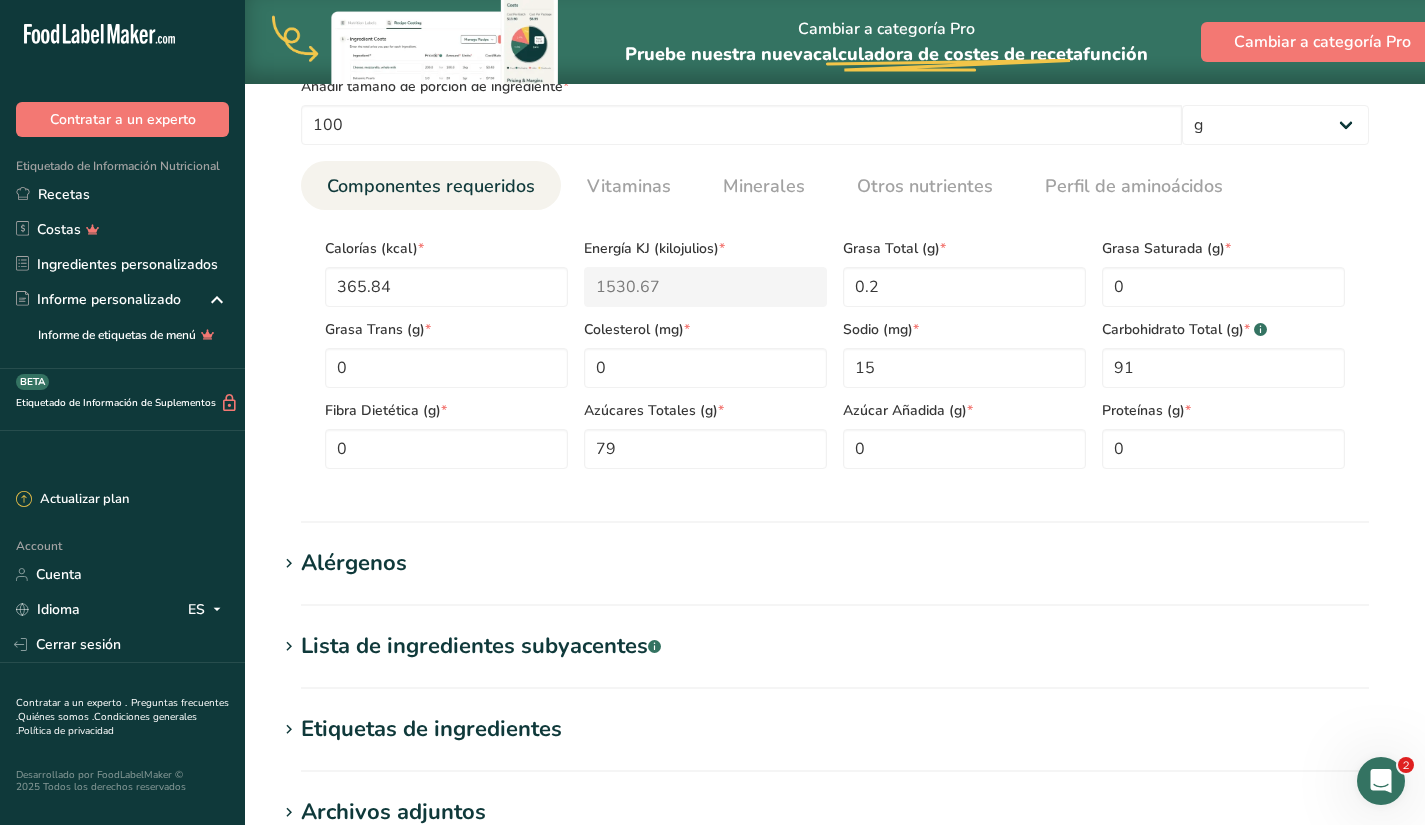 scroll, scrollTop: 810, scrollLeft: 0, axis: vertical 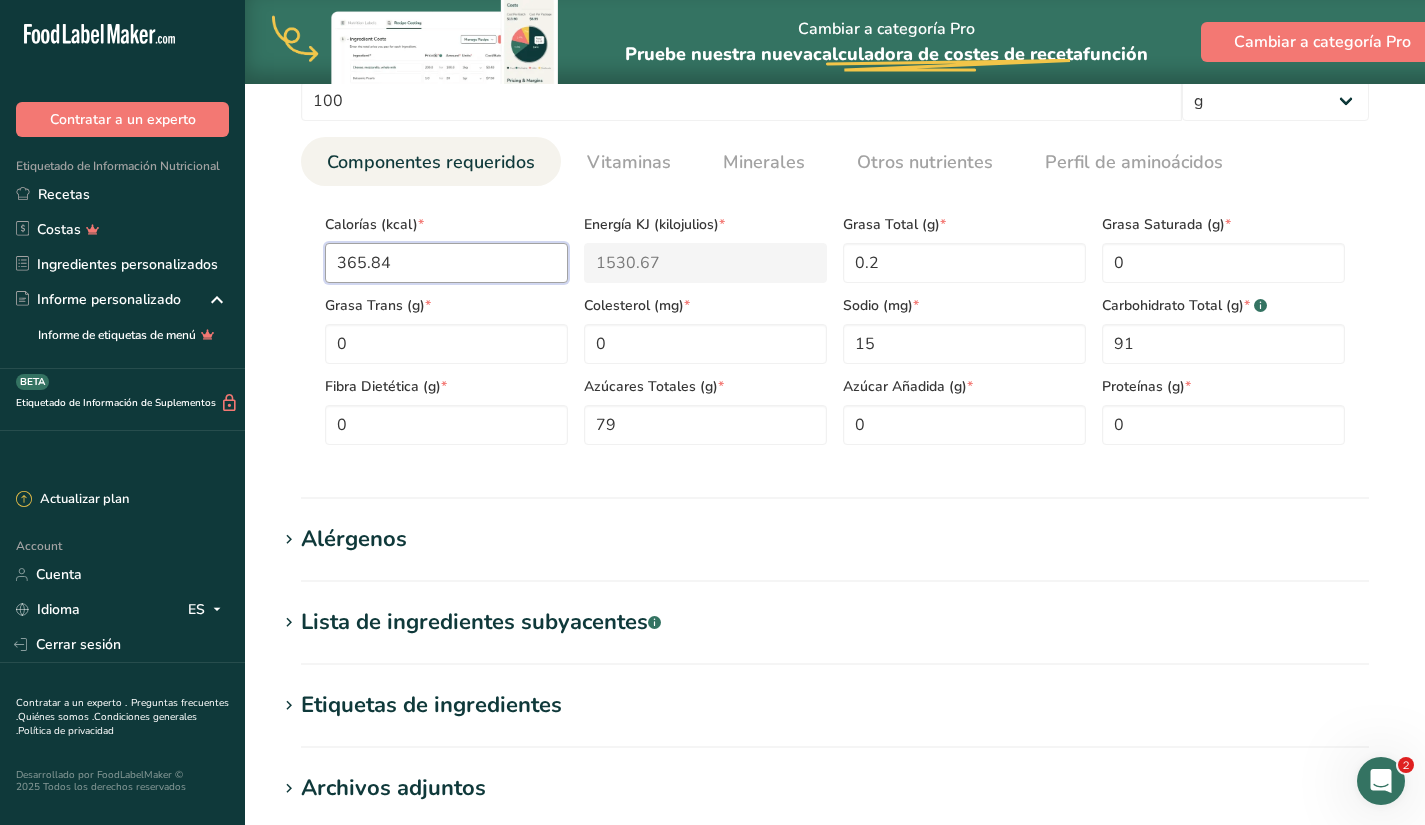 click on "365.84" at bounding box center (446, 263) 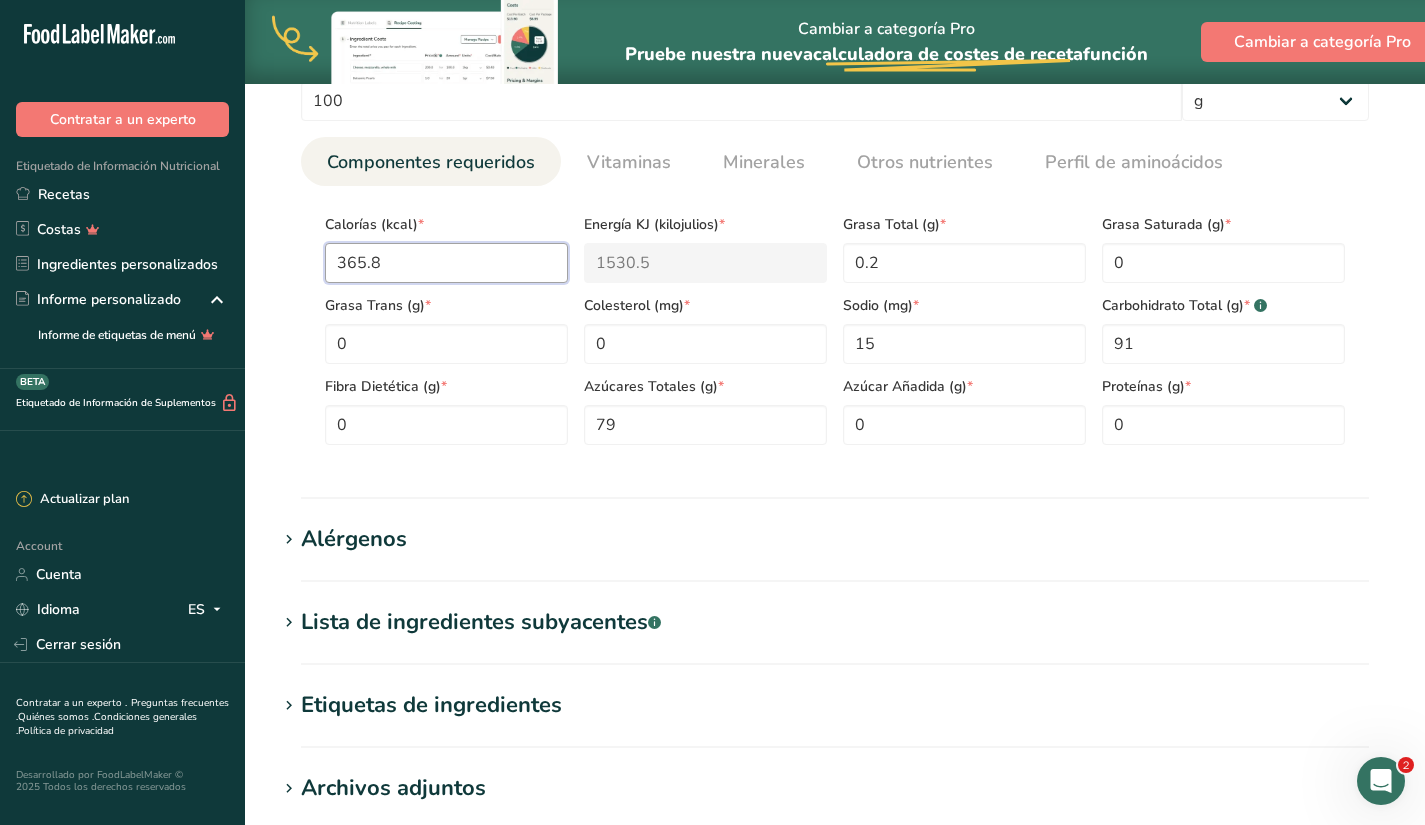 type on "365.83" 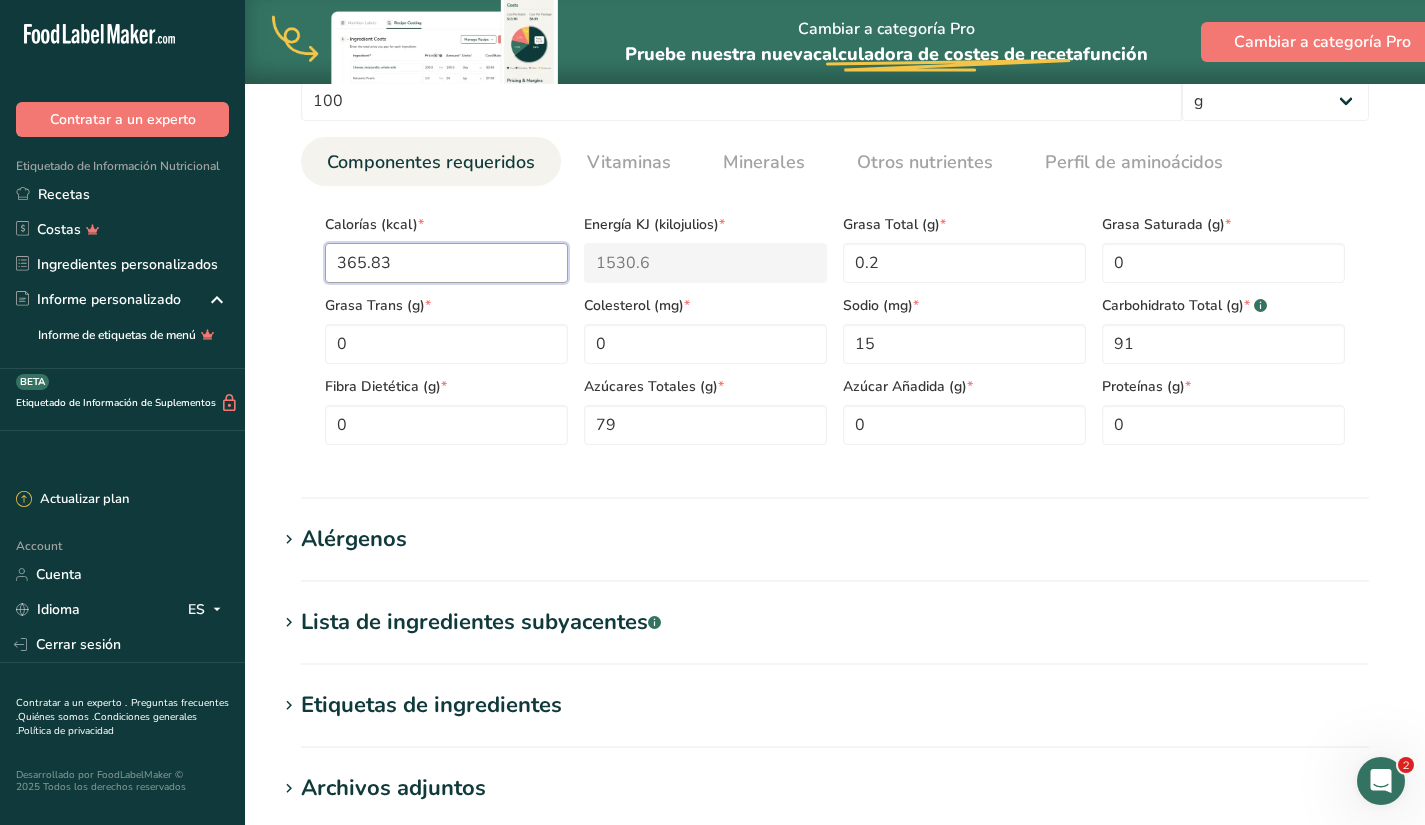 click on "365.83" at bounding box center (446, 263) 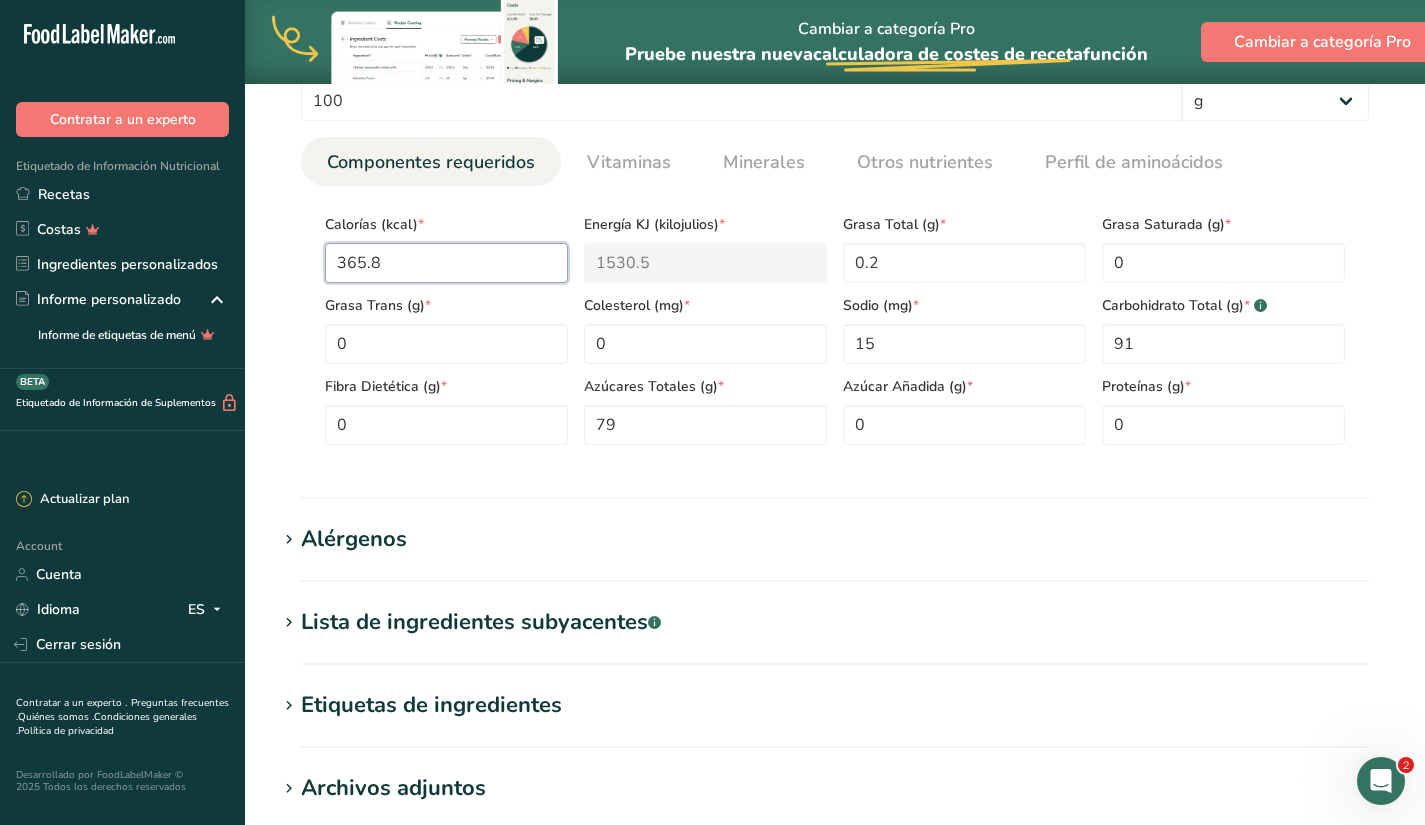 type on "365" 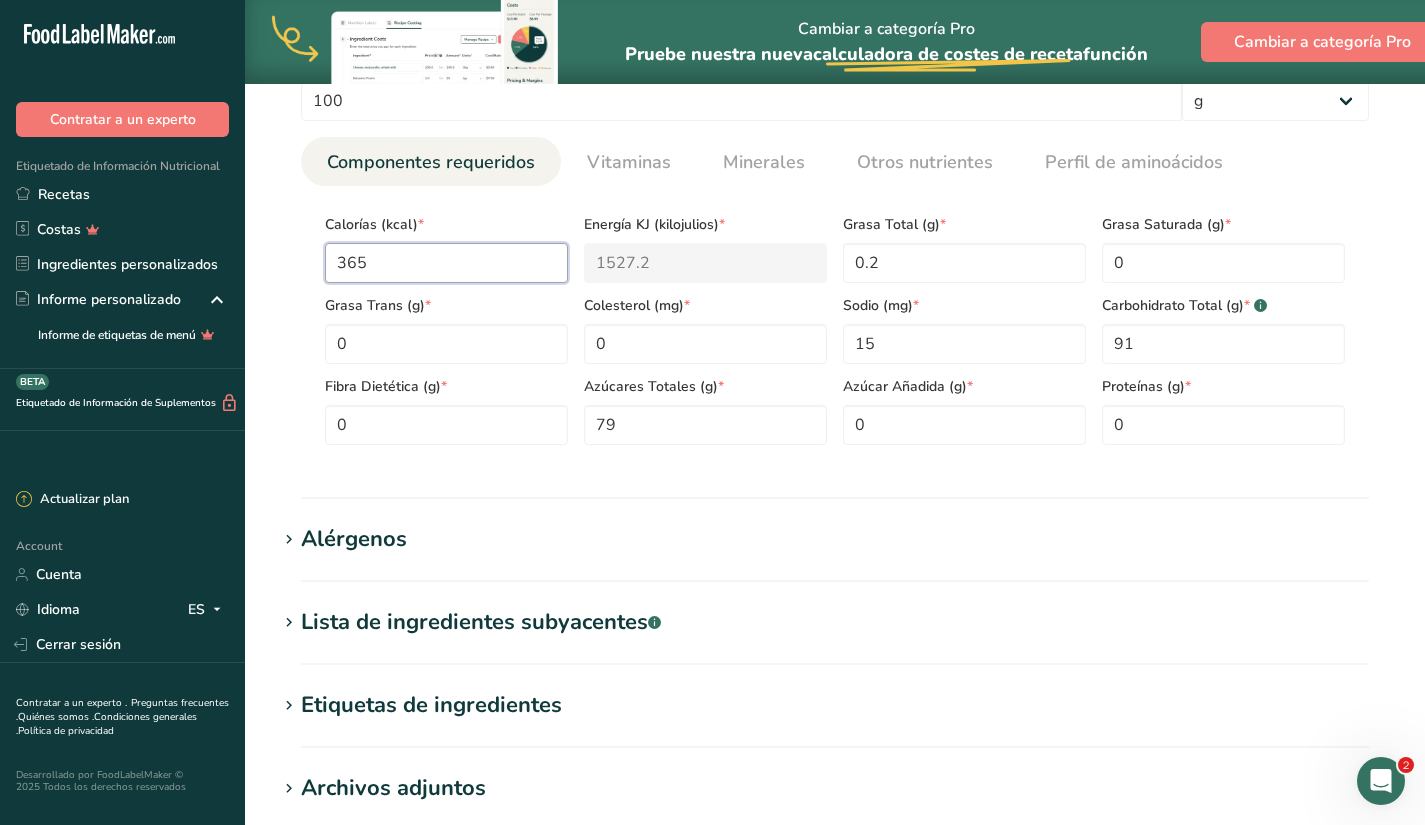type on "365.3" 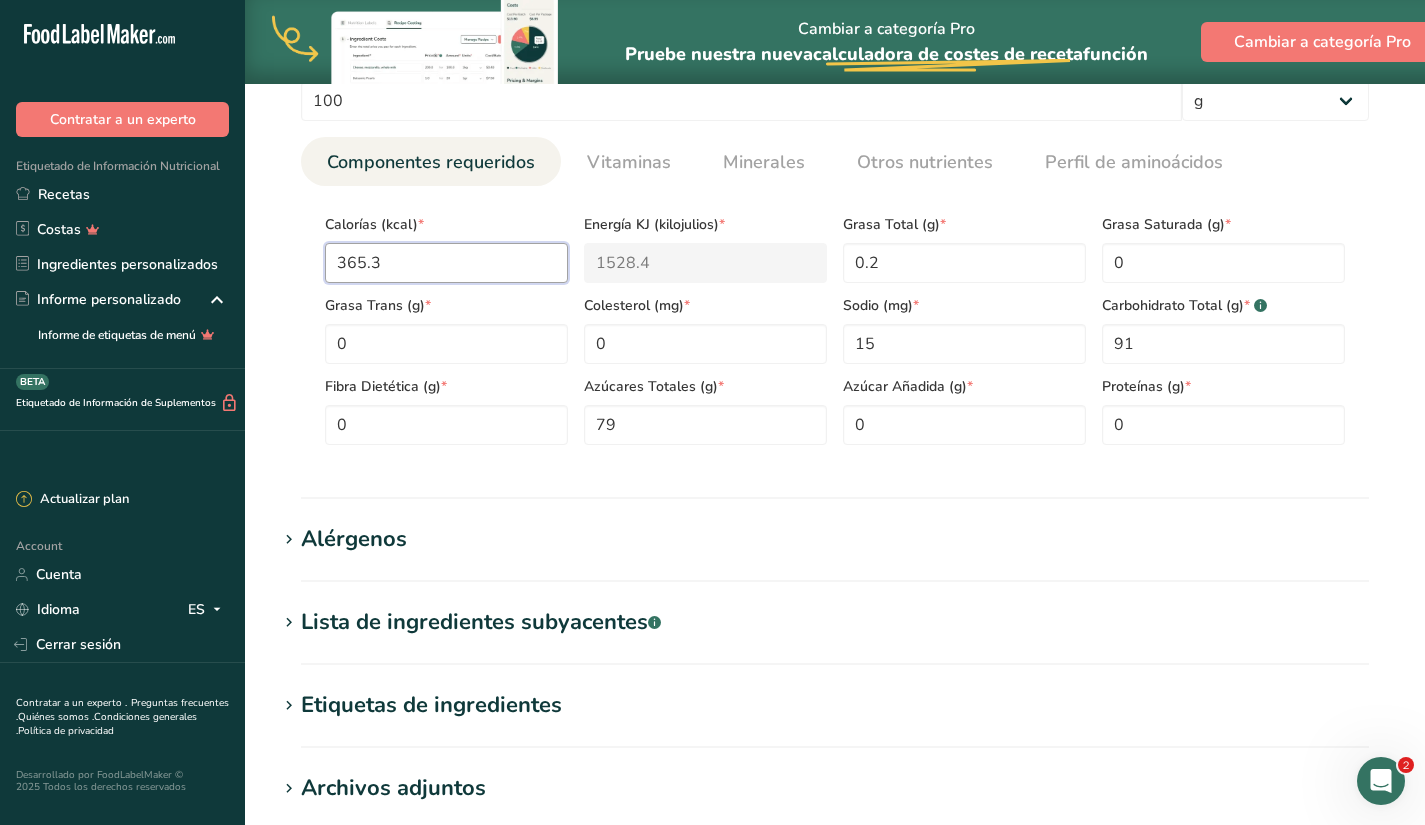 type on "365.3" 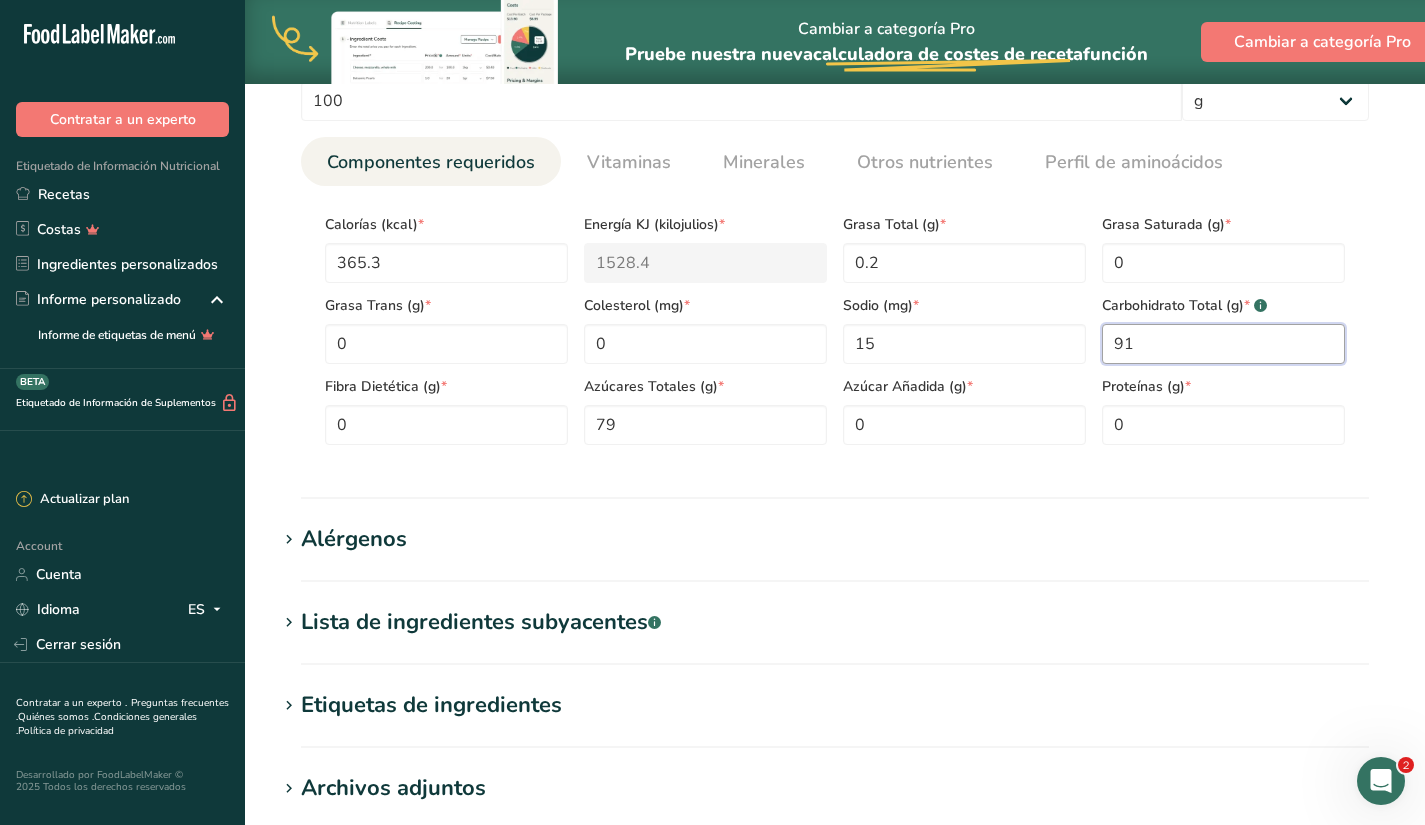 click on "91" at bounding box center [1223, 344] 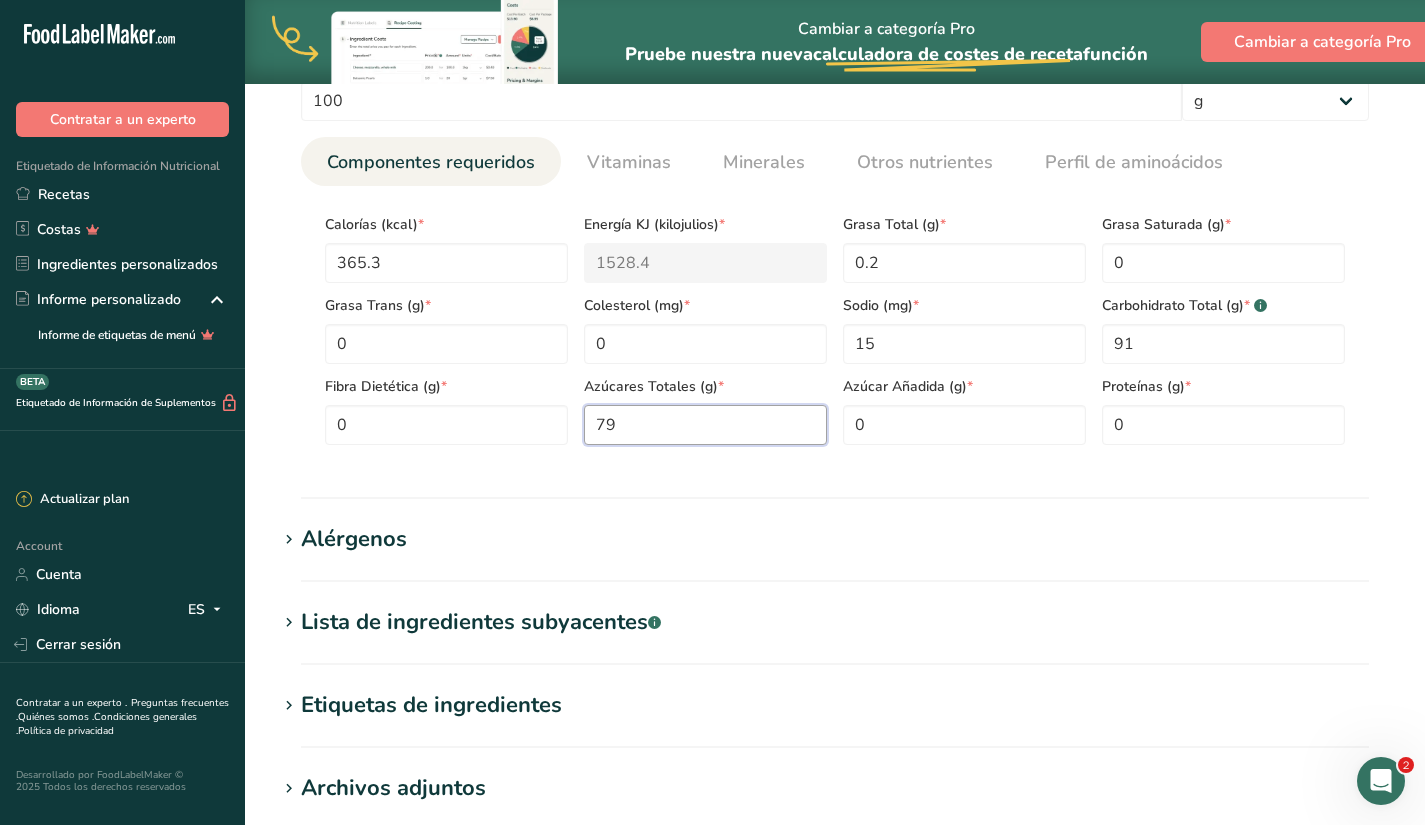 click on "79" at bounding box center (705, 425) 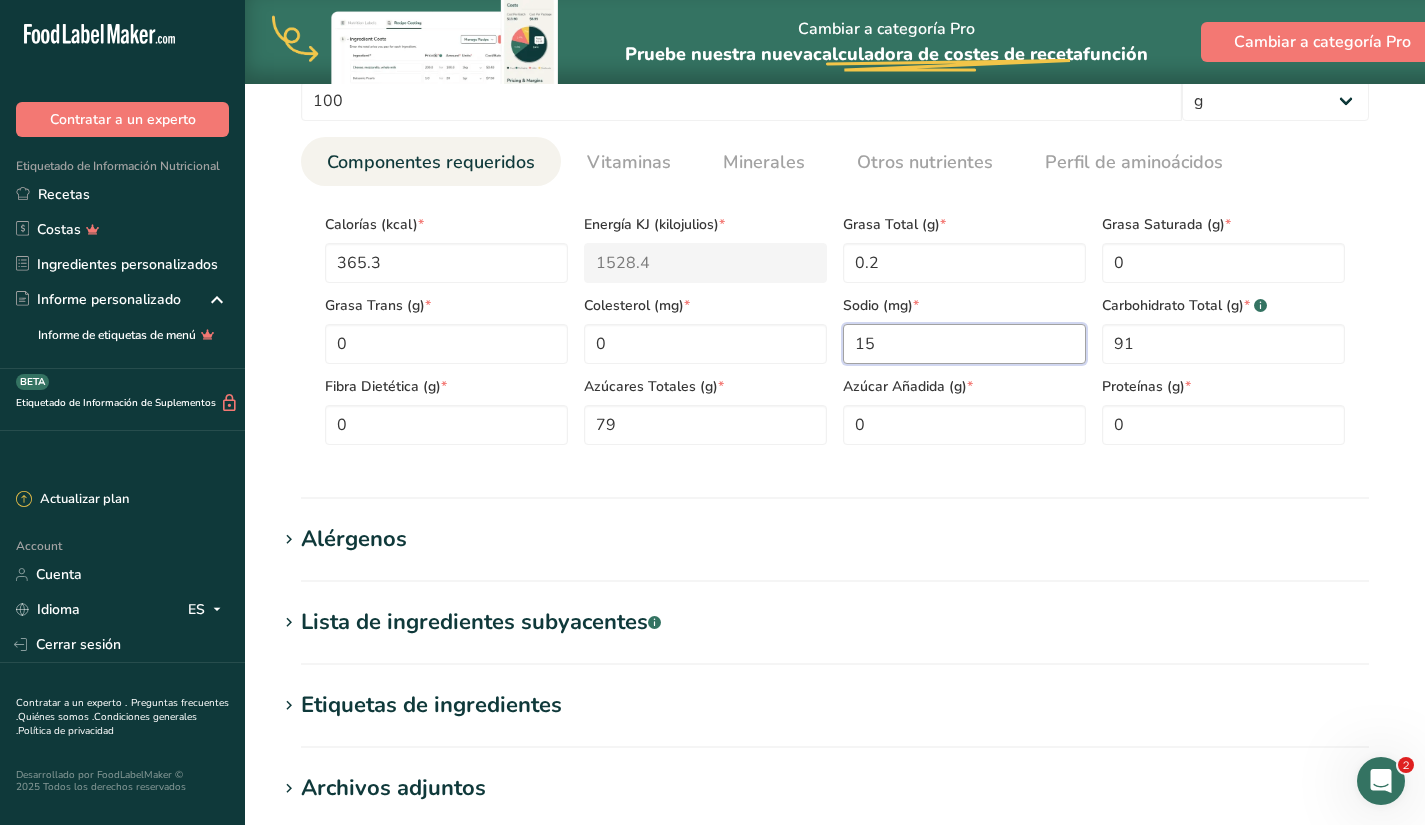 click on "15" at bounding box center [964, 344] 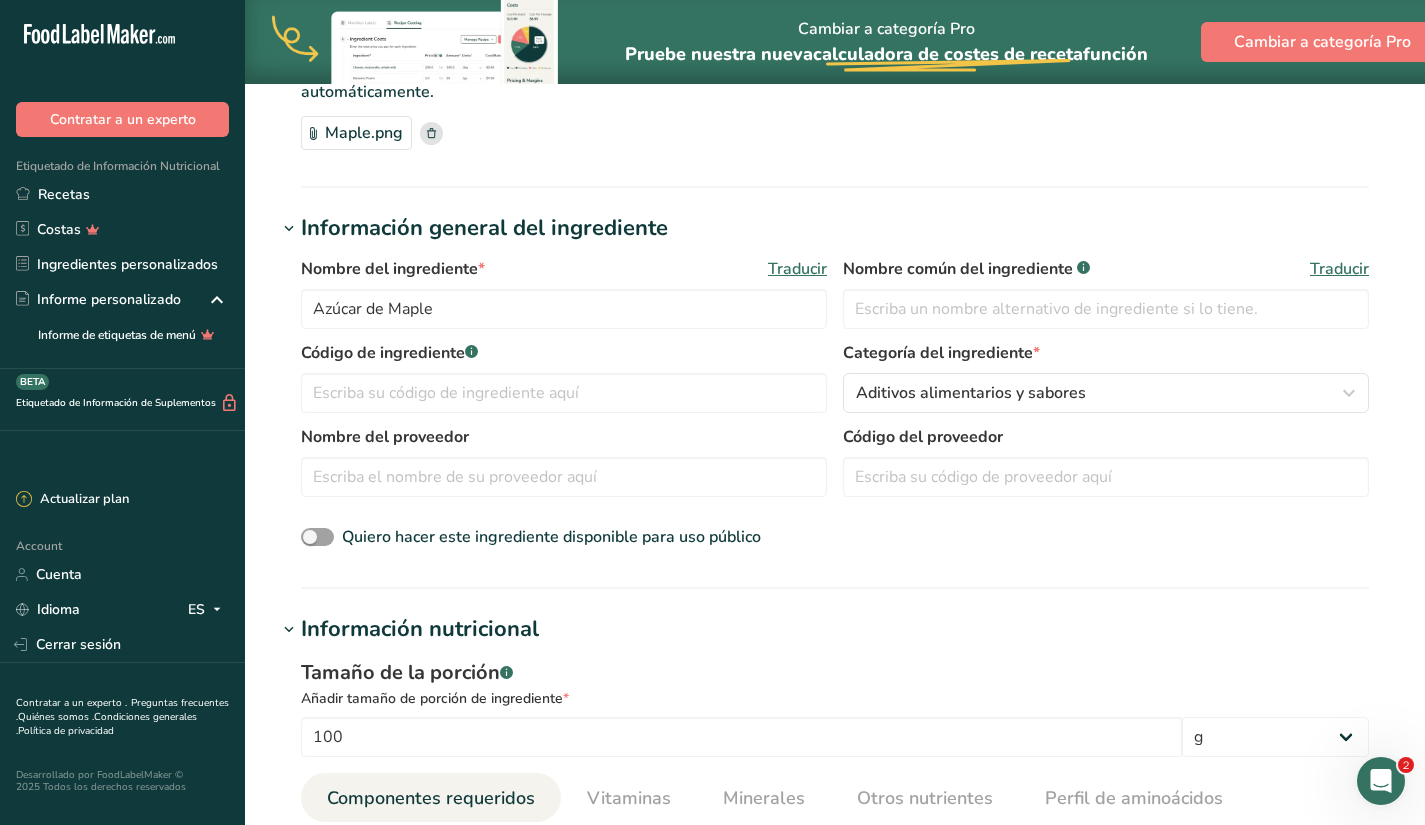 scroll, scrollTop: 0, scrollLeft: 0, axis: both 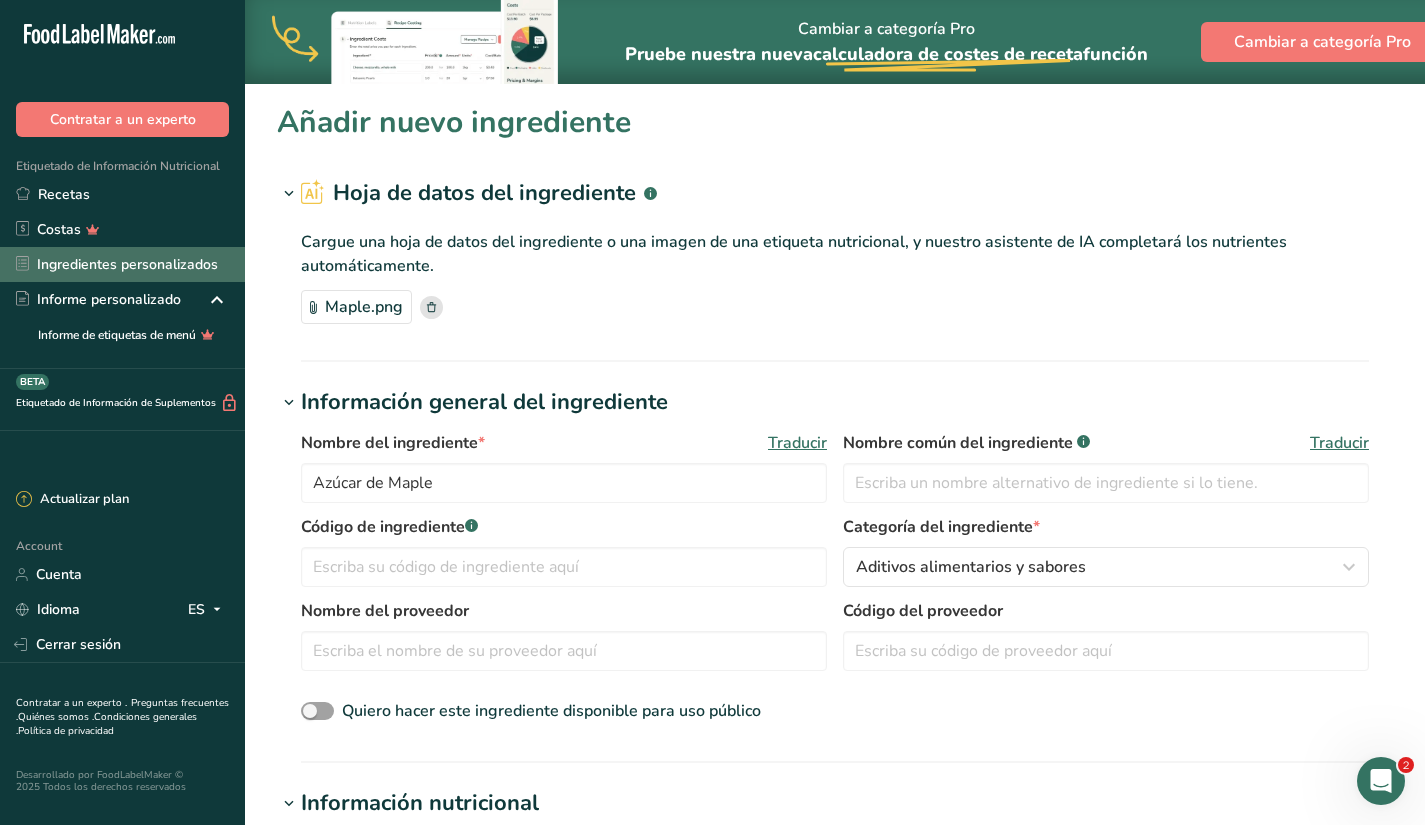 click on "Ingredientes personalizados" at bounding box center [122, 264] 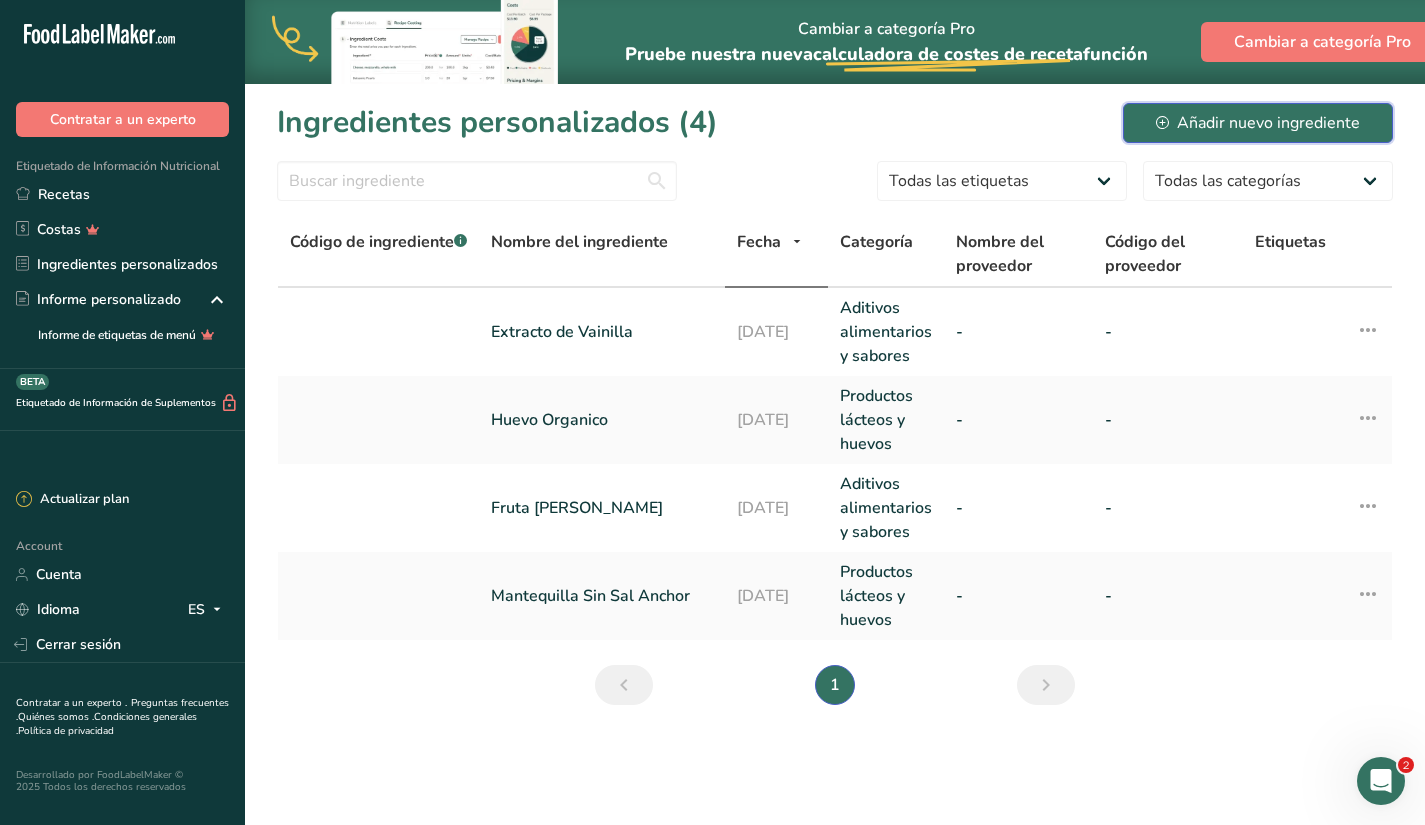 click on "Añadir nuevo ingrediente" at bounding box center [1258, 123] 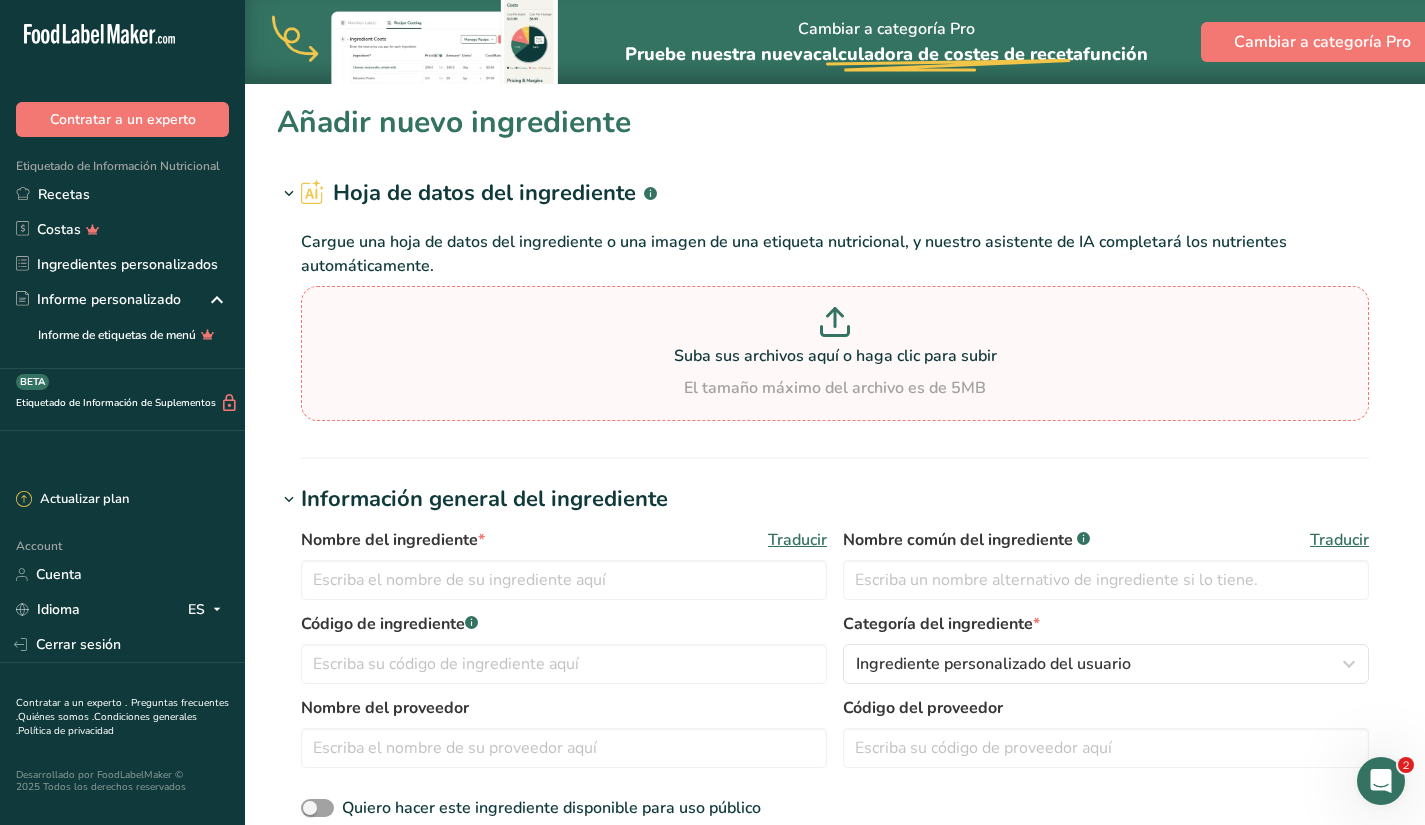 click on "Suba sus archivos aquí o haga clic para subir" at bounding box center (835, 356) 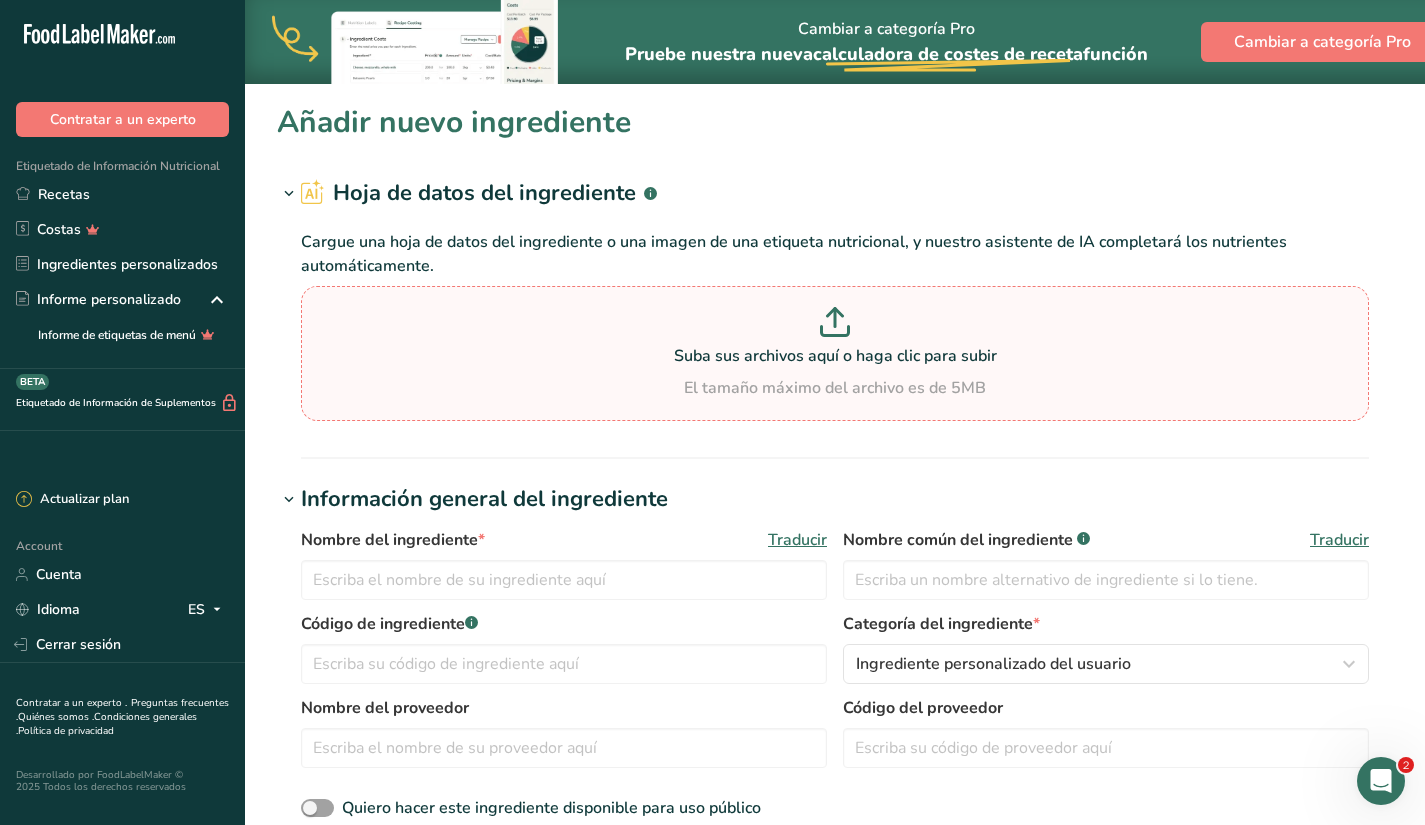type on "C:\fakepath\Maple.png" 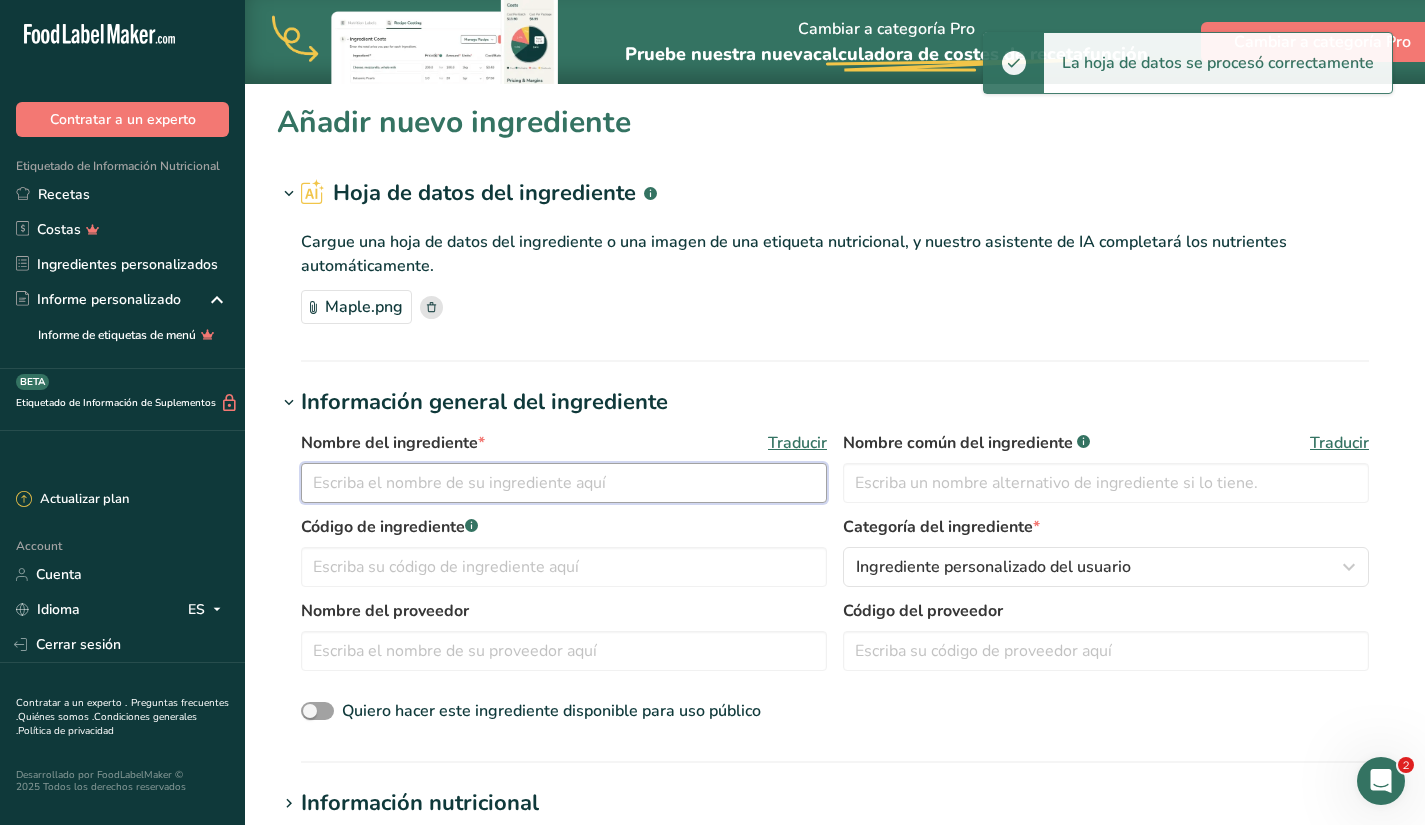 click at bounding box center [564, 483] 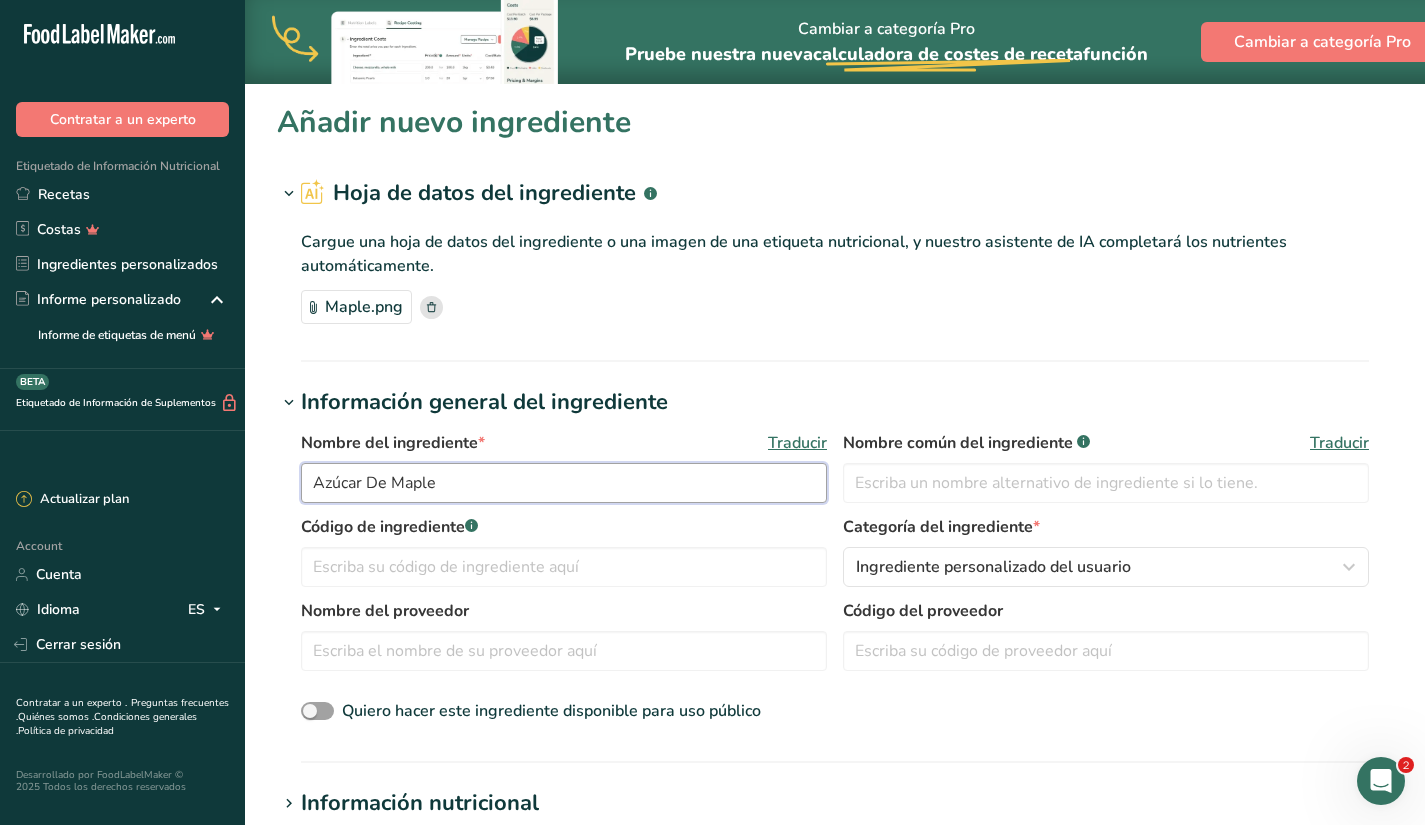type on "Azúcar De Maple" 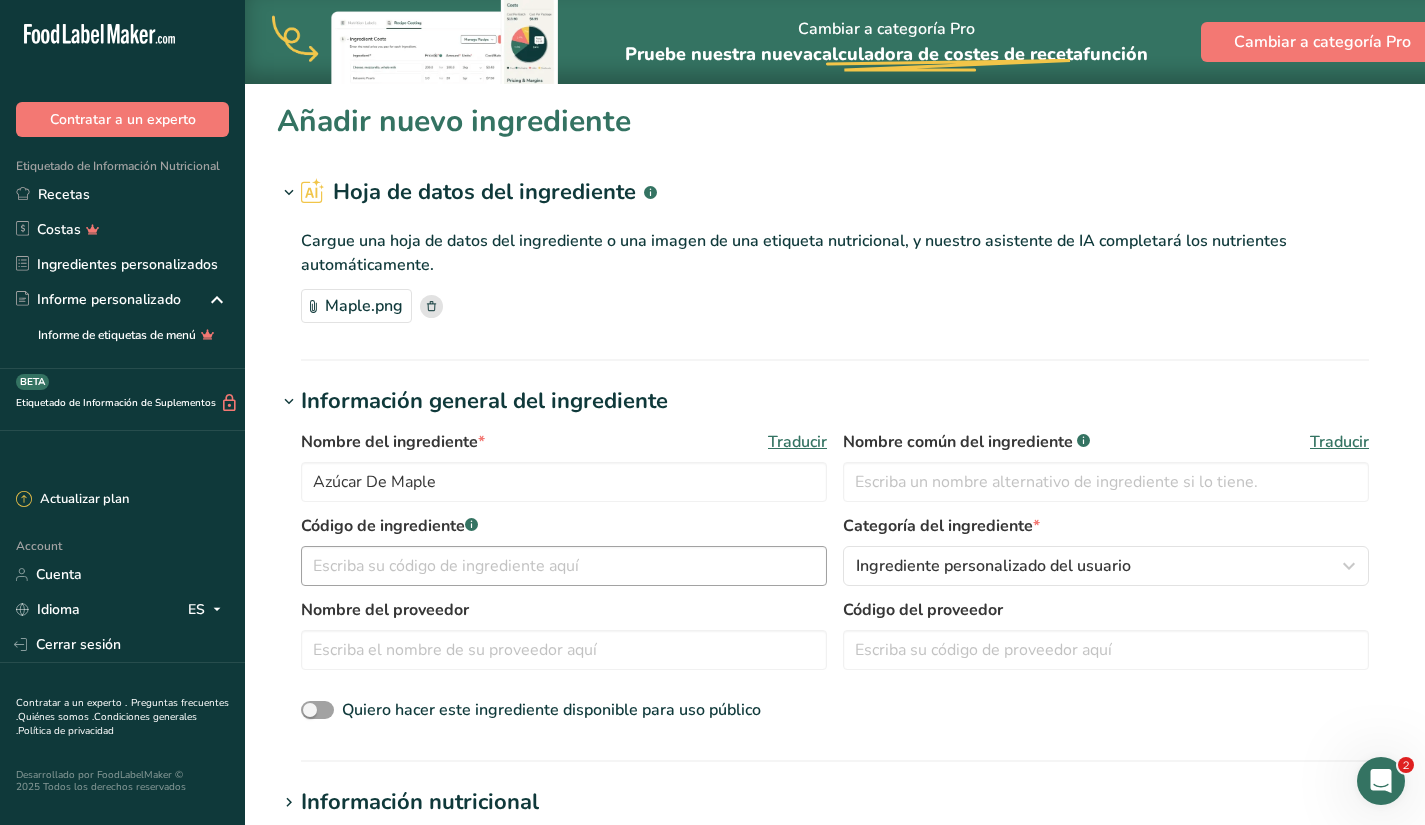 scroll, scrollTop: 0, scrollLeft: 0, axis: both 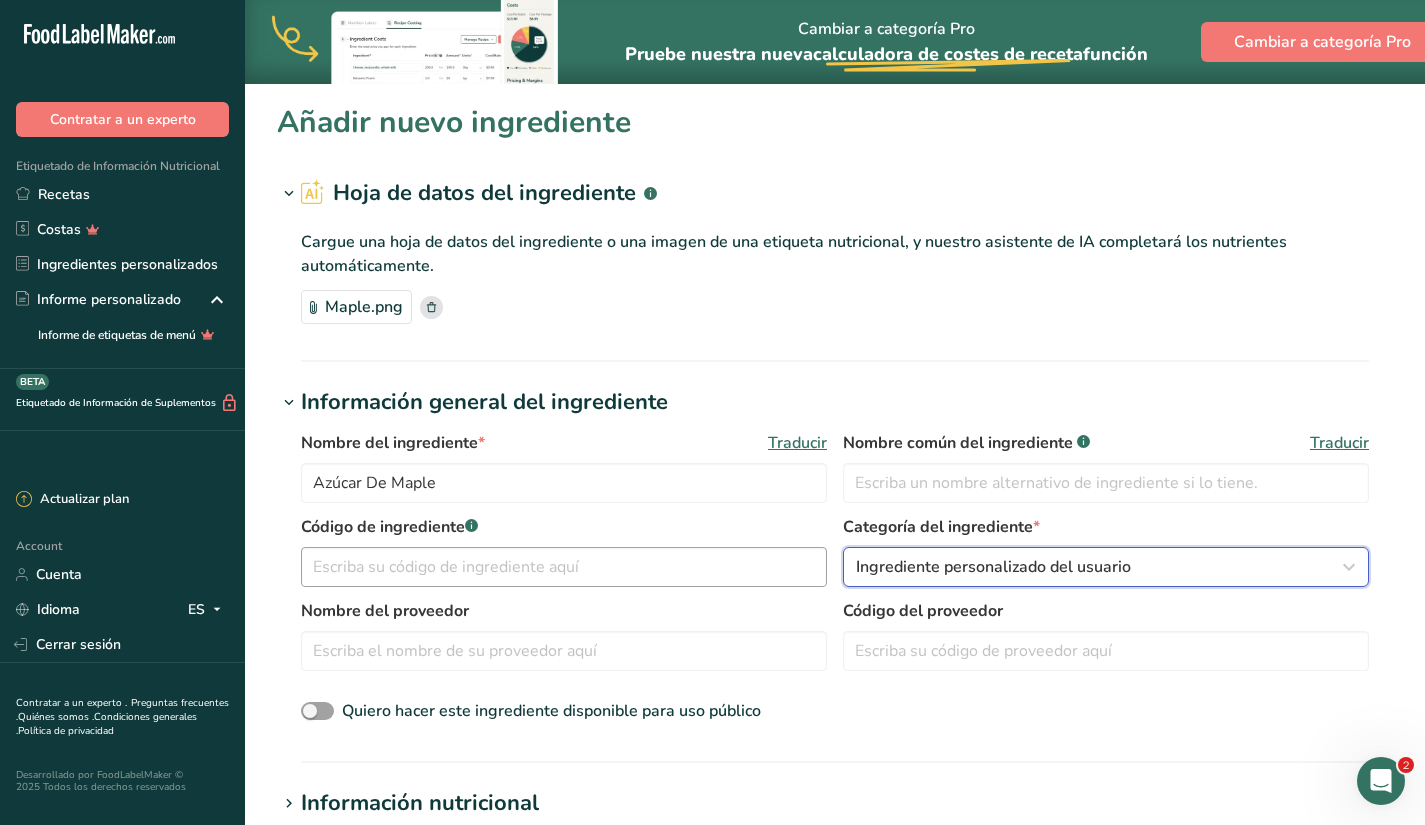 type 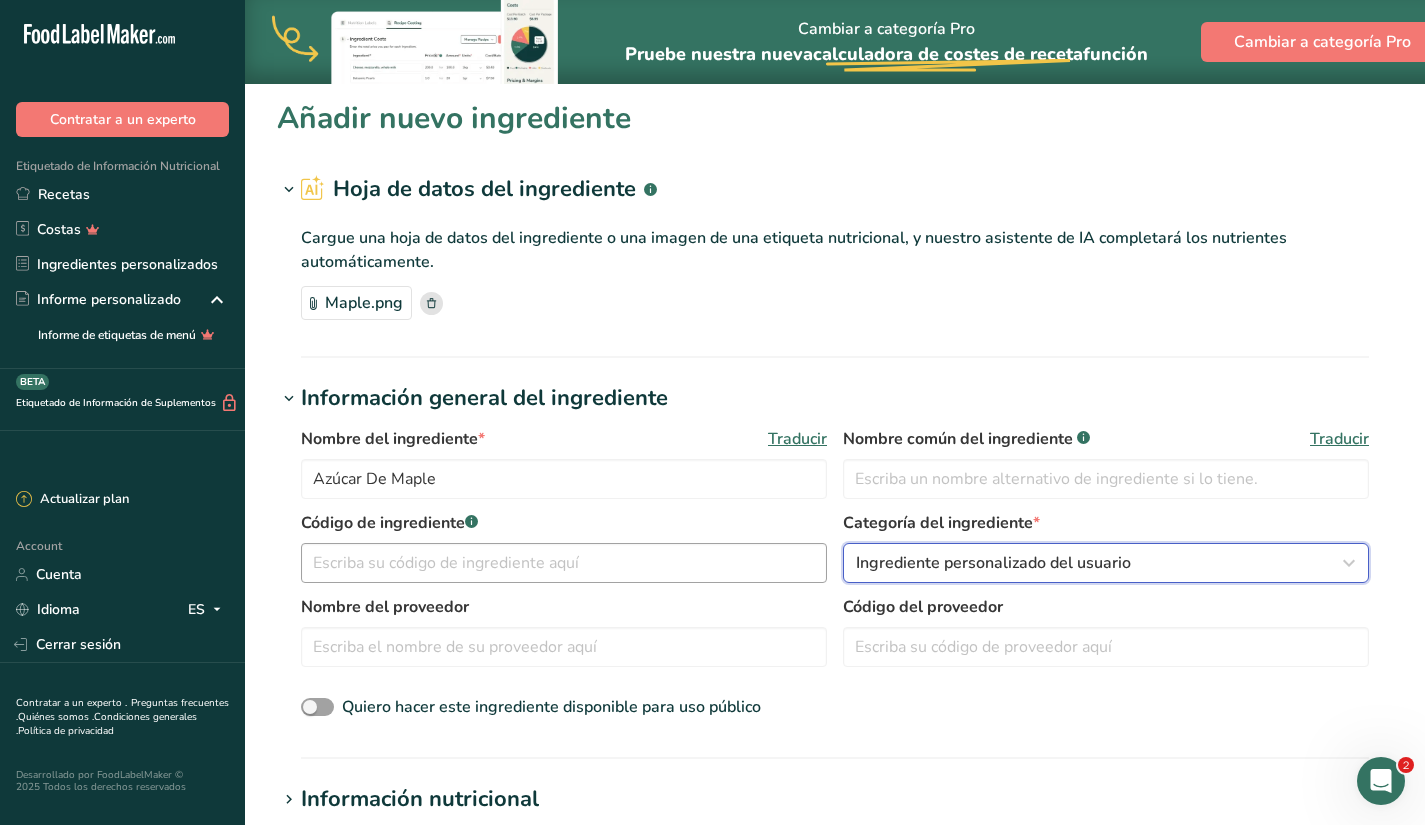 scroll, scrollTop: 0, scrollLeft: 0, axis: both 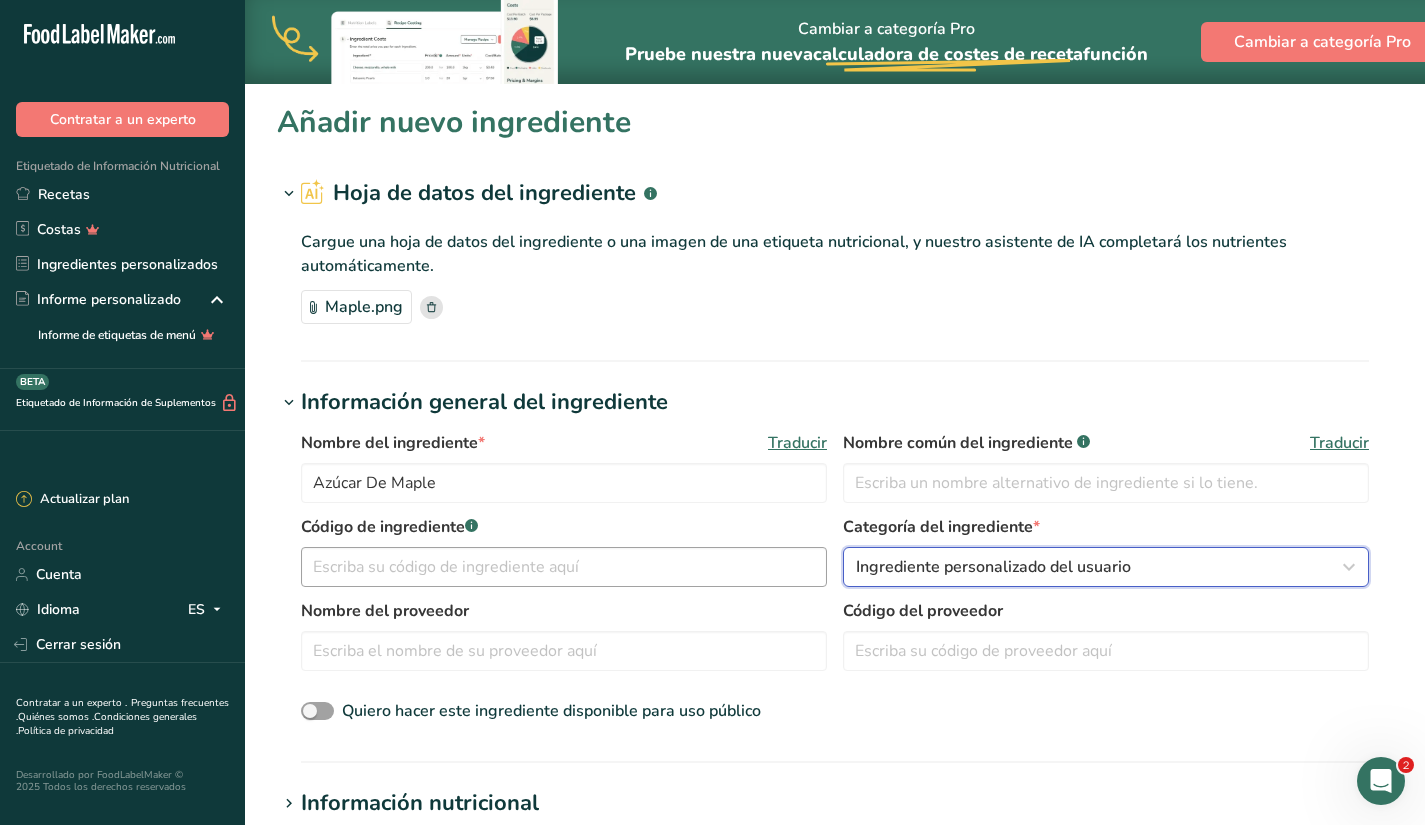 click on "Ingrediente personalizado del usuario" at bounding box center [1106, 567] 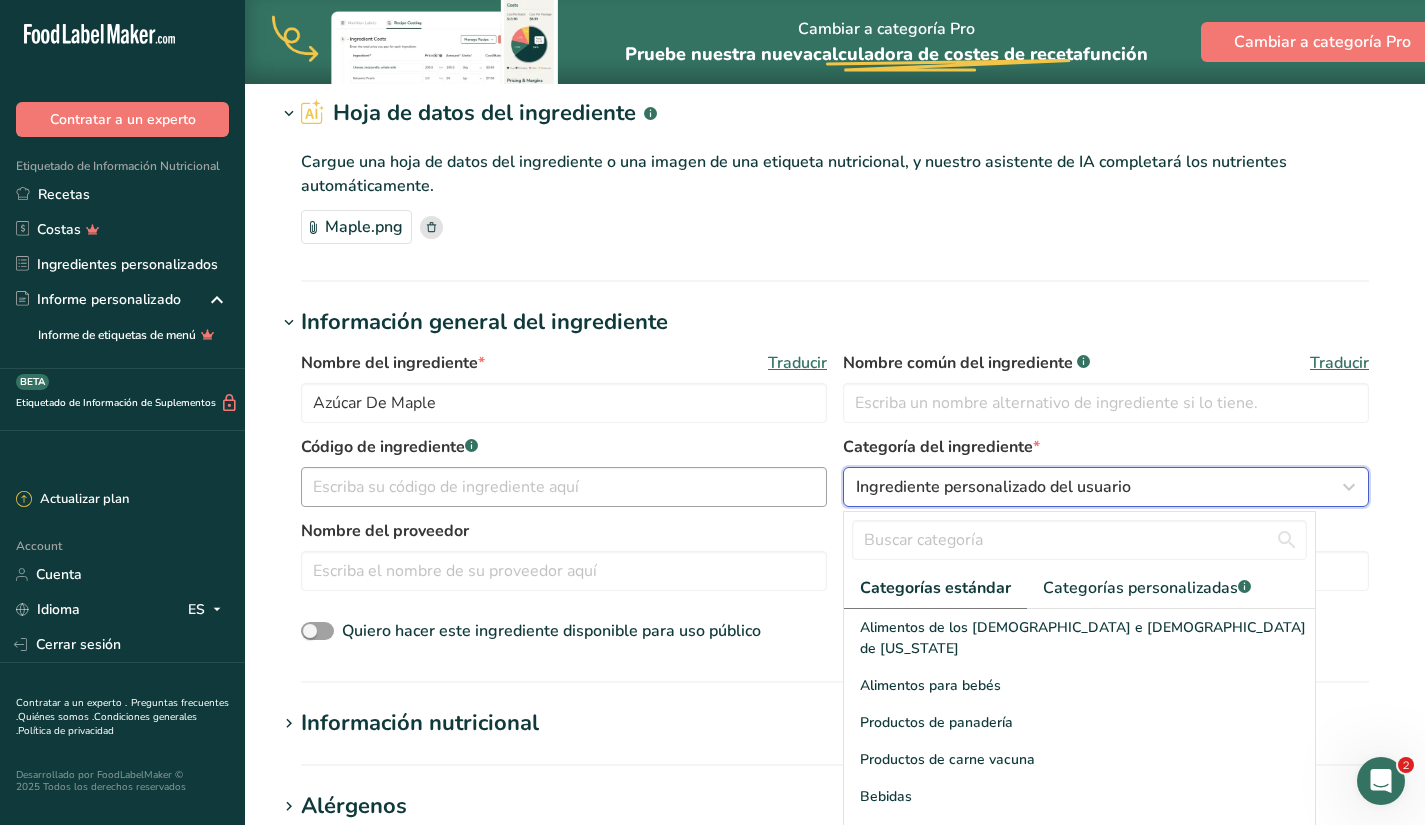 scroll, scrollTop: 120, scrollLeft: 0, axis: vertical 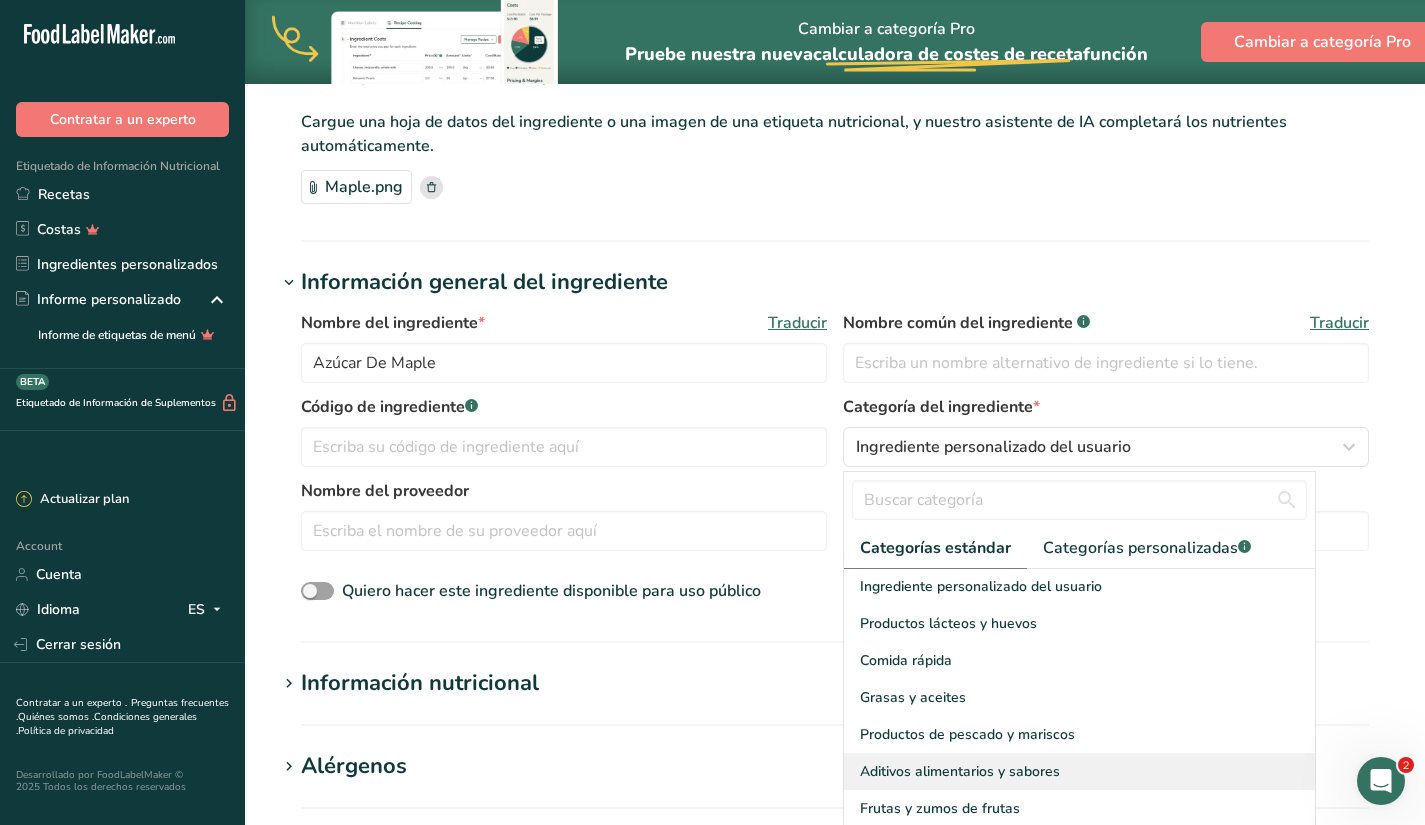 click on "Aditivos alimentarios y sabores" at bounding box center [960, 771] 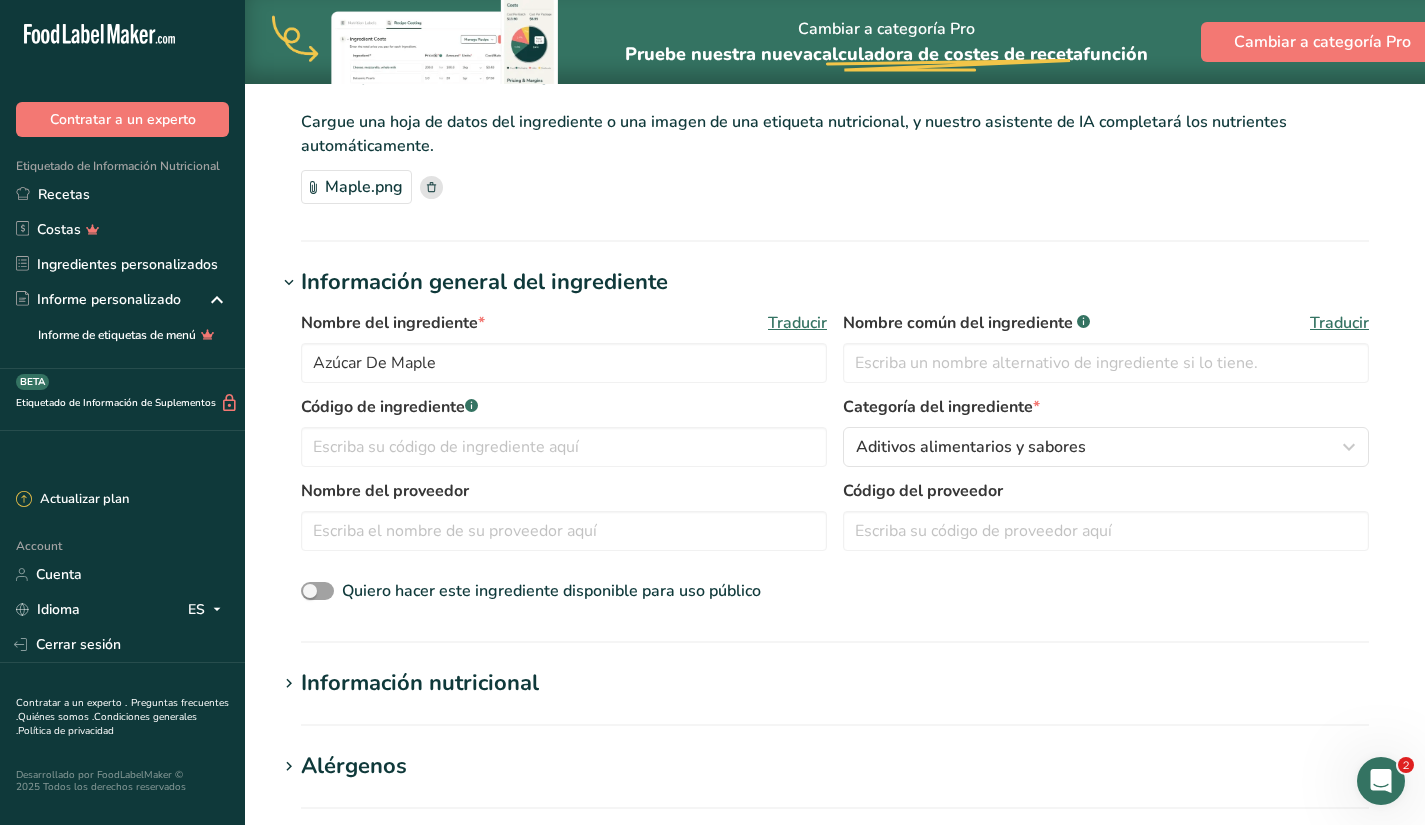 click on "Información nutricional" at bounding box center [420, 683] 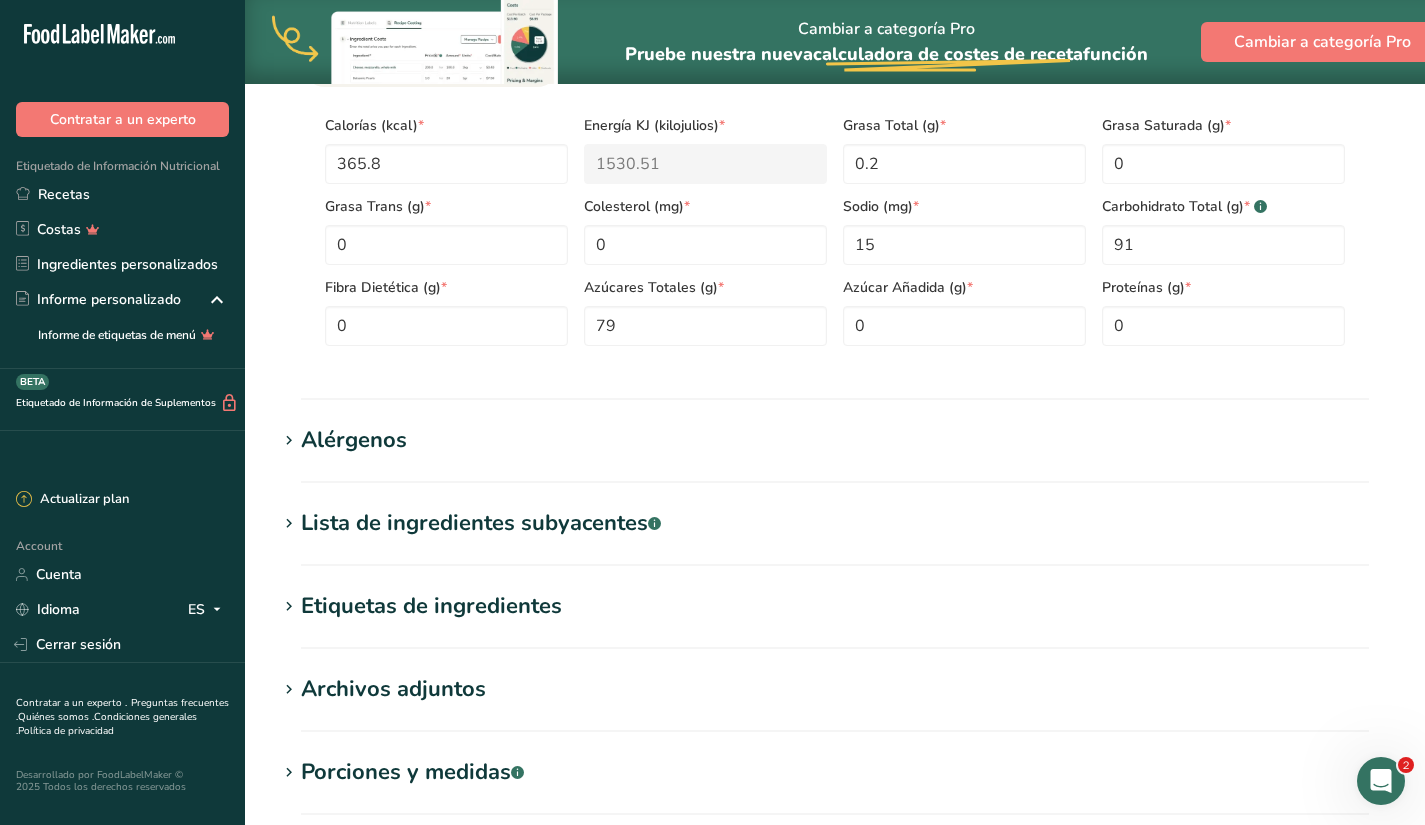 scroll, scrollTop: 637, scrollLeft: 0, axis: vertical 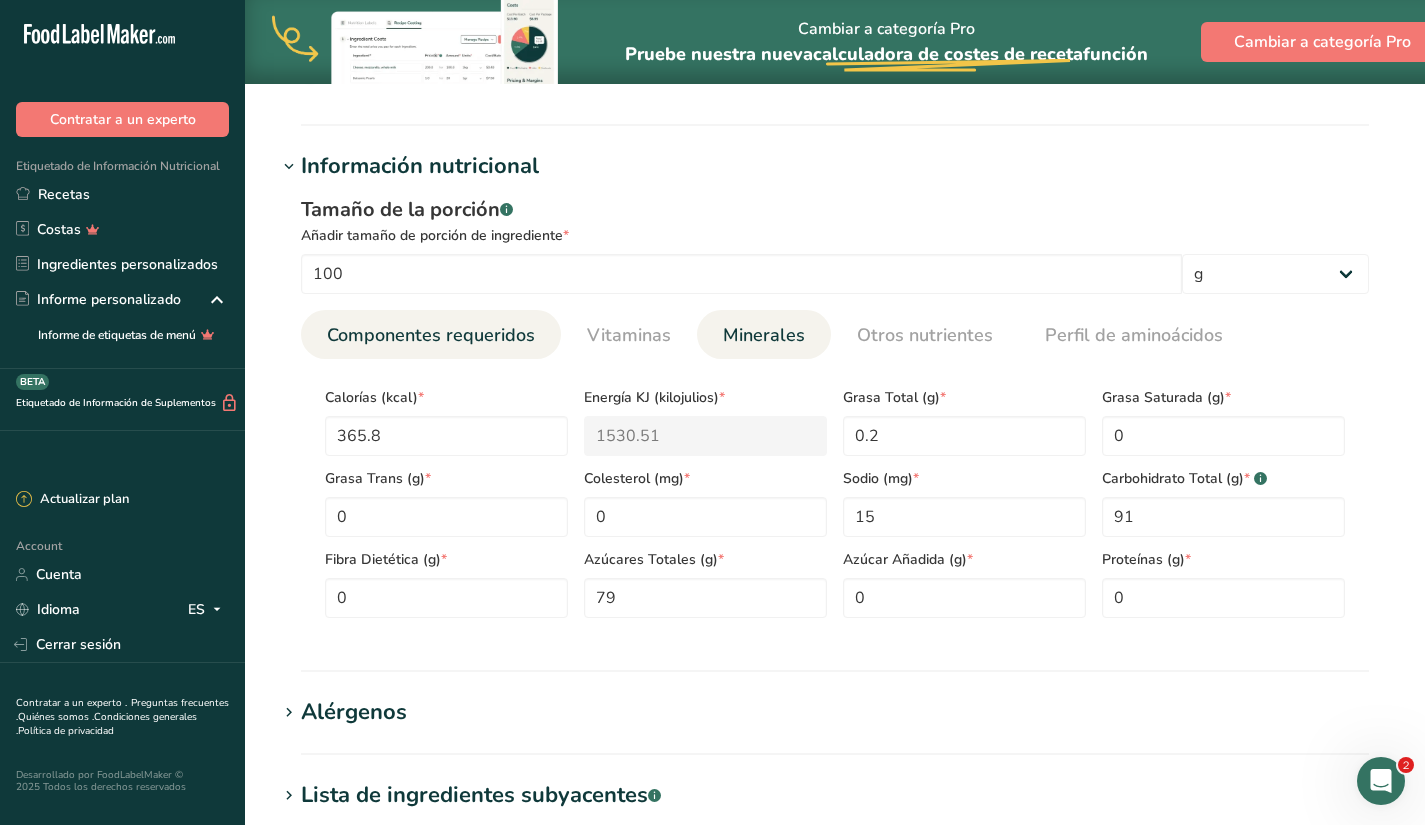 click on "Minerales" at bounding box center (764, 335) 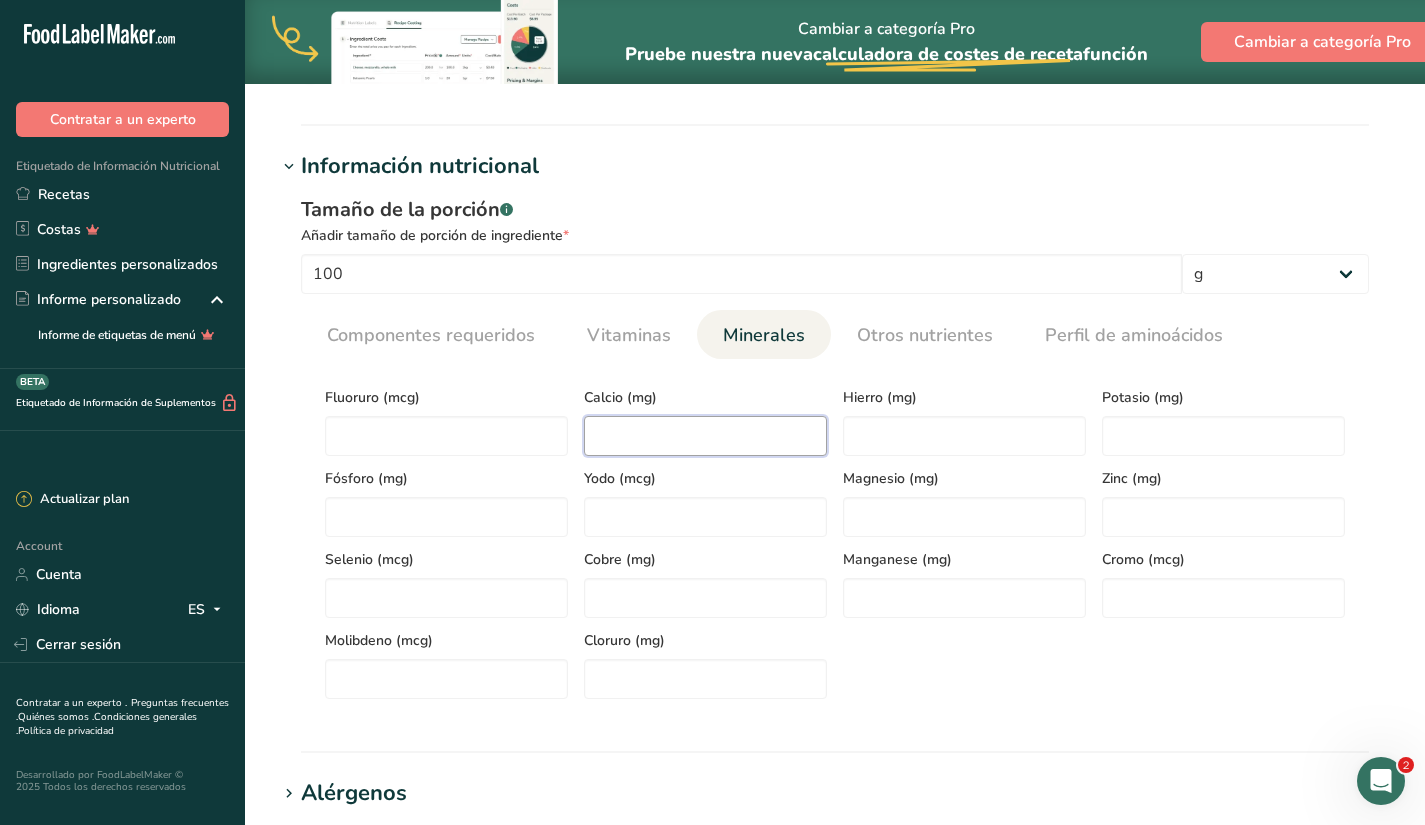 click at bounding box center (705, 436) 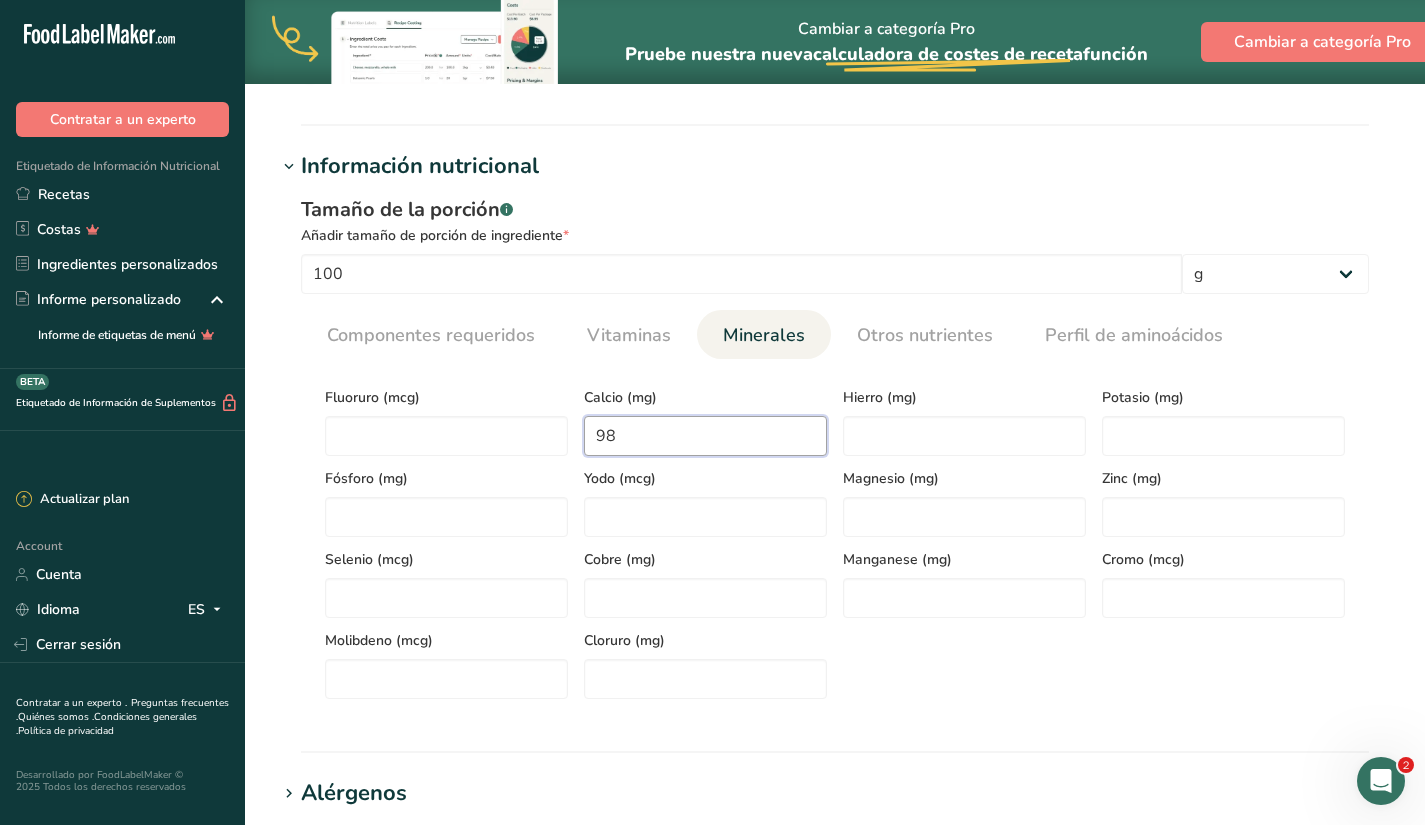 type on "98" 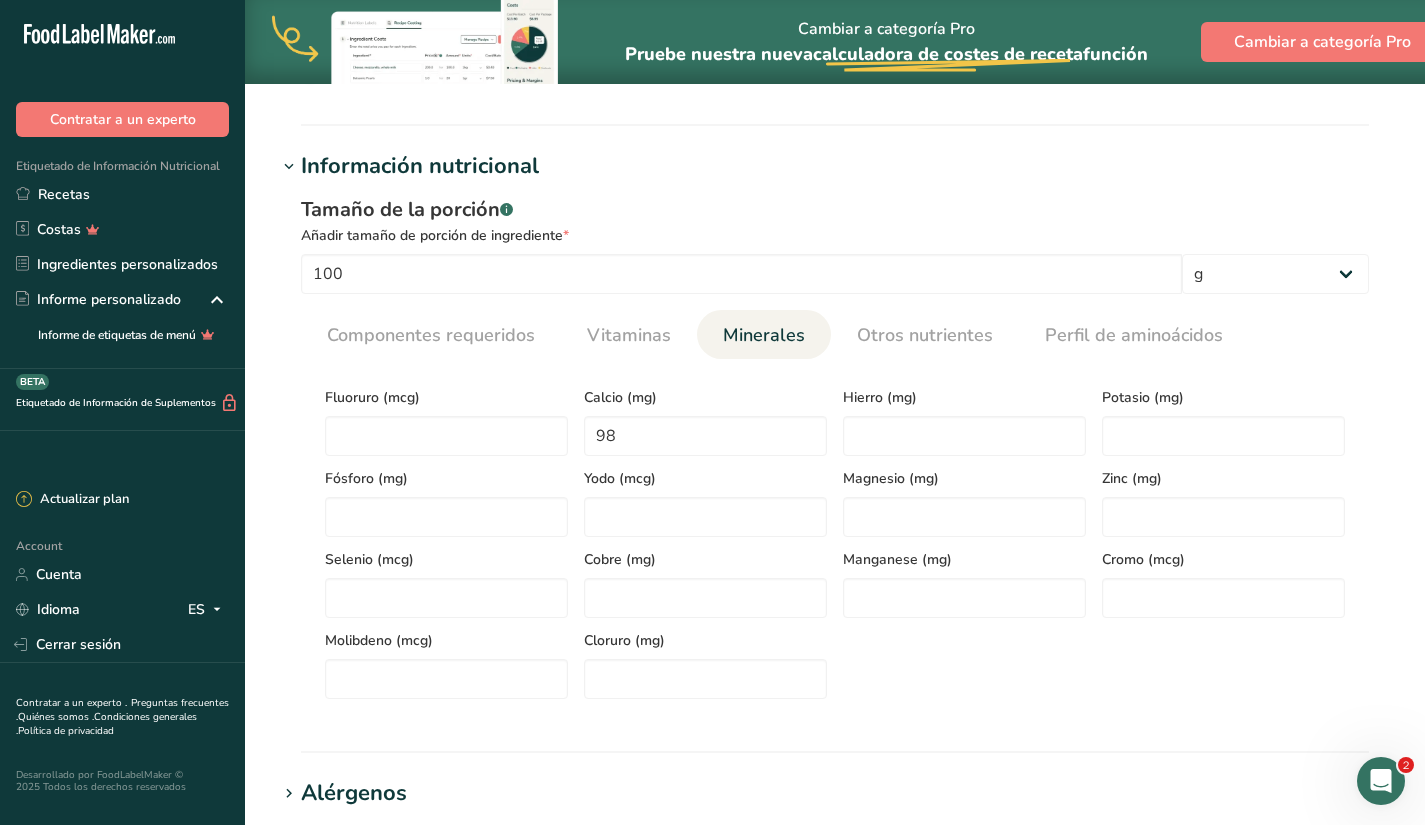 click on "[MEDICAL_DATA]
(mcg)
Calcio
(mg)     98
Hierro
(mg)
Potasio
(mg)
Fósforo
(mg)
Yodo
(mcg)
Magnesio
(mg)
Zinc
(mg)
Selenio
(mcg)
Cobre
(mg)
Manganese
(mg)
Cromo
(mcg)
Molibdeno
(mcg)
Cloruro
(mg)" at bounding box center [835, 537] 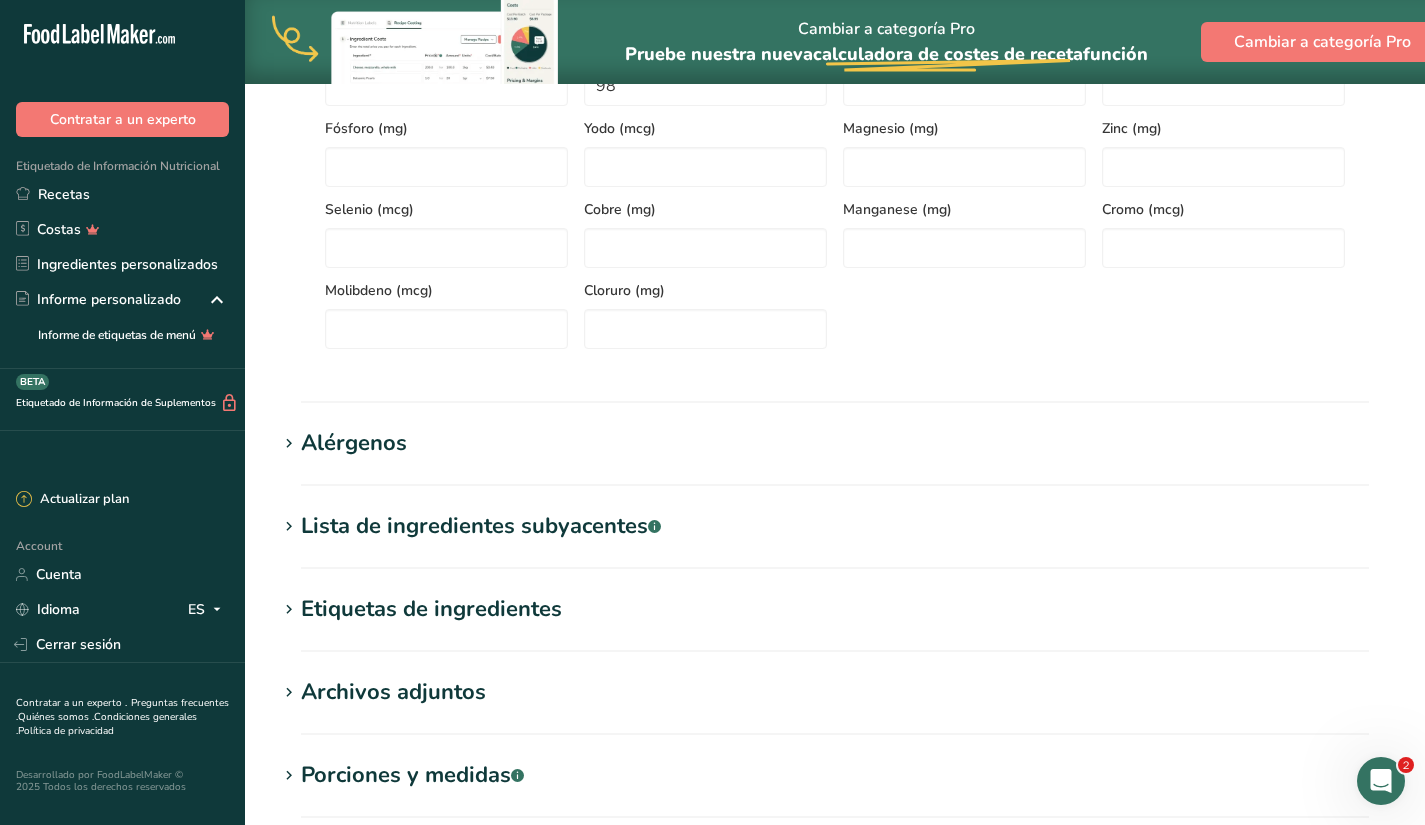 scroll, scrollTop: 1222, scrollLeft: 0, axis: vertical 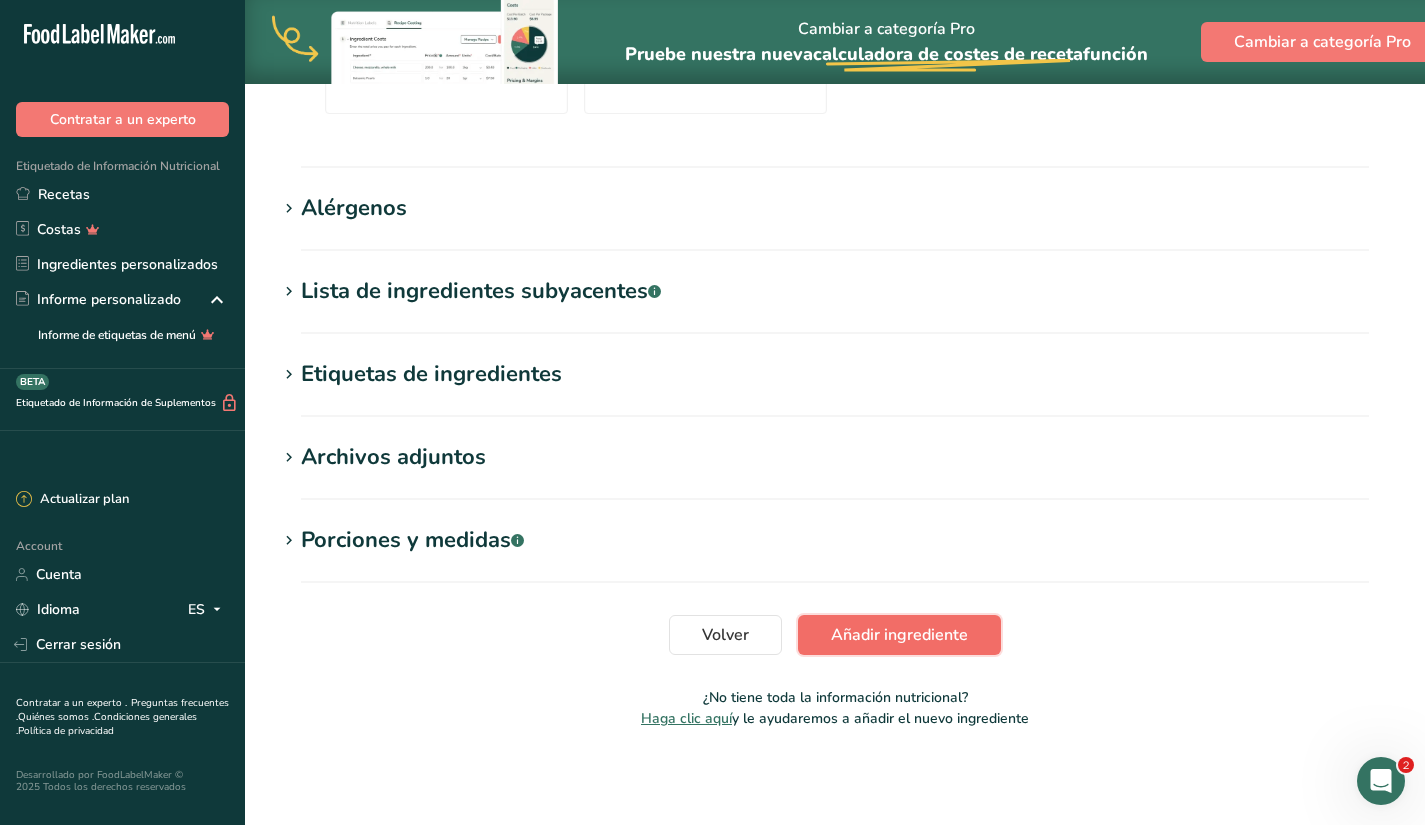 click on "Añadir ingrediente" at bounding box center (899, 635) 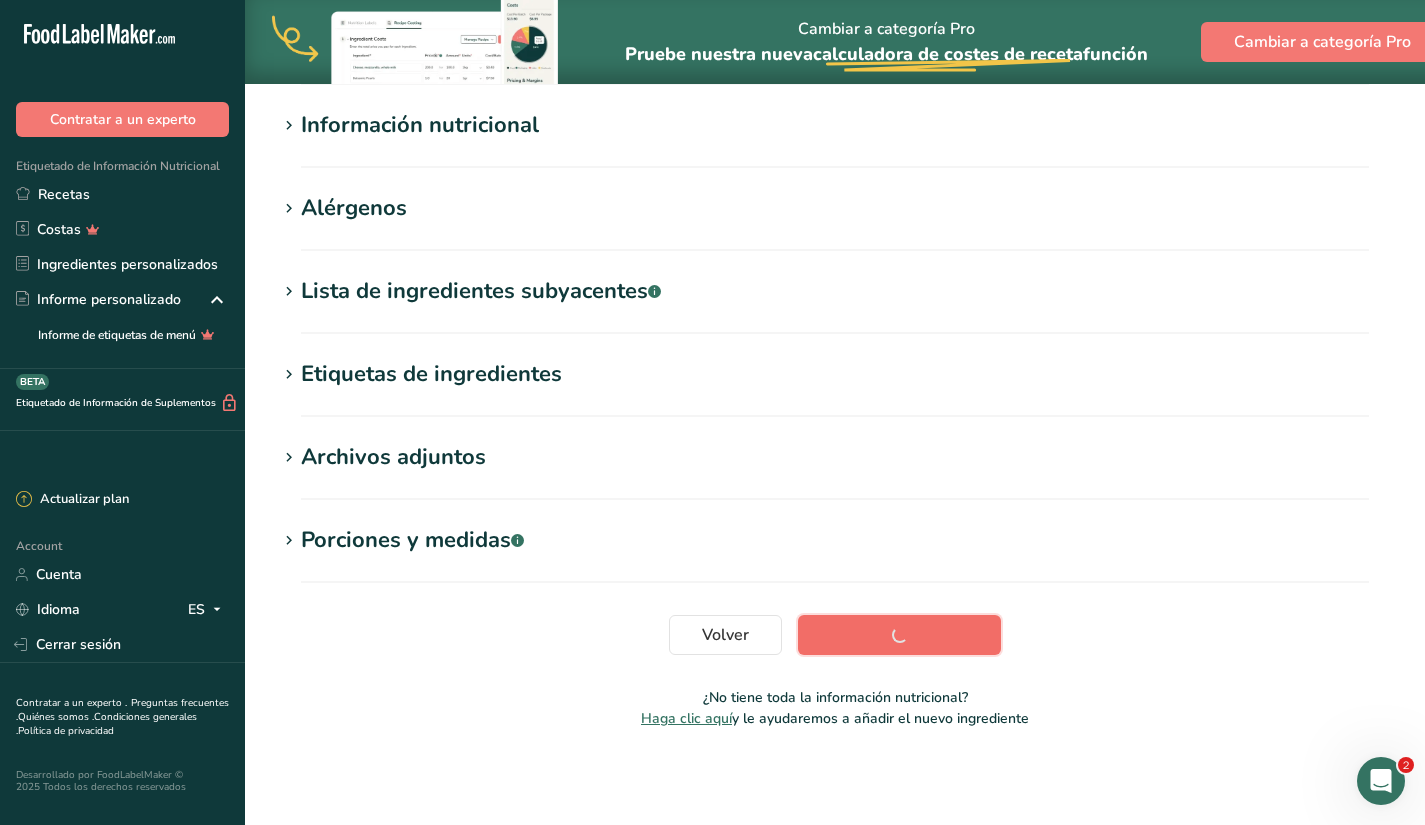 scroll, scrollTop: 234, scrollLeft: 0, axis: vertical 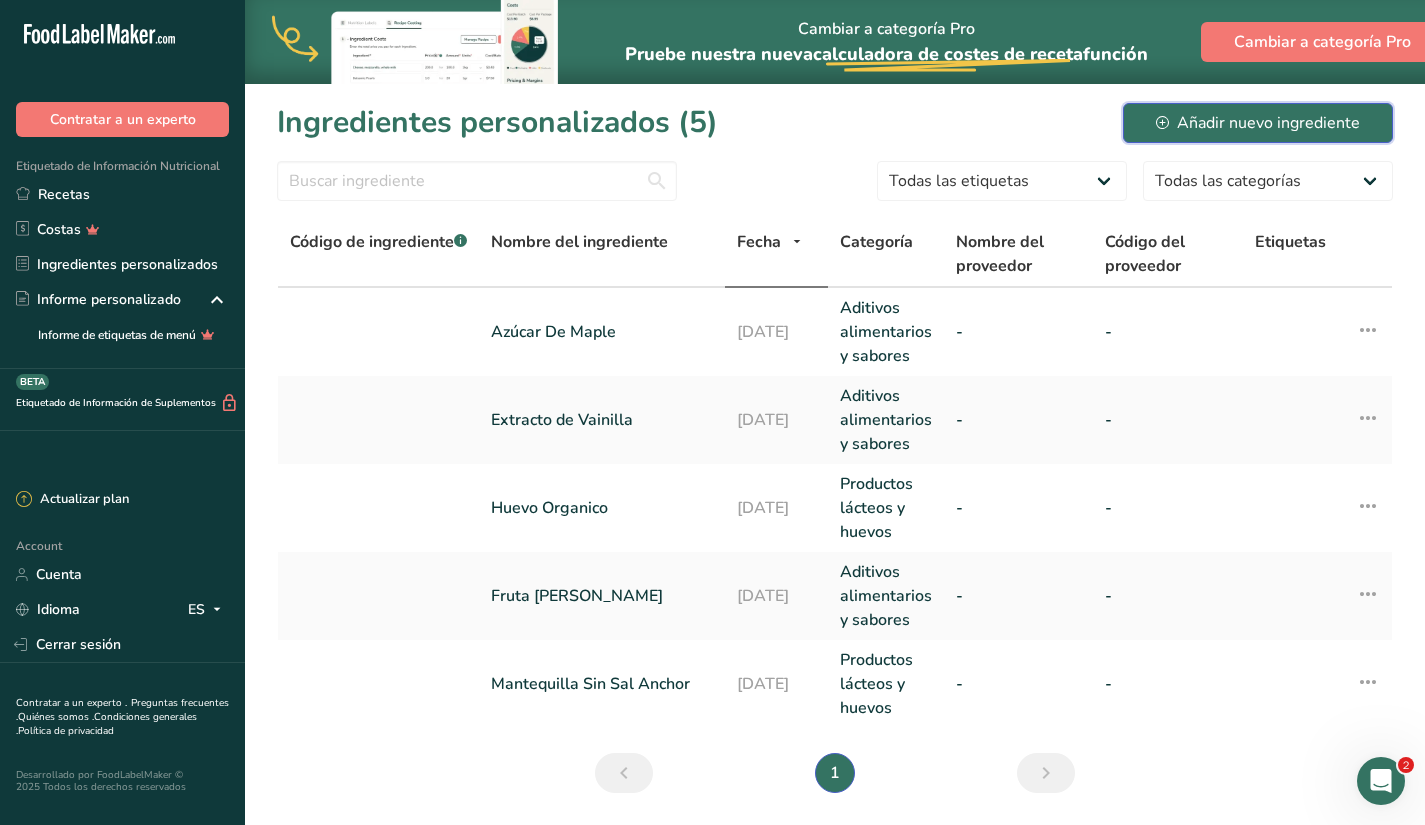 click on "Añadir nuevo ingrediente" at bounding box center [1258, 123] 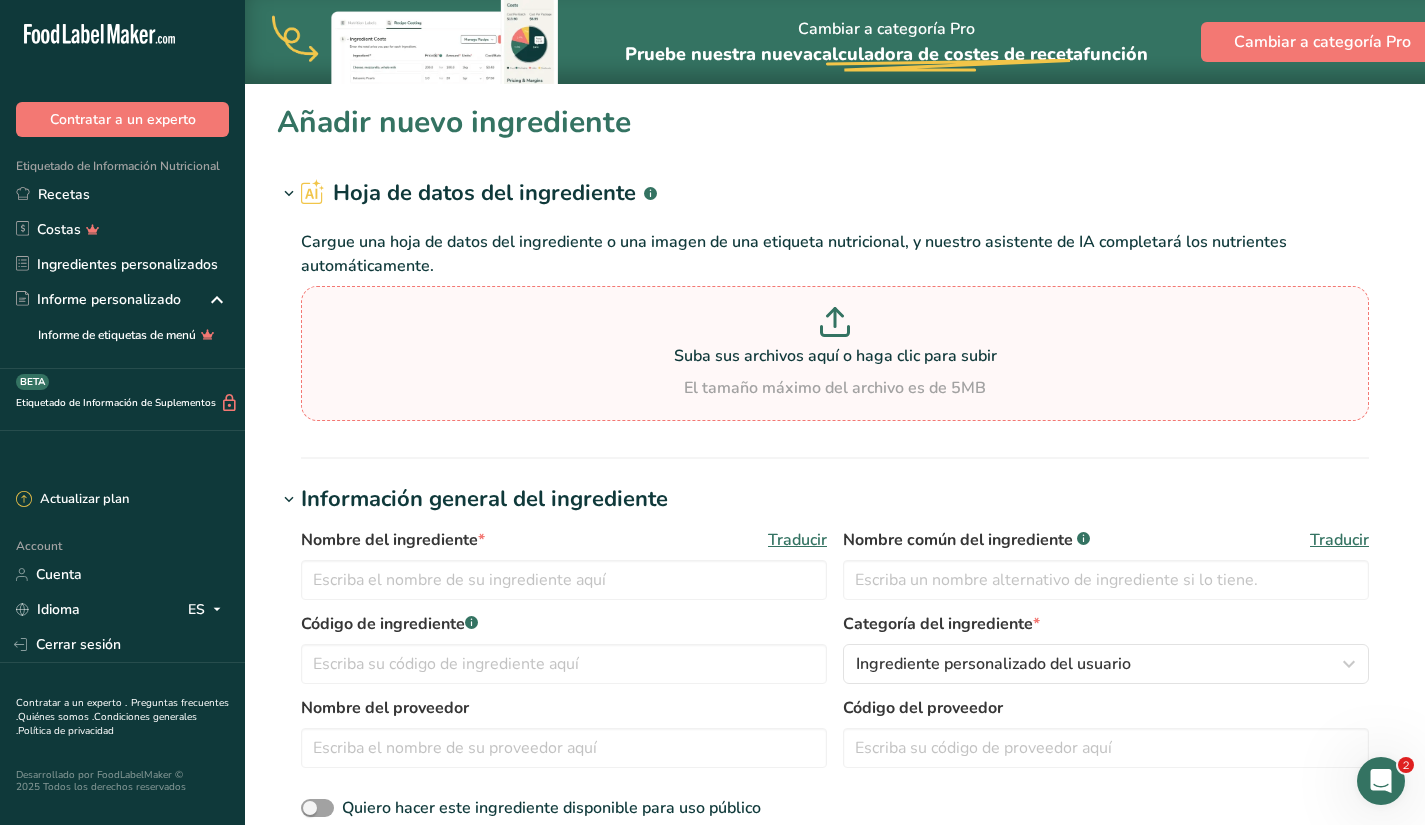 click 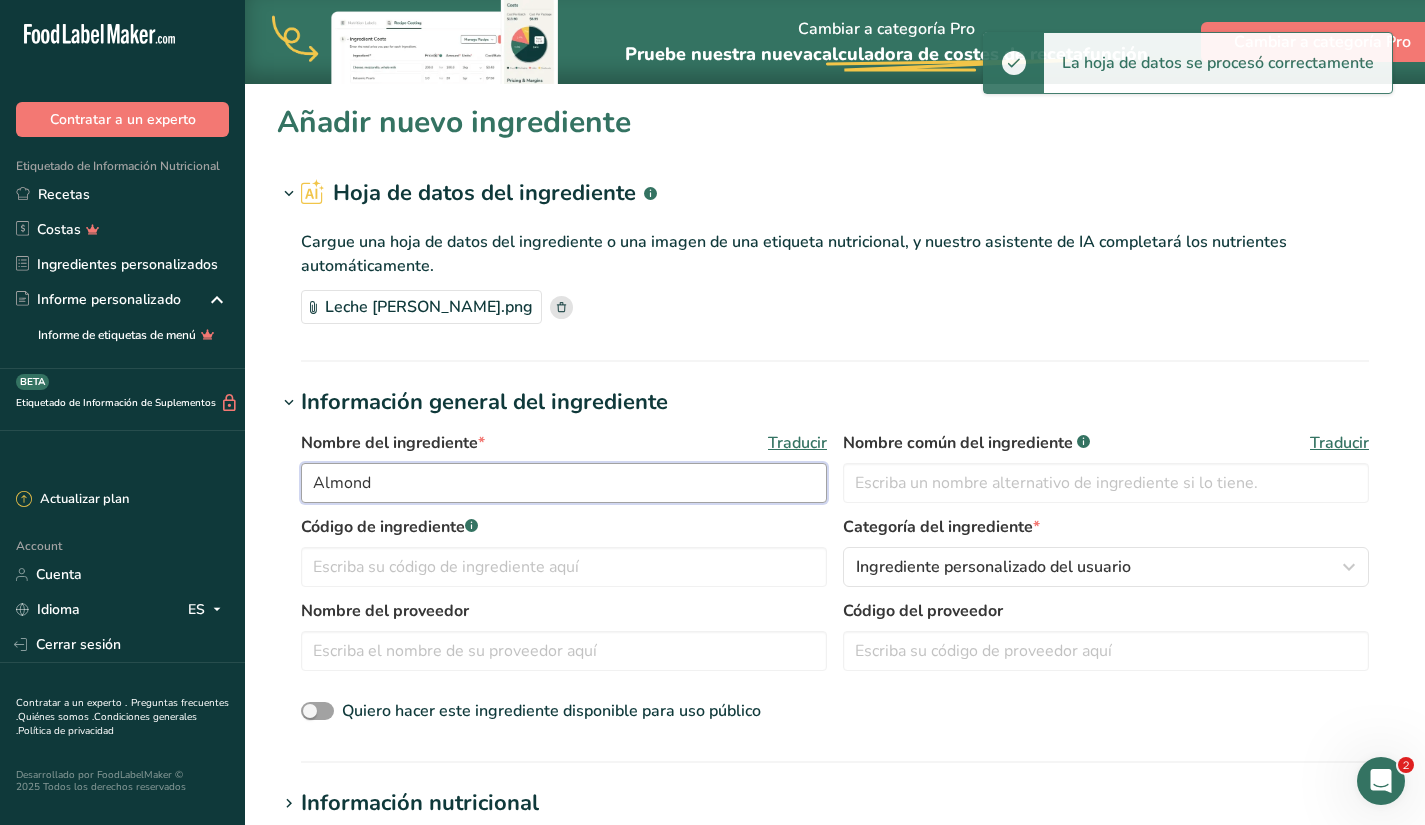 click on "Almond" at bounding box center [564, 483] 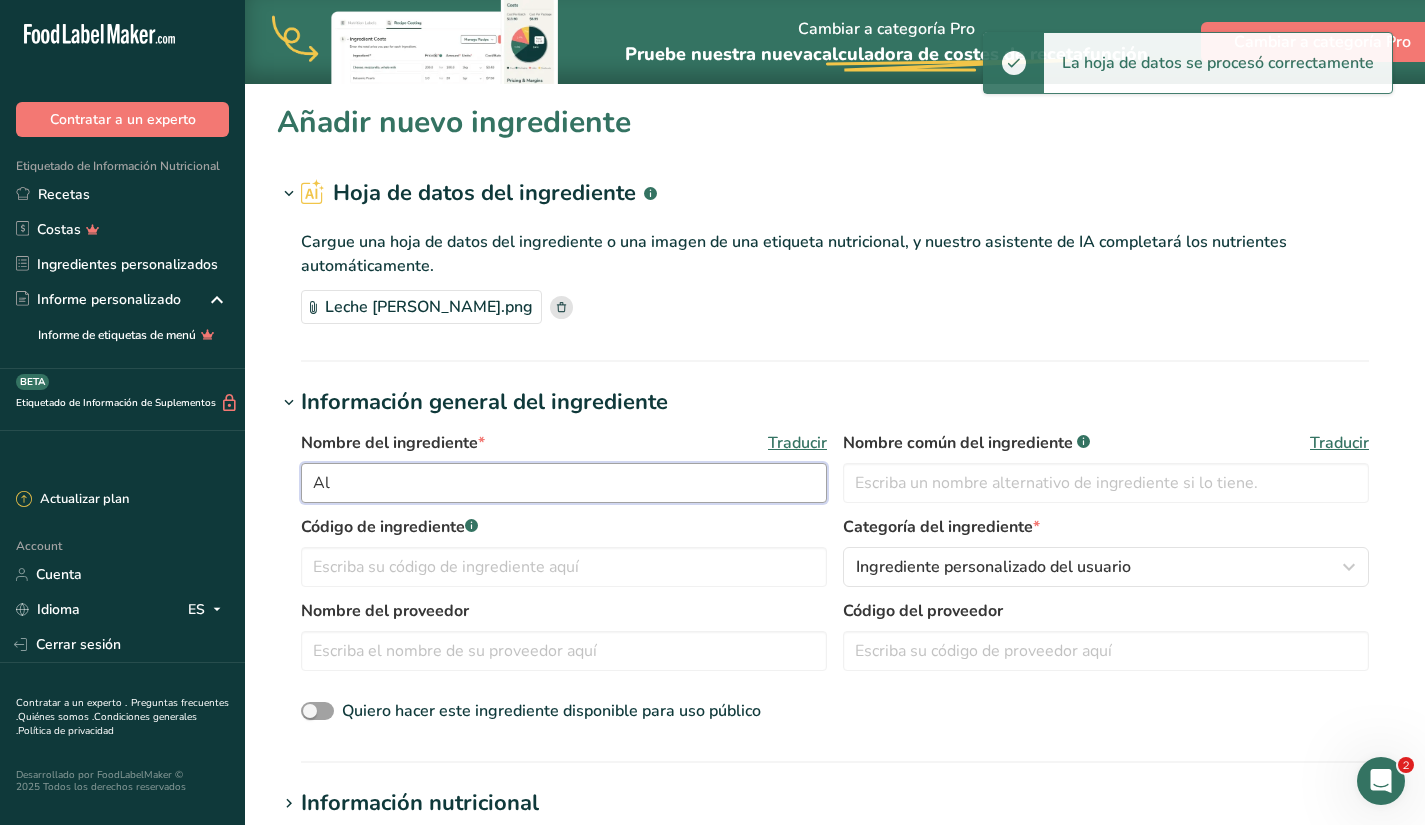 type on "A" 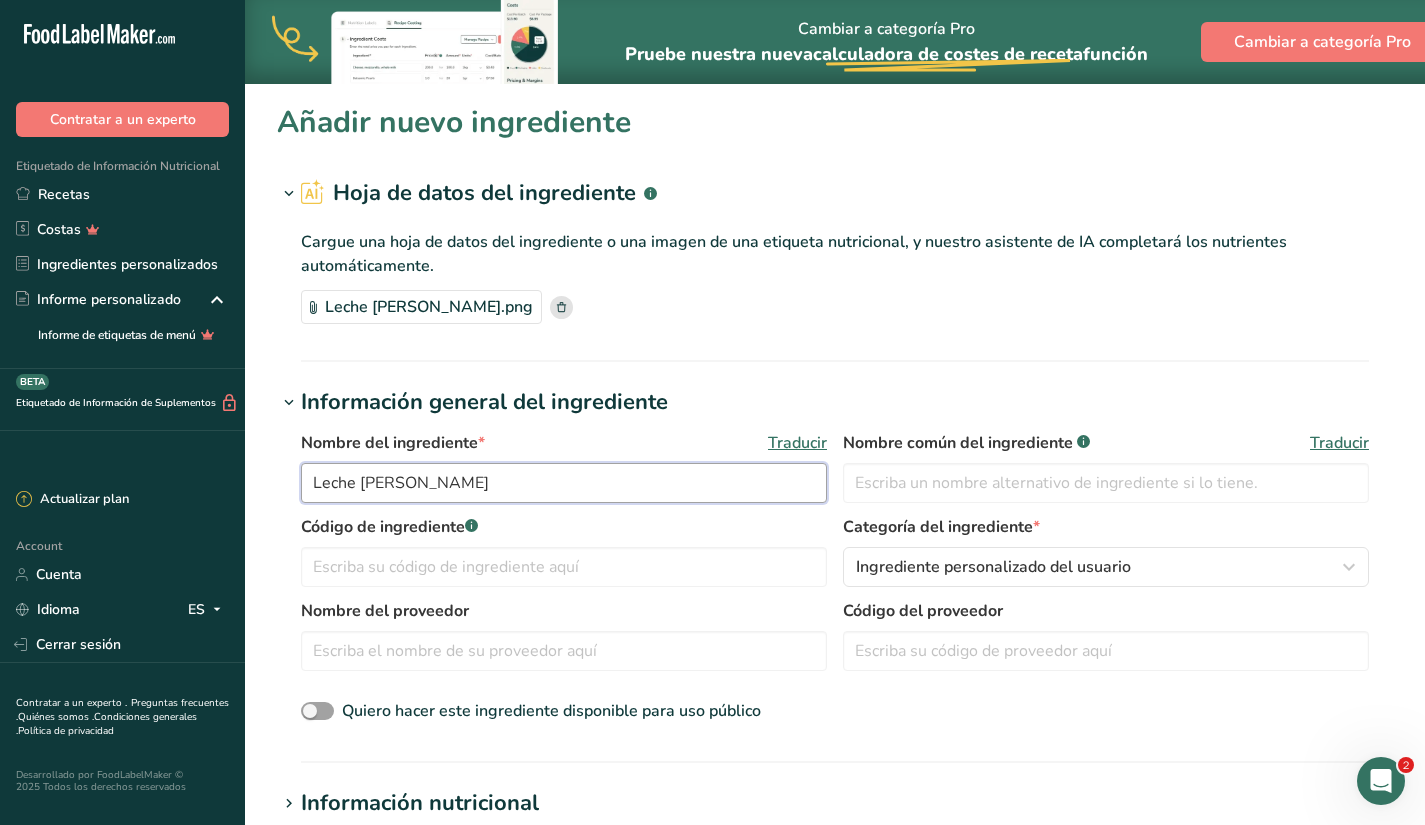 type on "Leche [PERSON_NAME]" 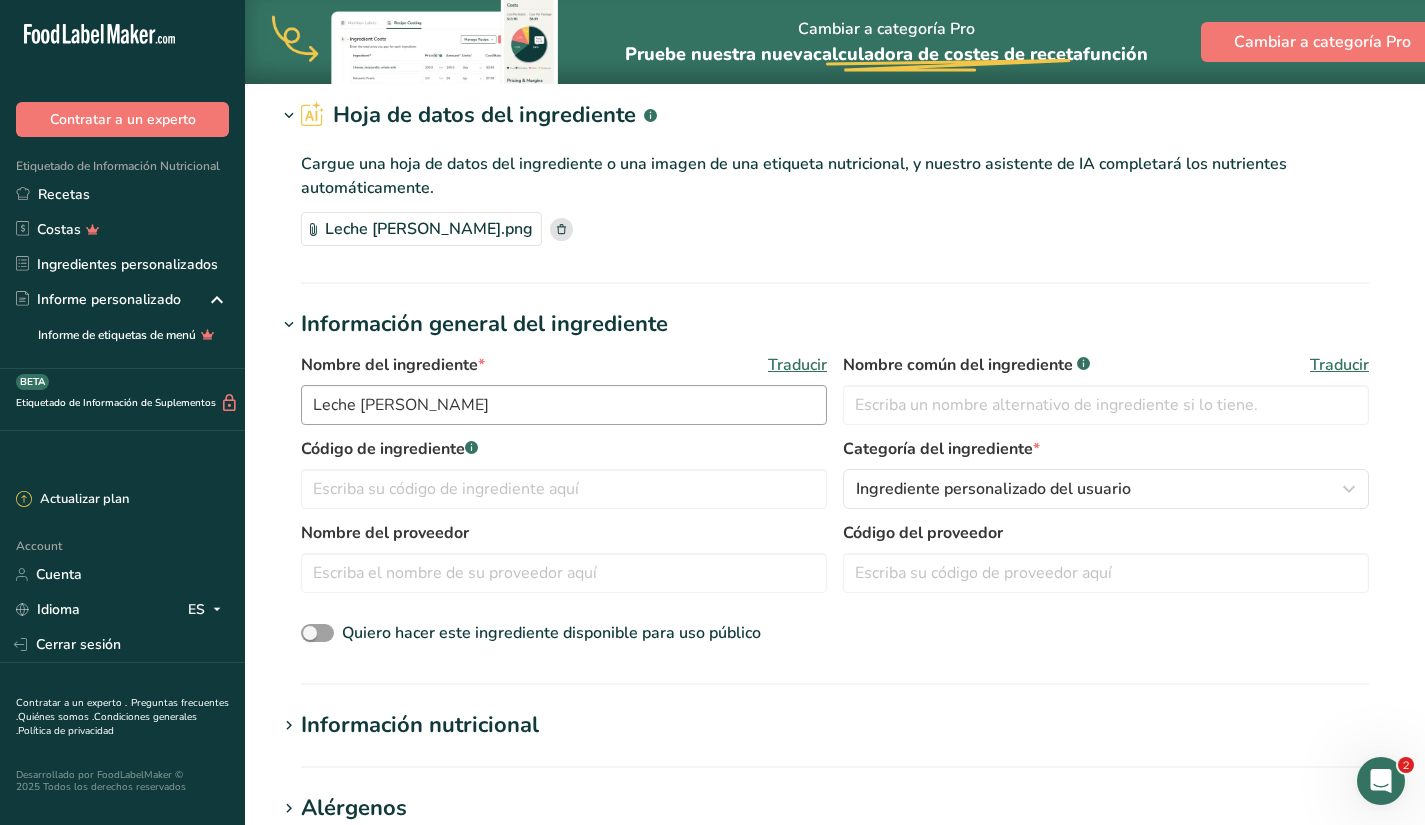 scroll, scrollTop: 80, scrollLeft: 0, axis: vertical 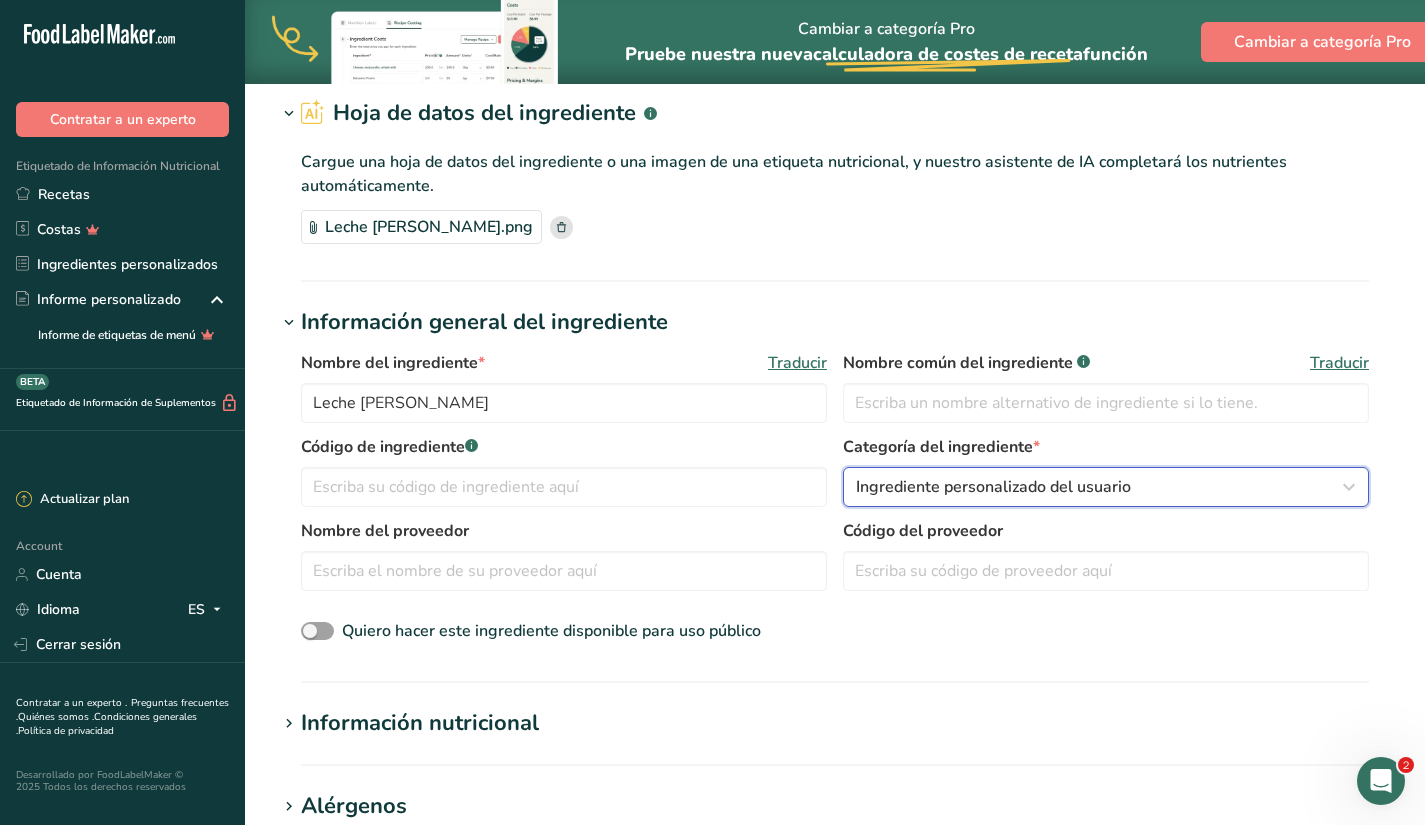 click on "Ingrediente personalizado del usuario" at bounding box center [1100, 487] 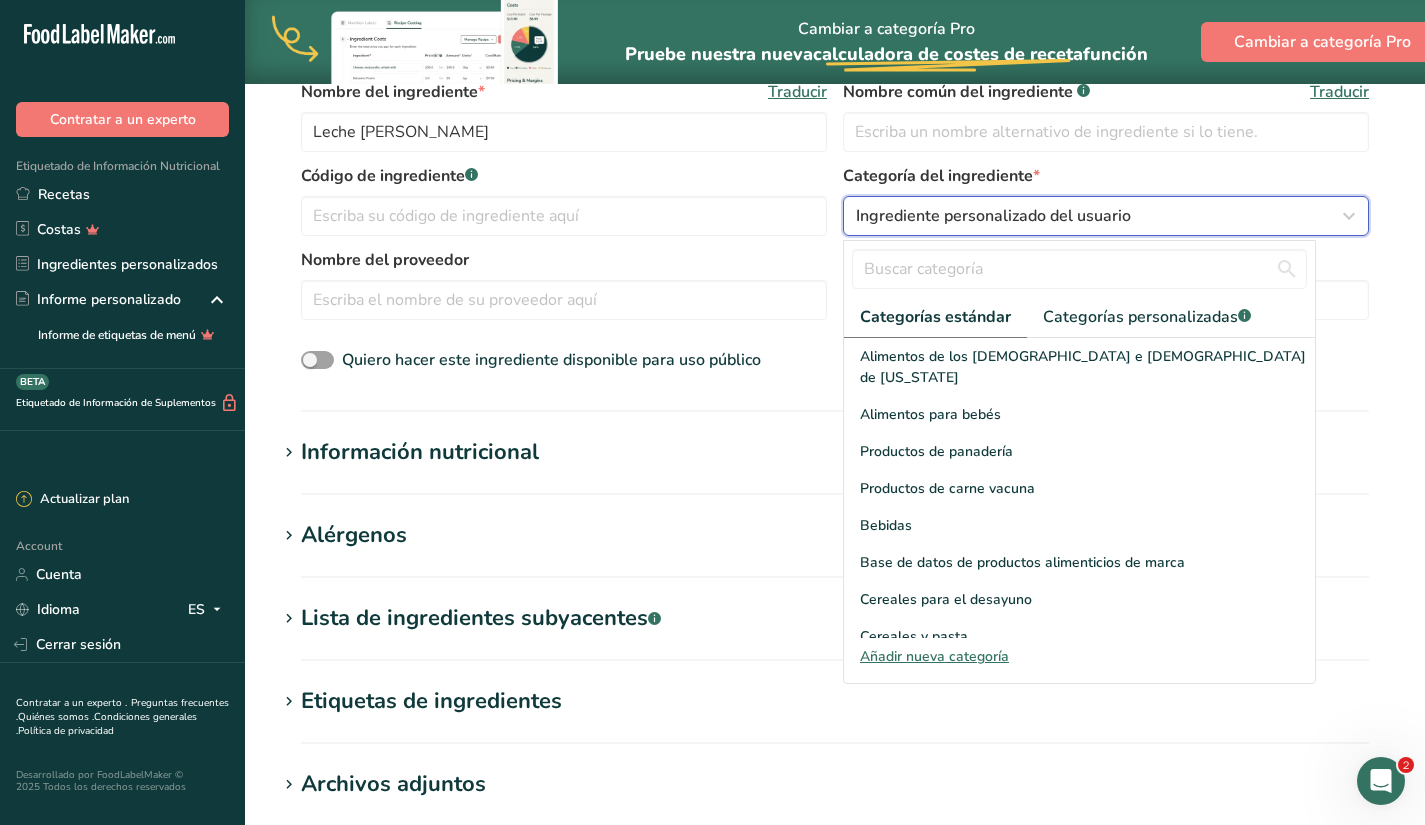 scroll, scrollTop: 357, scrollLeft: 0, axis: vertical 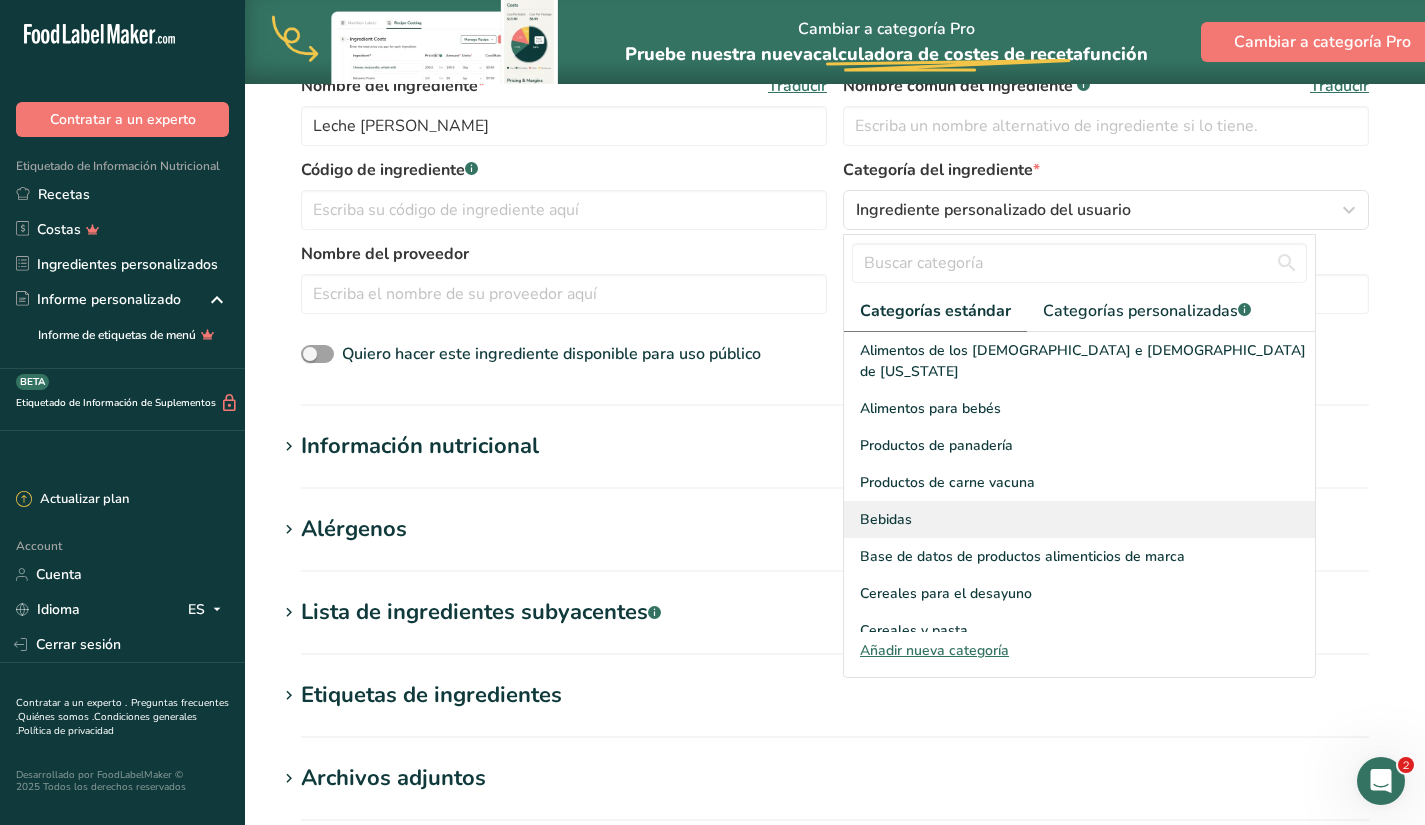 click on "Bebidas" at bounding box center [1079, 519] 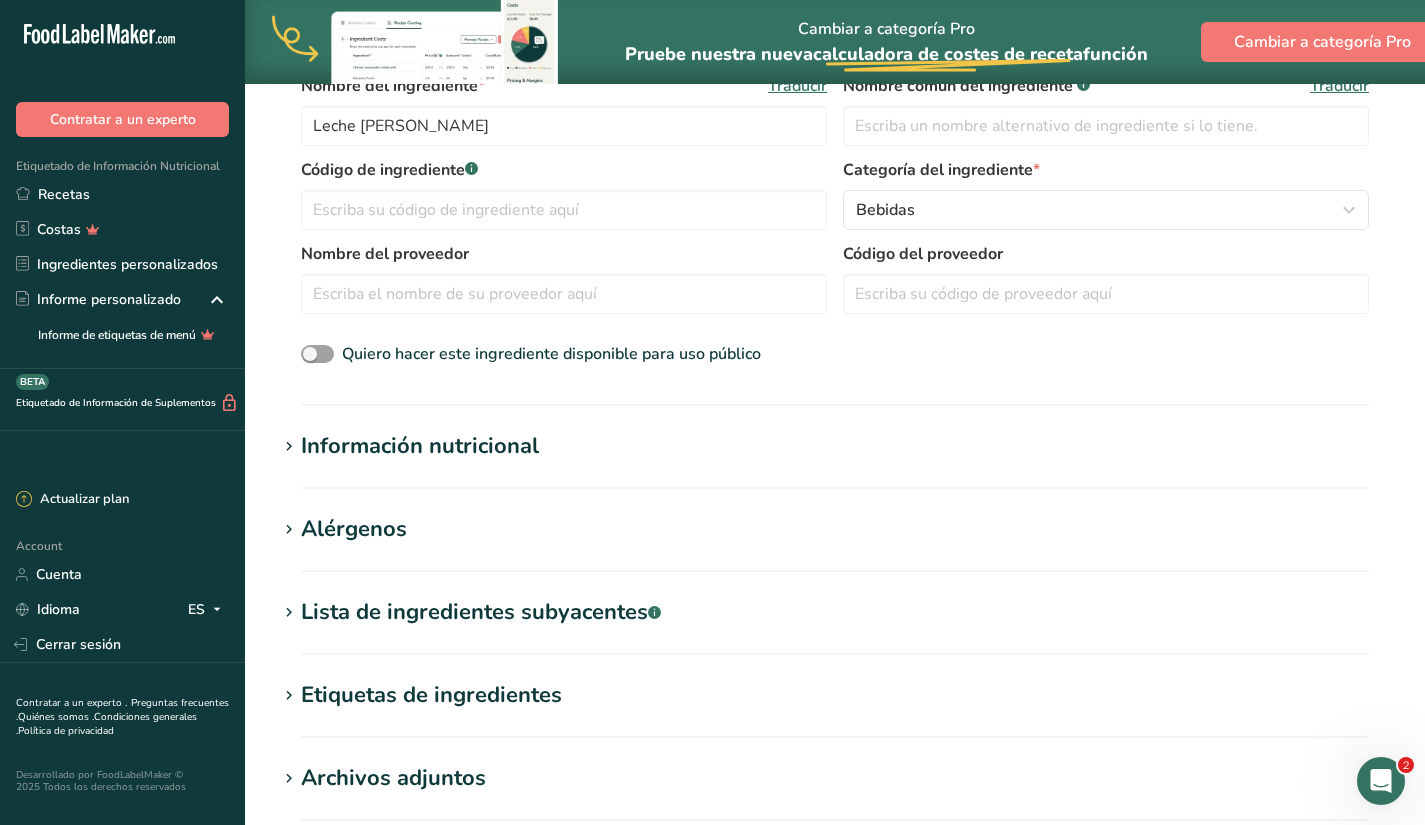 click on "Información nutricional" at bounding box center (420, 446) 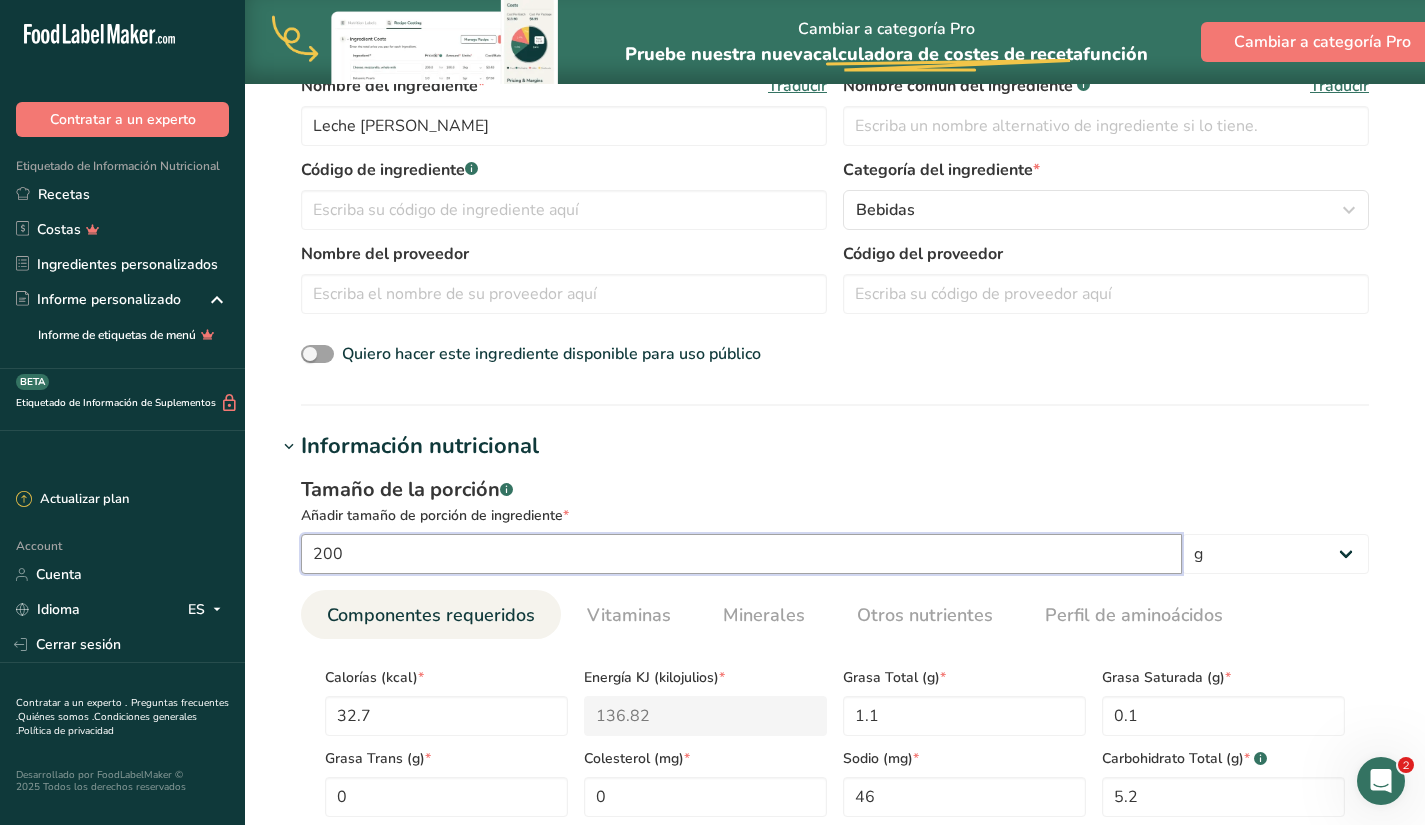 drag, startPoint x: 399, startPoint y: 551, endPoint x: 186, endPoint y: 533, distance: 213.75922 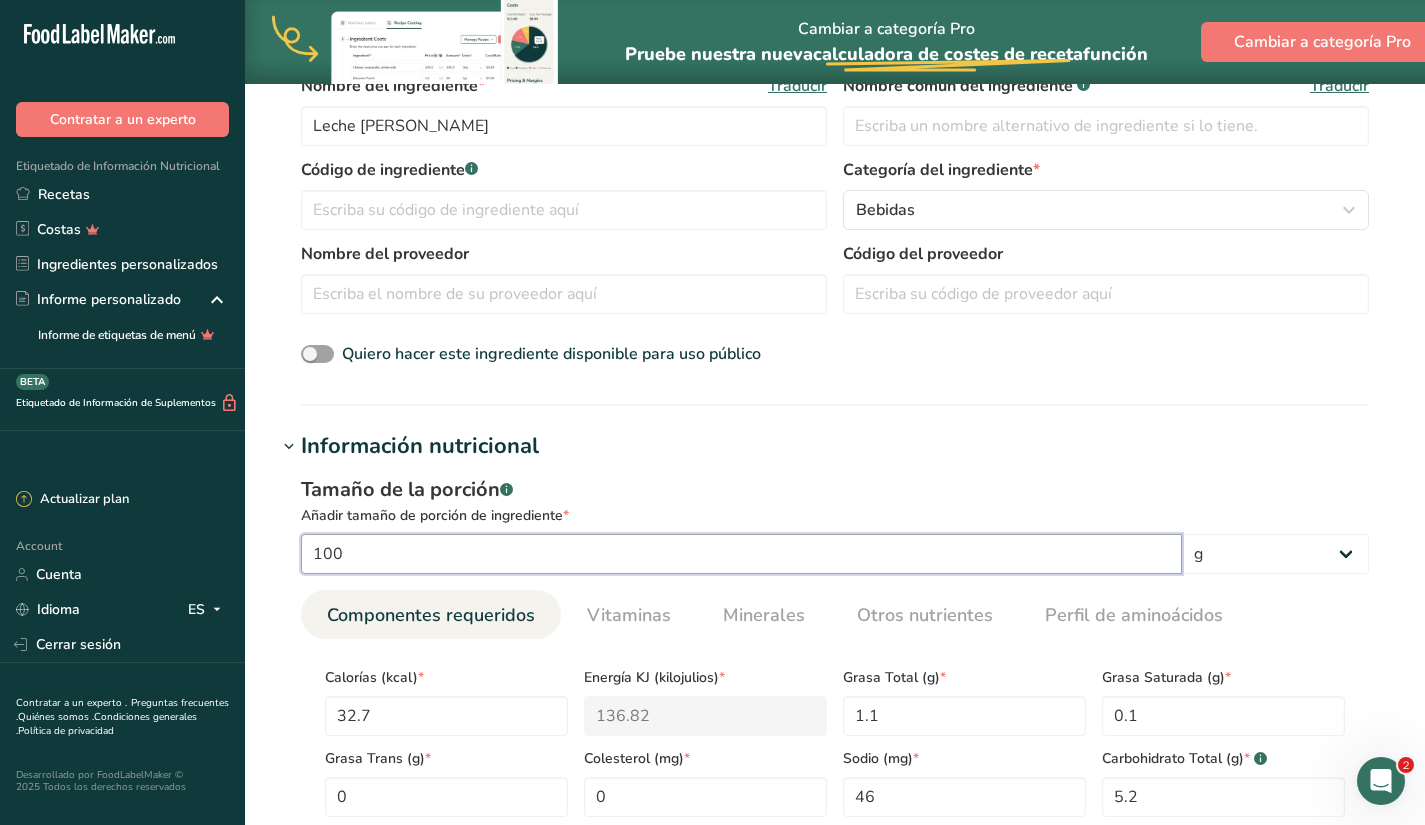 type on "100" 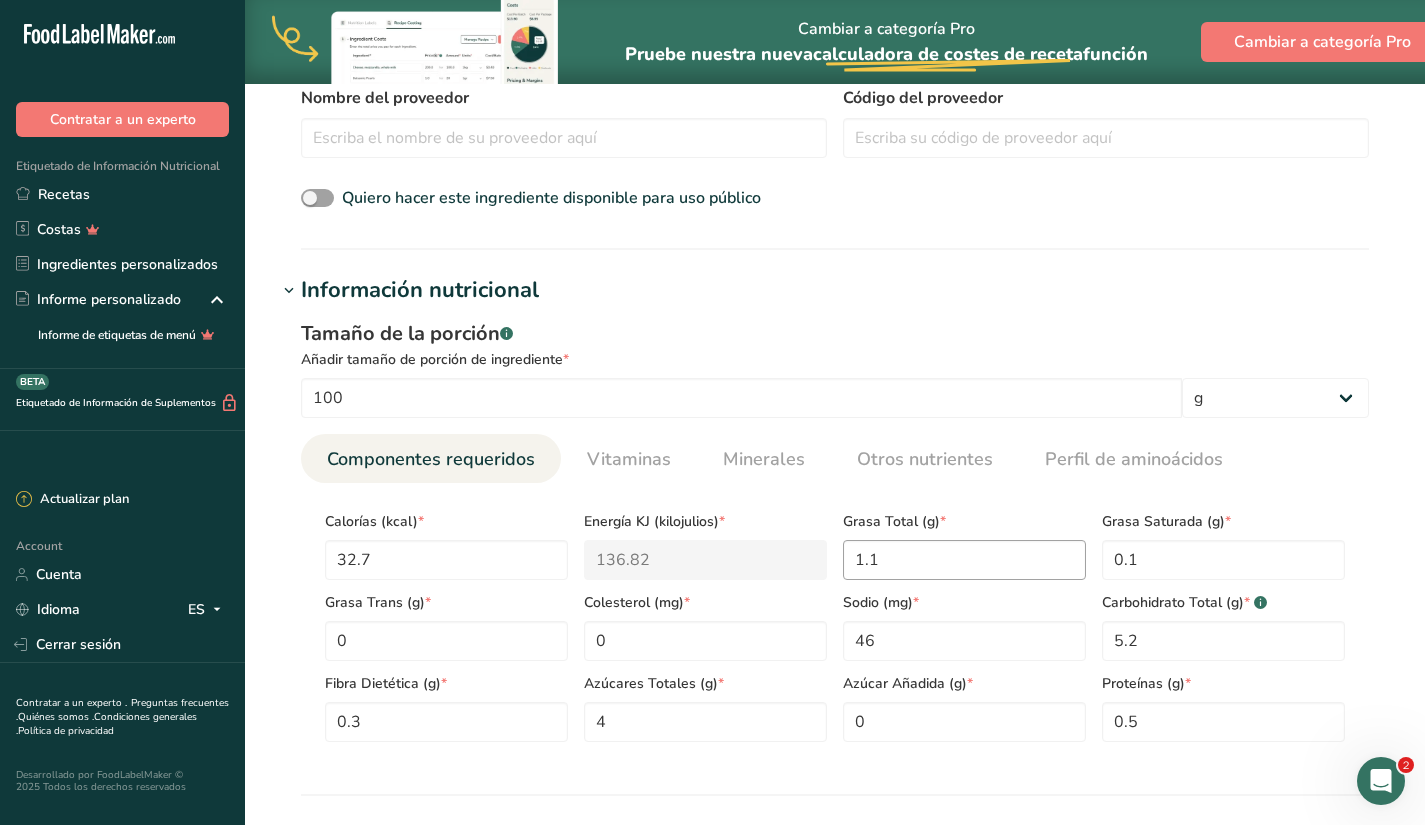 scroll, scrollTop: 574, scrollLeft: 0, axis: vertical 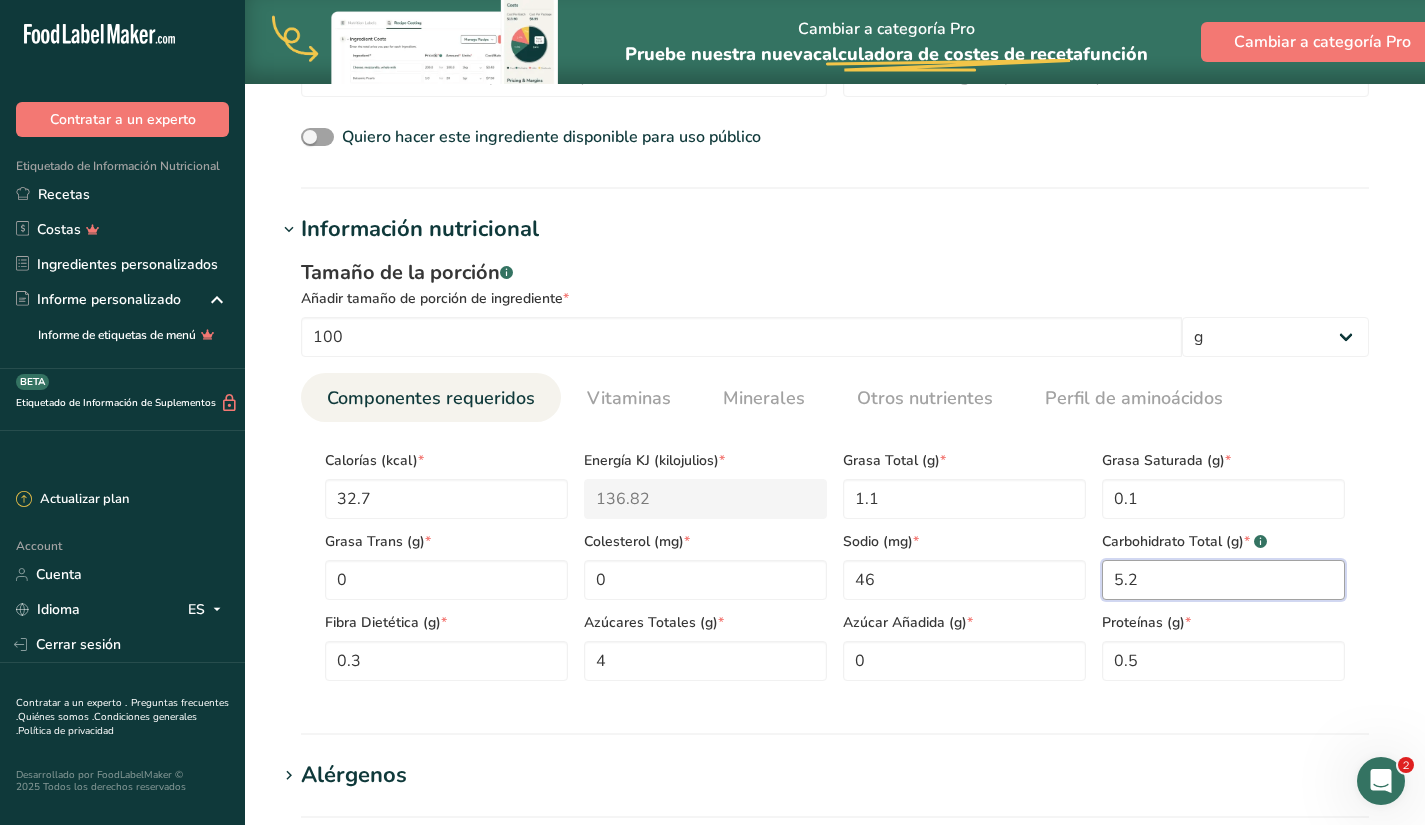 click on "5.2" at bounding box center [1223, 580] 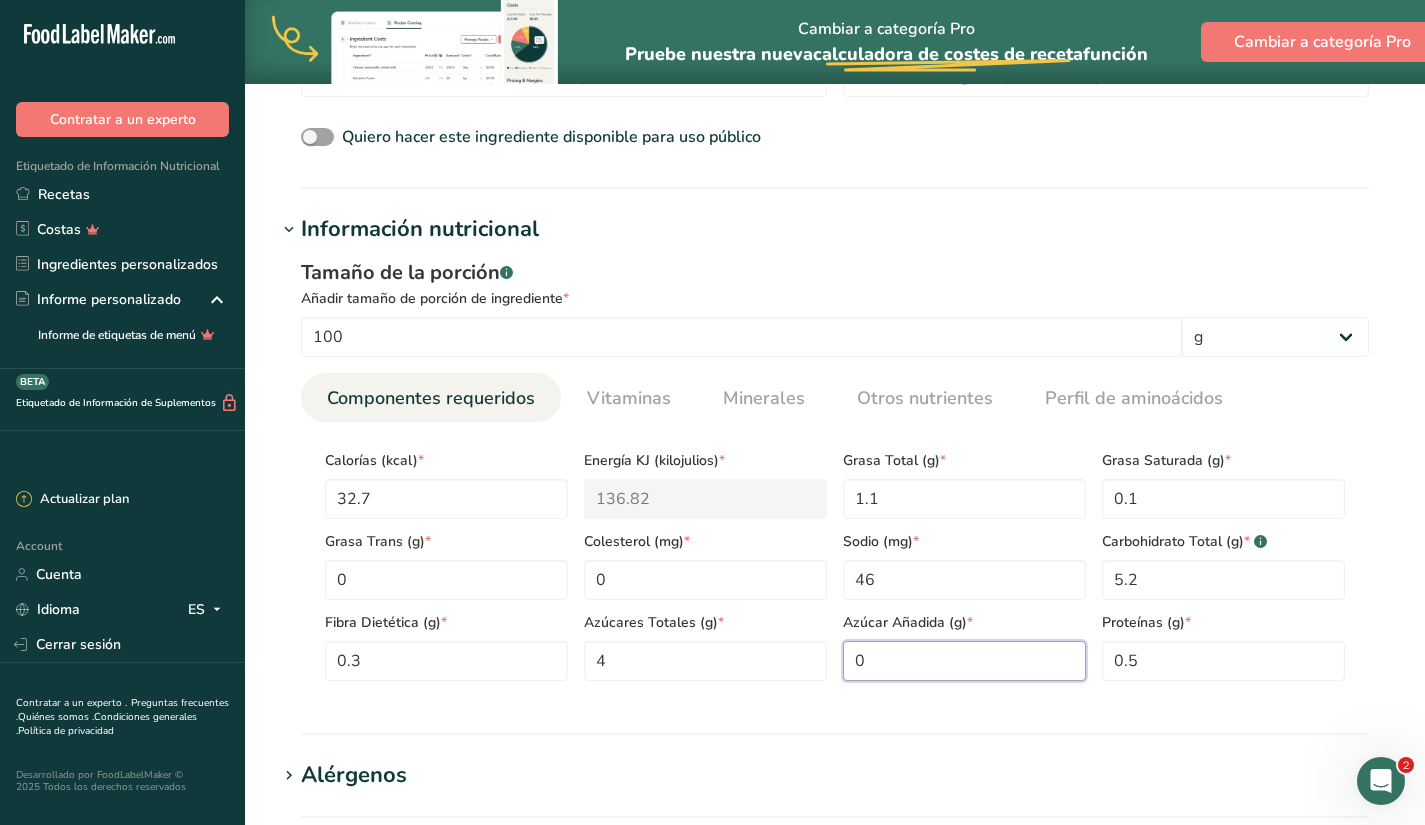 click on "0" at bounding box center [964, 661] 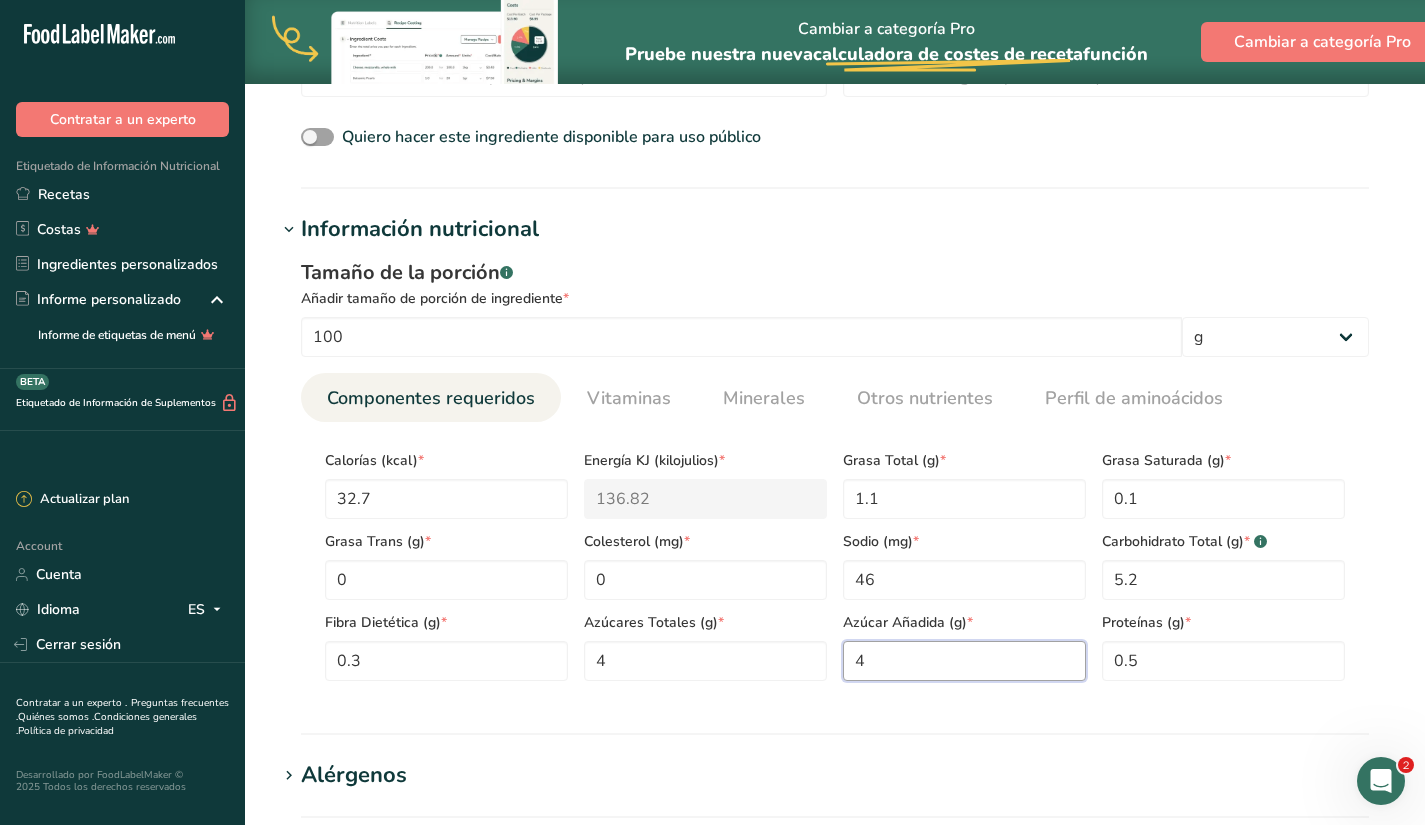 type on "4" 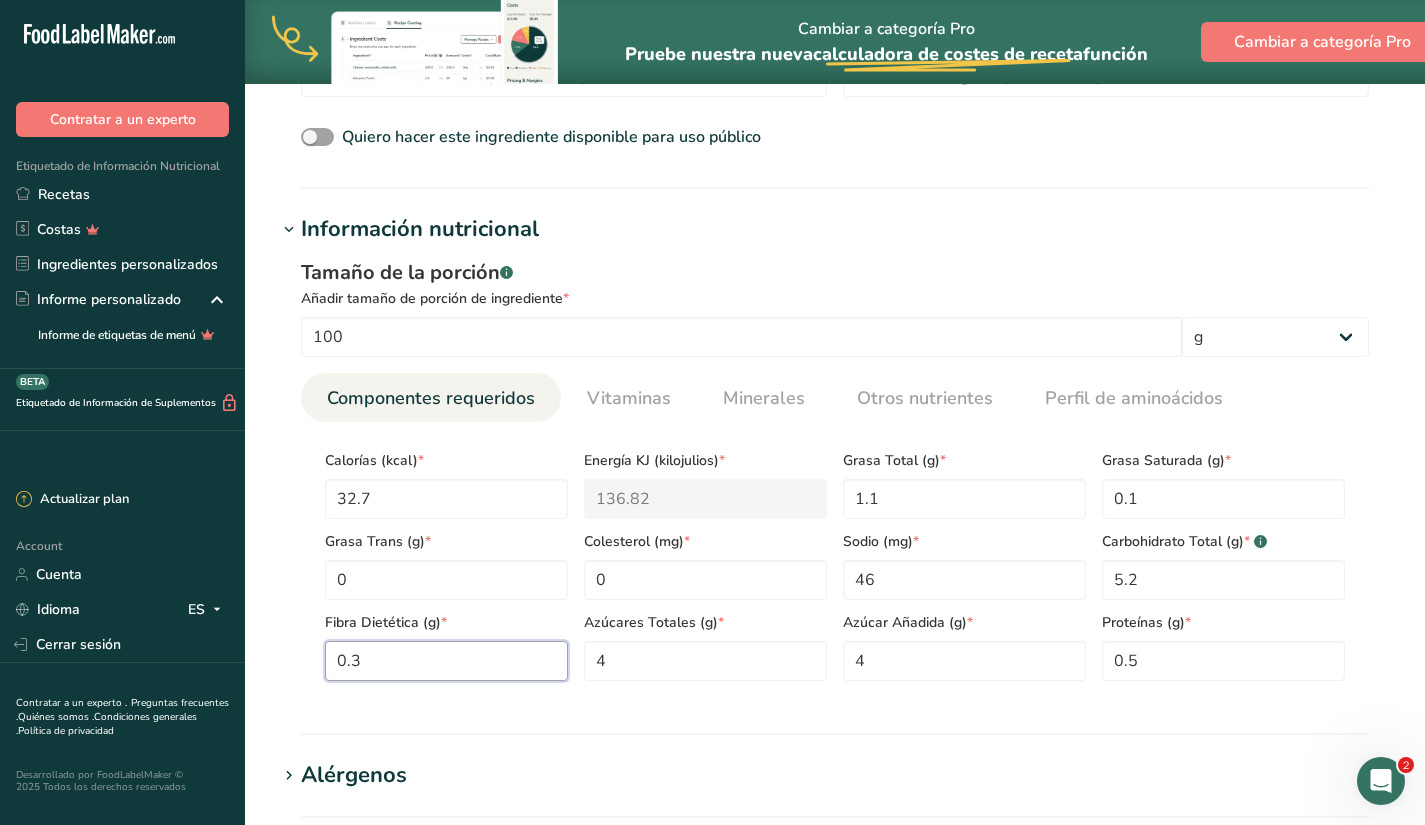 click on "0.3" at bounding box center (446, 661) 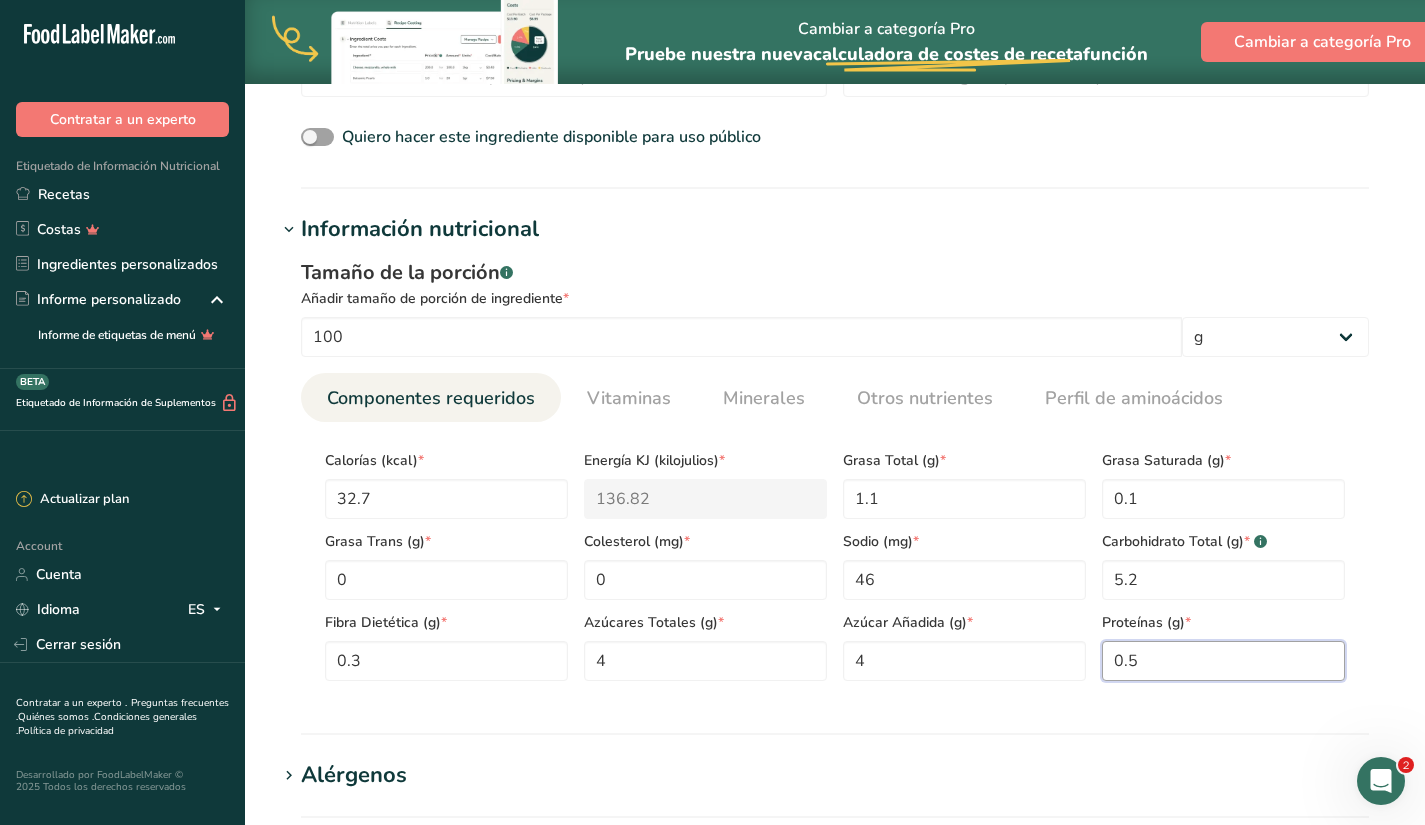 click on "0.5" at bounding box center [1223, 661] 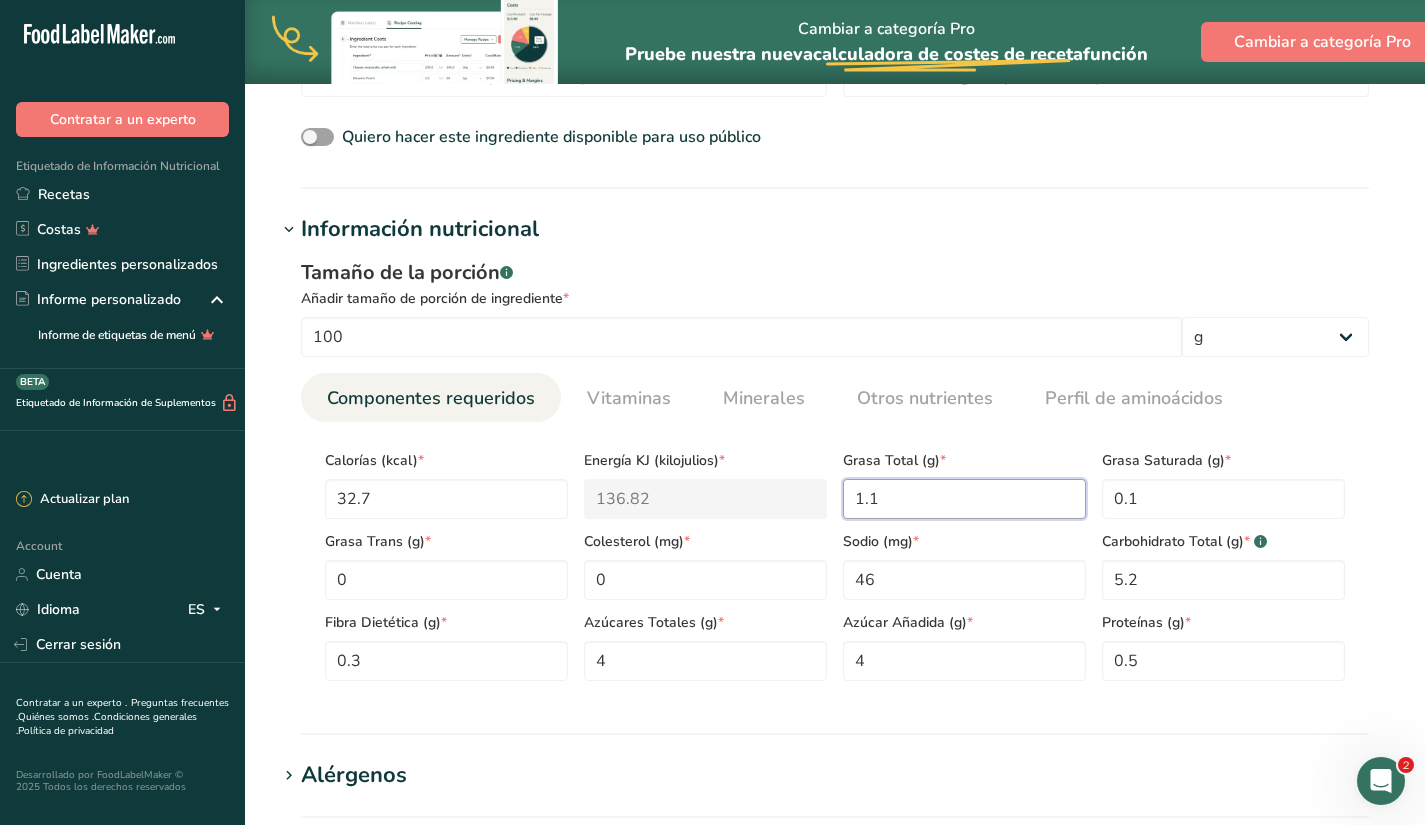 click on "1.1" at bounding box center [964, 499] 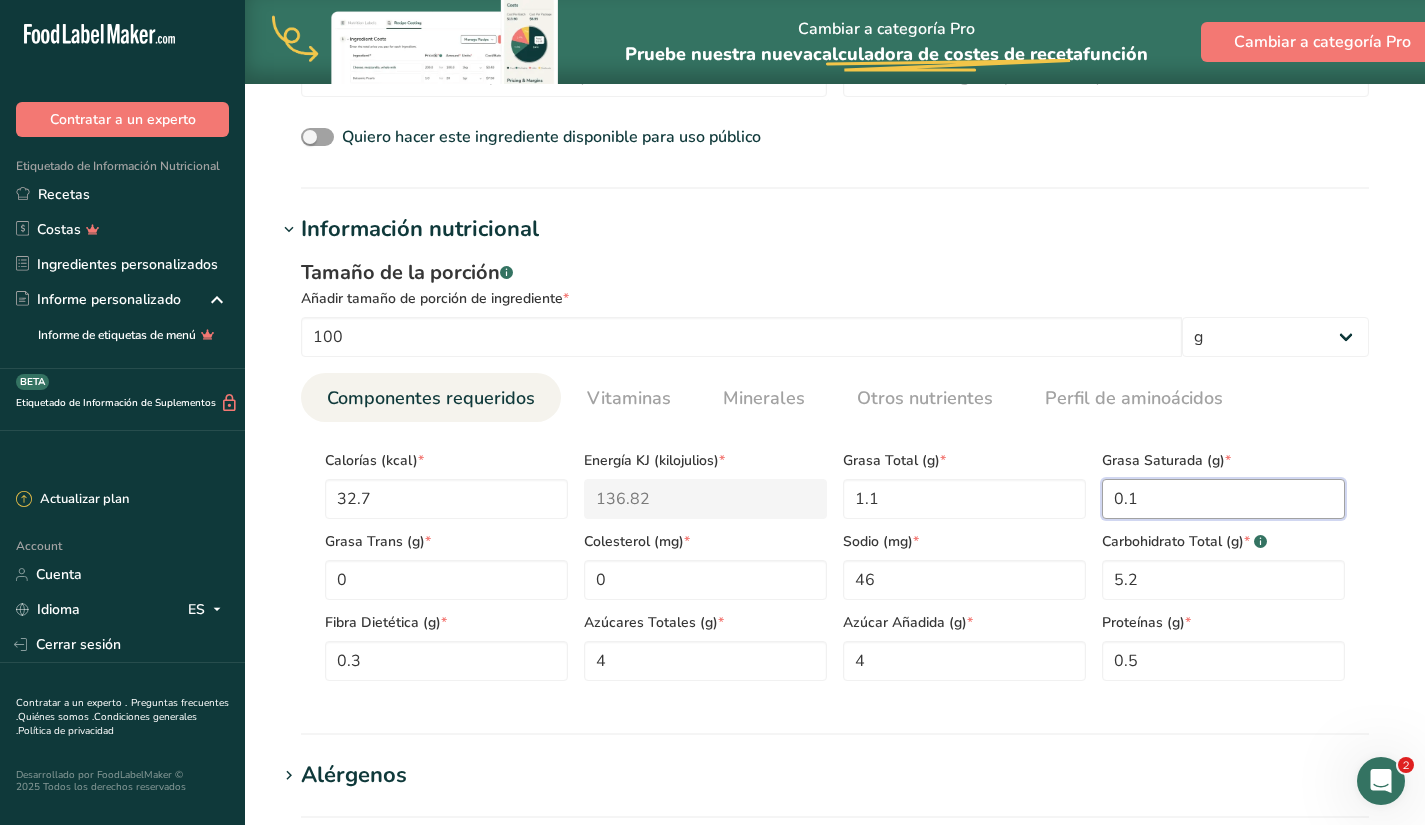 click on "0.1" at bounding box center (1223, 499) 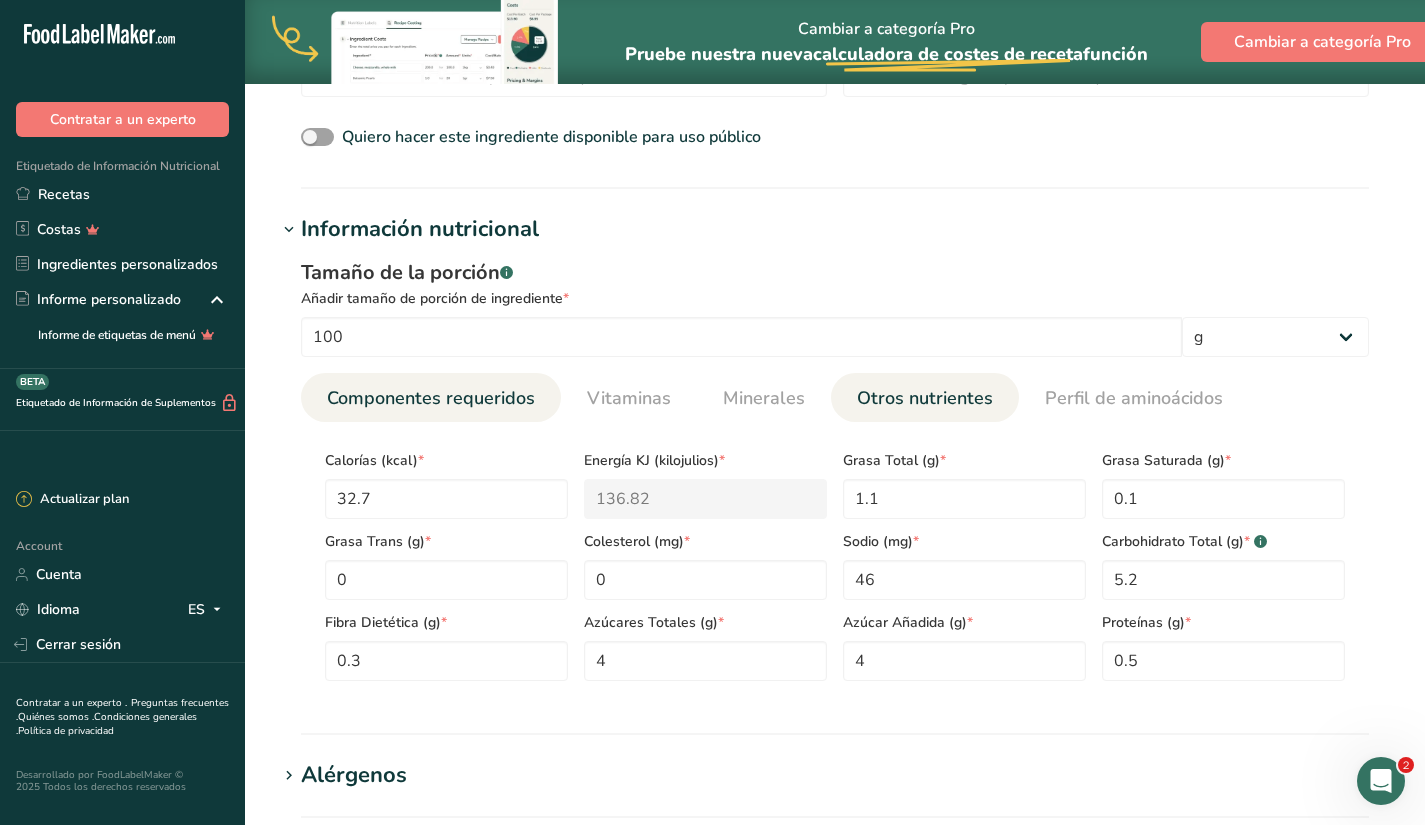 click on "Otros nutrientes" at bounding box center (925, 398) 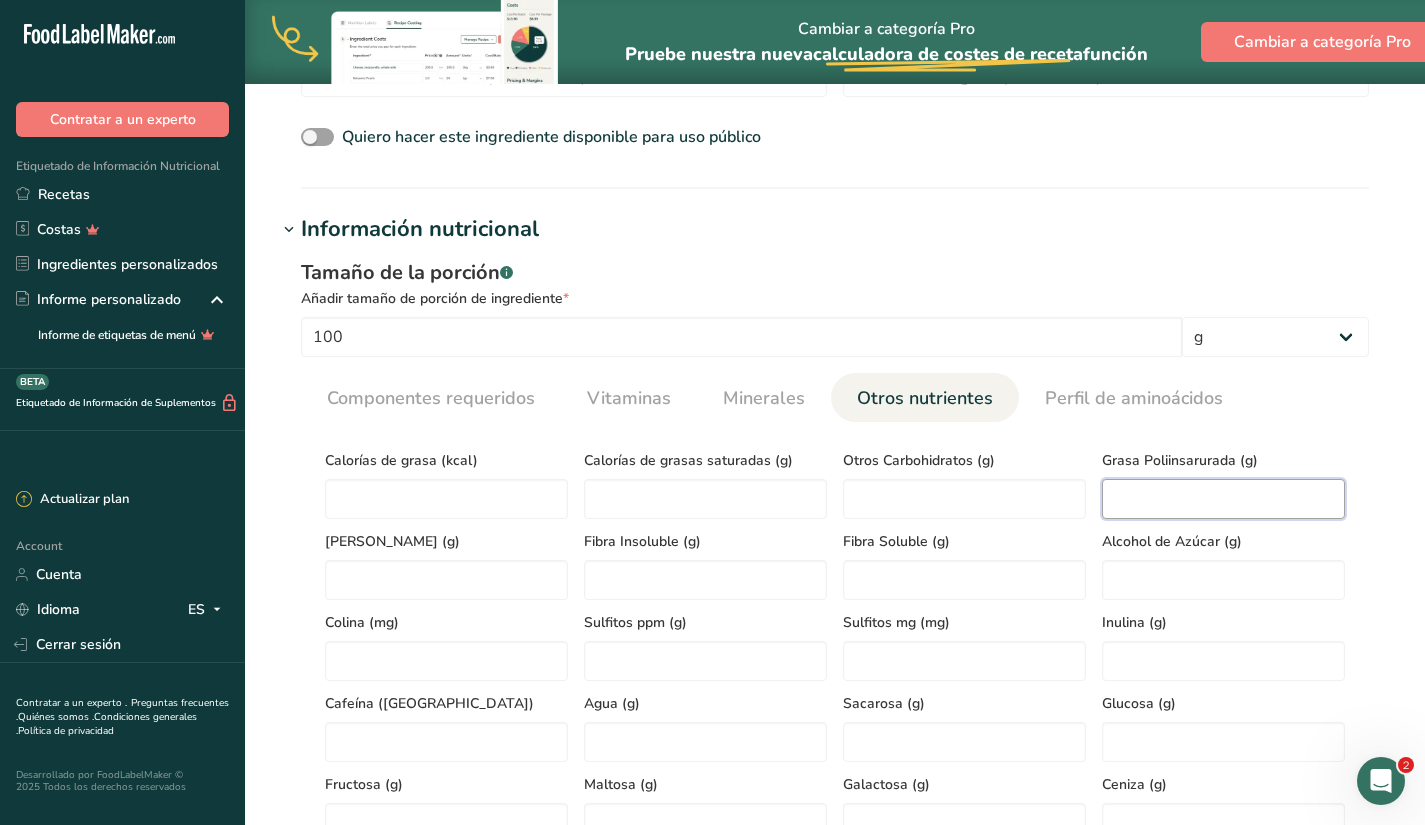 click at bounding box center [1223, 499] 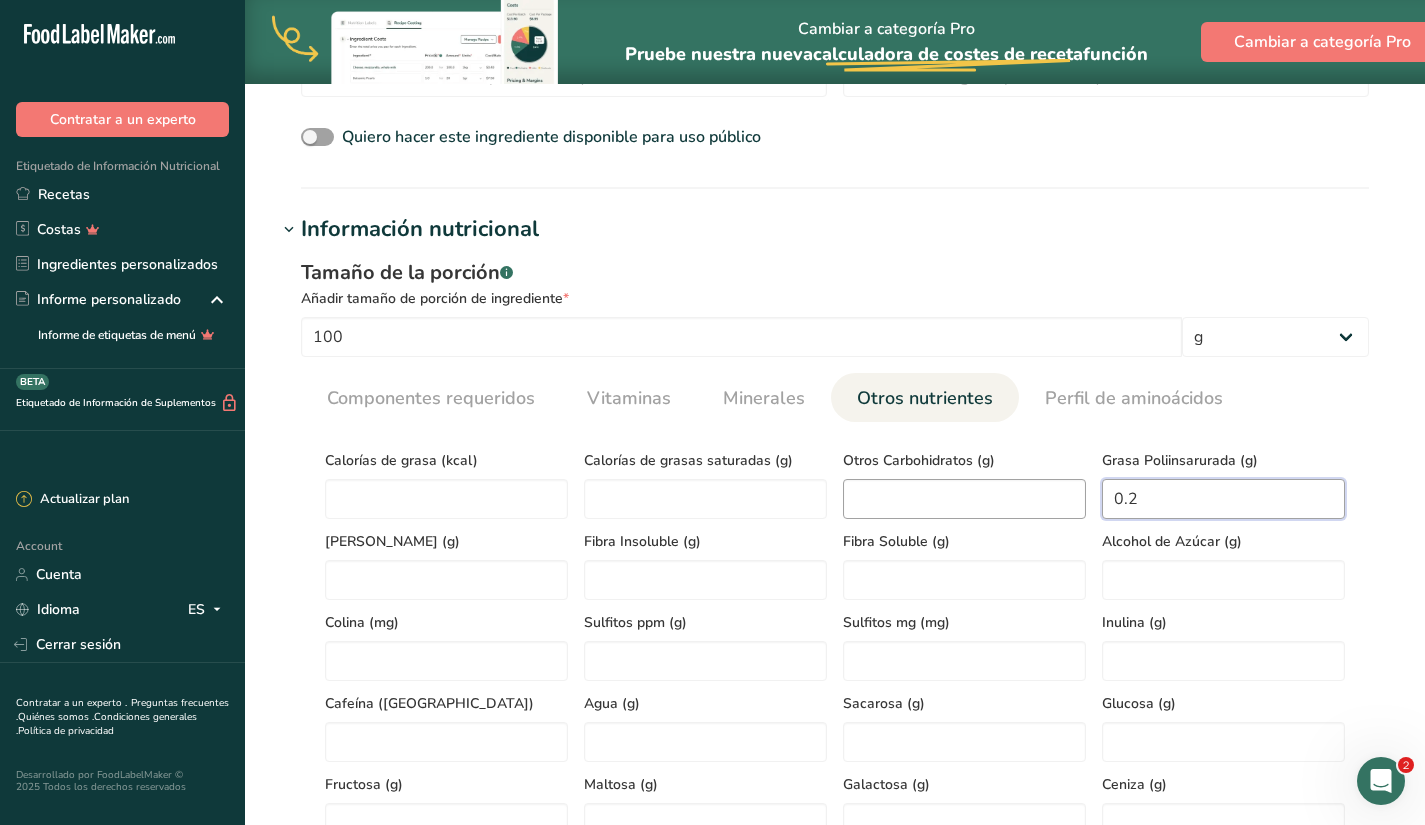 type on "0.2" 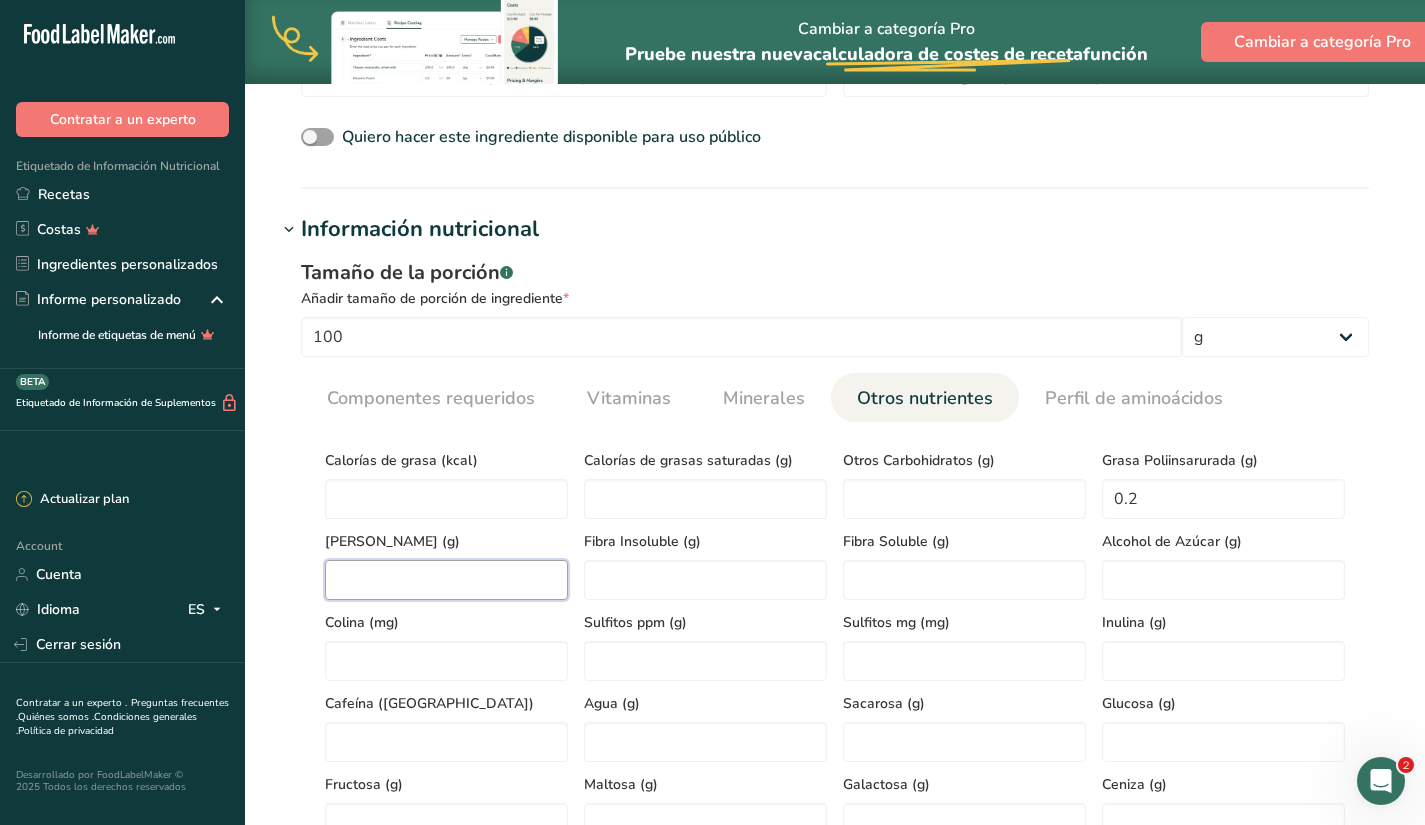 click at bounding box center [446, 580] 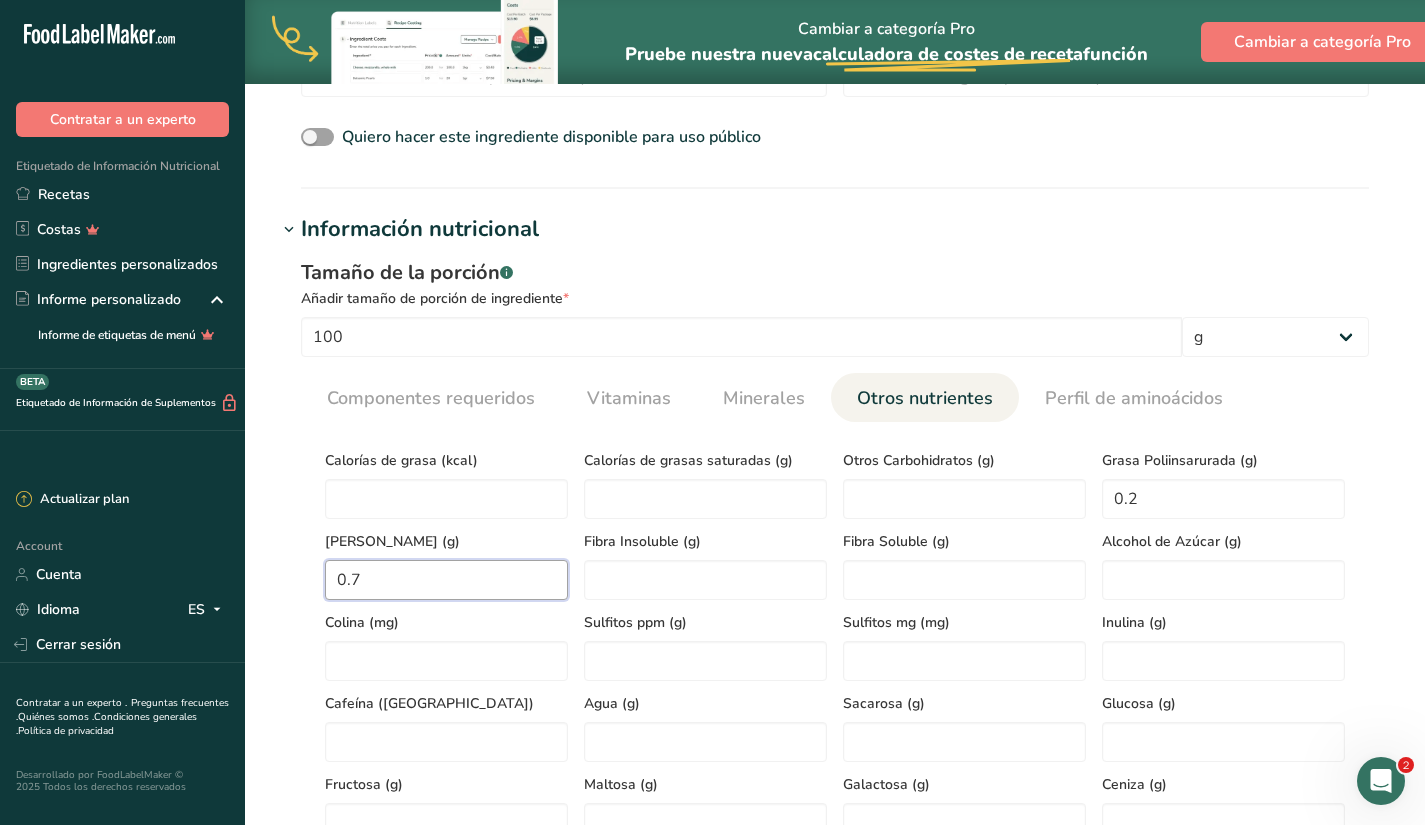 type on "0.7" 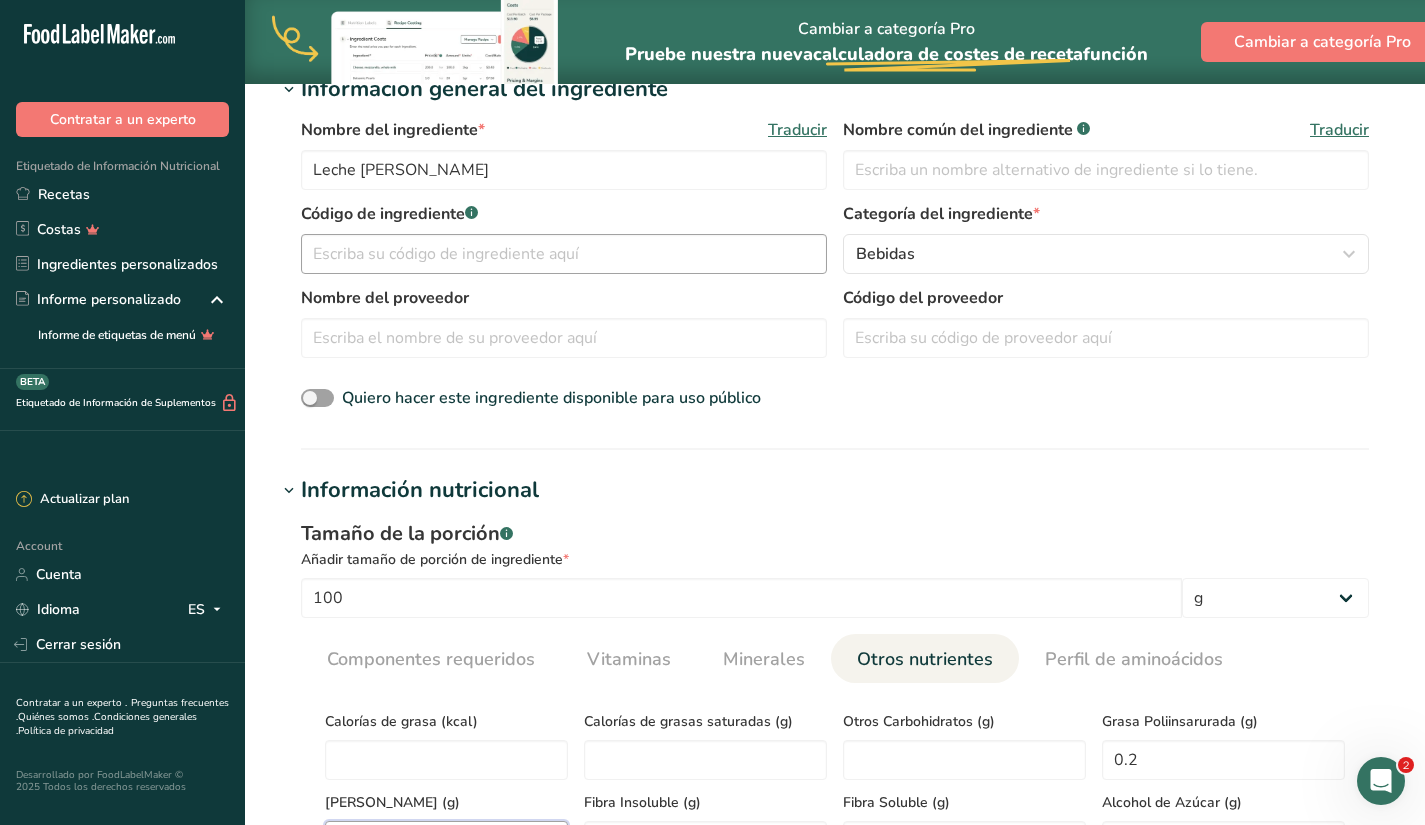 scroll, scrollTop: 282, scrollLeft: 0, axis: vertical 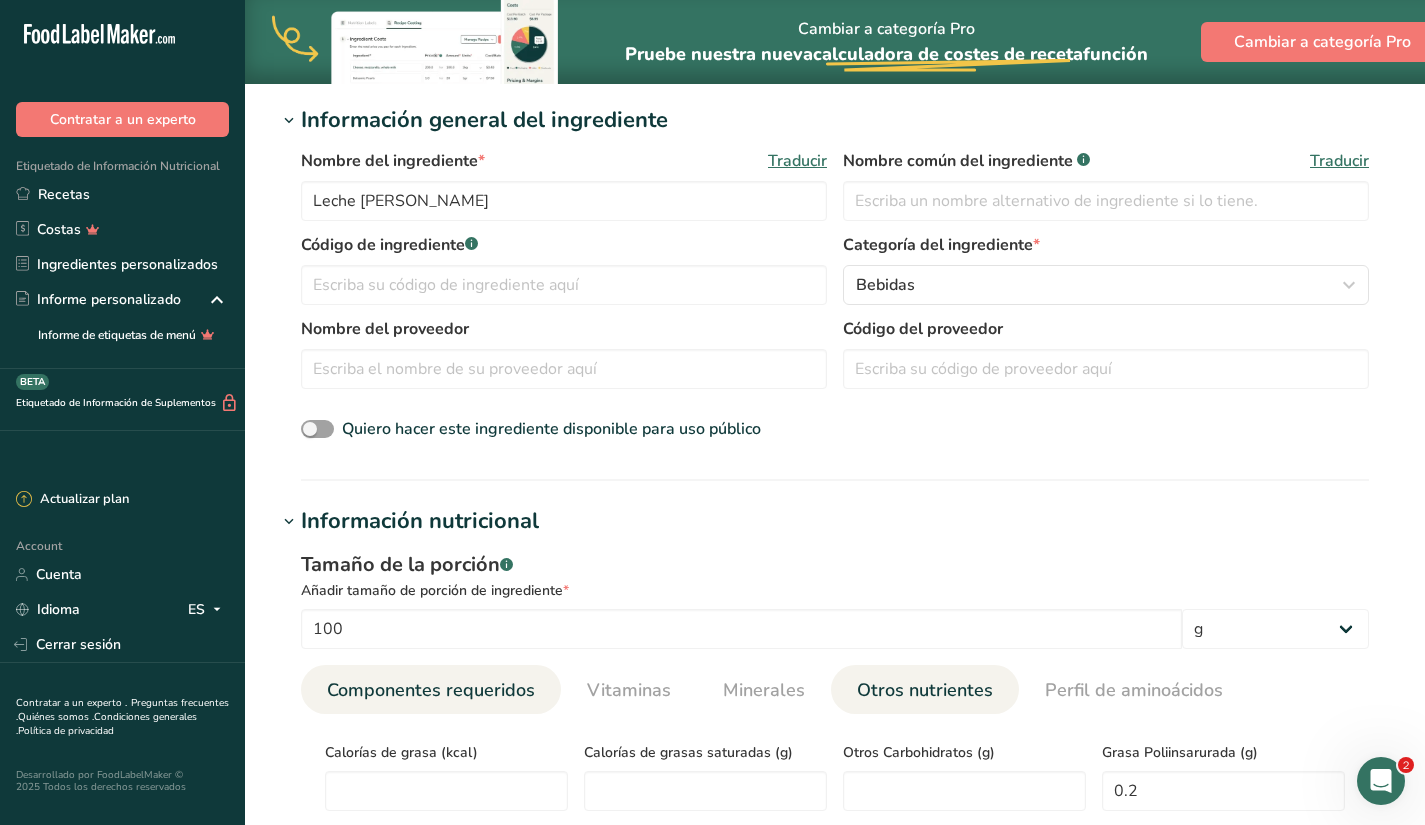 click on "Componentes requeridos" at bounding box center [431, 690] 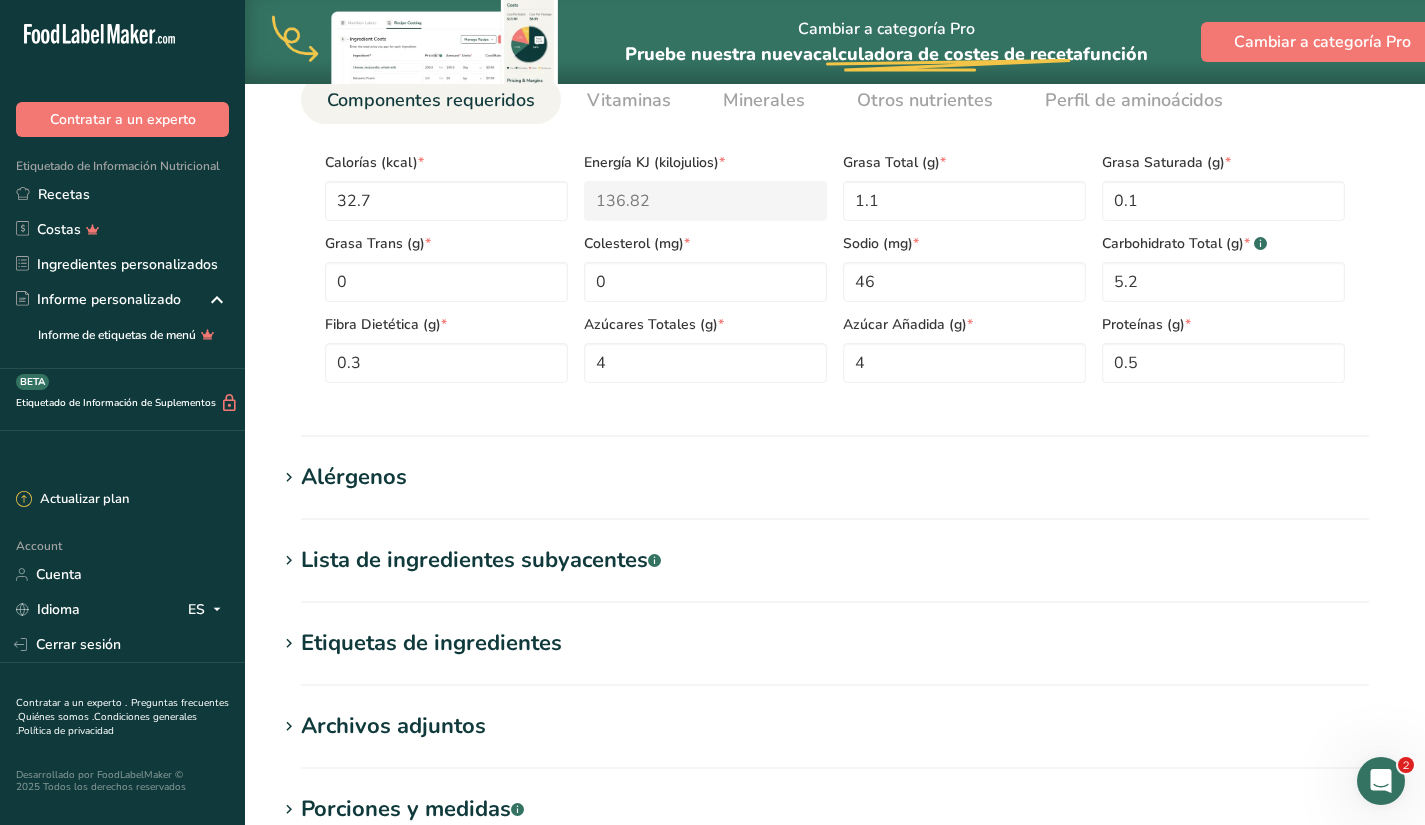 scroll, scrollTop: 811, scrollLeft: 0, axis: vertical 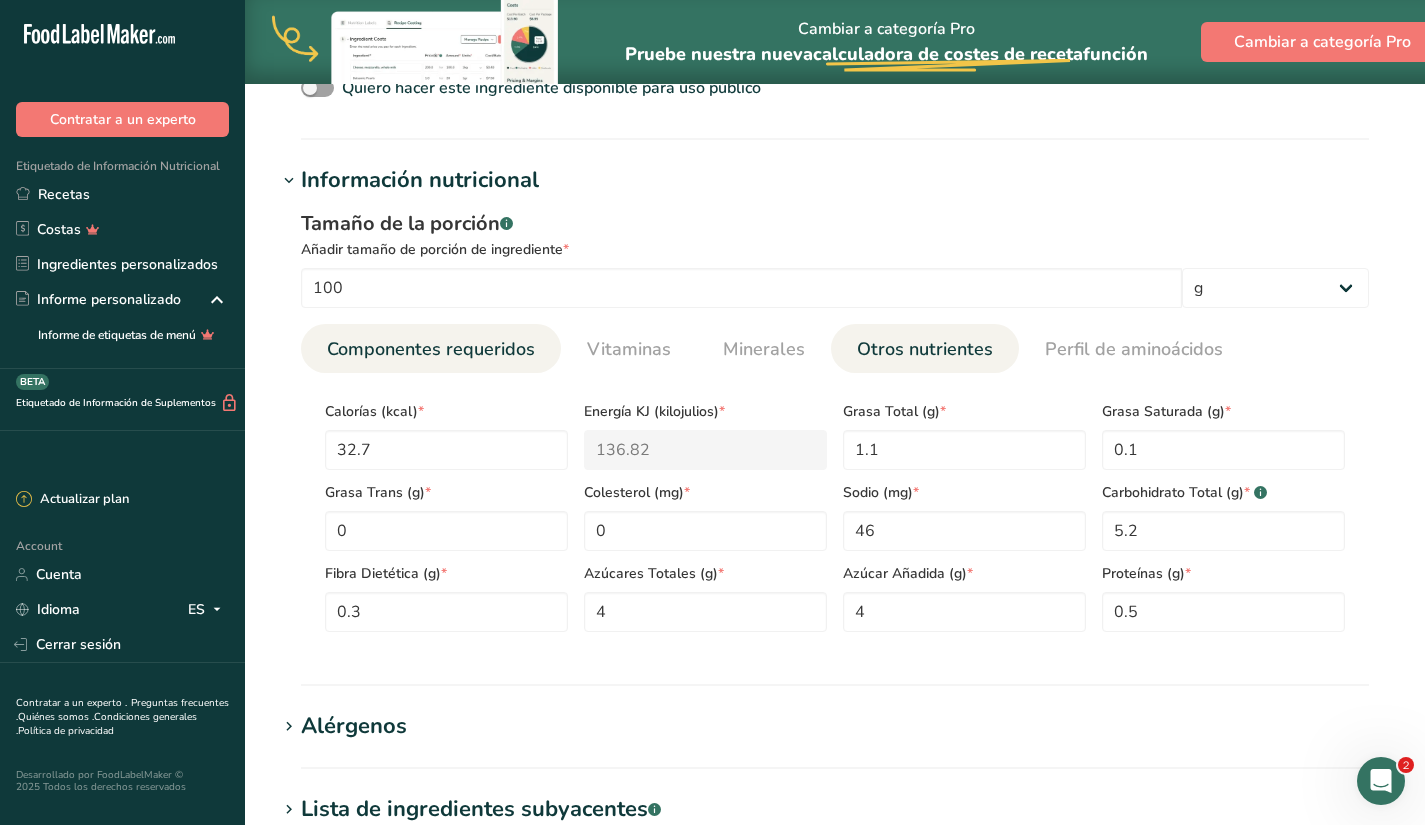 click on "Otros nutrientes" at bounding box center (925, 349) 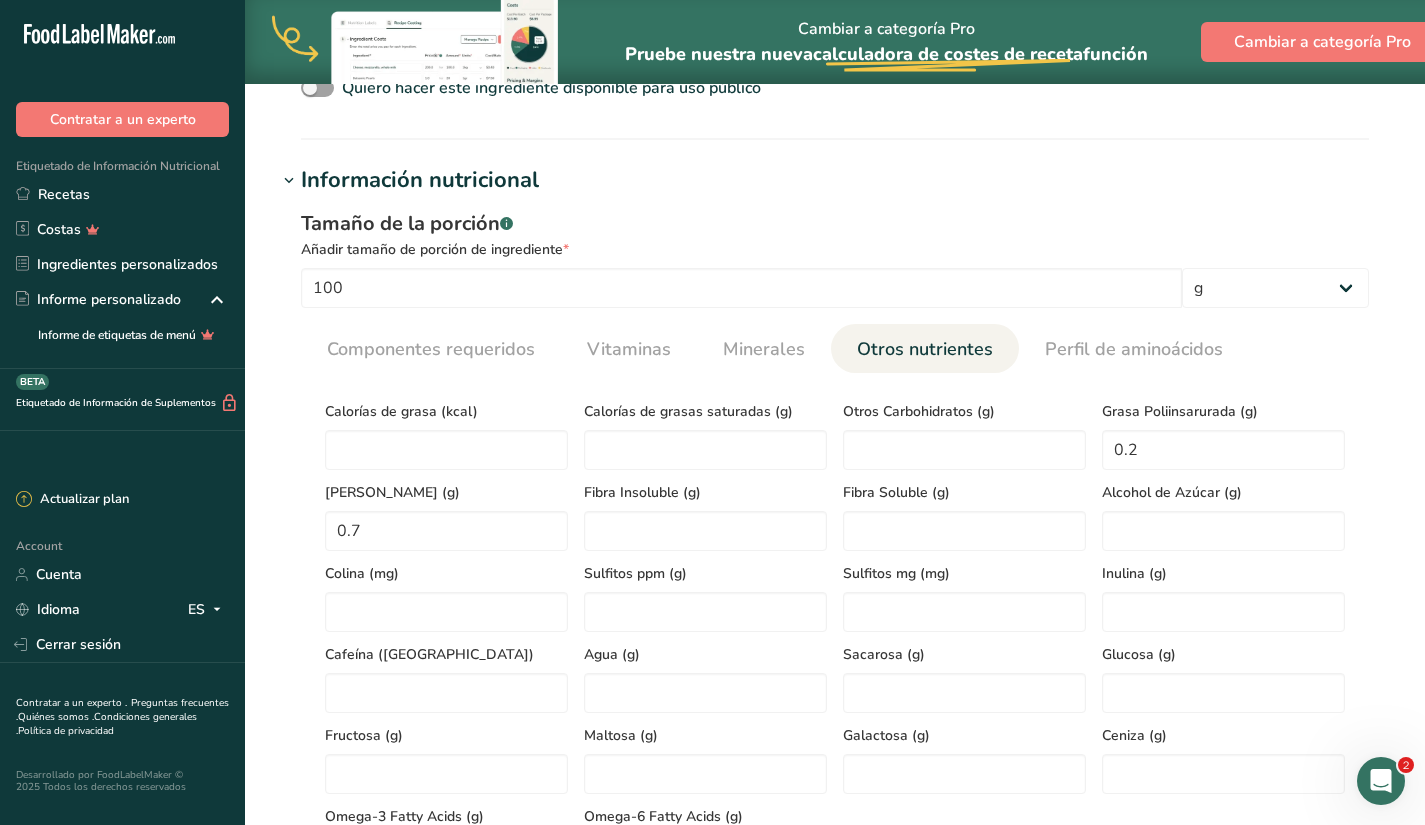 scroll, scrollTop: 728, scrollLeft: 0, axis: vertical 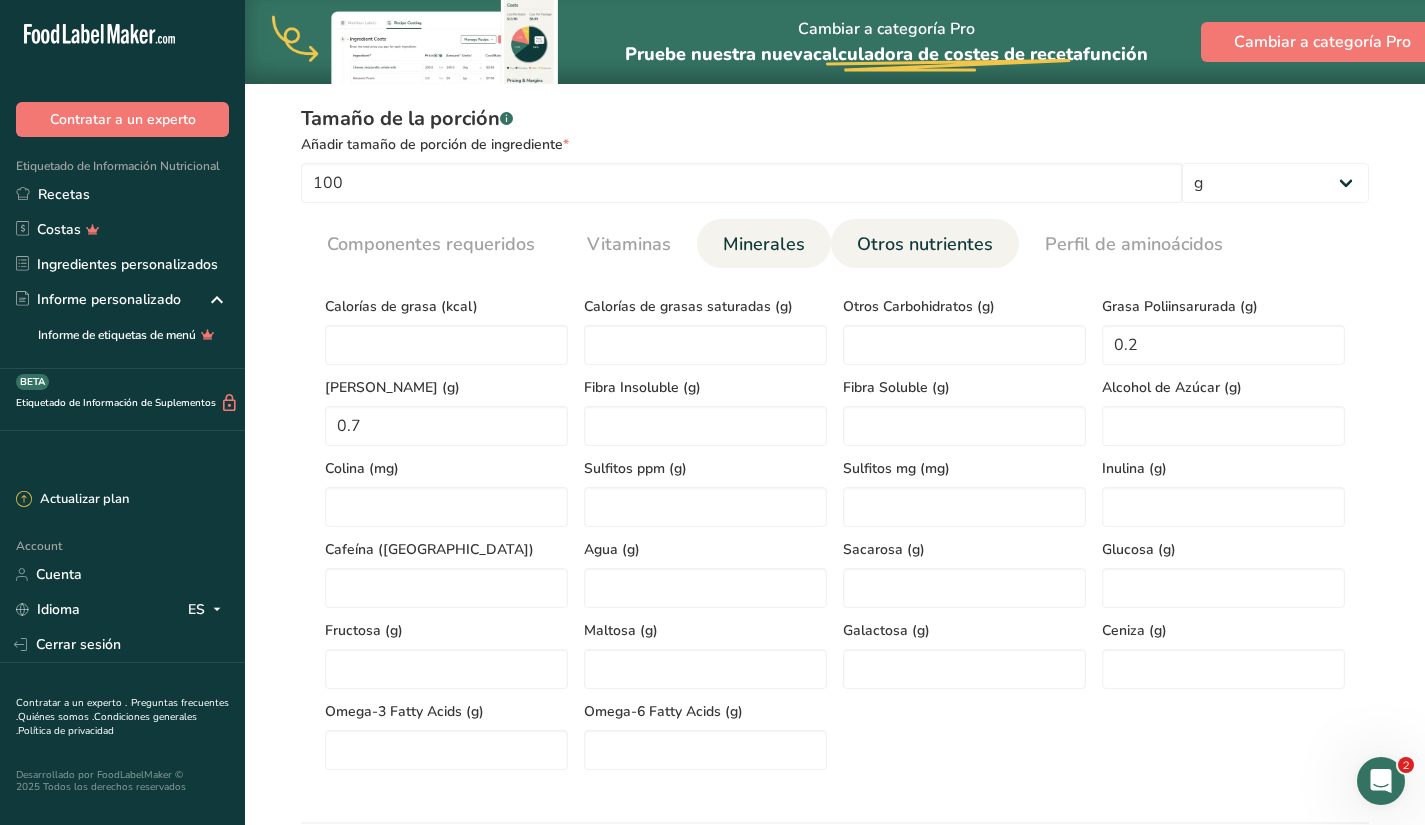 click on "Minerales" at bounding box center [764, 244] 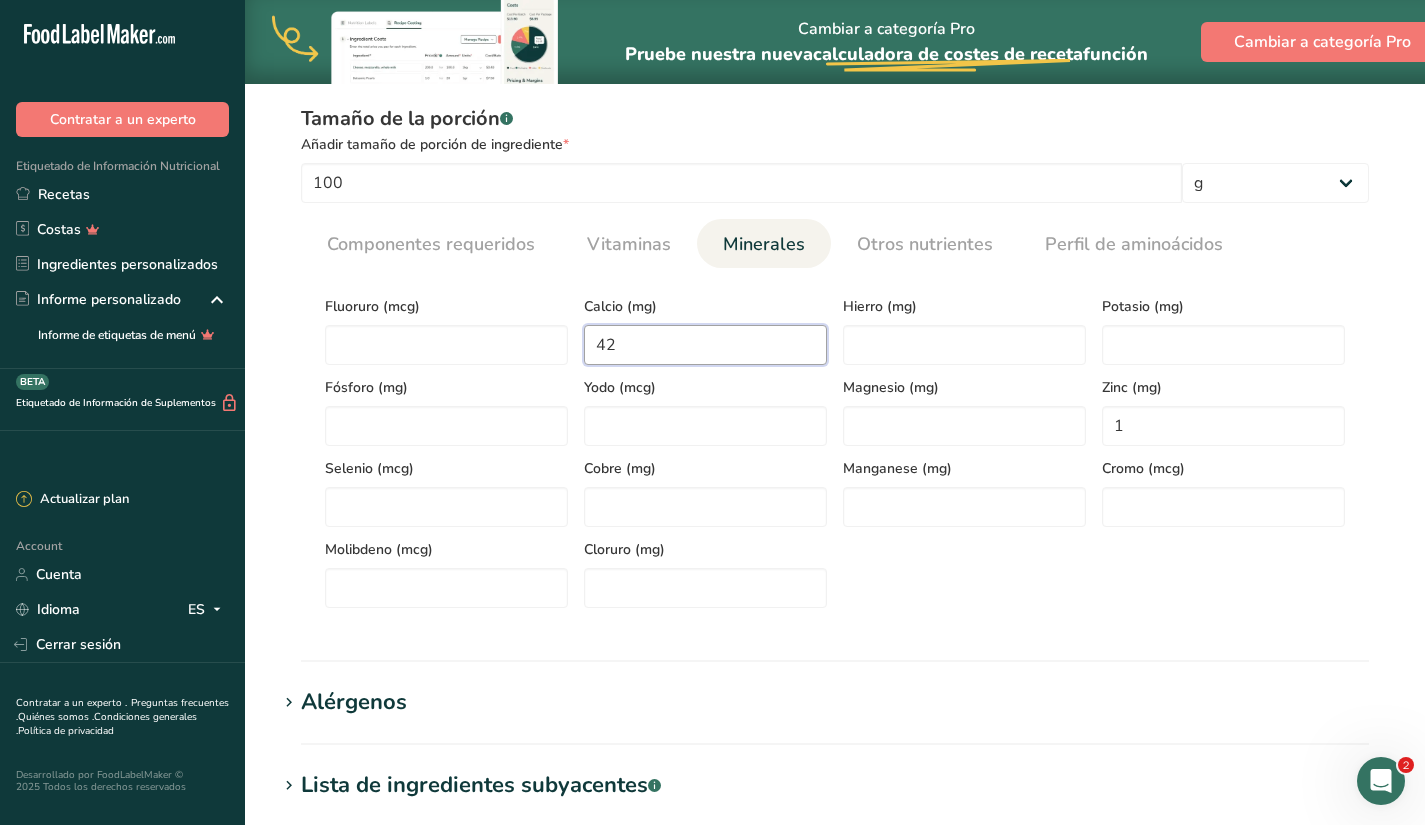 click on "42" at bounding box center (705, 345) 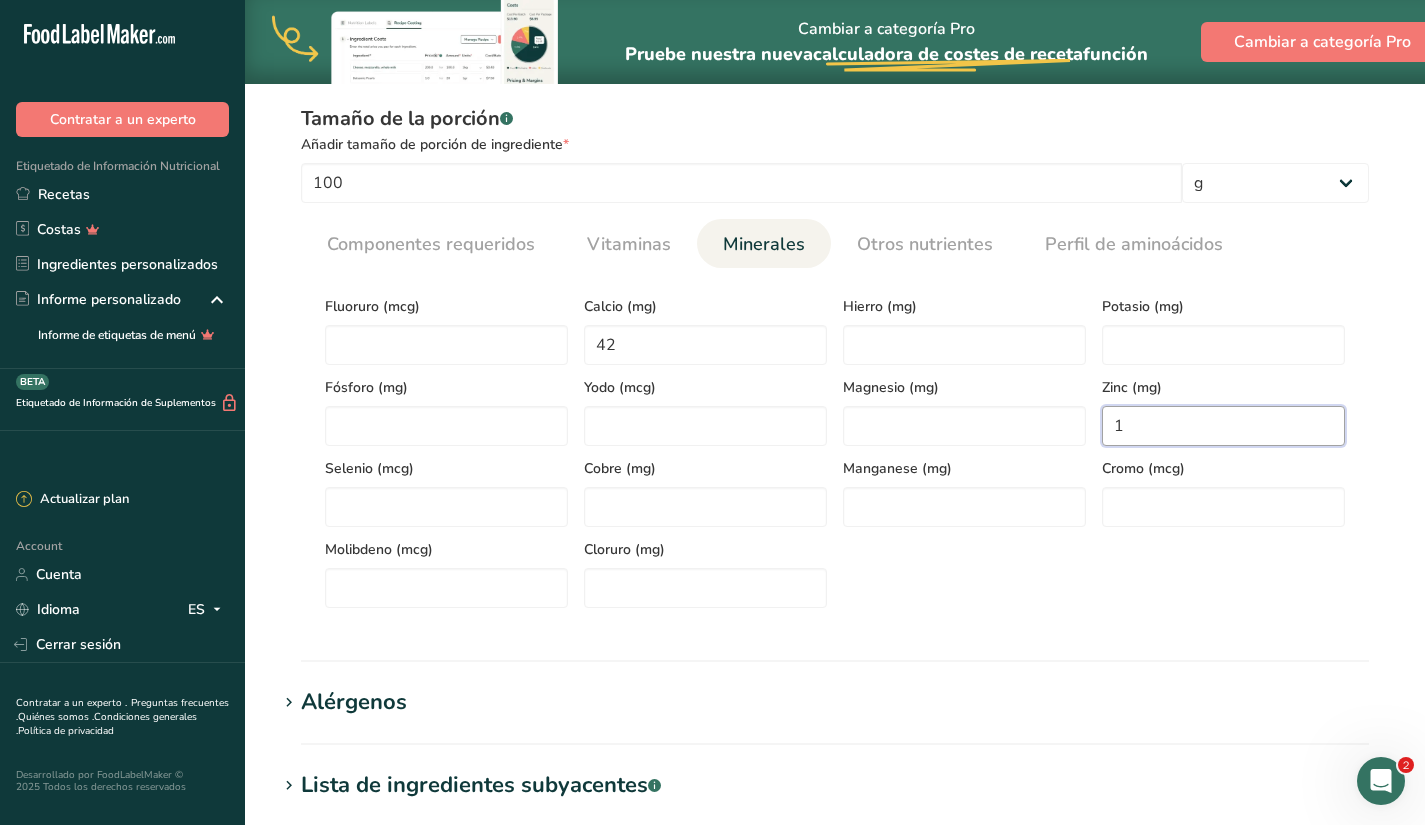 click on "1" at bounding box center (1223, 426) 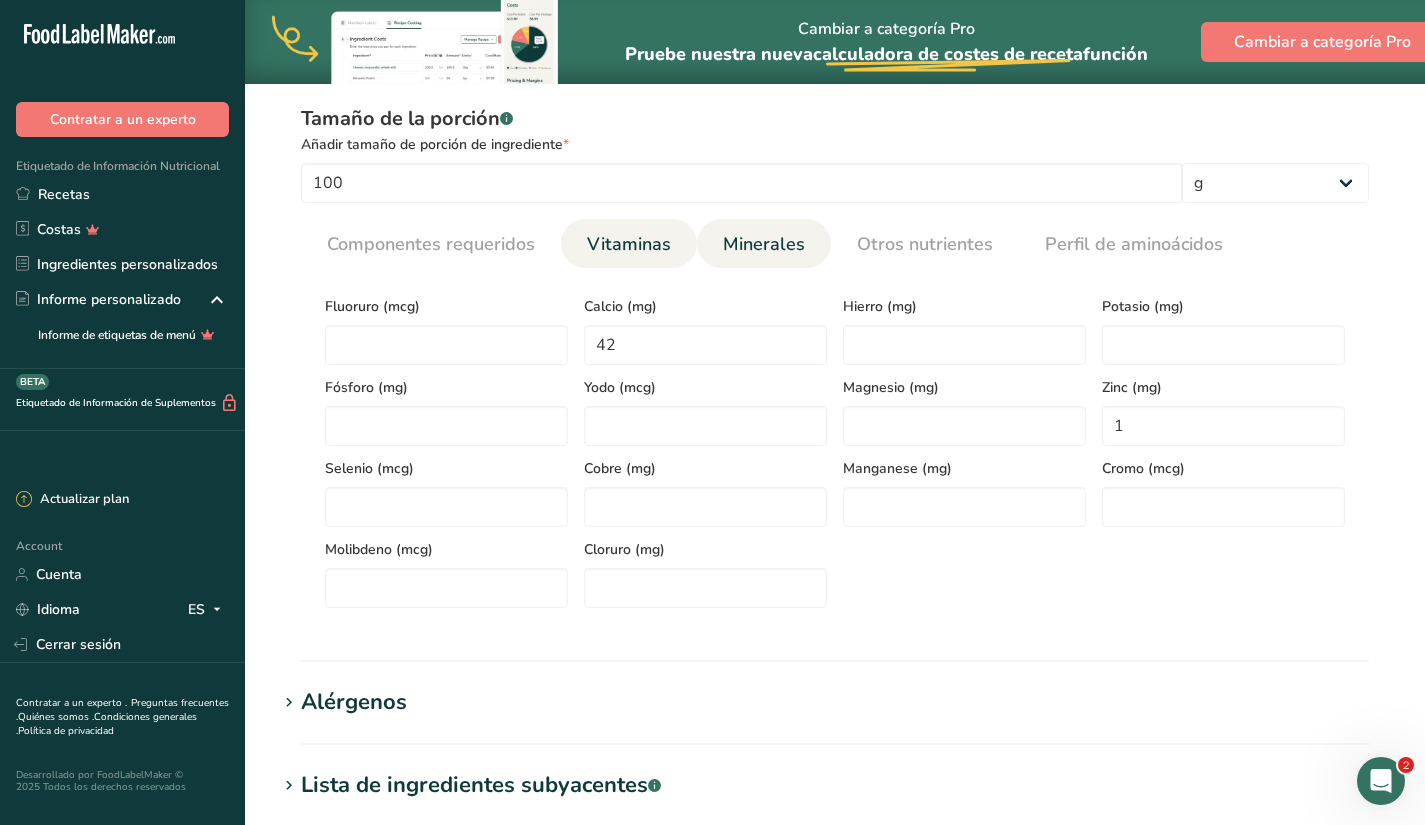 click on "Vitaminas" at bounding box center (629, 244) 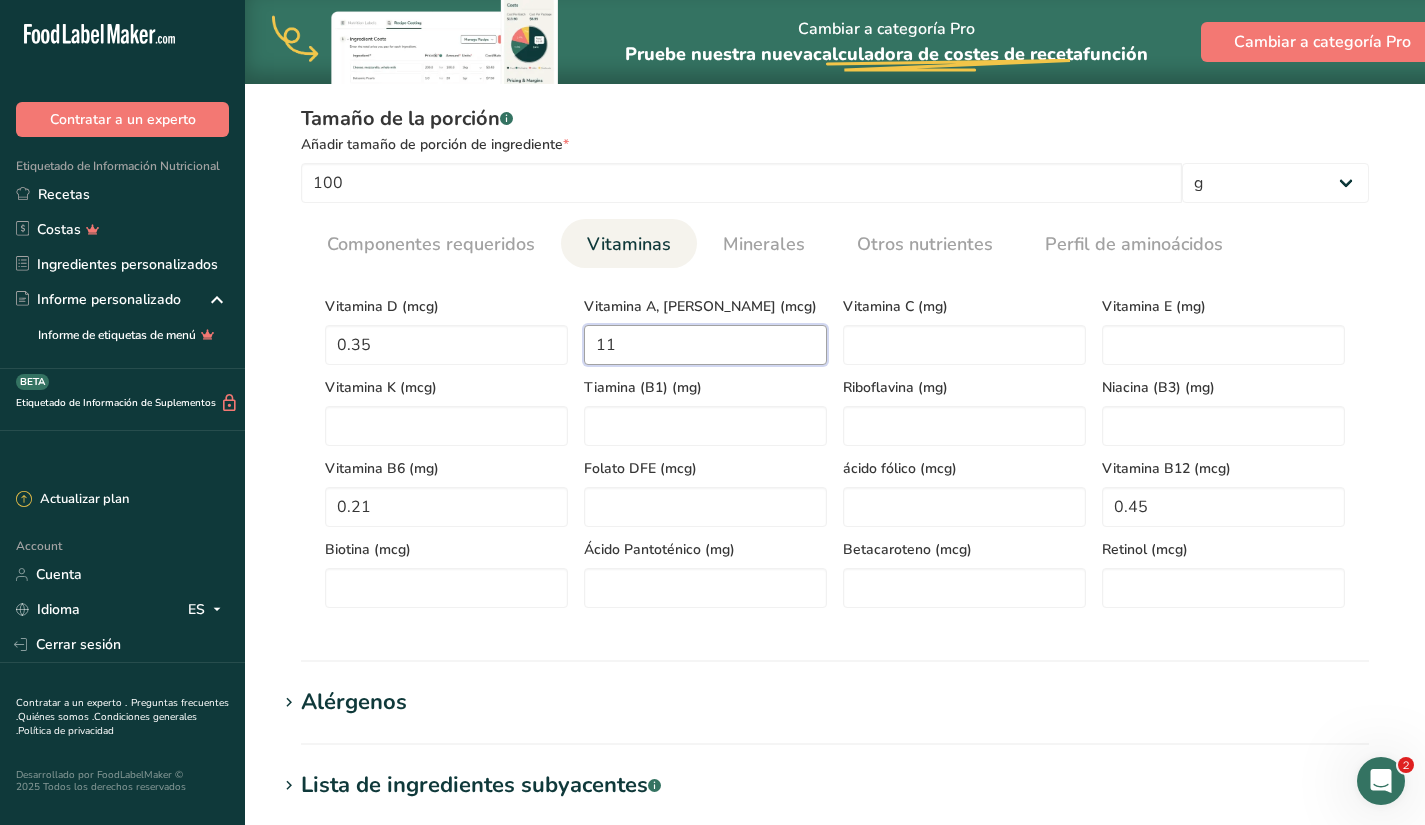 click on "11" at bounding box center [705, 345] 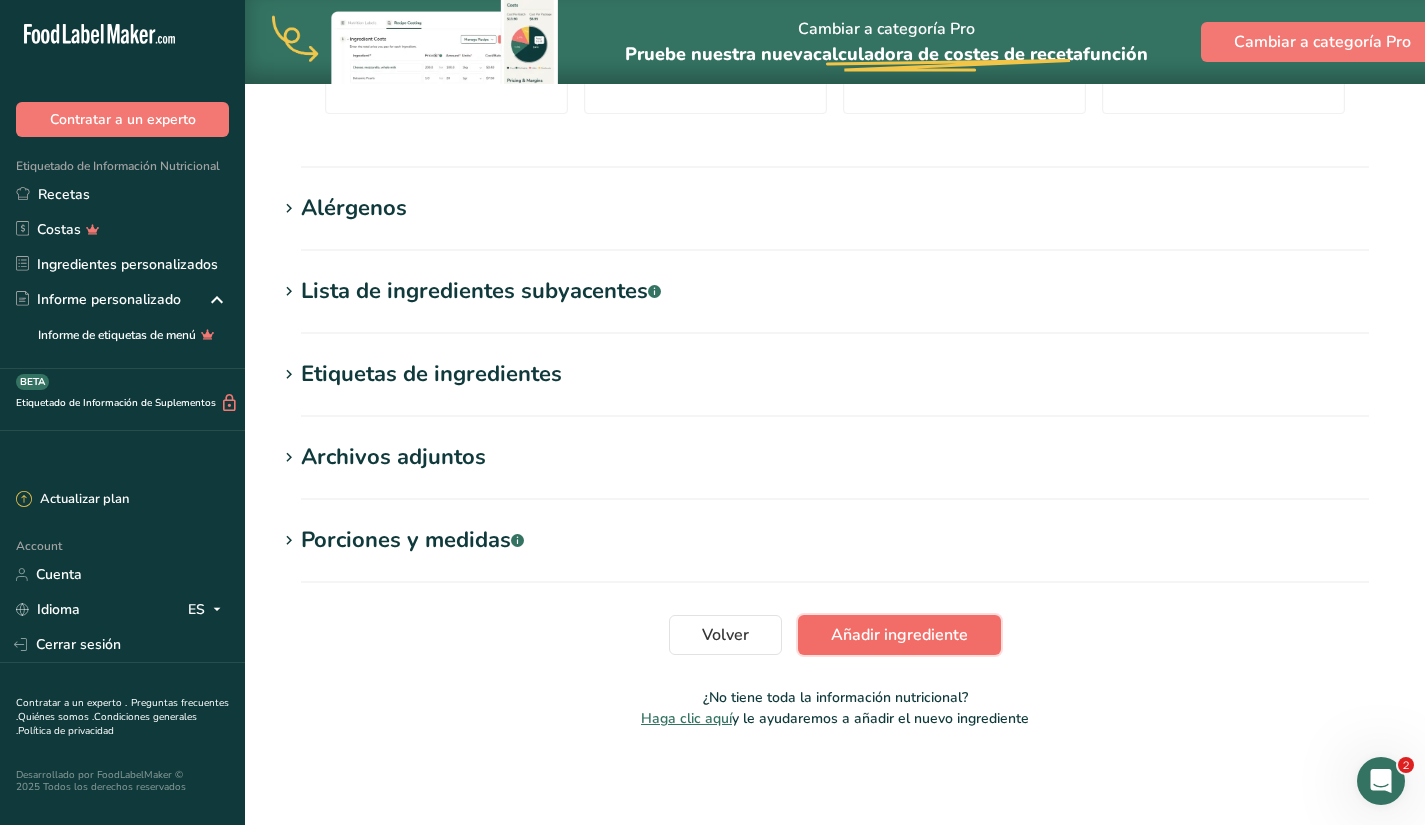 click on "Añadir ingrediente" at bounding box center [899, 635] 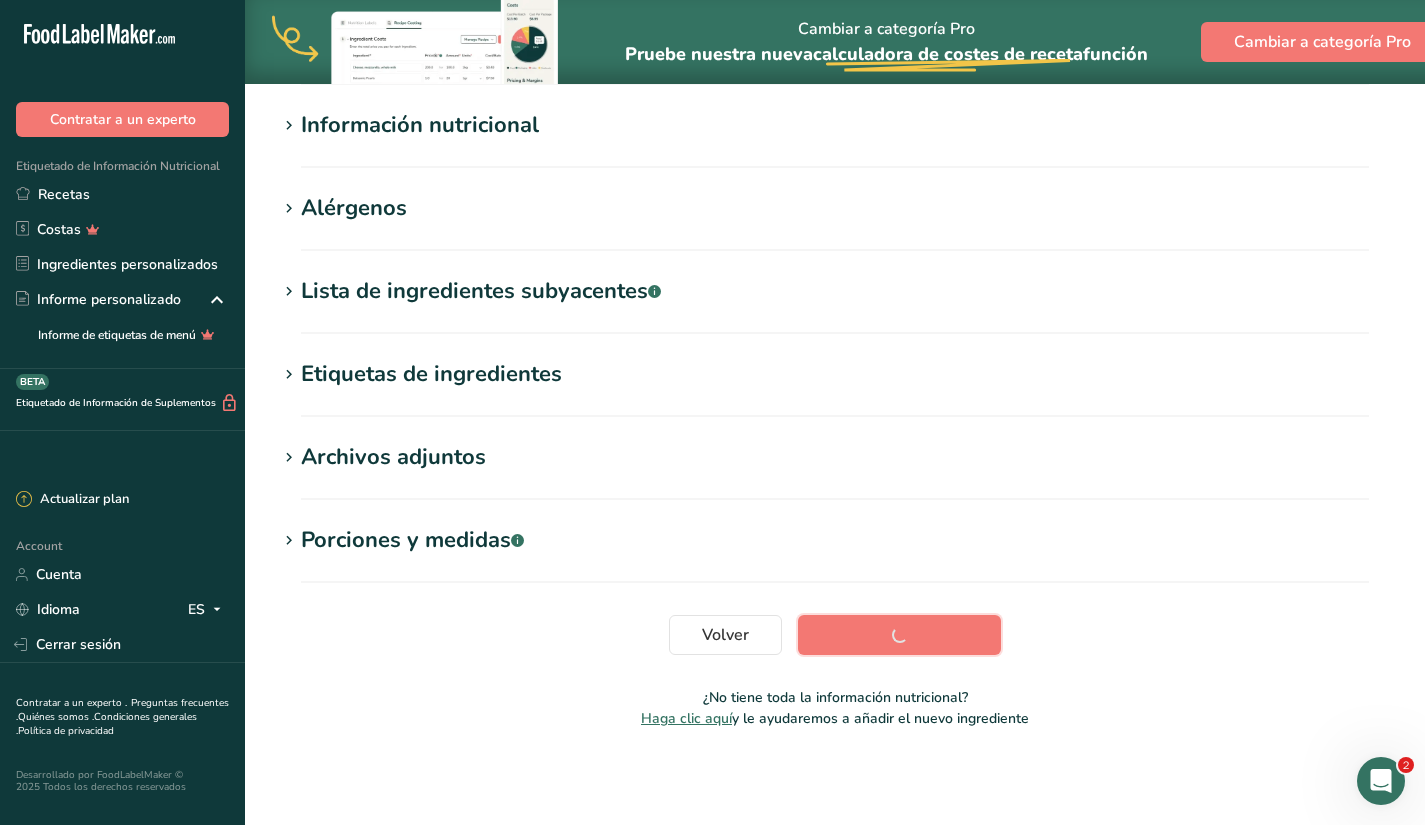 scroll, scrollTop: 234, scrollLeft: 0, axis: vertical 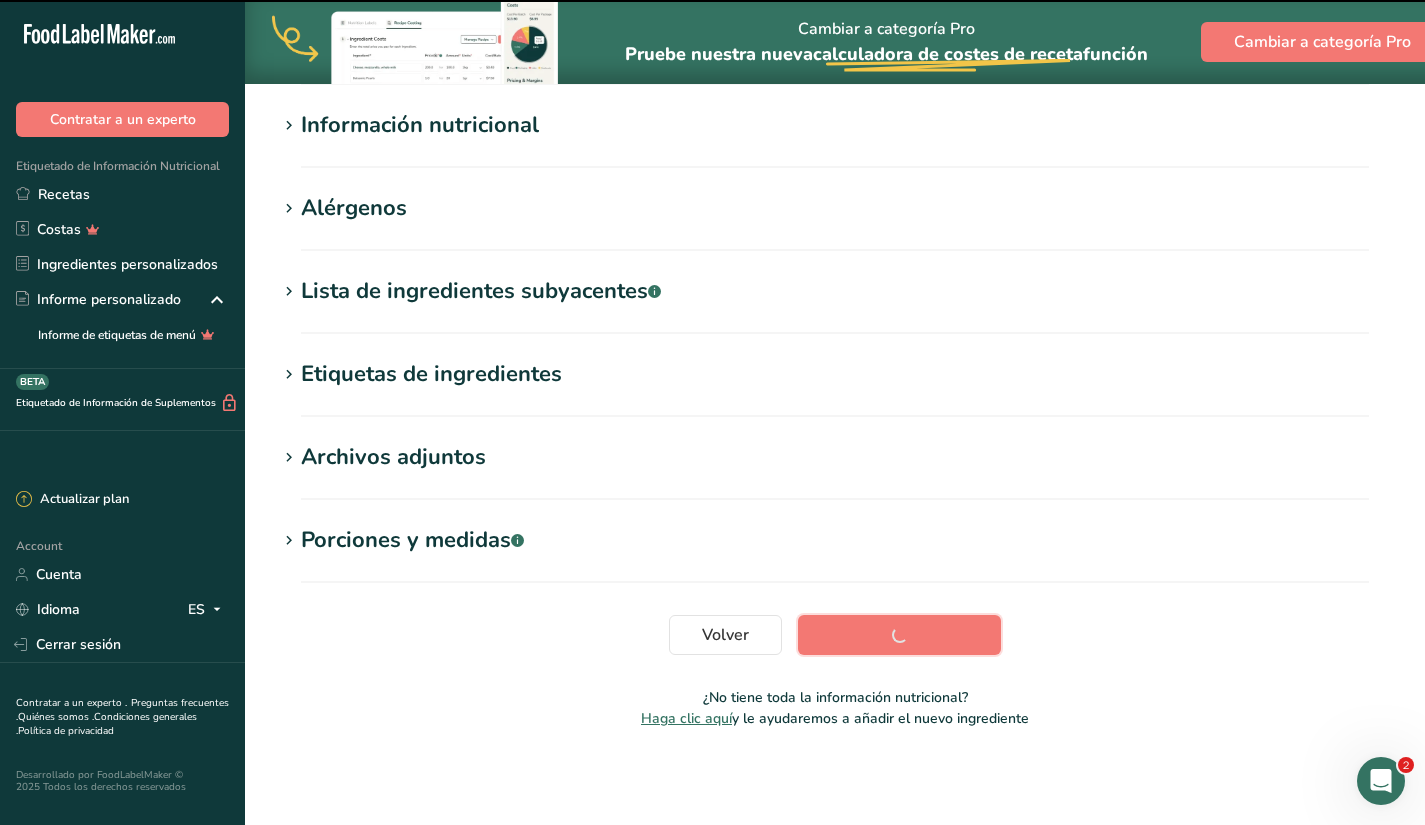 type 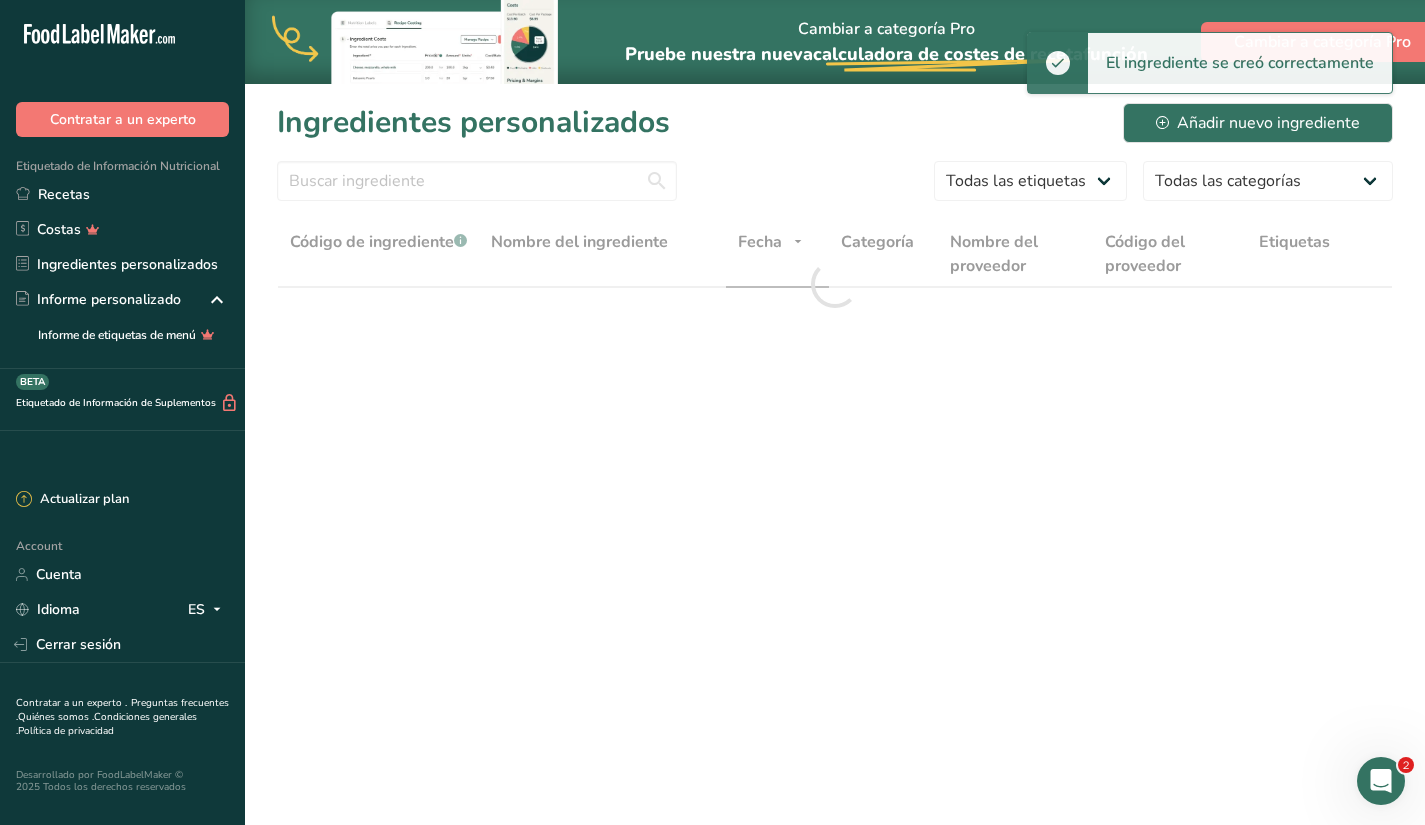 scroll, scrollTop: 0, scrollLeft: 0, axis: both 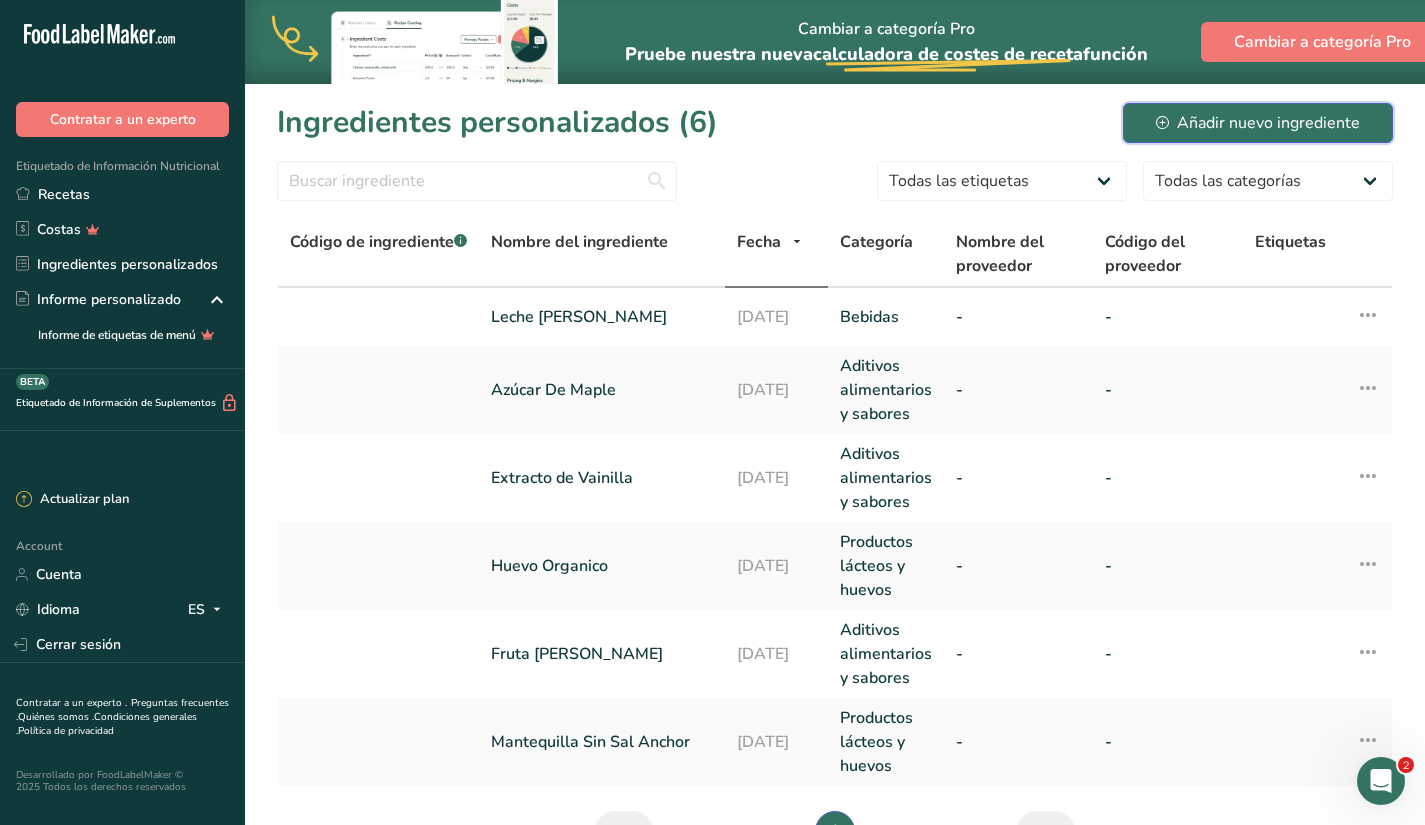 click on "Añadir nuevo ingrediente" at bounding box center (1258, 123) 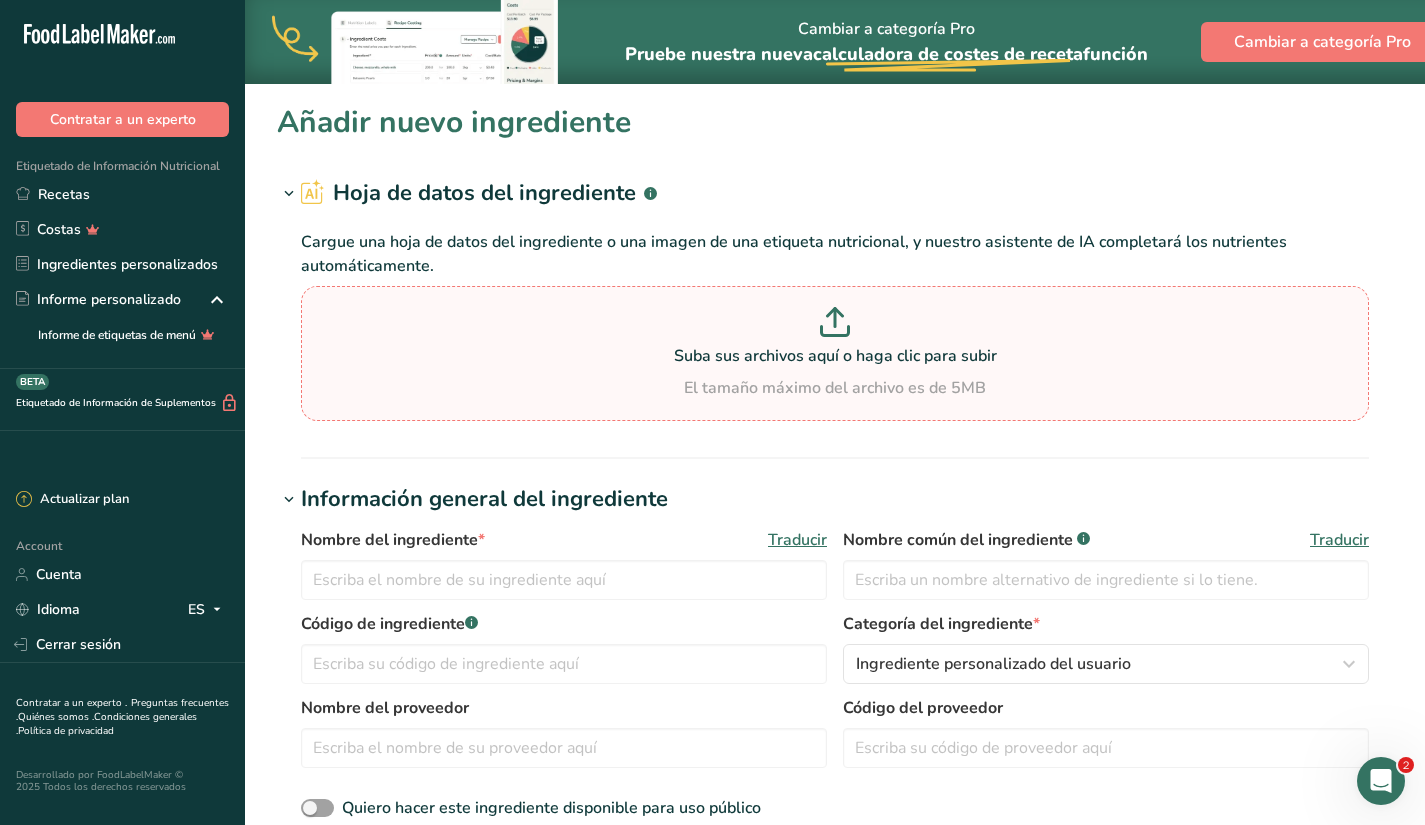 click on "Suba sus archivos aquí o haga clic para subir" at bounding box center (835, 356) 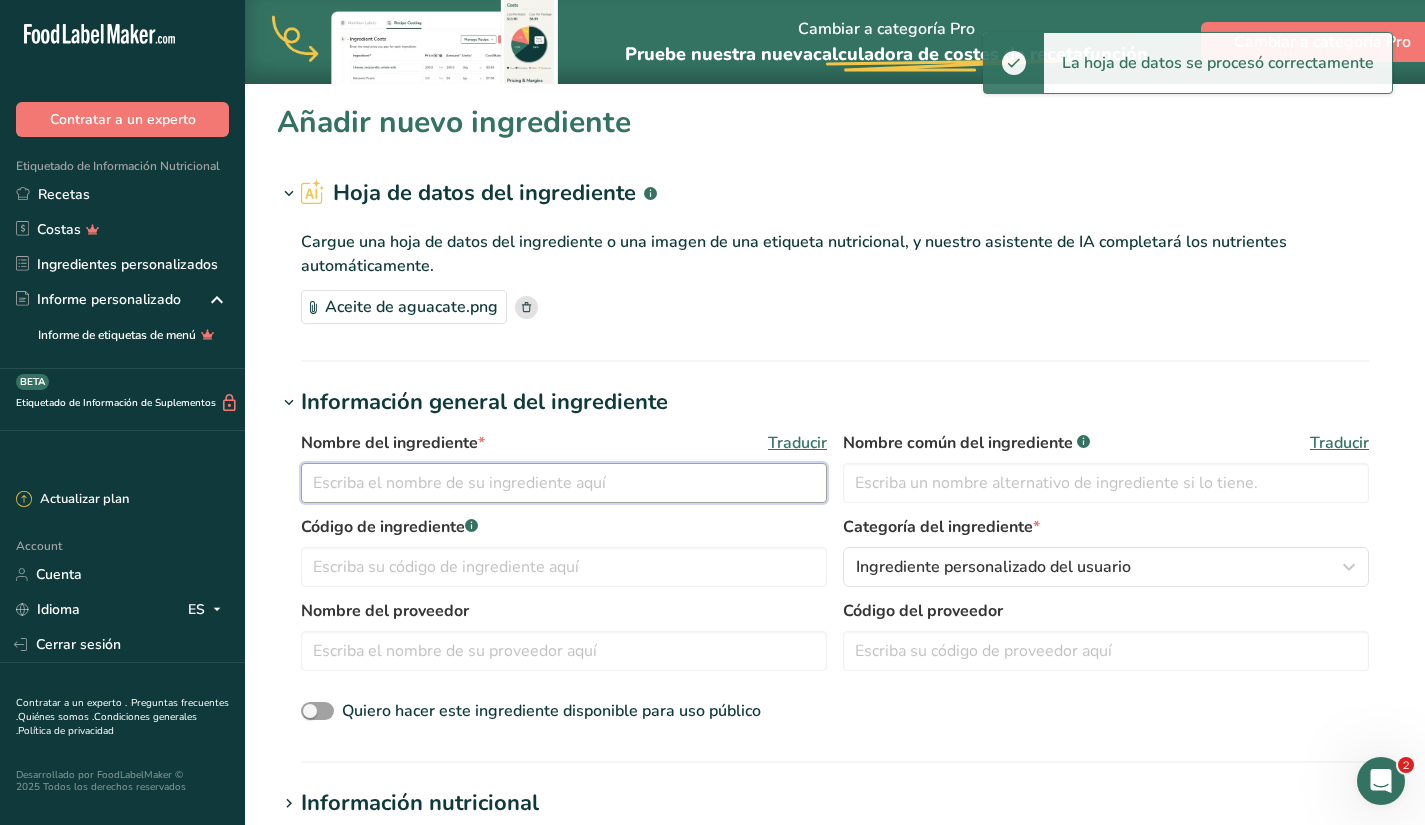 click at bounding box center [564, 483] 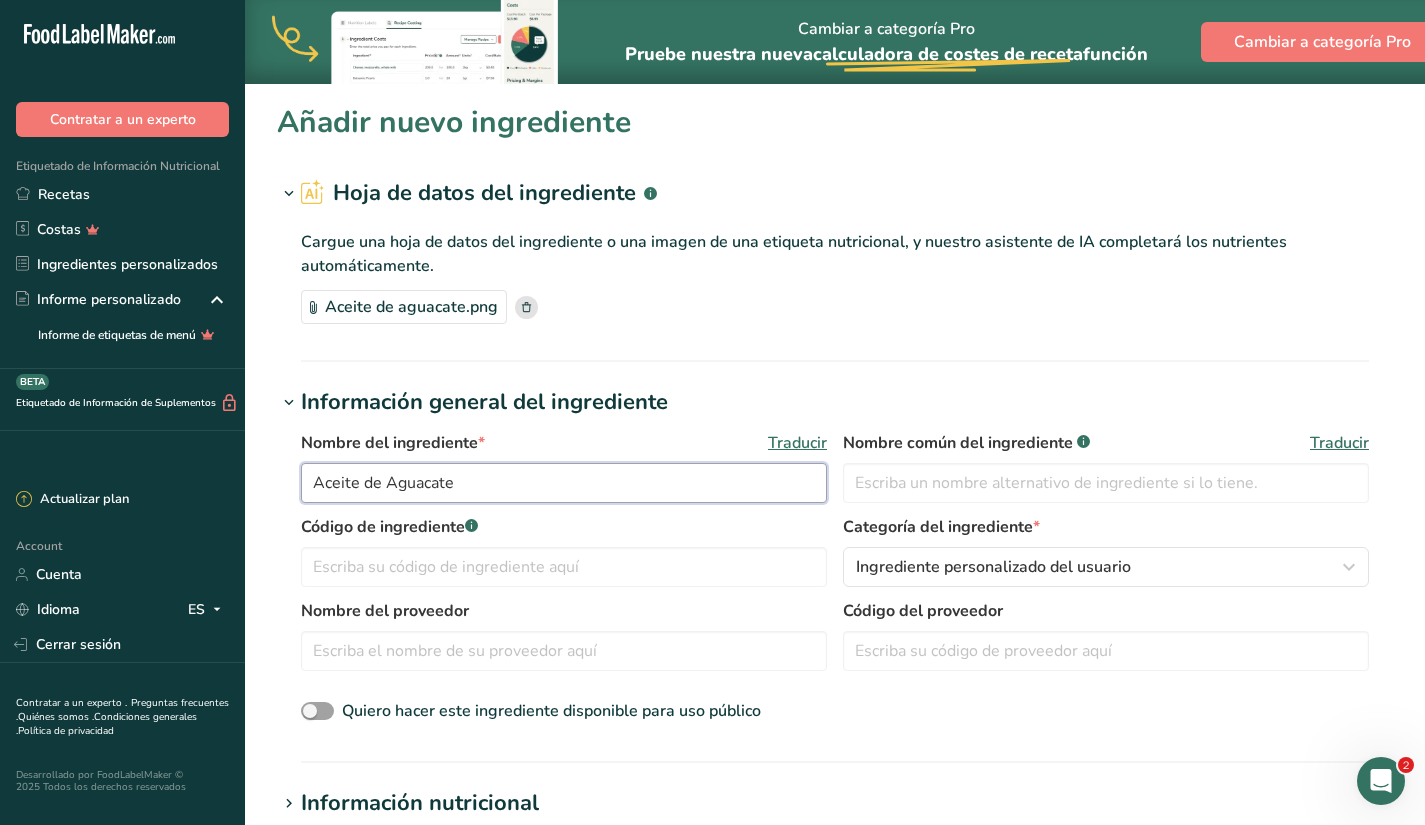 type on "Aceite de Aguacate" 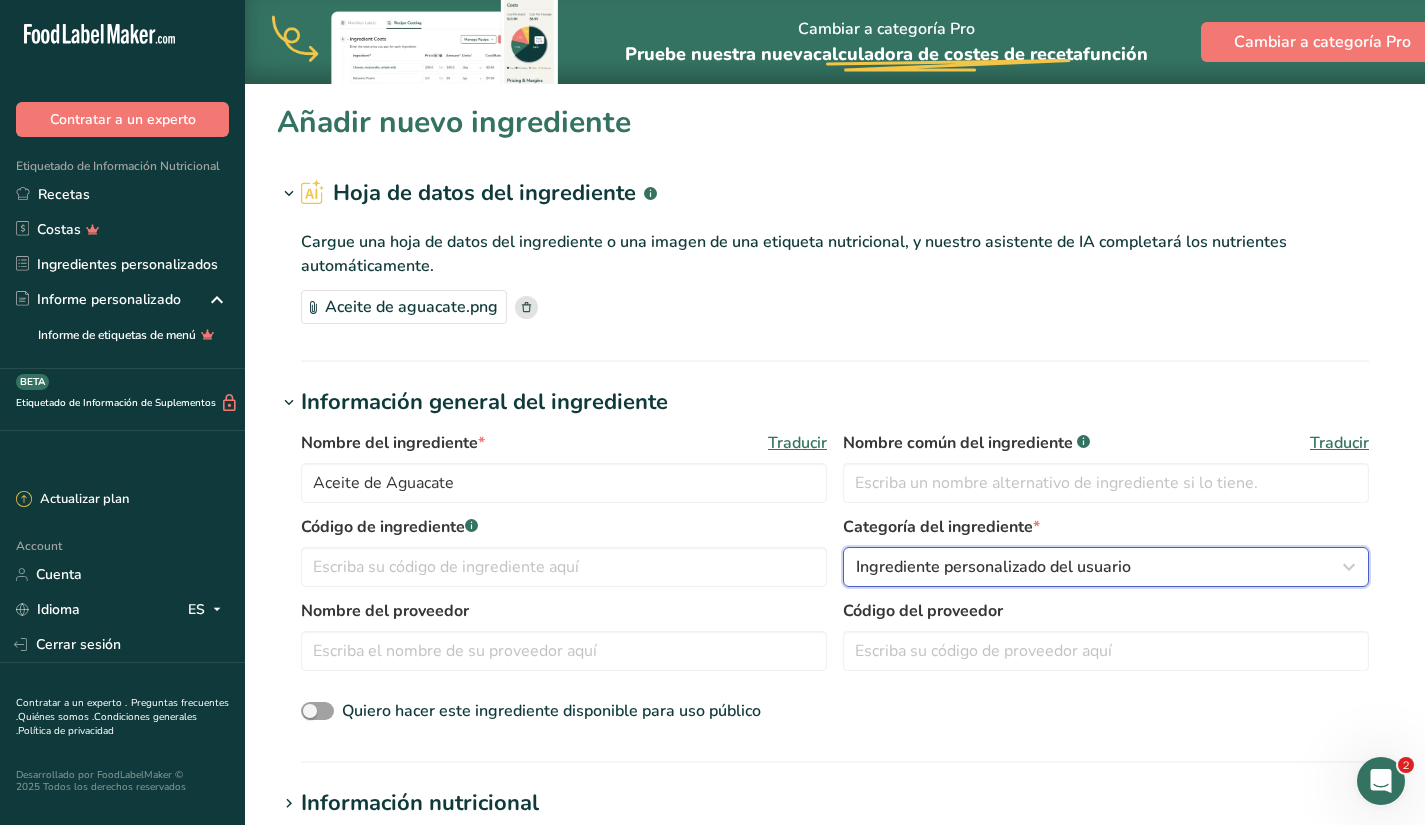 click on "Ingrediente personalizado del usuario" at bounding box center (993, 567) 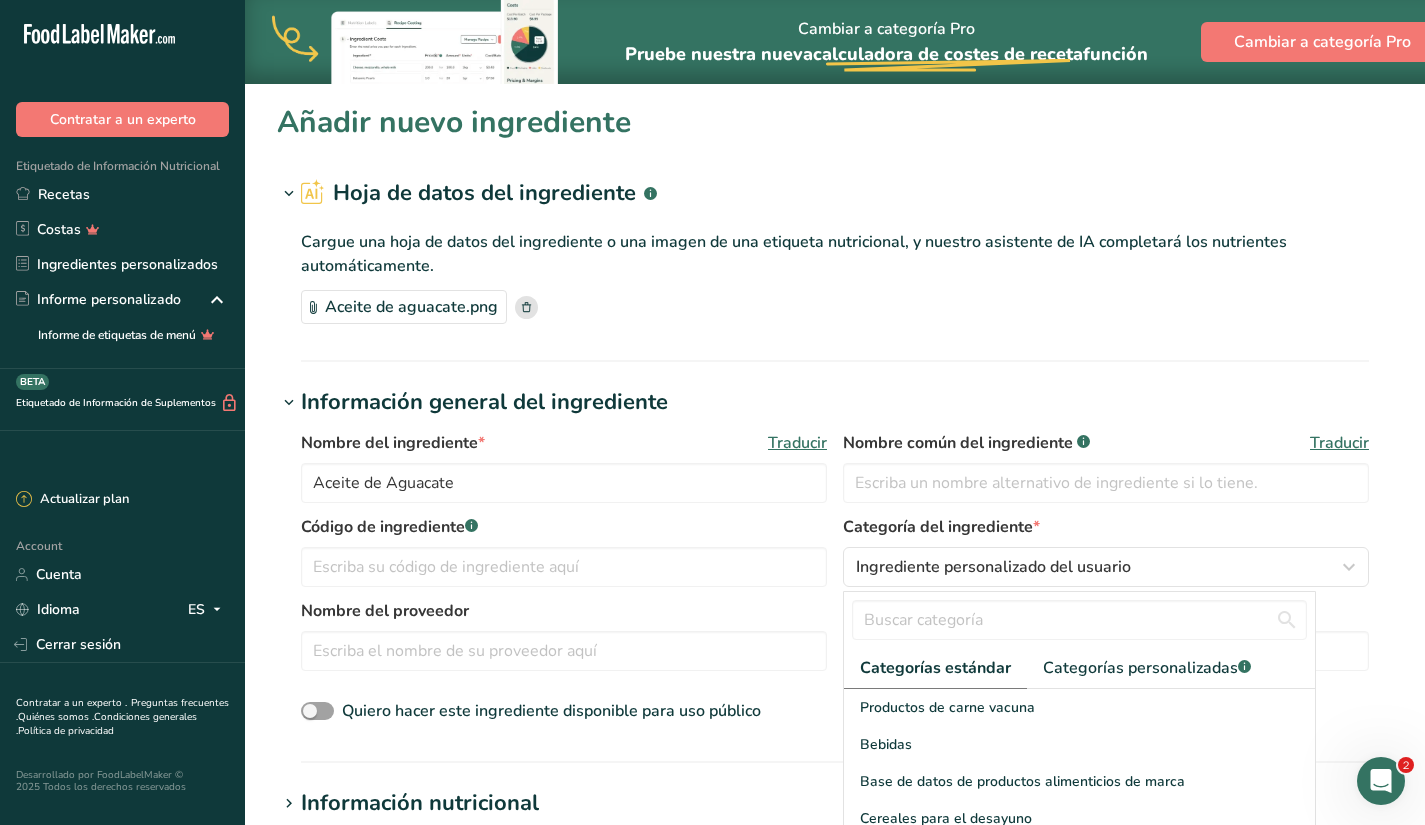 scroll, scrollTop: 101, scrollLeft: 0, axis: vertical 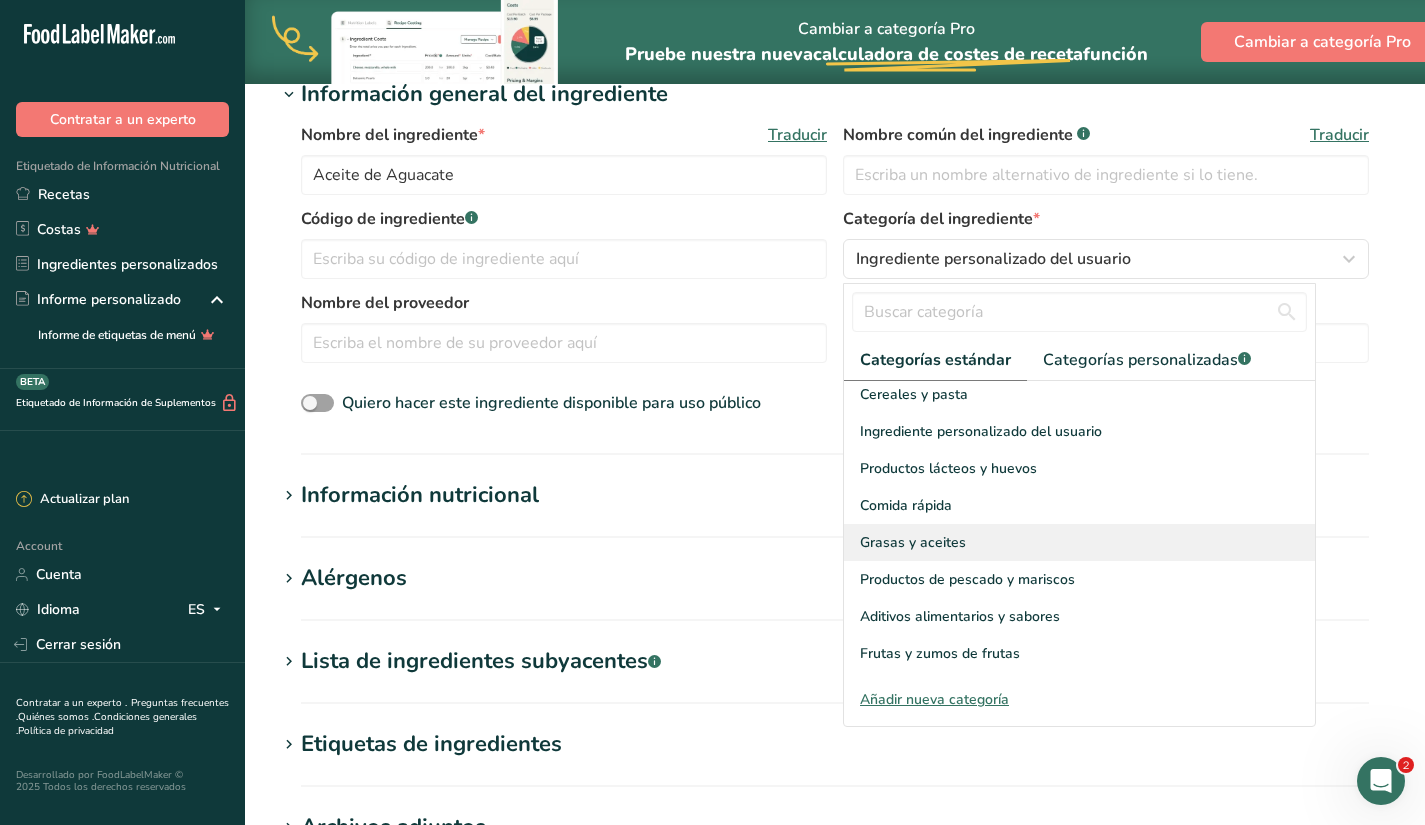 click on "Grasas y aceites" at bounding box center (1079, 542) 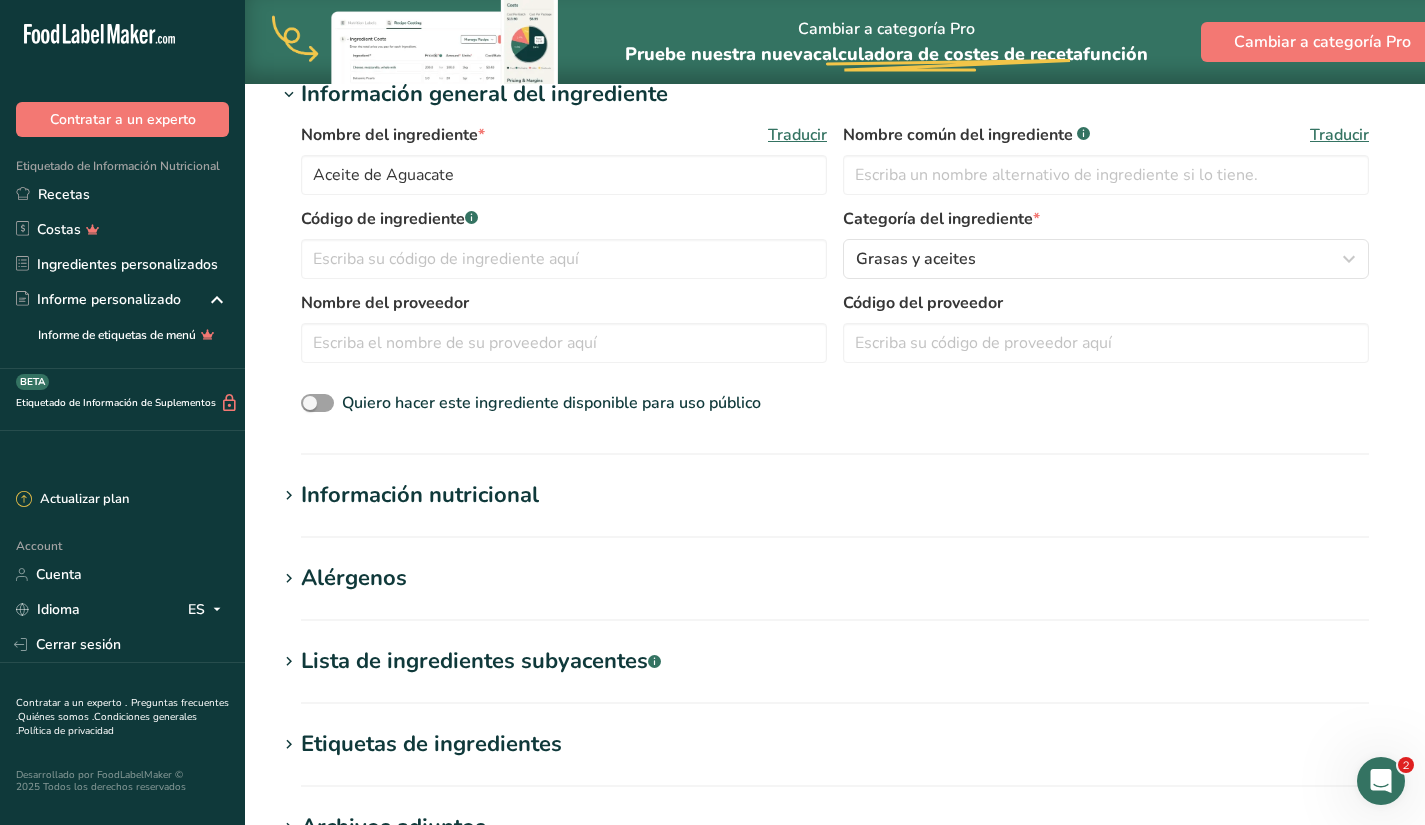 click on "Información nutricional" at bounding box center (420, 495) 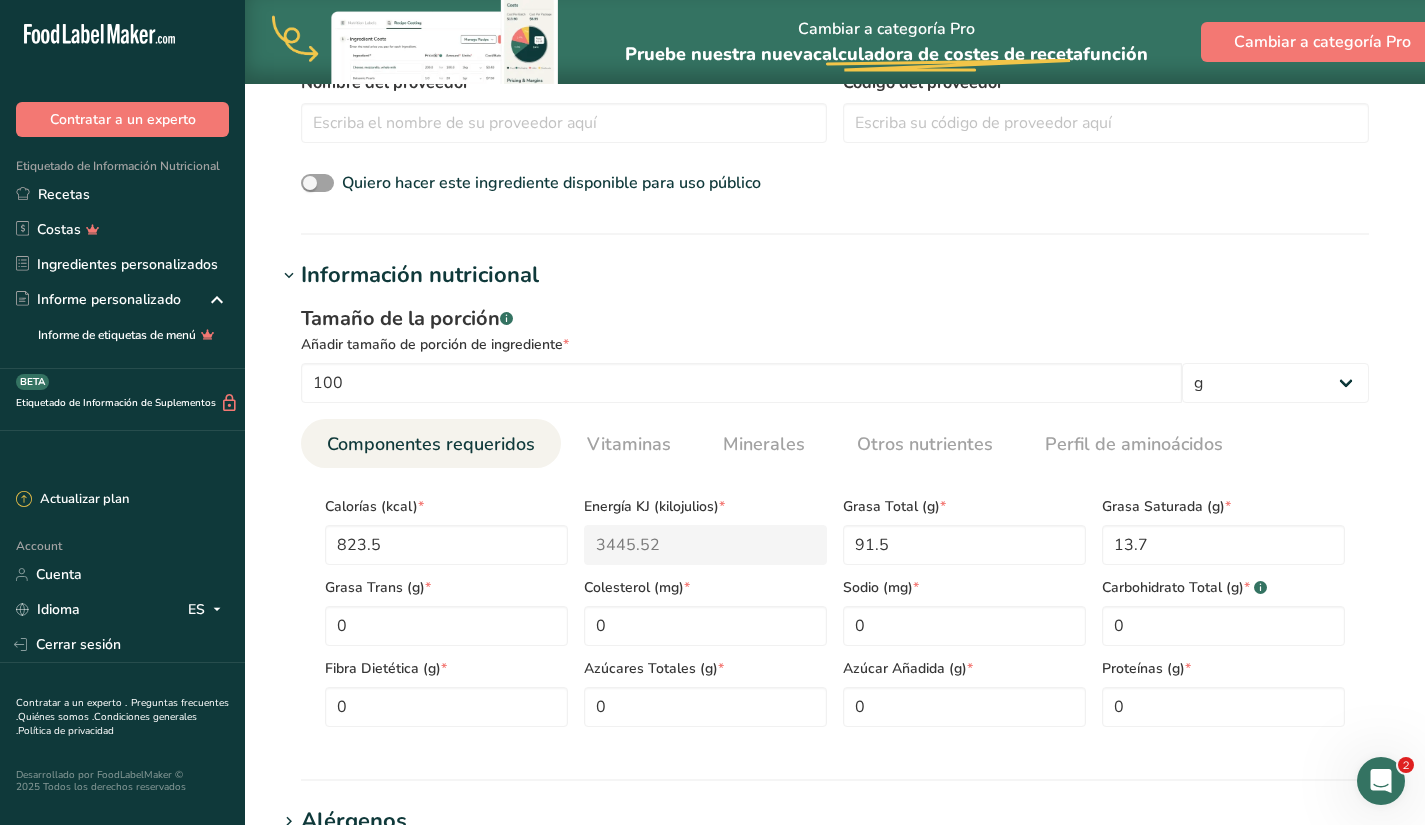 scroll, scrollTop: 616, scrollLeft: 0, axis: vertical 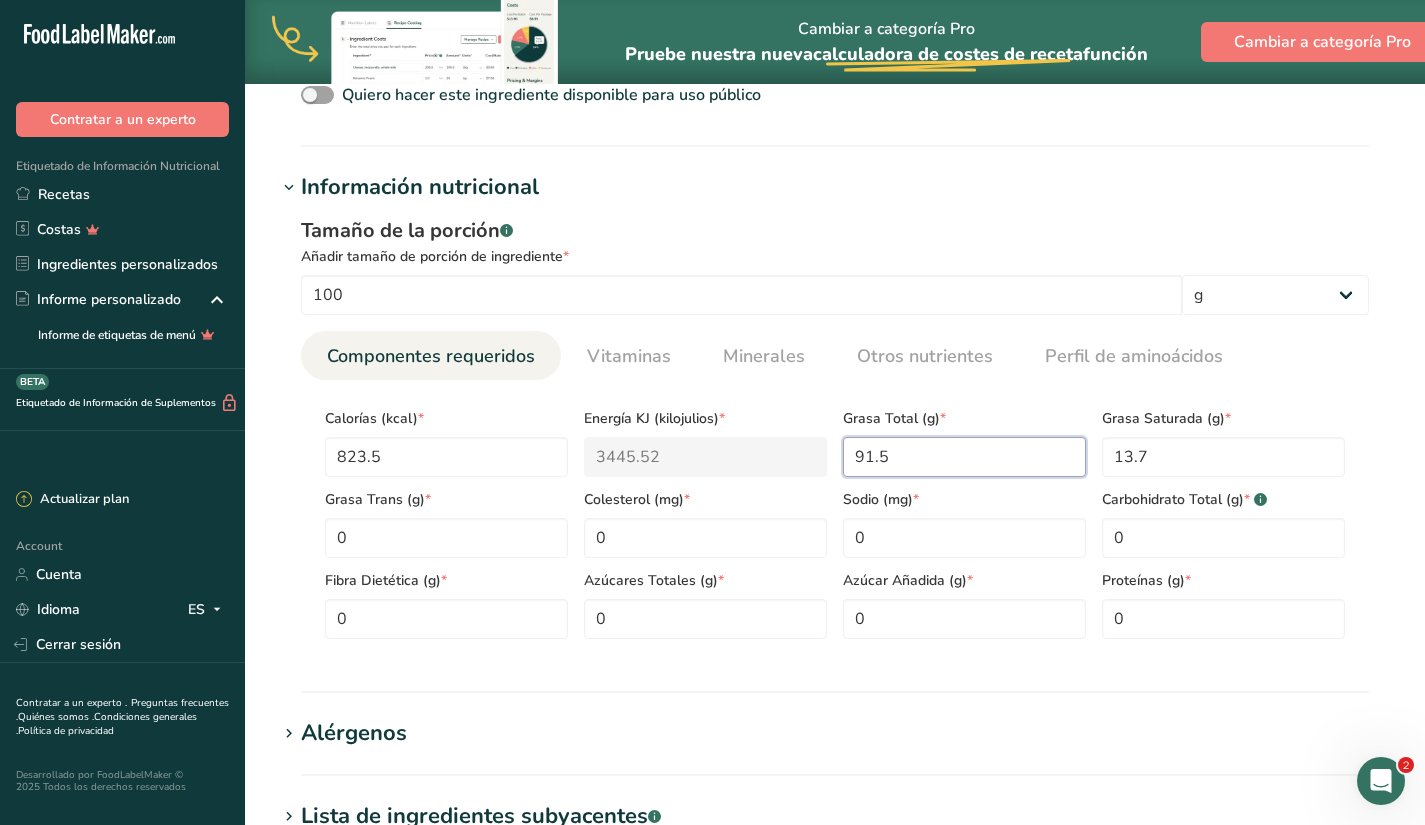 click on "91.5" at bounding box center (964, 457) 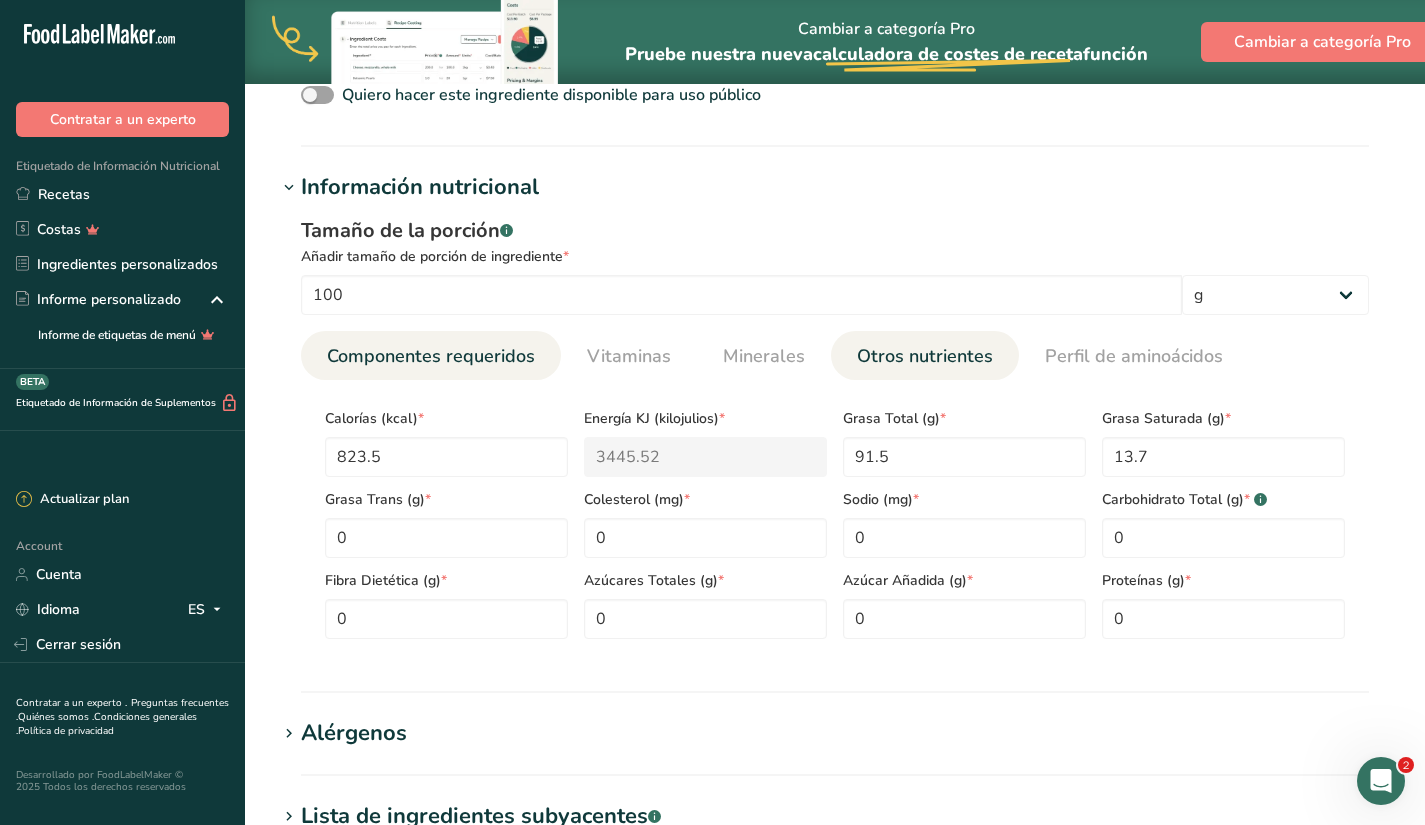 click on "Otros nutrientes" at bounding box center [925, 356] 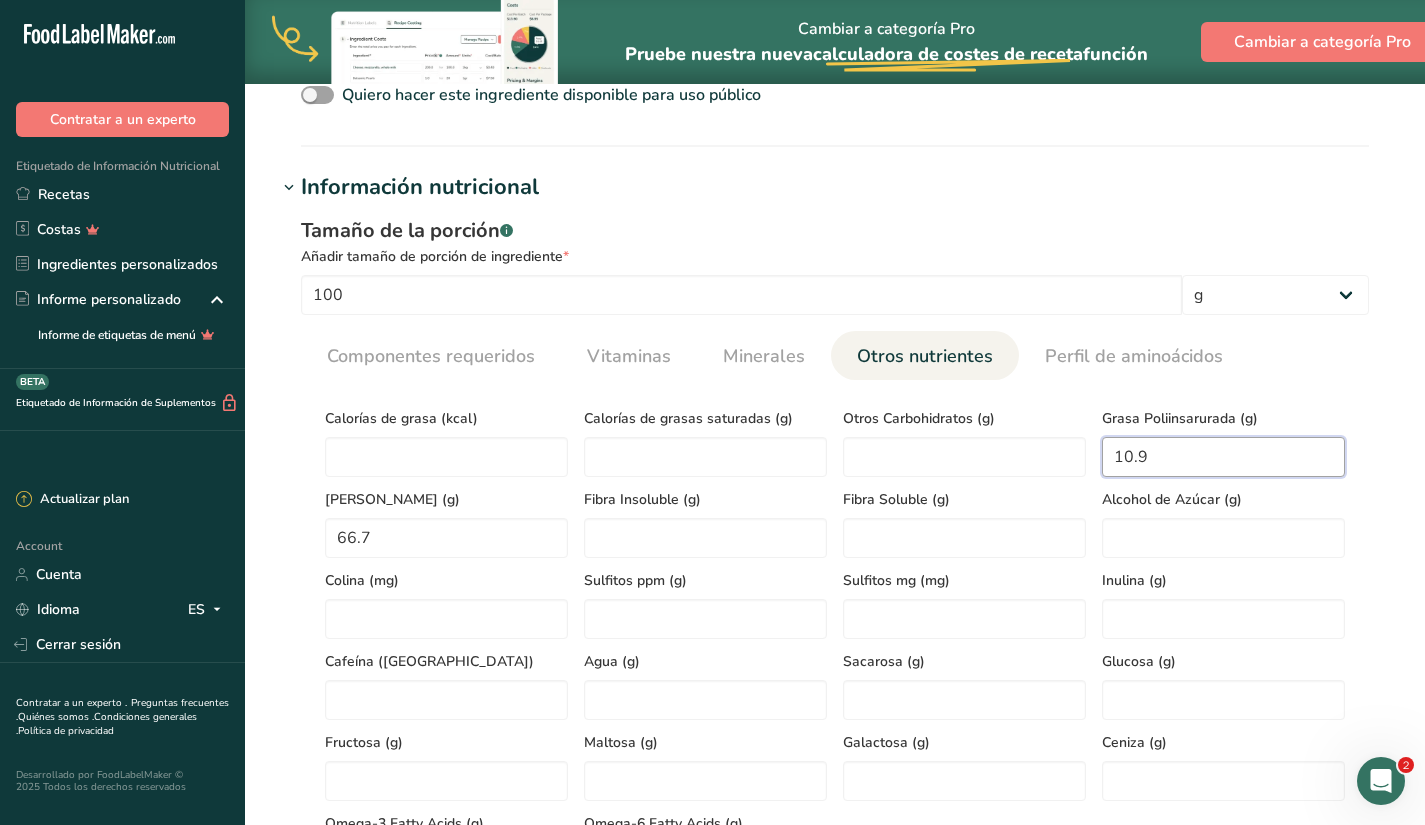 click on "10.9" at bounding box center [1223, 457] 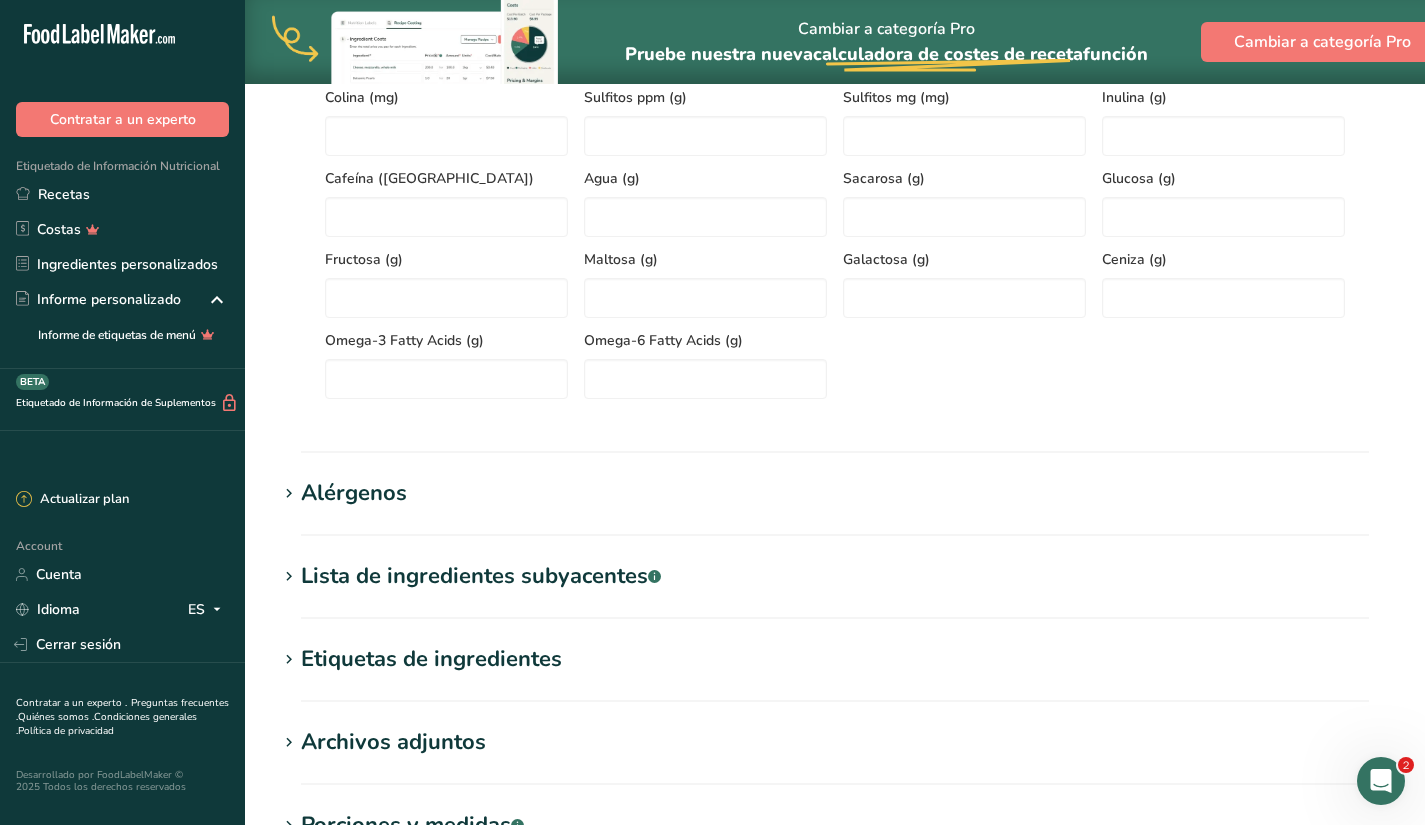 scroll, scrollTop: 1384, scrollLeft: 0, axis: vertical 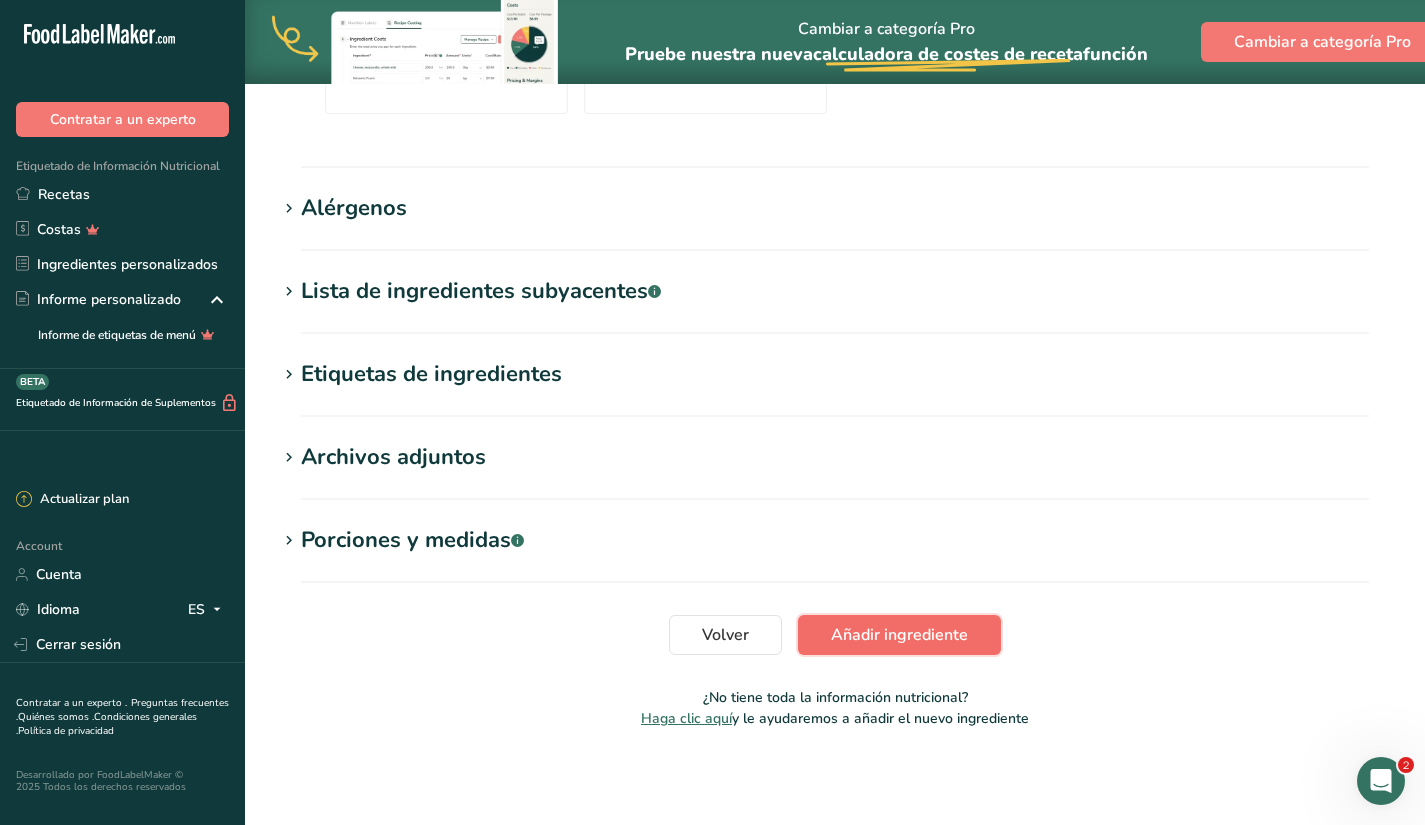 click on "Añadir ingrediente" at bounding box center (899, 635) 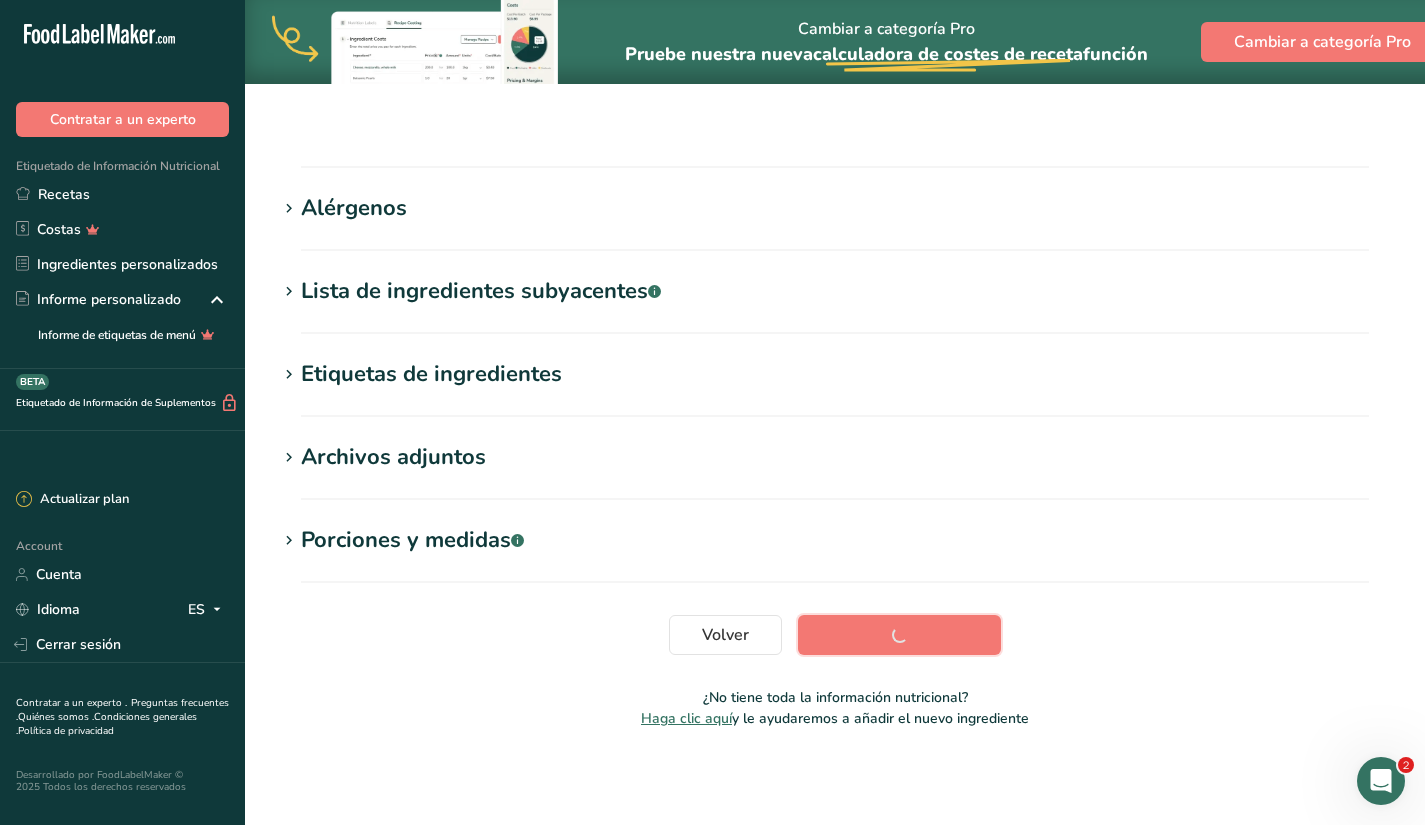 scroll, scrollTop: 234, scrollLeft: 0, axis: vertical 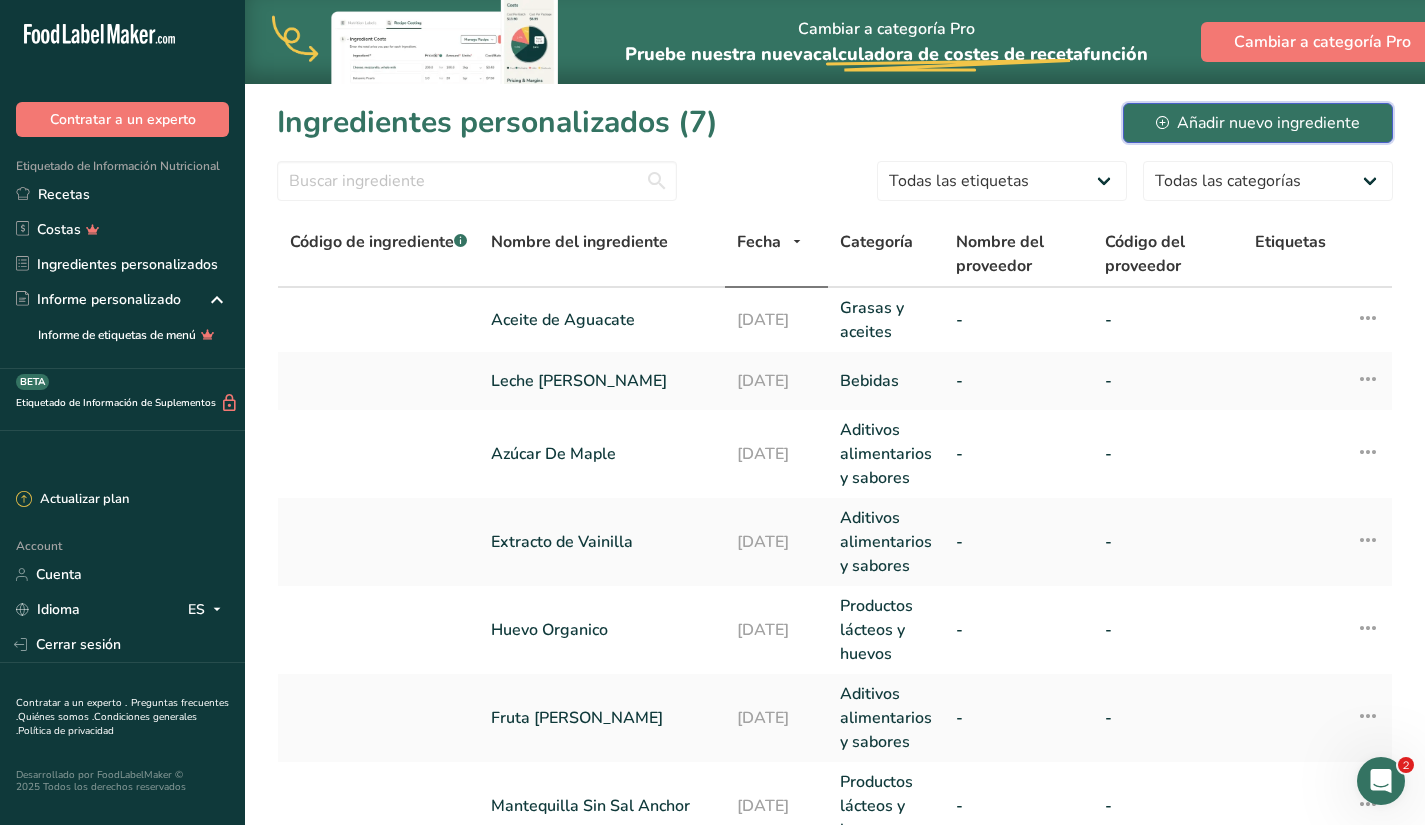 click on "Añadir nuevo ingrediente" at bounding box center [1258, 123] 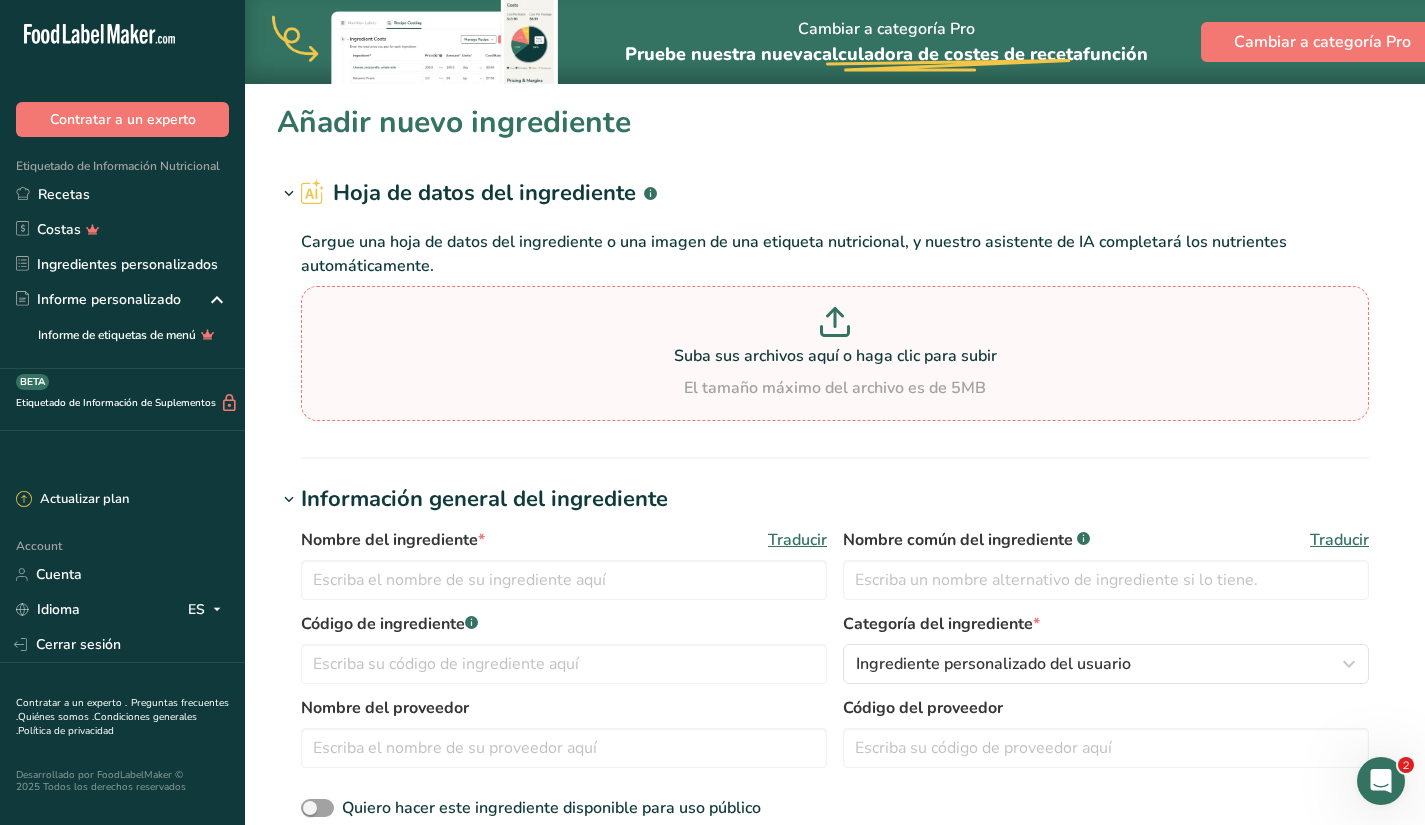 click on "Suba sus archivos aquí o haga clic para subir" at bounding box center (835, 356) 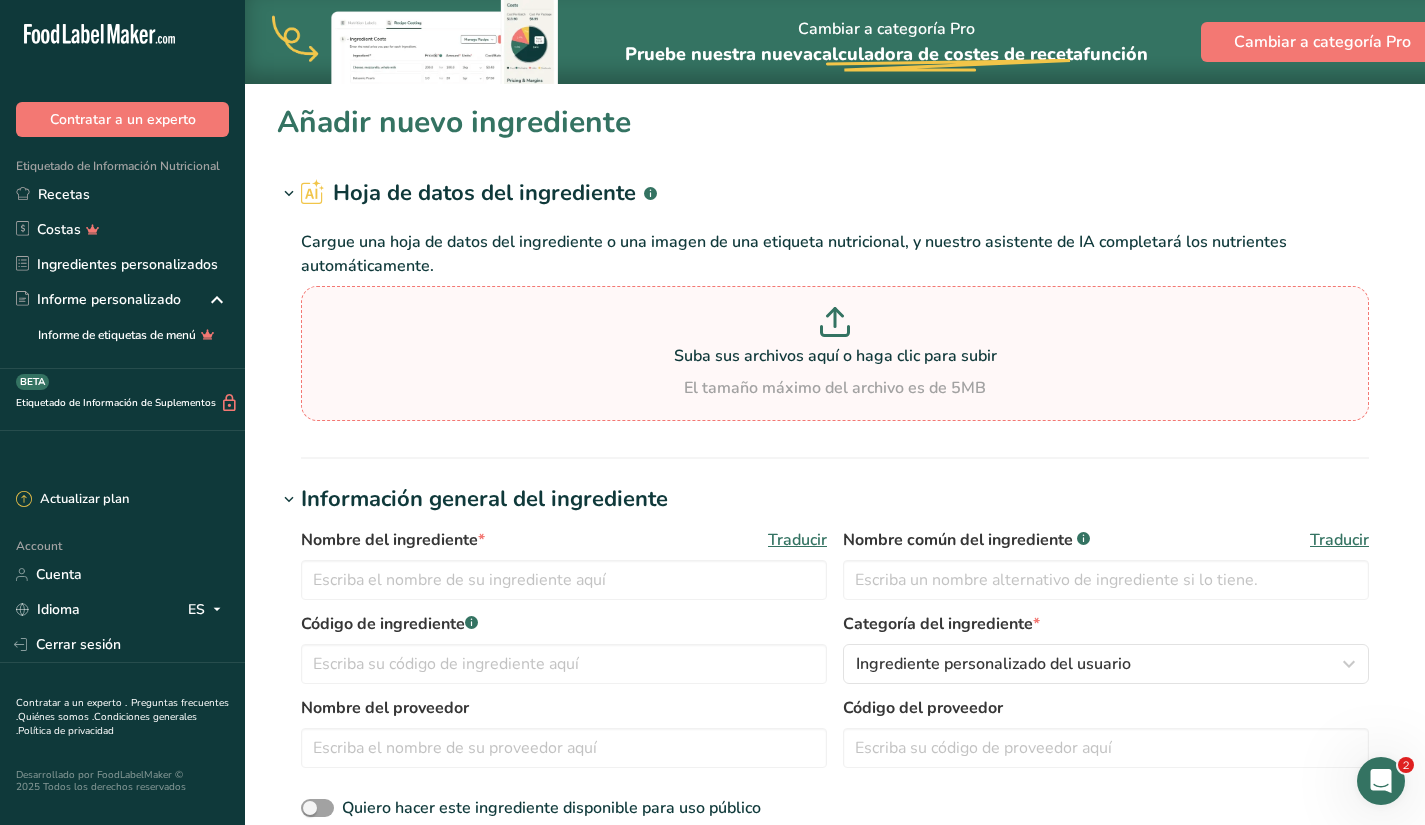 type on "C:\fakepath\Harina [PERSON_NAME].png" 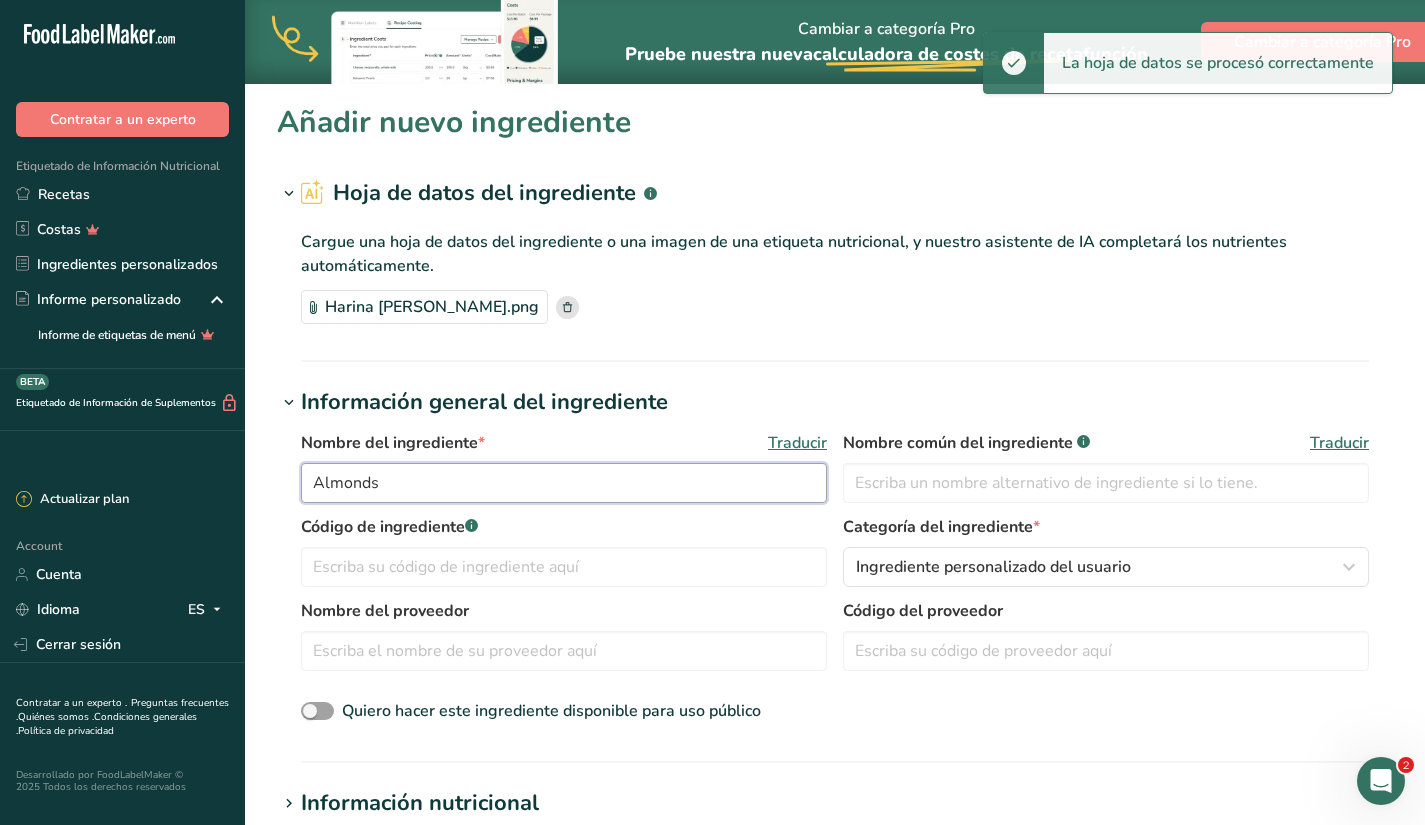 click on "Almonds" at bounding box center (564, 483) 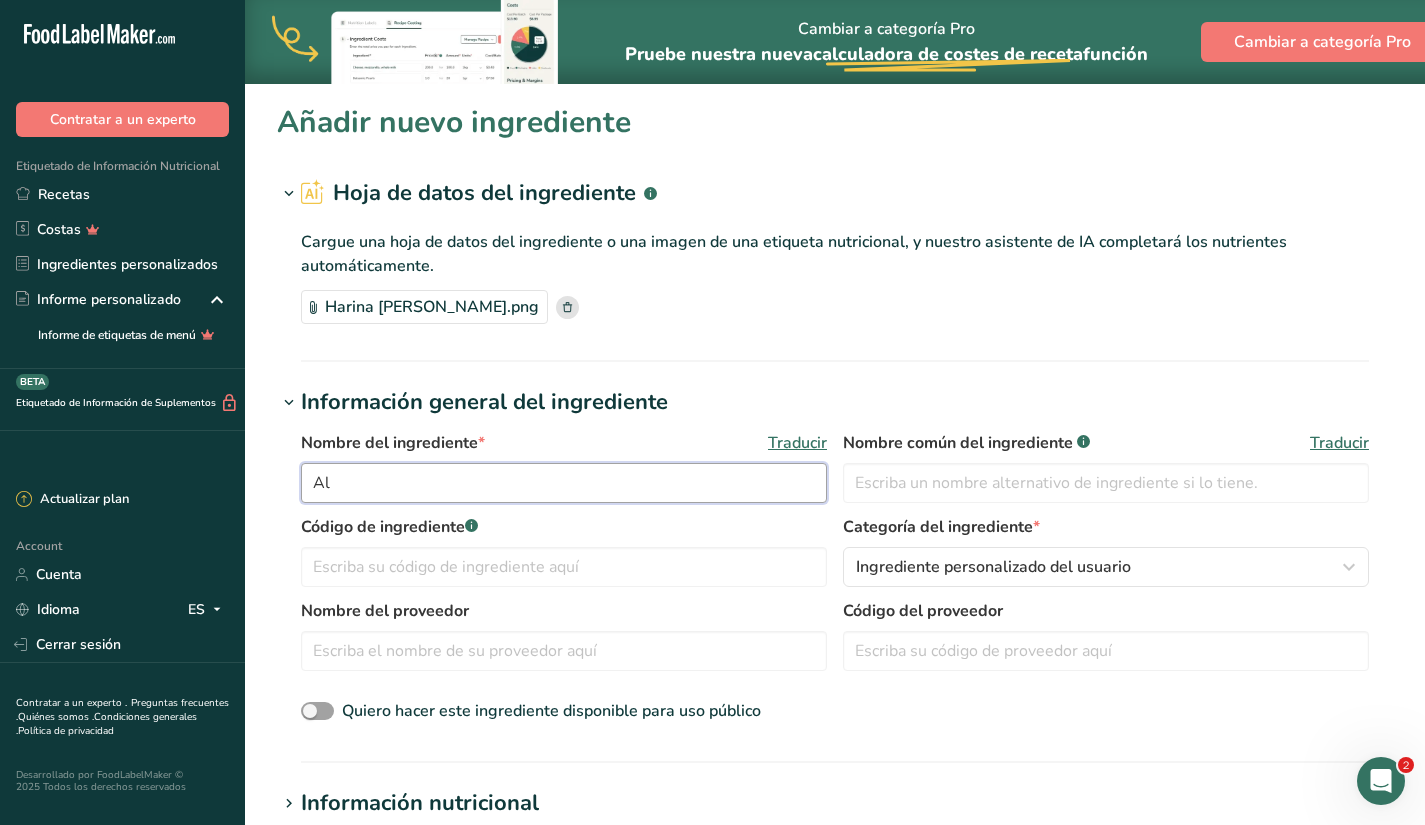 type on "A" 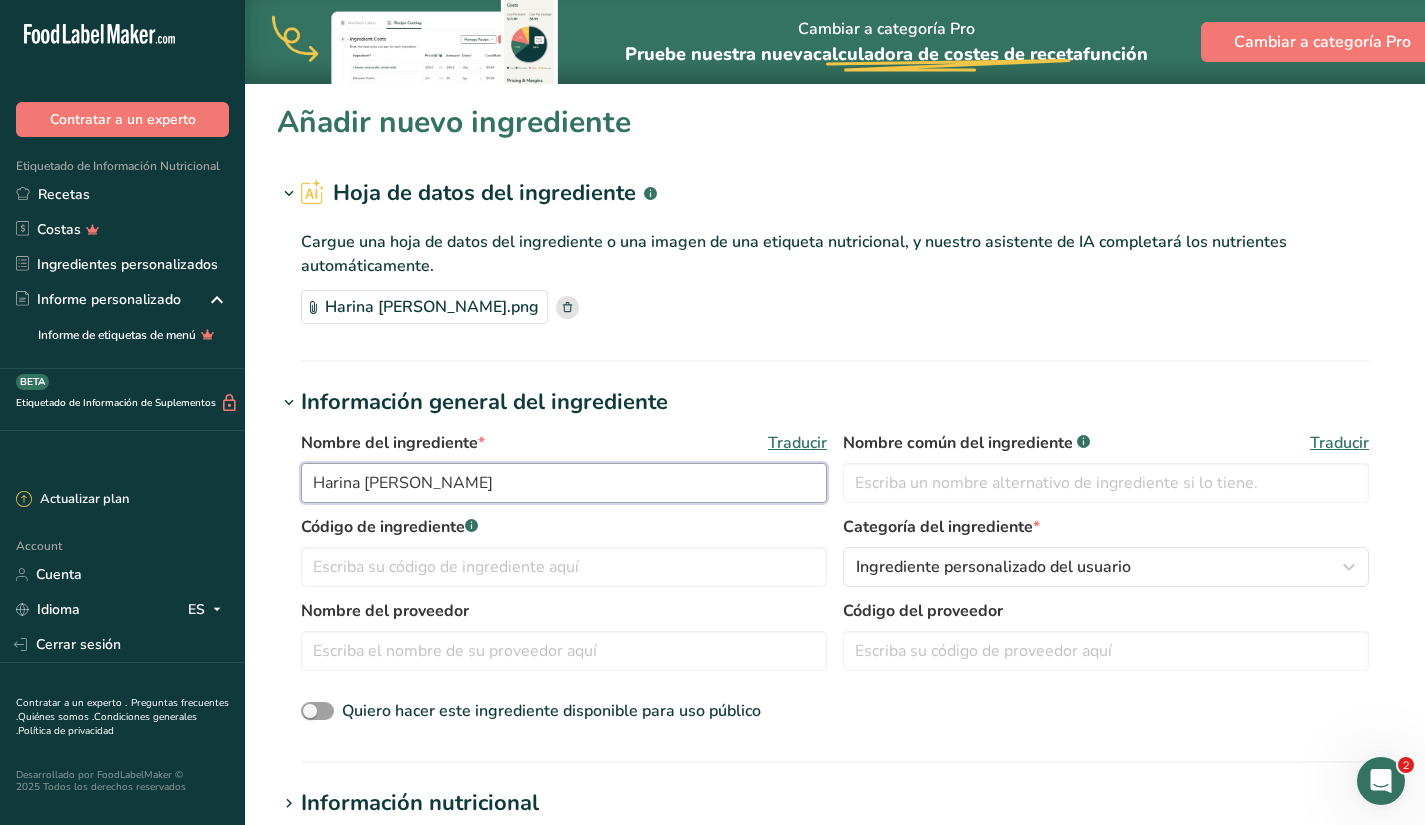 type on "Harina [PERSON_NAME]" 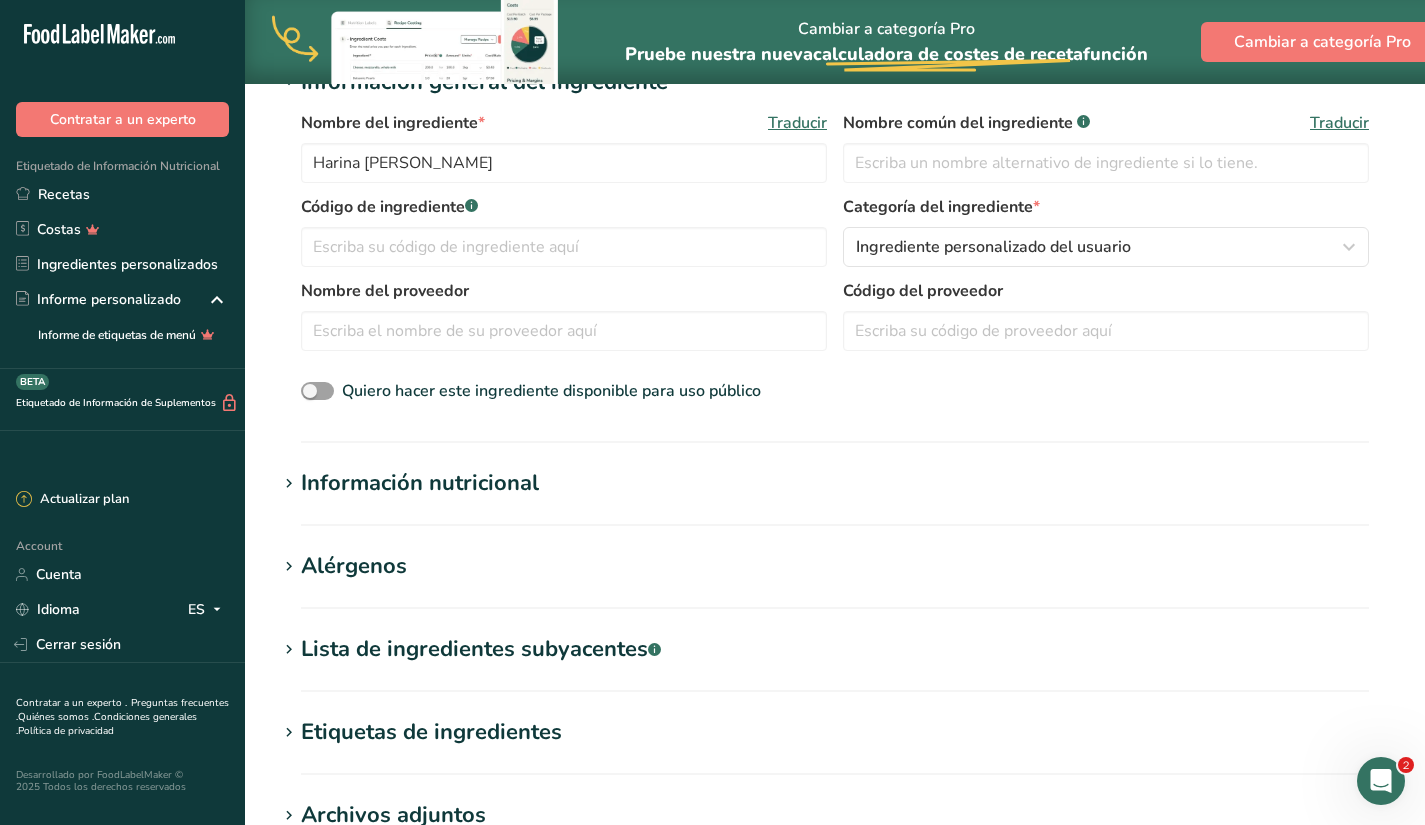 scroll, scrollTop: 345, scrollLeft: 0, axis: vertical 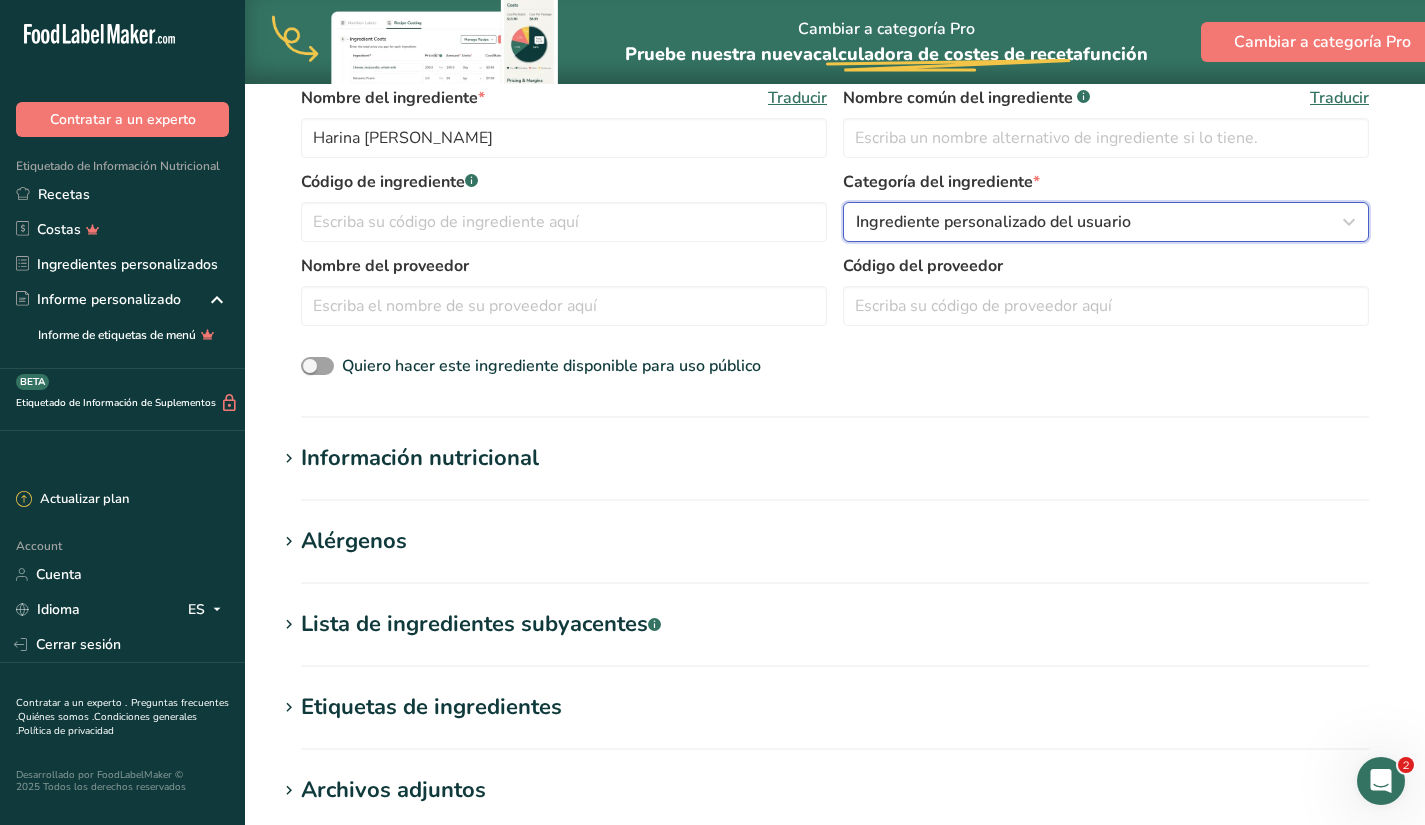 click at bounding box center (1349, 222) 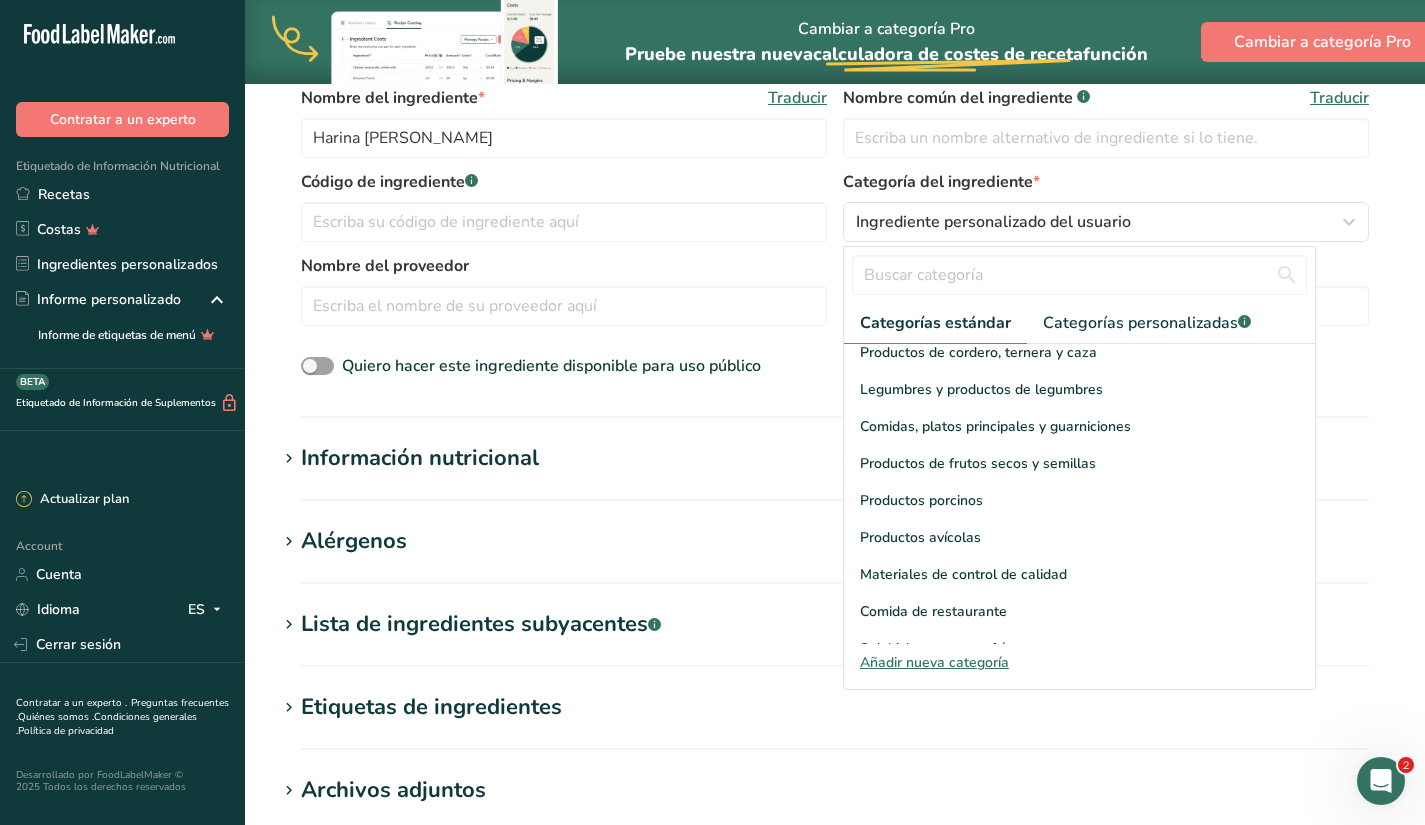 scroll, scrollTop: 569, scrollLeft: 0, axis: vertical 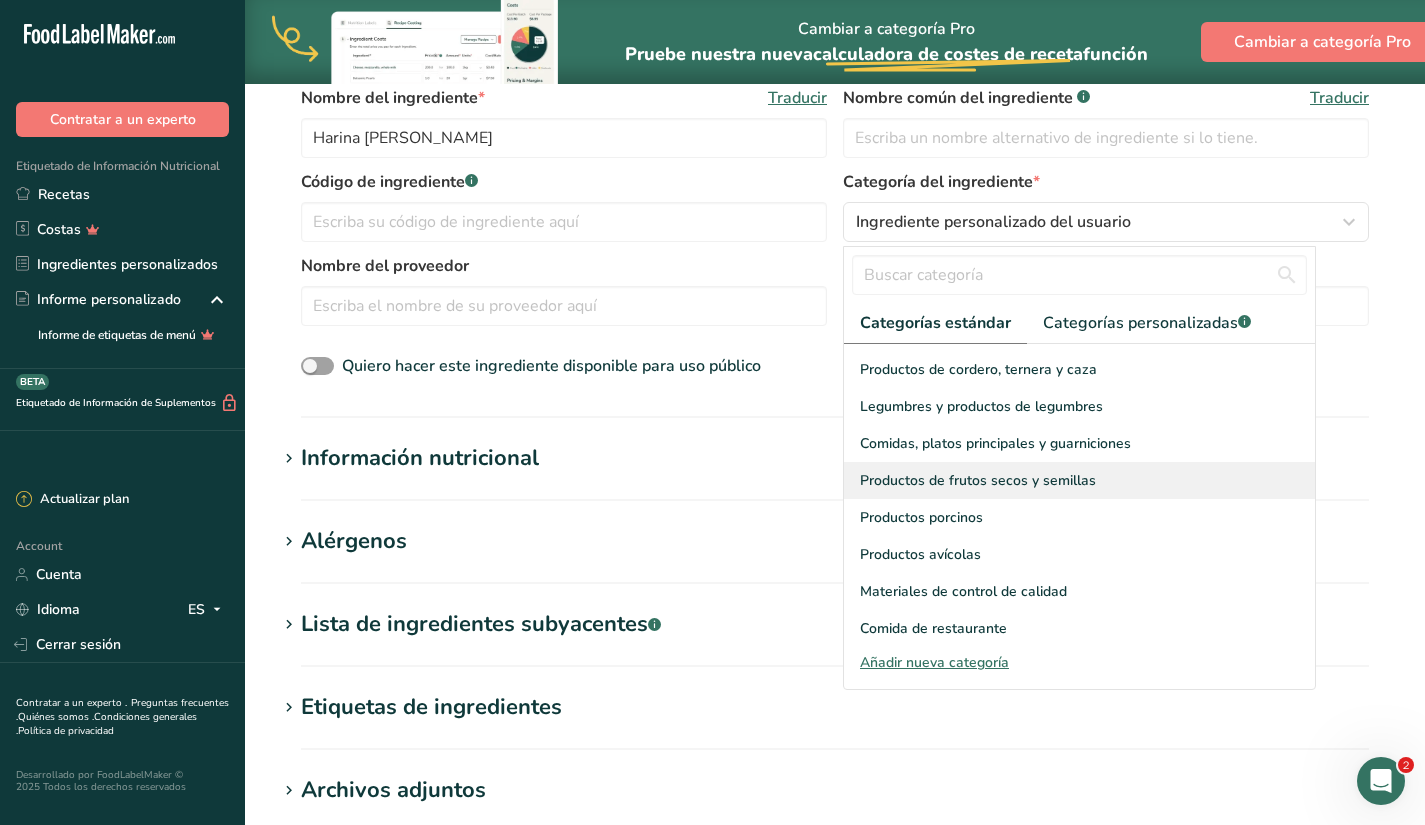 click on "Productos de frutos secos y semillas" at bounding box center [1079, 480] 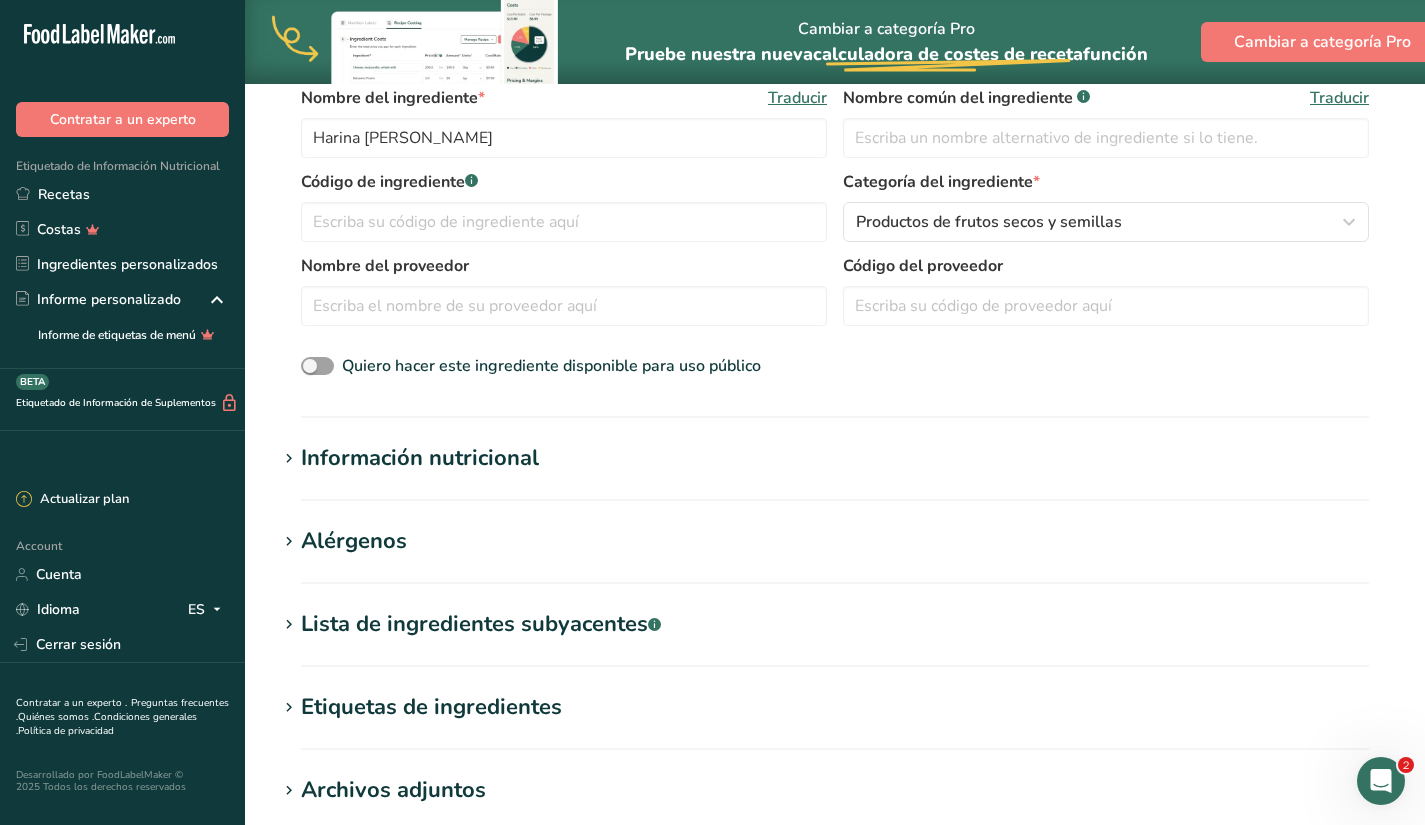 click on "Información nutricional" at bounding box center (420, 458) 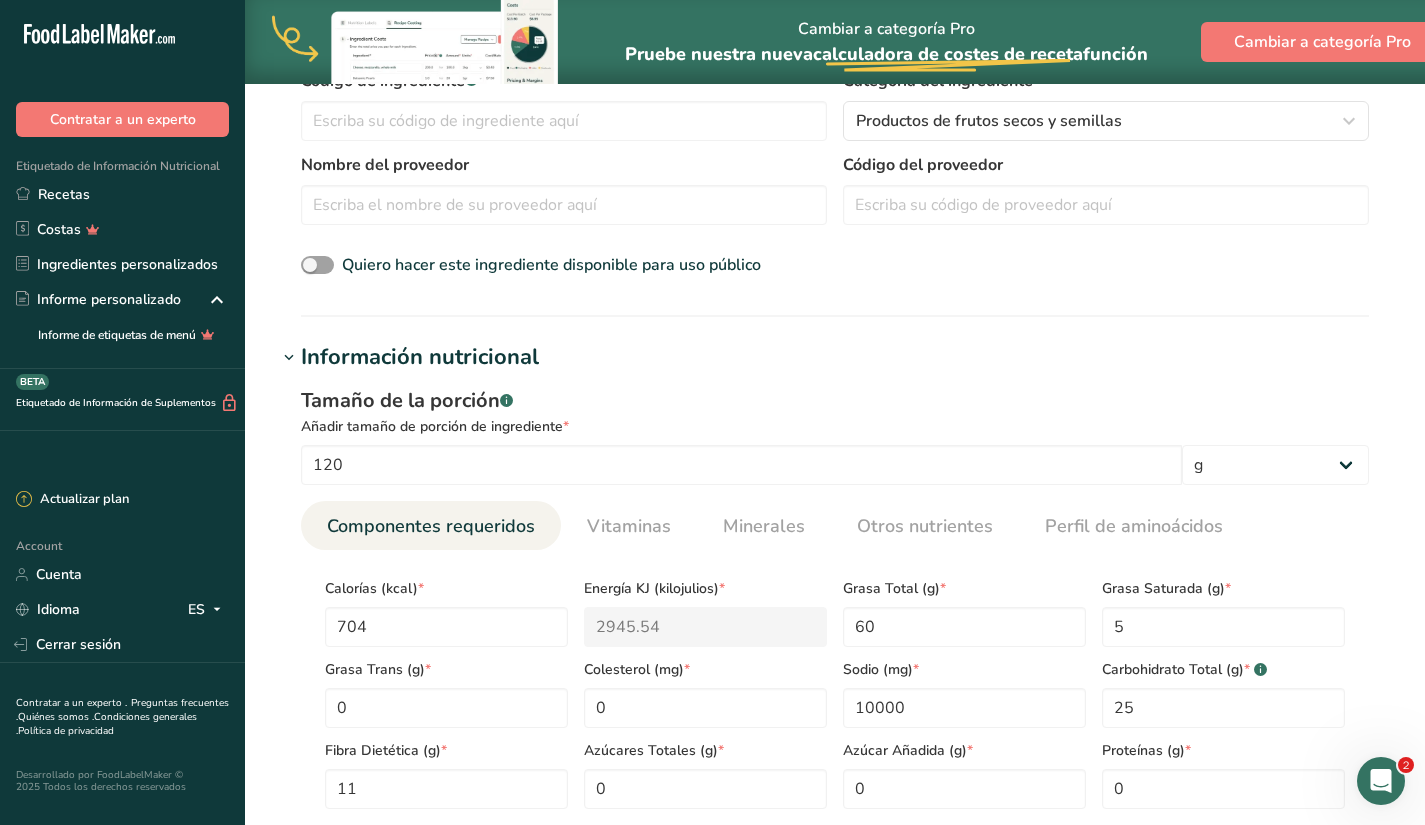 scroll, scrollTop: 510, scrollLeft: 0, axis: vertical 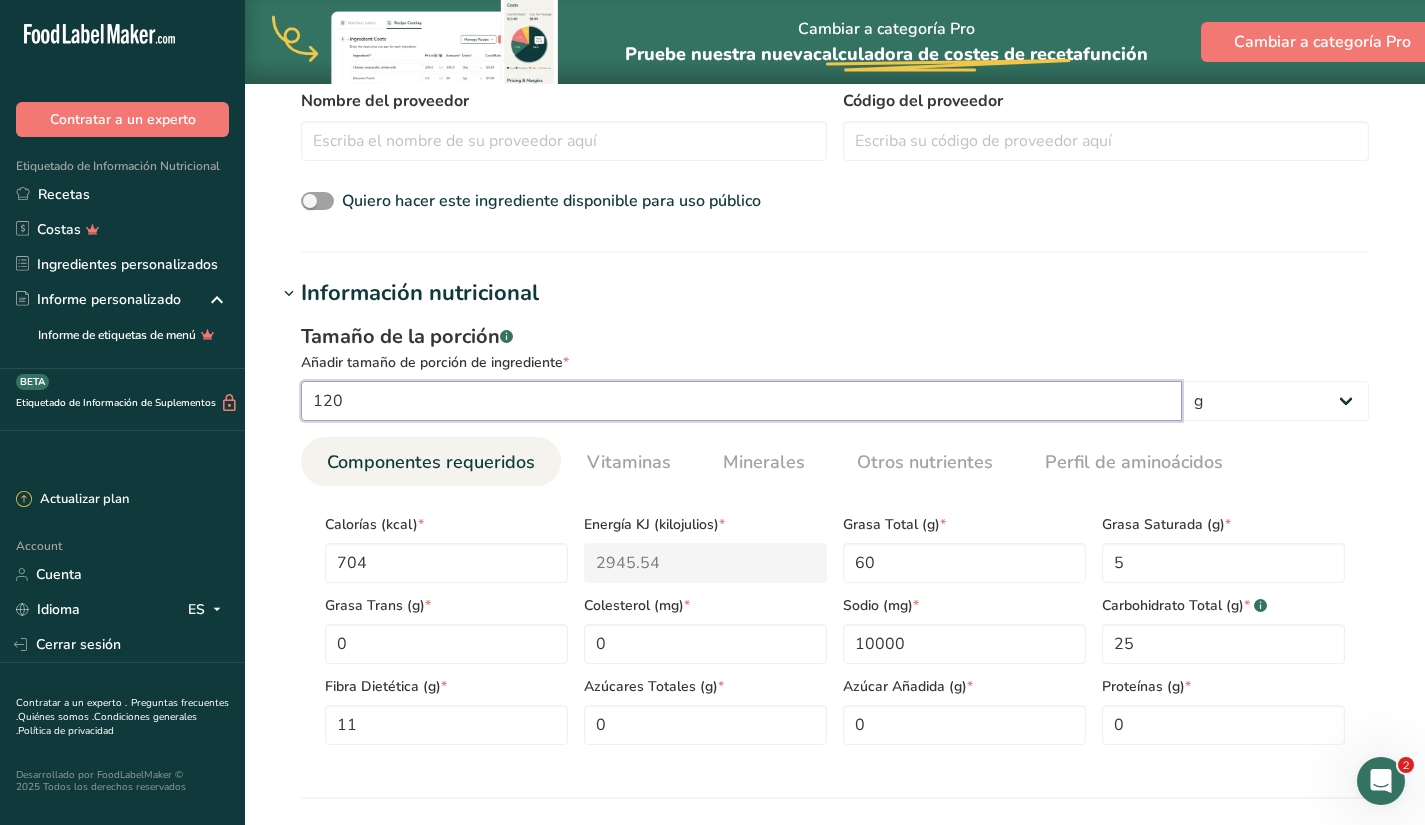 click on "120" at bounding box center (741, 401) 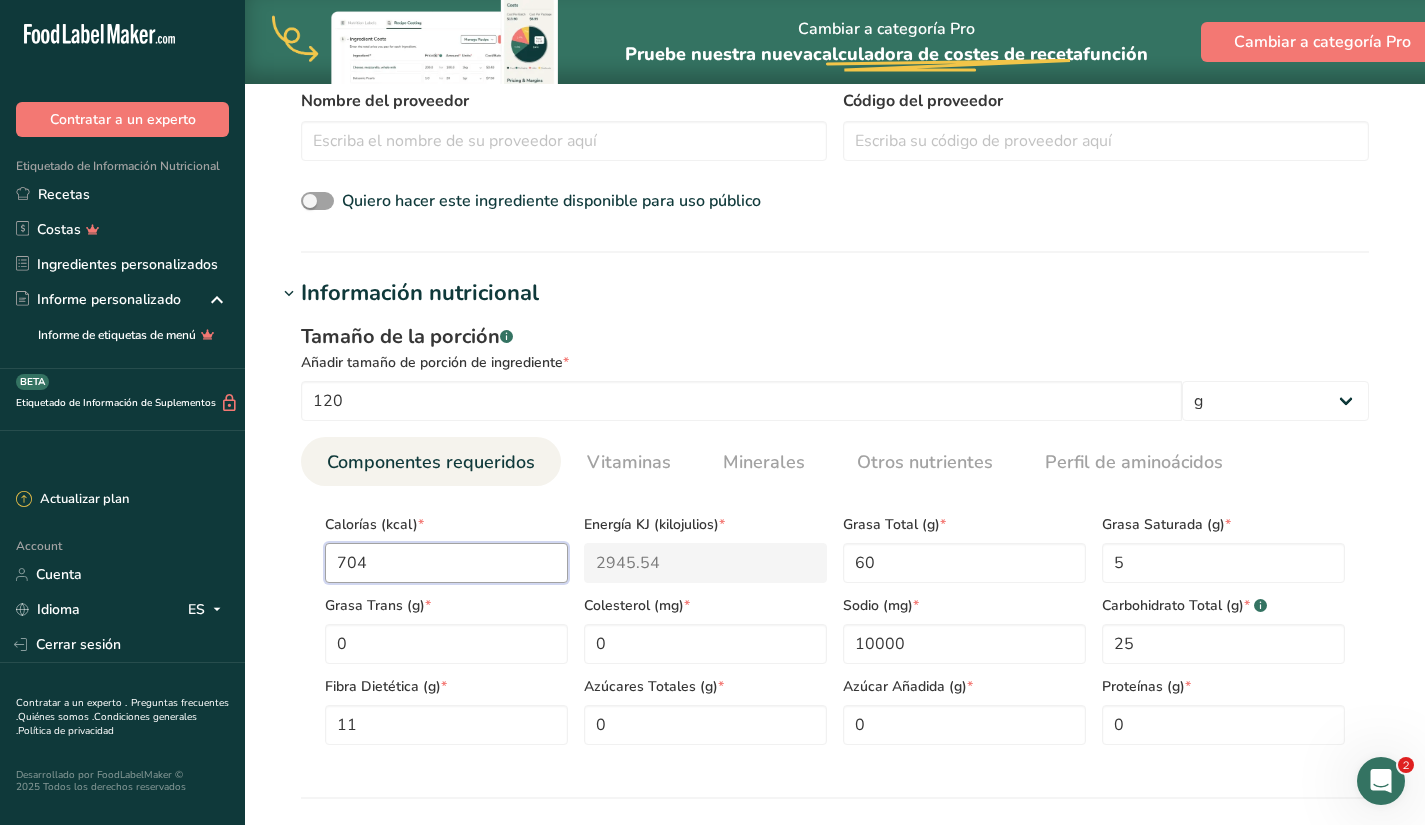 click on "704" at bounding box center (446, 563) 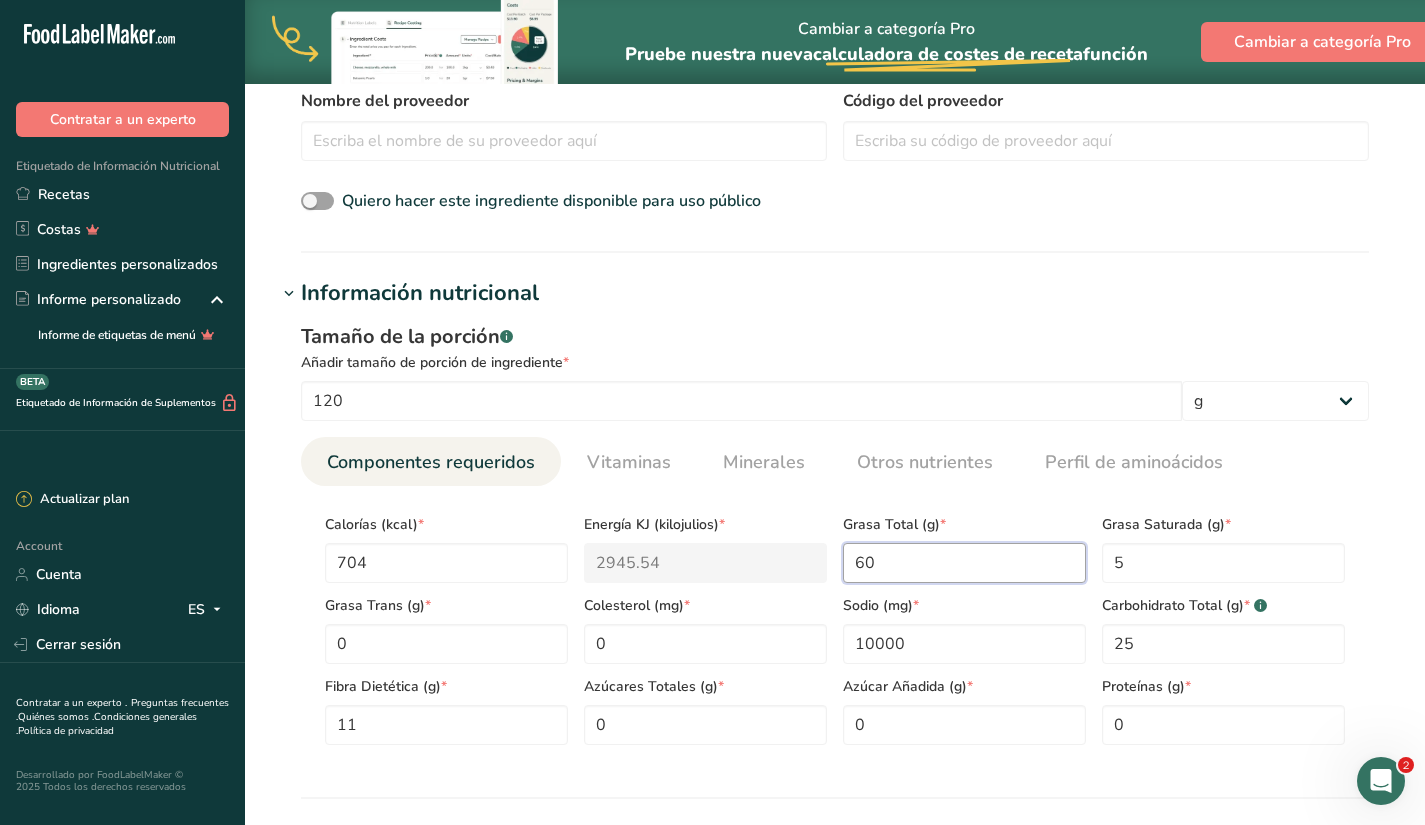 click on "60" at bounding box center [964, 563] 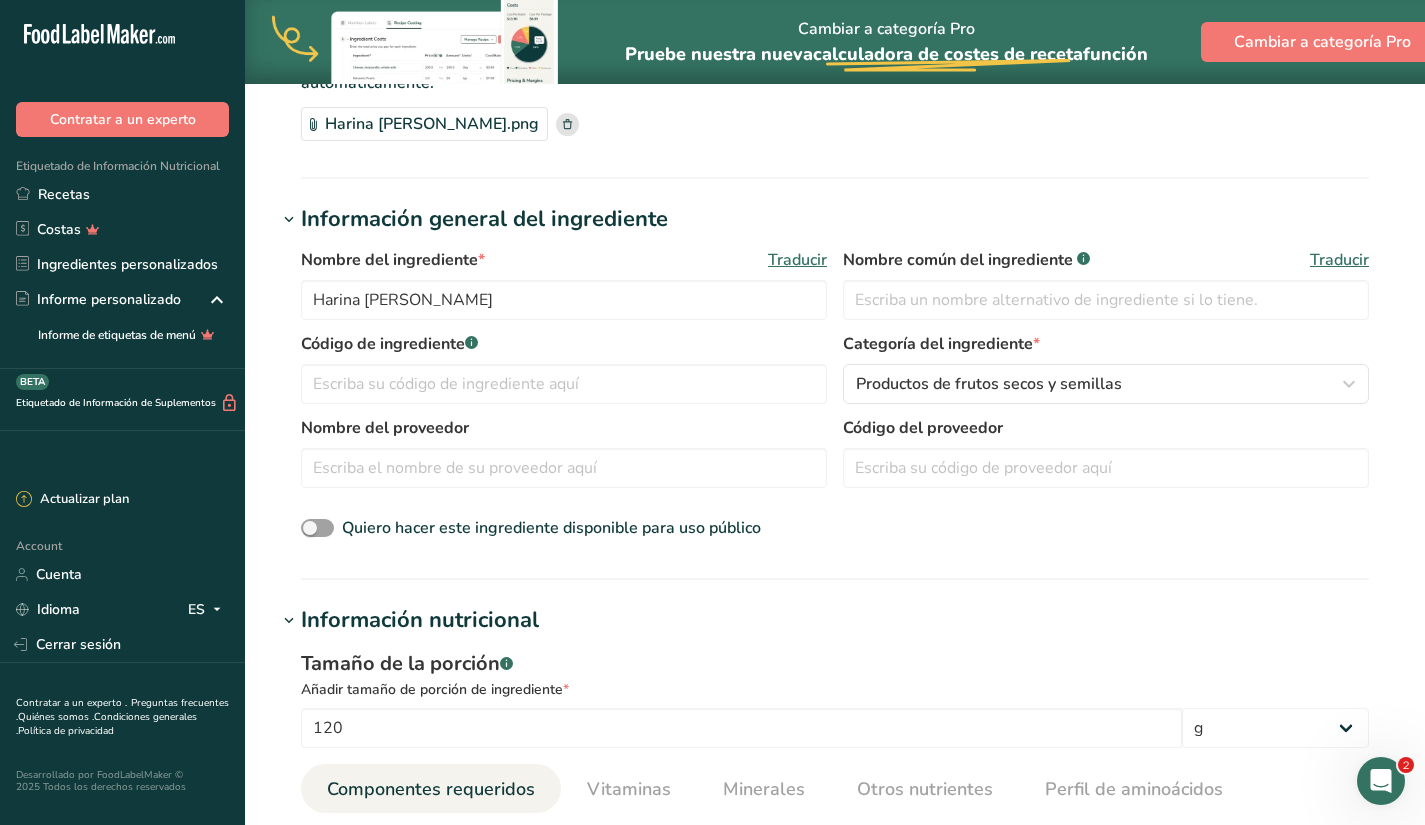 scroll, scrollTop: 53, scrollLeft: 0, axis: vertical 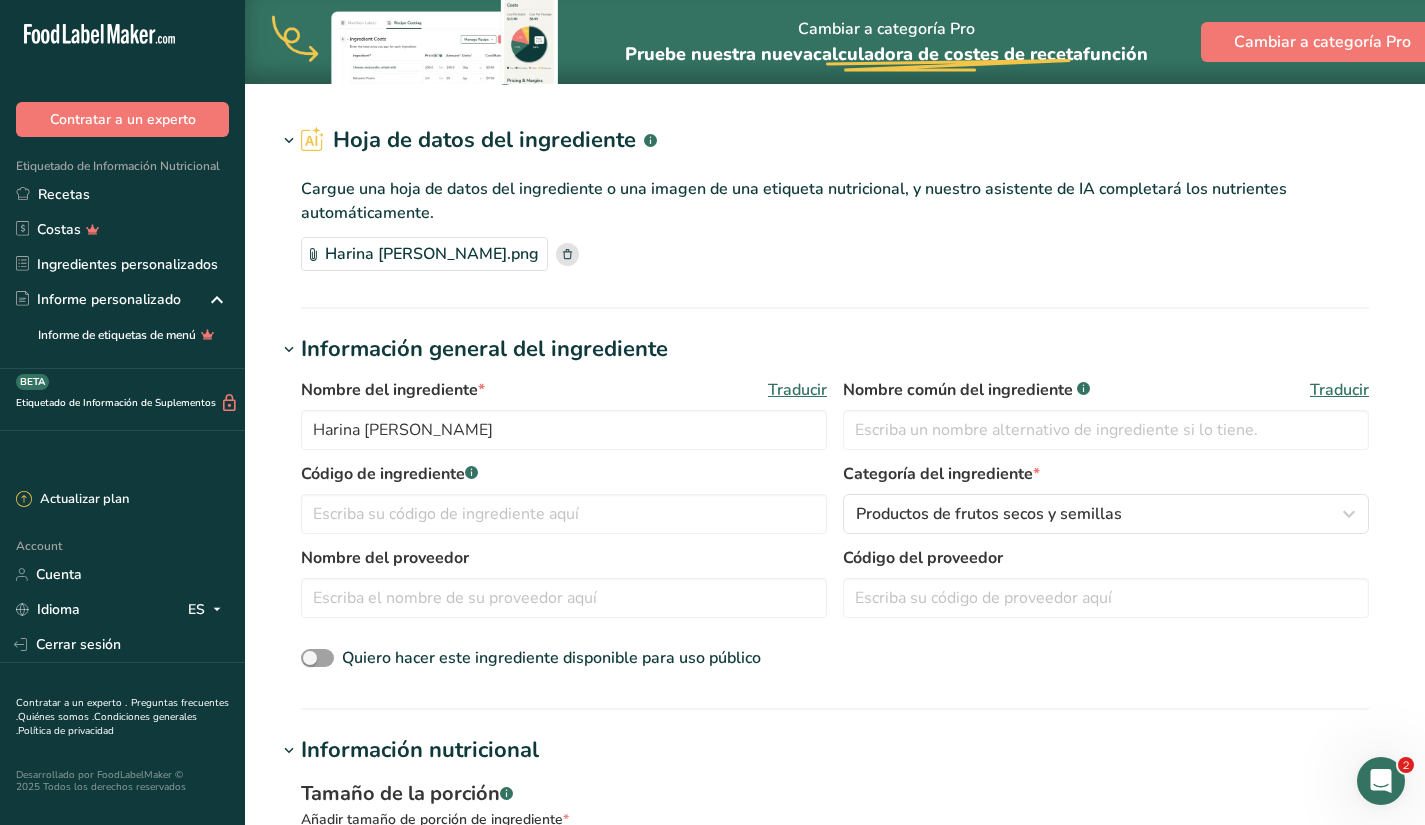 click on "Harina [PERSON_NAME].png" at bounding box center (424, 254) 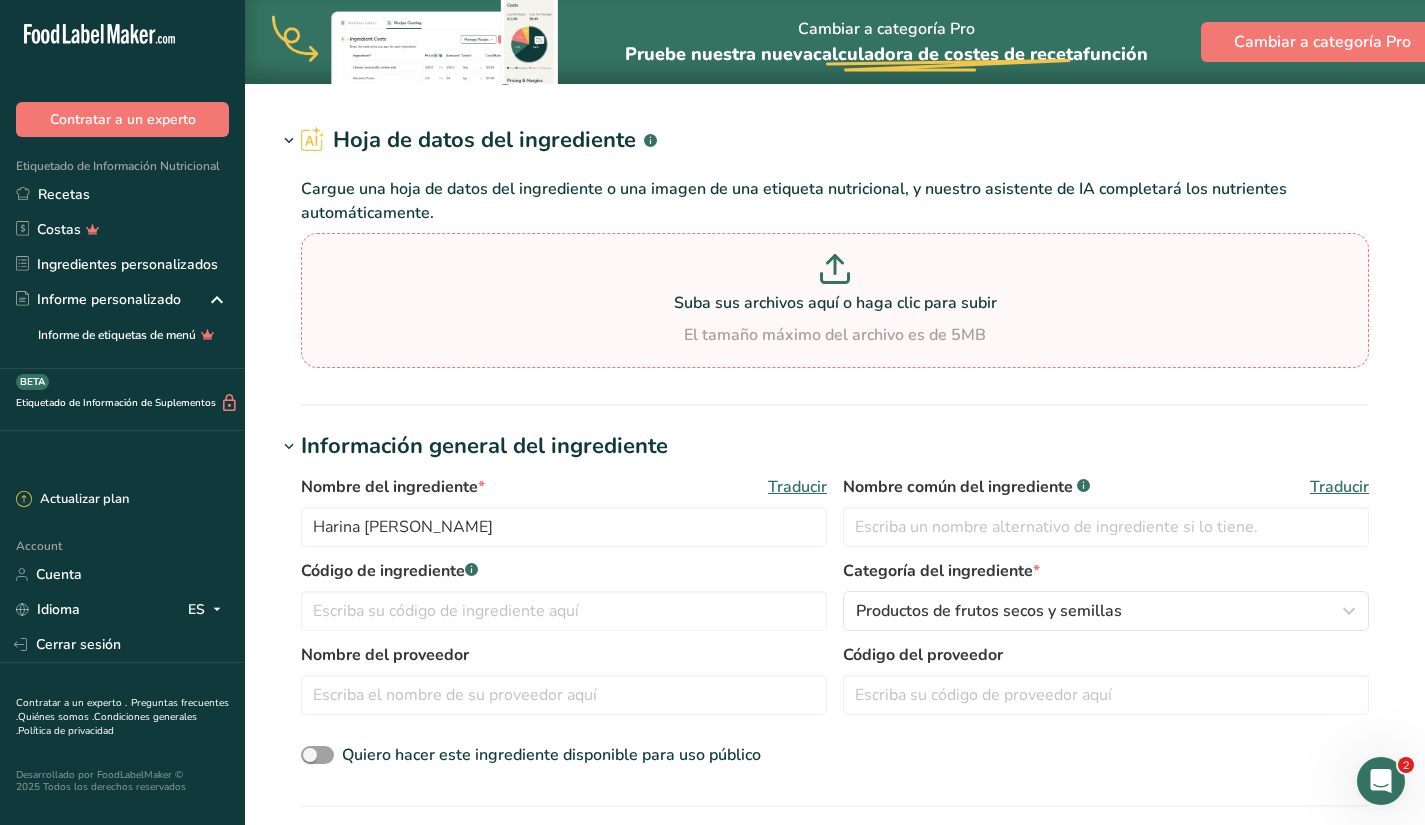 click on "Suba sus archivos aquí o haga clic para subir" at bounding box center [835, 303] 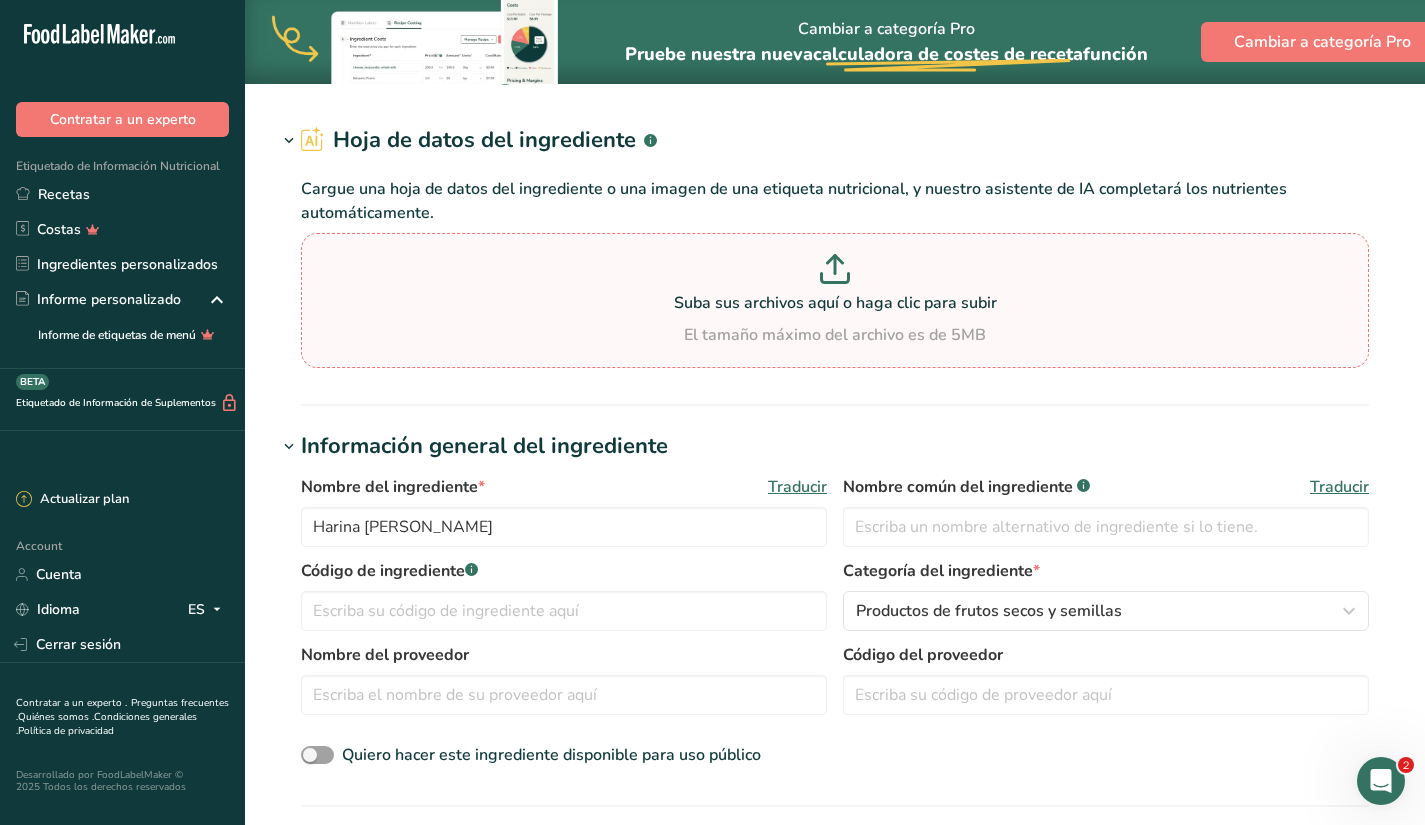 type on "C:\fakepath\Harina del almendras.png" 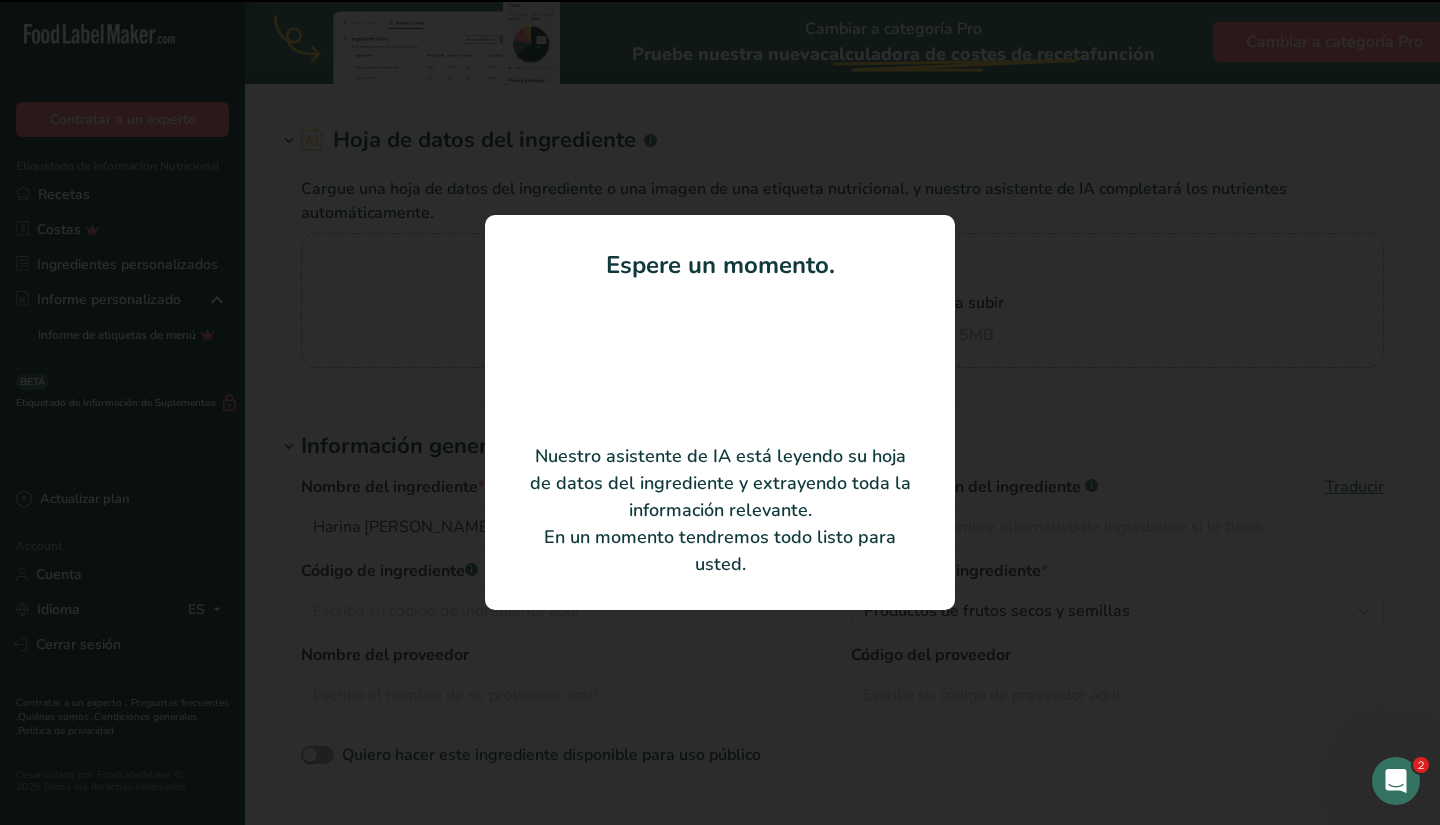 type on "Almendras Blanqueadas" 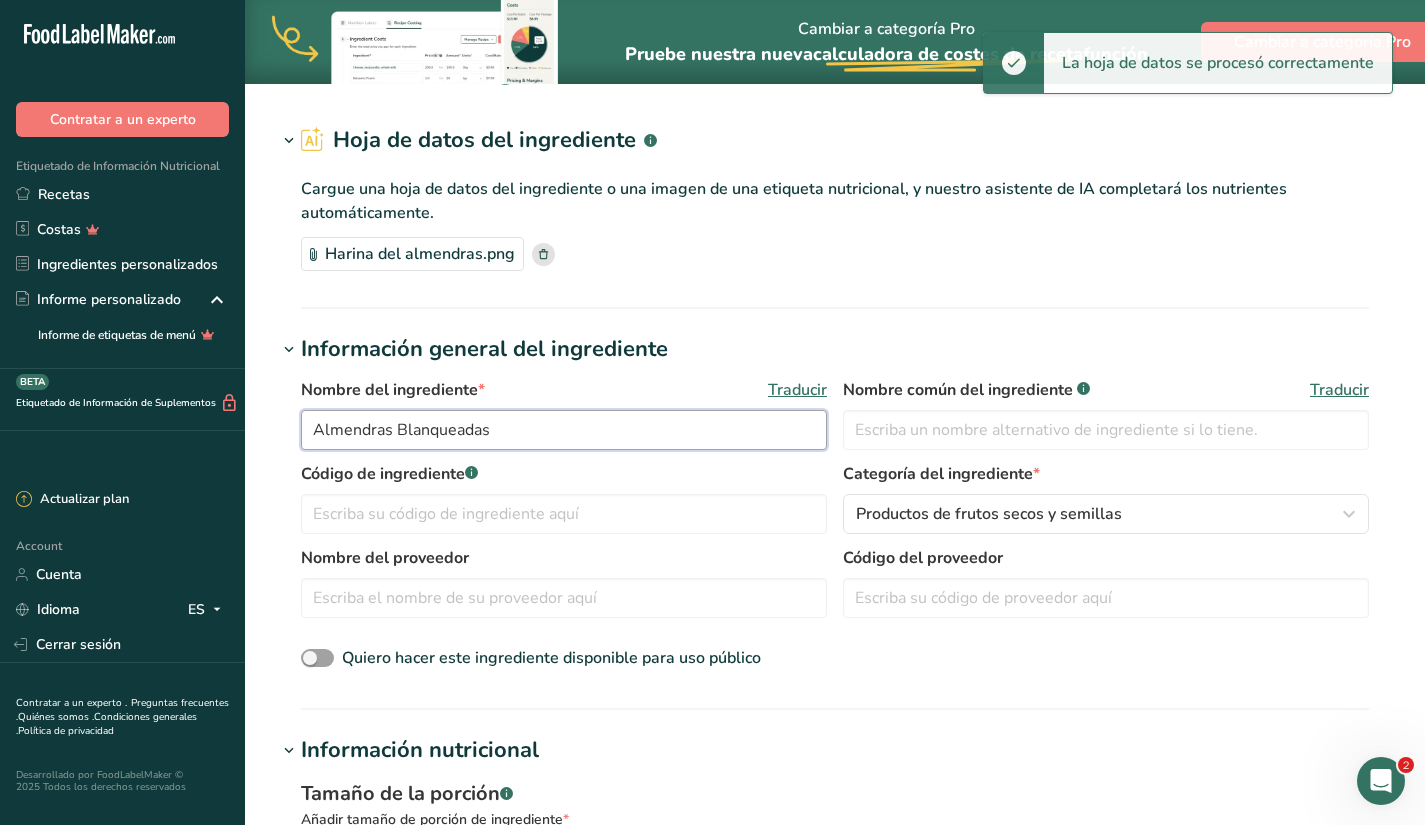 click on "Almendras Blanqueadas" at bounding box center (564, 430) 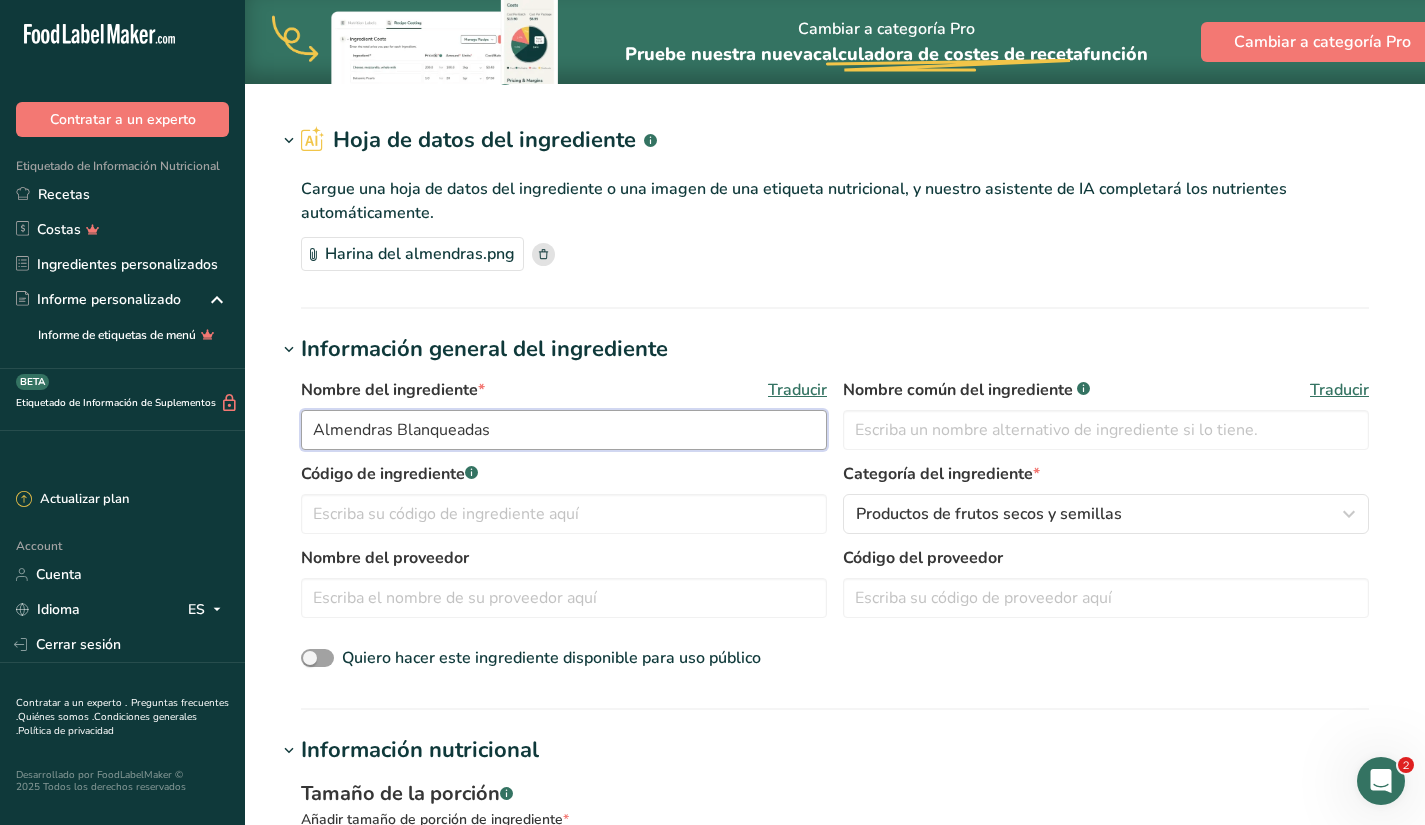 drag, startPoint x: 557, startPoint y: 438, endPoint x: 394, endPoint y: 442, distance: 163.04907 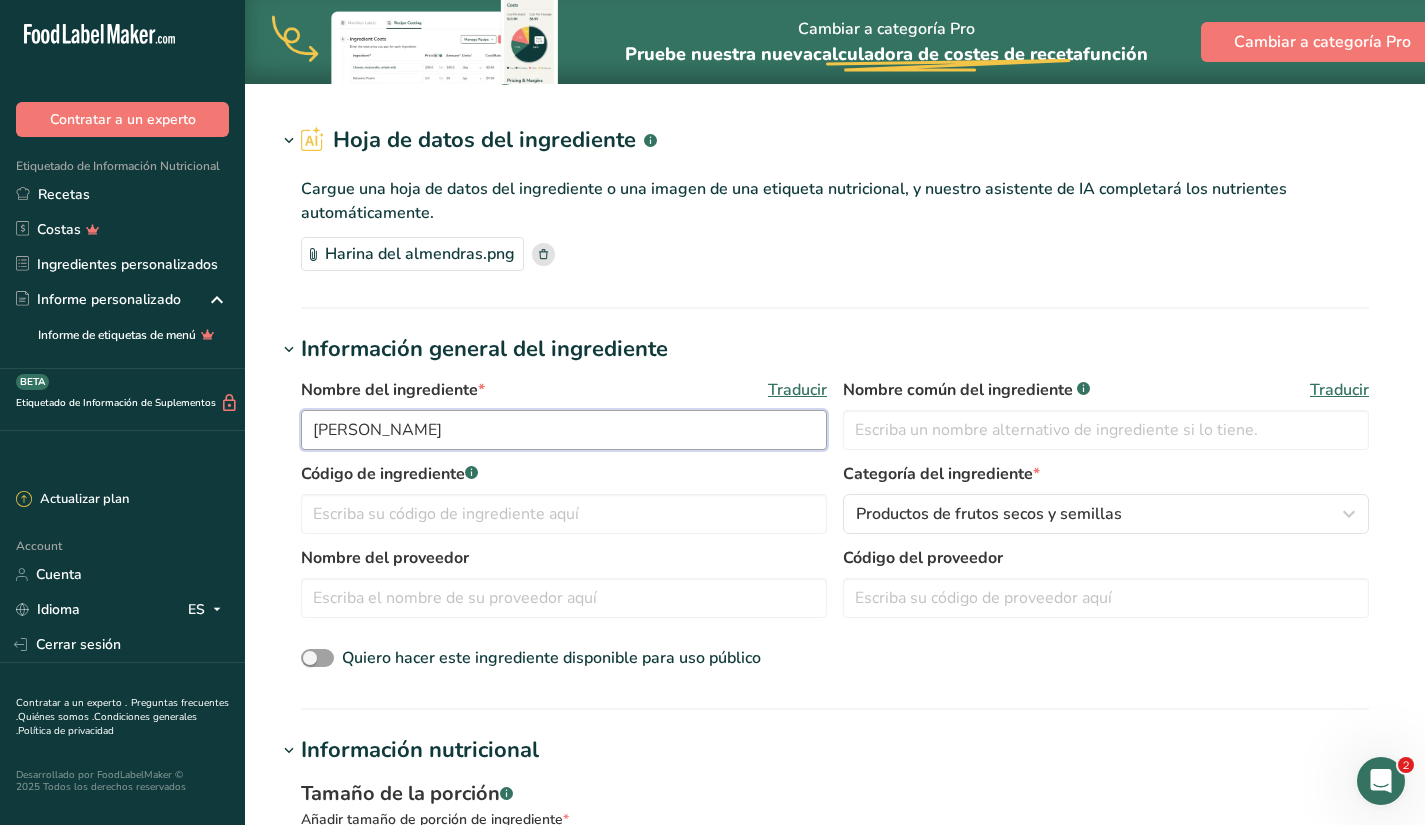 type on "J" 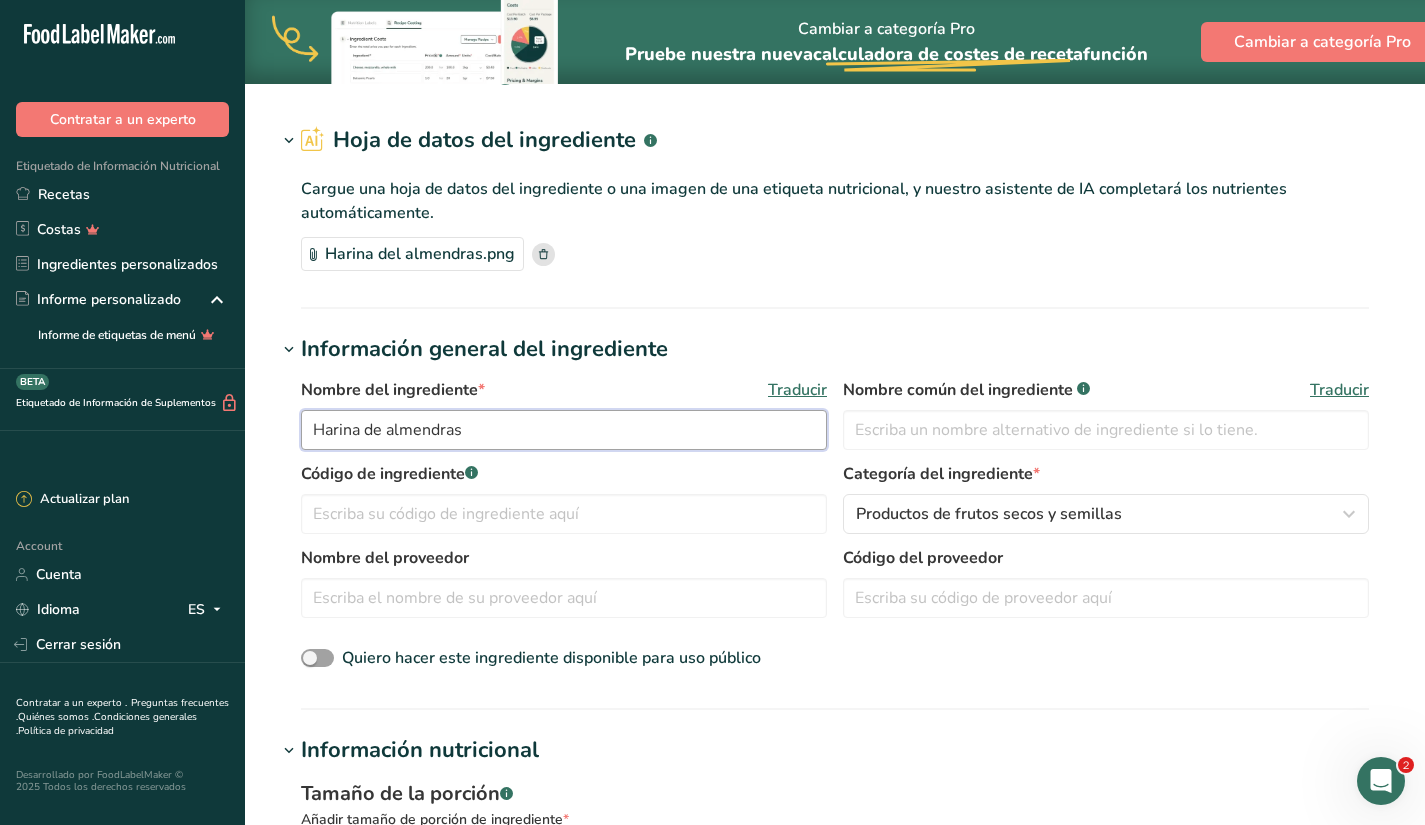 type on "Harina de almendras" 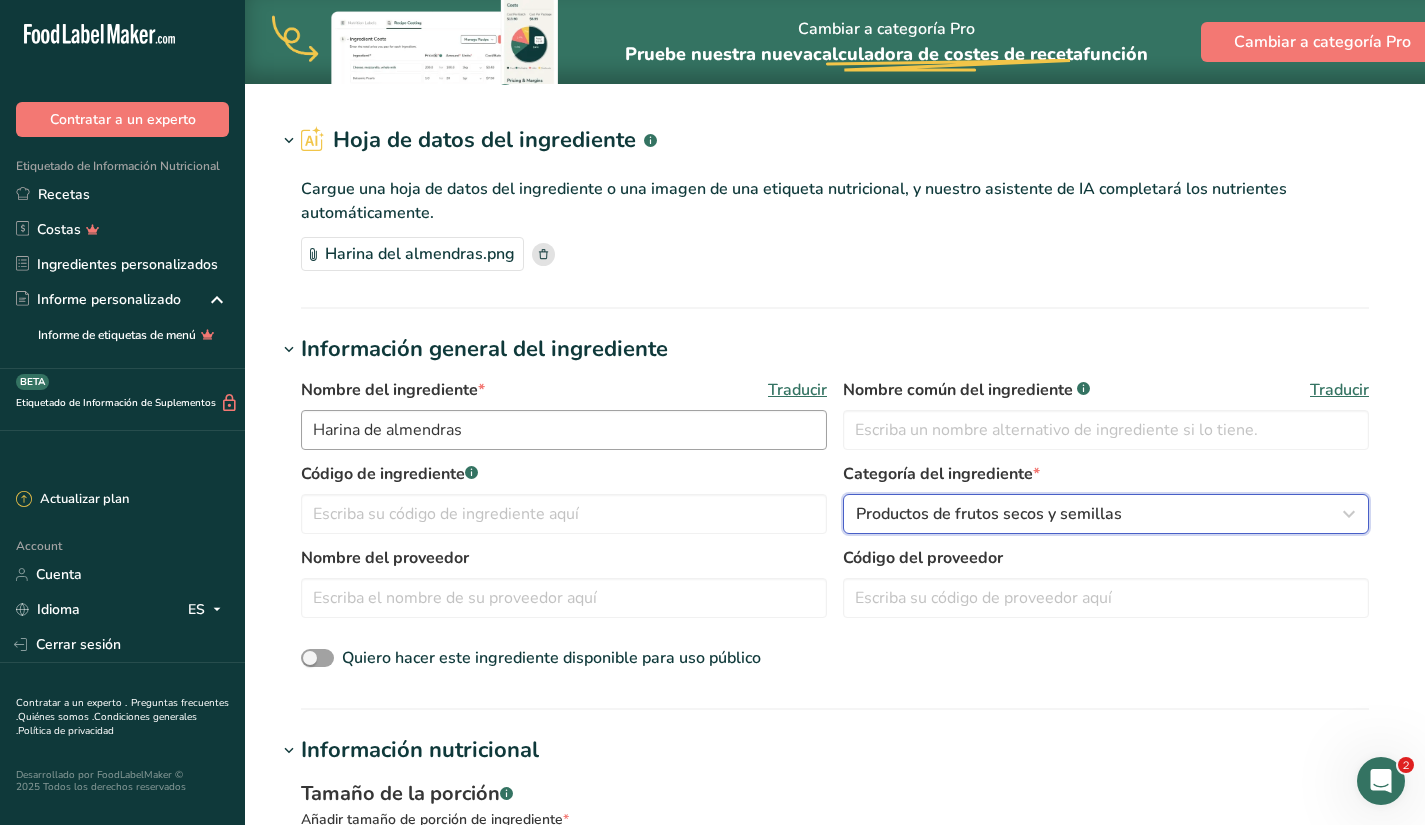 type 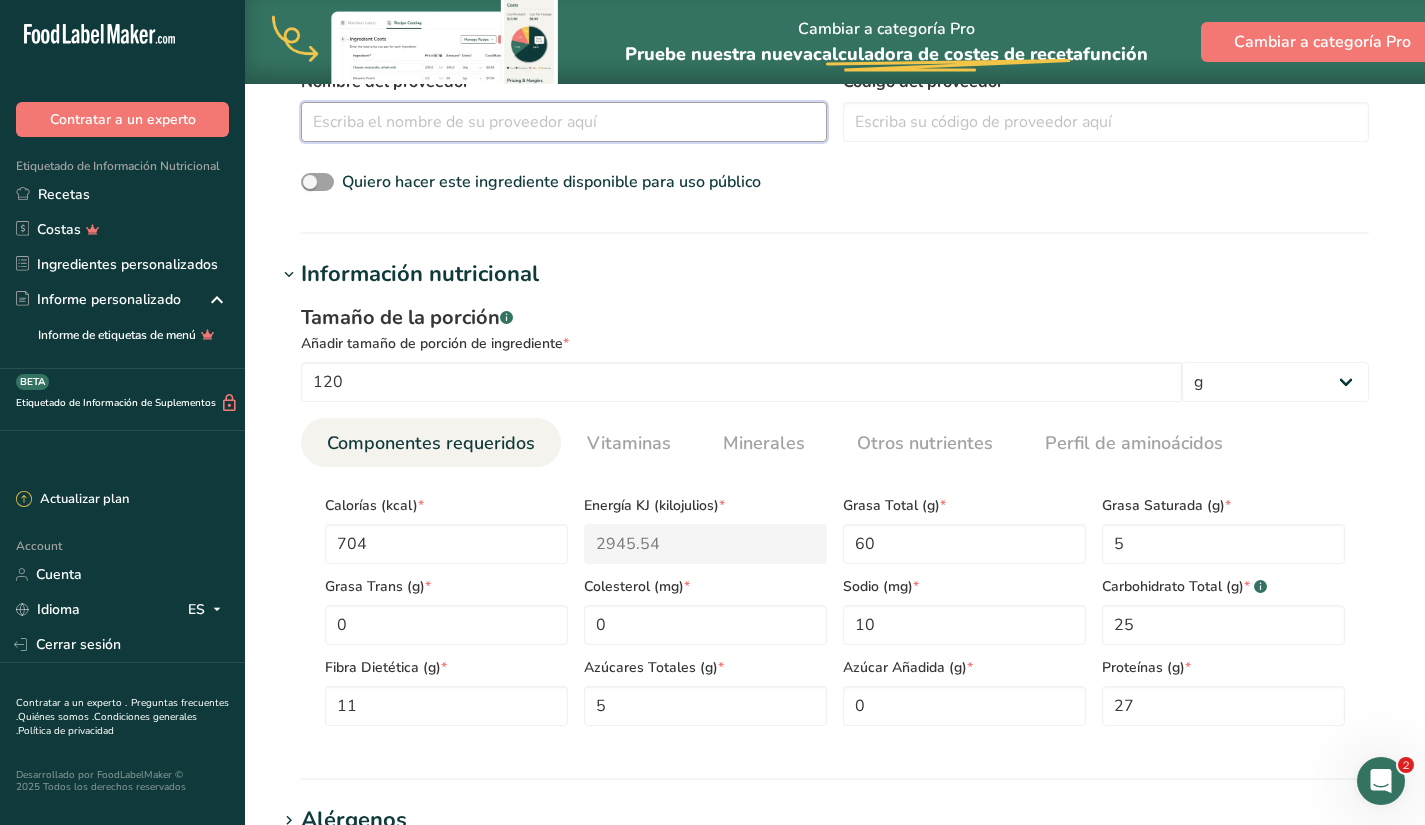 scroll, scrollTop: 540, scrollLeft: 0, axis: vertical 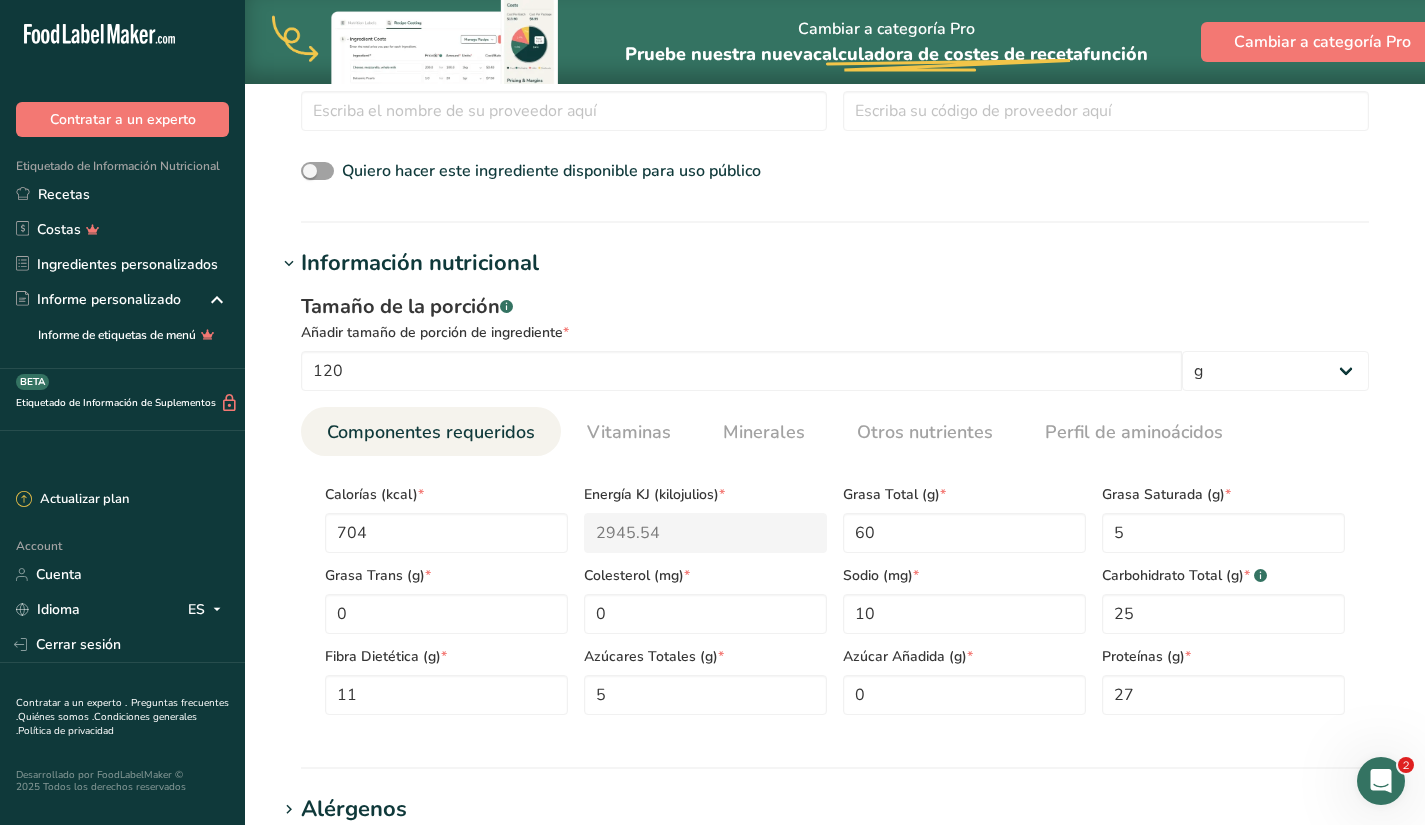 click on "Añadir tamaño de porción de ingrediente *" at bounding box center [835, 332] 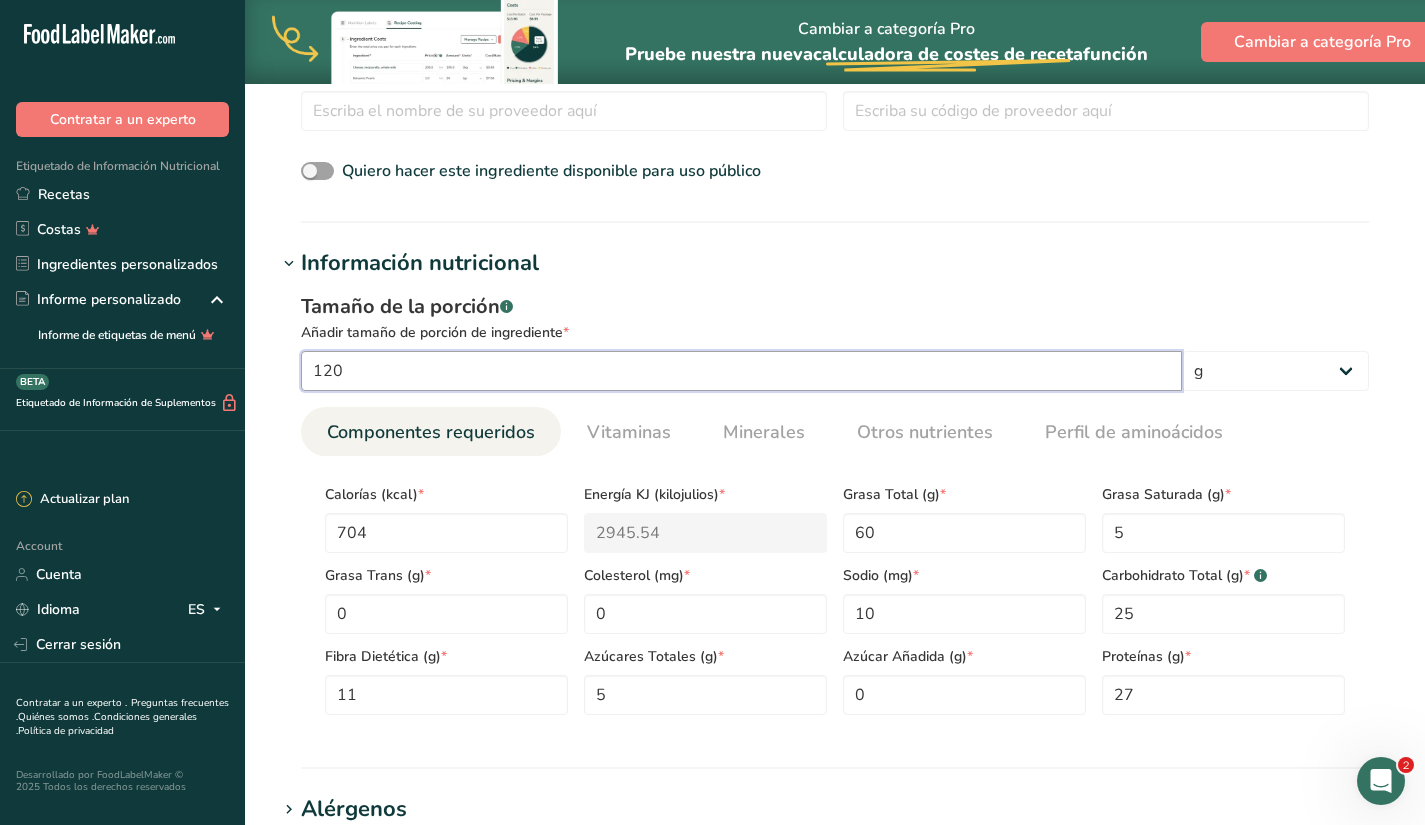 click on "120" at bounding box center (741, 371) 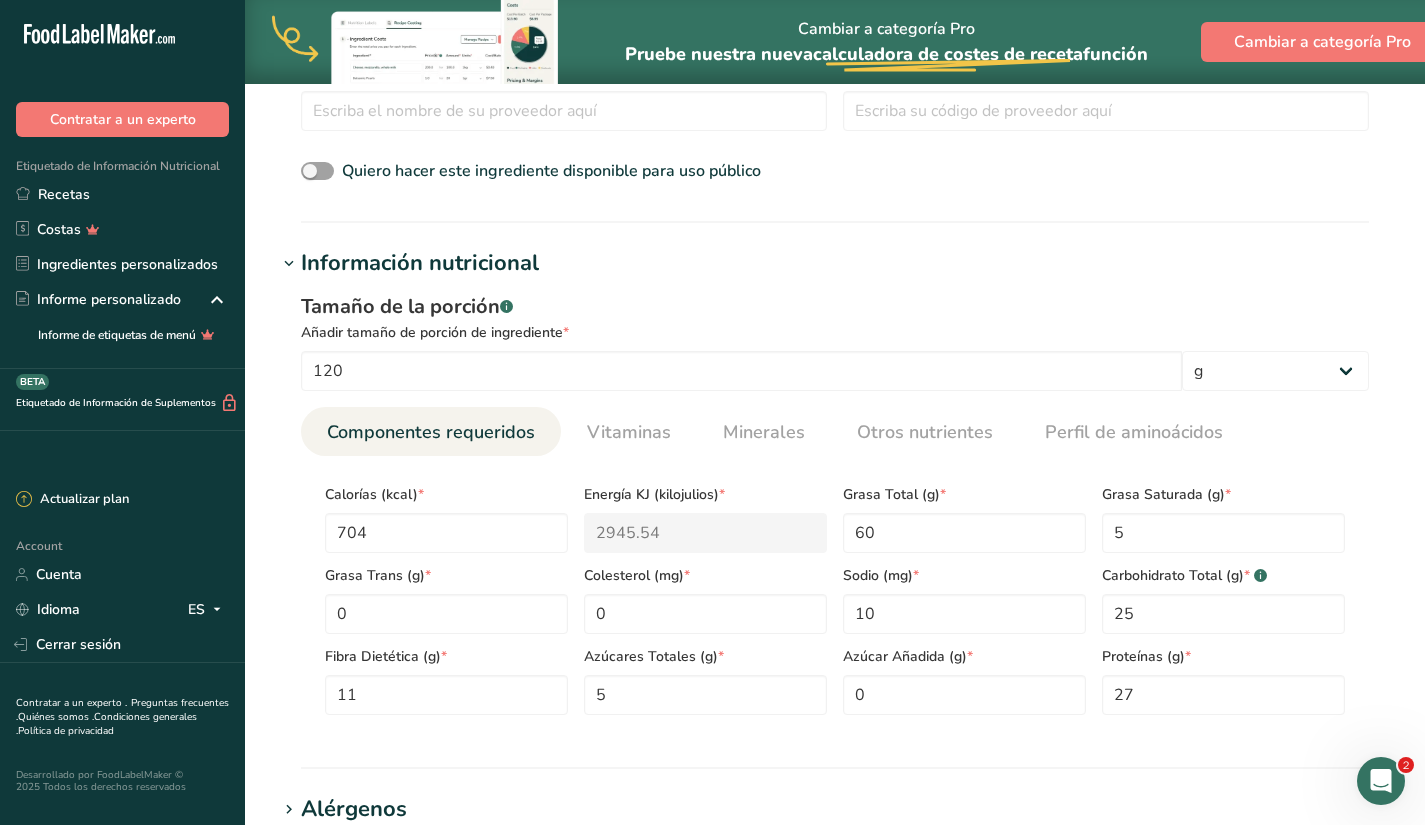 click on "Grasa Trans
(g) *     0" at bounding box center [446, 593] 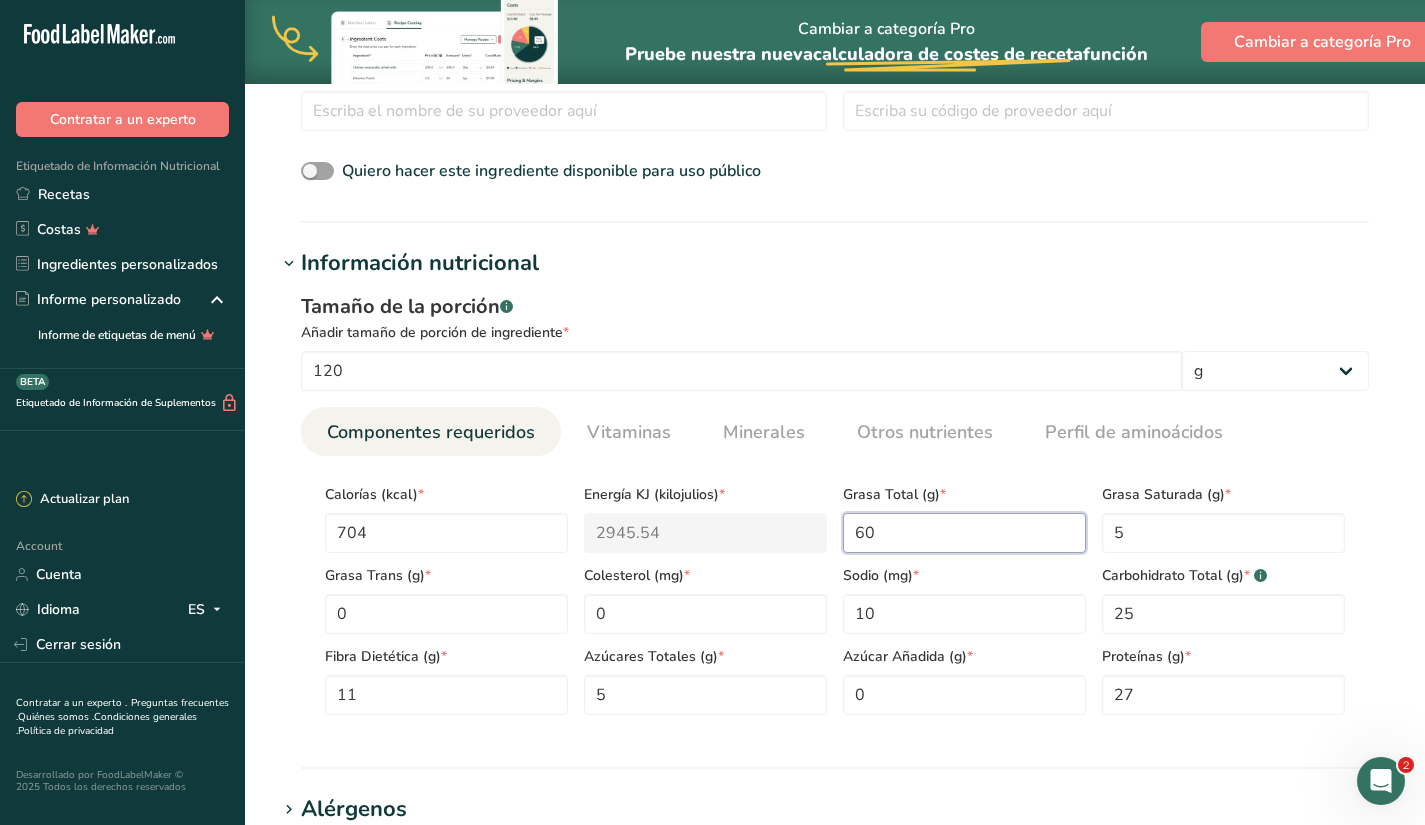 click on "60" at bounding box center (964, 533) 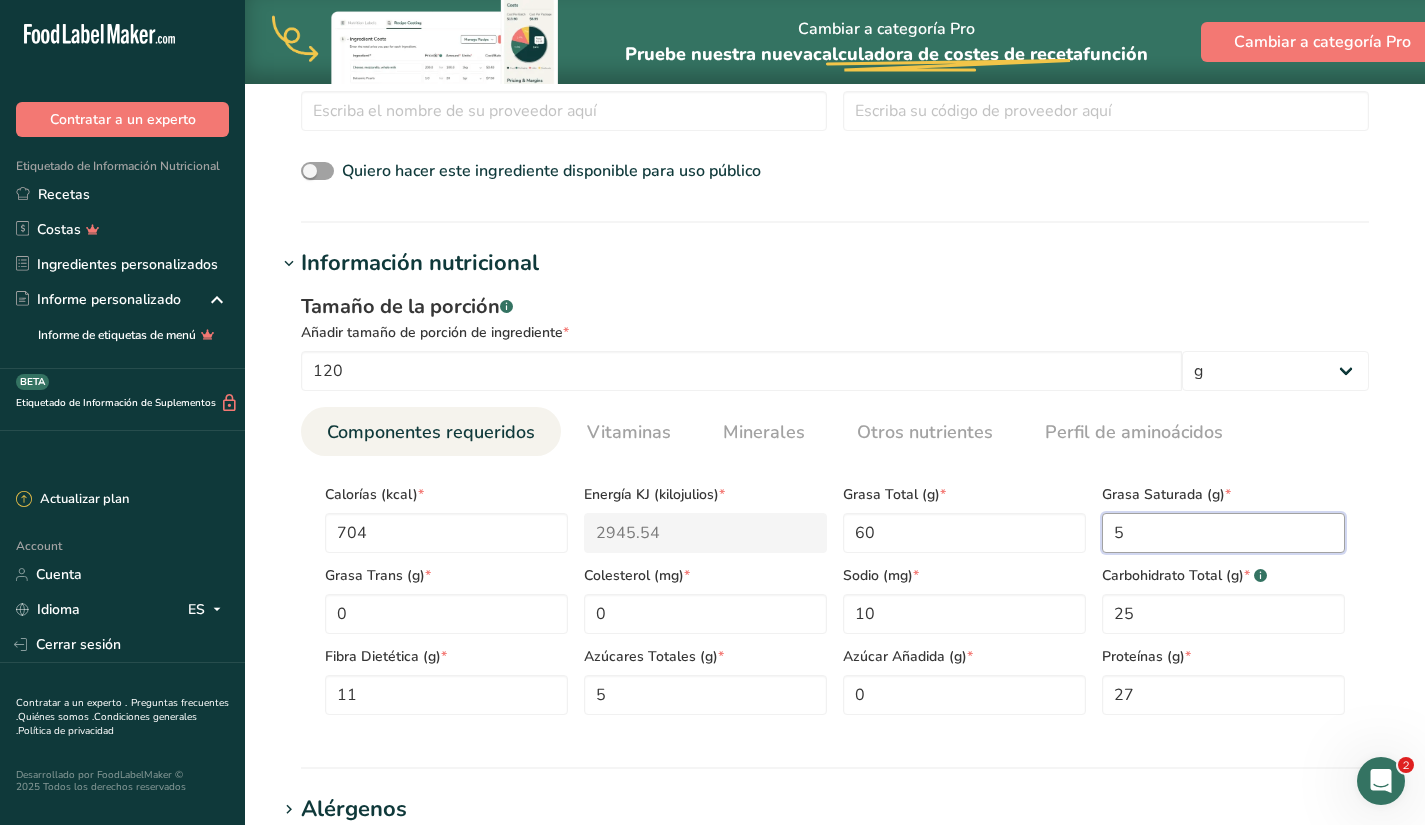 click on "5" at bounding box center [1223, 533] 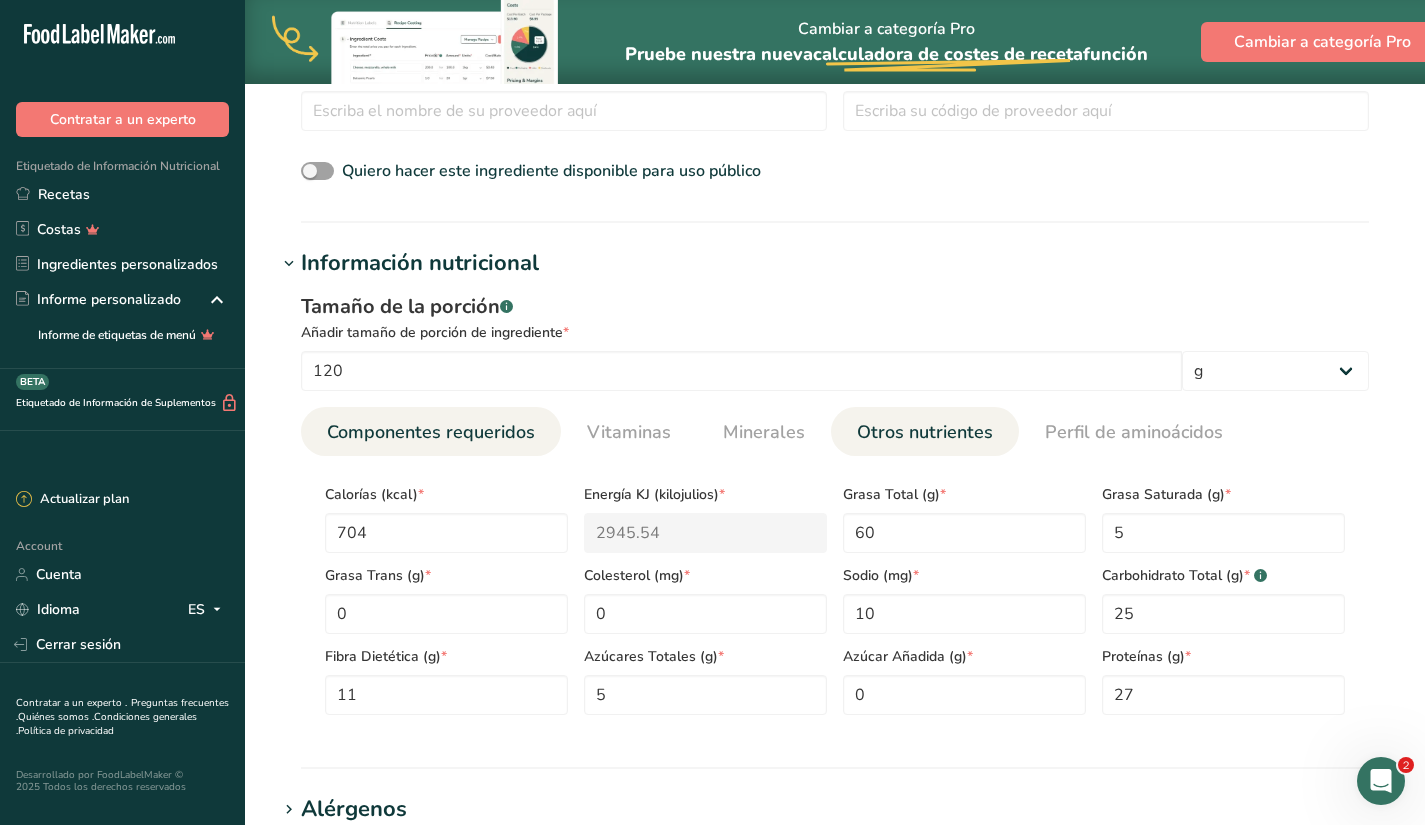 click on "Otros nutrientes" at bounding box center [925, 432] 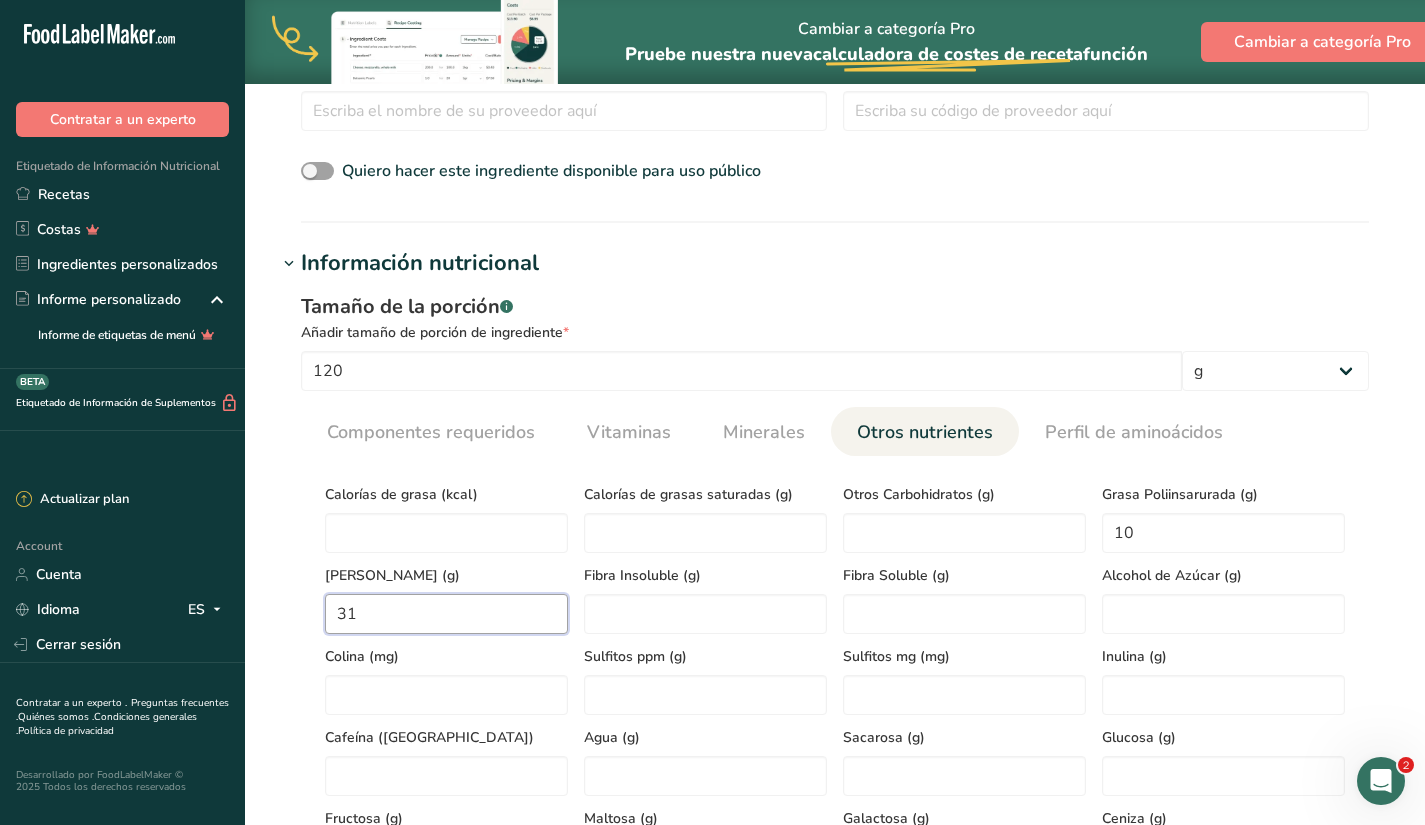 click on "31" at bounding box center (446, 614) 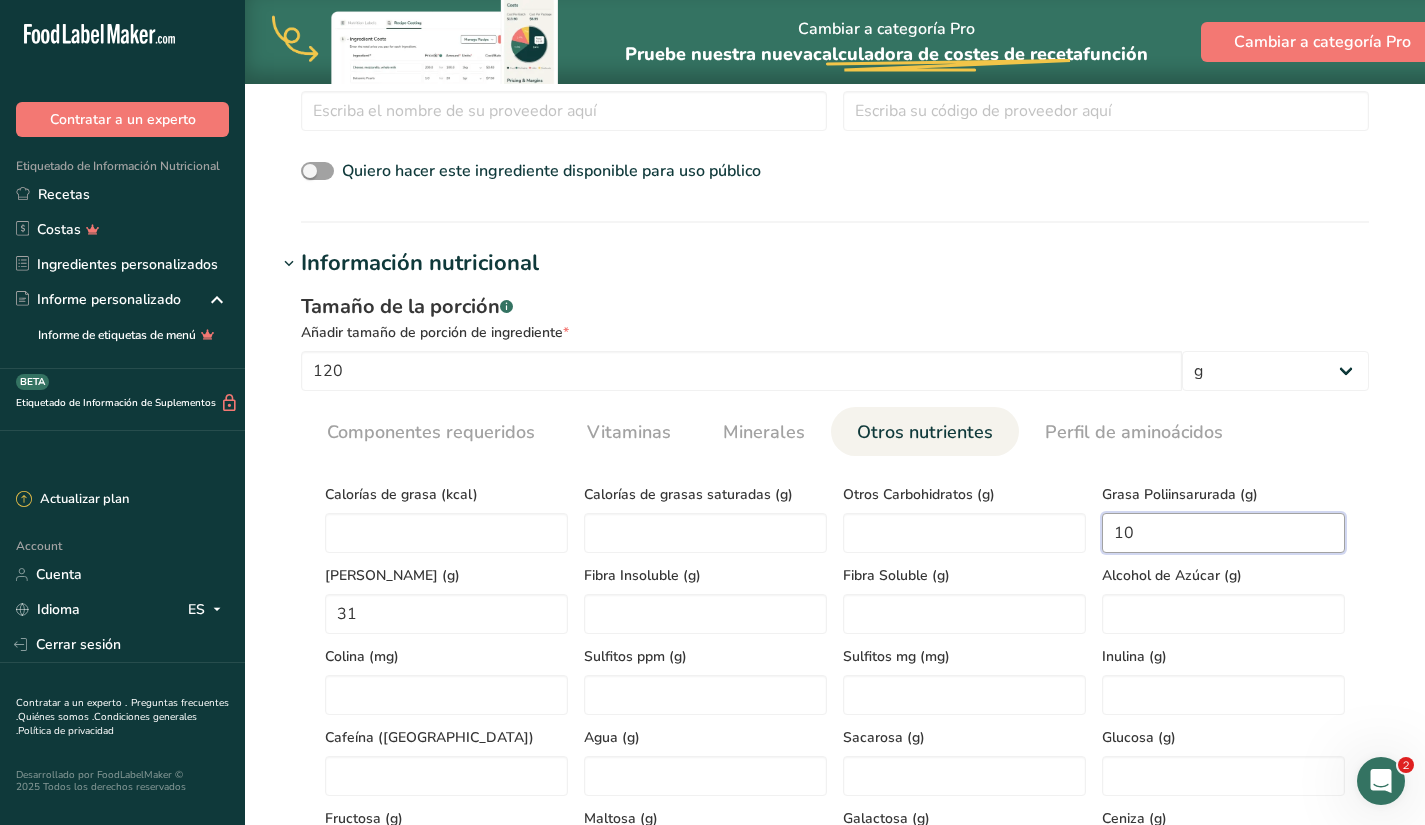 click on "10" at bounding box center [1223, 533] 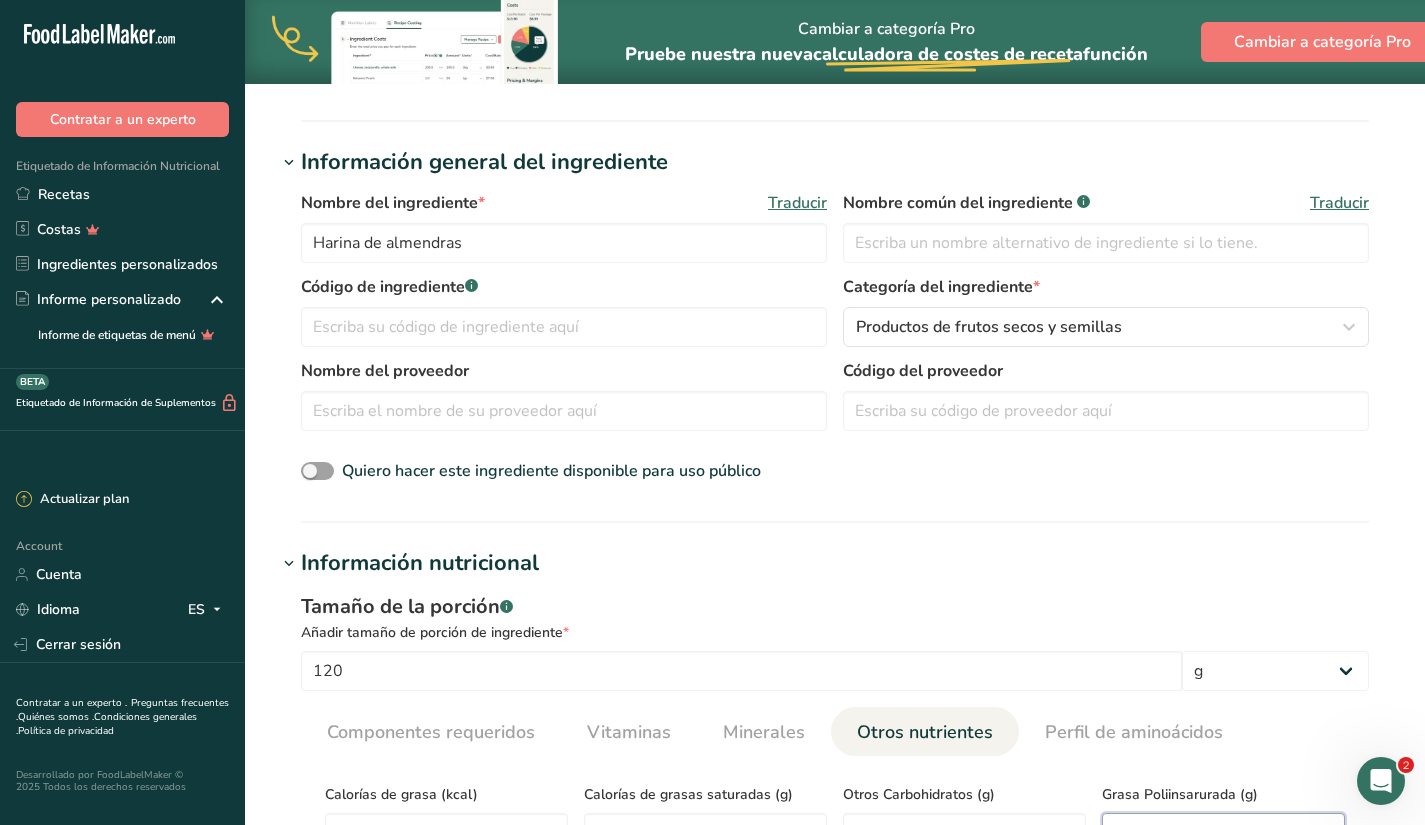 scroll, scrollTop: 420, scrollLeft: 0, axis: vertical 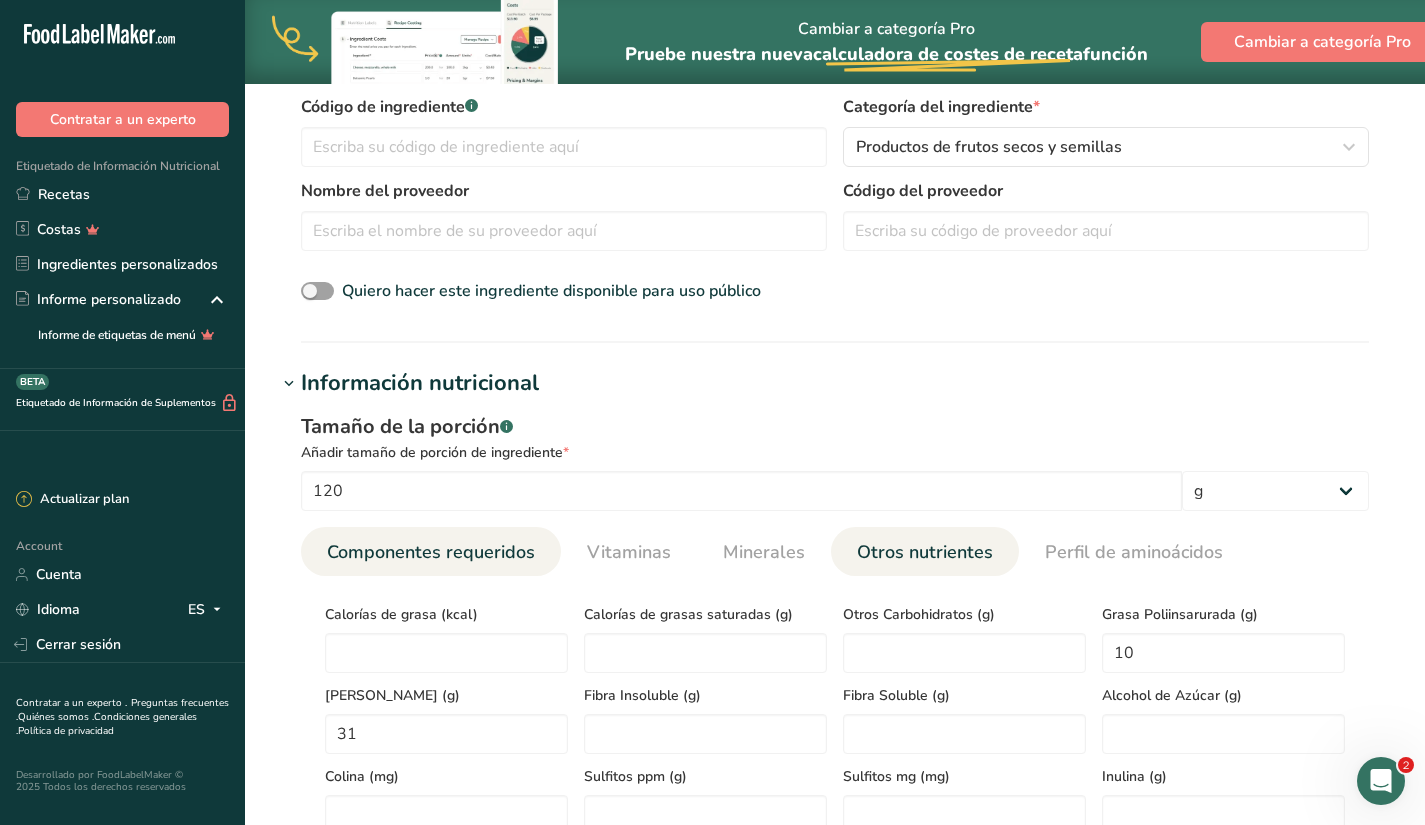 click on "Componentes requeridos" at bounding box center (431, 552) 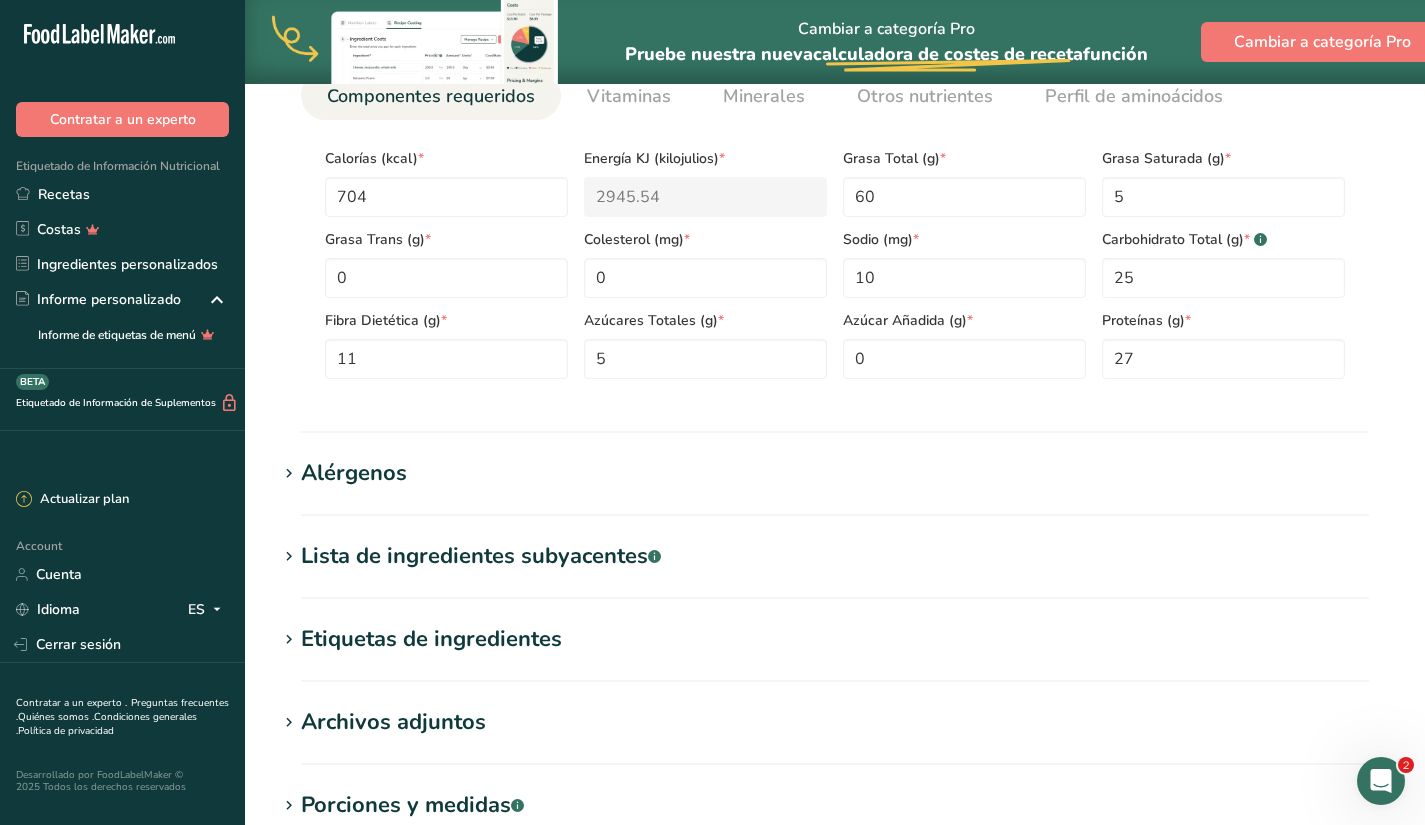 scroll, scrollTop: 616, scrollLeft: 0, axis: vertical 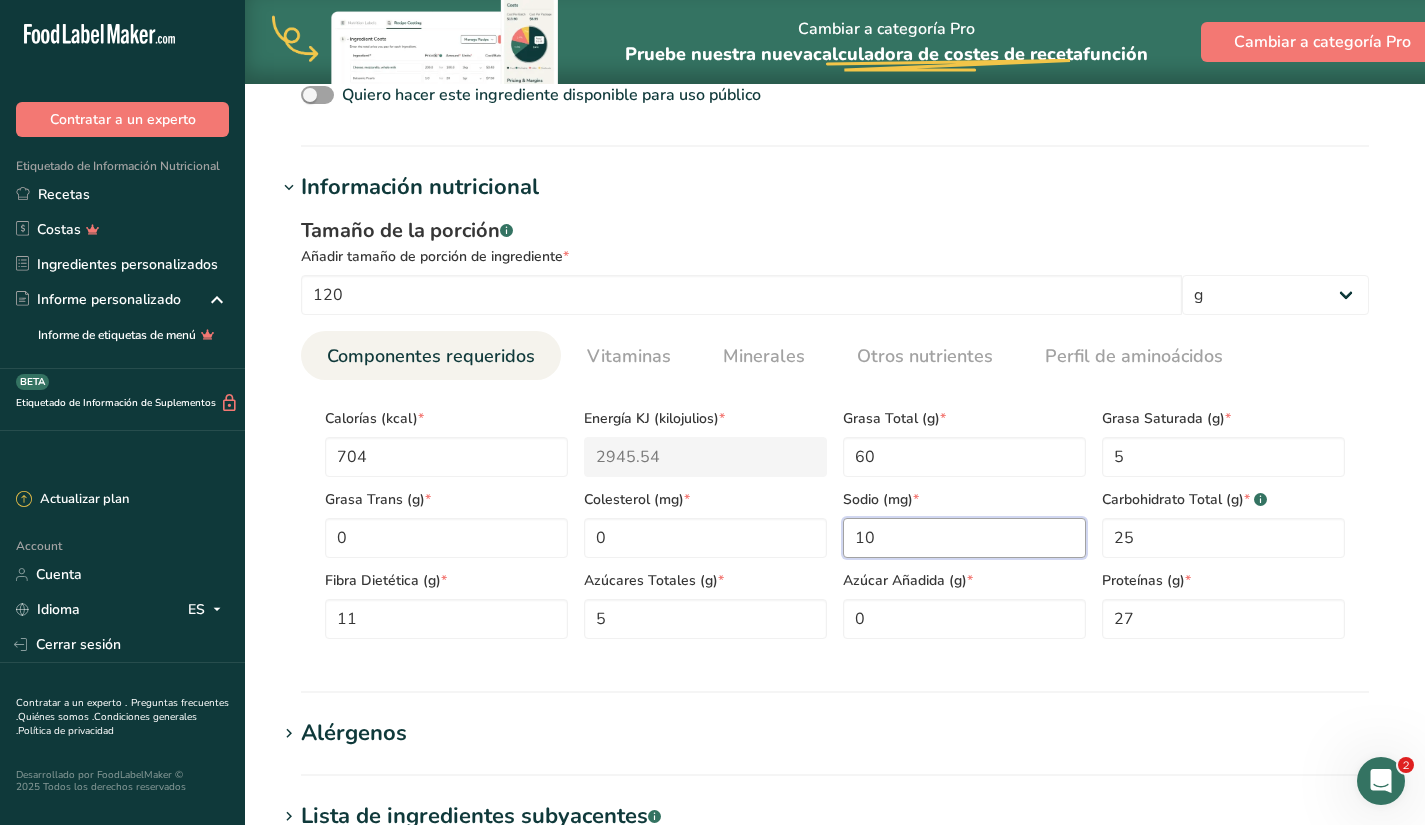 click on "10" at bounding box center [964, 538] 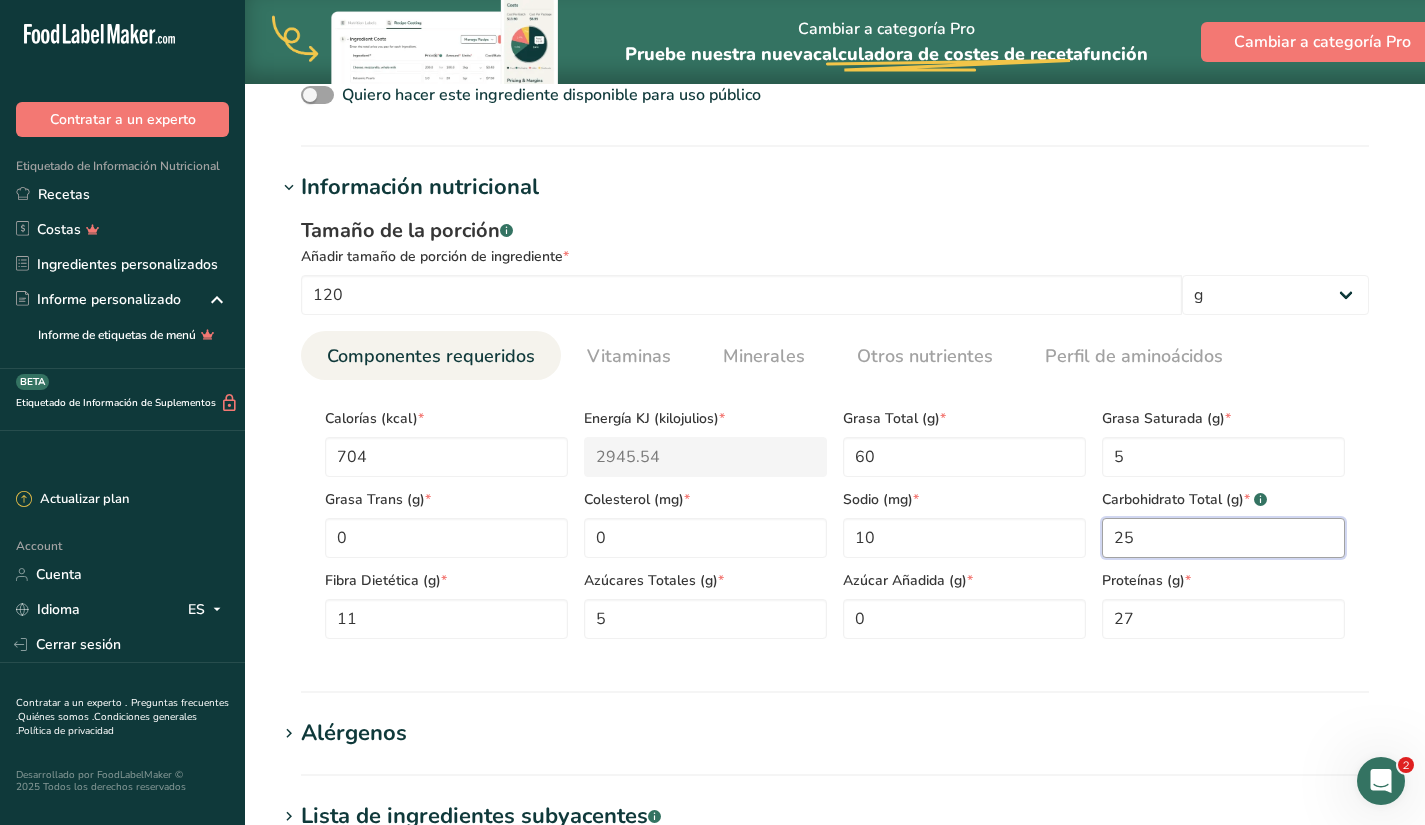 click on "25" at bounding box center [1223, 538] 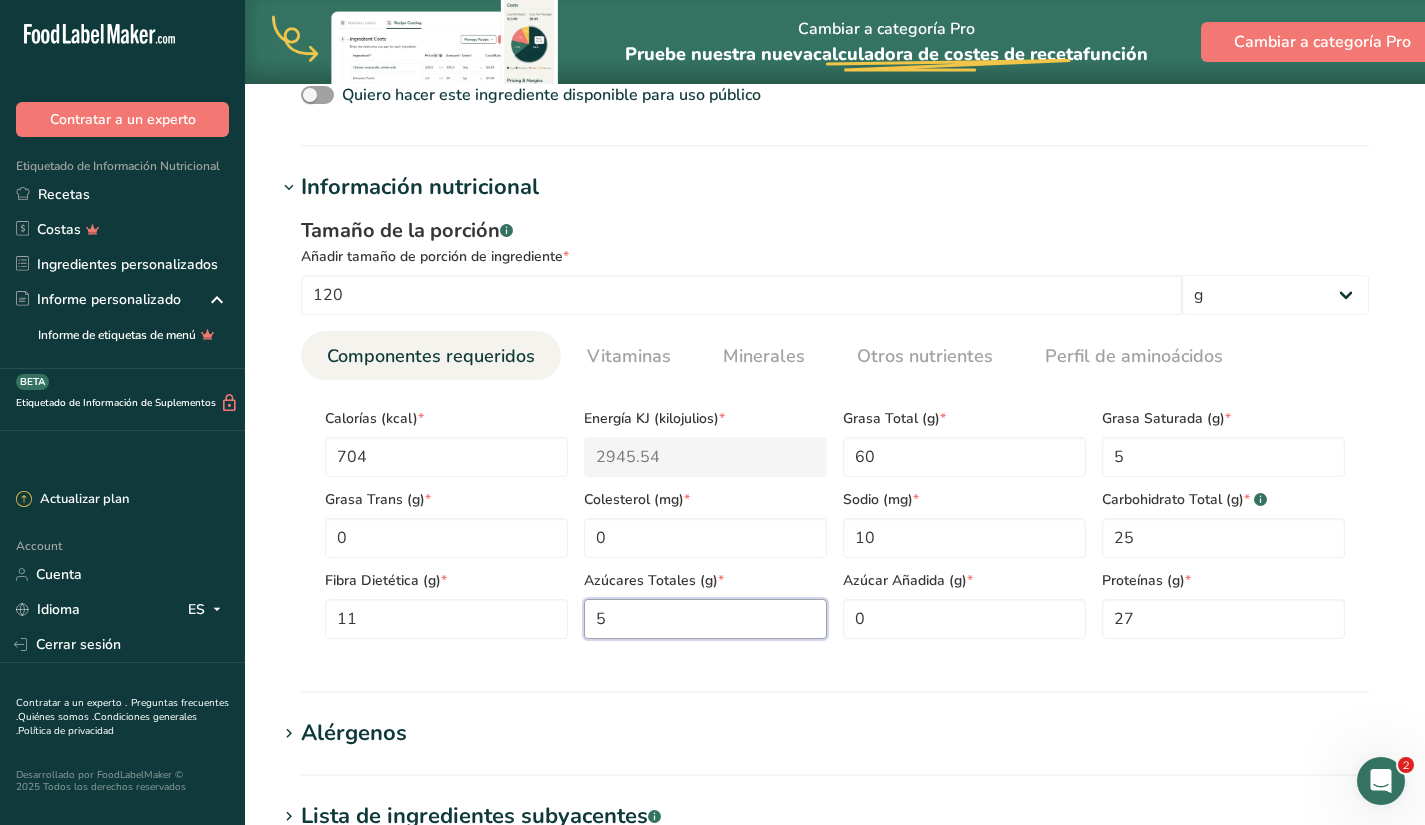 click on "5" at bounding box center (705, 619) 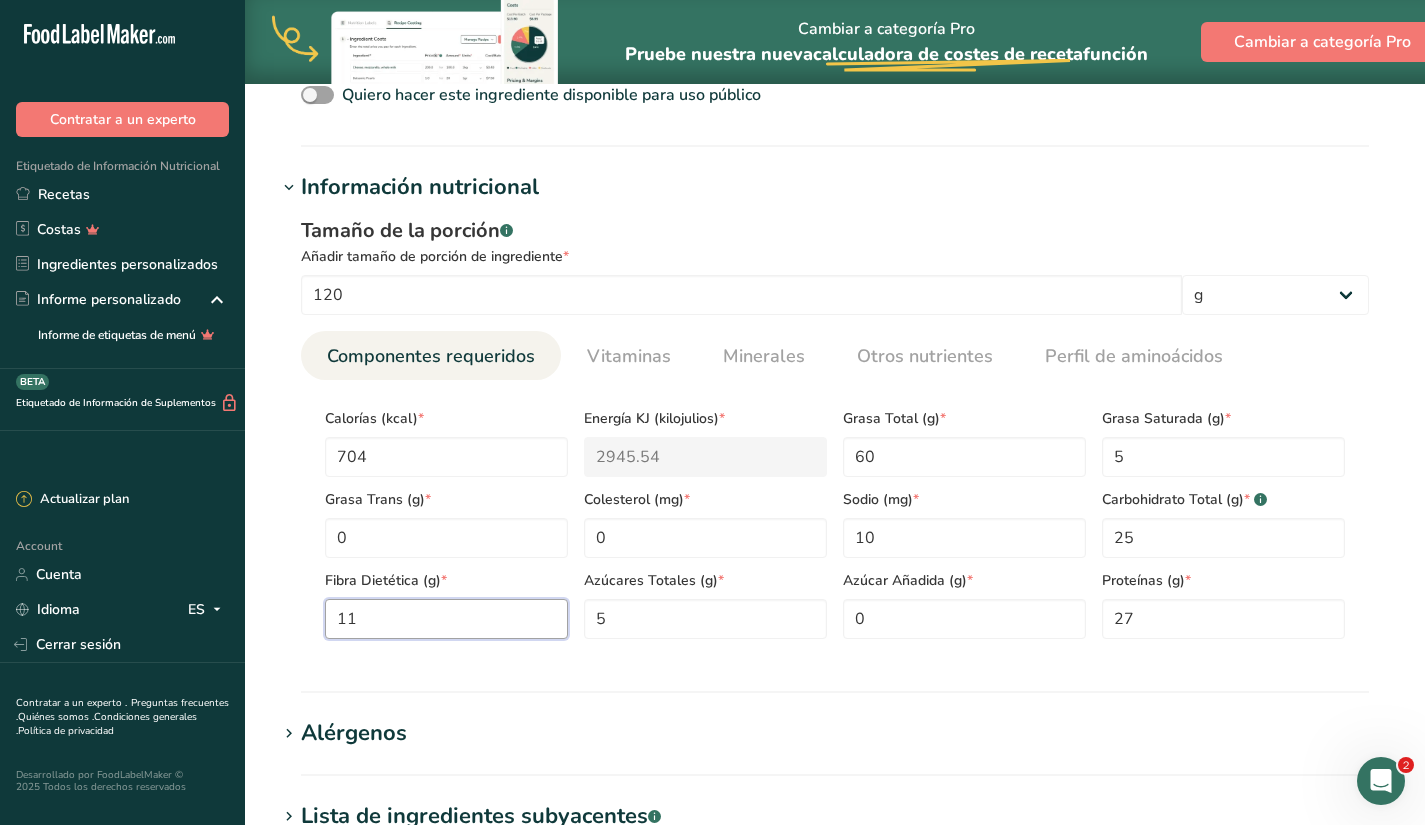 click on "11" at bounding box center [446, 619] 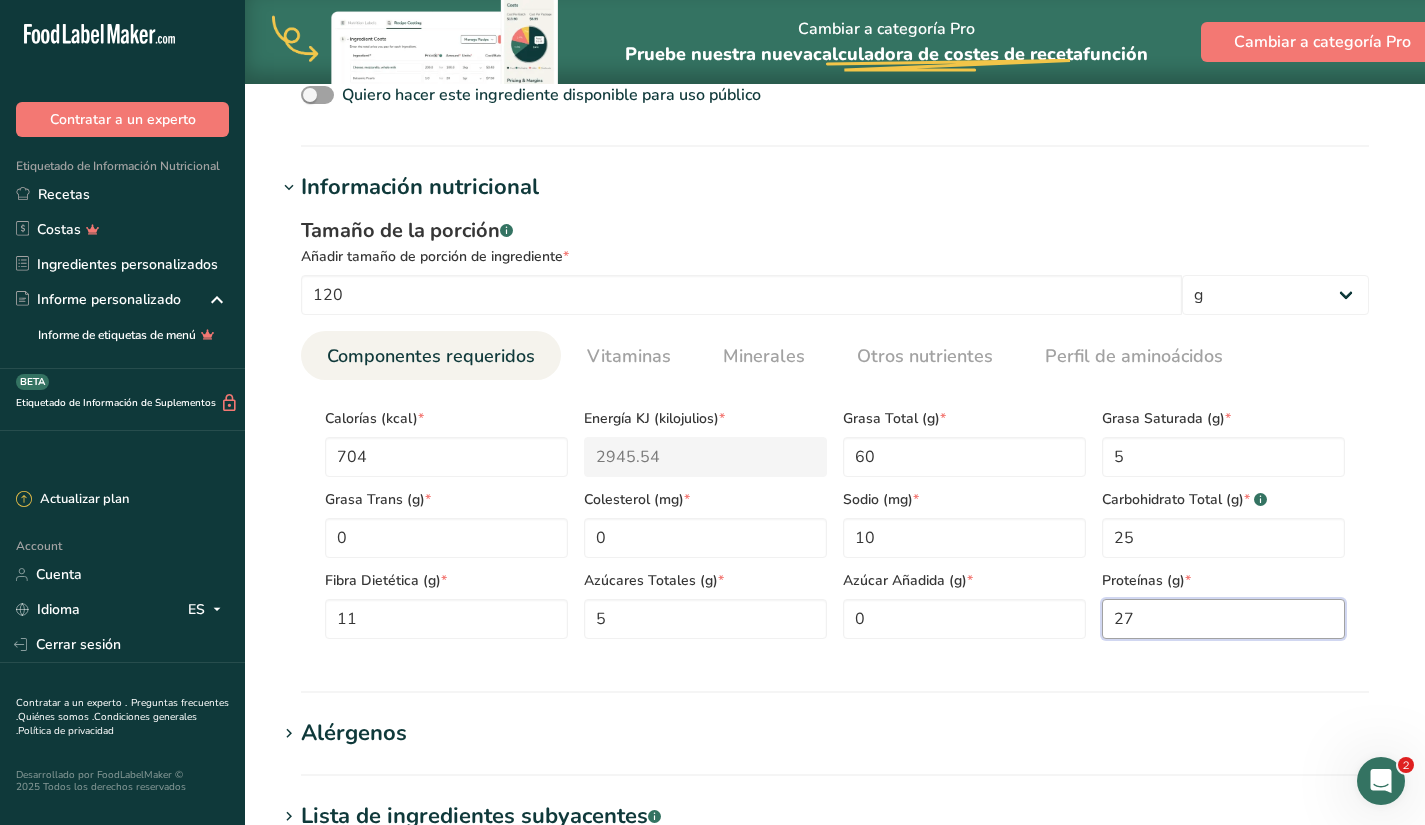 click on "27" at bounding box center [1223, 619] 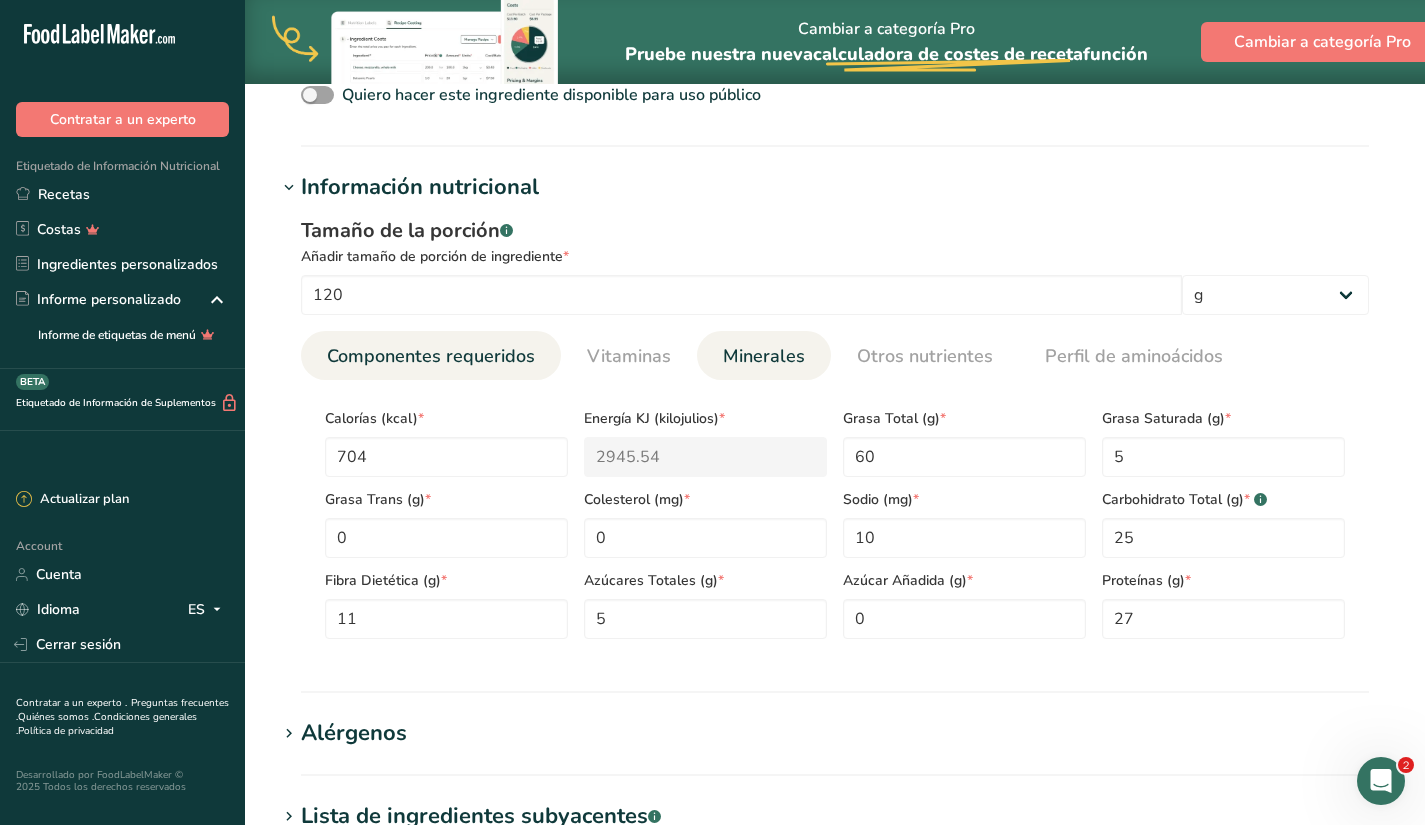click on "Minerales" at bounding box center (764, 356) 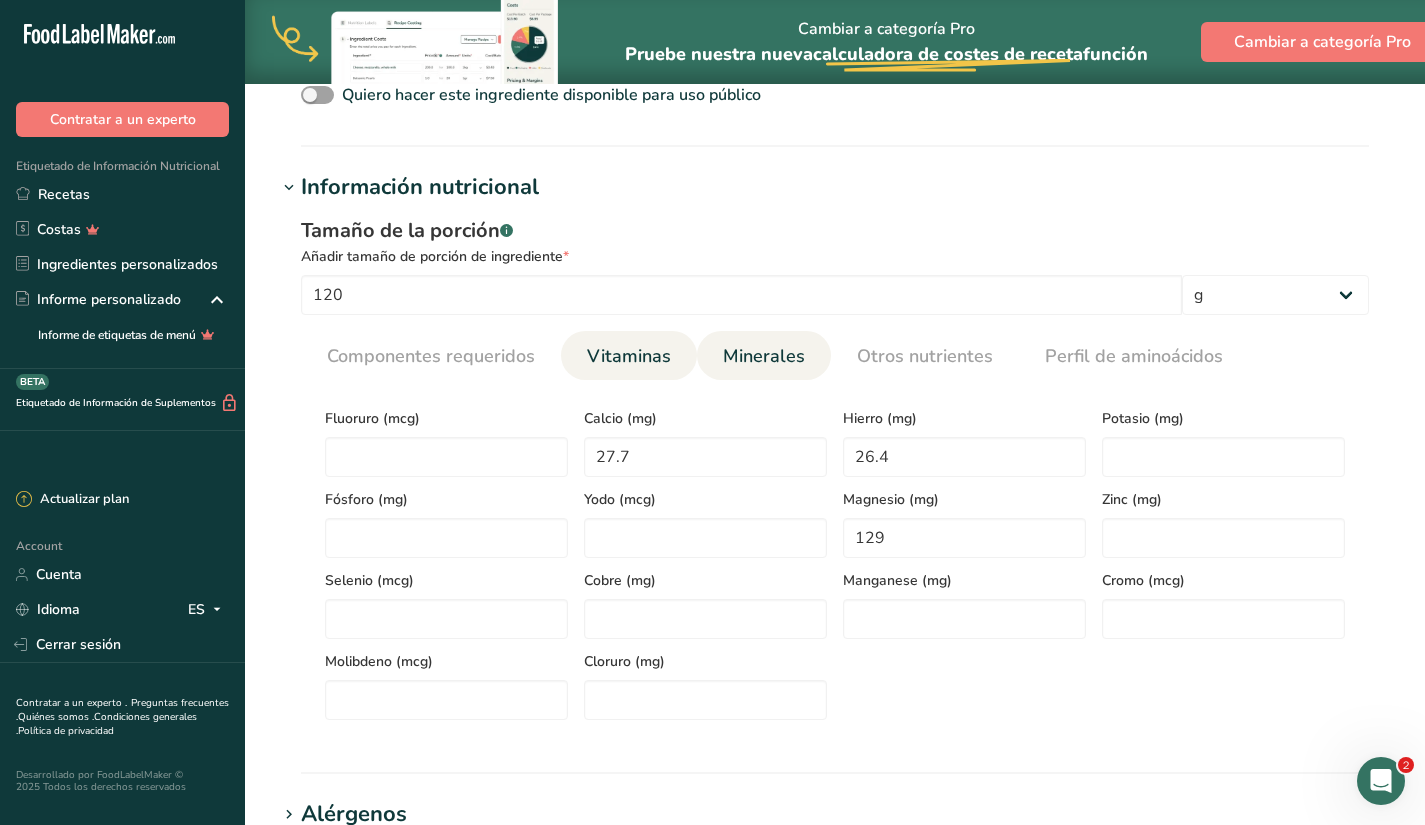 click on "Vitaminas" at bounding box center [629, 356] 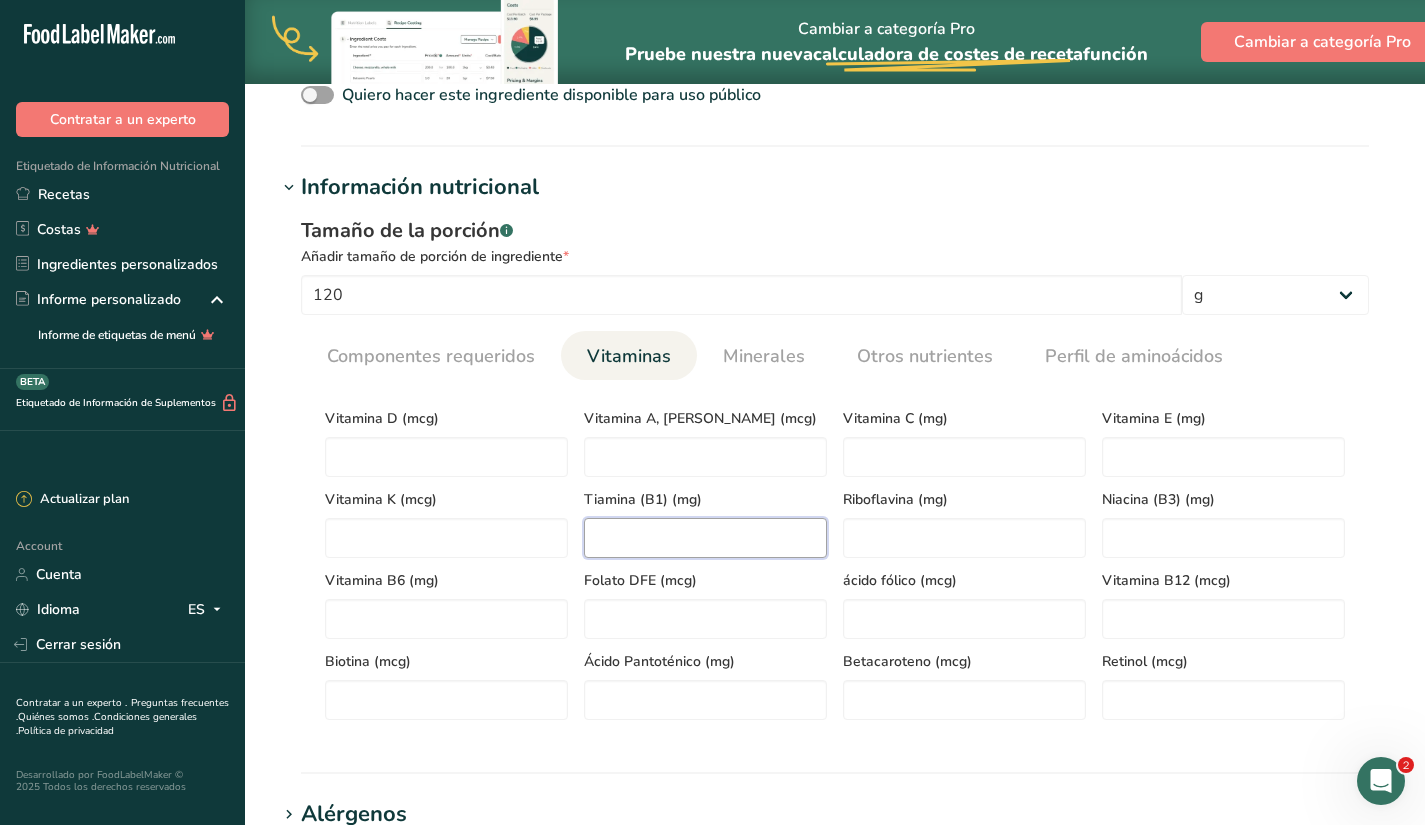 click at bounding box center [705, 538] 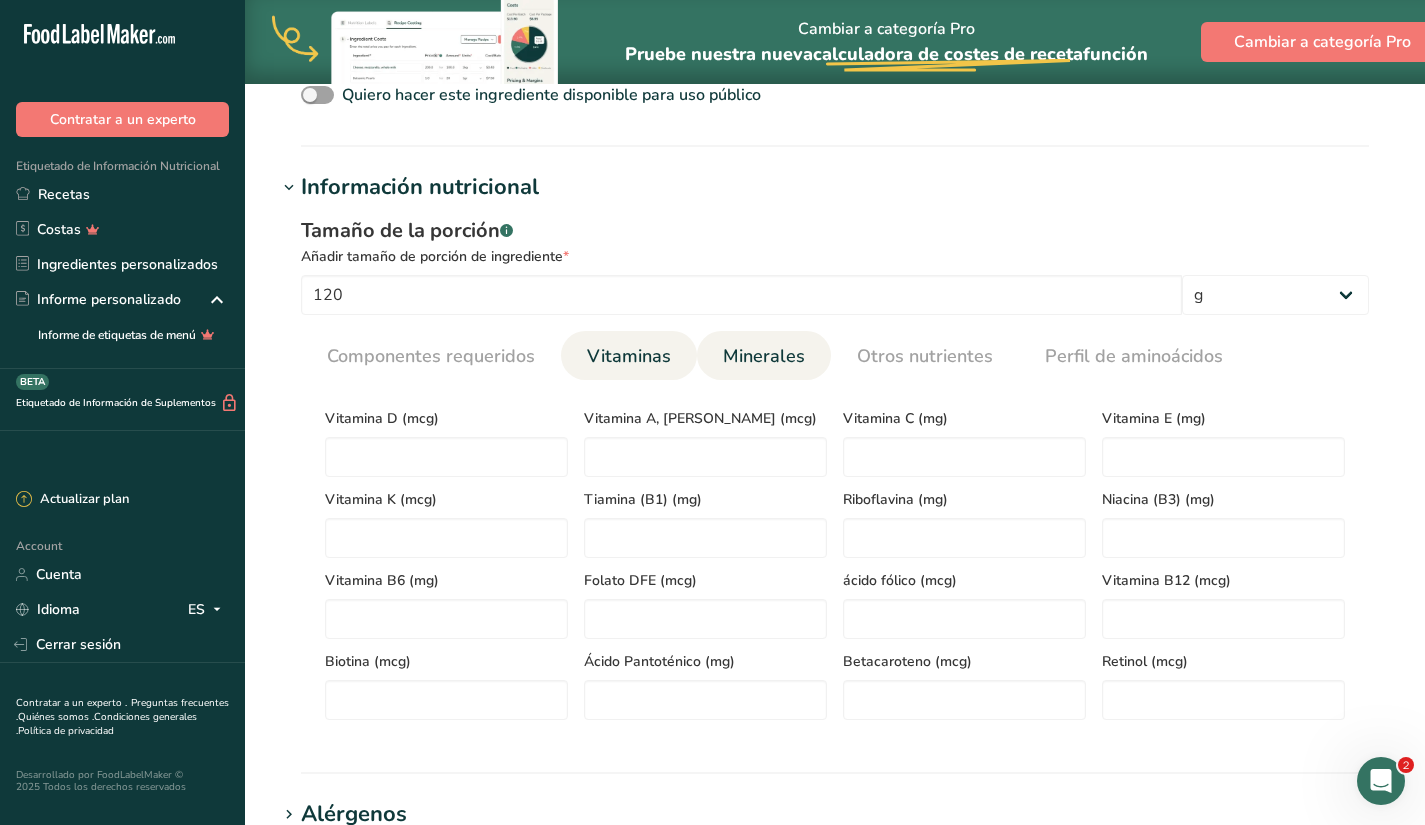click on "Minerales" at bounding box center (764, 356) 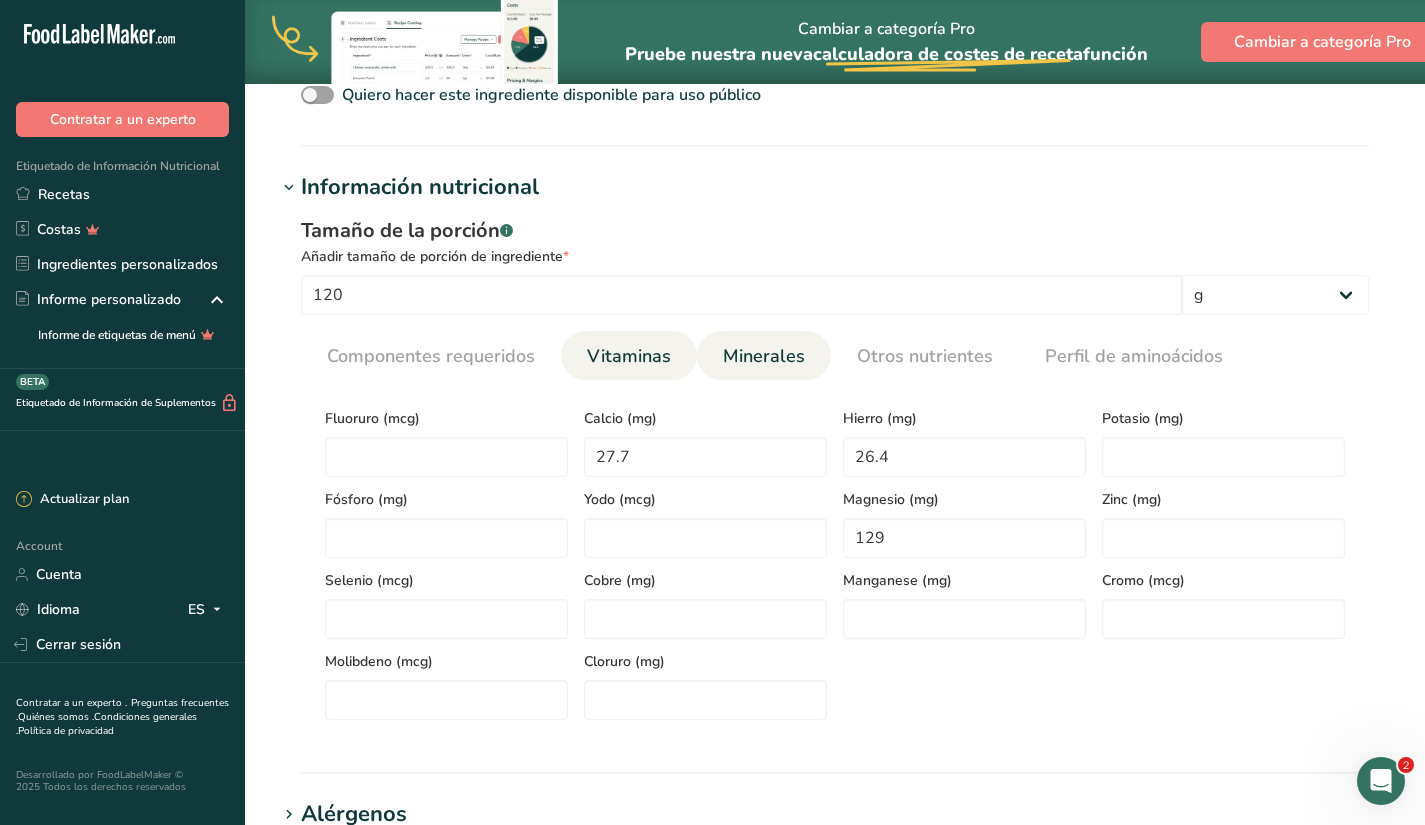 click on "Vitaminas" at bounding box center [629, 356] 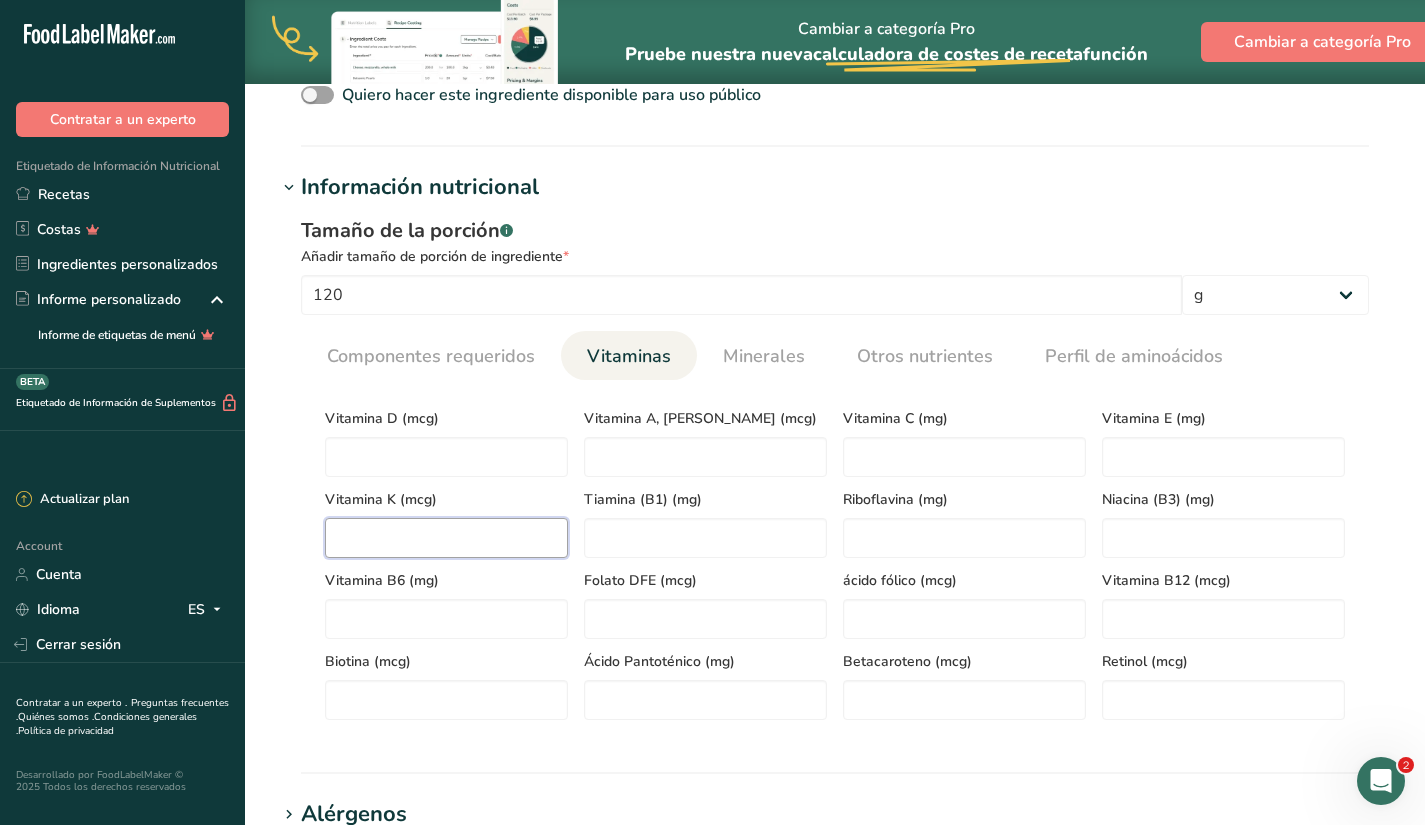 click at bounding box center [446, 538] 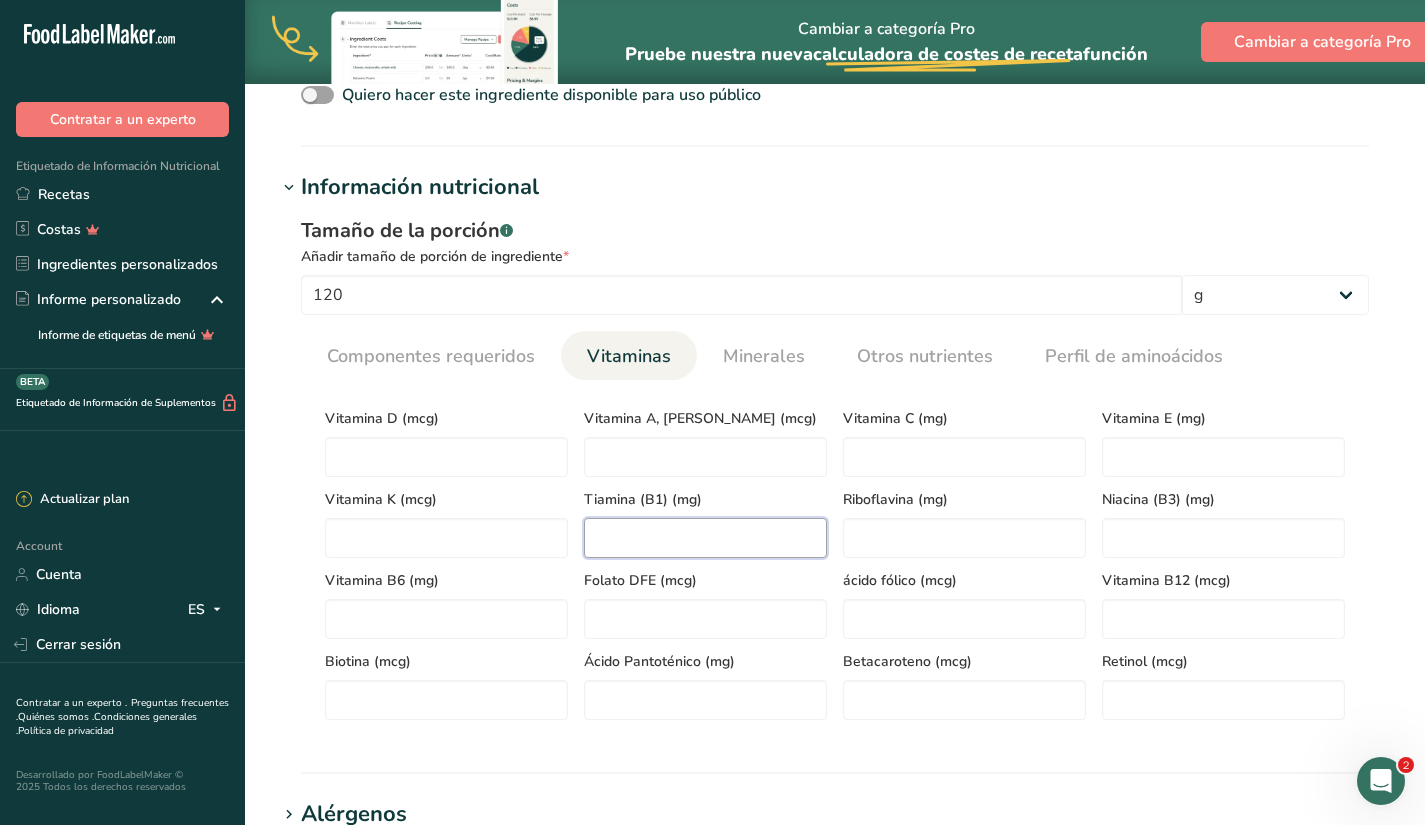 click at bounding box center [705, 538] 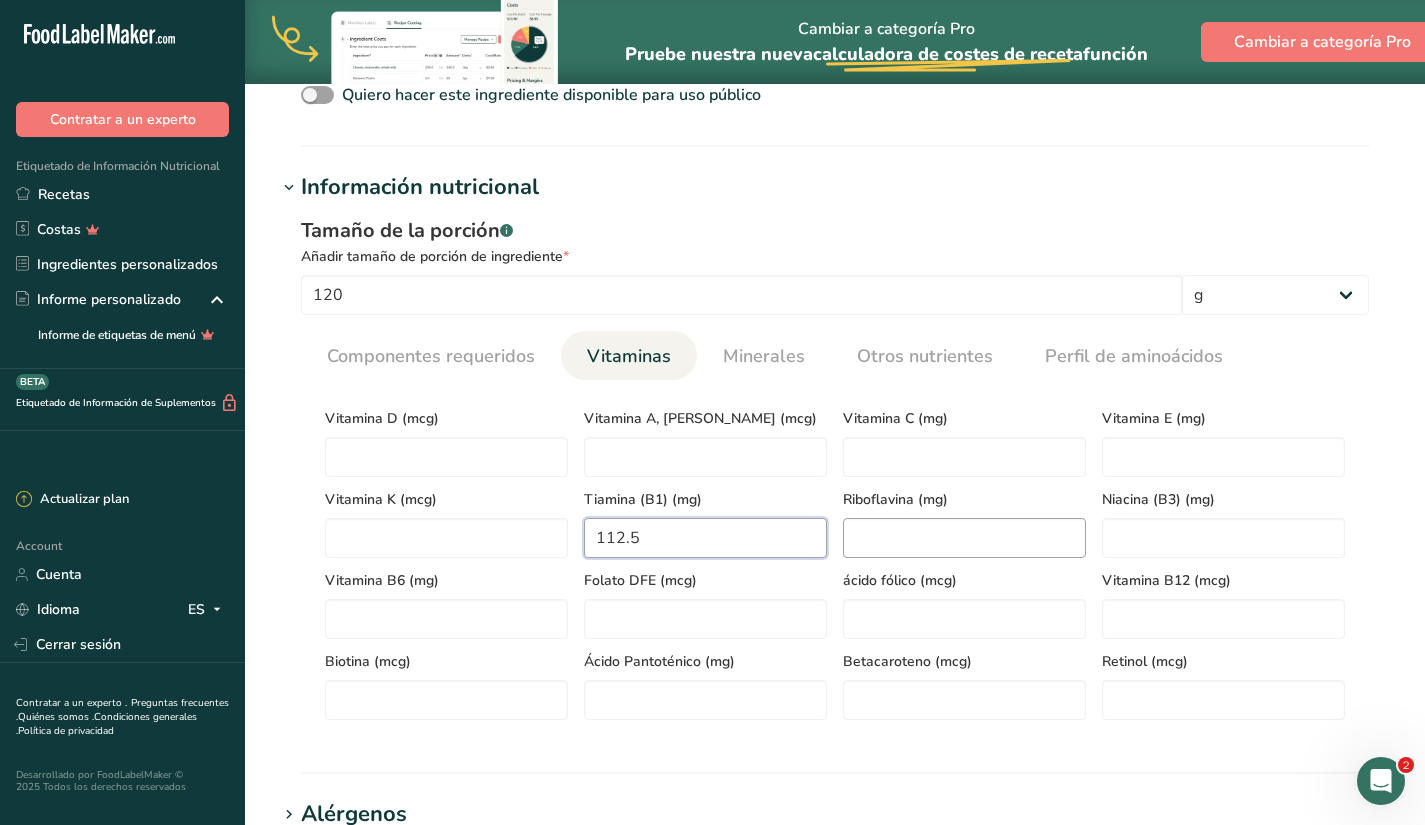 type on "112.5" 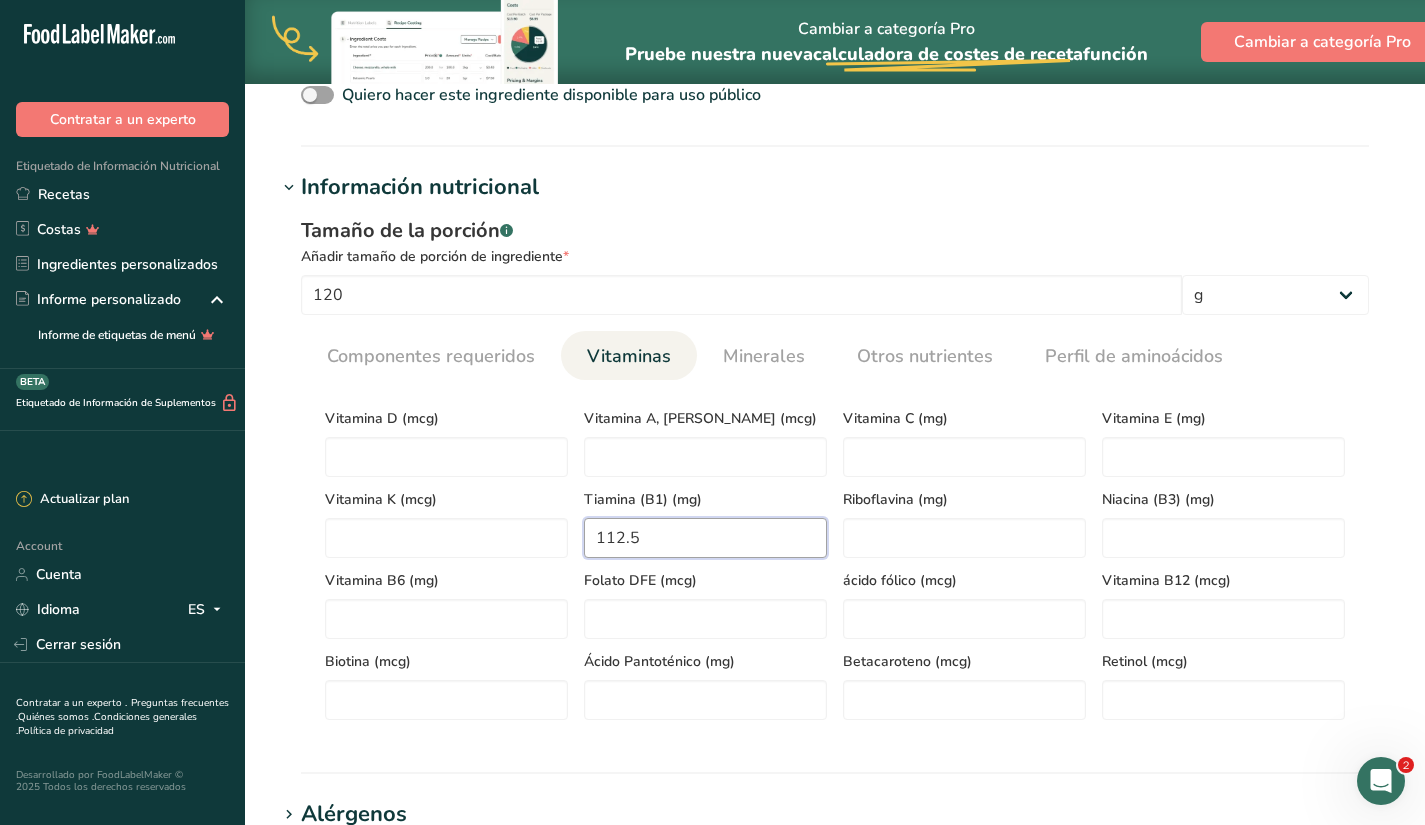 scroll, scrollTop: 1222, scrollLeft: 0, axis: vertical 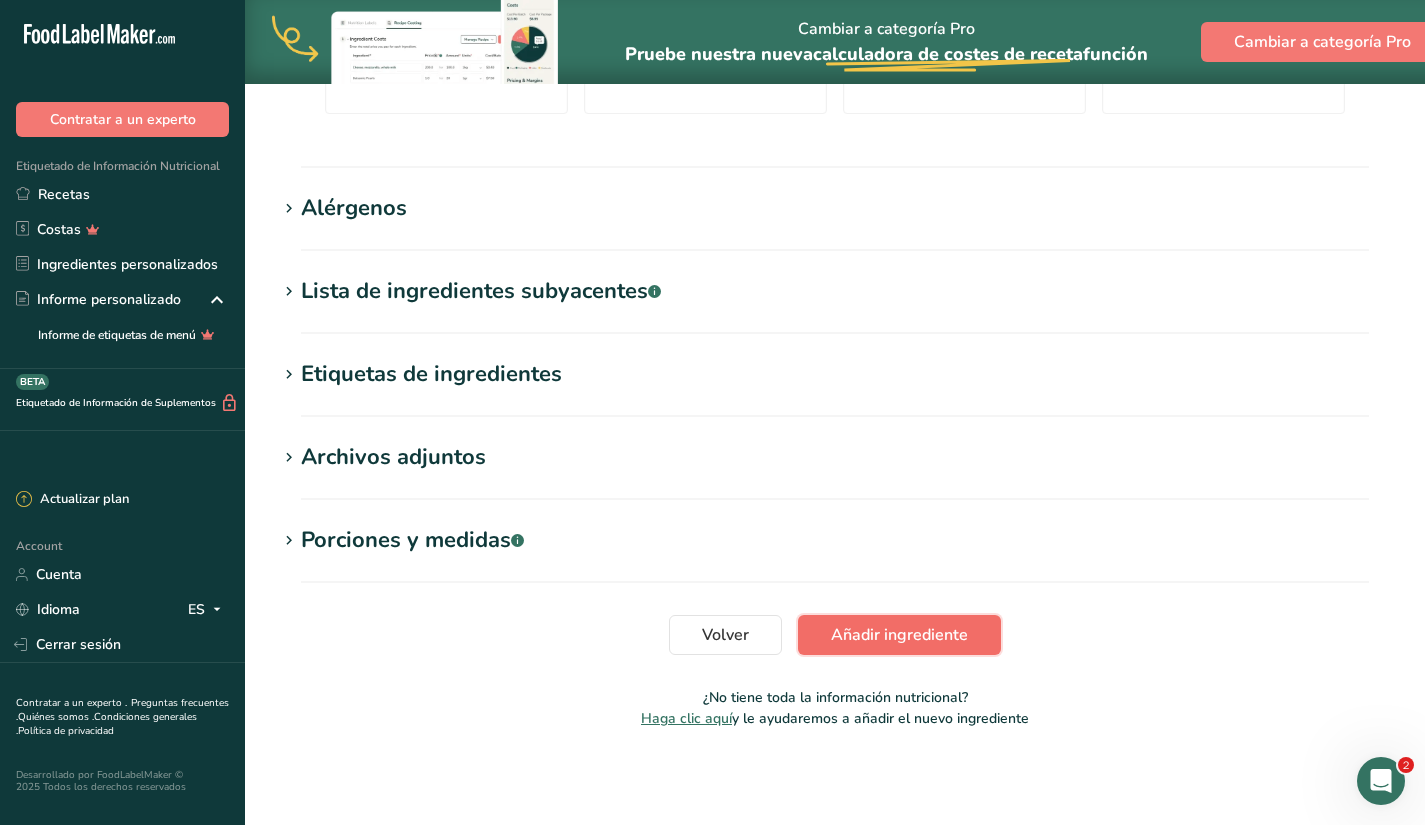 click on "Añadir ingrediente" at bounding box center (899, 635) 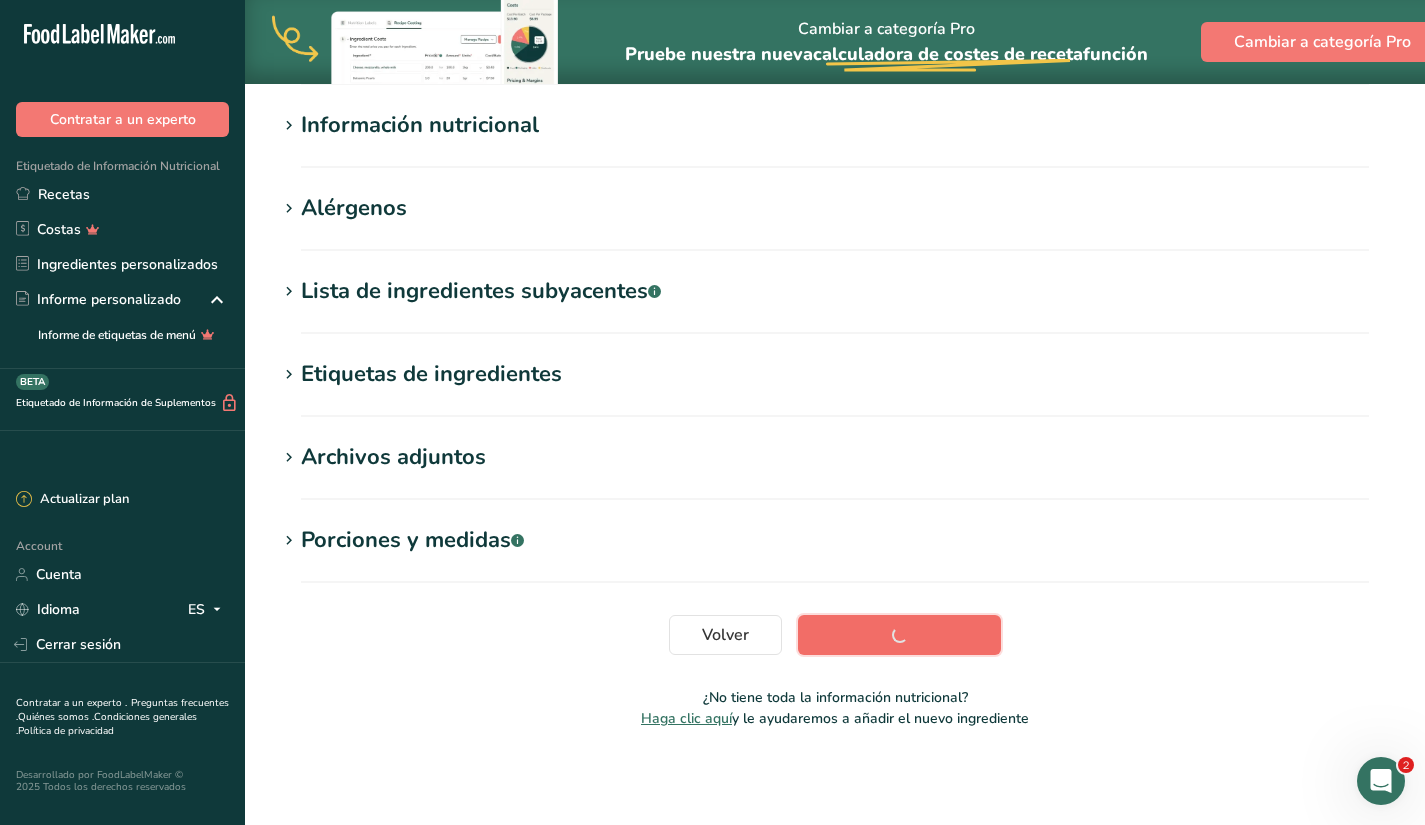 scroll, scrollTop: 234, scrollLeft: 0, axis: vertical 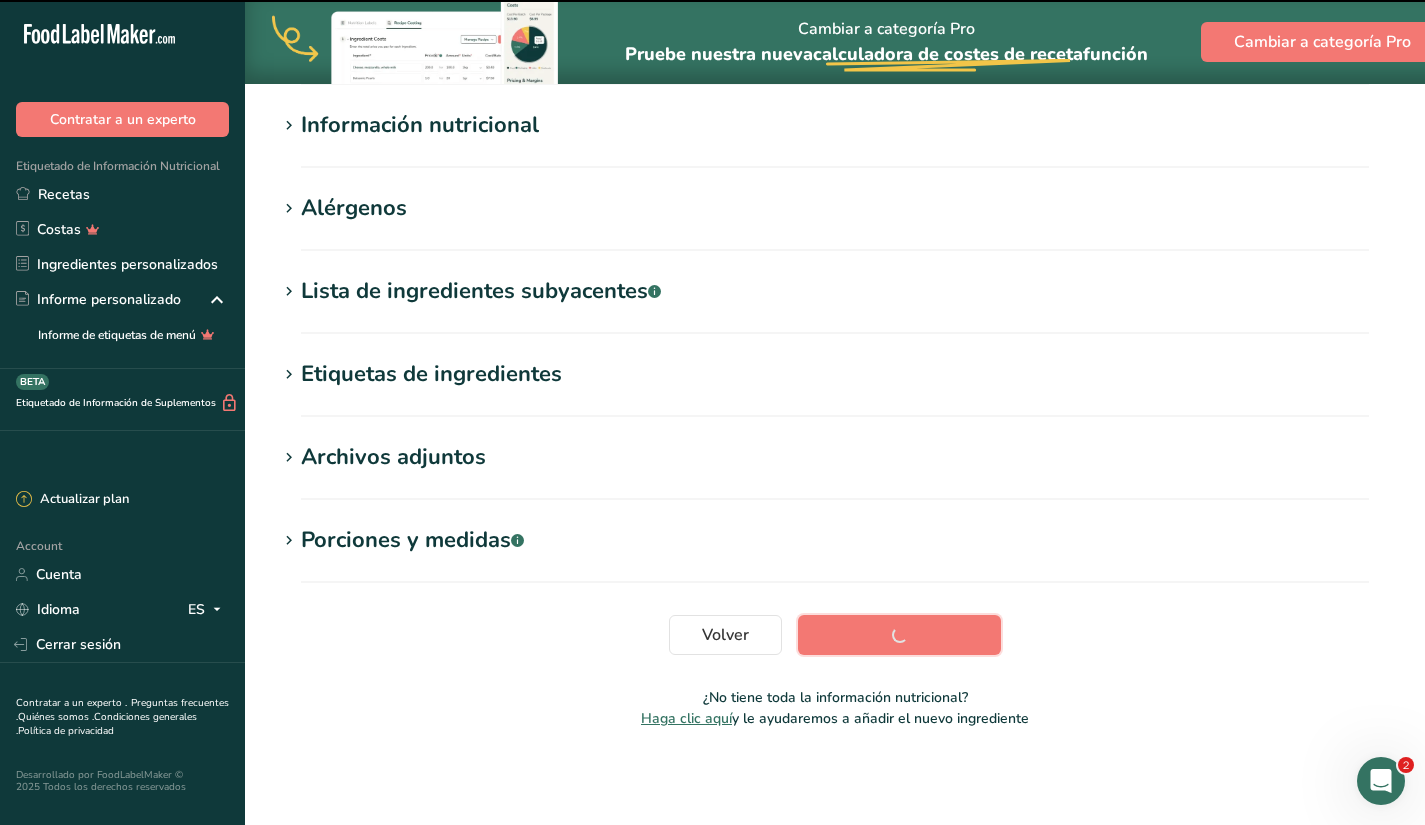 type 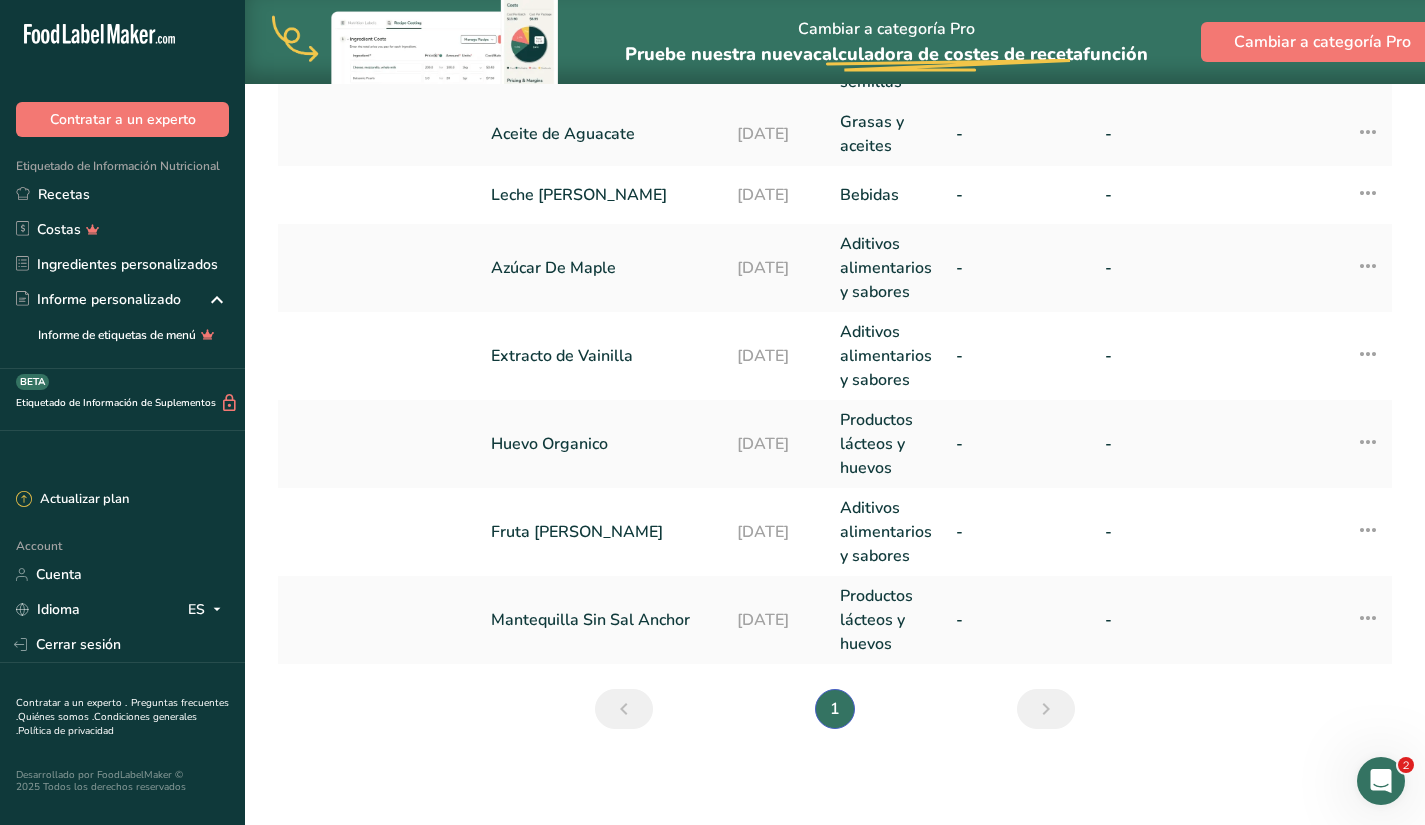 scroll, scrollTop: 0, scrollLeft: 0, axis: both 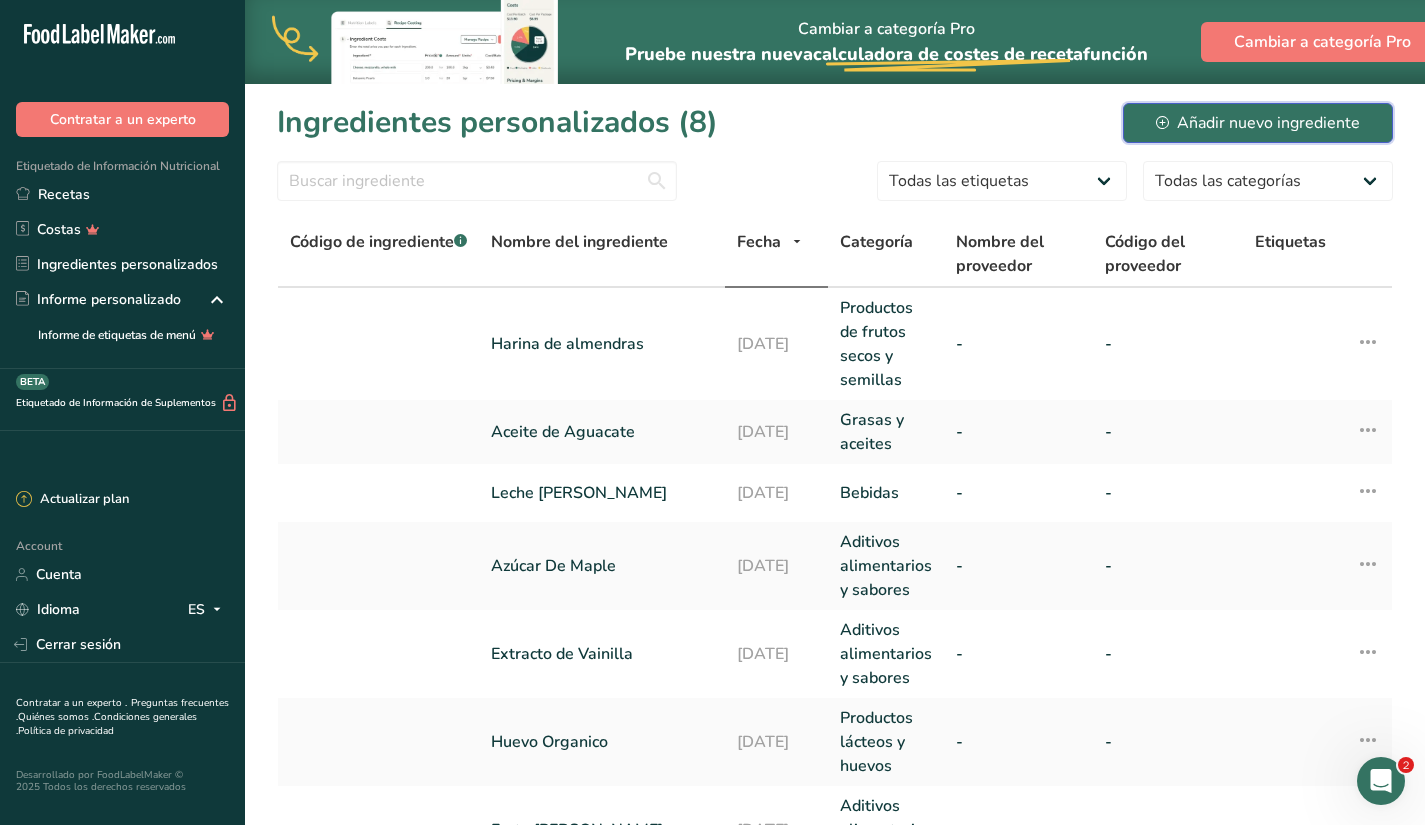 click on "Añadir nuevo ingrediente" at bounding box center (1258, 123) 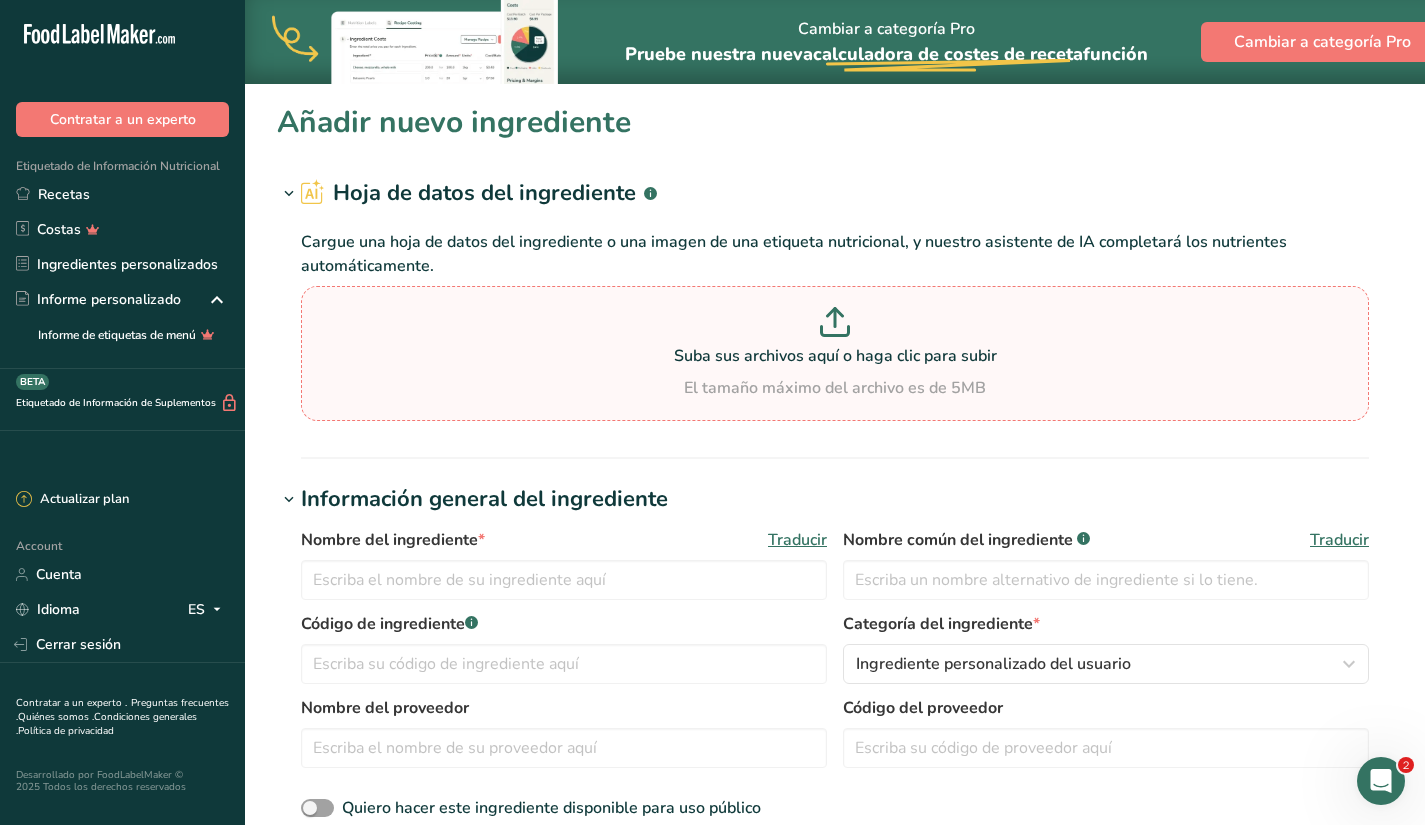click on "Suba sus archivos aquí o haga clic para subir" at bounding box center (835, 356) 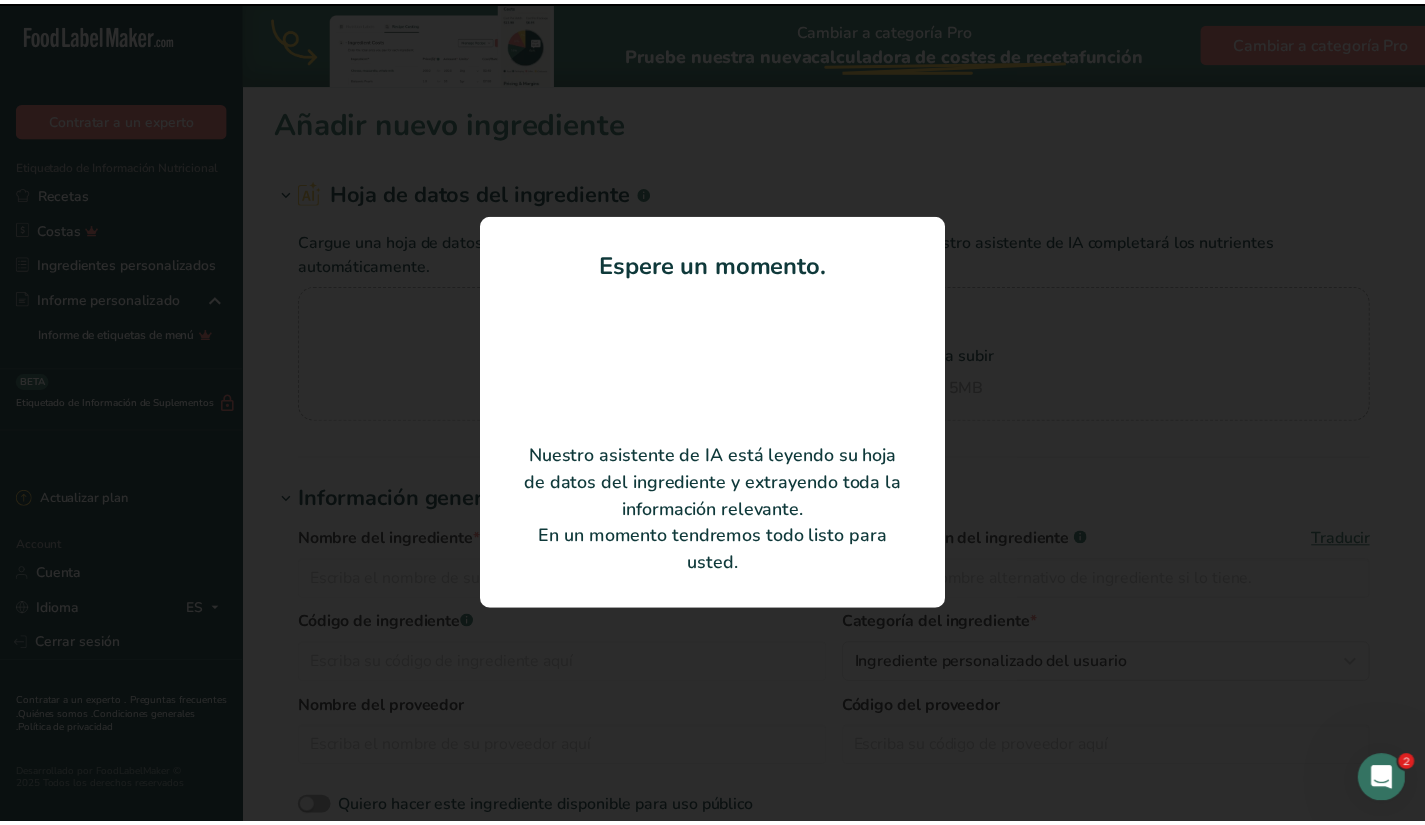 type 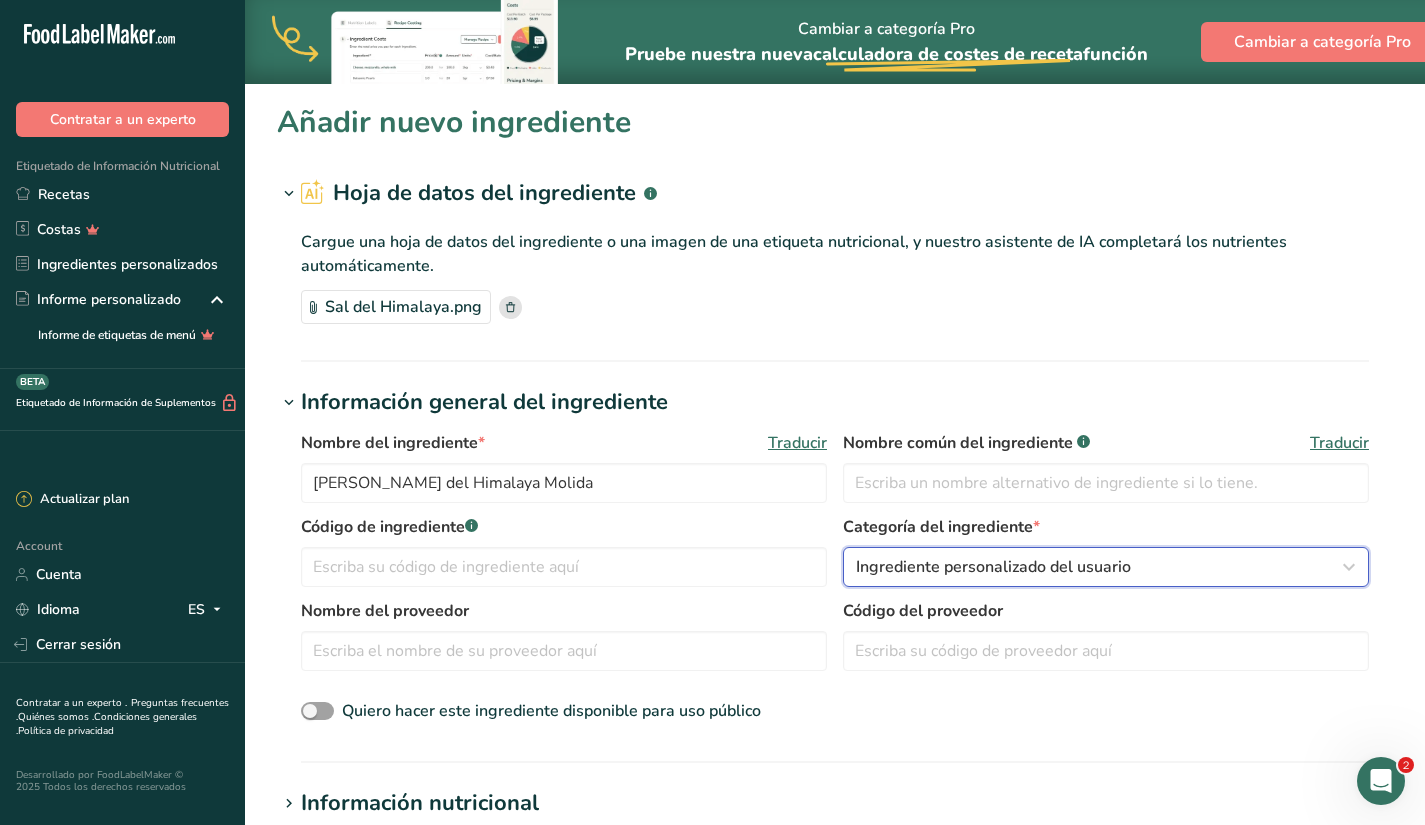 click on "Ingrediente personalizado del usuario" at bounding box center (993, 567) 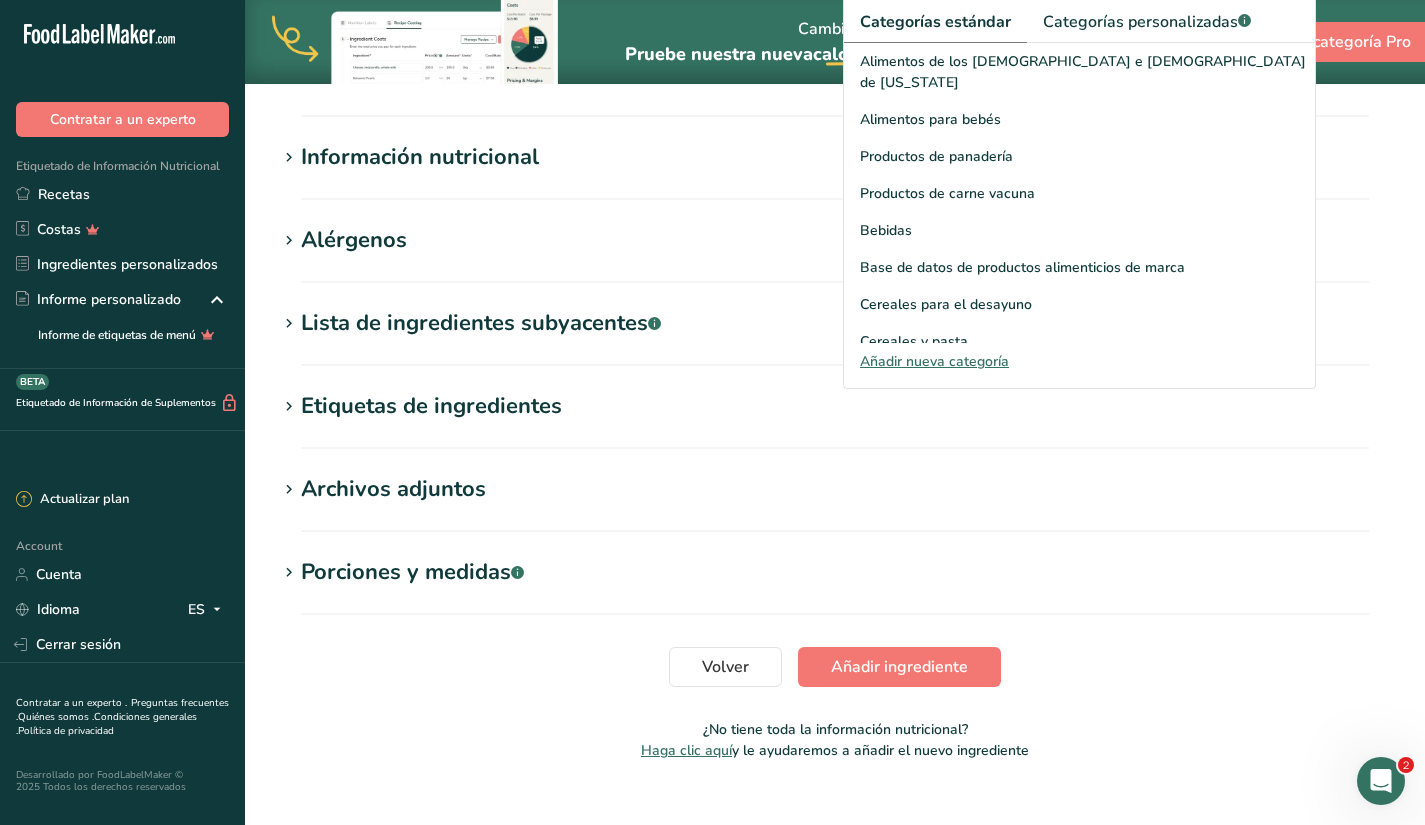 scroll, scrollTop: 645, scrollLeft: 0, axis: vertical 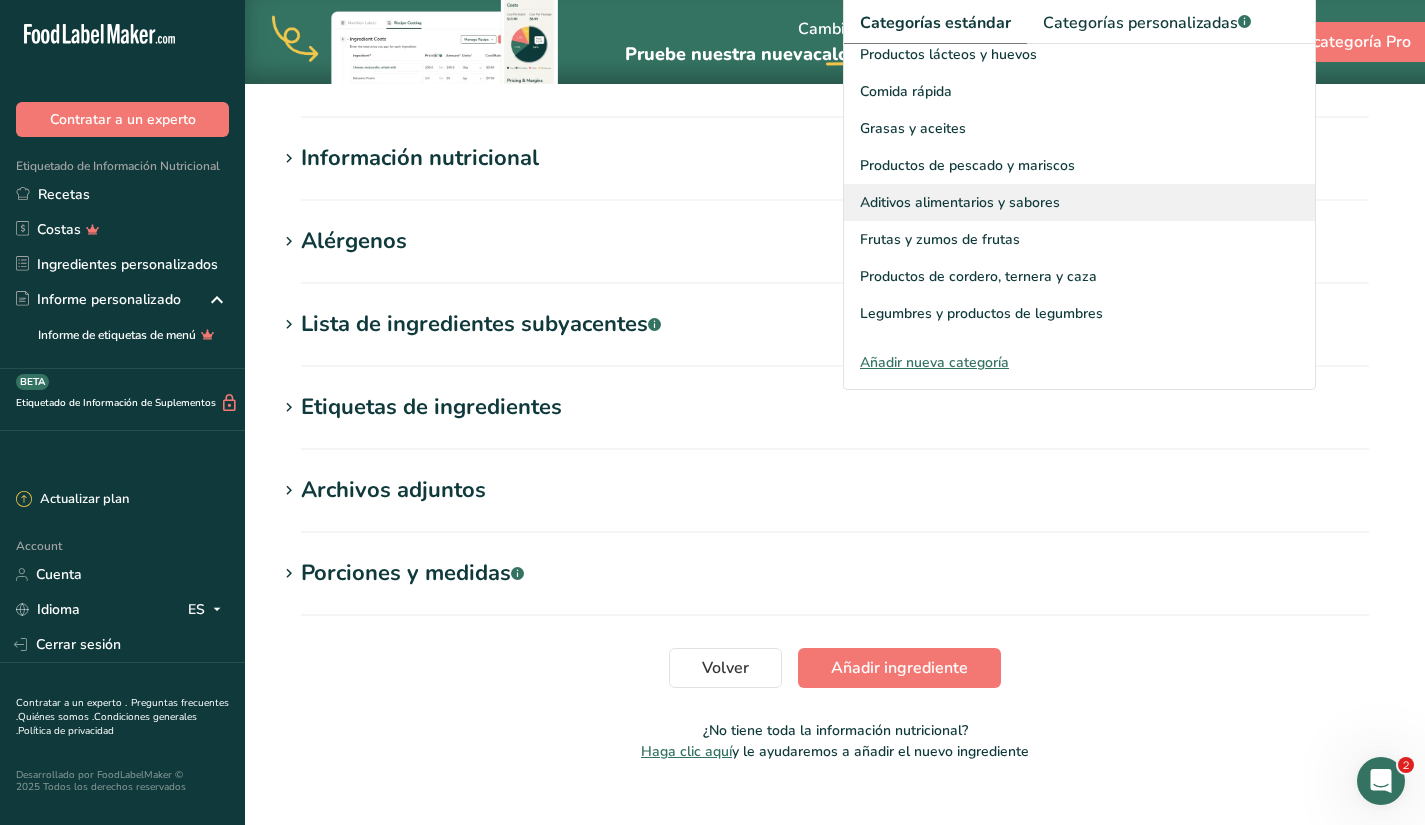 click on "Aditivos alimentarios y sabores" at bounding box center [1079, 202] 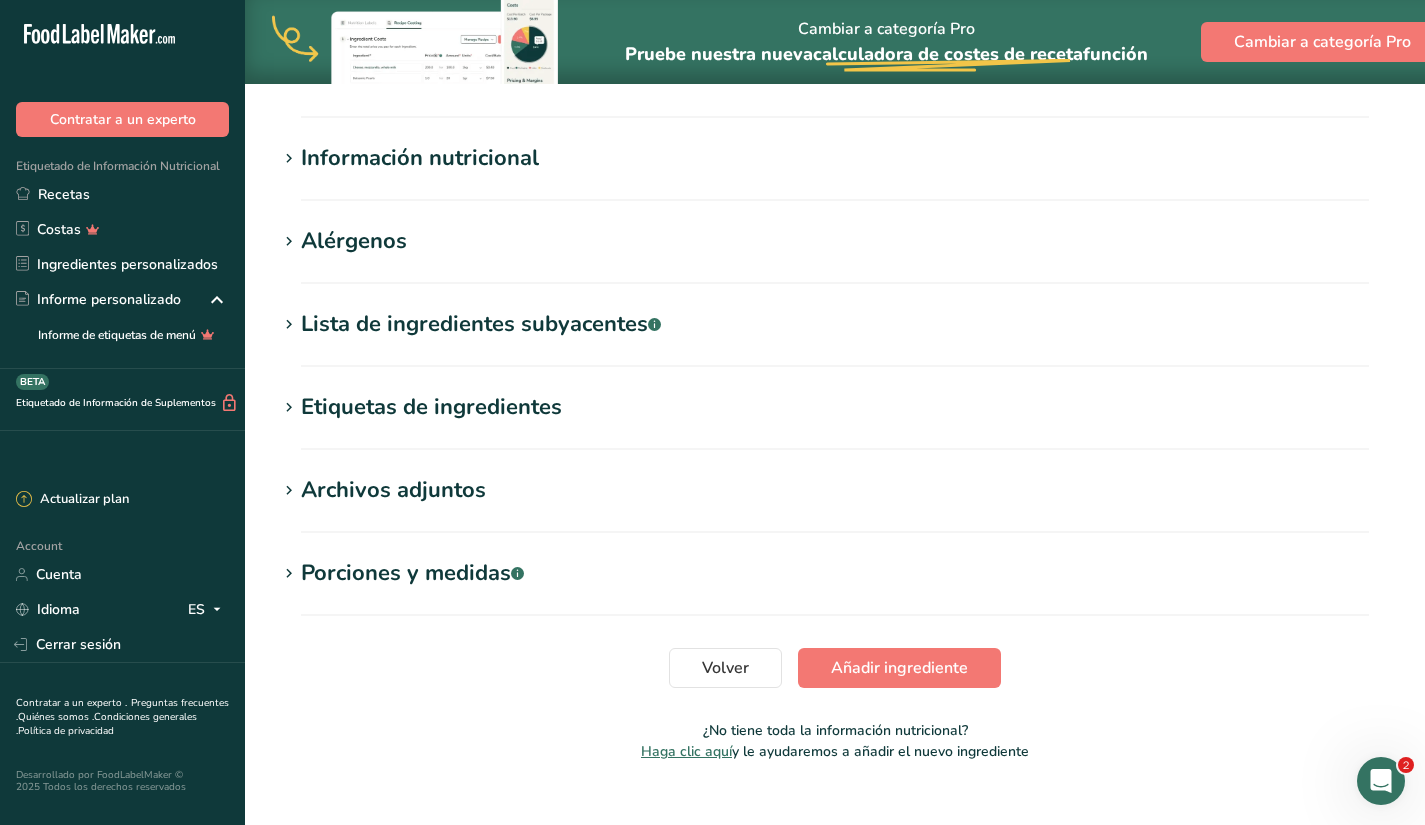 click on "Información nutricional" at bounding box center (420, 158) 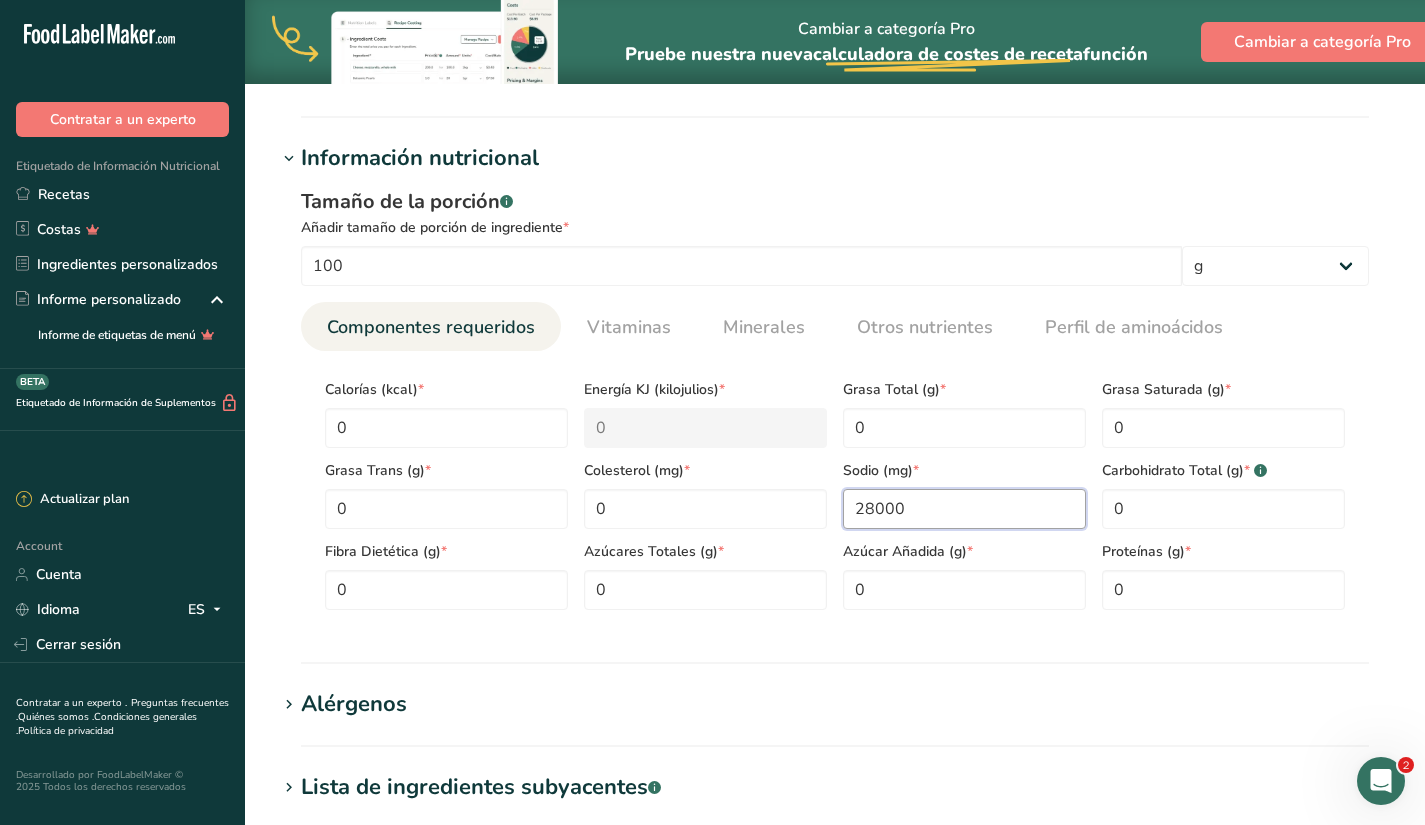 click on "28000" at bounding box center [964, 509] 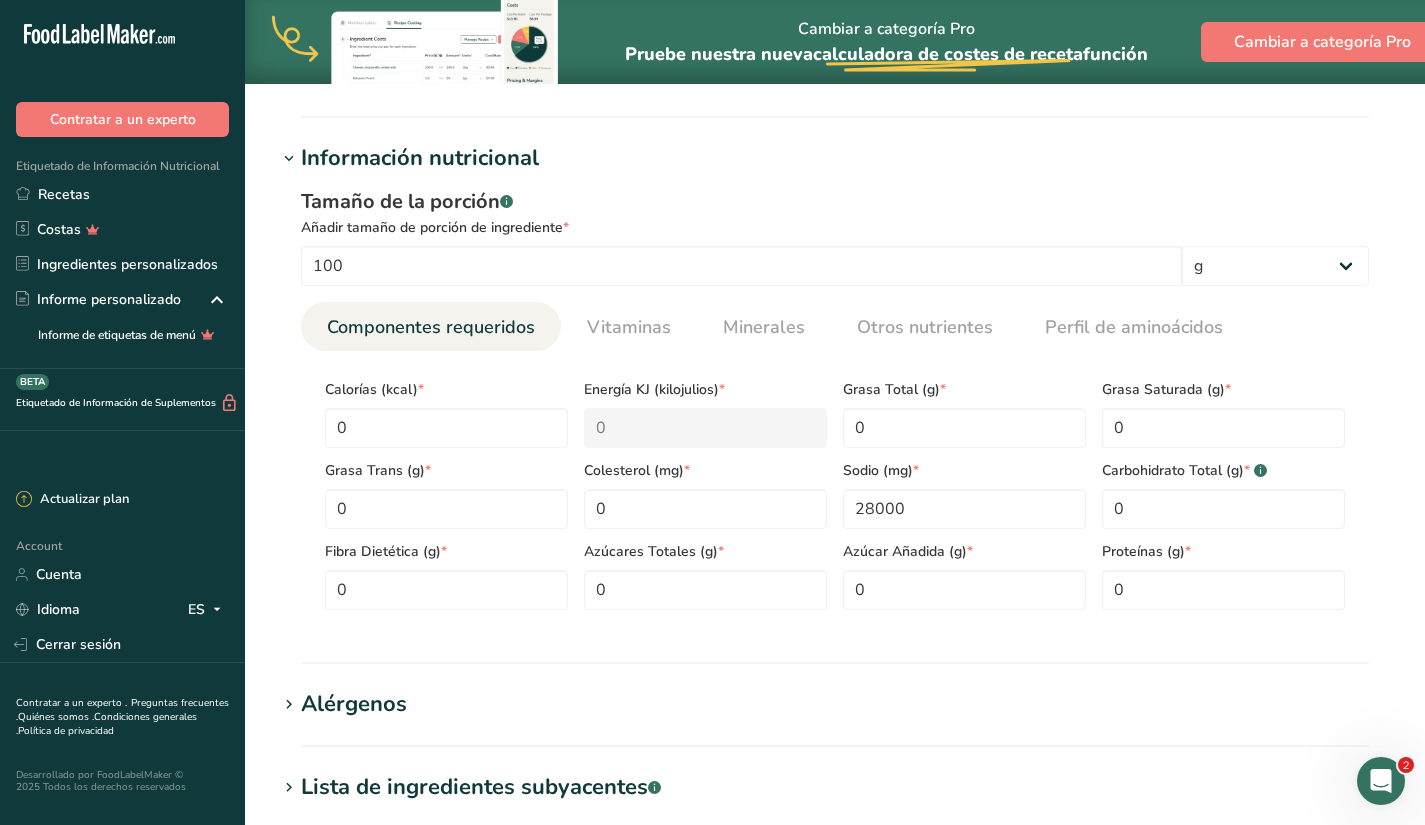 click on "Alérgenos" at bounding box center (835, 704) 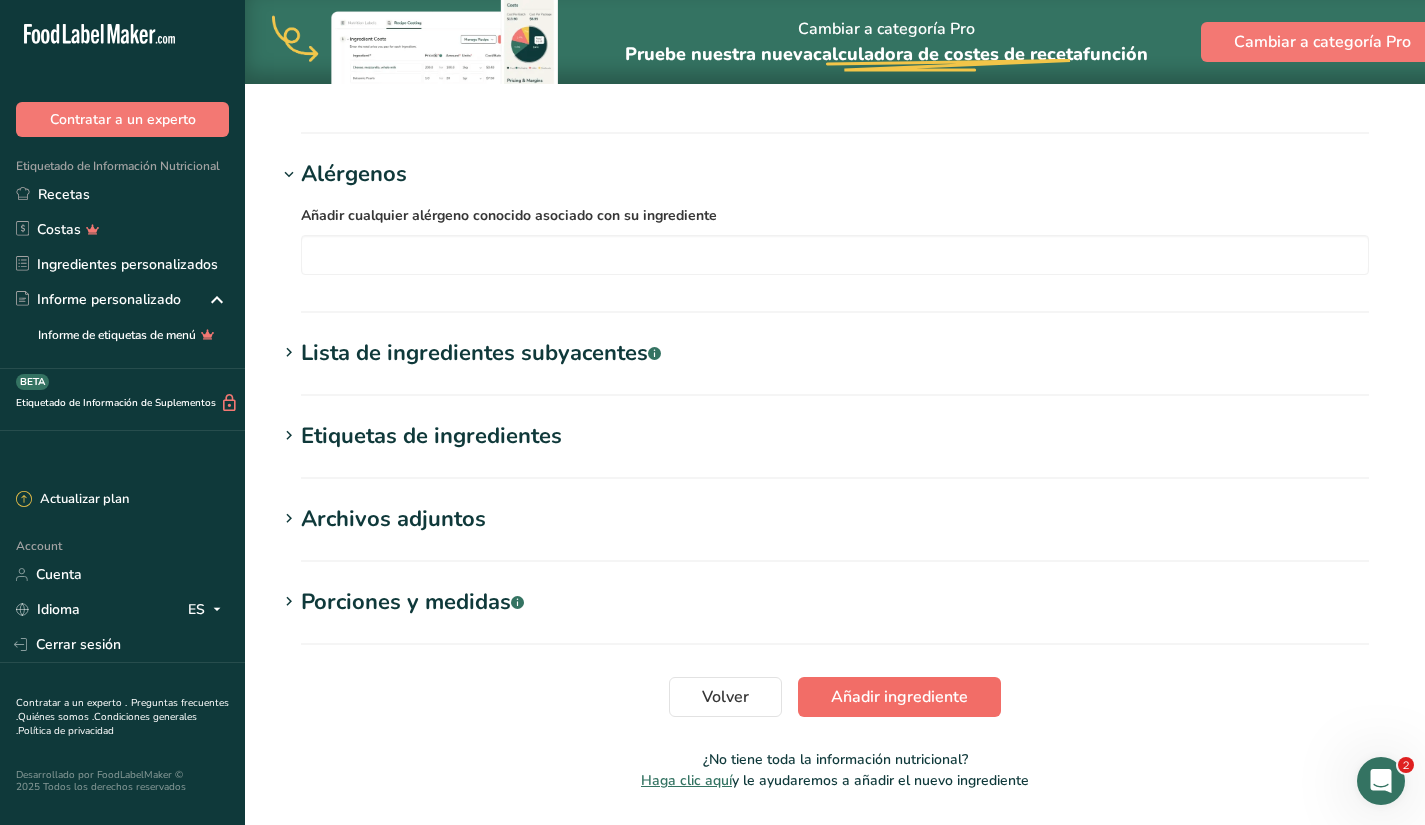 scroll, scrollTop: 1237, scrollLeft: 0, axis: vertical 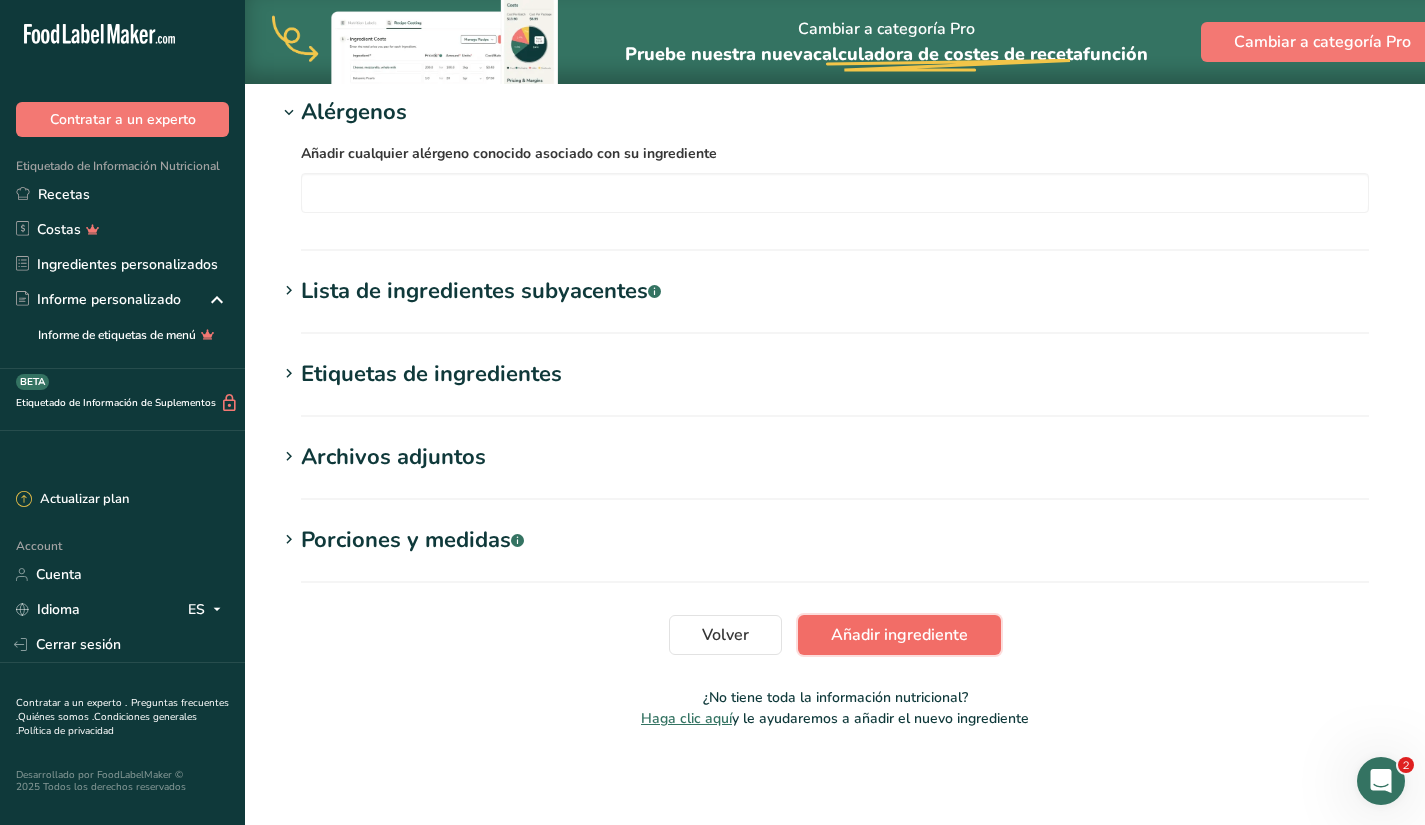 click on "Añadir ingrediente" at bounding box center (899, 635) 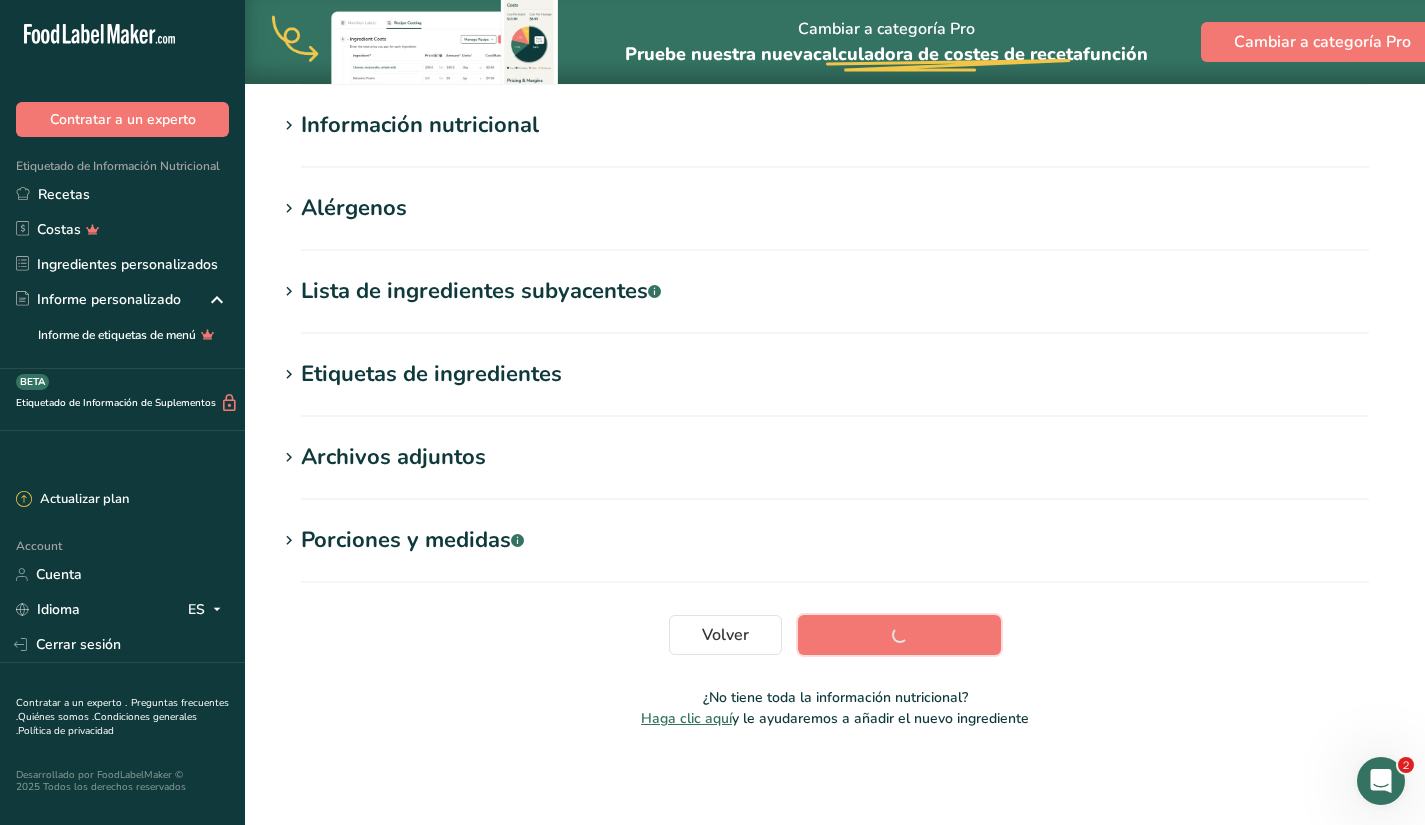 scroll, scrollTop: 234, scrollLeft: 0, axis: vertical 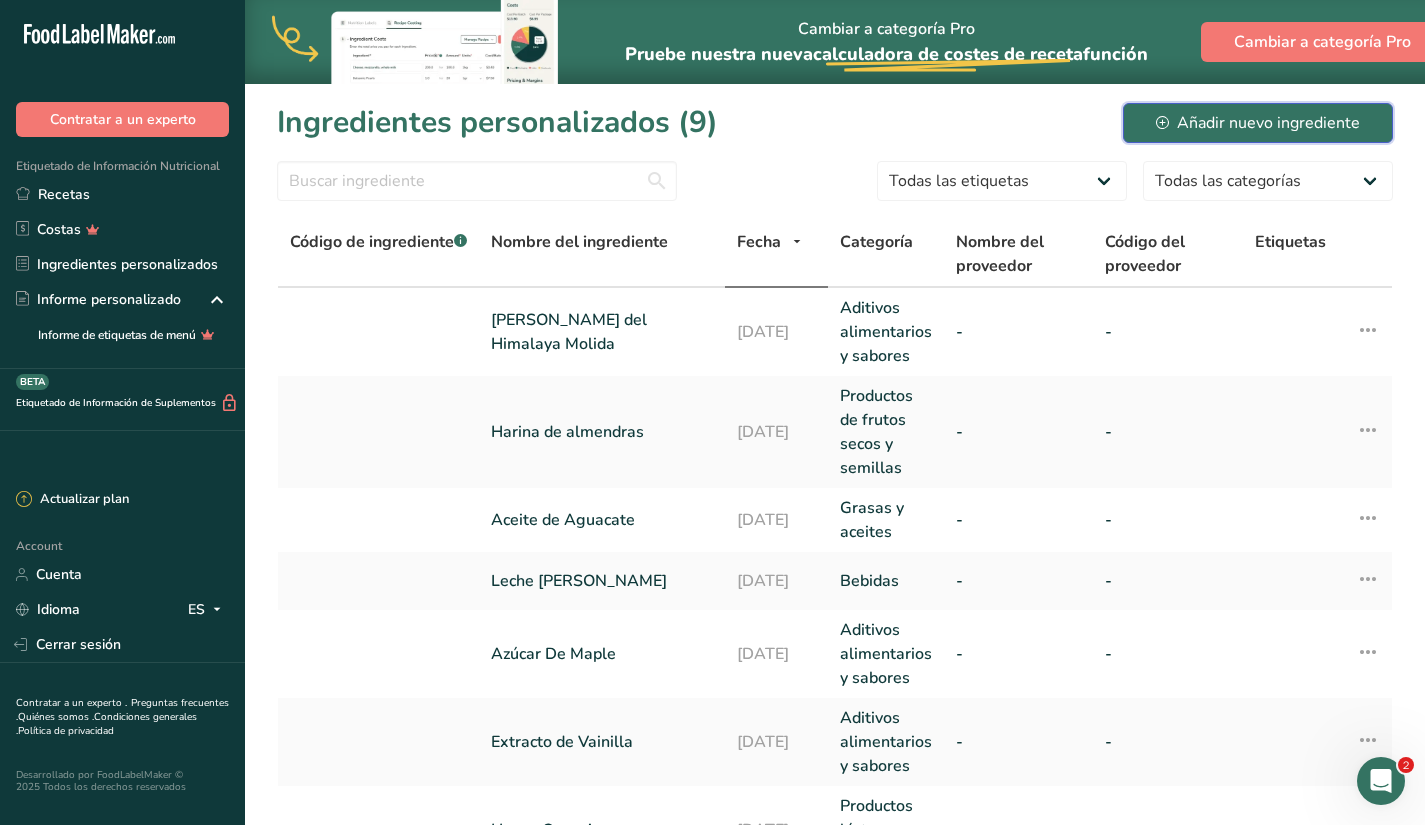 click on "Añadir nuevo ingrediente" at bounding box center [1258, 123] 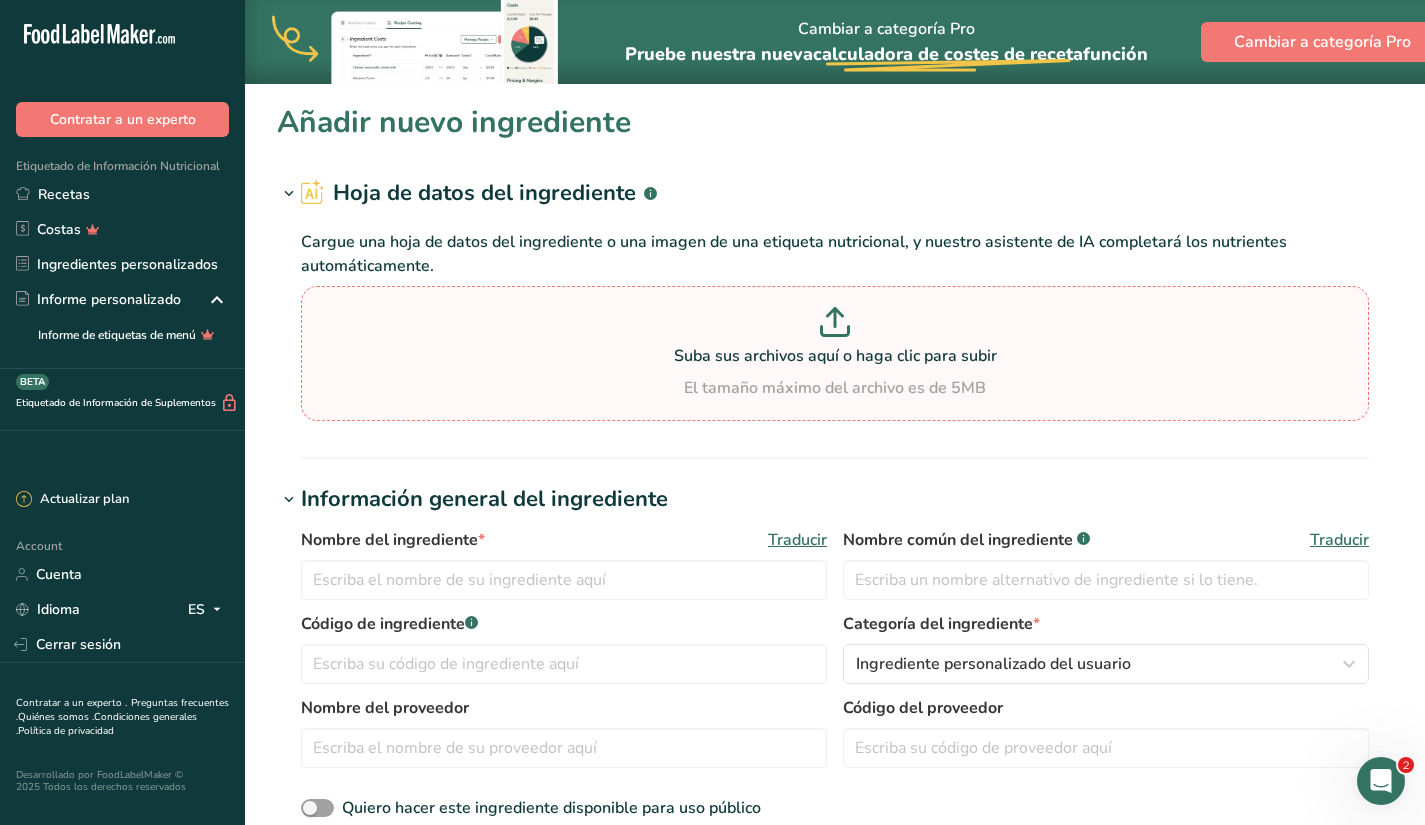 click at bounding box center [835, 325] 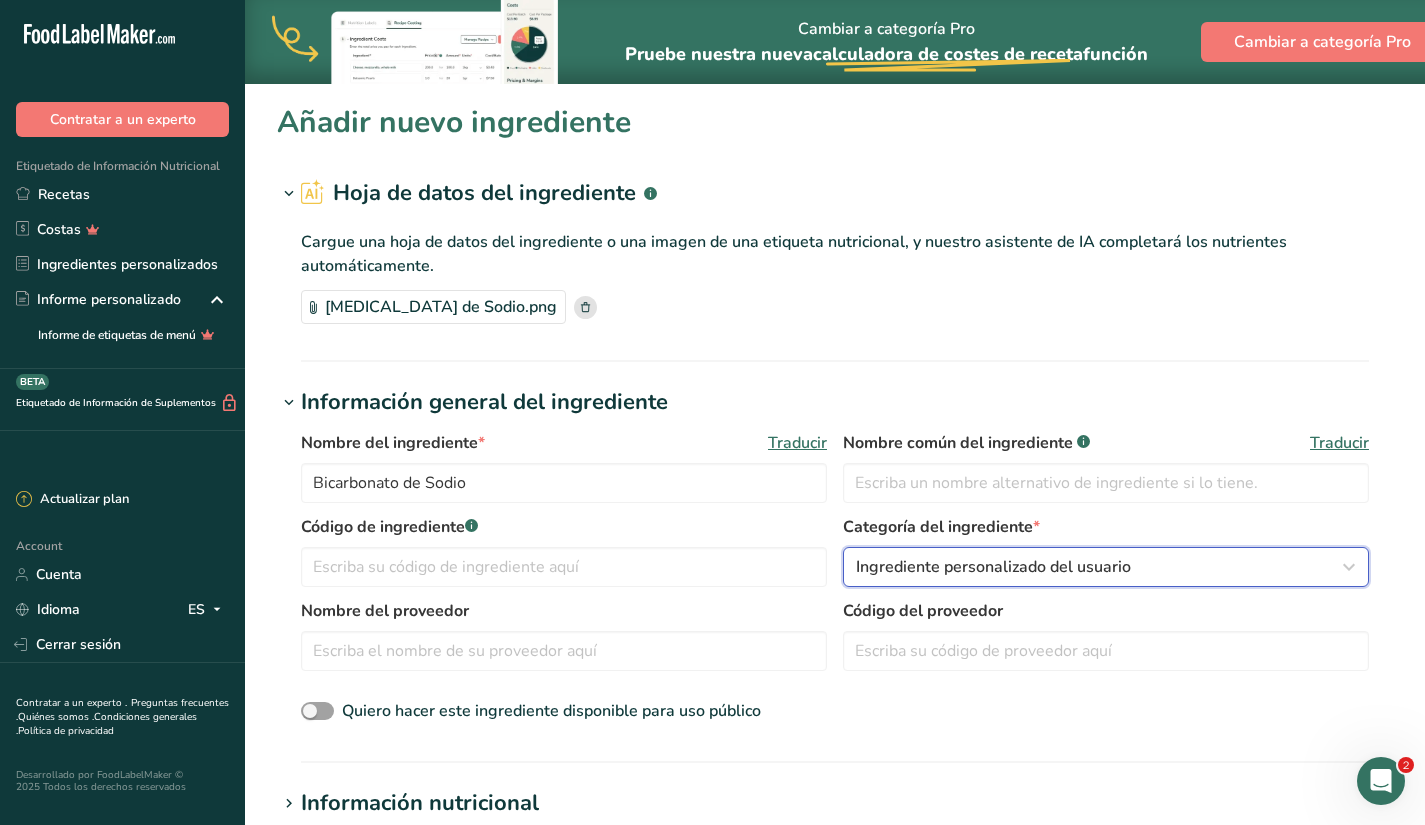 click on "Ingrediente personalizado del usuario" at bounding box center [993, 567] 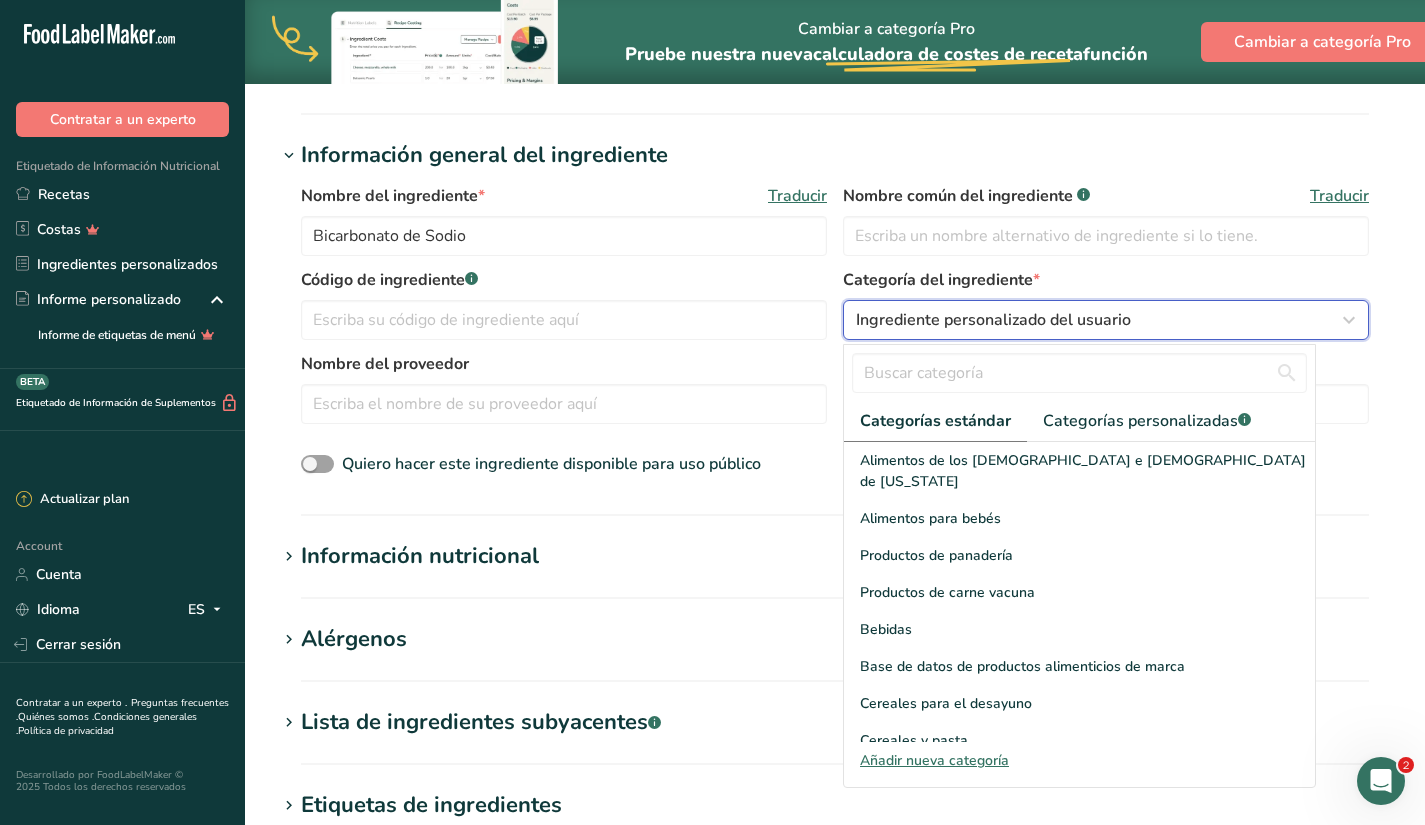 scroll, scrollTop: 248, scrollLeft: 0, axis: vertical 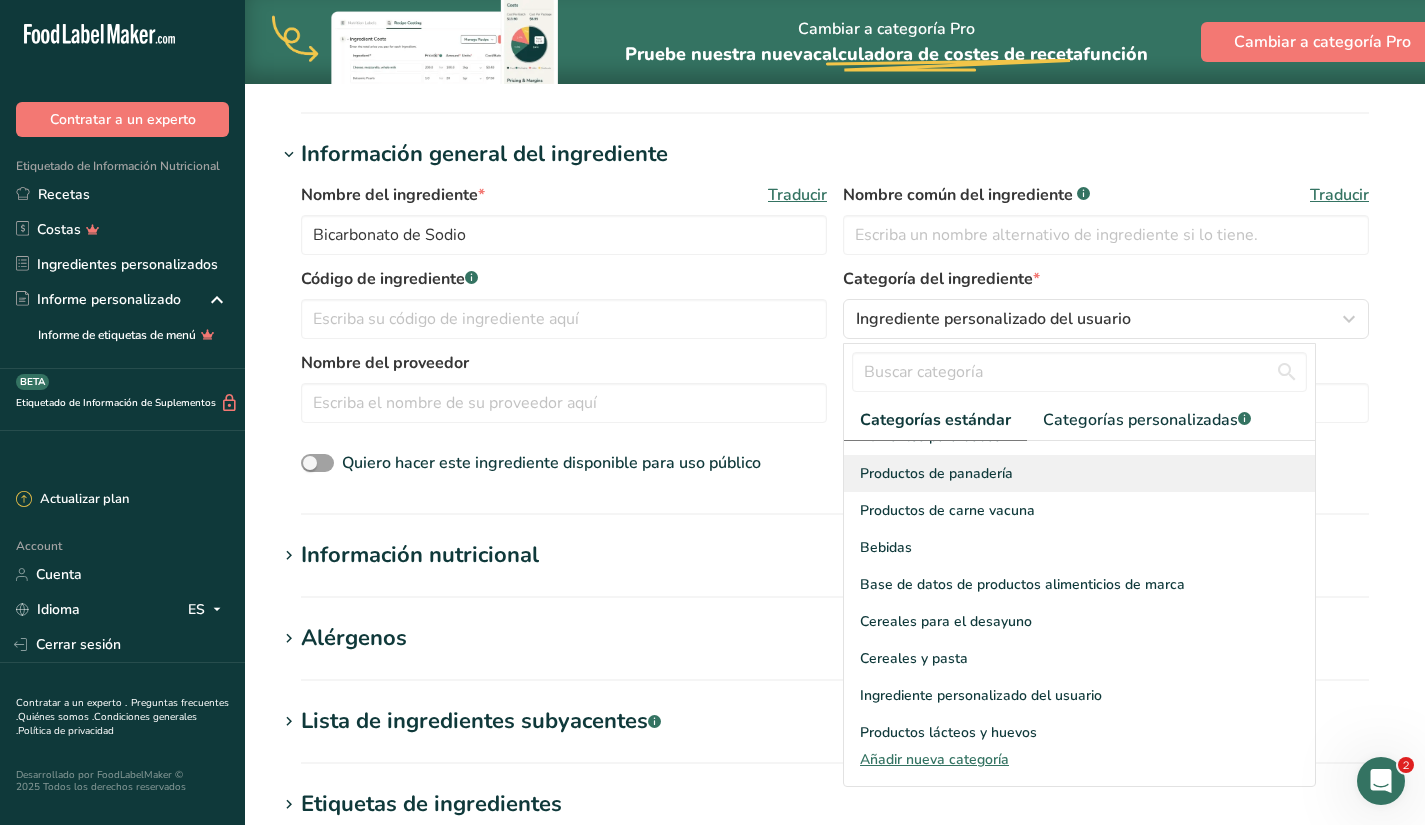 click on "Productos de panadería" at bounding box center (936, 473) 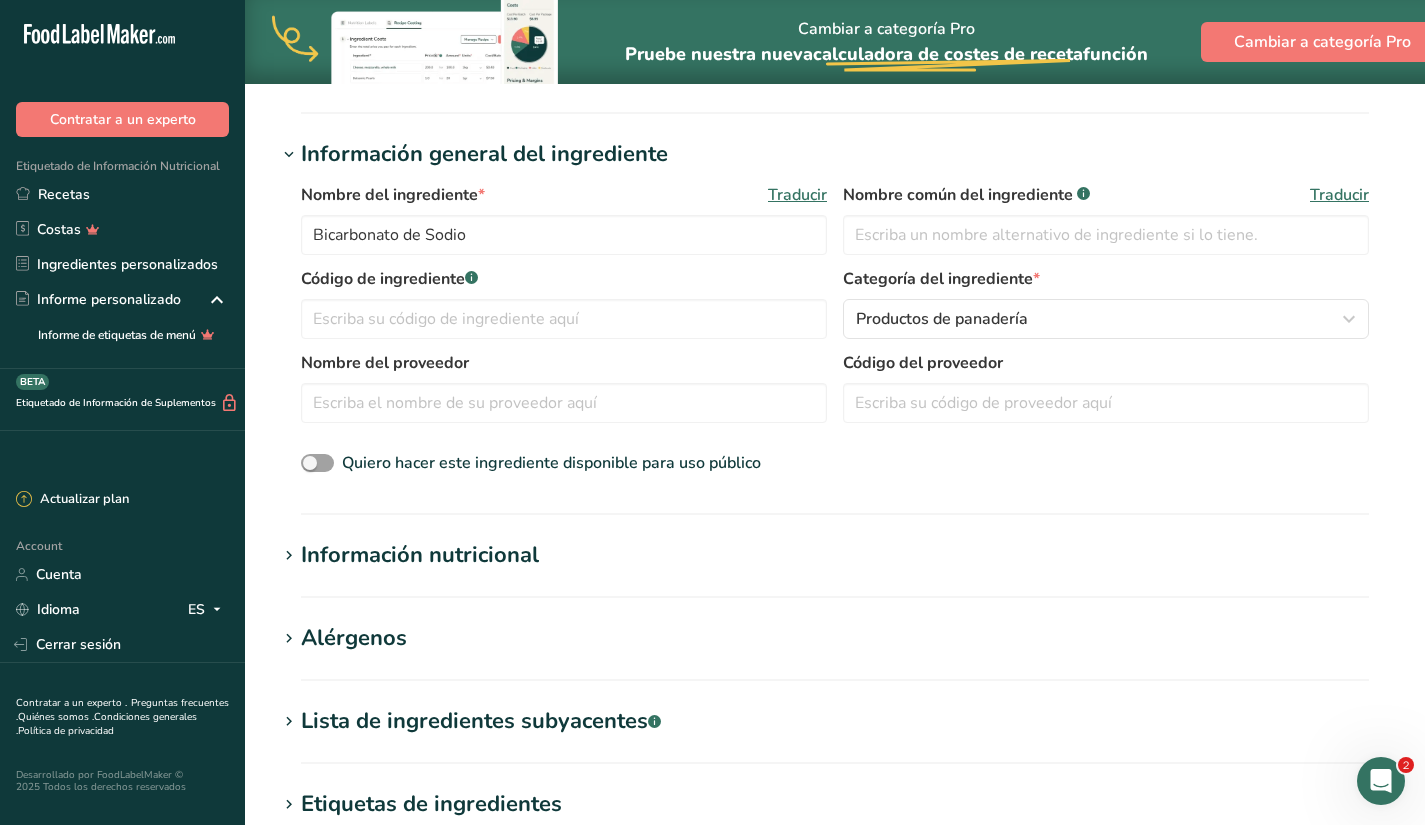 click on "Información nutricional" at bounding box center [420, 555] 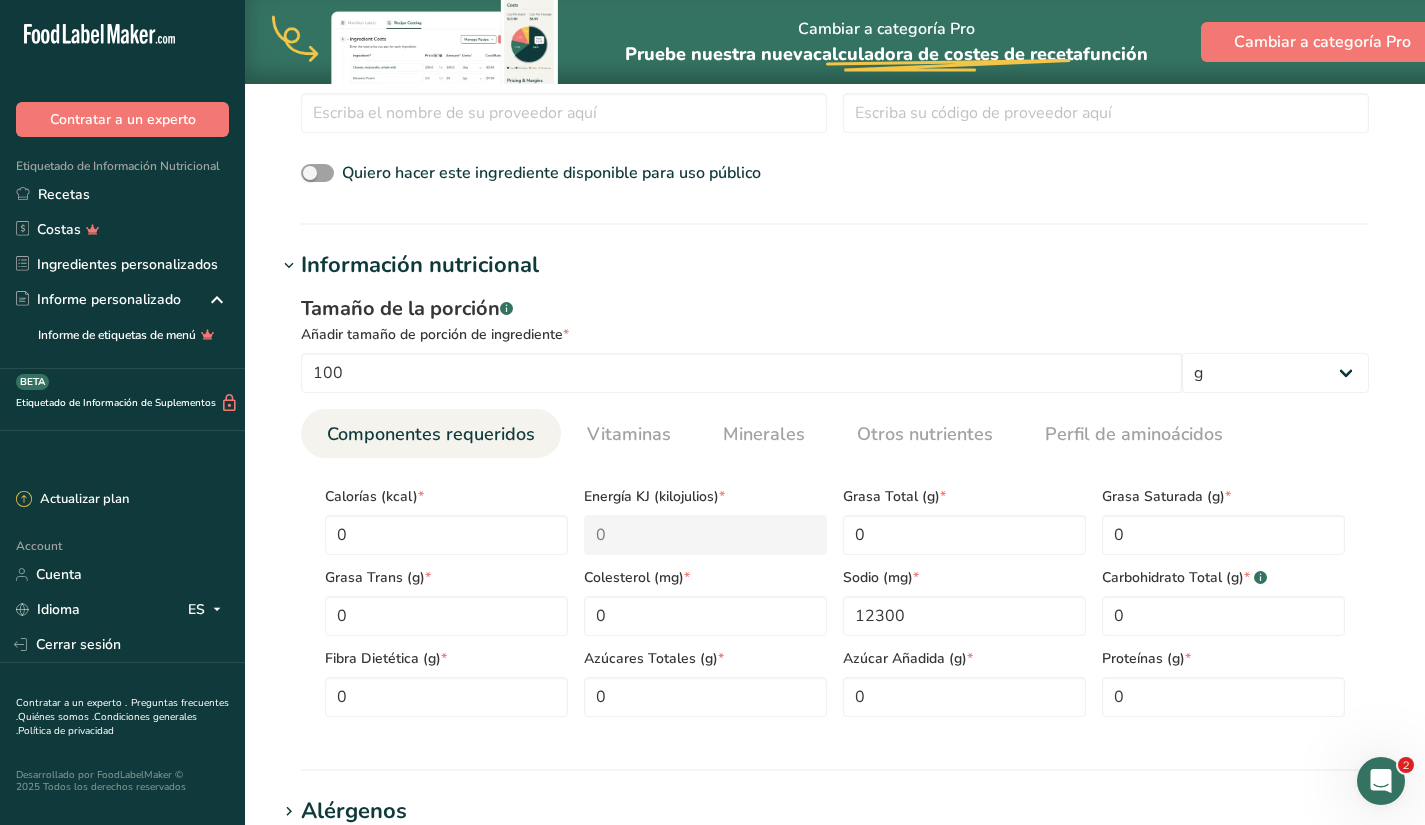 scroll, scrollTop: 548, scrollLeft: 0, axis: vertical 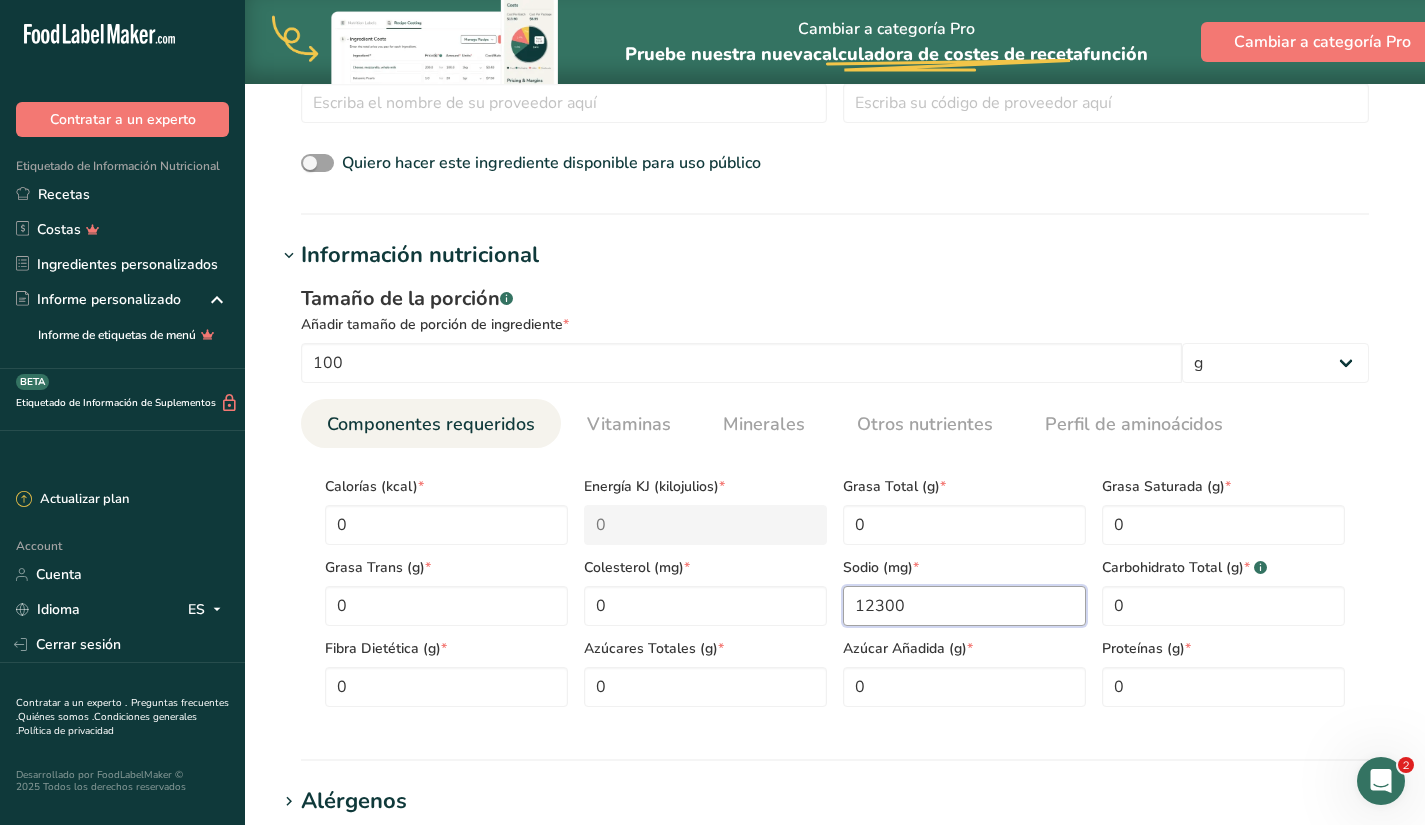 click on "12300" at bounding box center (964, 606) 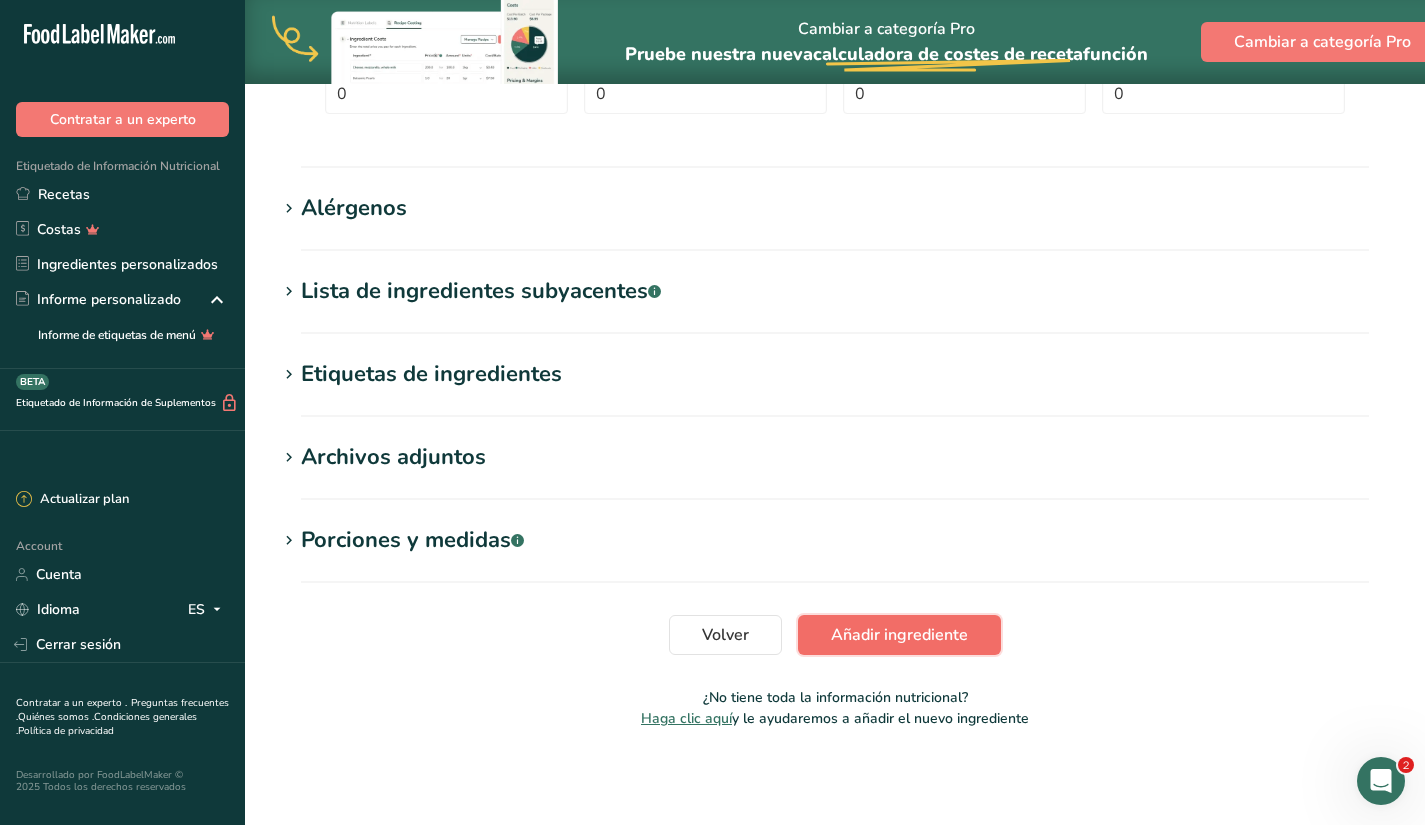 click on "Añadir ingrediente" at bounding box center (899, 635) 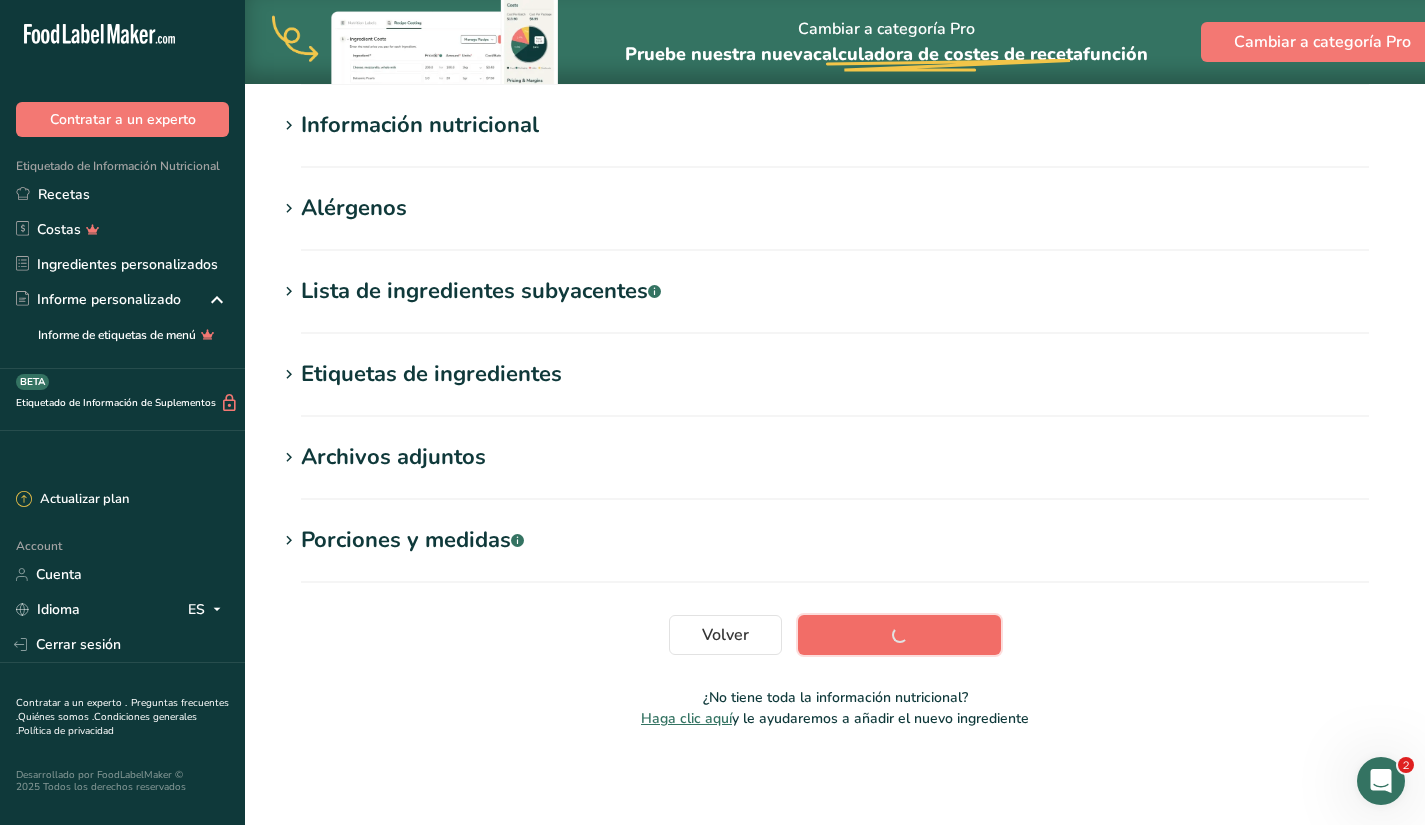 scroll, scrollTop: 234, scrollLeft: 0, axis: vertical 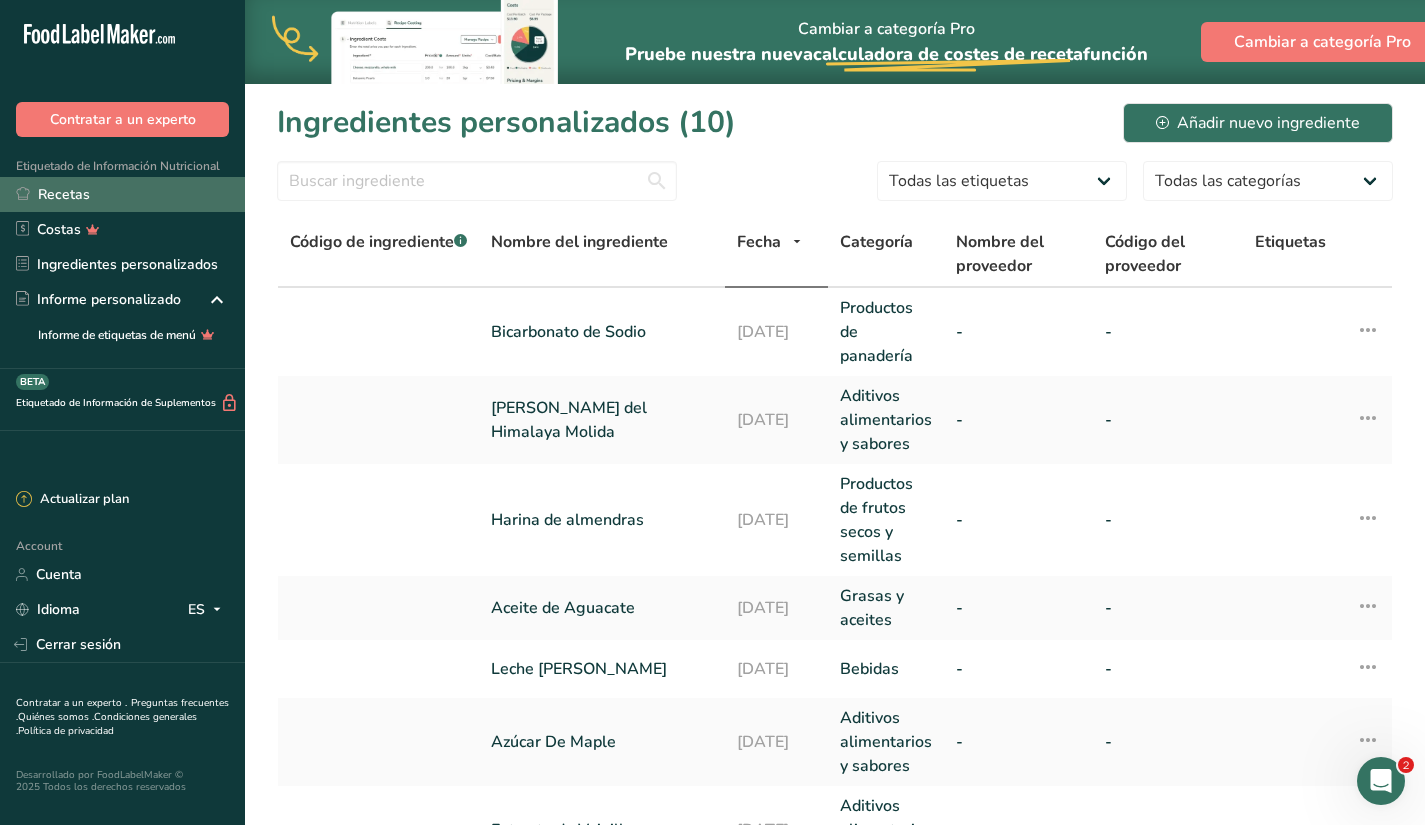 click on "Recetas" at bounding box center [122, 194] 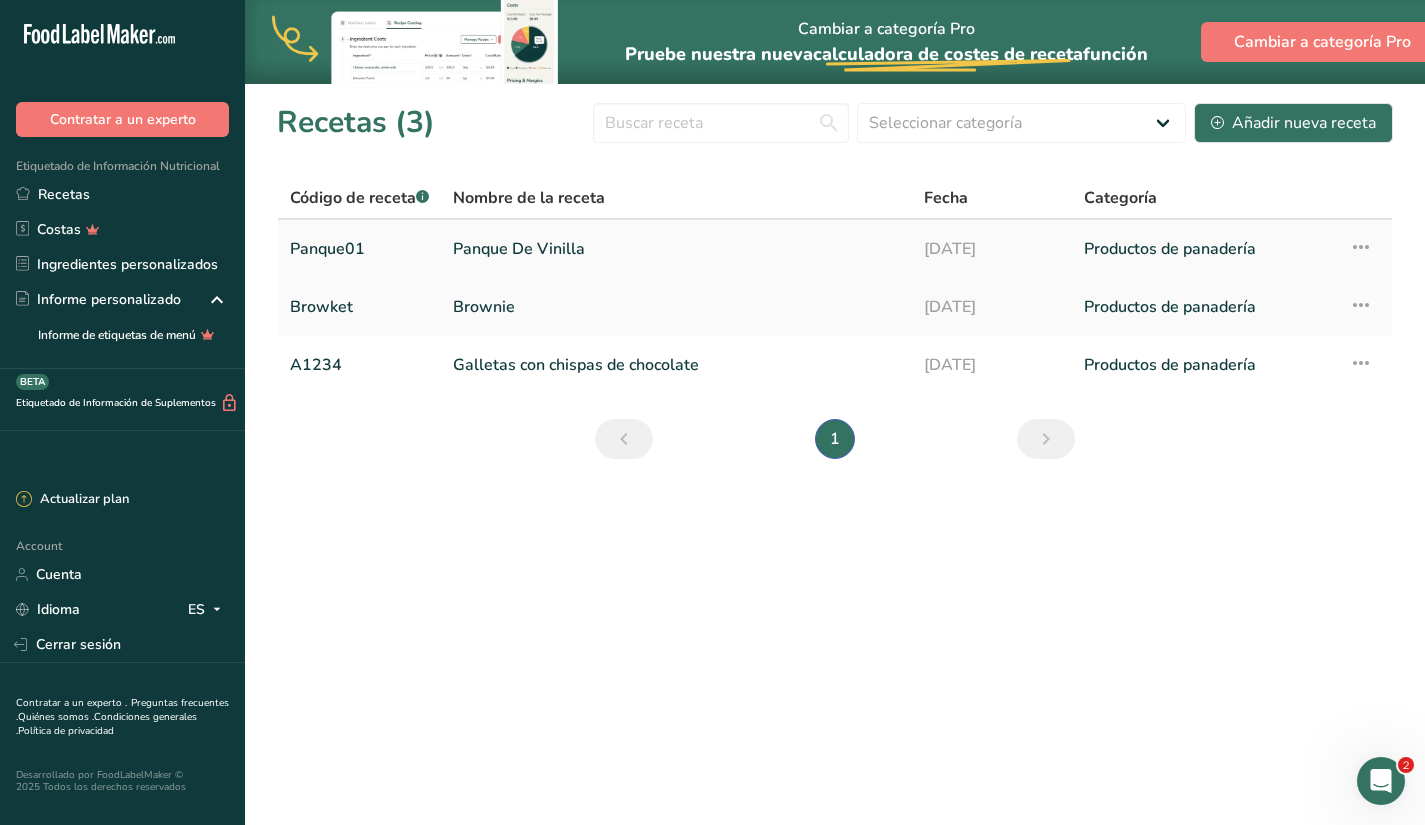 click at bounding box center [1361, 247] 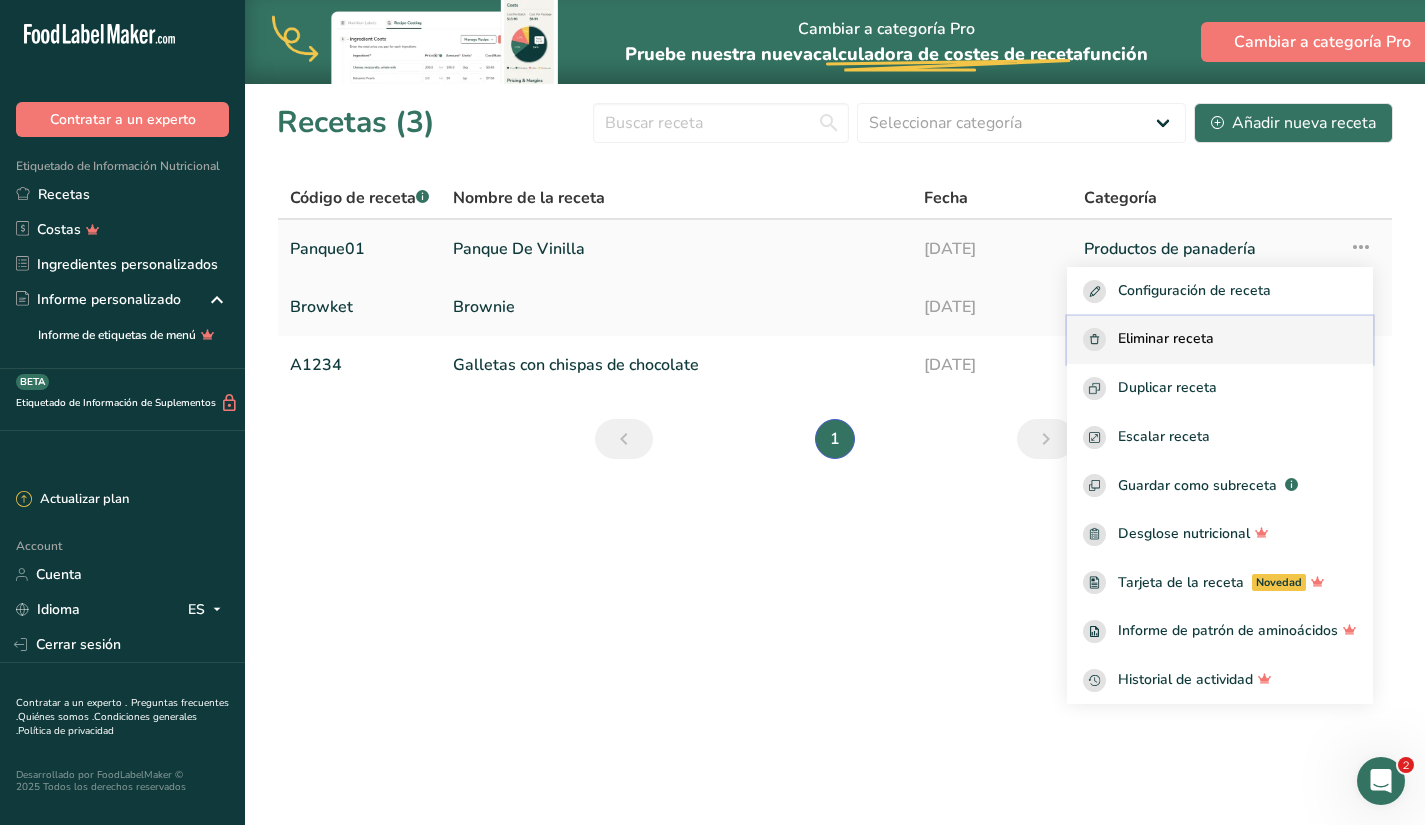 click on "Eliminar receta" at bounding box center [1166, 339] 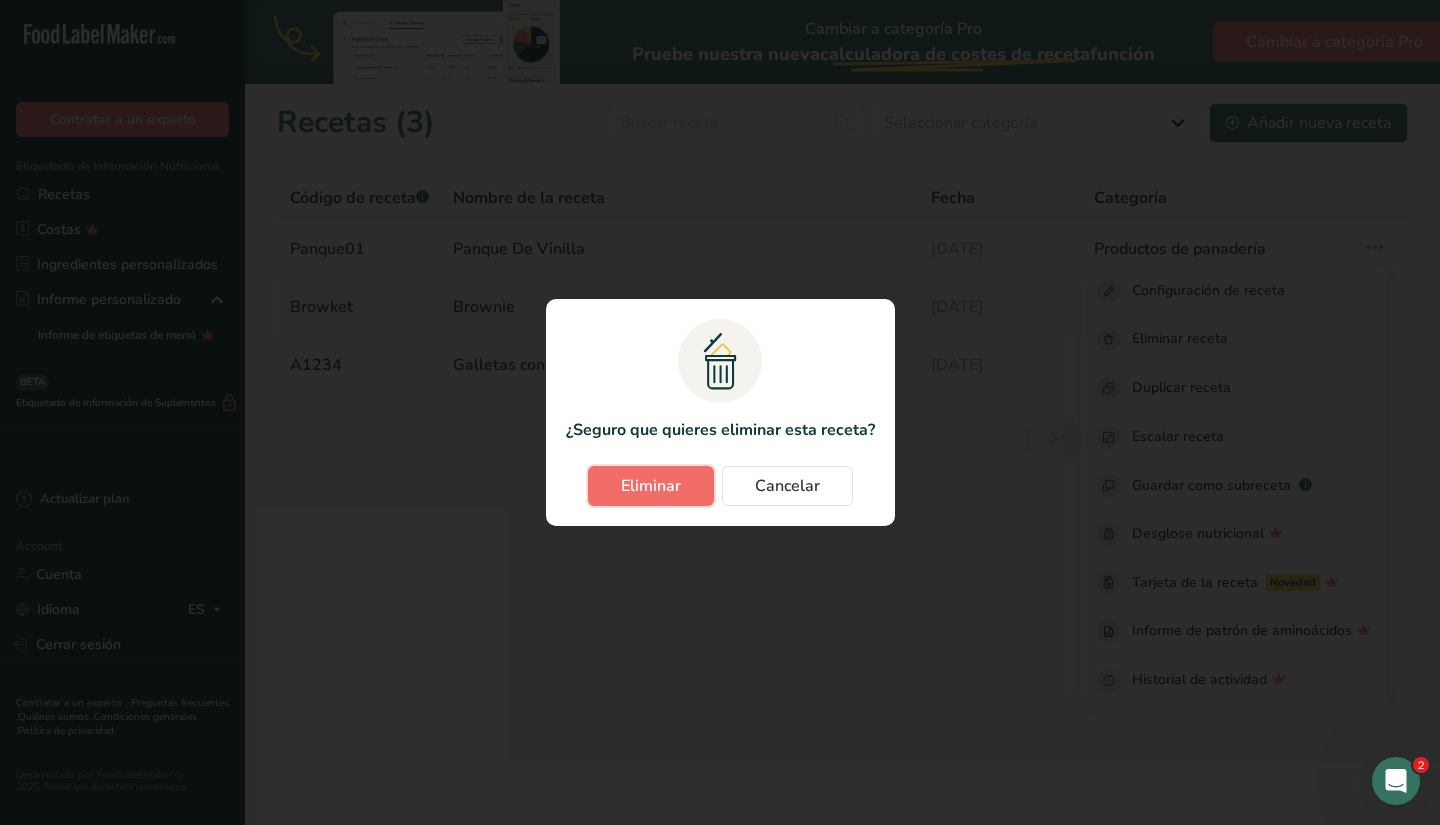 click on "Eliminar" at bounding box center (651, 486) 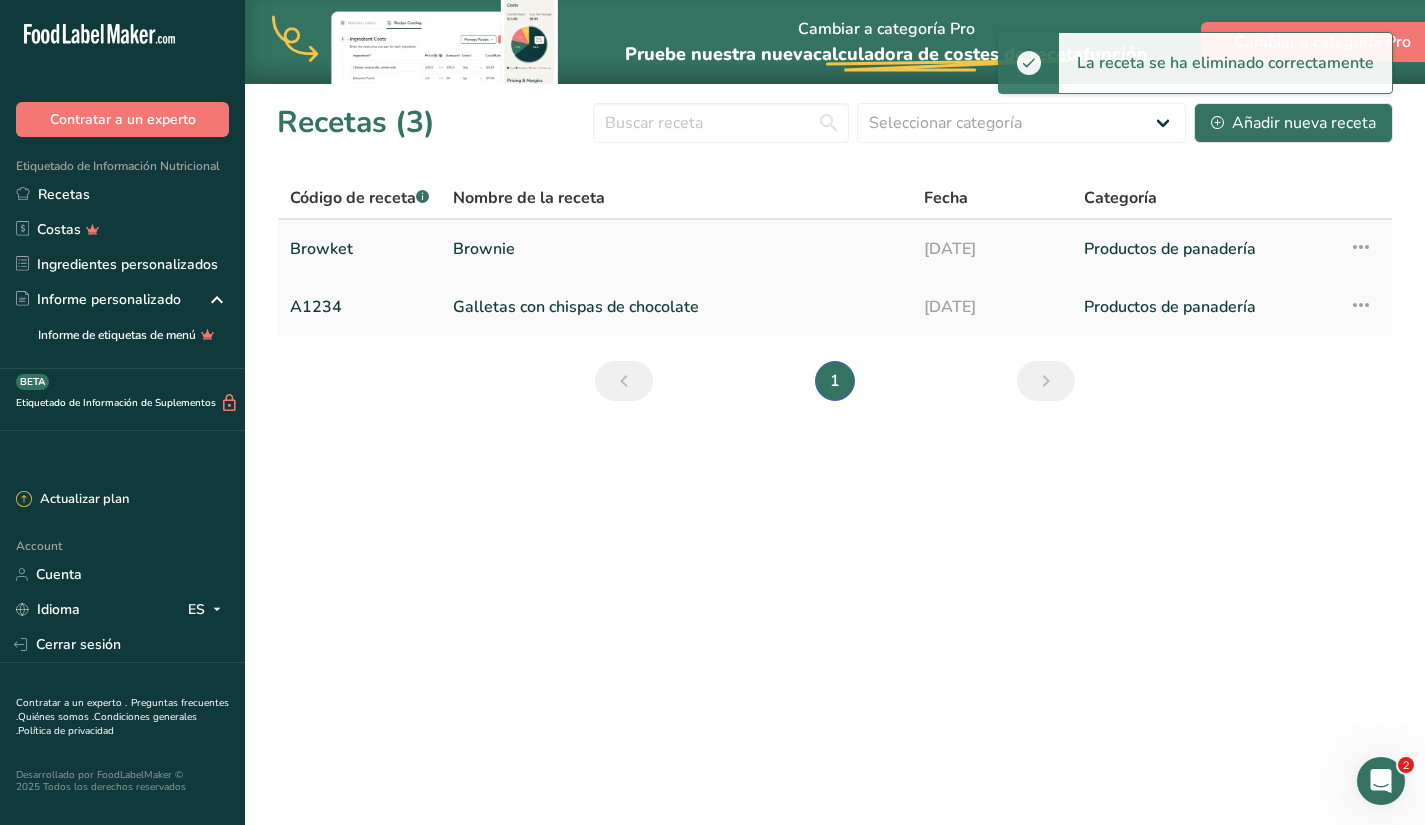 click at bounding box center (1361, 247) 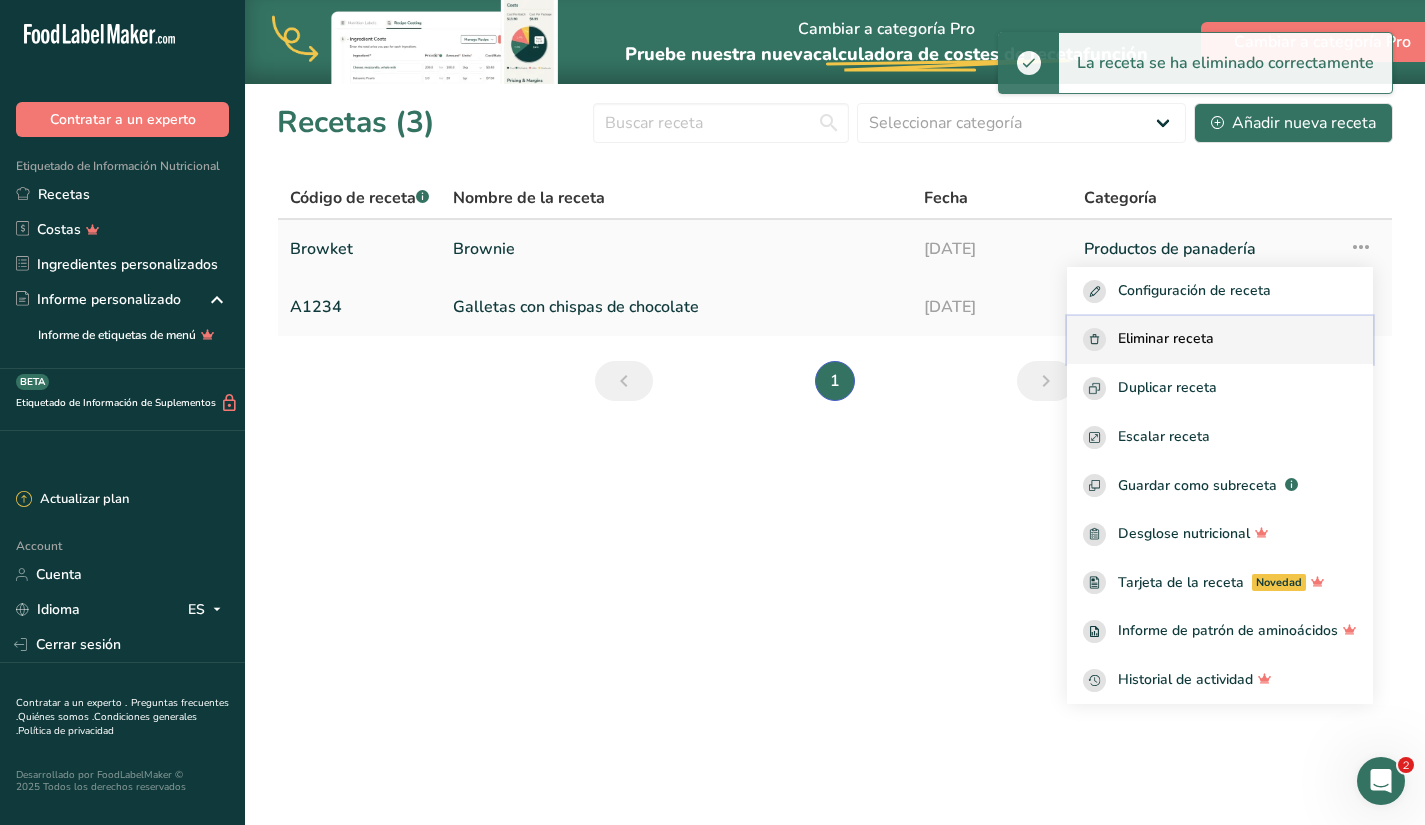 click on "Eliminar receta" at bounding box center [1220, 340] 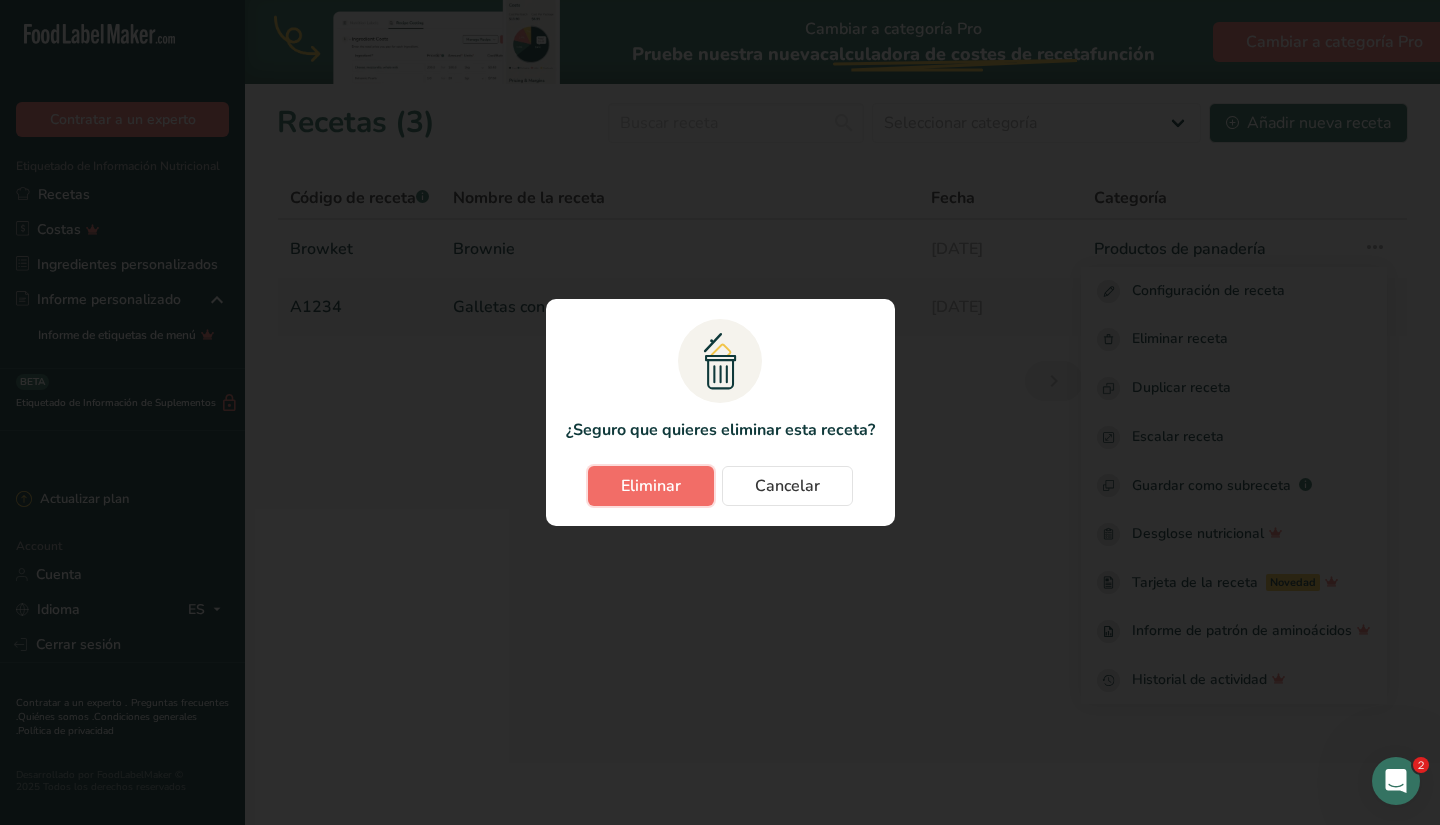 click on "Eliminar" at bounding box center (651, 486) 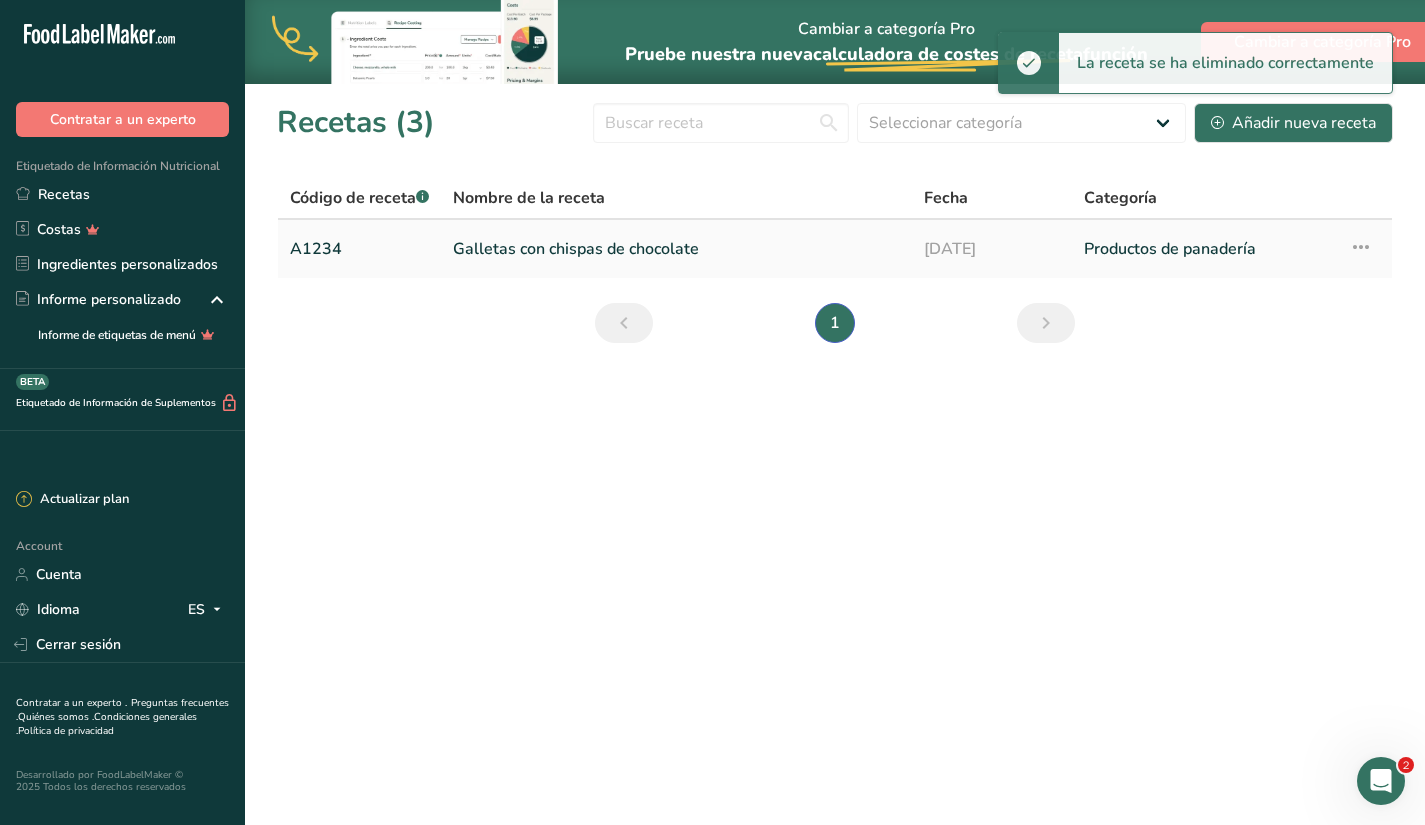 click at bounding box center [1361, 247] 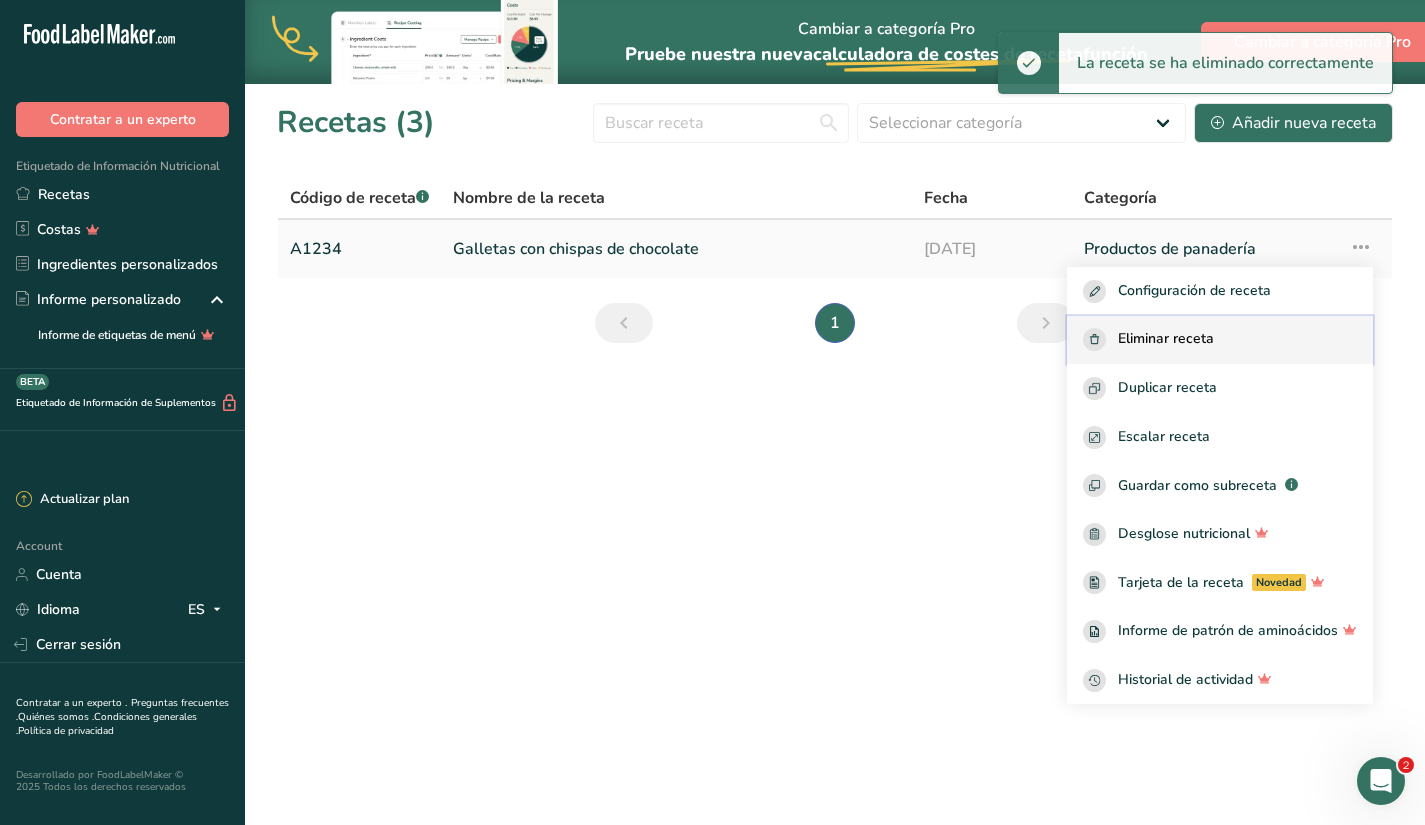 click on "Eliminar receta" at bounding box center (1166, 339) 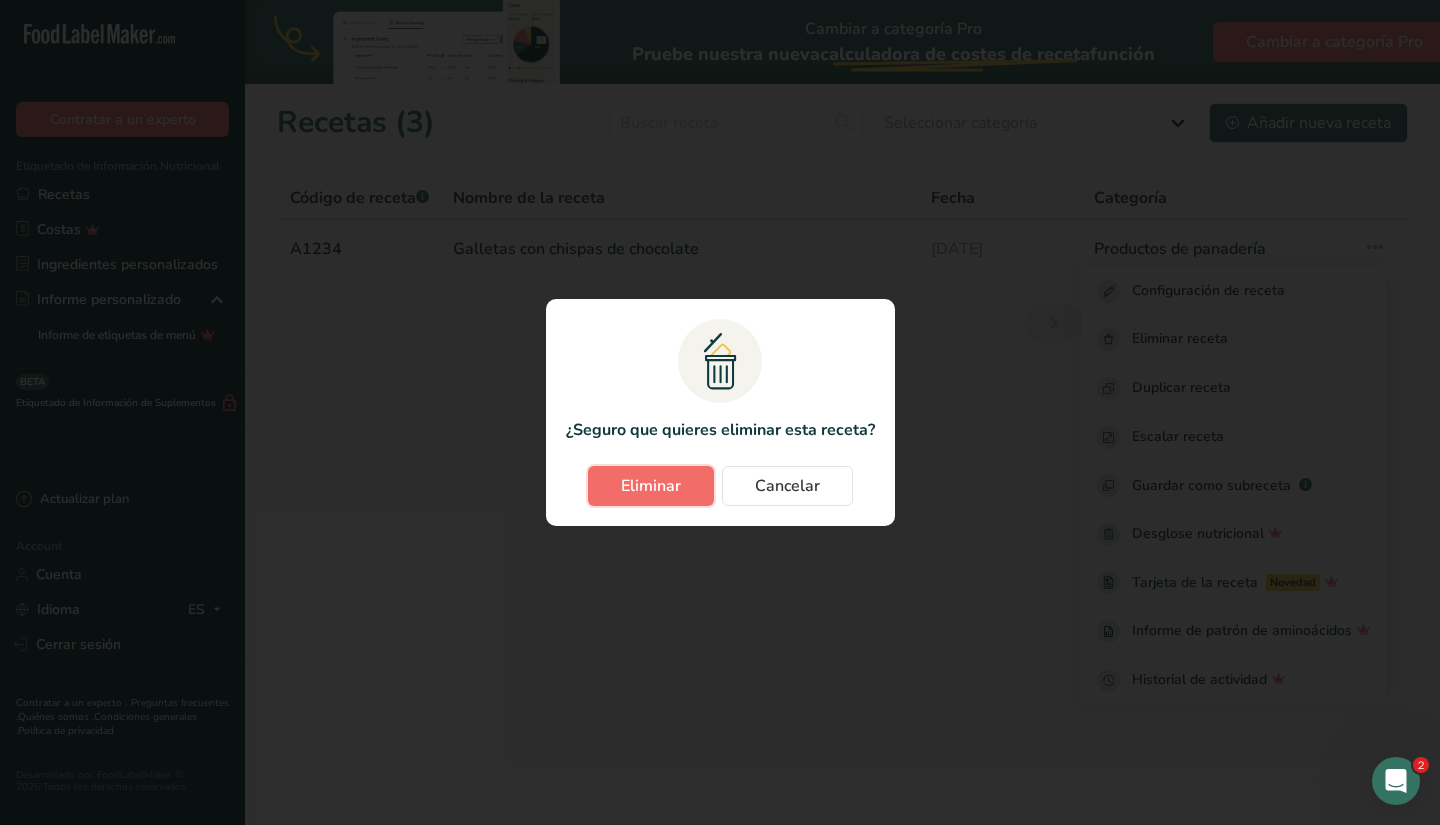 click on "Eliminar" at bounding box center [651, 486] 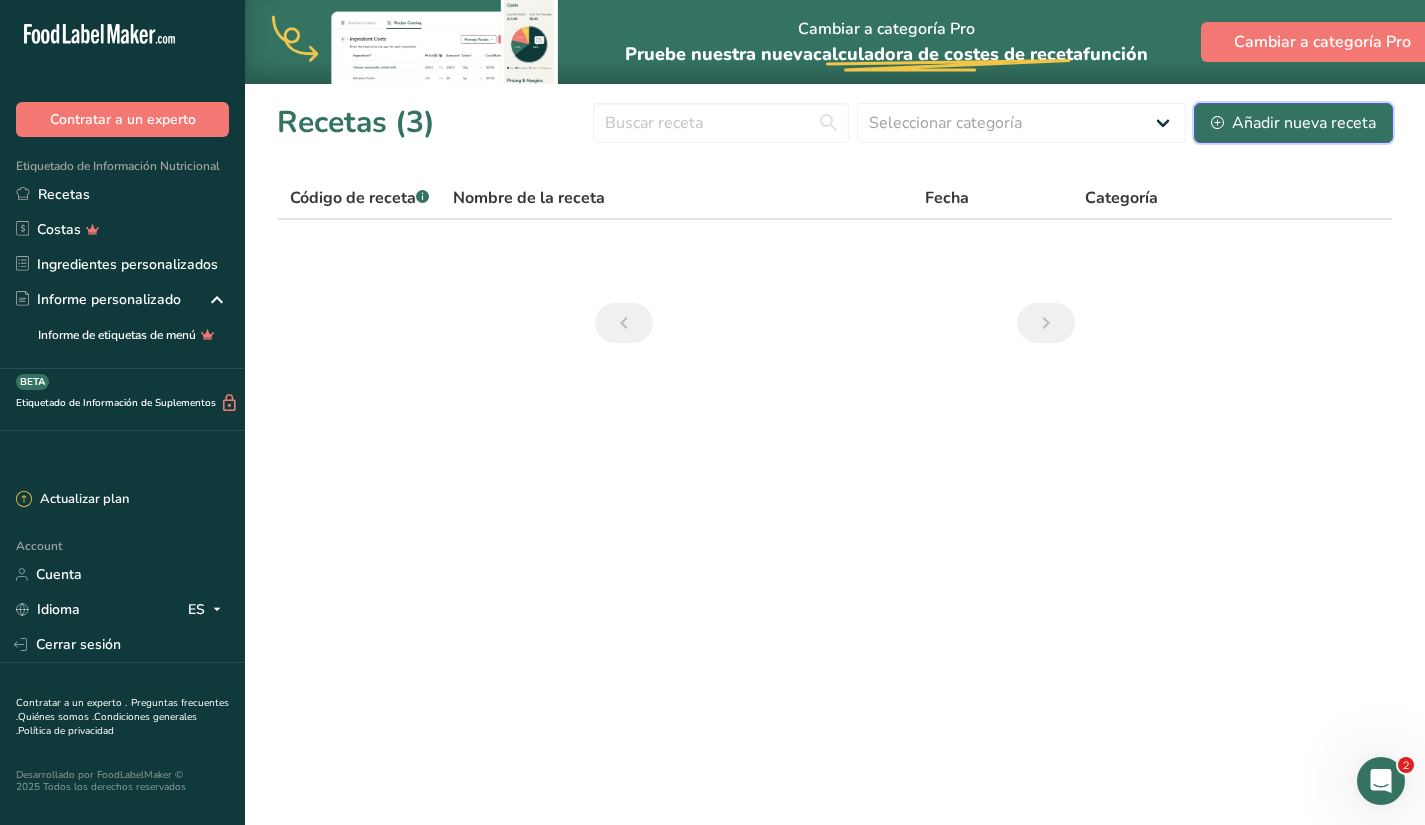 click on "Añadir nueva receta" at bounding box center (1293, 123) 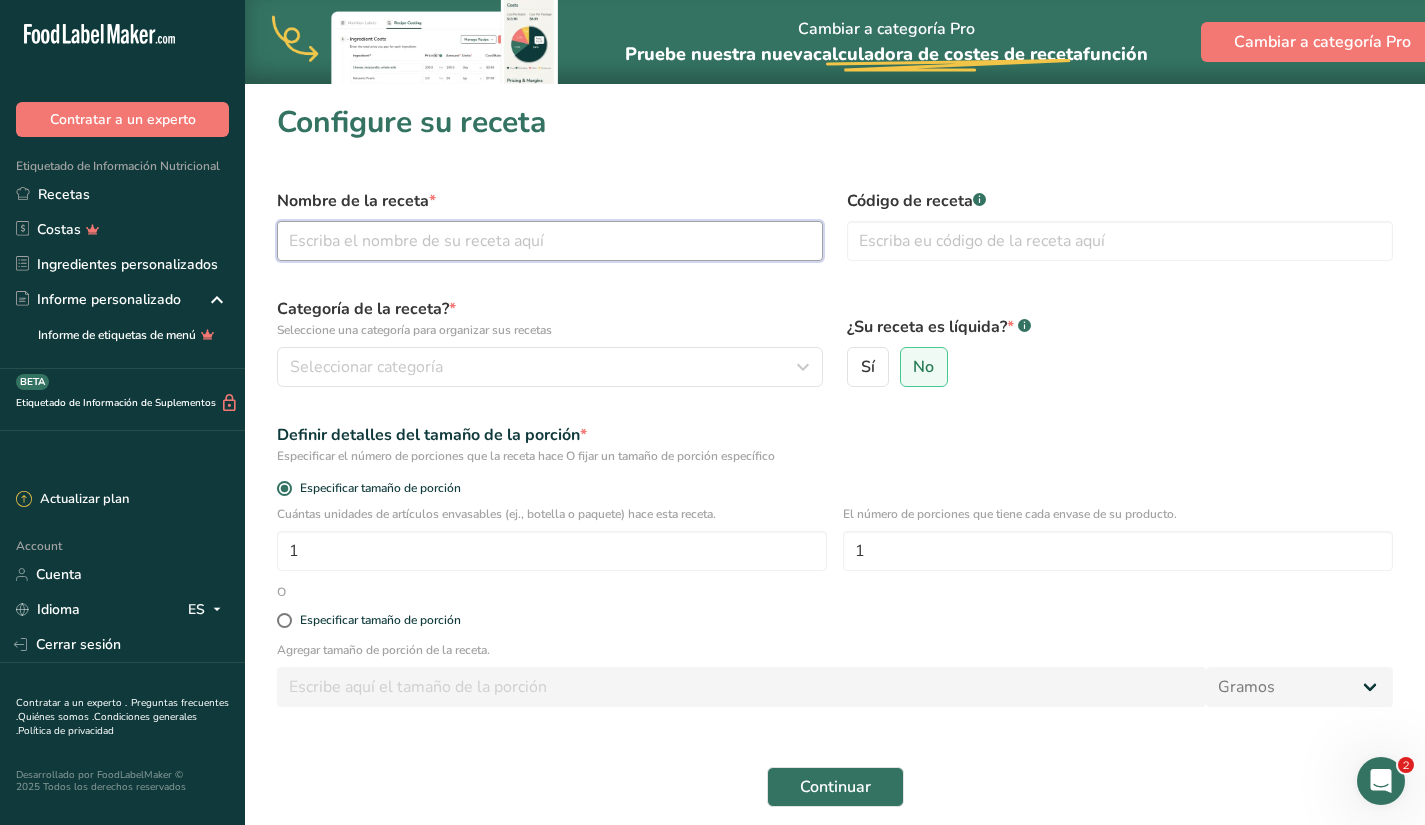 click at bounding box center [550, 241] 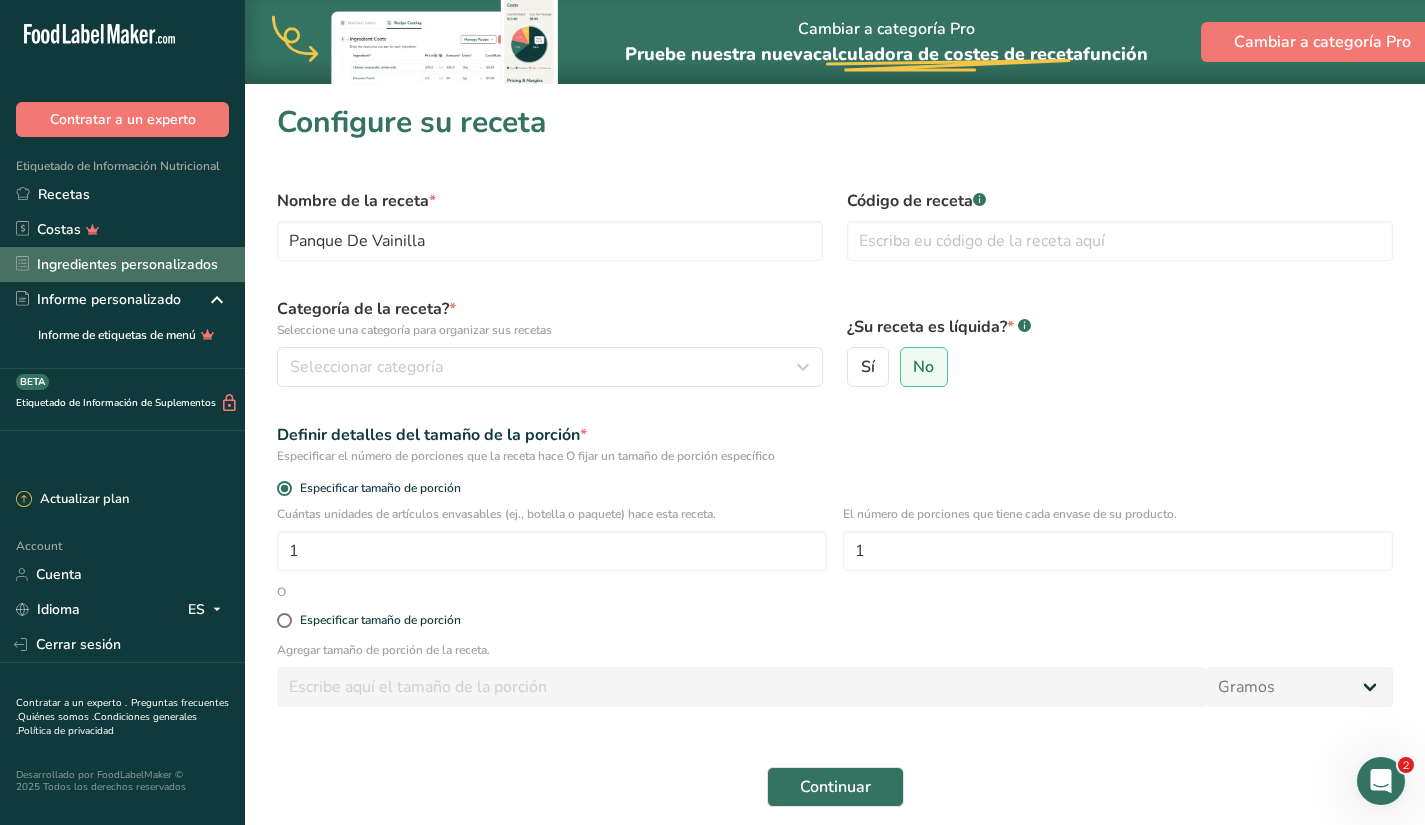 click on "Ingredientes personalizados" at bounding box center [122, 264] 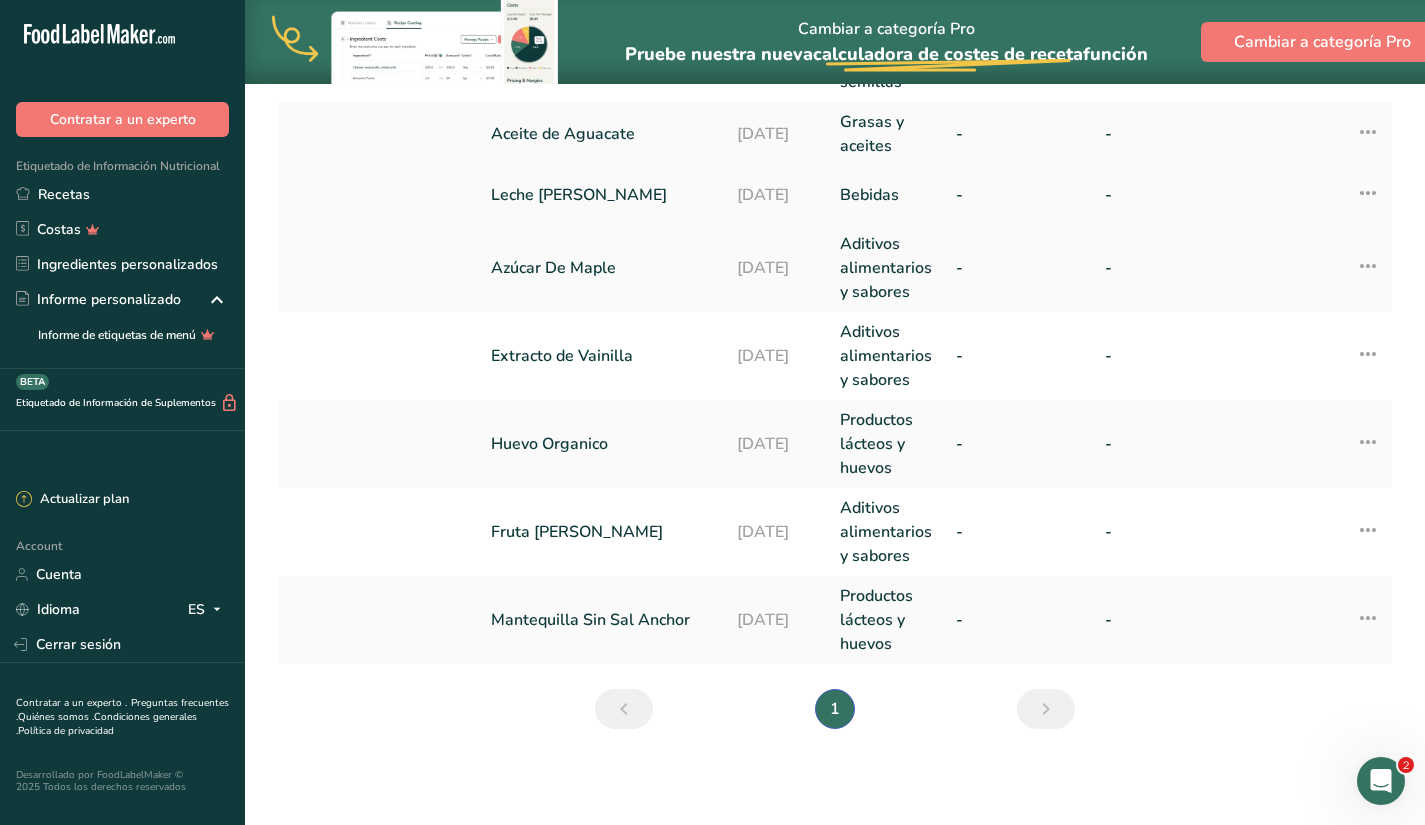 scroll, scrollTop: 0, scrollLeft: 0, axis: both 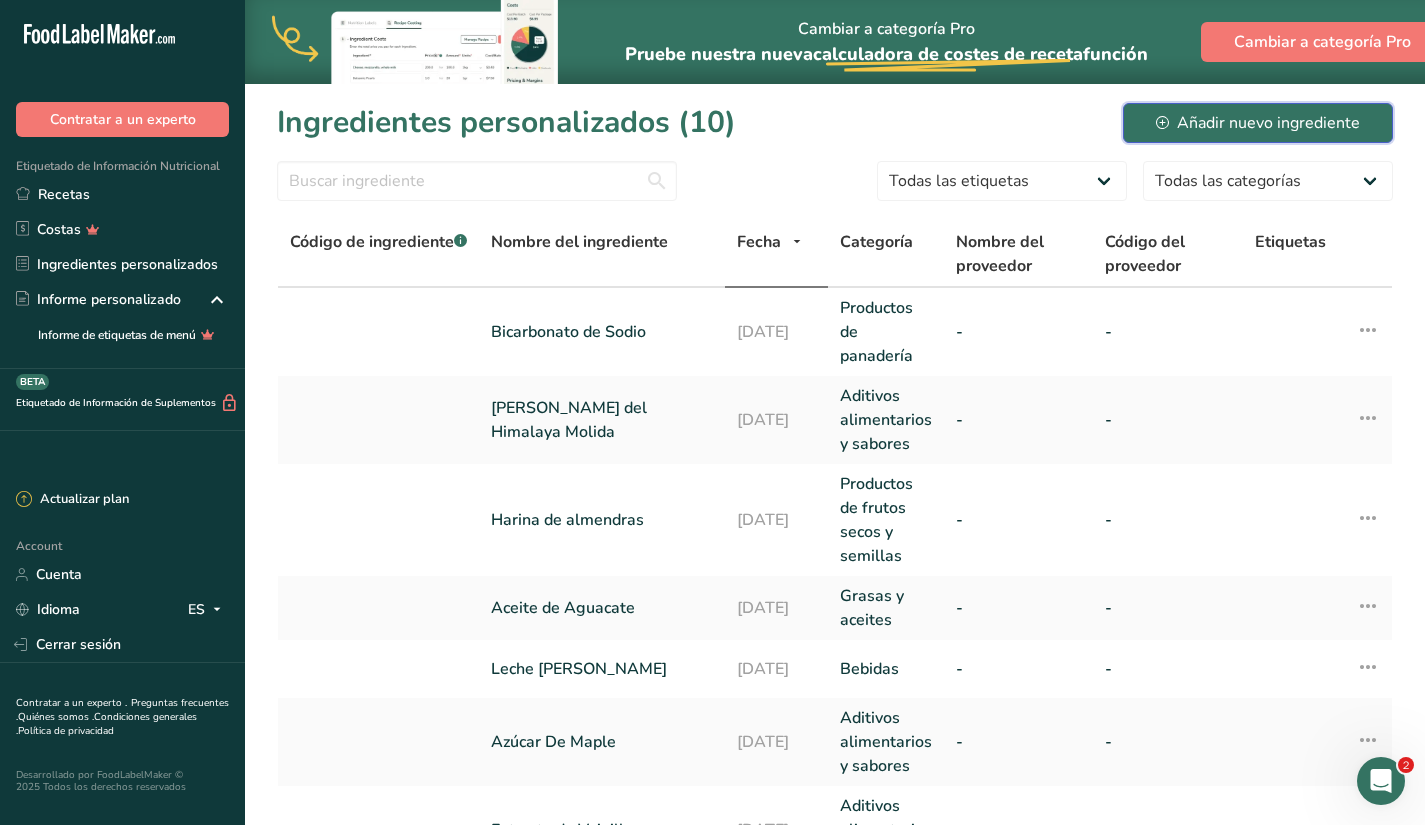 click on "Añadir nuevo ingrediente" at bounding box center [1258, 123] 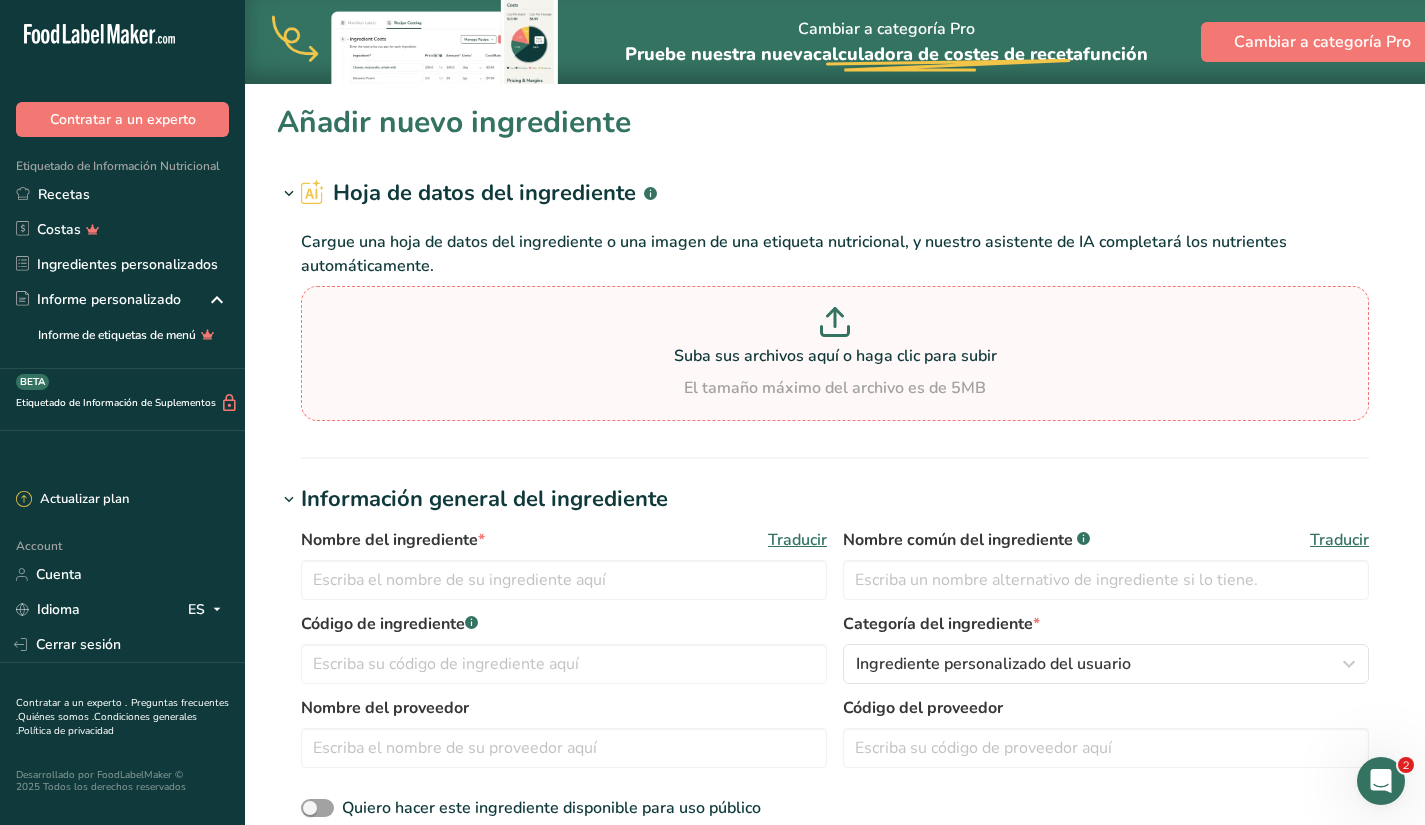 click on "Suba sus archivos aquí o haga clic para subir" at bounding box center [835, 356] 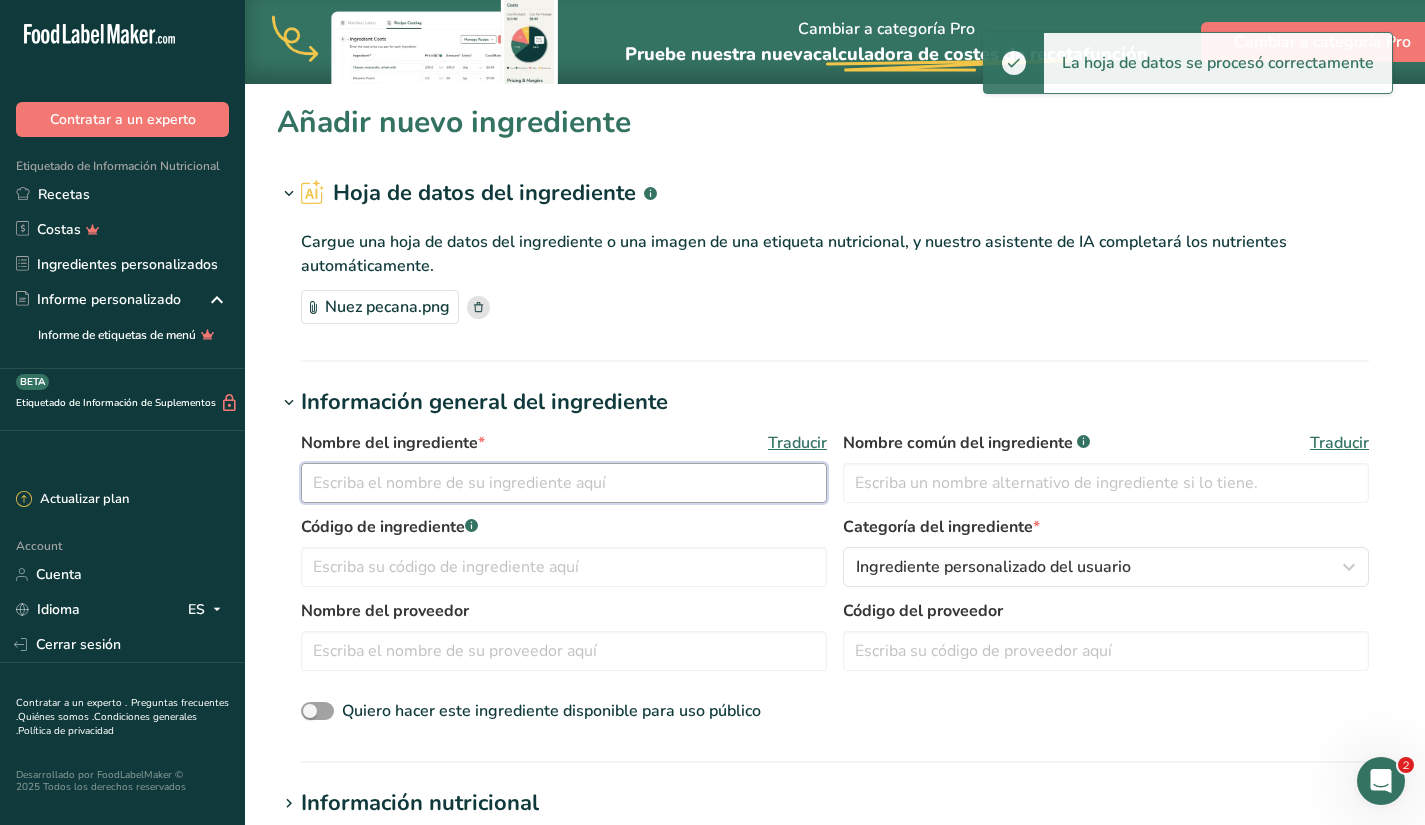 click at bounding box center [564, 483] 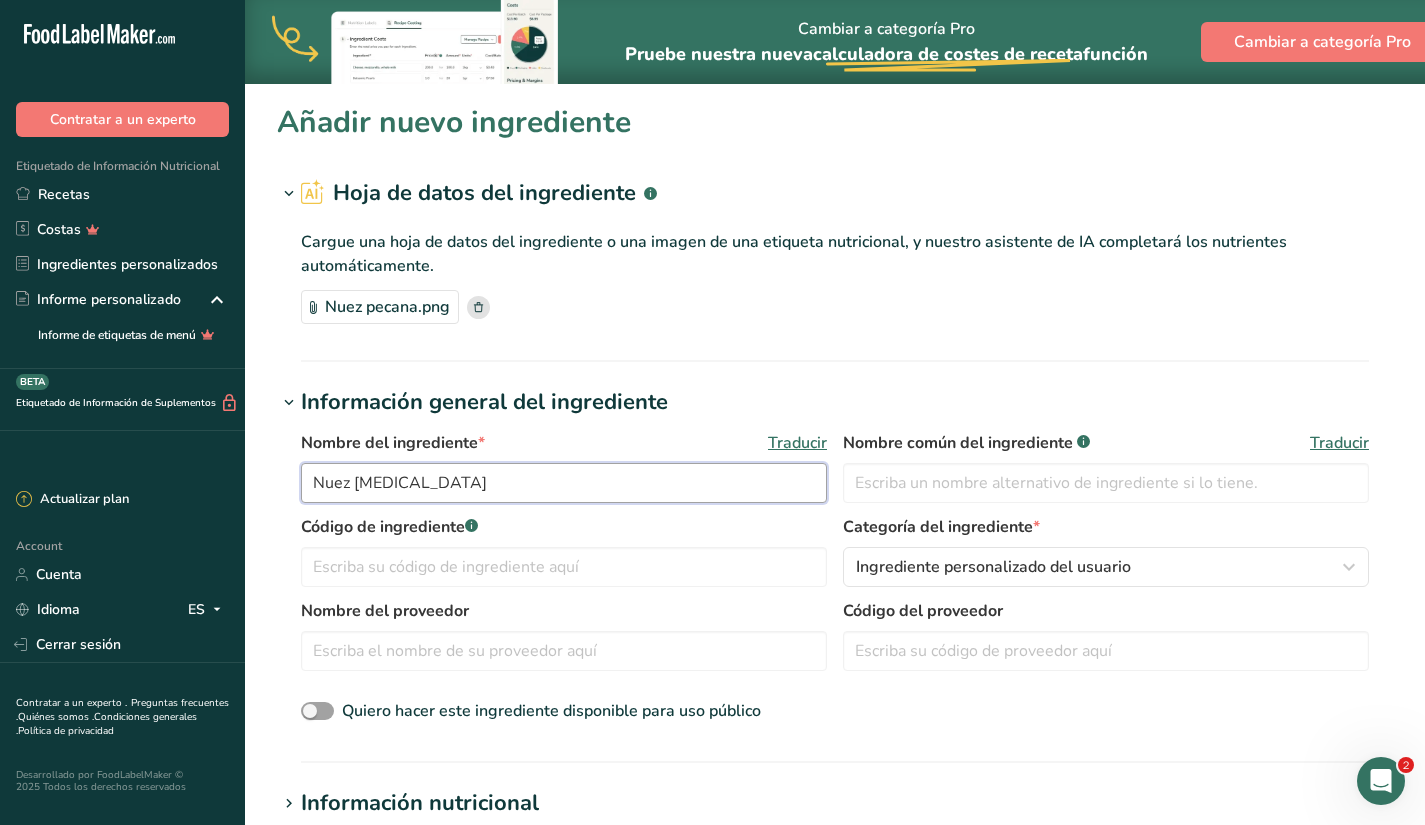 click on "Nuez [MEDICAL_DATA]" at bounding box center [564, 483] 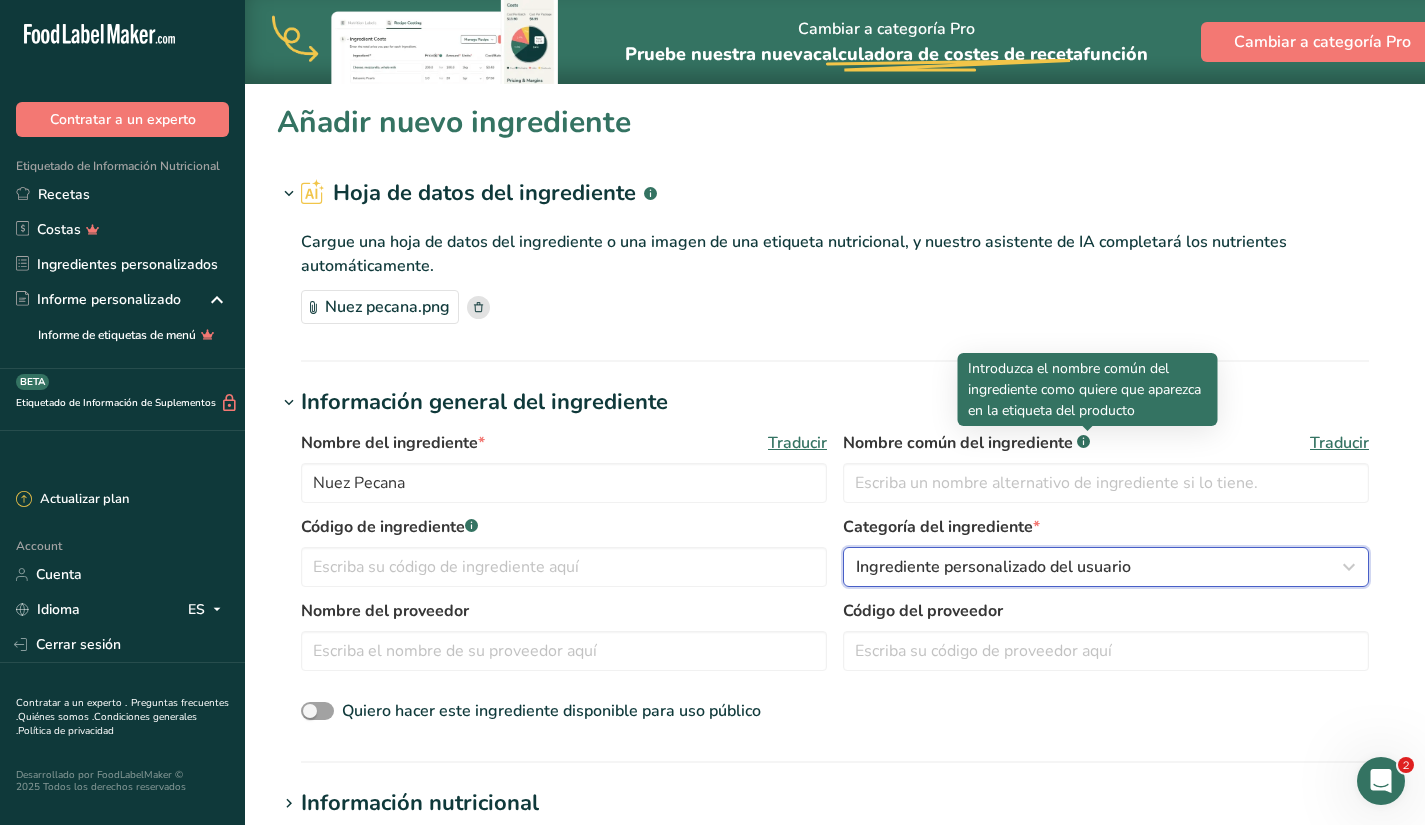 click on "Ingrediente personalizado del usuario" at bounding box center [993, 567] 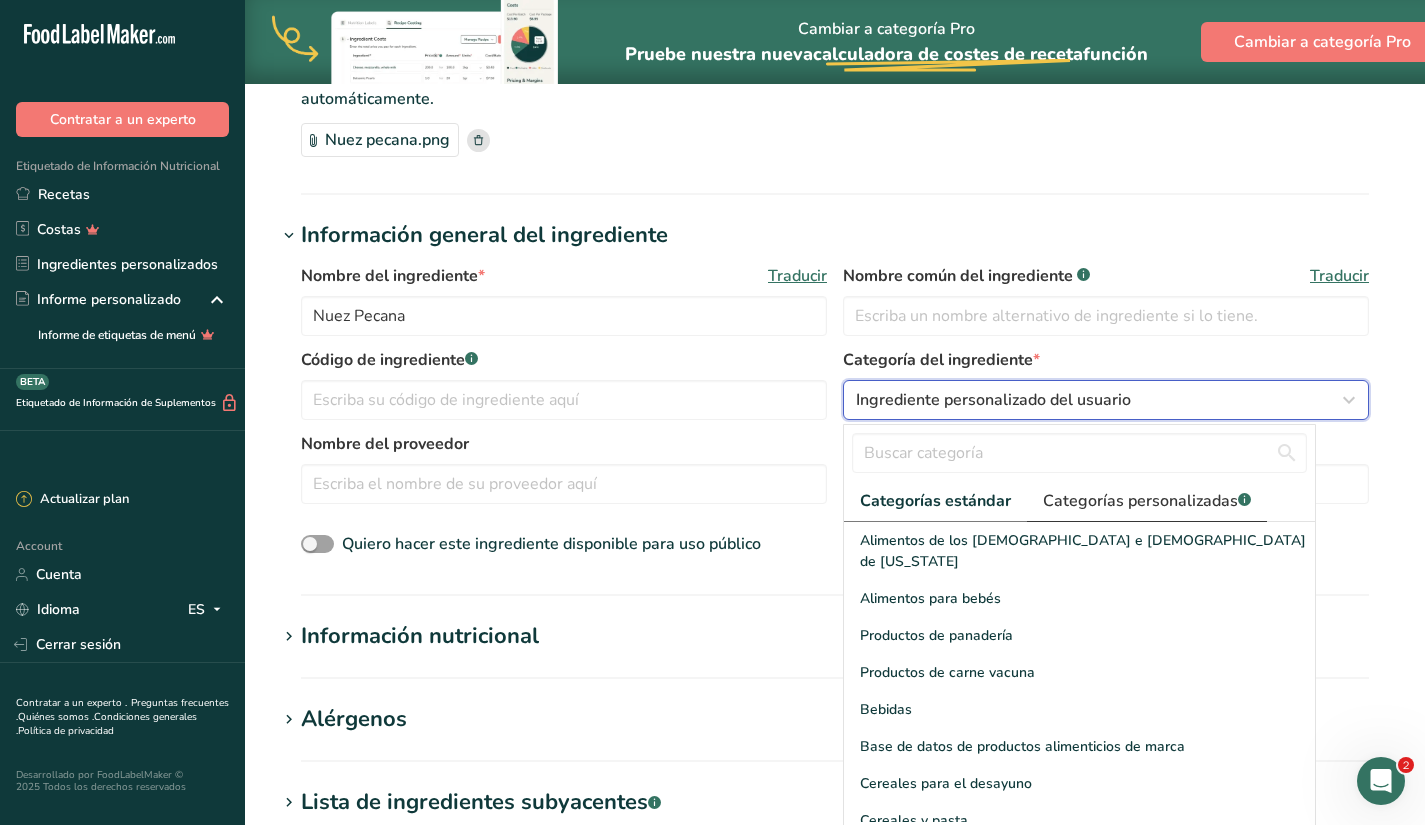 scroll, scrollTop: 397, scrollLeft: 0, axis: vertical 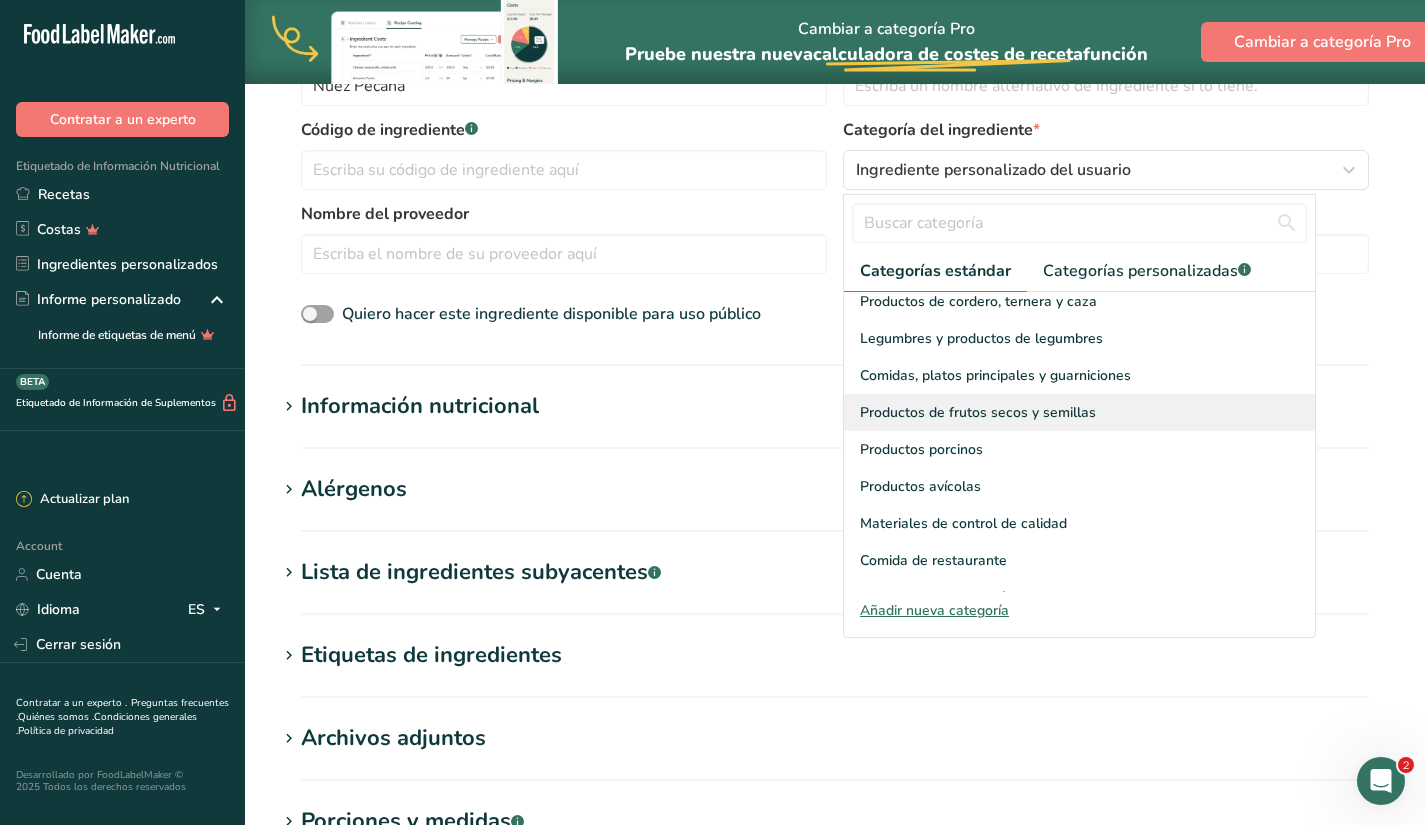 click on "Productos de frutos secos y semillas" at bounding box center (978, 412) 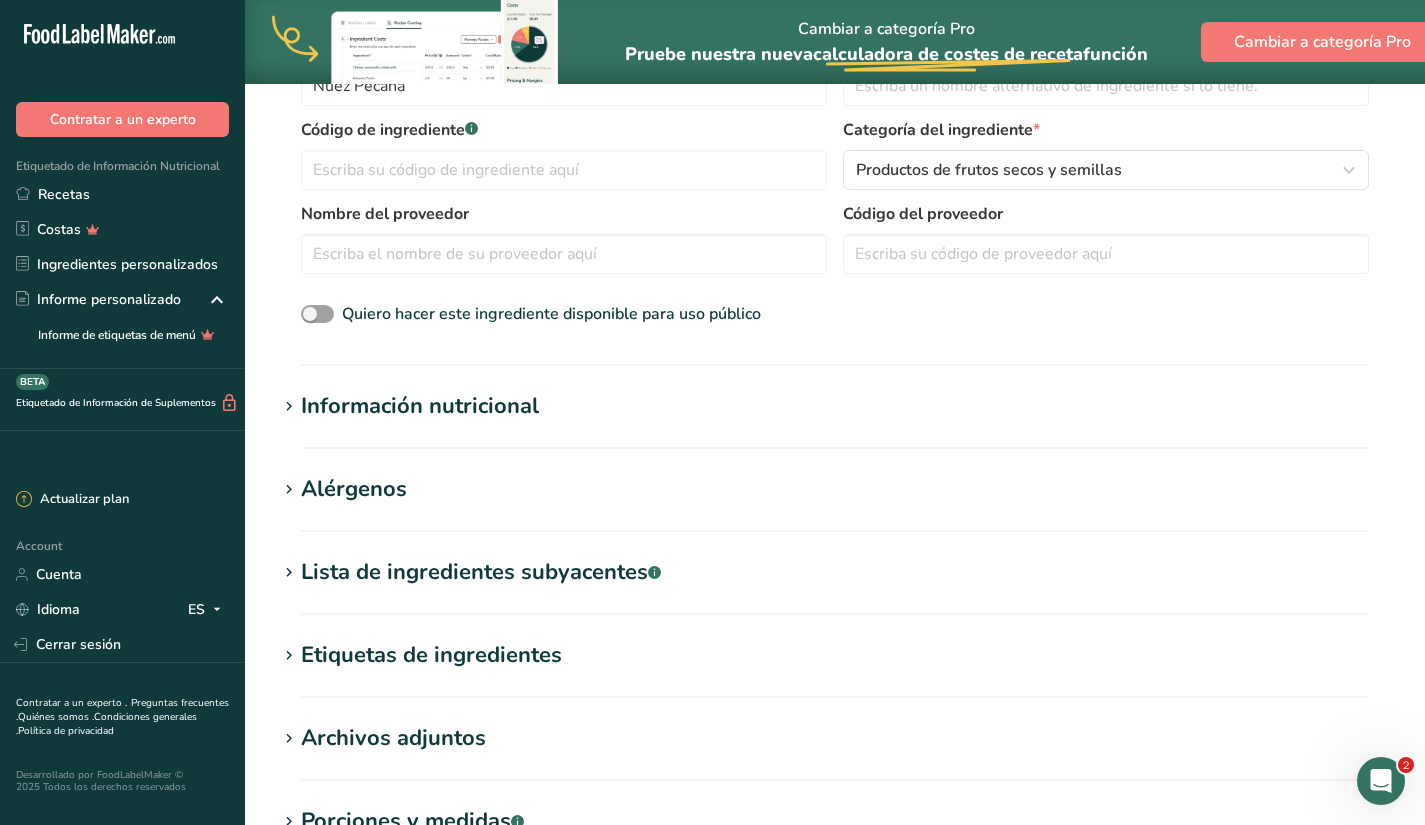 click on "Información nutricional" at bounding box center [420, 406] 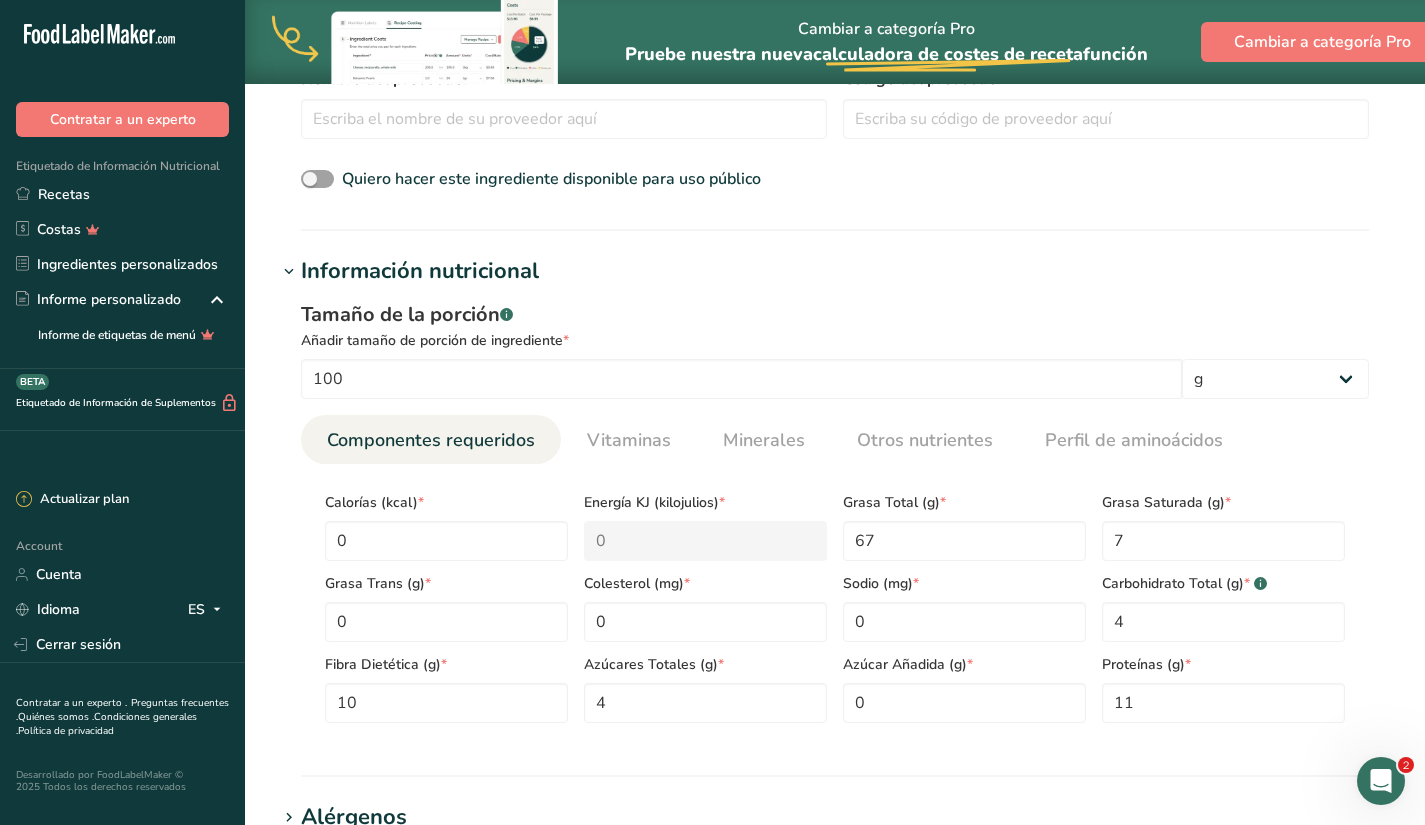 scroll, scrollTop: 615, scrollLeft: 0, axis: vertical 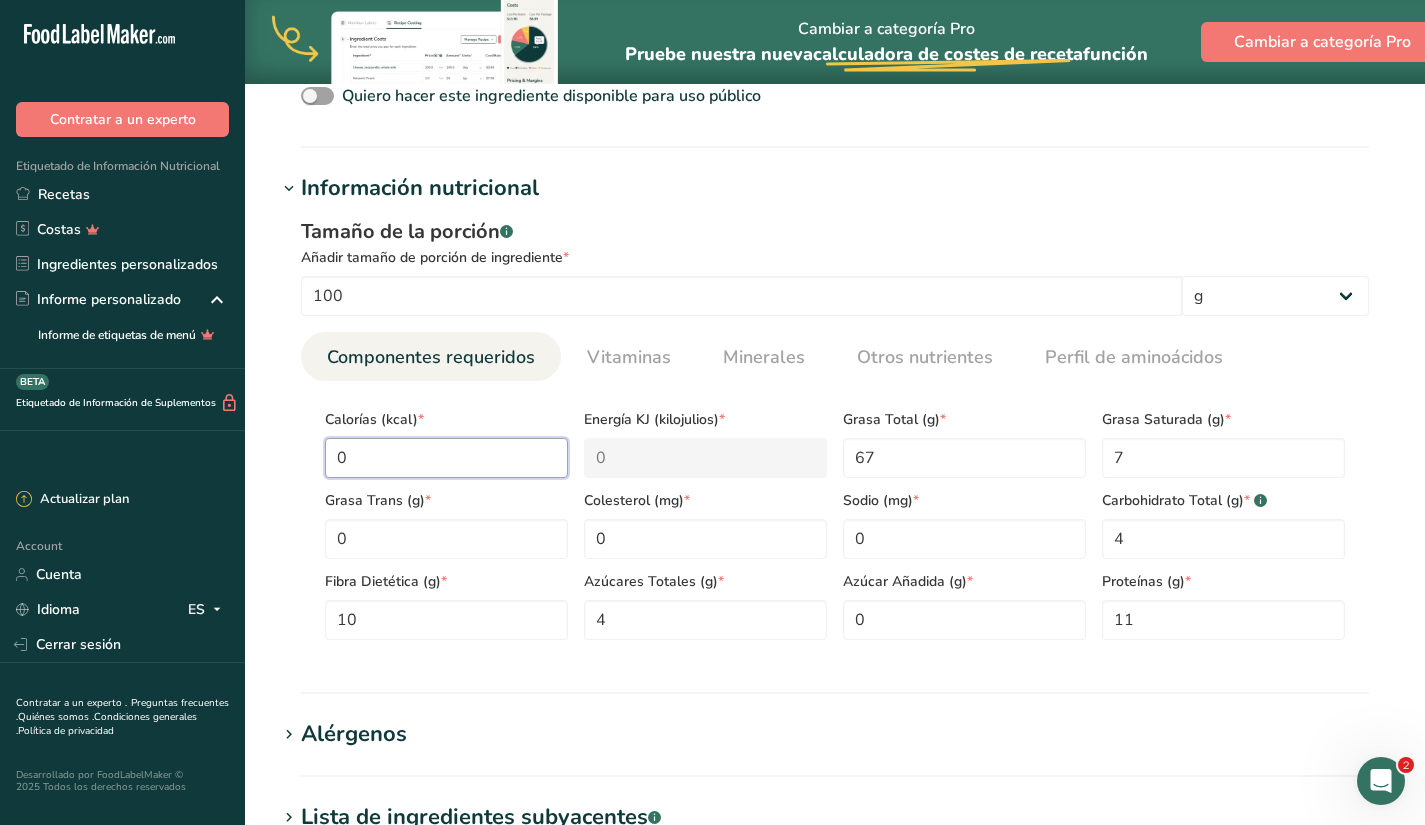 click on "0" at bounding box center [446, 458] 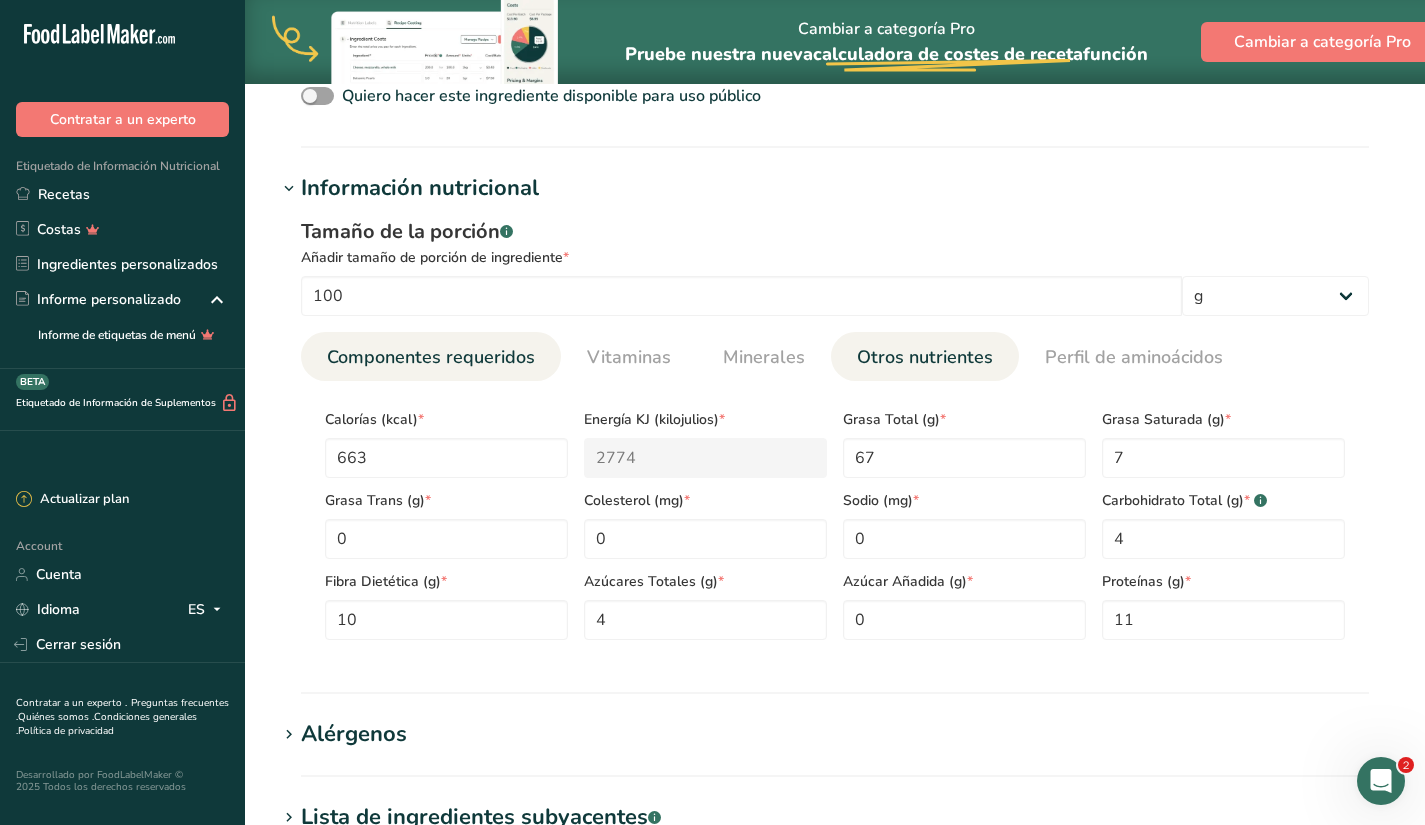 click on "Otros nutrientes" at bounding box center (925, 357) 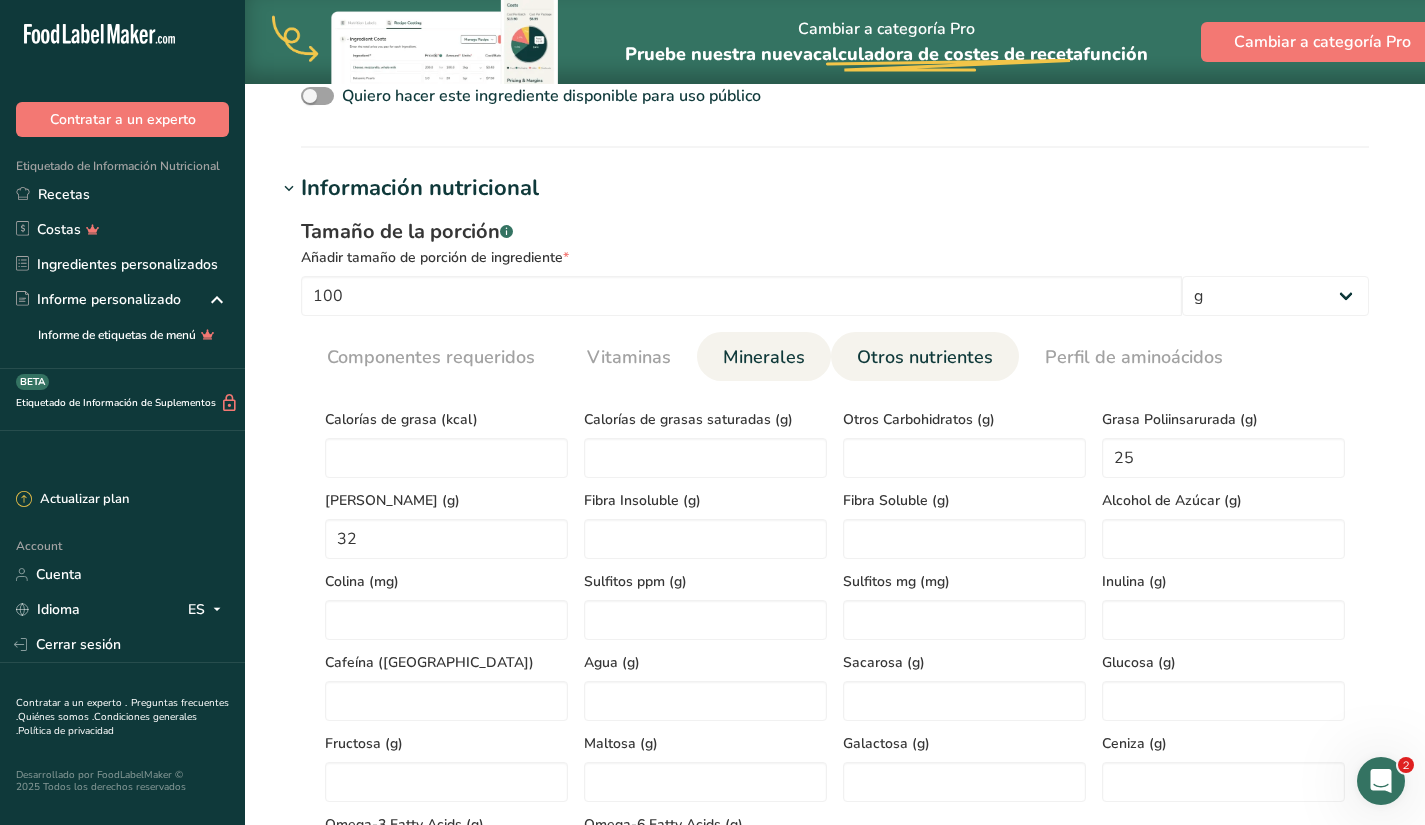 click on "Minerales" at bounding box center [764, 357] 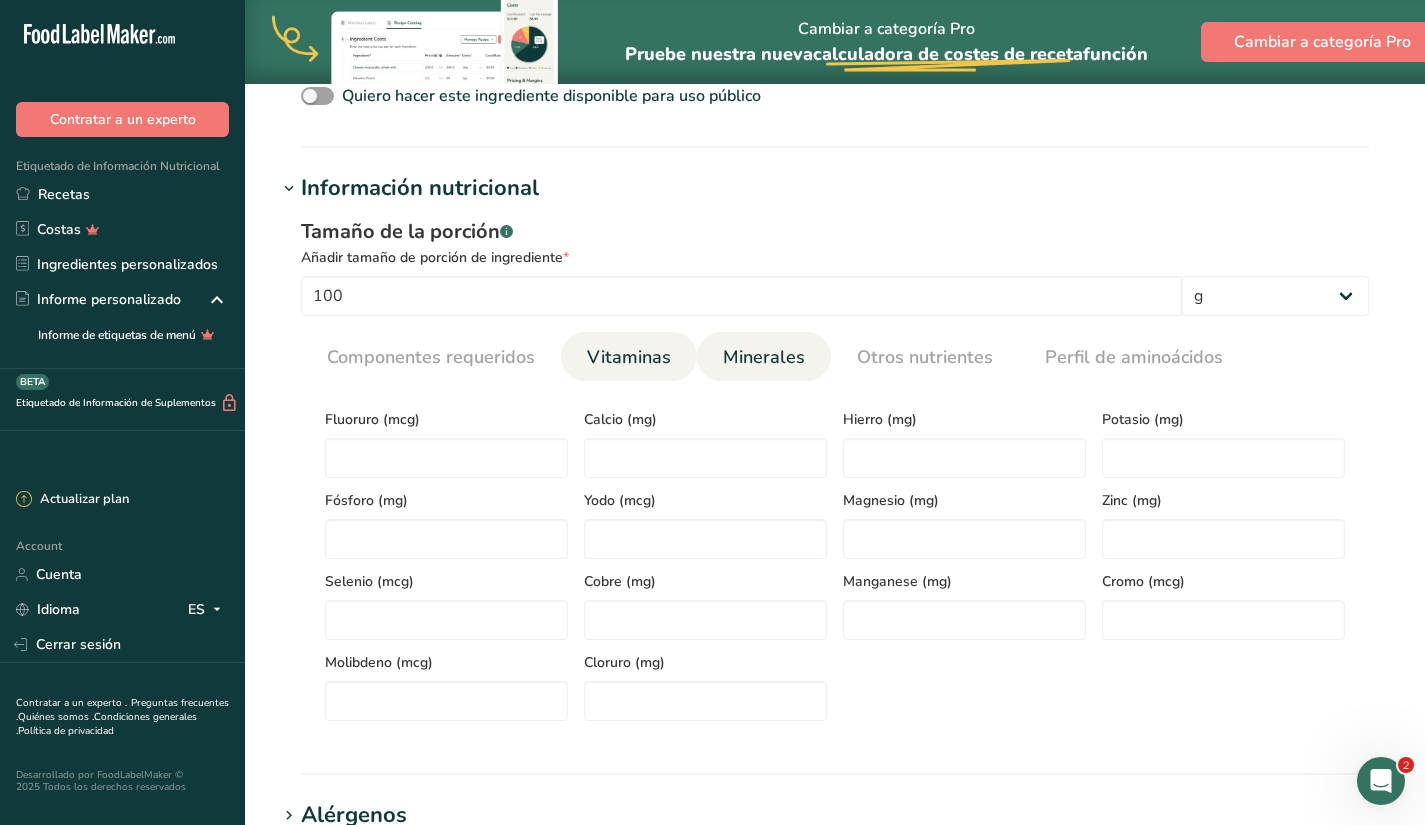 click on "Vitaminas" at bounding box center [629, 357] 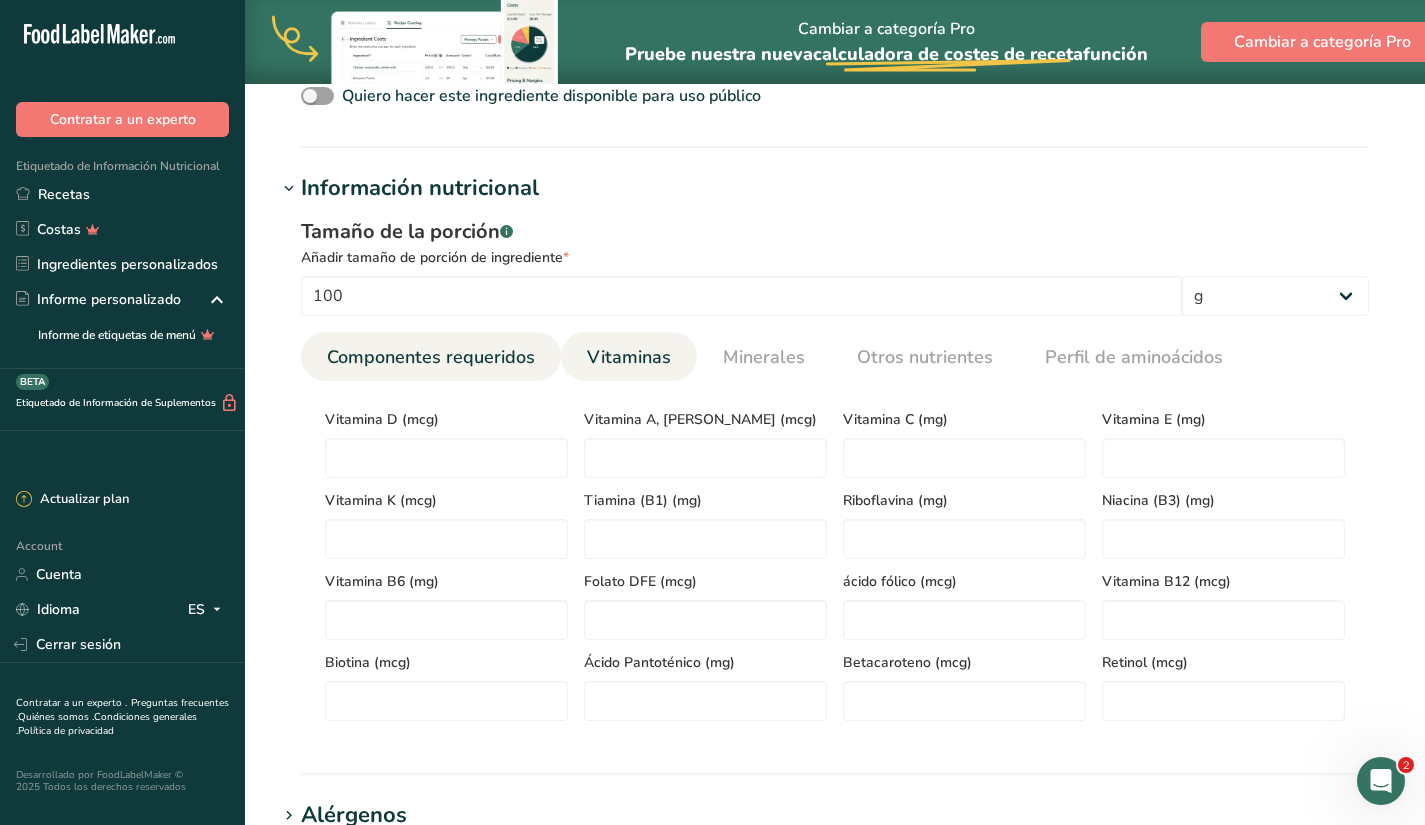 click on "Componentes requeridos" at bounding box center (431, 357) 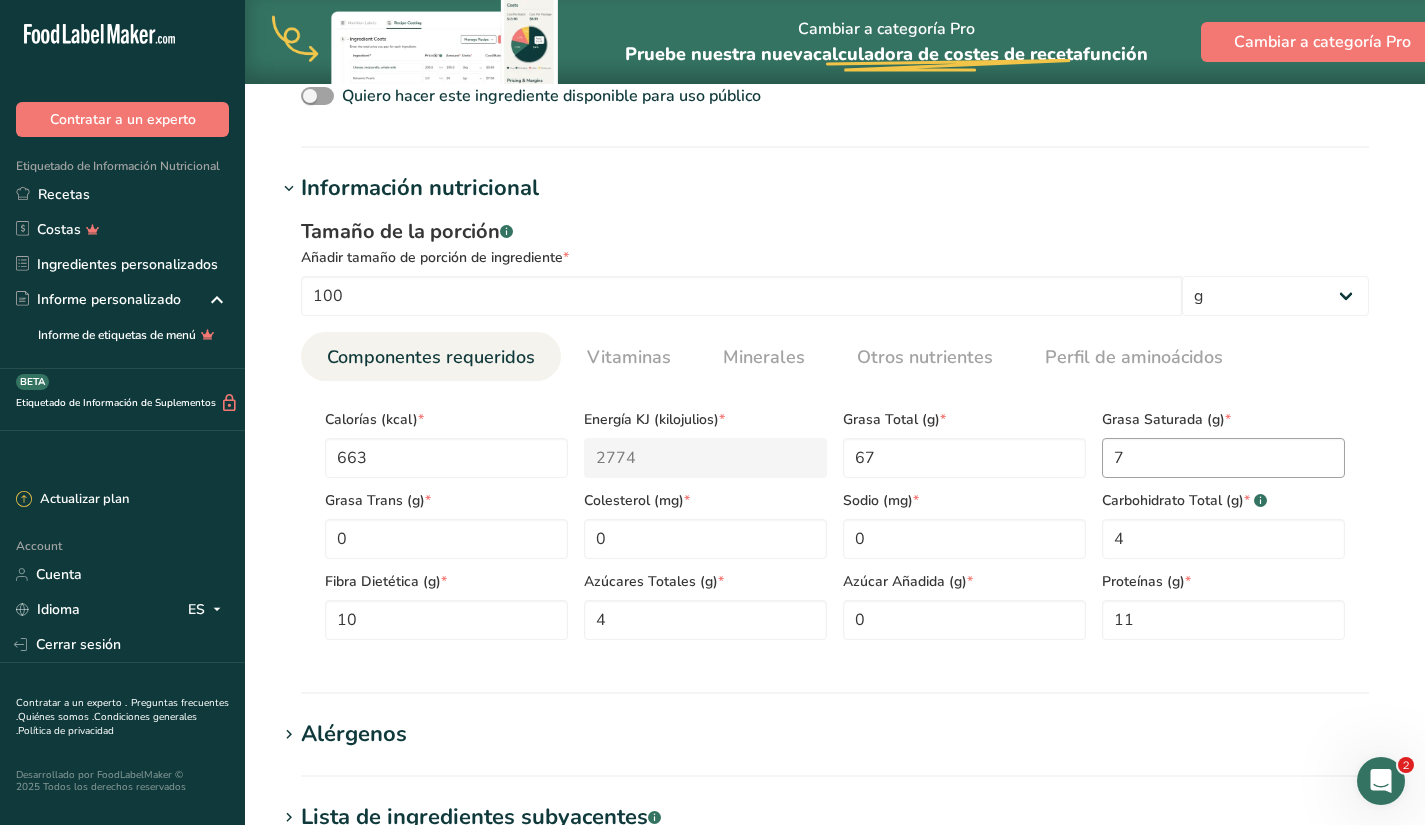 click on "7" at bounding box center (1223, 458) 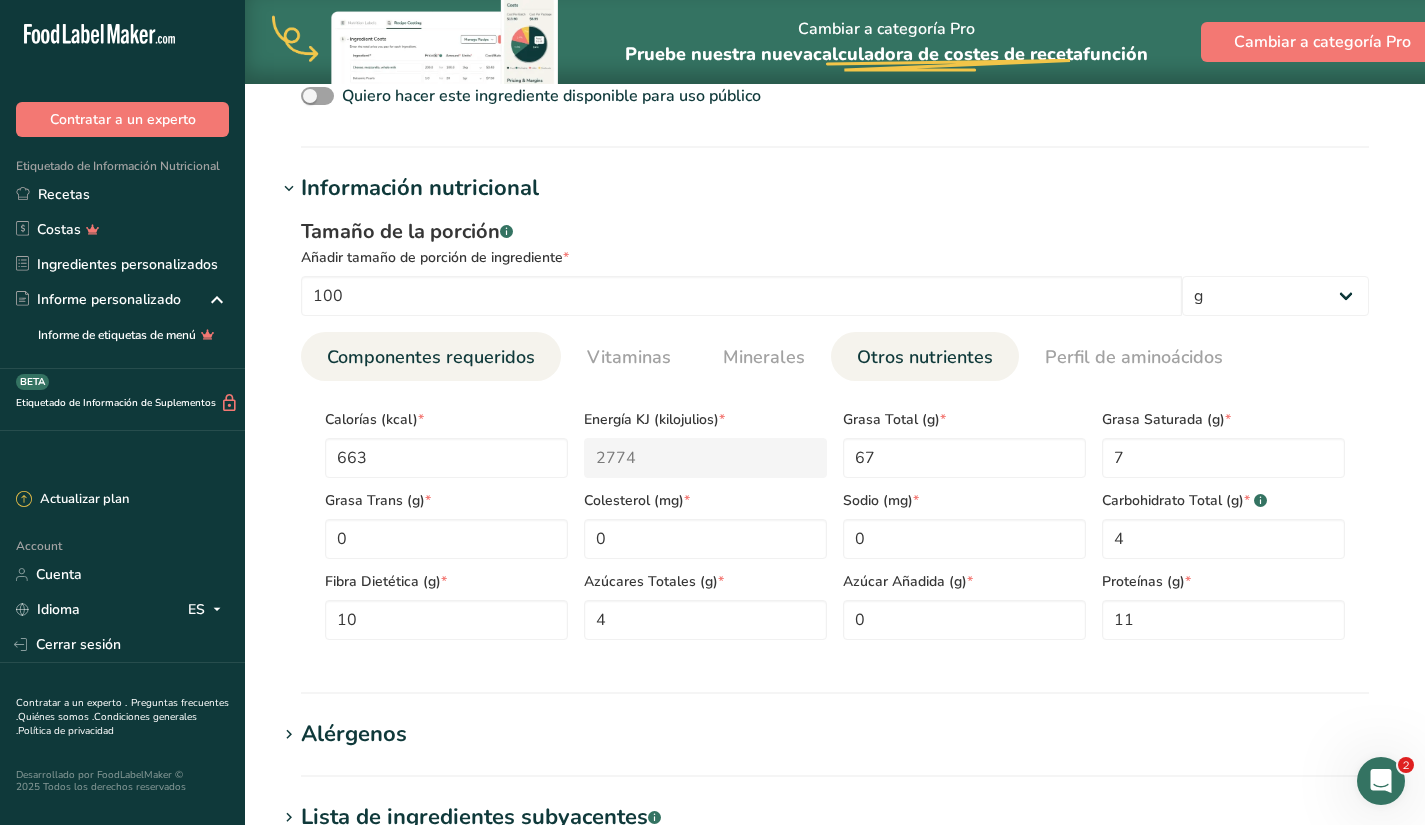 click on "Otros nutrientes" at bounding box center (925, 357) 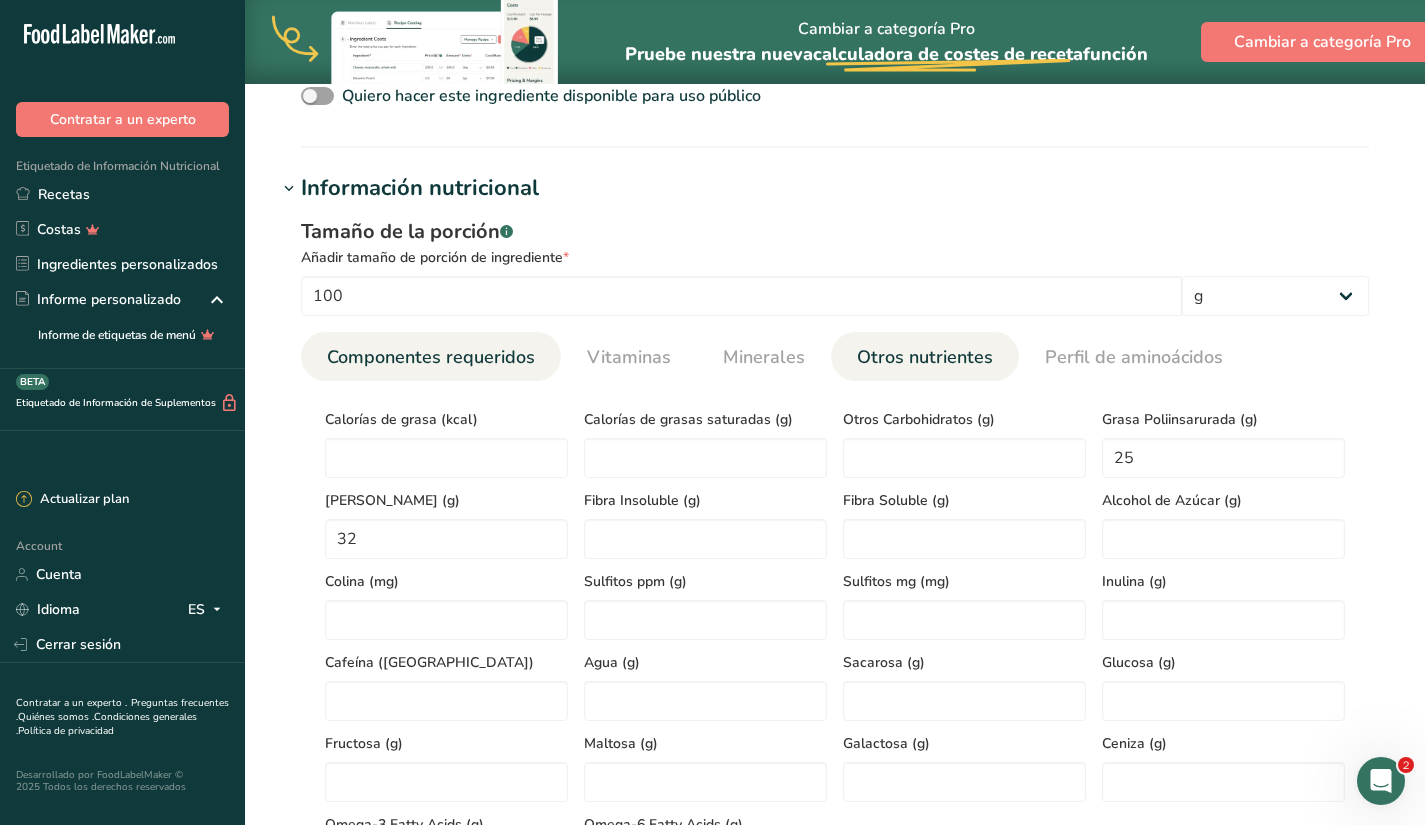 click on "Componentes requeridos" at bounding box center [431, 357] 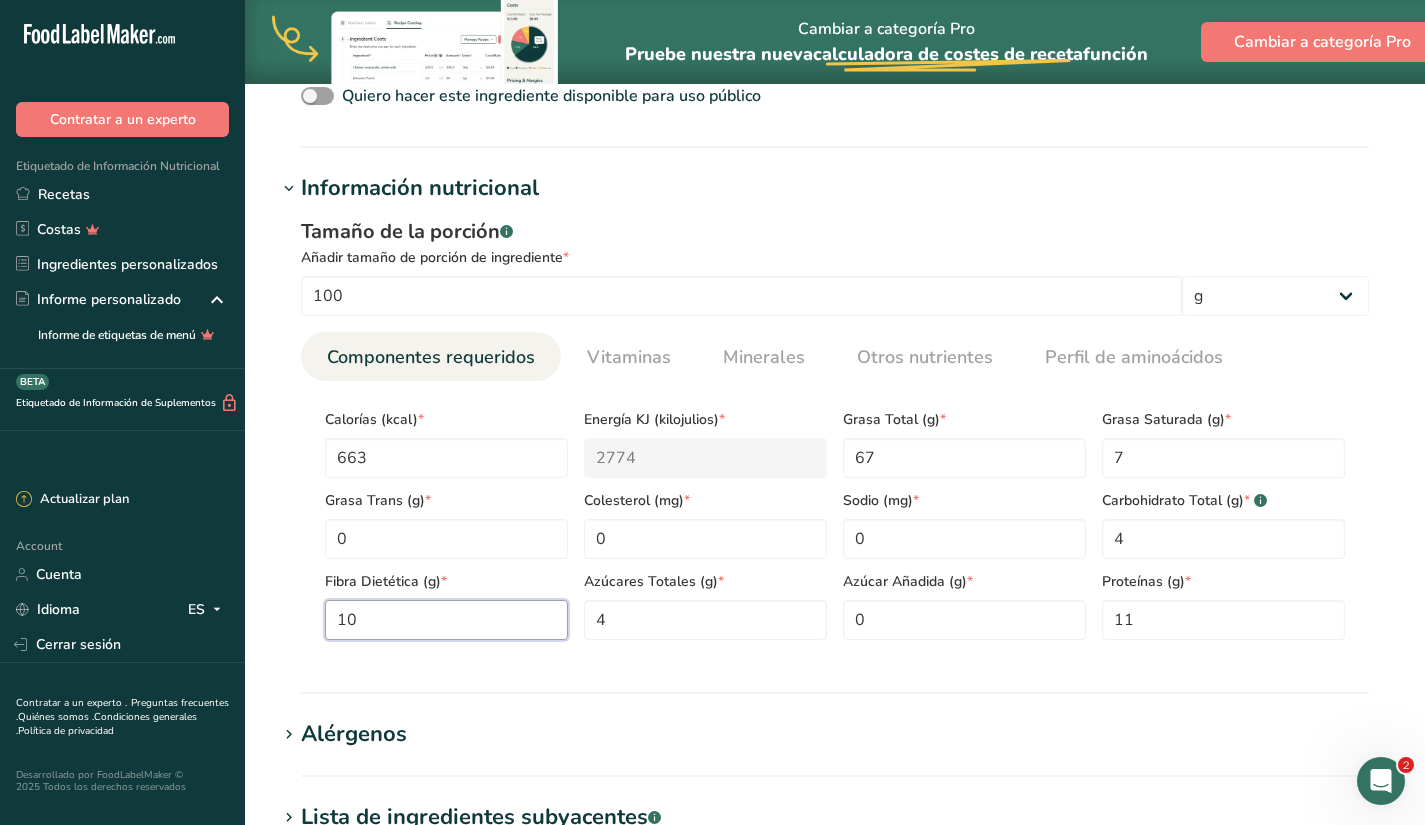 click on "10" at bounding box center [446, 620] 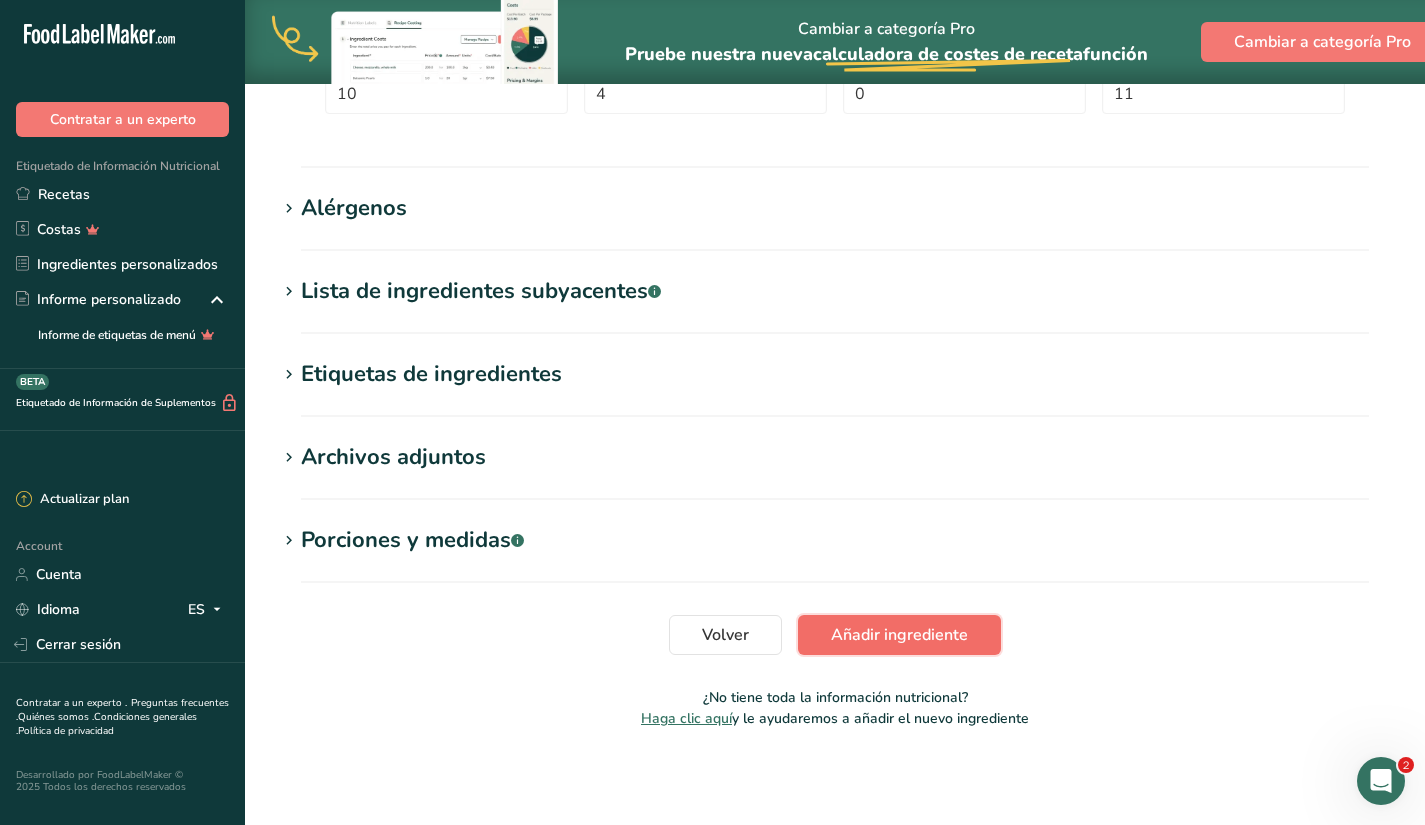 click on "Añadir ingrediente" at bounding box center [899, 635] 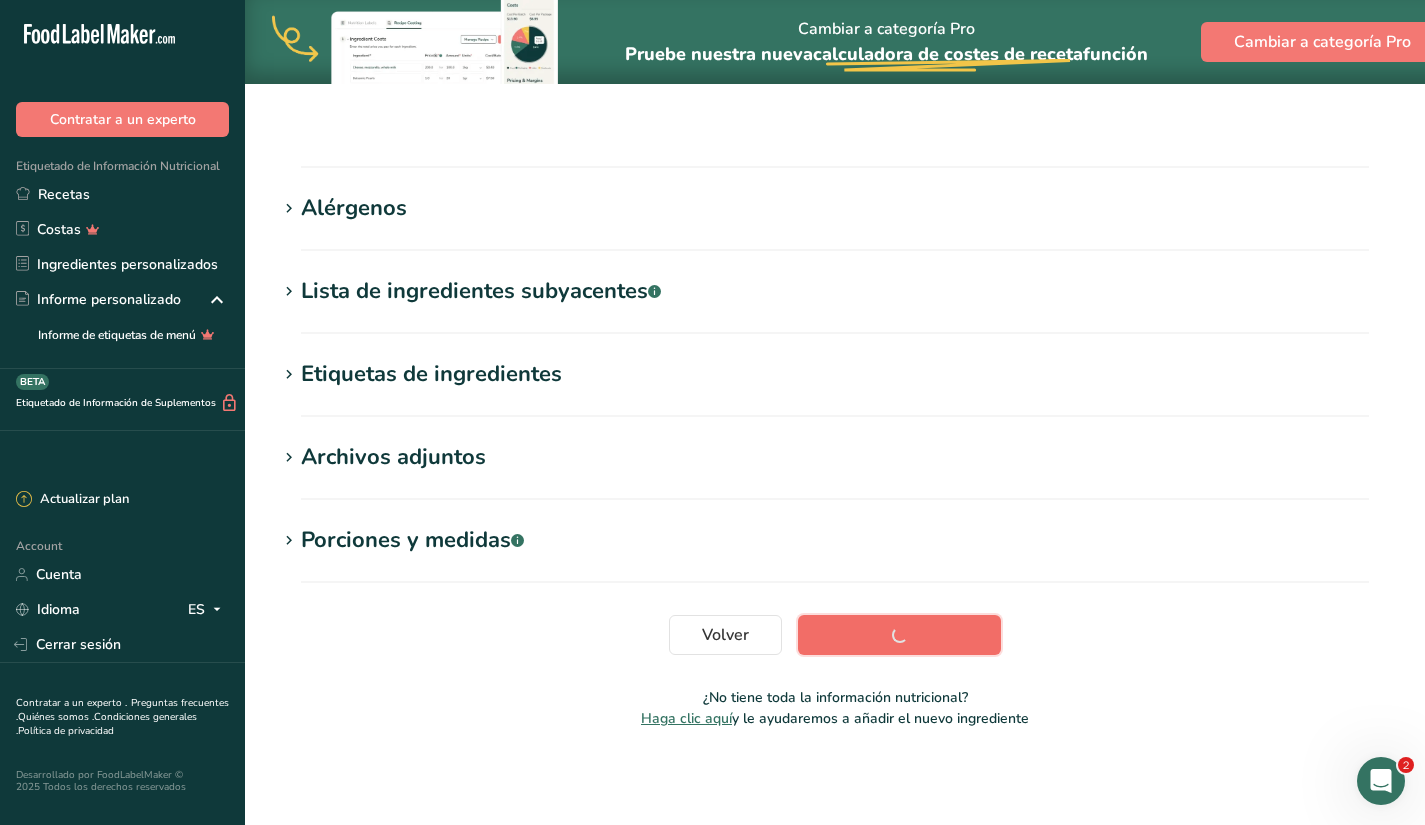 scroll, scrollTop: 234, scrollLeft: 0, axis: vertical 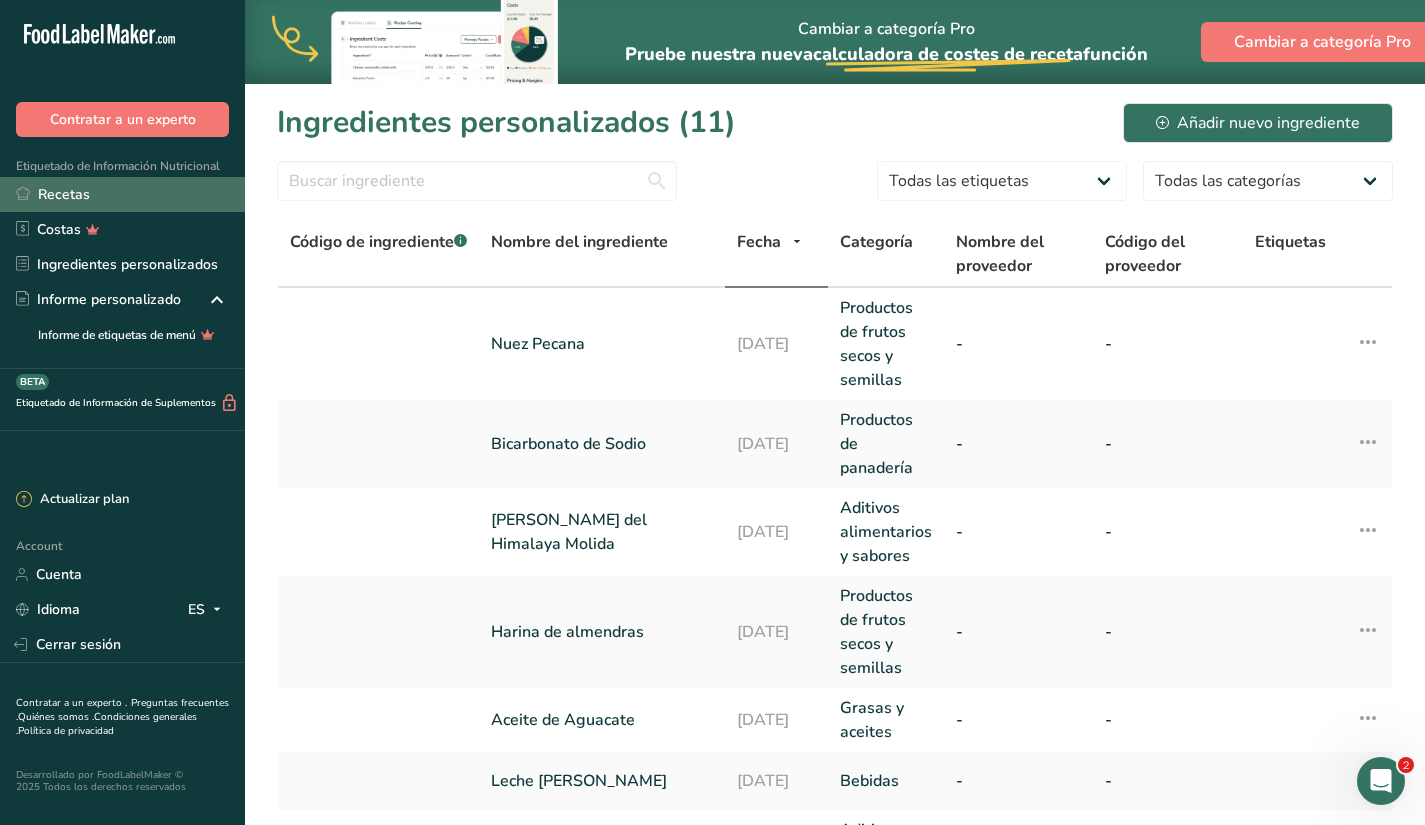 click on "Recetas" at bounding box center [122, 194] 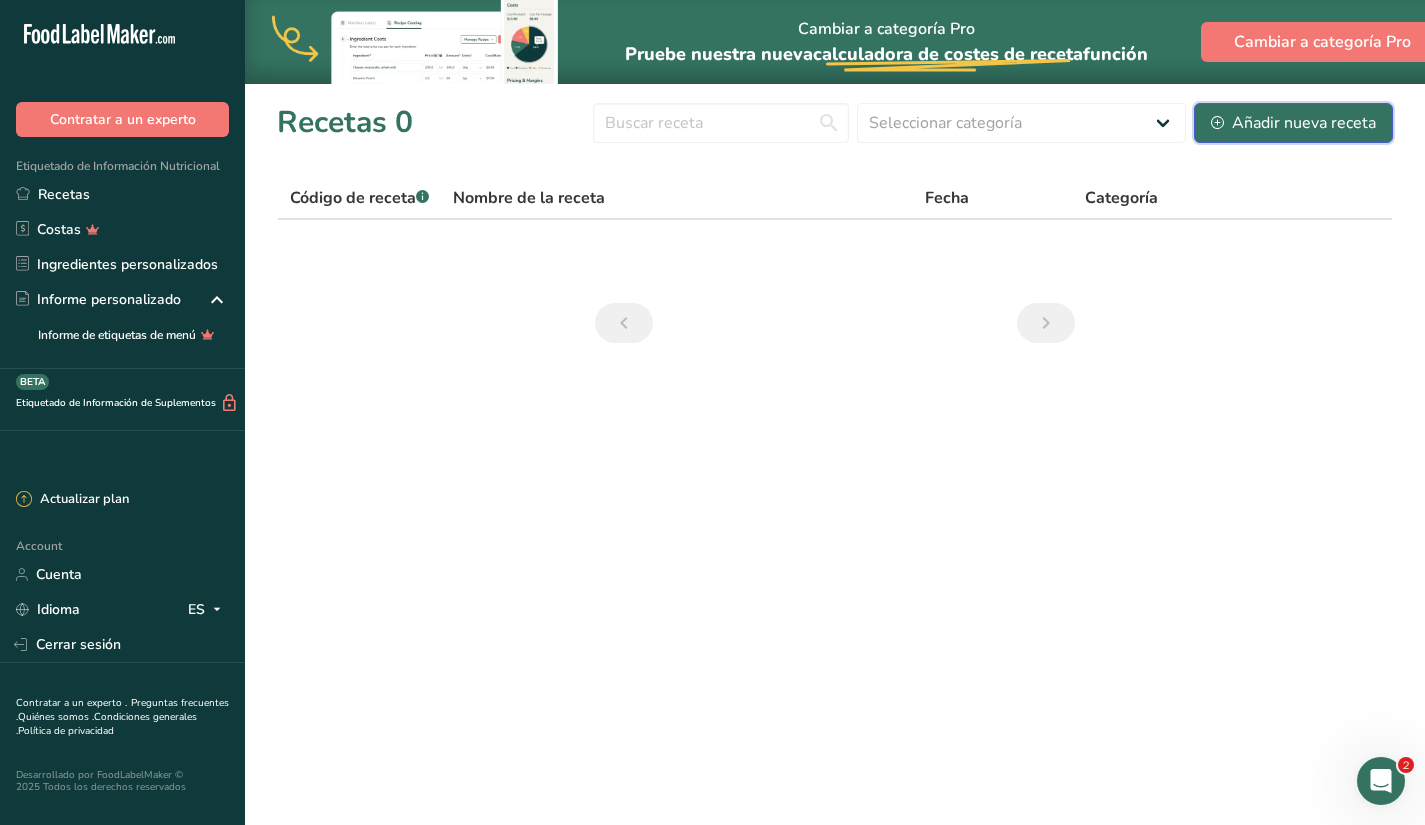 click on "Añadir nueva receta" at bounding box center [1293, 123] 